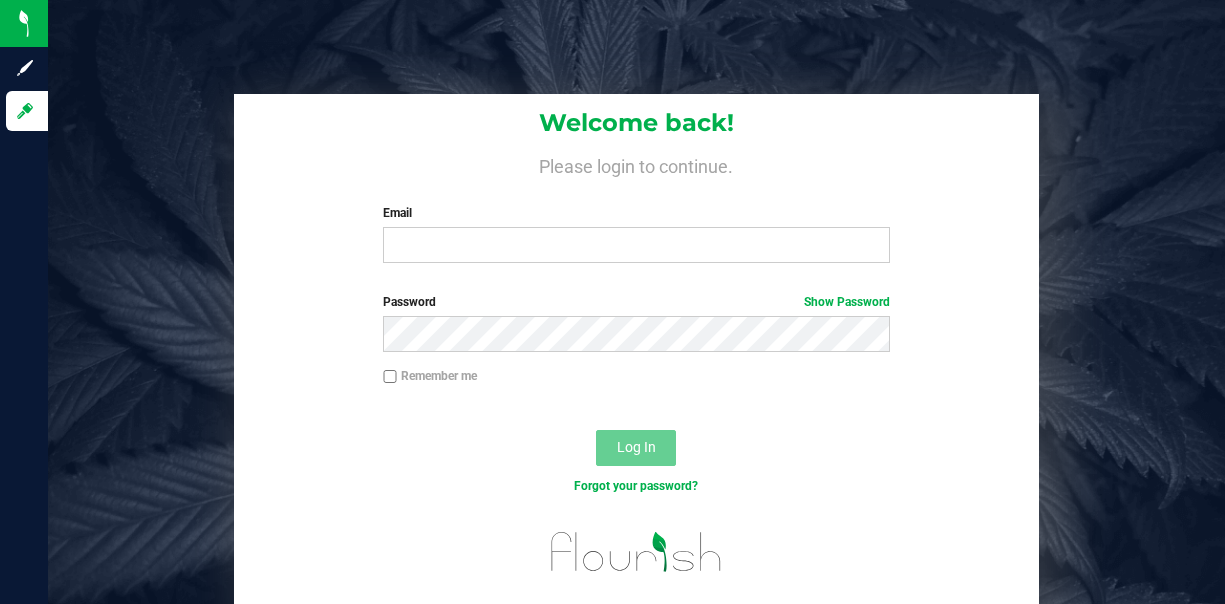scroll, scrollTop: 0, scrollLeft: 0, axis: both 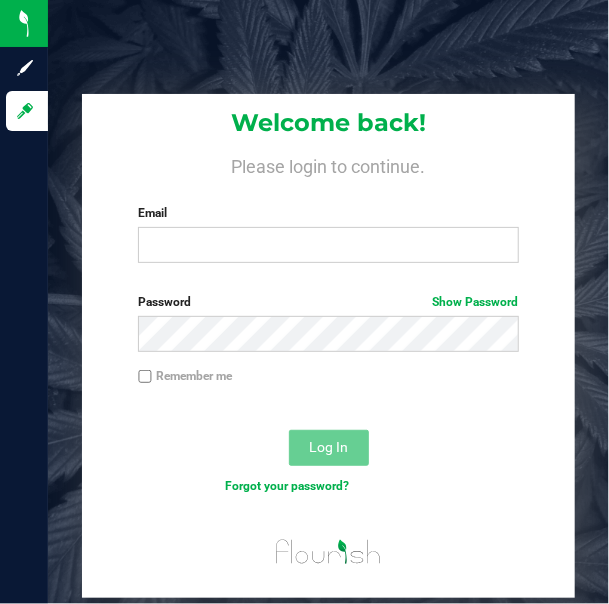 click on "Please login to continue." at bounding box center [328, 164] 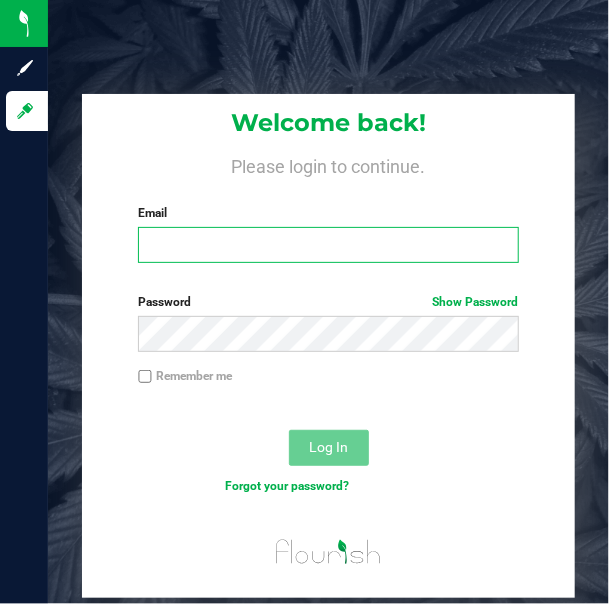 click on "Email" at bounding box center [328, 245] 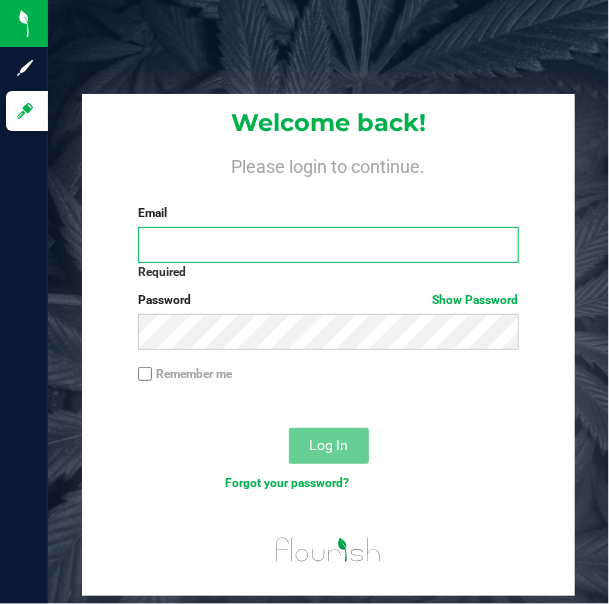 click on "Email" at bounding box center [328, 245] 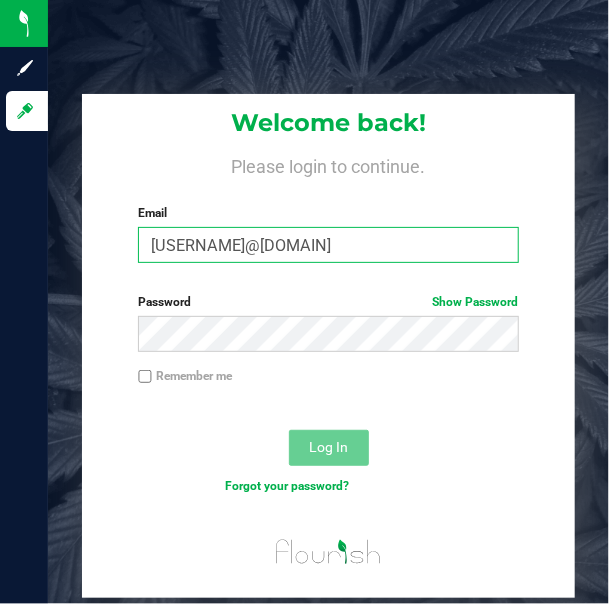 type on "[EMAIL]" 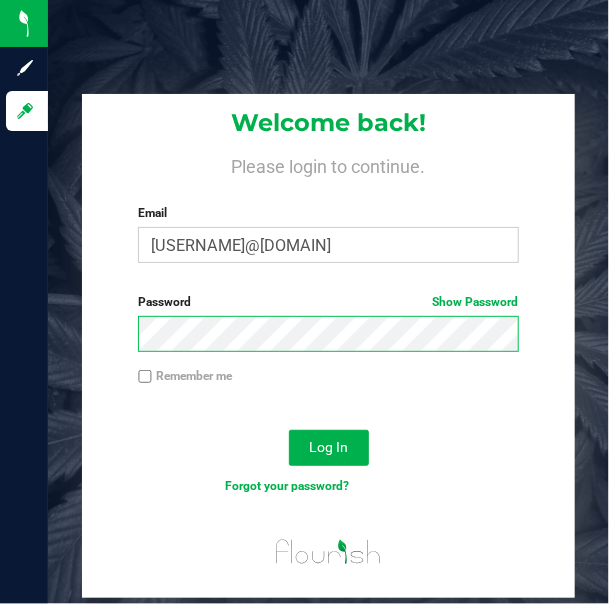 click on "Log In" at bounding box center (329, 448) 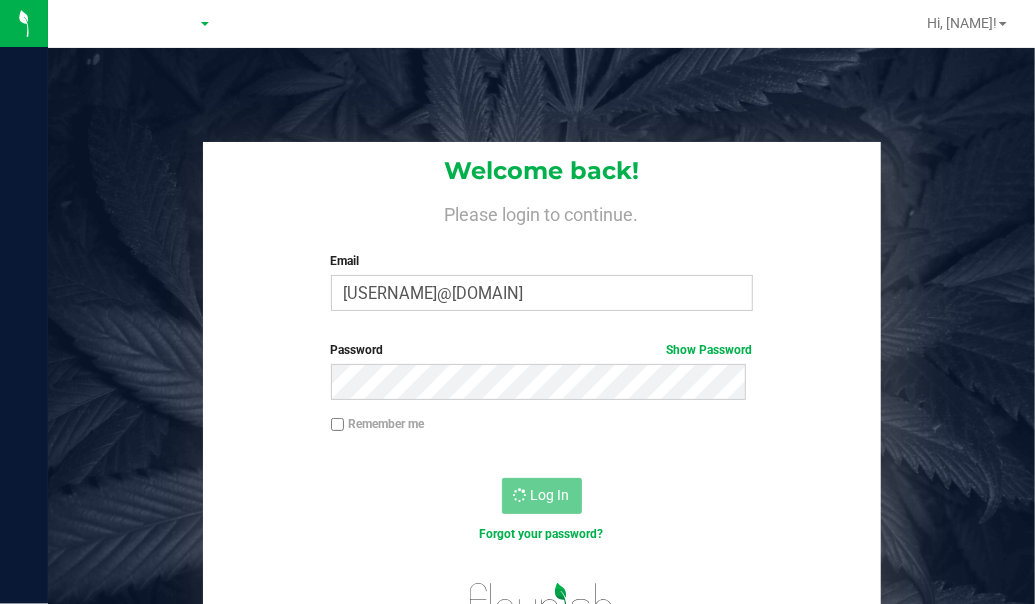 click on "Welcome back!" at bounding box center (542, 171) 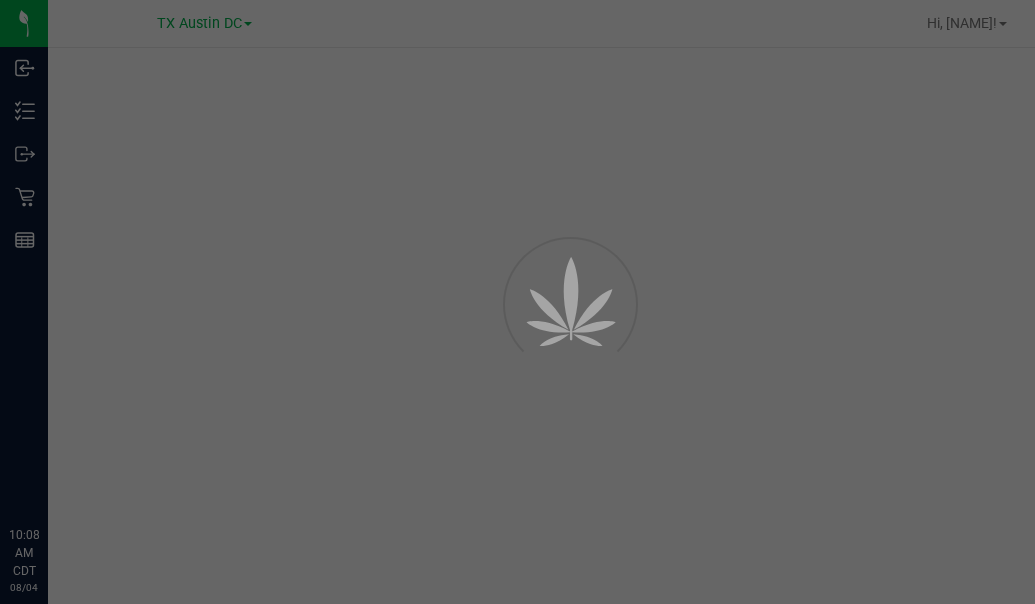 scroll, scrollTop: 0, scrollLeft: 0, axis: both 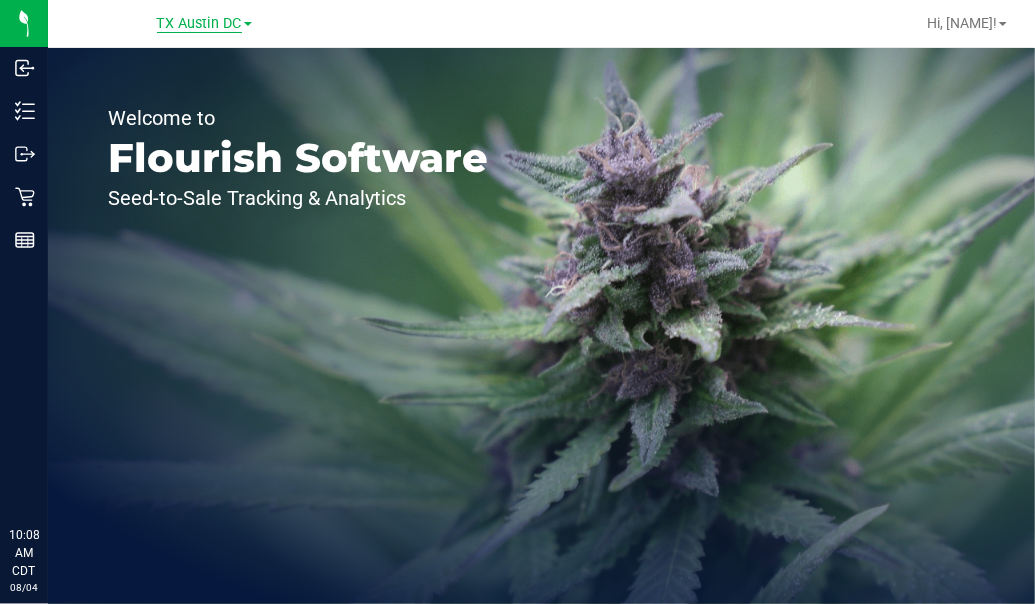 click on "TX Austin DC" at bounding box center (199, 24) 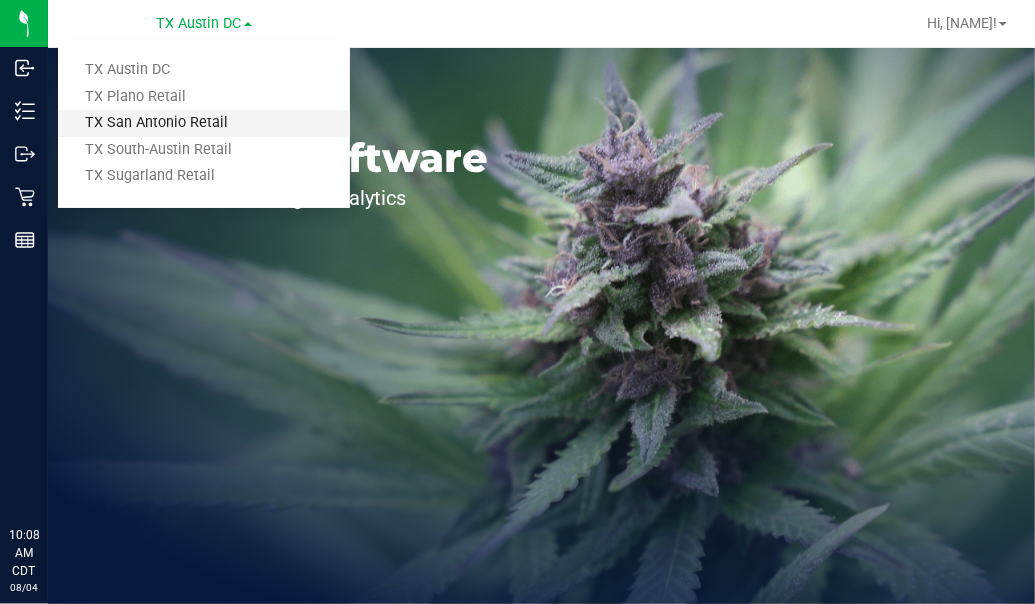 click on "TX San Antonio Retail" at bounding box center [204, 123] 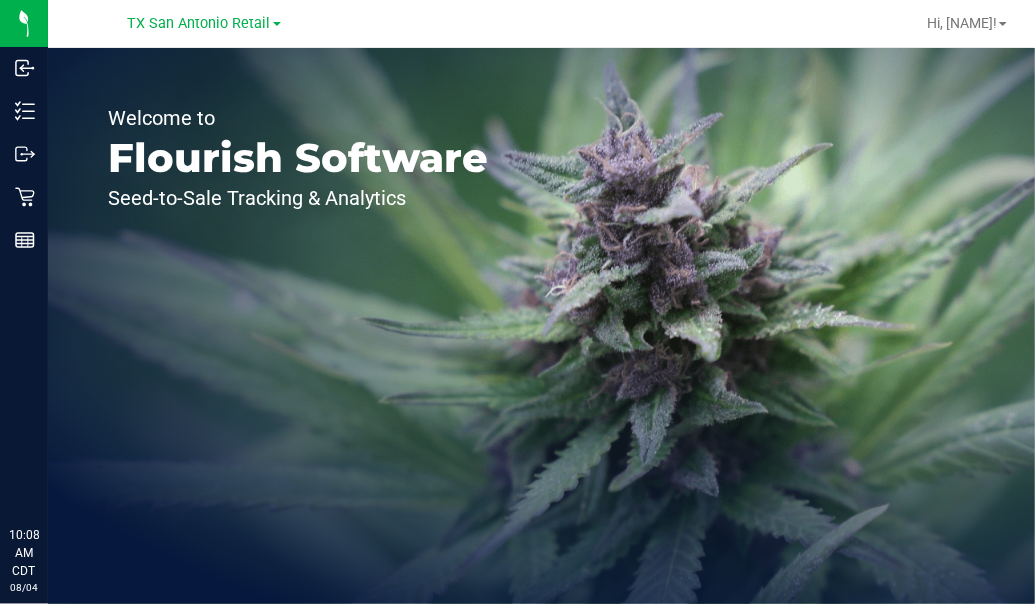 click at bounding box center (636, 23) 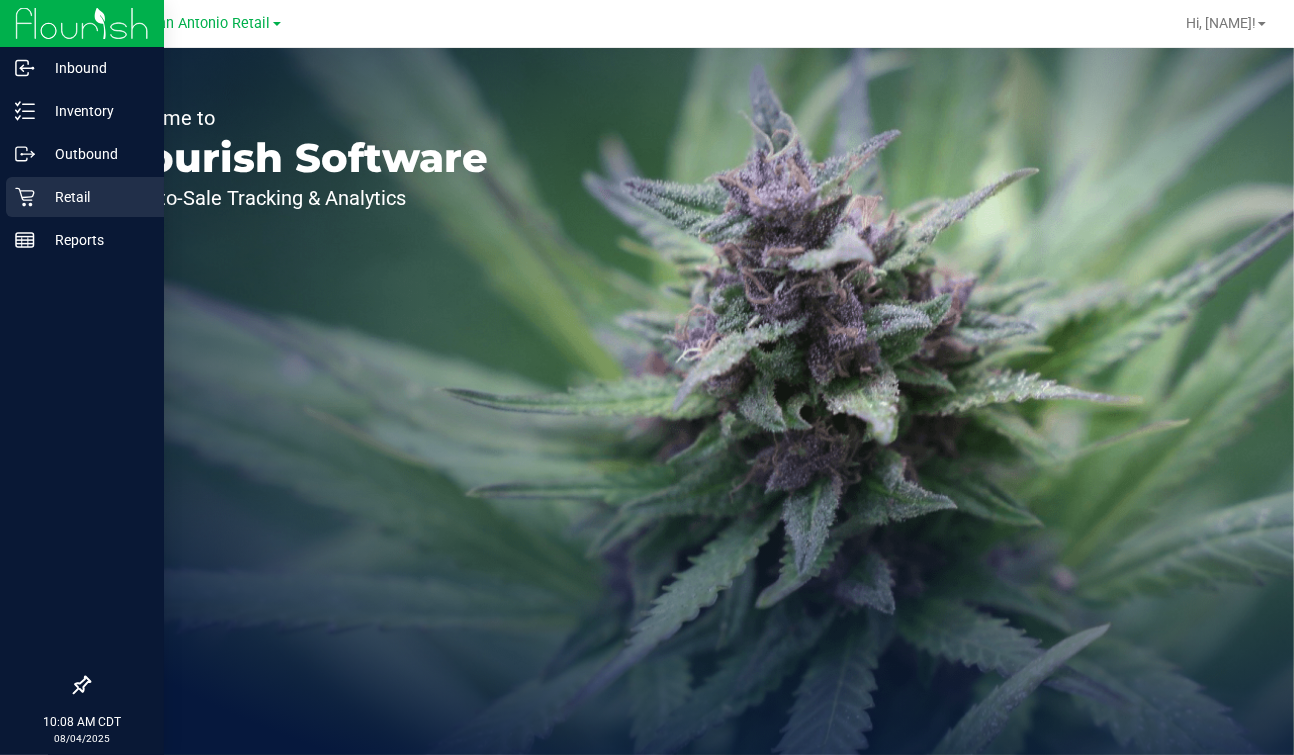 click on "Retail" at bounding box center (95, 197) 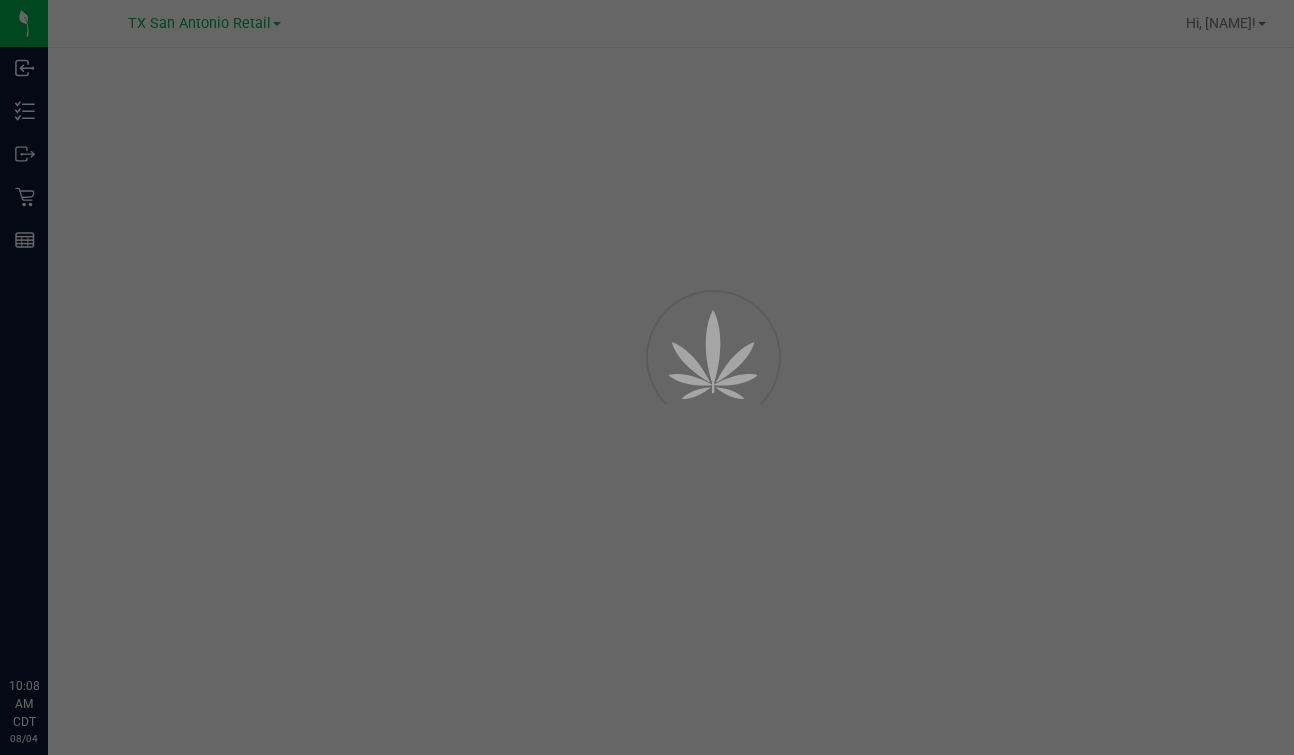 scroll, scrollTop: 0, scrollLeft: 0, axis: both 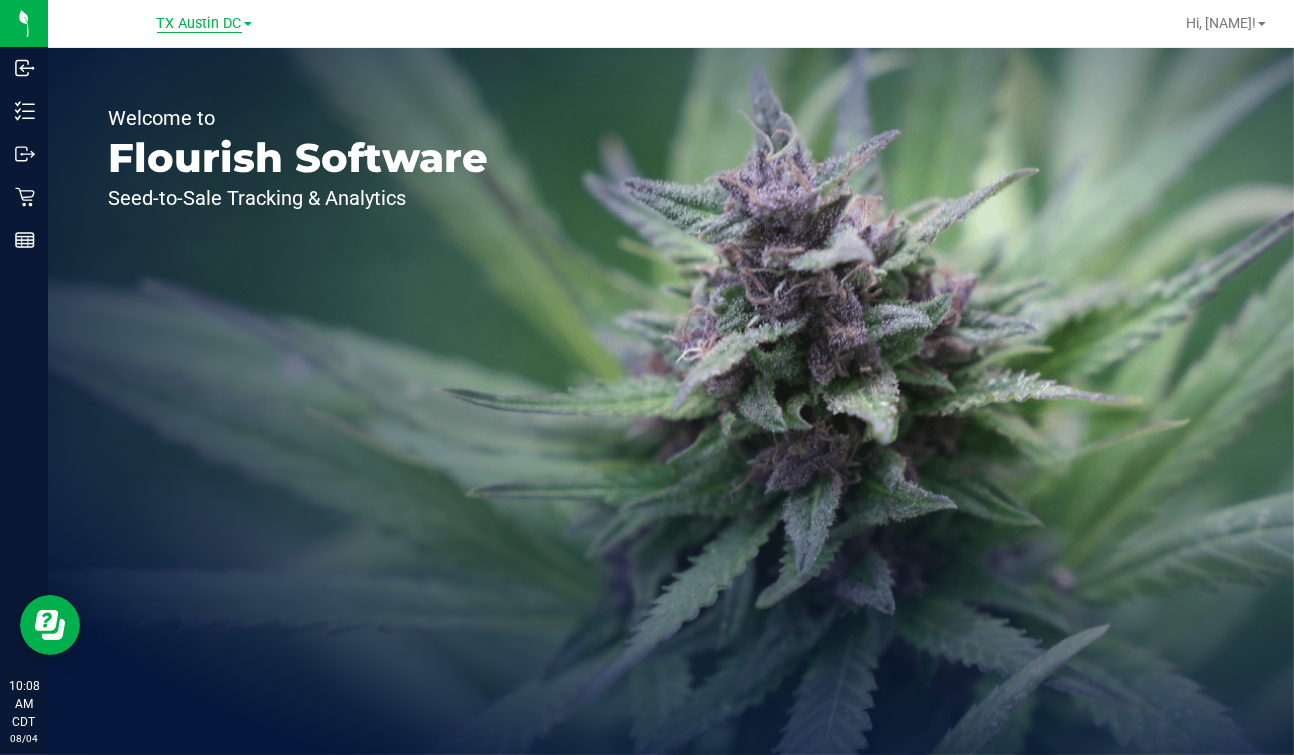 click on "TX Austin DC" at bounding box center (199, 24) 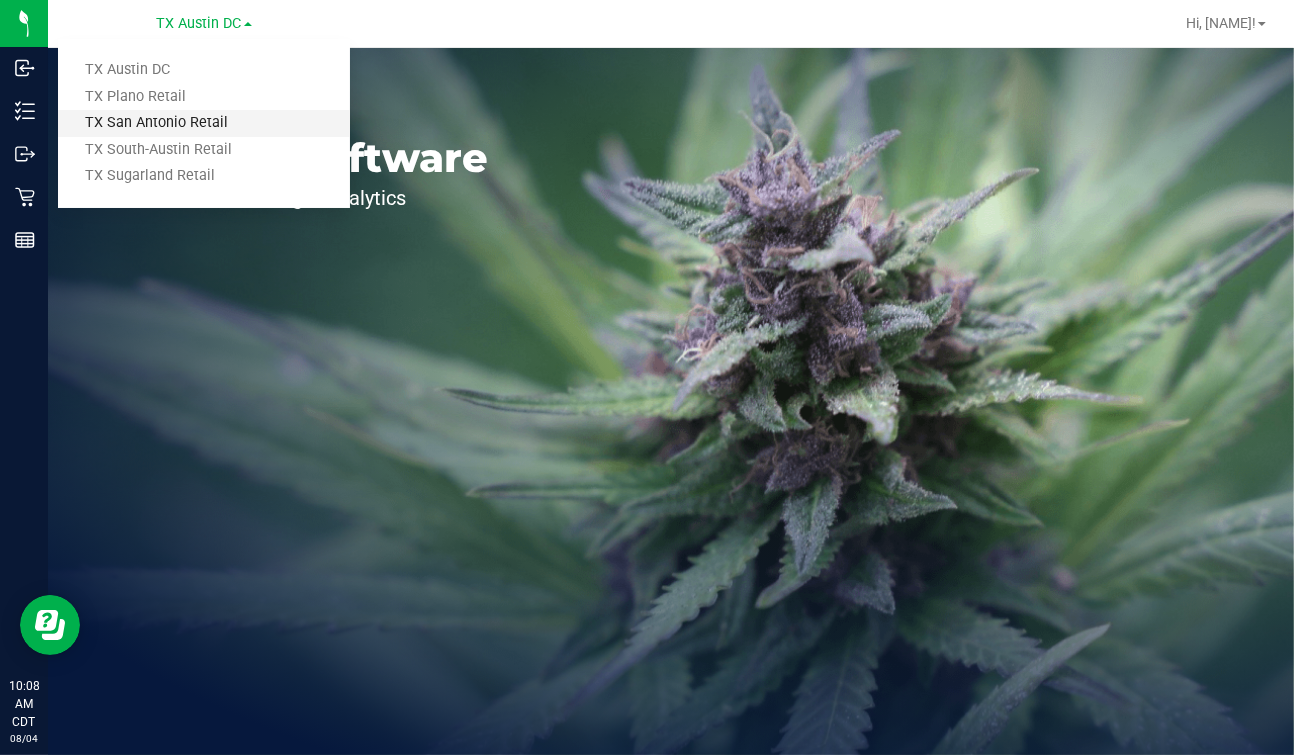 click on "TX San Antonio Retail" at bounding box center [204, 123] 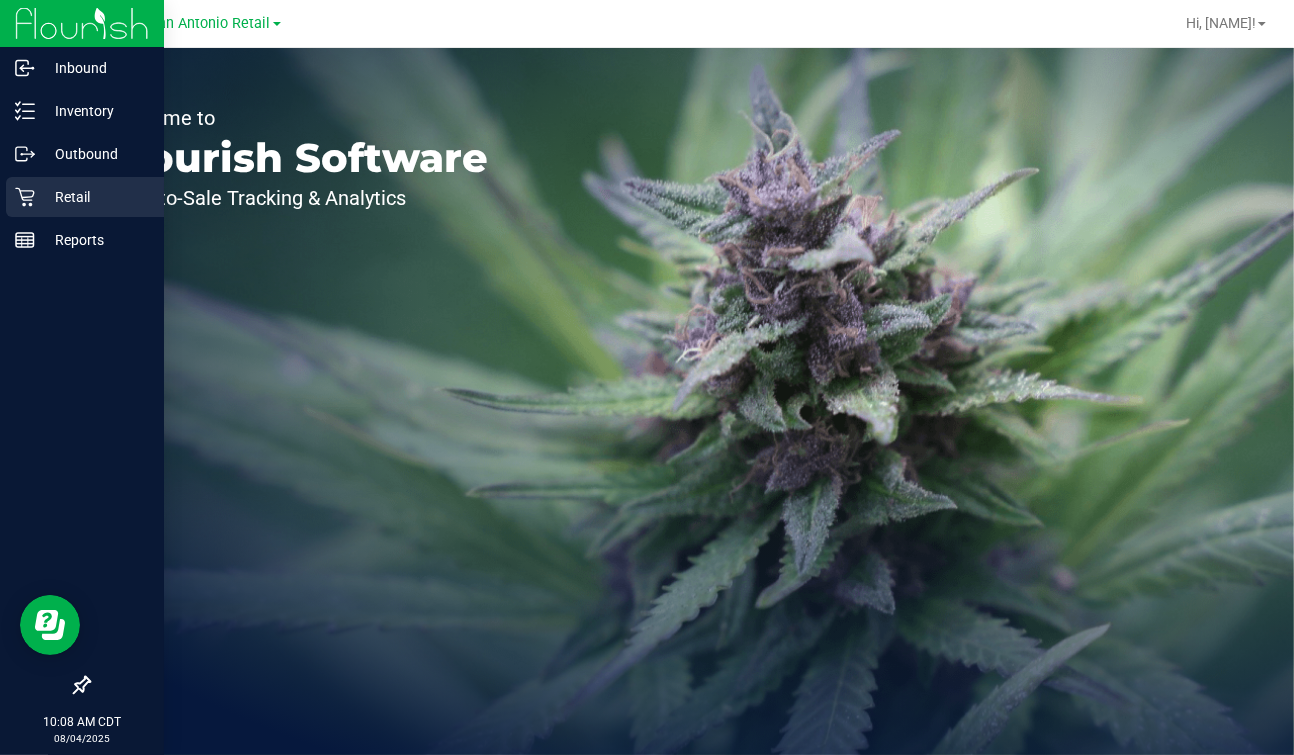 click 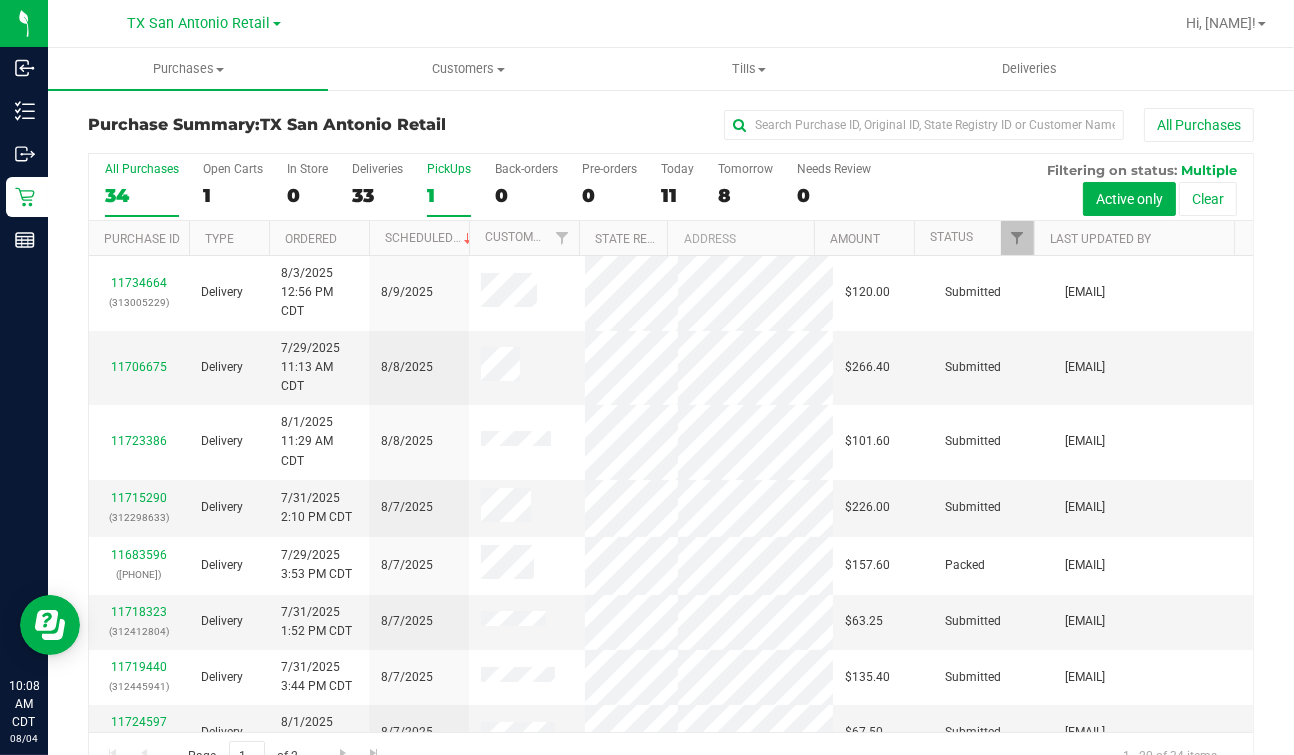 click on "PickUps
1" at bounding box center (449, 189) 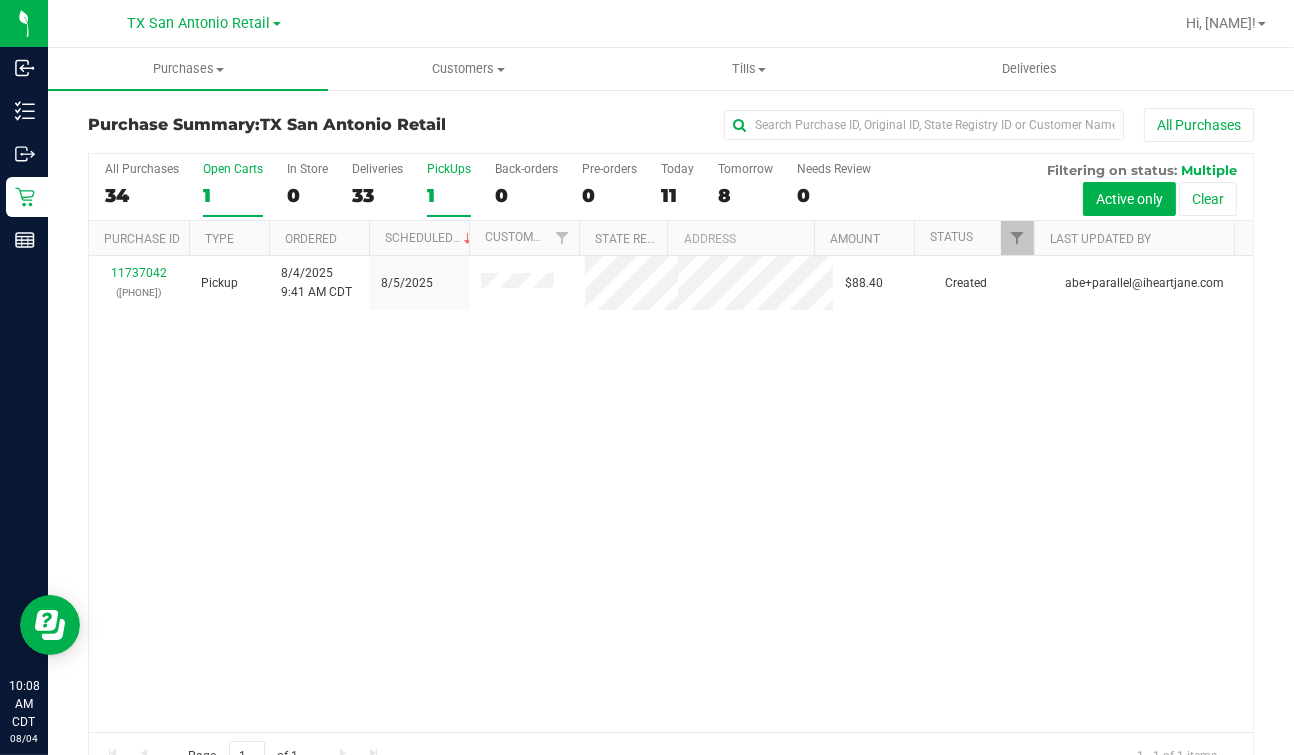 click on "Open Carts
1" at bounding box center [233, 189] 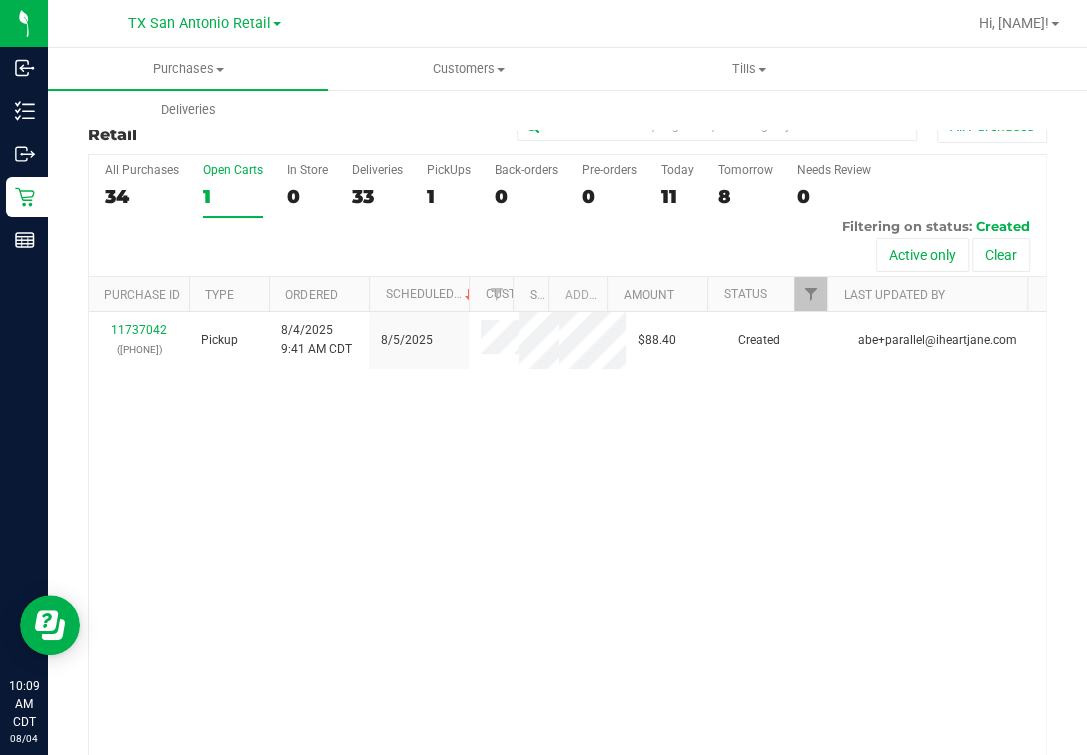 click on "11737042
(313116592)
Pickup 8/4/2025 9:41 AM CDT 8/5/2025
$88.40
Created abe+parallel@iheartjane.com" at bounding box center (567, 550) 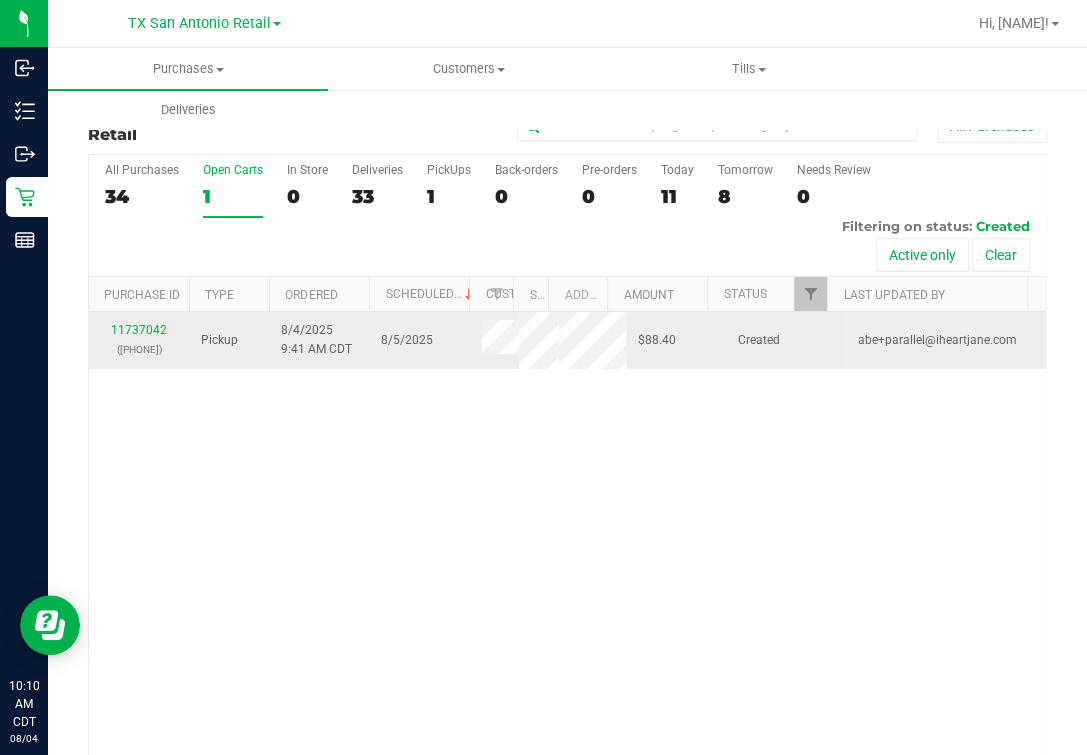 click on "(313116592)" at bounding box center (139, 349) 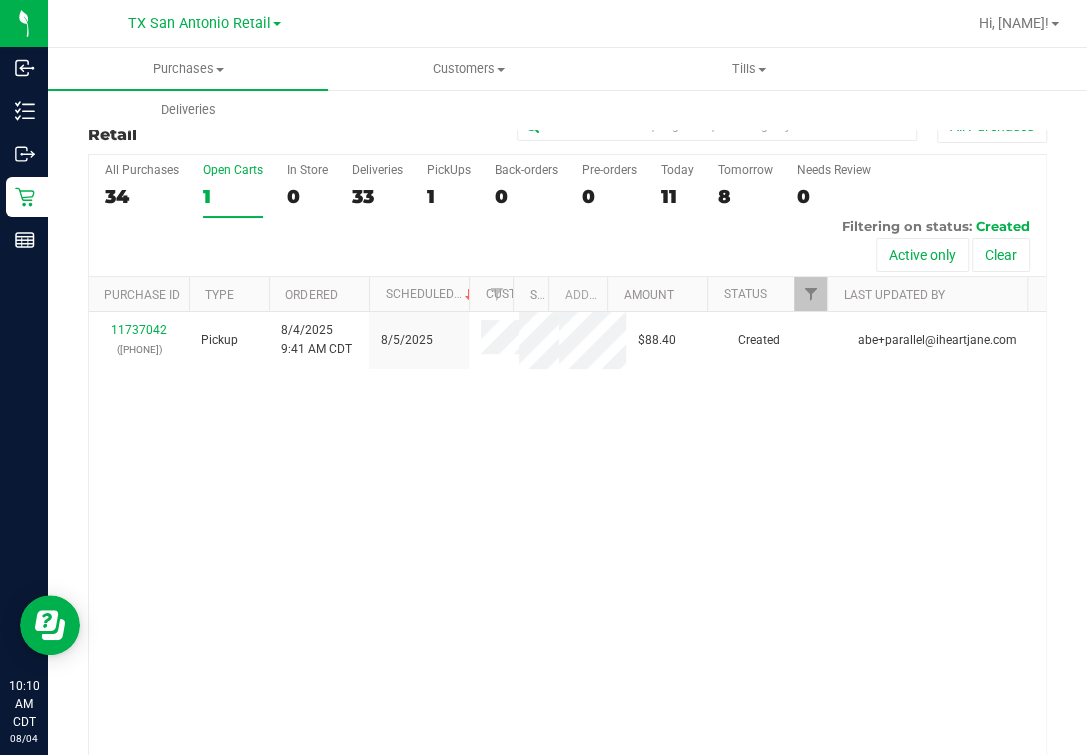 click on "Purchase ID" at bounding box center [139, 294] 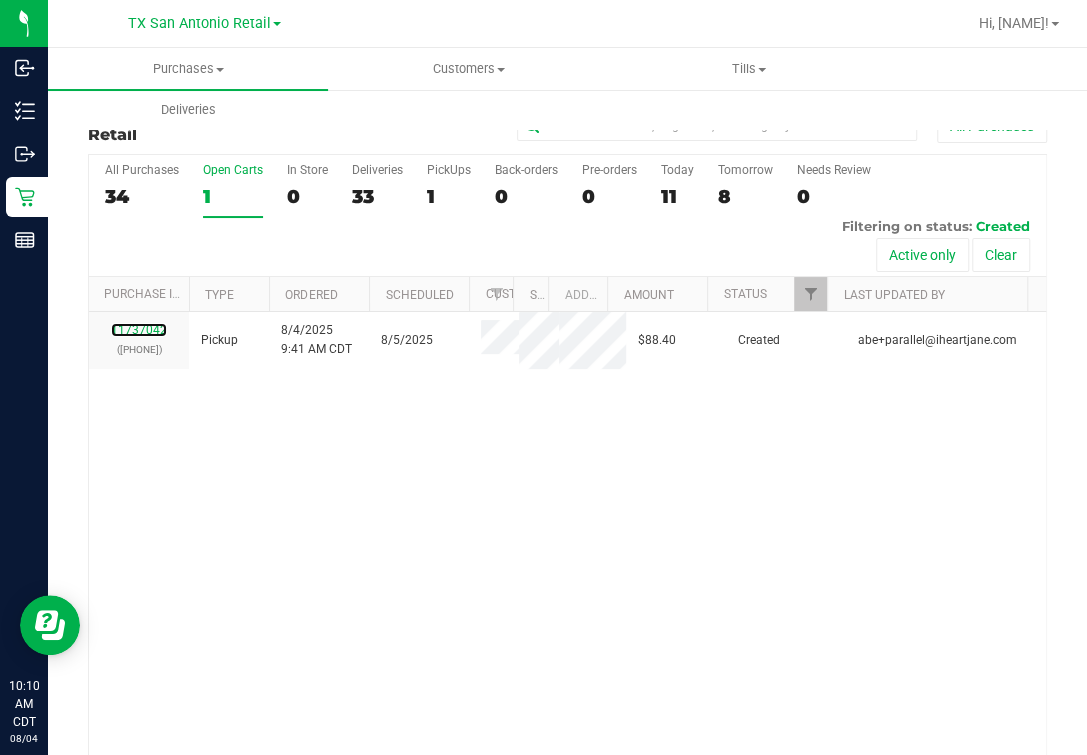 click on "11737042" at bounding box center (139, 330) 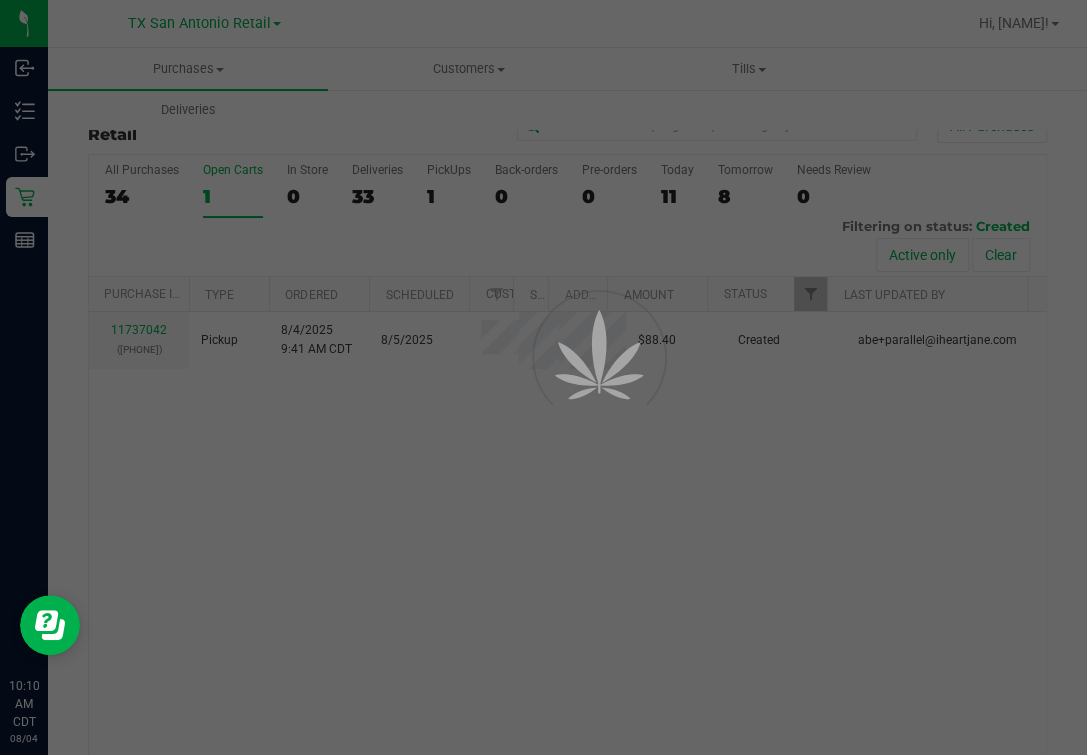 drag, startPoint x: 272, startPoint y: 337, endPoint x: 289, endPoint y: 360, distance: 28.600698 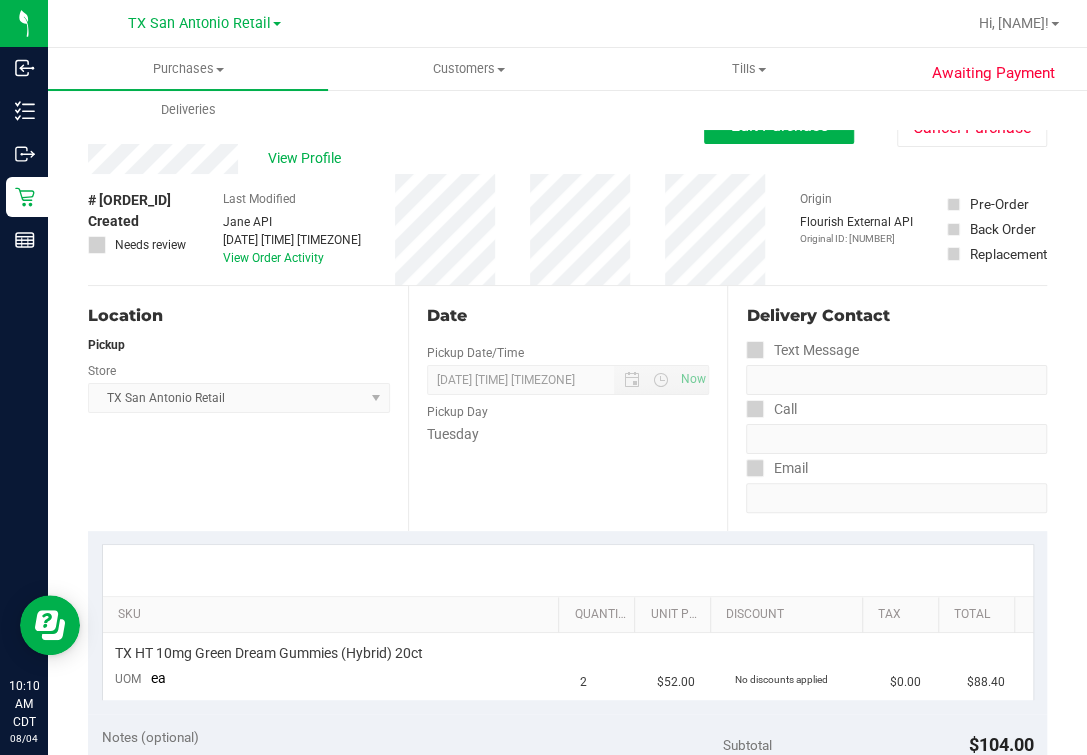 drag, startPoint x: 352, startPoint y: 295, endPoint x: 397, endPoint y: 311, distance: 47.759815 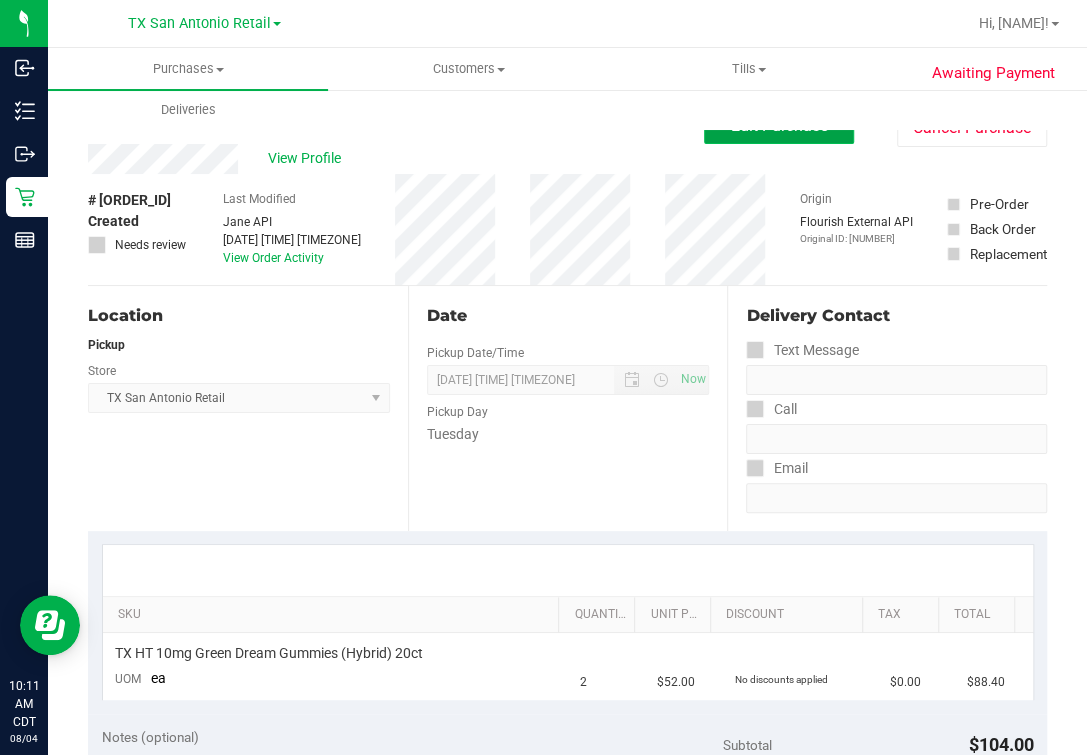 click on "Edit Purchase" at bounding box center [779, 125] 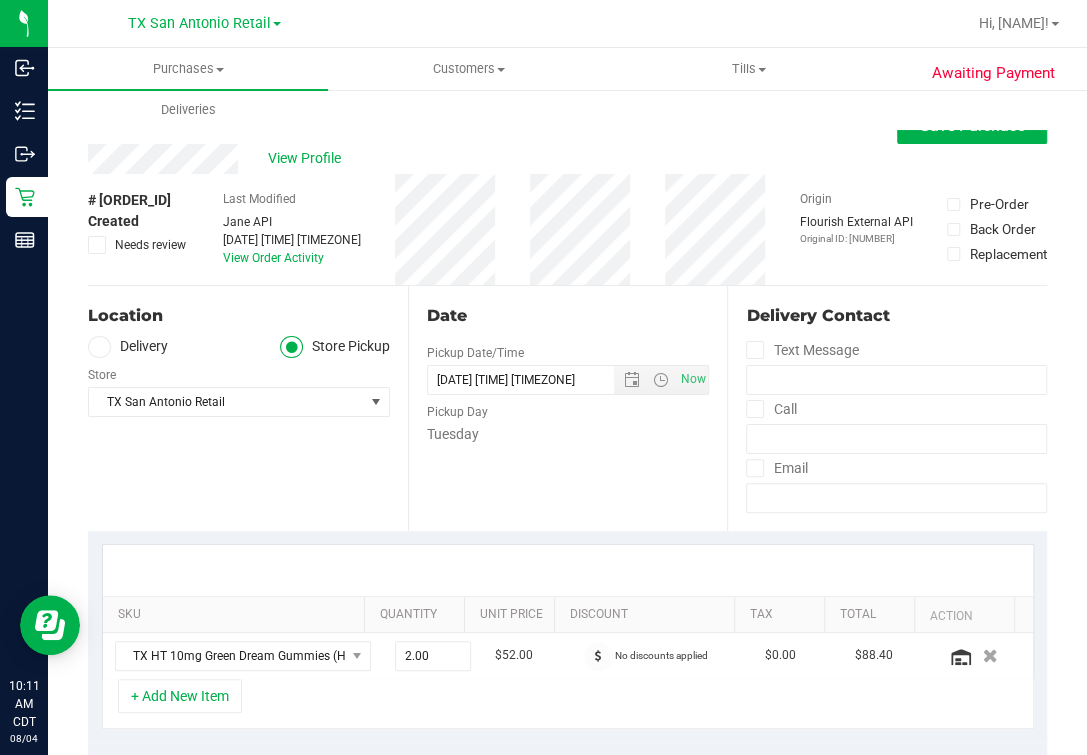 click on "View Profile" at bounding box center [567, 159] 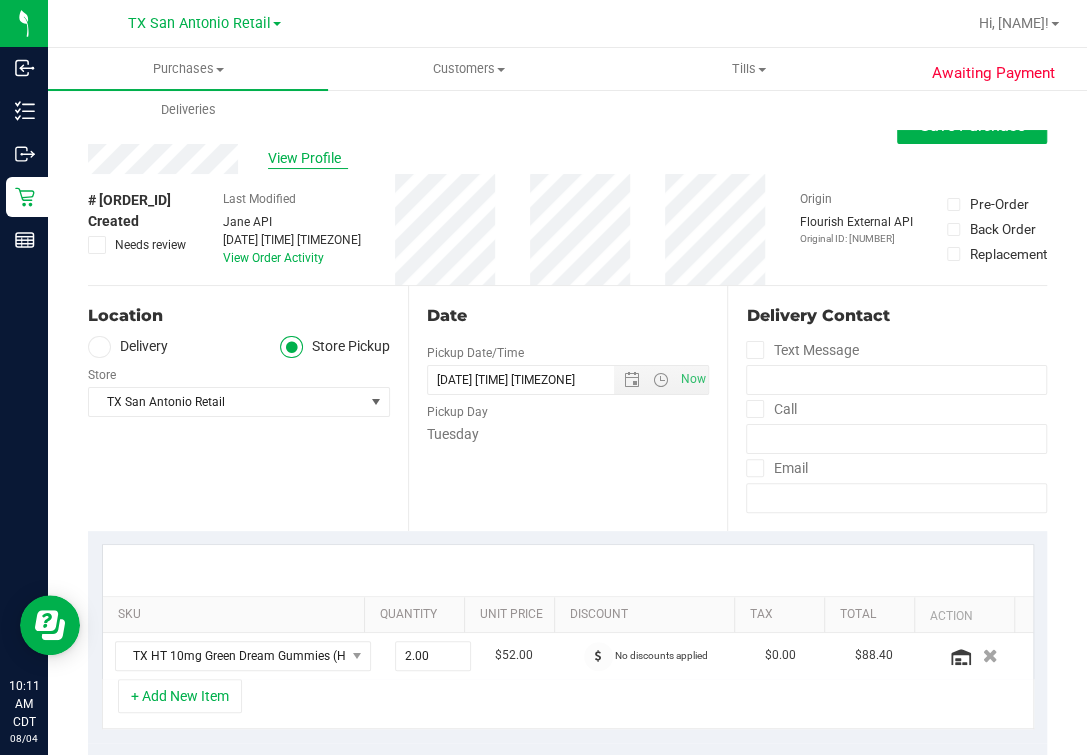 click on "View Profile" at bounding box center (308, 158) 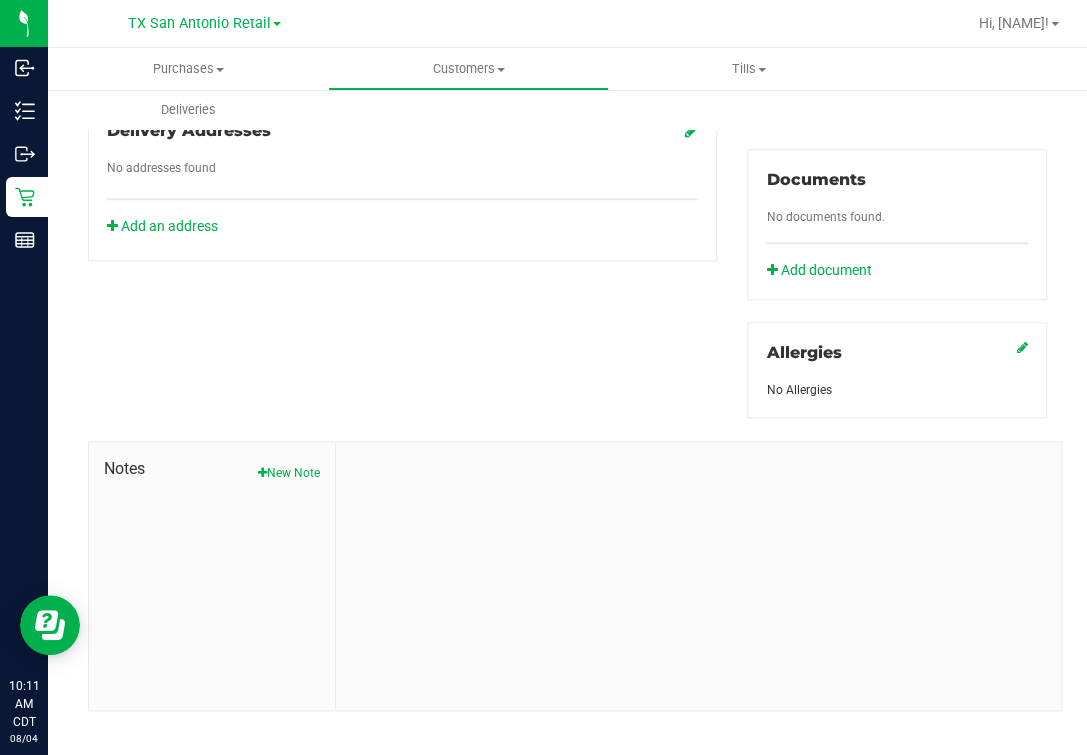 scroll, scrollTop: 58, scrollLeft: 0, axis: vertical 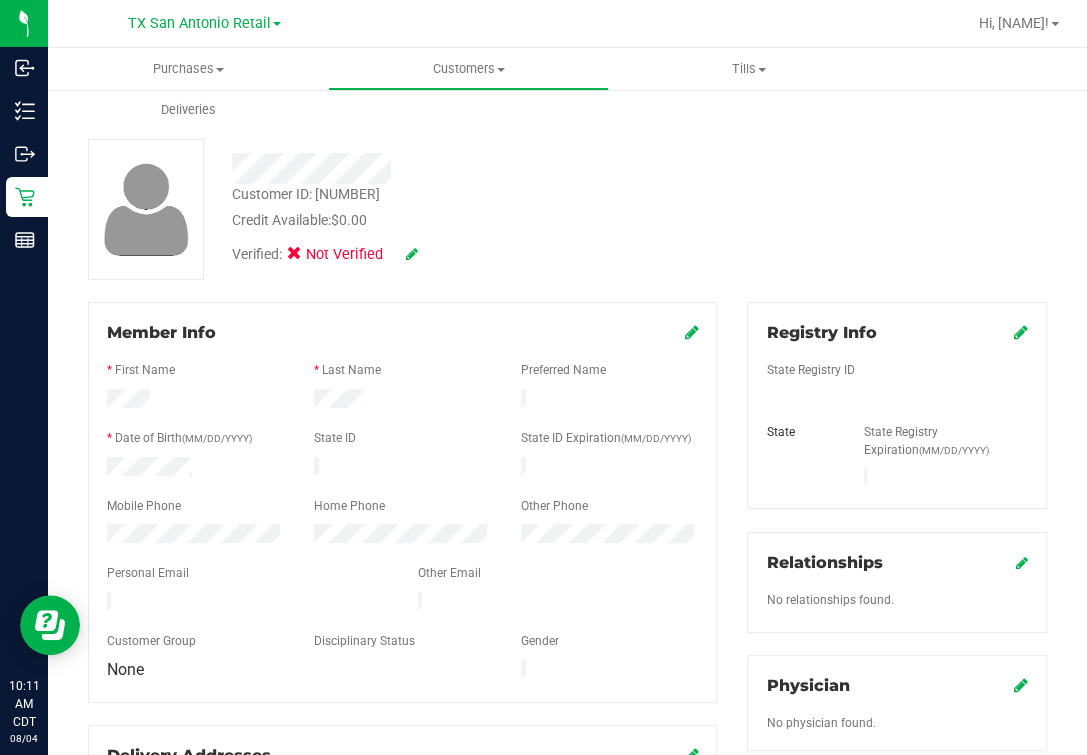 click at bounding box center [402, 353] 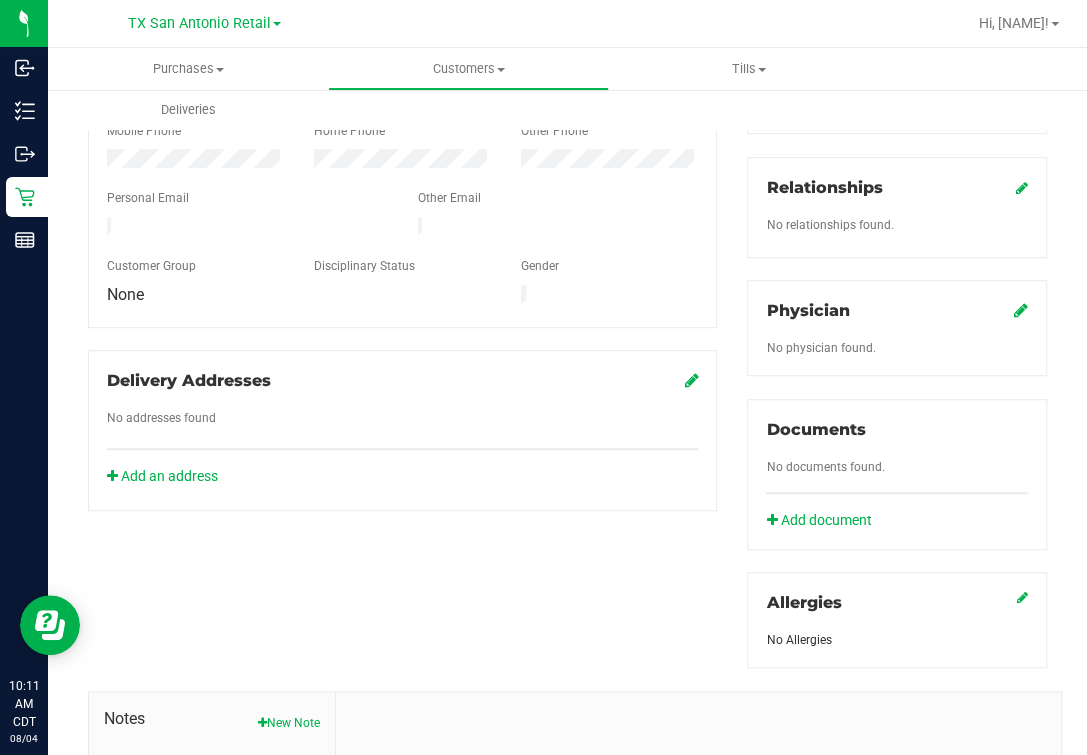 scroll, scrollTop: 0, scrollLeft: 0, axis: both 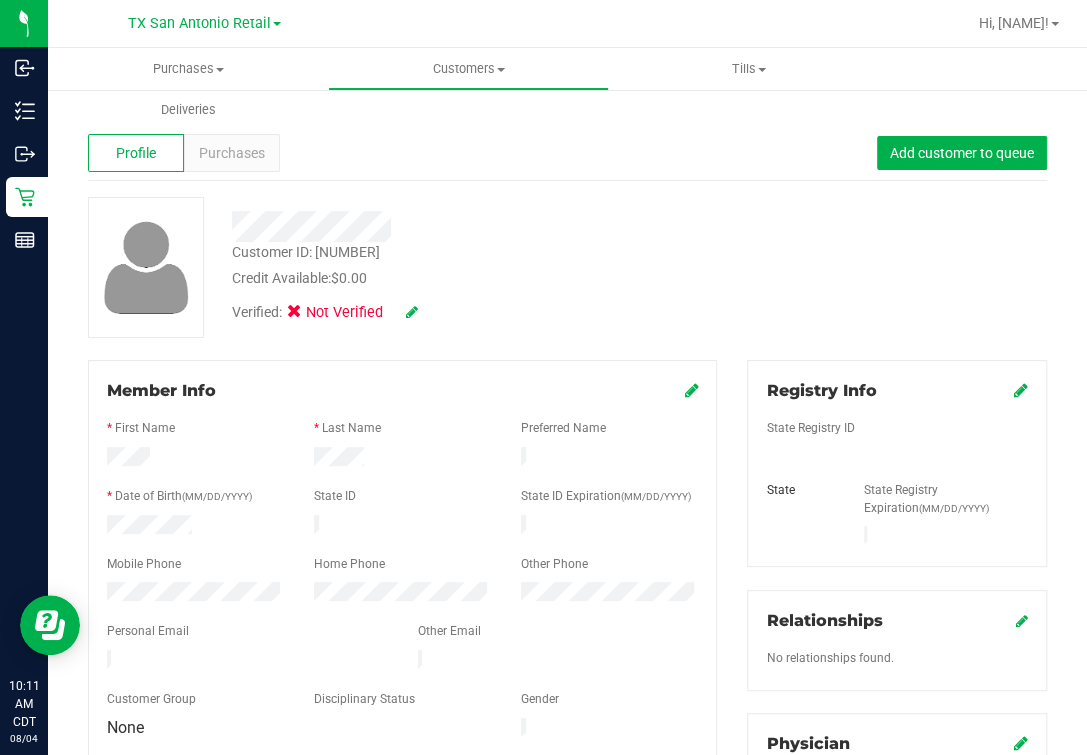 click on "Customer ID: 1615855
Credit Available:
$0.00
Verified:
Not Verified" at bounding box center (567, 267) 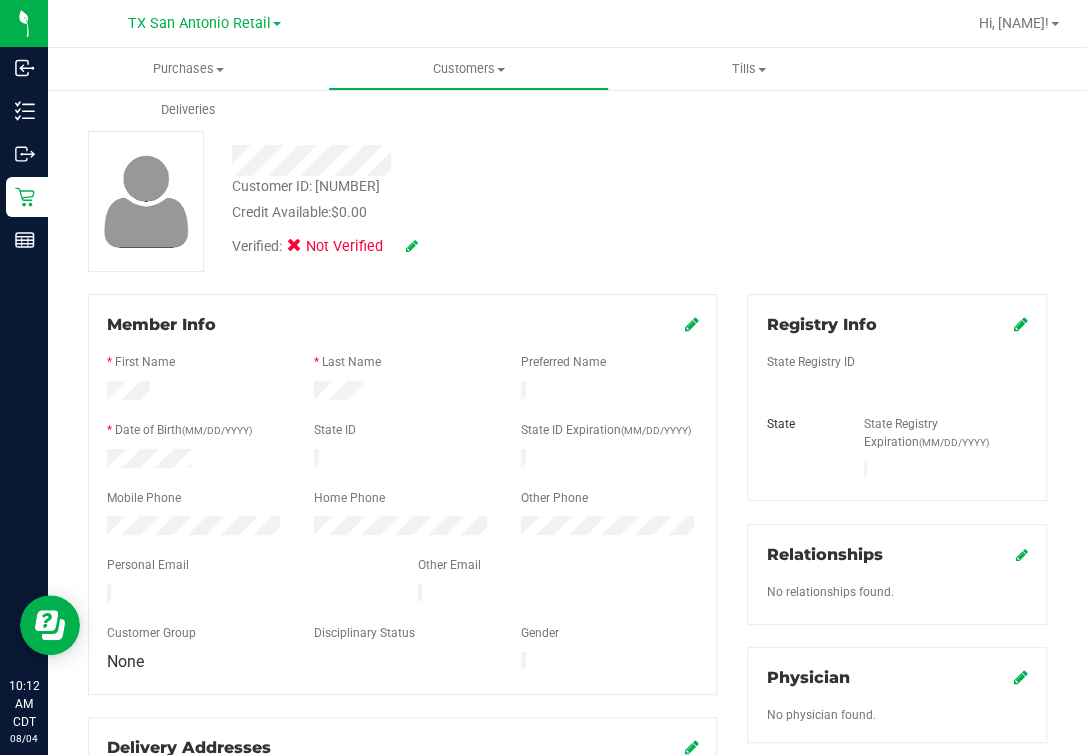 scroll, scrollTop: 0, scrollLeft: 0, axis: both 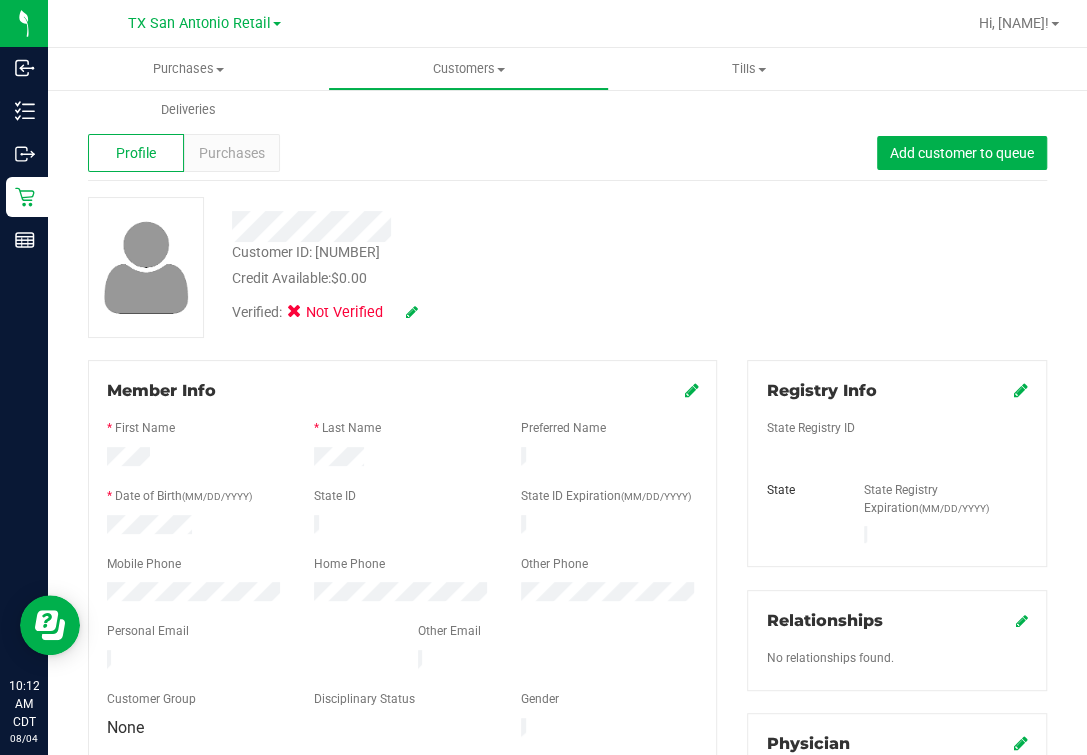 click on "Customer ID: 1615855
Credit Available:
$0.00
Verified:
Not Verified" at bounding box center (567, 267) 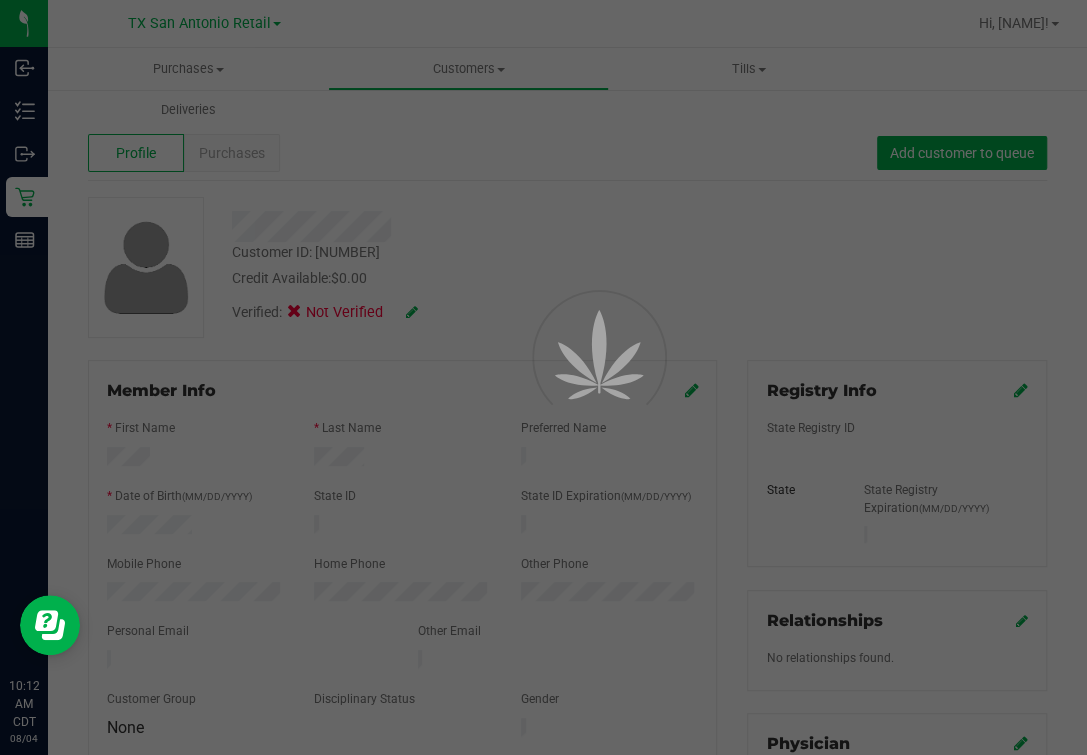 click at bounding box center [543, 377] 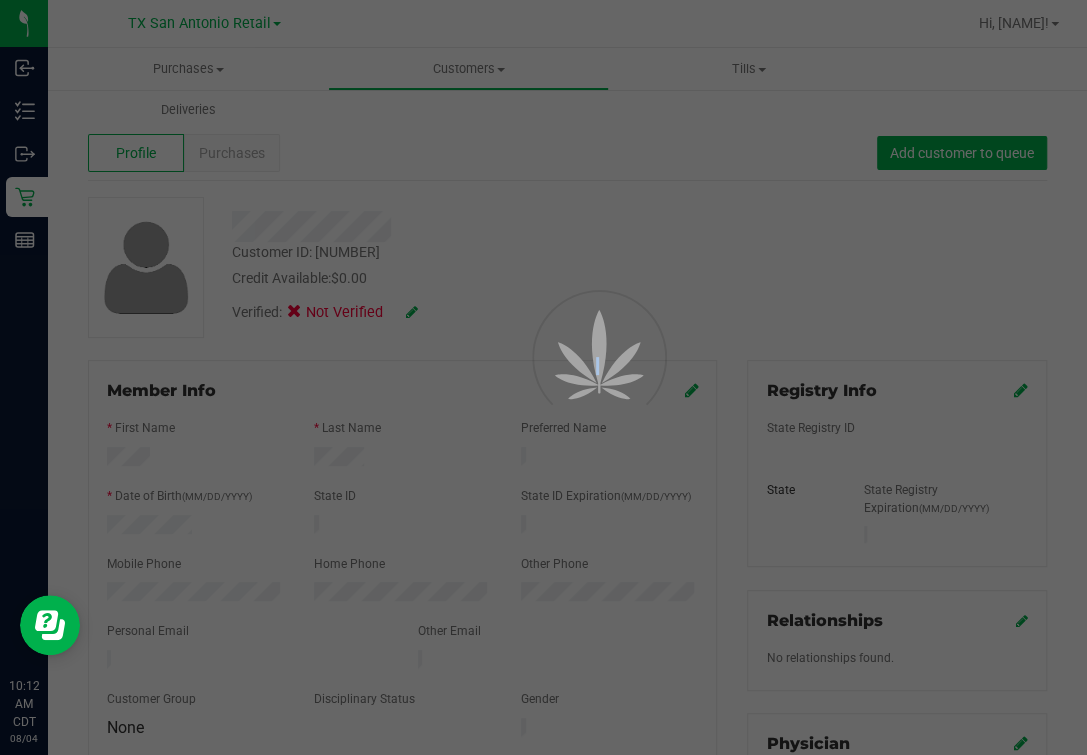 click at bounding box center (543, 377) 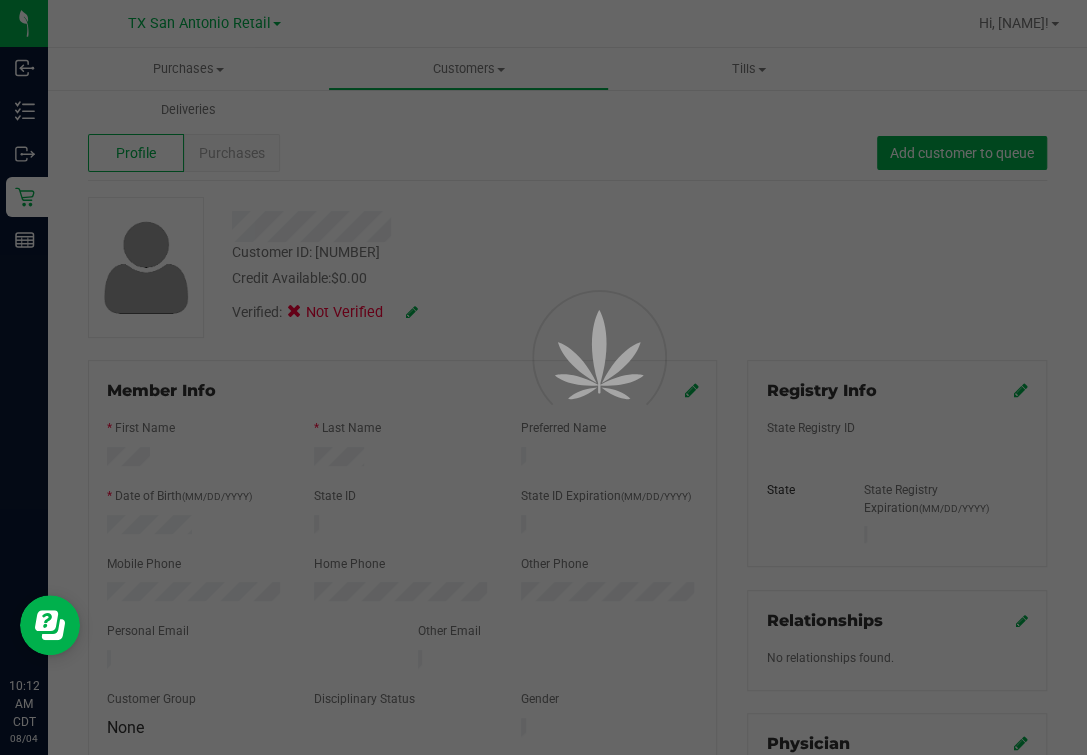 click at bounding box center [543, 377] 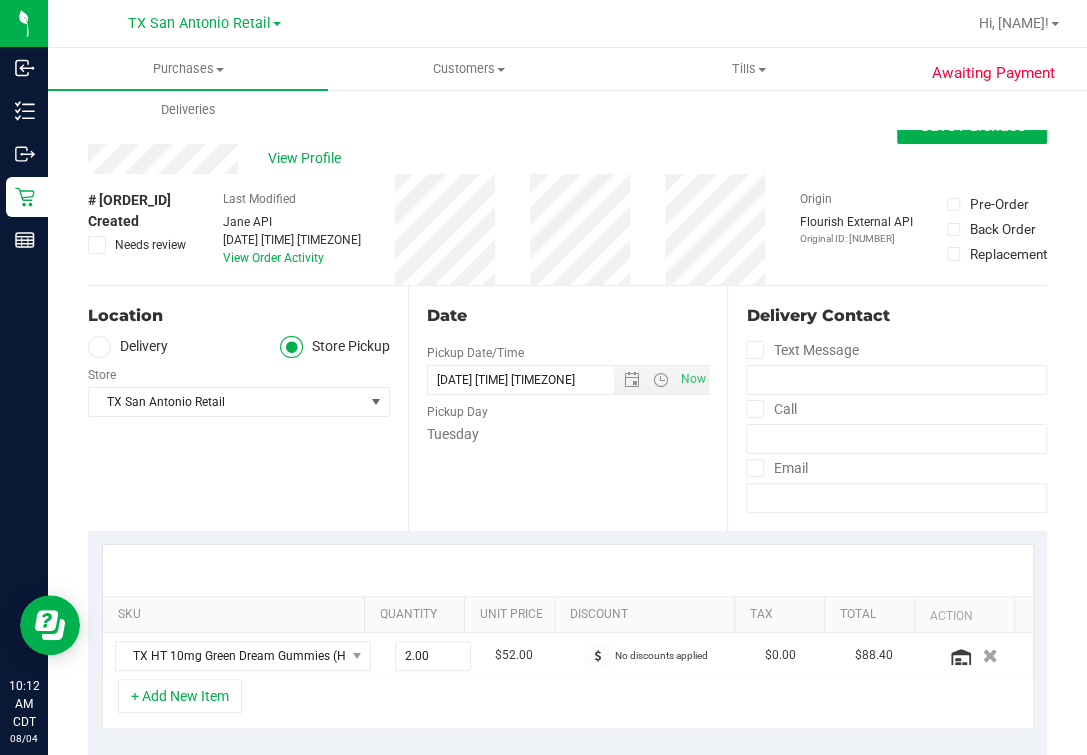 click on "View Profile" at bounding box center (567, 159) 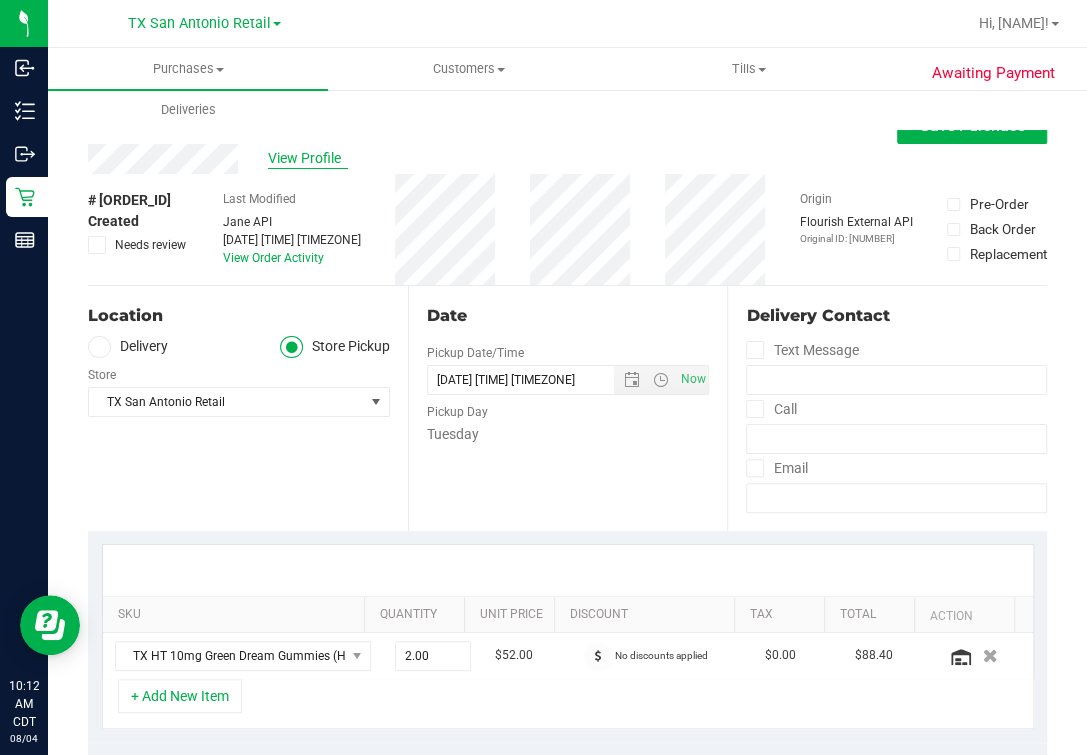 click on "View Profile" at bounding box center (308, 158) 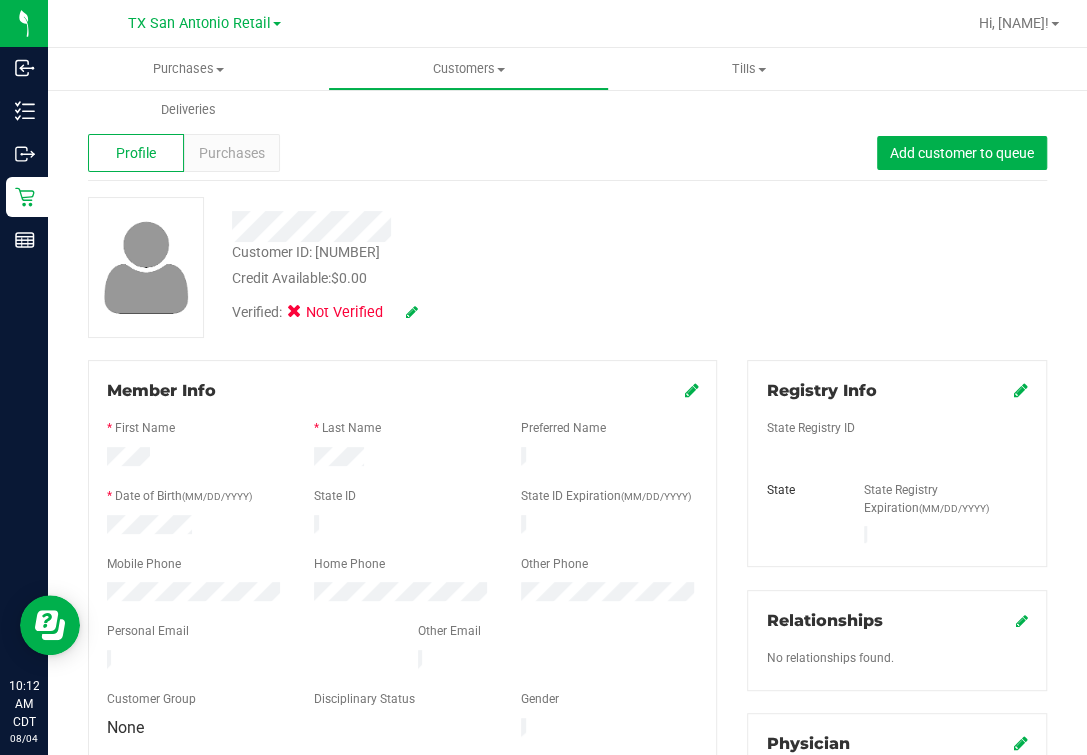 click on "Profile
Purchases
Add customer to queue" at bounding box center [567, 153] 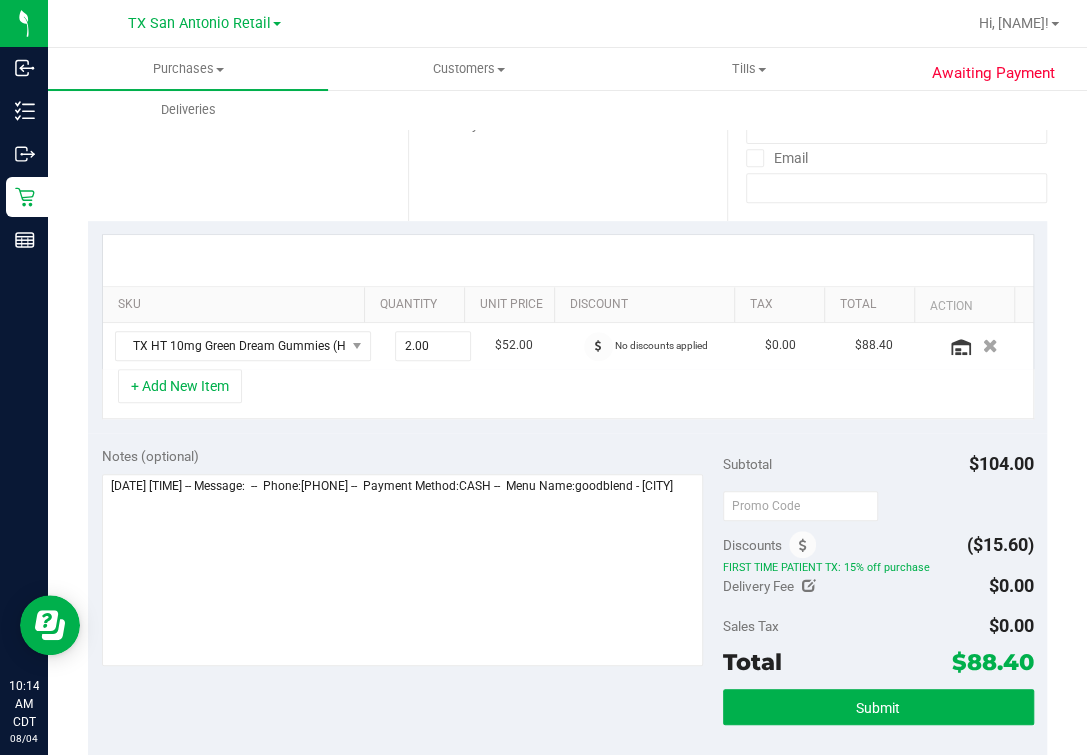 scroll, scrollTop: 0, scrollLeft: 0, axis: both 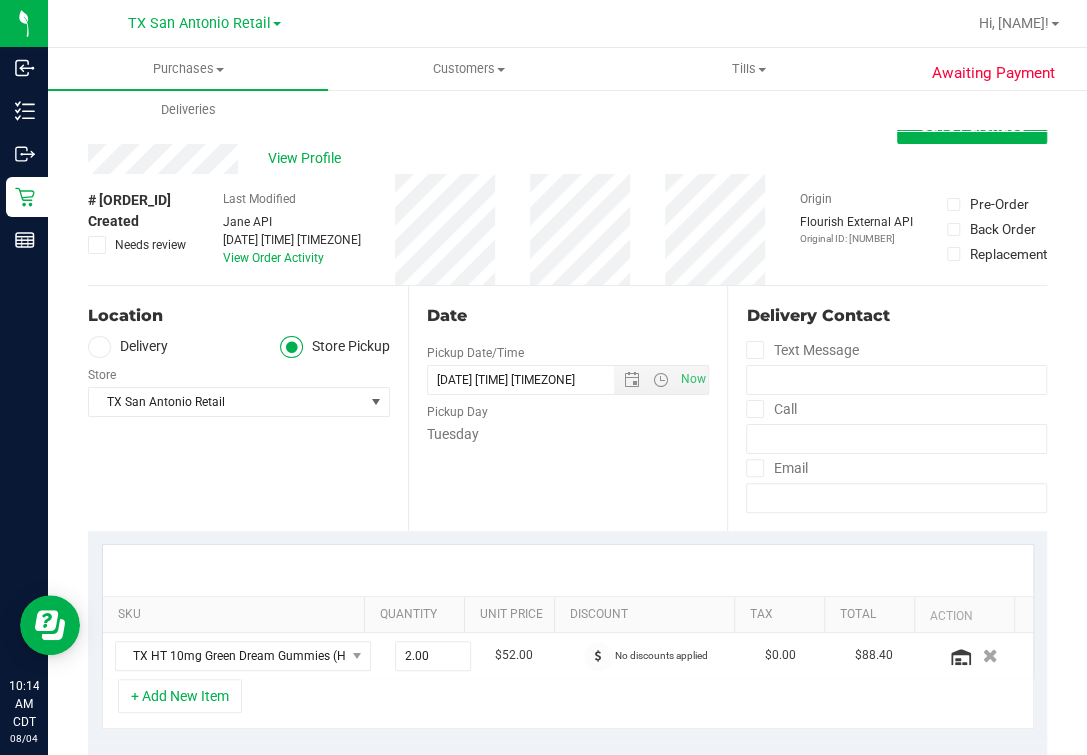 click on "View Profile" at bounding box center (567, 159) 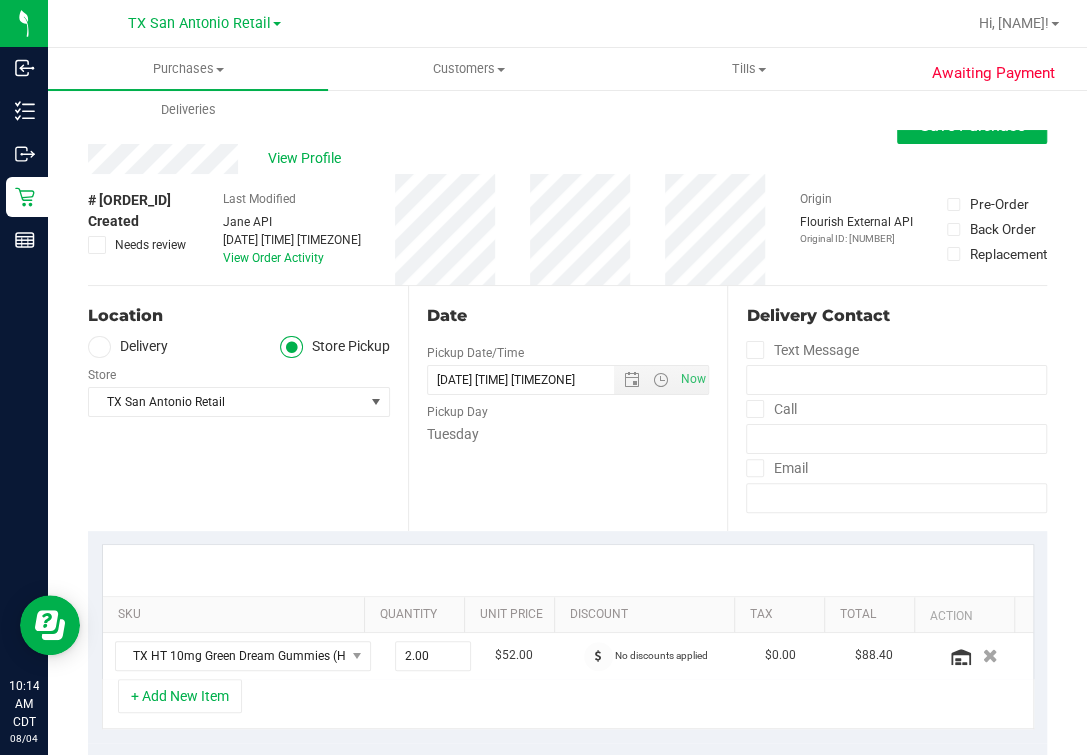 click on "Date
Pickup Date/Time
08/05/2025
Now
08/05/2025 05:00 PM
Now
Pickup Day
Tuesday" at bounding box center [568, 408] 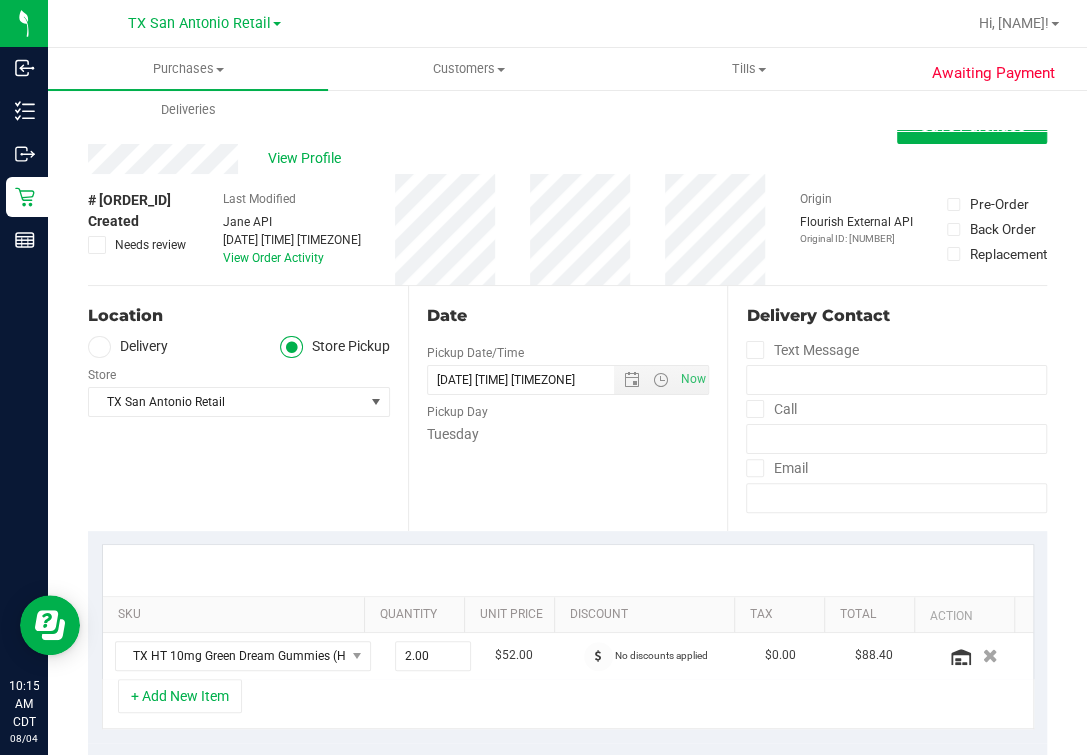 click on "Location
Delivery
Store Pickup
Store
TX San Antonio Retail Select Store Bonita Springs WC Boynton Beach WC Bradenton WC Brandon WC Brooksville WC Call Center Clermont WC Crestview WC Deerfield Beach WC Delray Beach WC Deltona WC Ft Walton Beach WC Ft. Lauderdale WC Ft. Myers WC Gainesville WC Jax Atlantic WC JAX DC REP Jax WC Key West WC Lakeland WC Largo WC Lehigh Acres DC REP Merritt Island WC Miami 72nd WC Miami Beach WC Miami Dadeland WC Miramar DC REP New Port Richey WC North Palm Beach WC North Port WC Ocala WC Orange Park WC Orlando Colonial WC Orlando DC REP Orlando WC Oviedo WC Palm Bay WC Palm Coast WC Panama City WC Pensacola WC WPB DC" at bounding box center [248, 408] 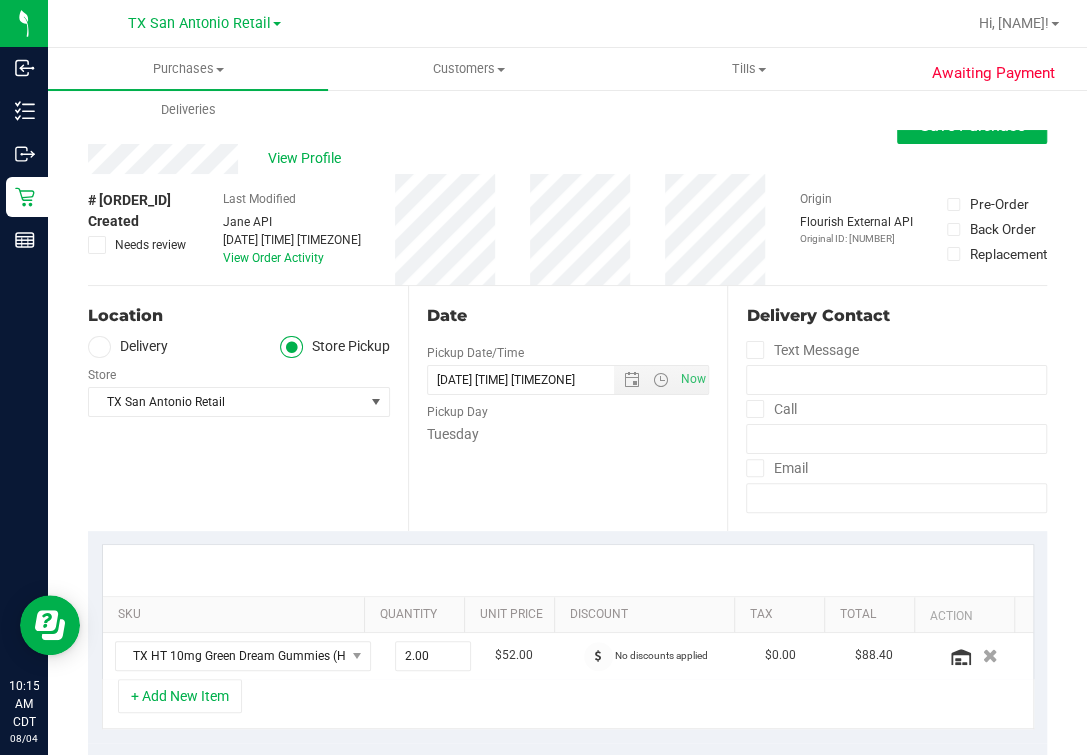 click on "Location
Delivery
Store Pickup
Store
TX San Antonio Retail Select Store Bonita Springs WC Boynton Beach WC Bradenton WC Brandon WC Brooksville WC Call Center Clermont WC Crestview WC Deerfield Beach WC Delray Beach WC Deltona WC Ft Walton Beach WC Ft. Lauderdale WC Ft. Myers WC Gainesville WC Jax Atlantic WC JAX DC REP Jax WC Key West WC Lakeland WC Largo WC Lehigh Acres DC REP Merritt Island WC Miami 72nd WC Miami Beach WC Miami Dadeland WC Miramar DC REP New Port Richey WC North Palm Beach WC North Port WC Ocala WC Orange Park WC Orlando Colonial WC Orlando DC REP Orlando WC Oviedo WC Palm Bay WC Palm Coast WC Panama City WC Pensacola WC WPB DC" at bounding box center [248, 408] 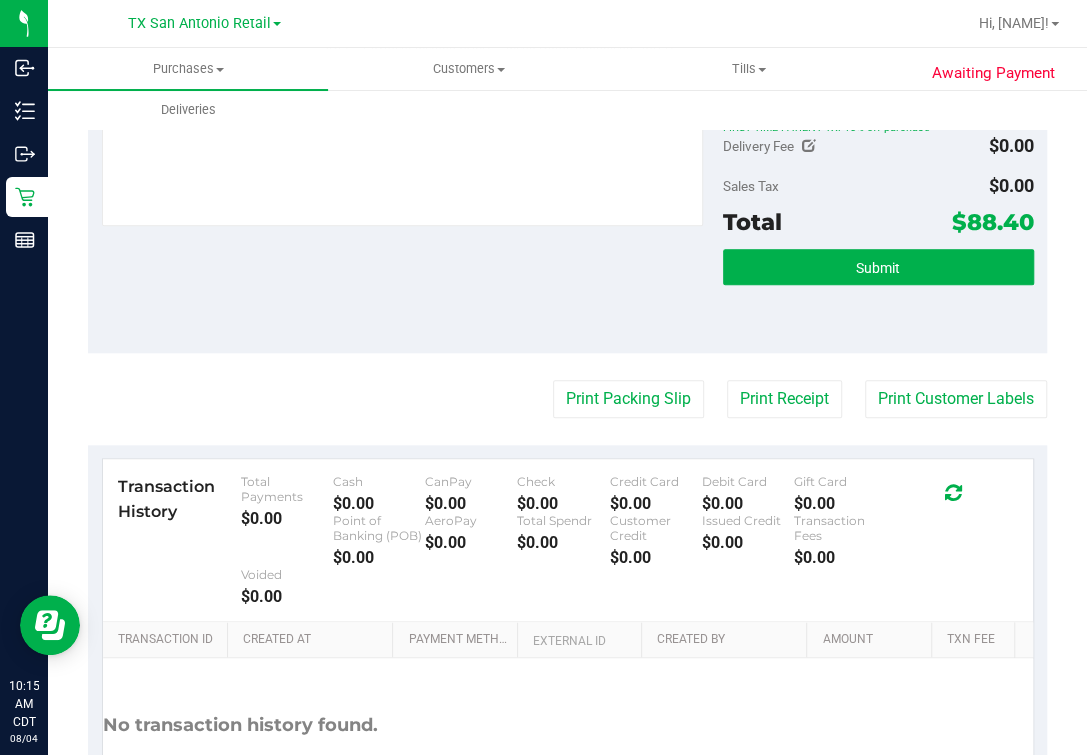 scroll, scrollTop: 0, scrollLeft: 0, axis: both 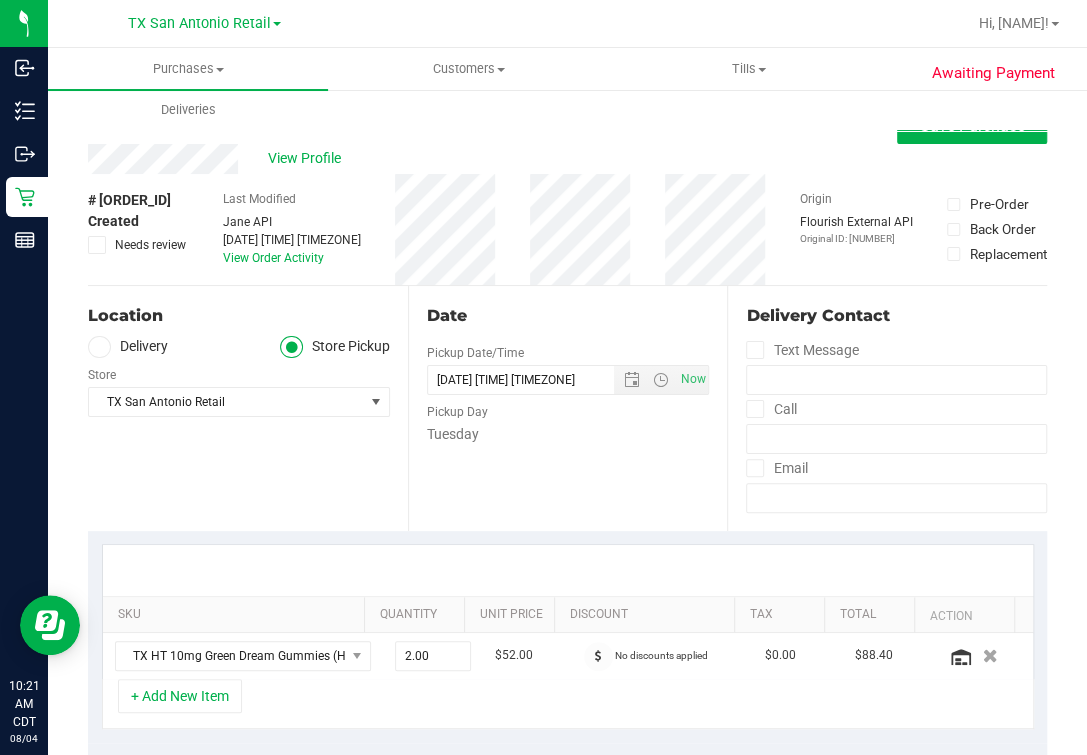 click at bounding box center (99, 347) 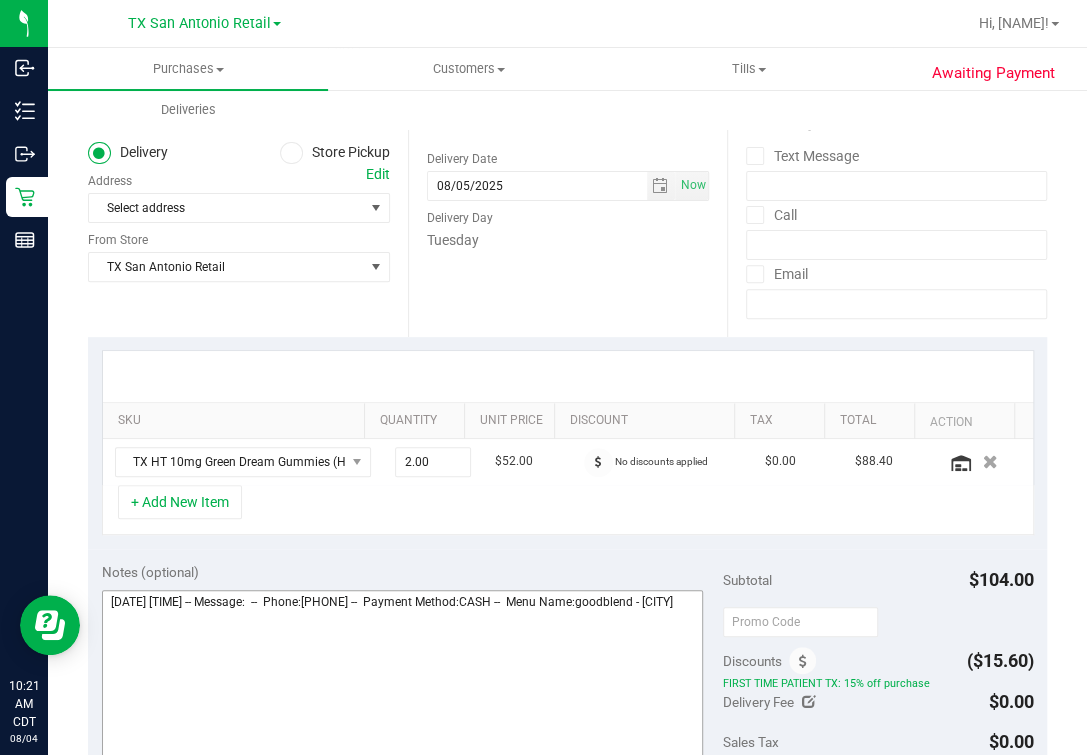 scroll, scrollTop: 249, scrollLeft: 0, axis: vertical 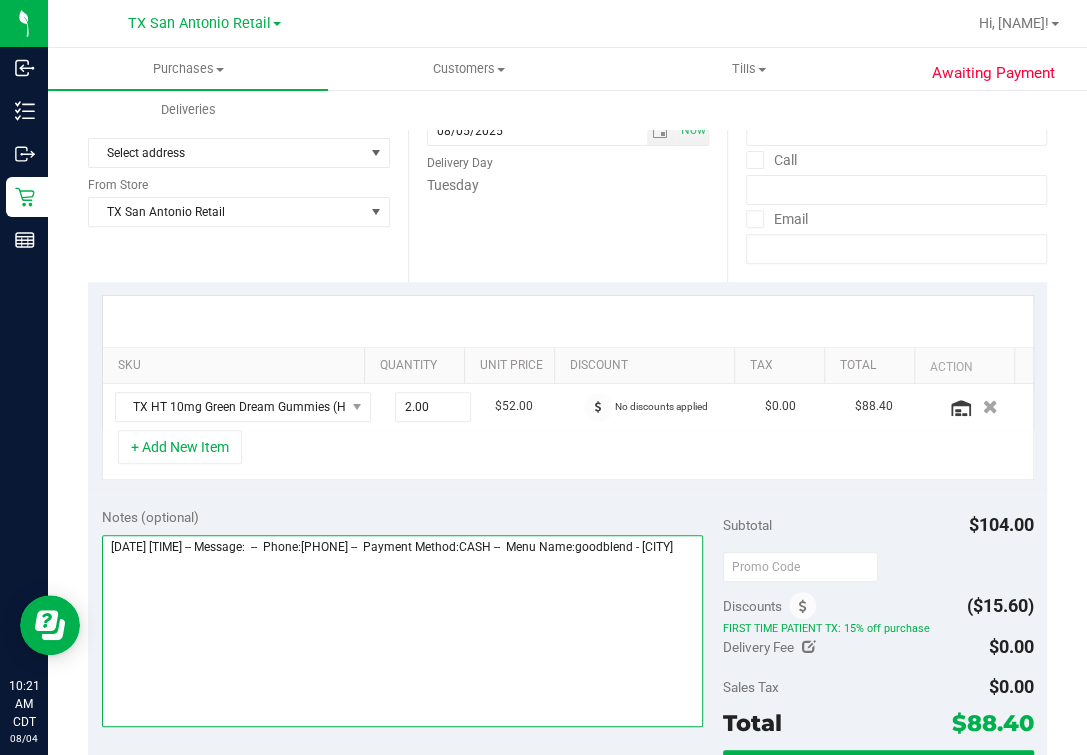 click at bounding box center (402, 631) 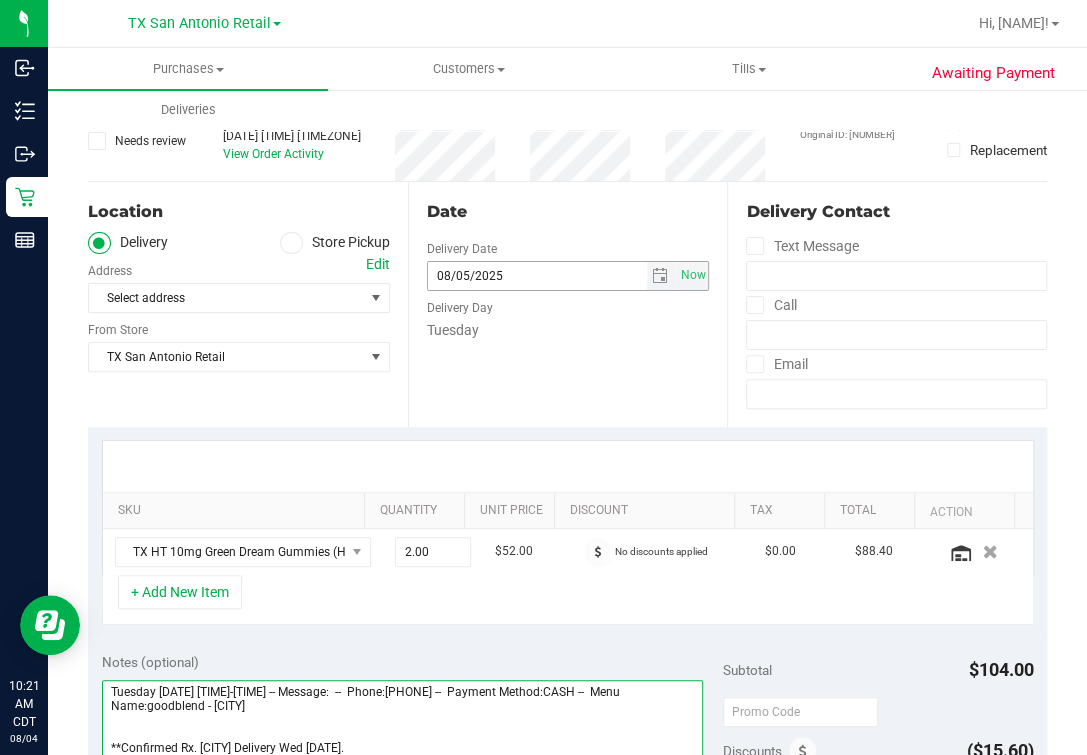 scroll, scrollTop: 0, scrollLeft: 0, axis: both 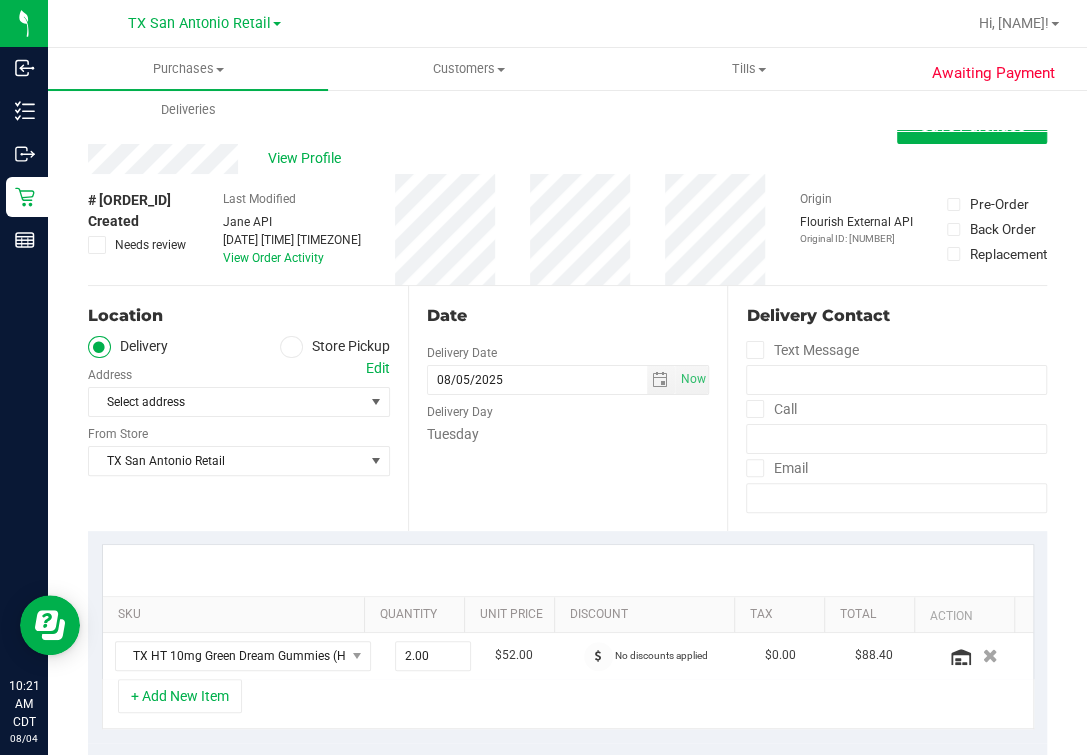 type on "Tuesday 08/05/2025 09:00-17:00 -- Message:  --  Phone:8303513403 --  Payment Method:CASH --  Menu Name:goodblend - San Antonio
**Confirmed Rx. San Antonio Delivery Wed 8/6/25." 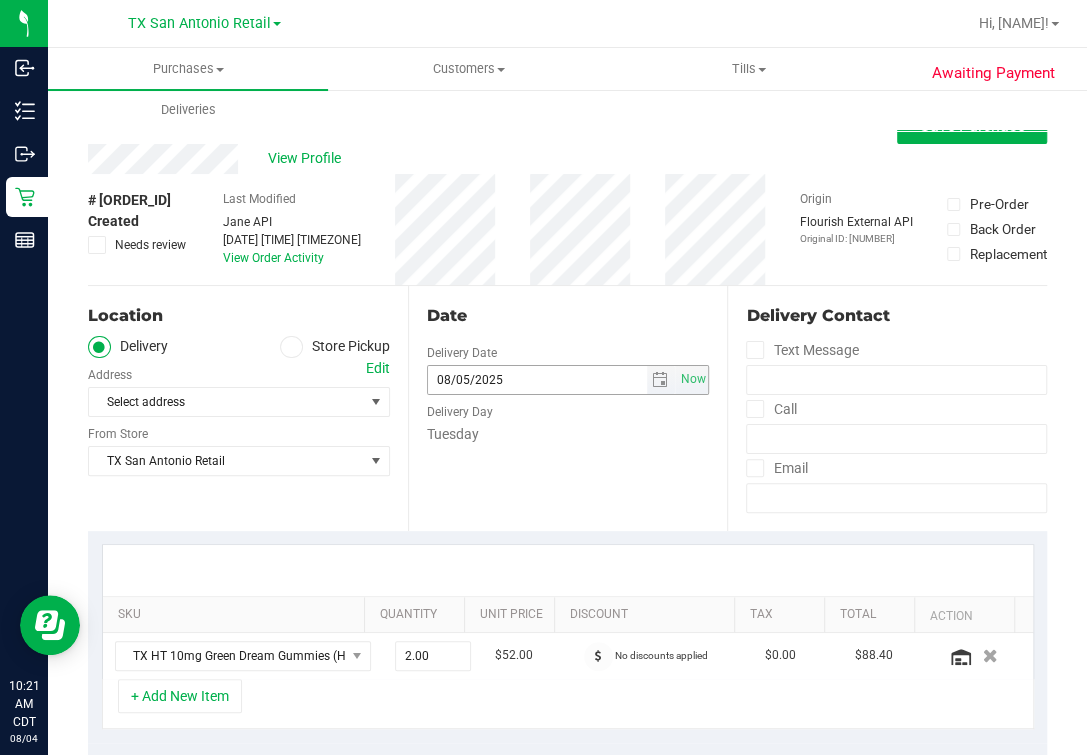 click on "Date
Delivery Date
08/05/2025
Now
08/05/2025 05:00 PM
Now
Delivery Day
Tuesday" at bounding box center (568, 408) 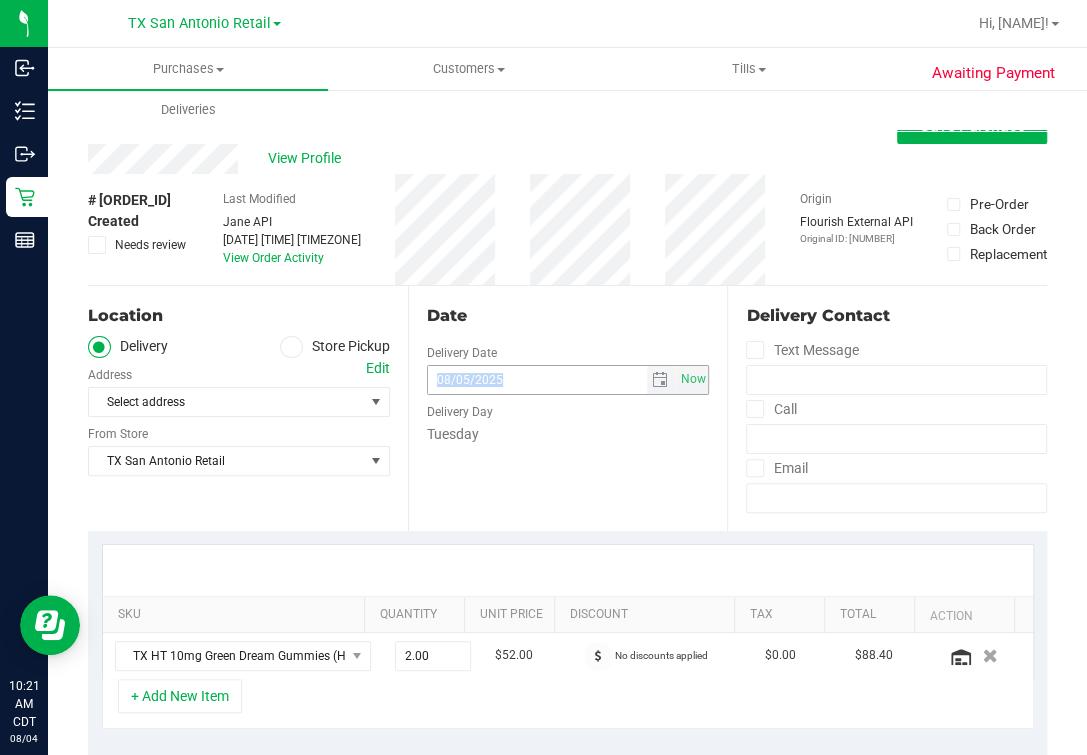 click at bounding box center (661, 380) 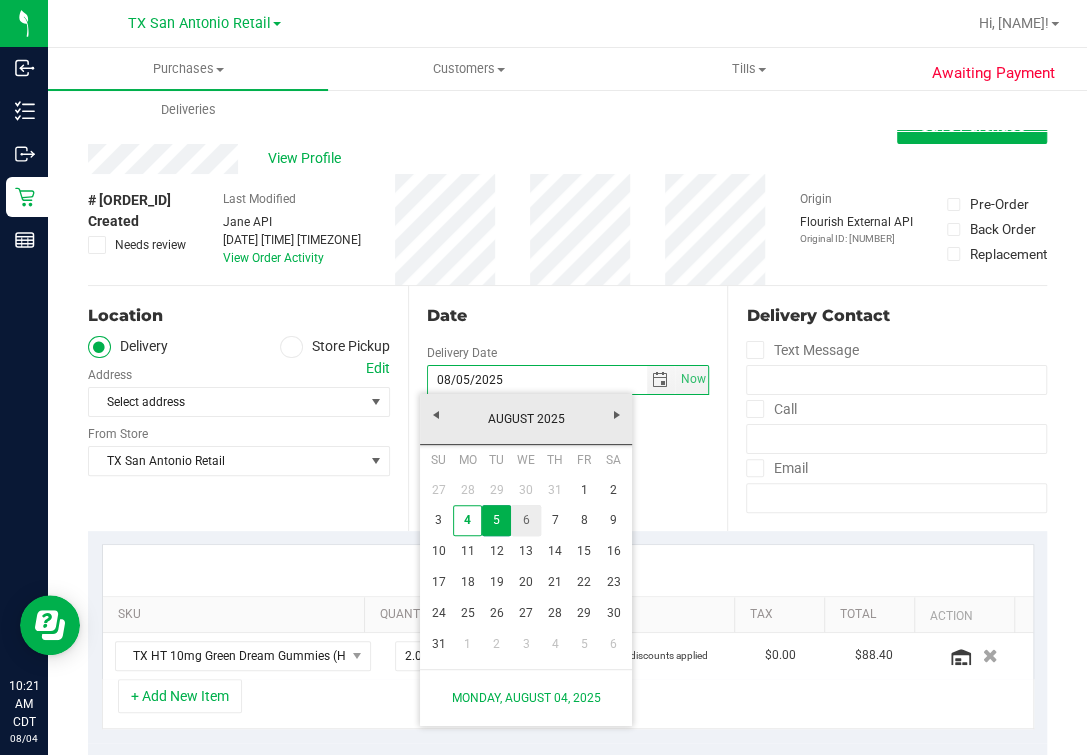 click on "6" at bounding box center (525, 520) 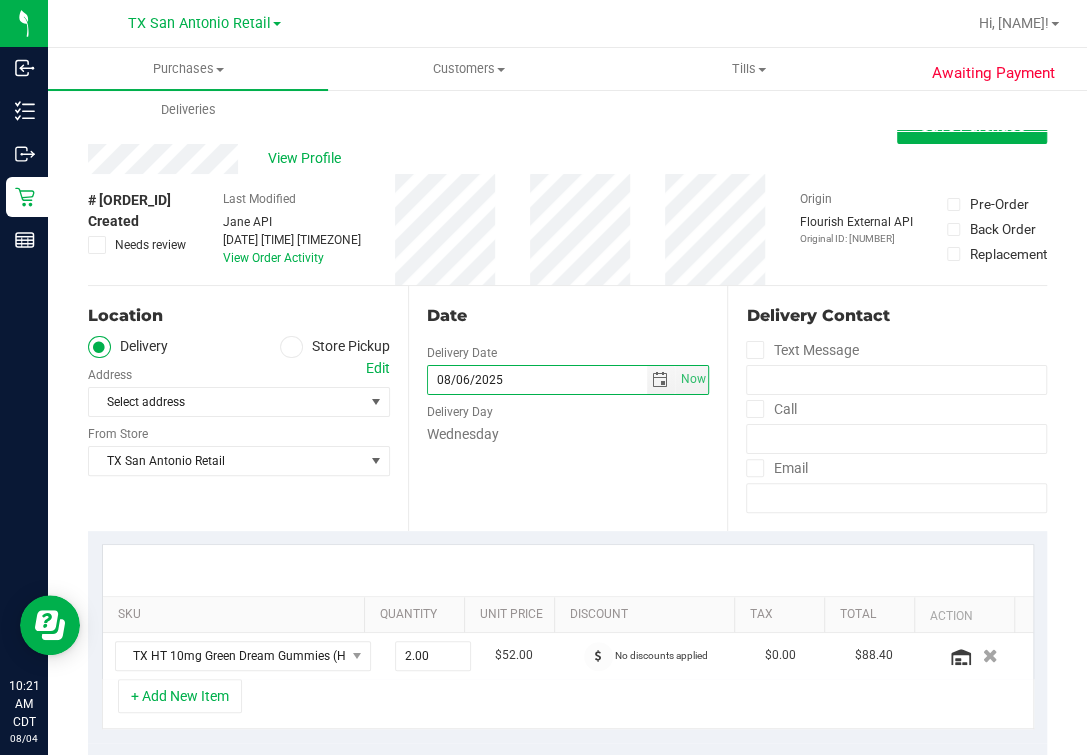 click on "Date
Delivery Date
08/06/2025
Now
08/06/2025 05:00 PM
Now
Delivery Day
Wednesday" at bounding box center (568, 408) 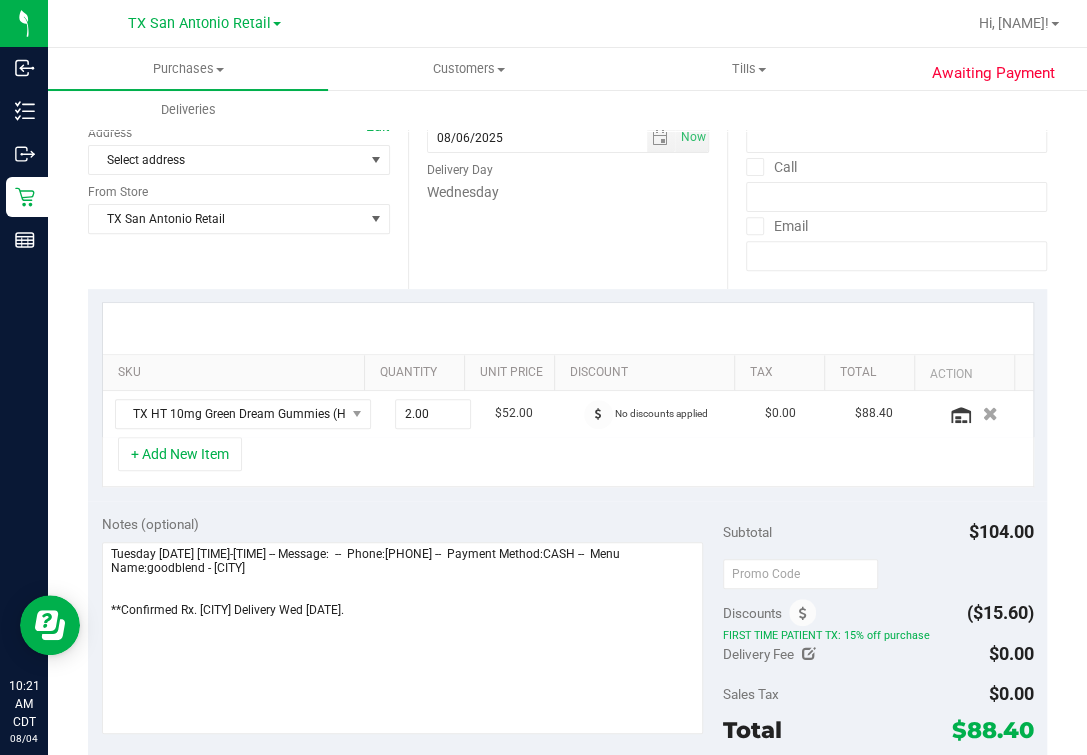 scroll, scrollTop: 249, scrollLeft: 0, axis: vertical 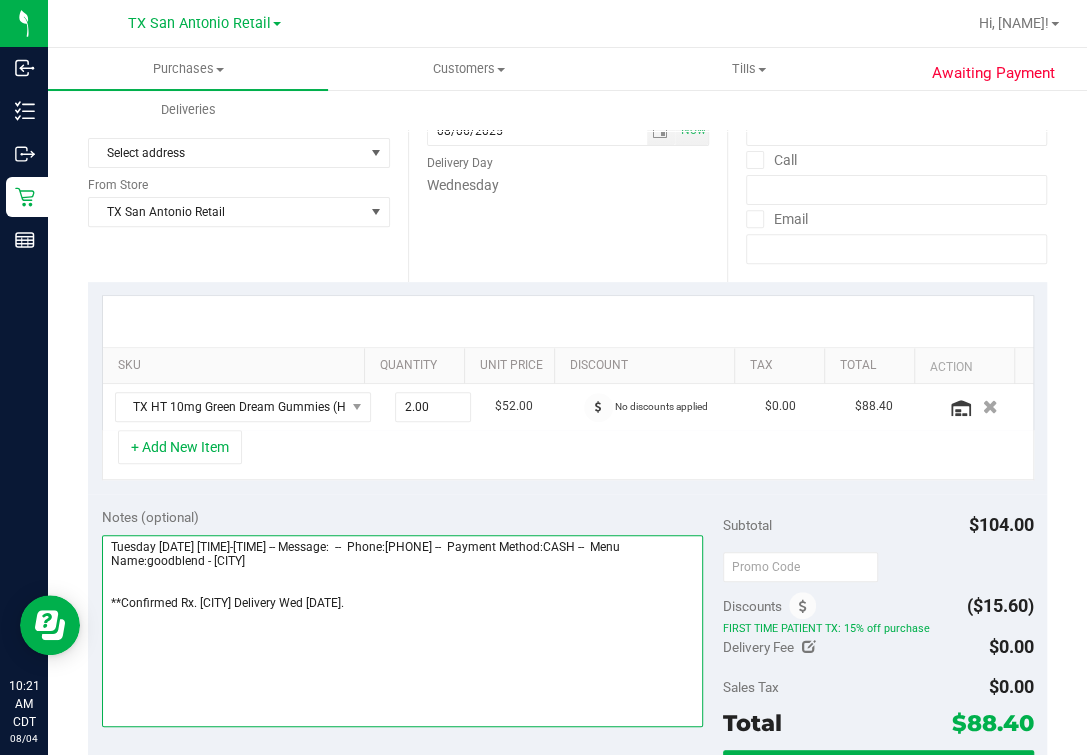 click at bounding box center [402, 631] 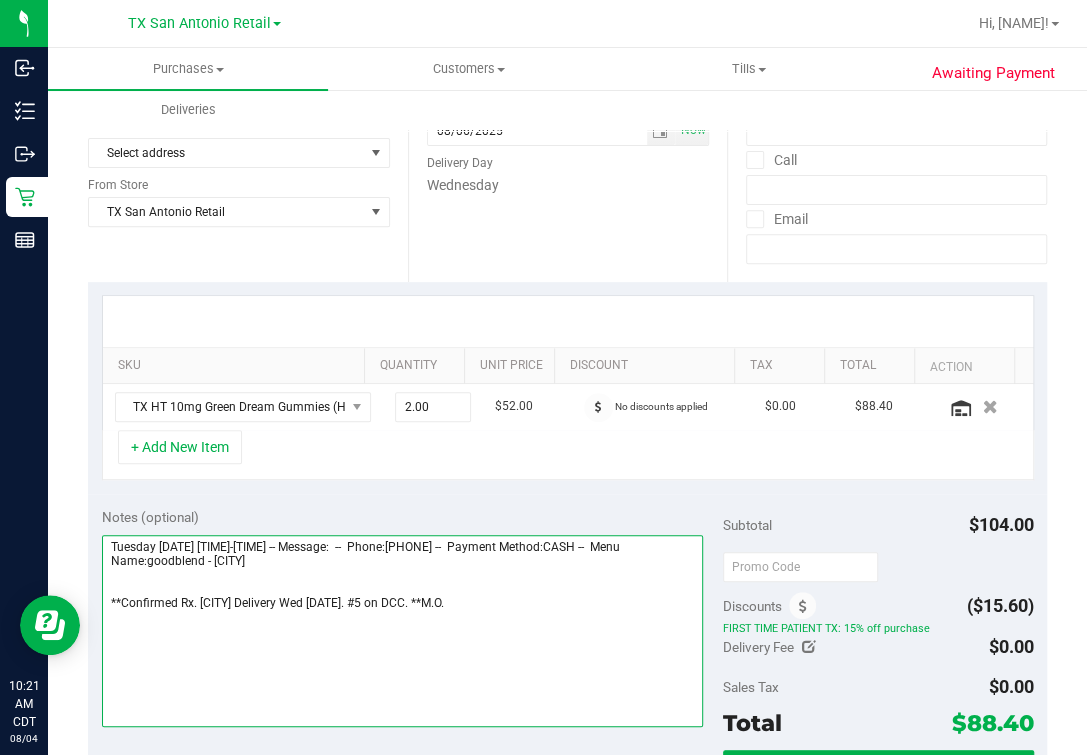 click at bounding box center (402, 631) 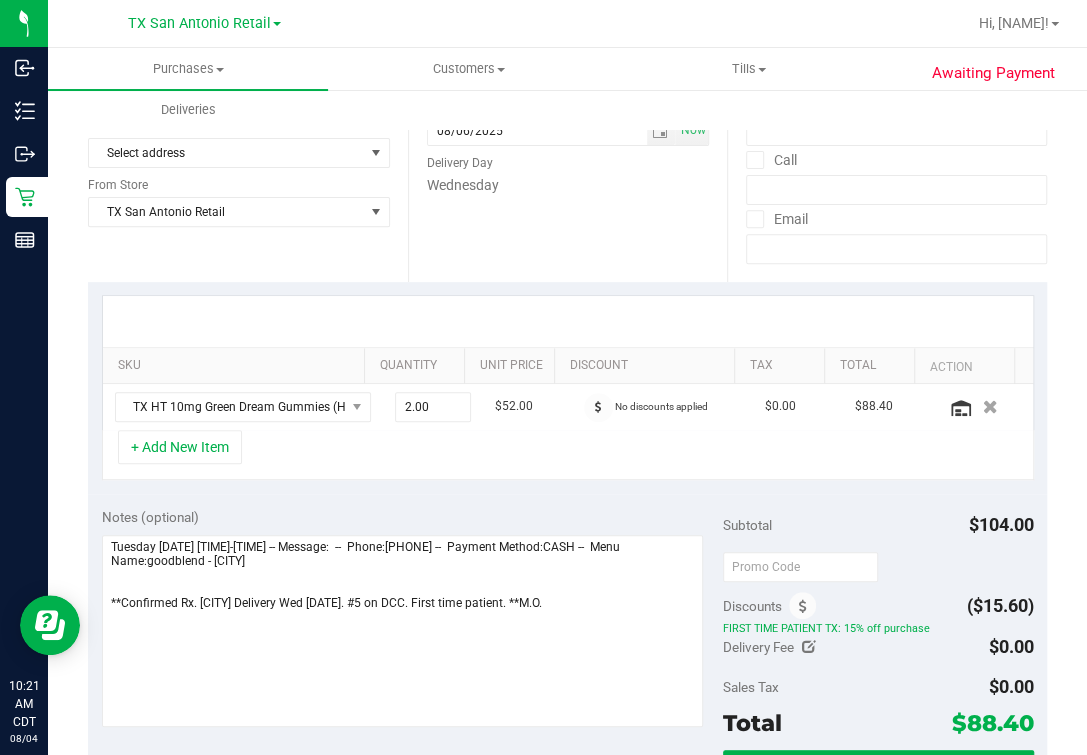 click on "Date
Delivery Date
08/06/2025
Now
08/06/2025 05:00 PM
Now
Delivery Day
Wednesday" at bounding box center (568, 159) 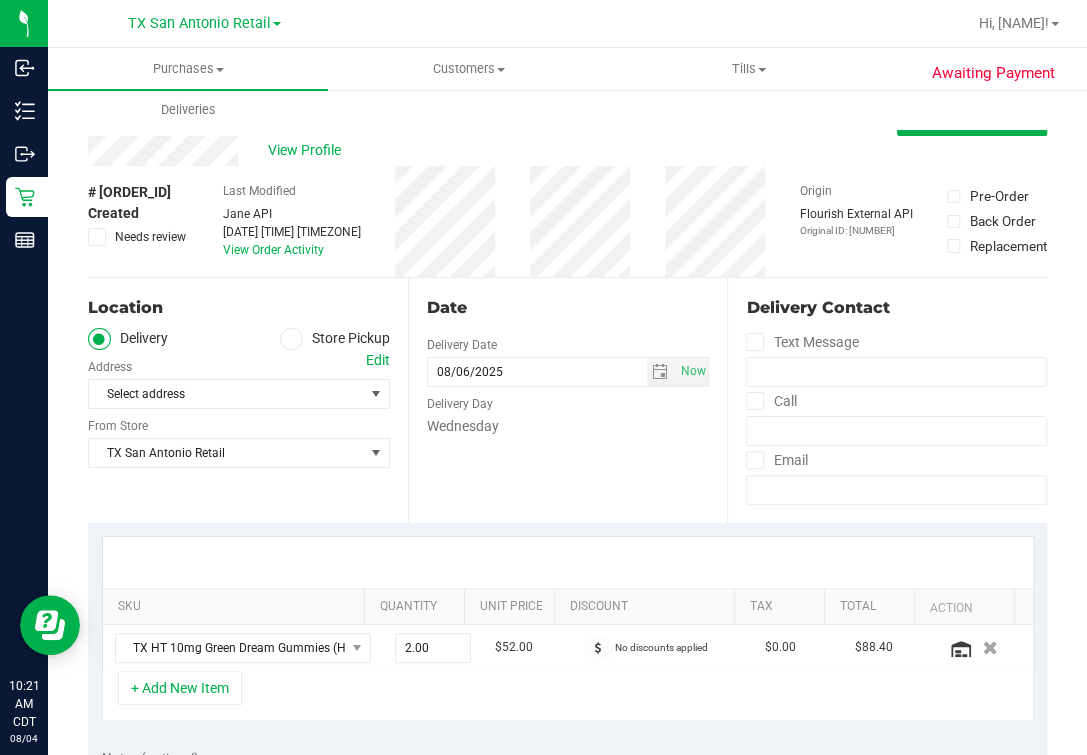 scroll, scrollTop: 0, scrollLeft: 0, axis: both 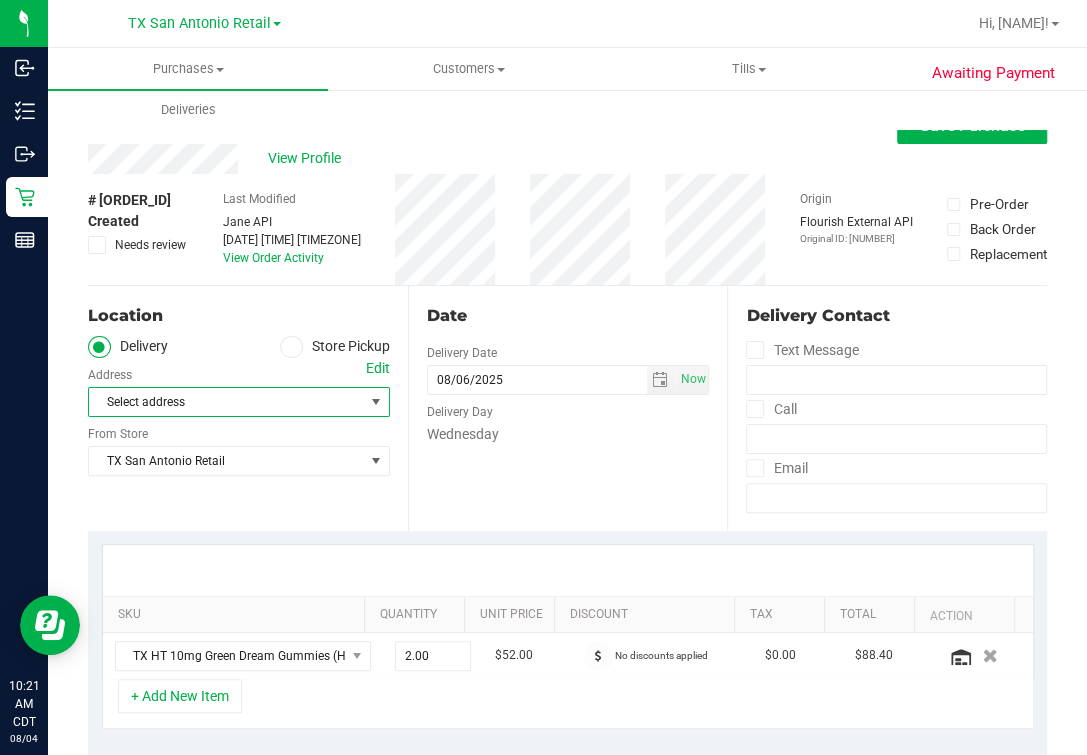 click on "Select address" at bounding box center (219, 402) 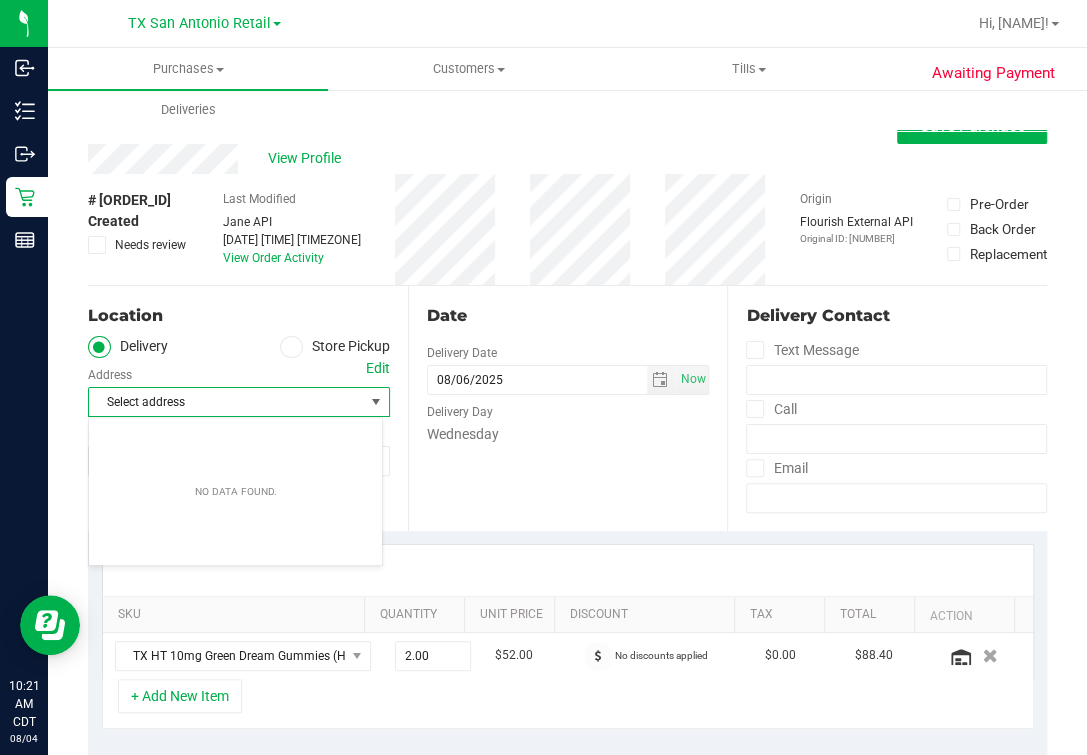 click on "Edit" at bounding box center [378, 368] 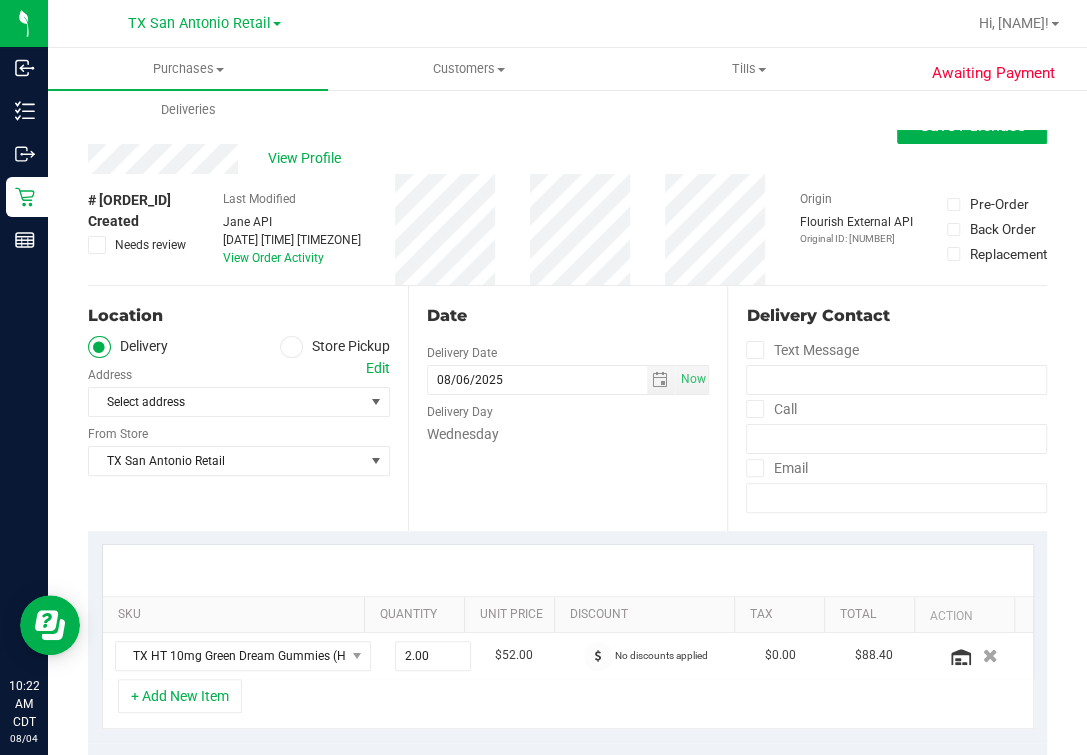 click on "Date
Delivery Date
08/06/2025
Now
08/06/2025 05:00 PM
Now
Delivery Day
Wednesday" at bounding box center (568, 408) 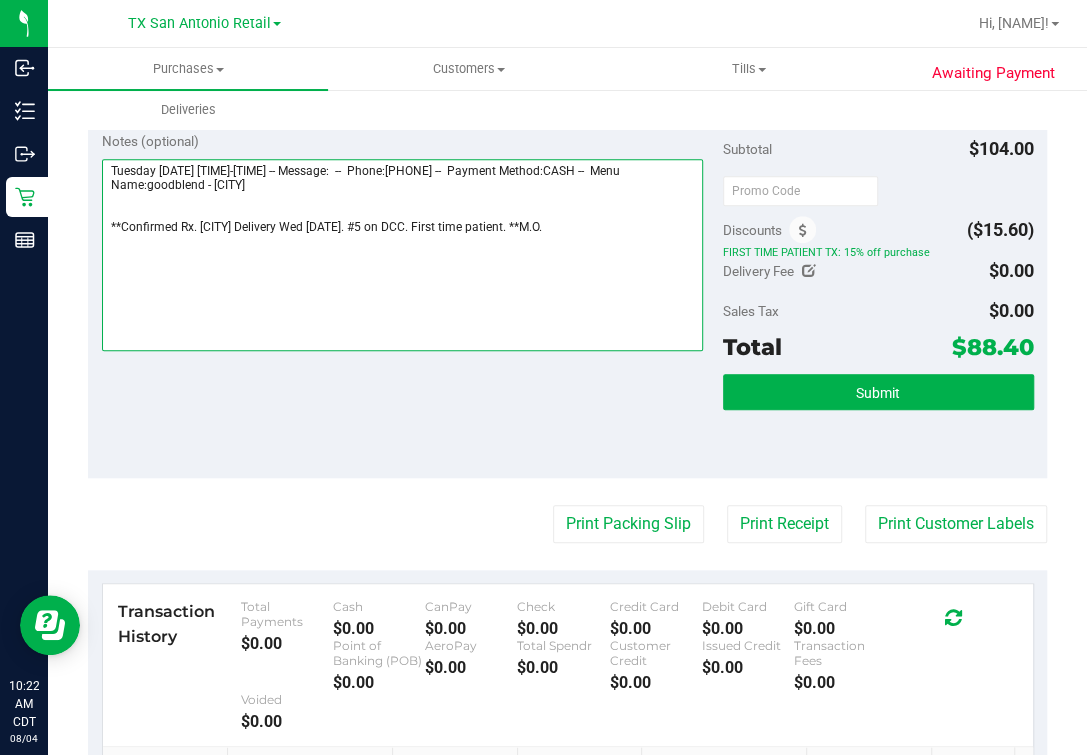 drag, startPoint x: 402, startPoint y: 327, endPoint x: 591, endPoint y: 271, distance: 197.1218 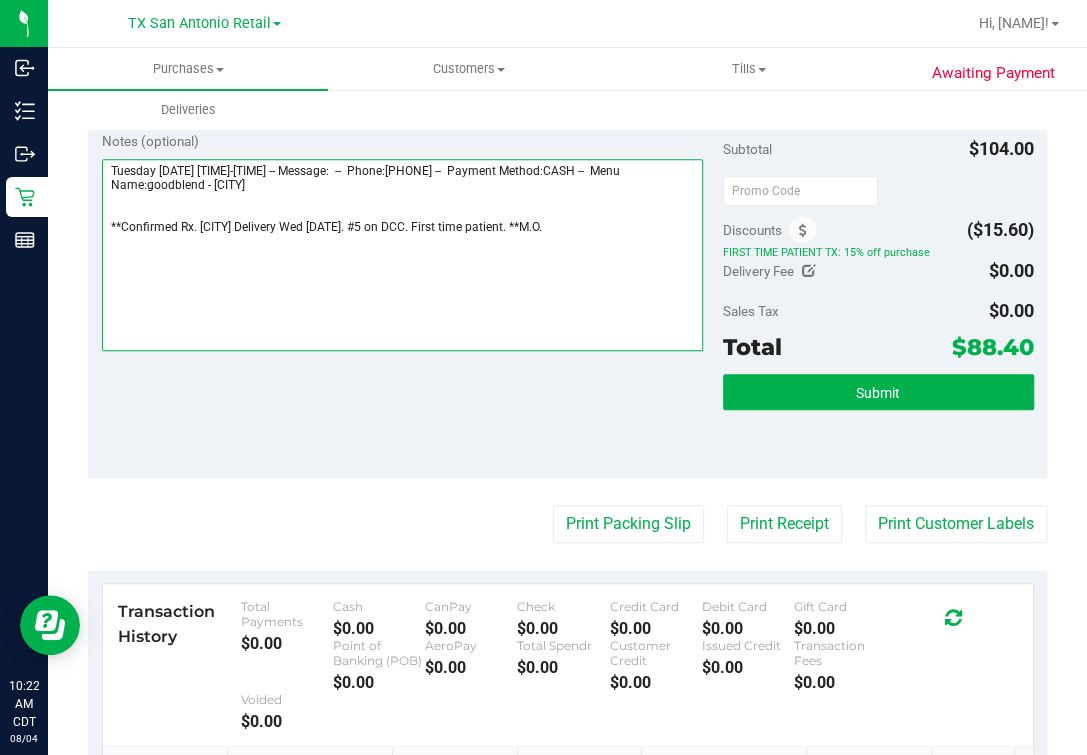 click at bounding box center [402, 255] 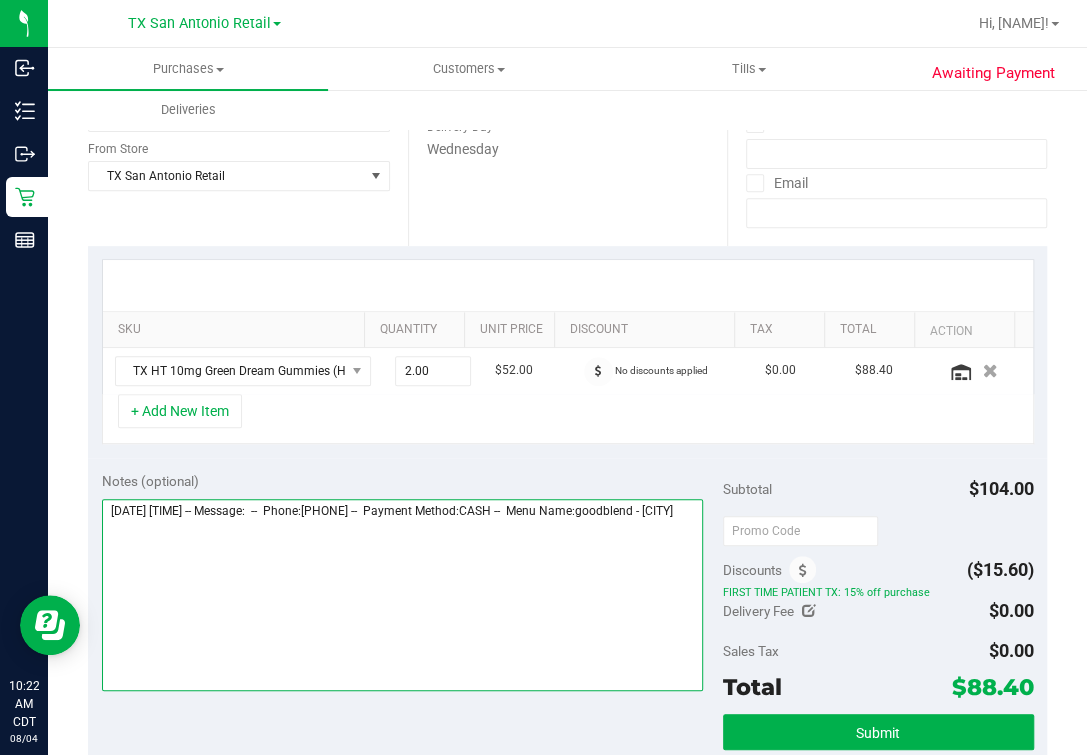 scroll, scrollTop: 0, scrollLeft: 0, axis: both 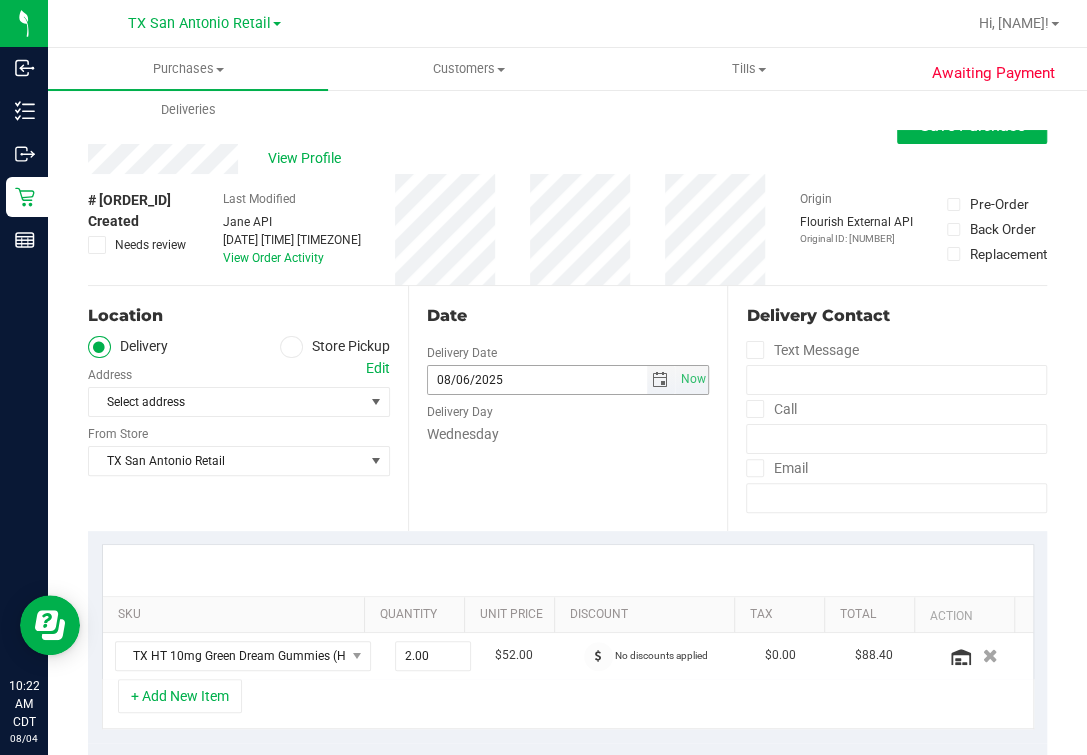 click at bounding box center (661, 380) 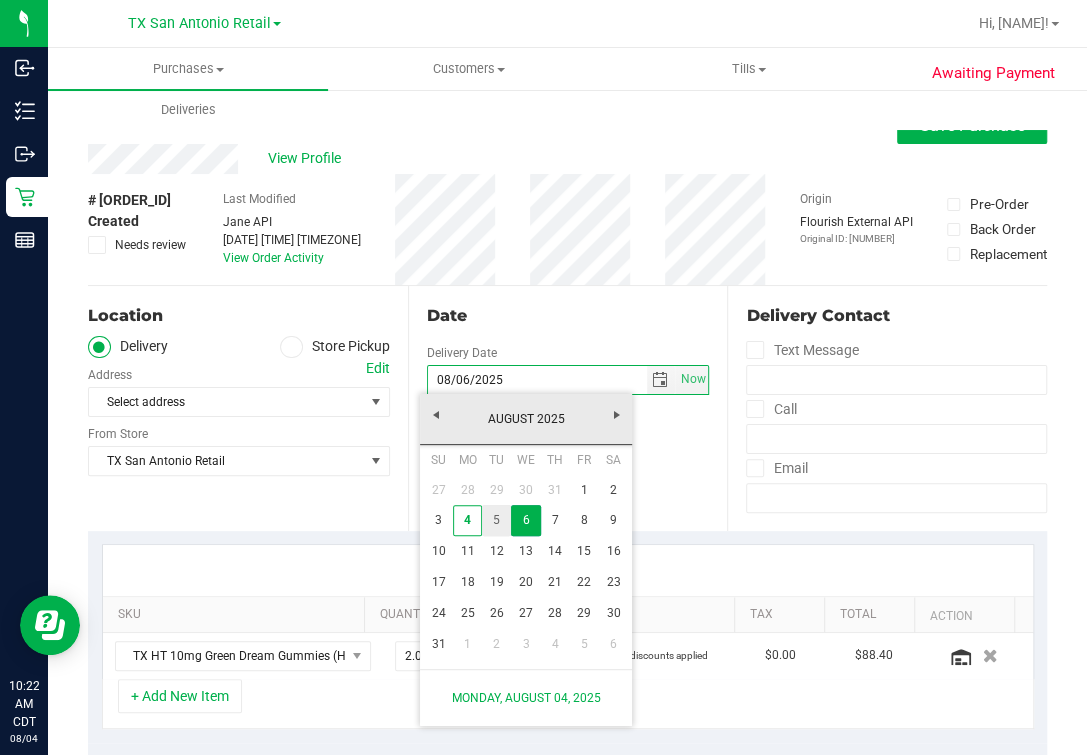click on "5" at bounding box center [496, 520] 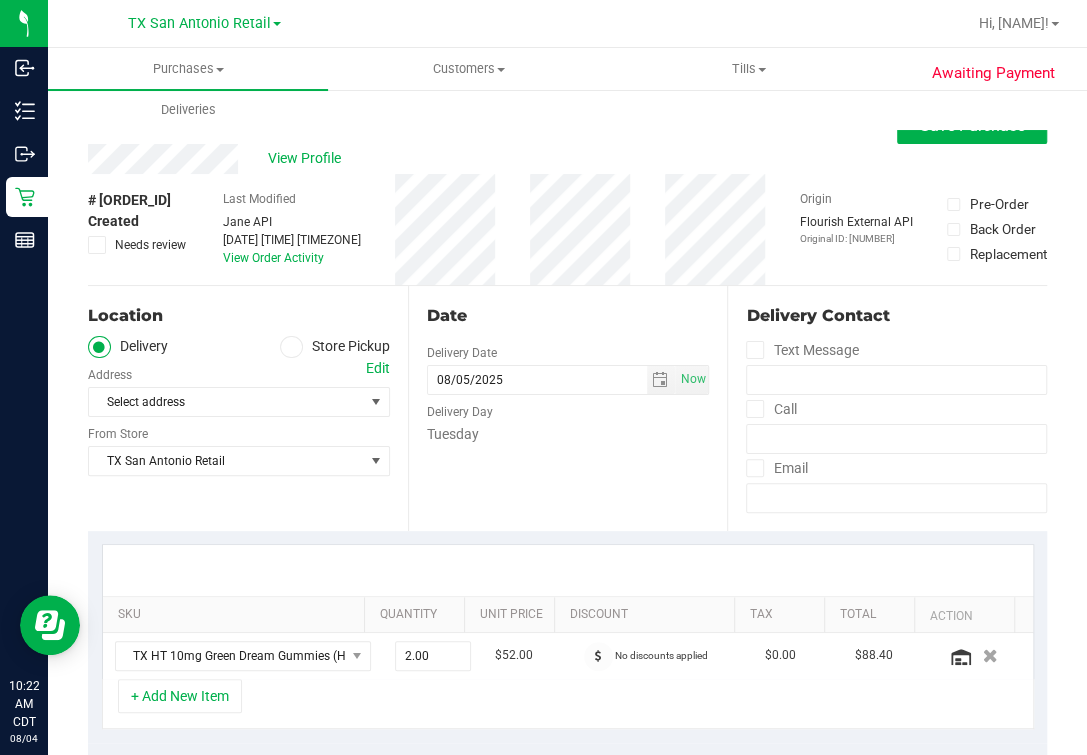 click on "Date
Delivery Date
08/05/2025
Now
08/05/2025 05:00 PM
Now
Delivery Day
Tuesday" at bounding box center (568, 408) 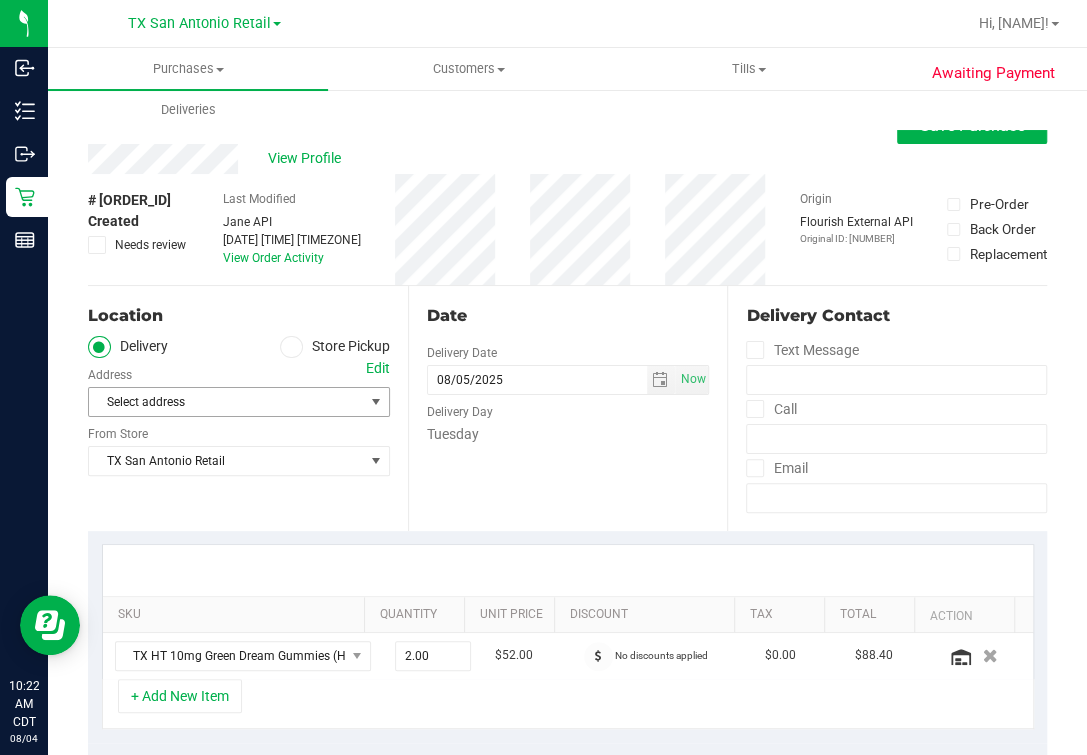 click on "Select address" at bounding box center [219, 402] 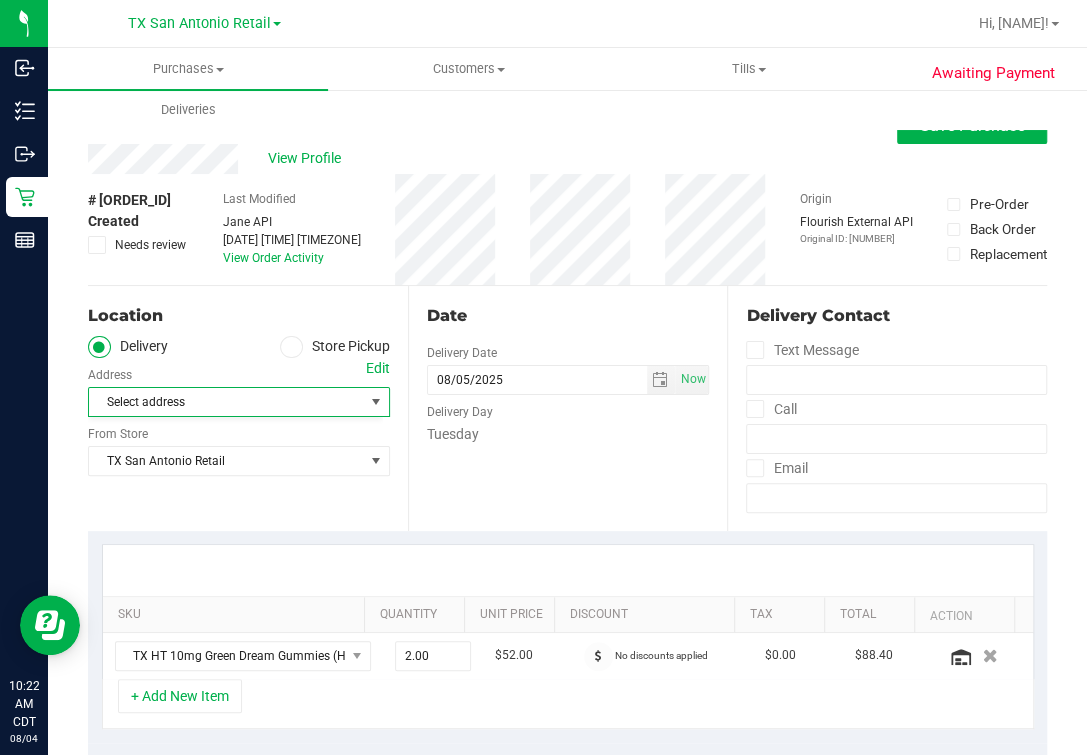 click on "Date
Delivery Date
08/05/2025
Now
08/05/2025 05:00 PM
Now
Delivery Day
Tuesday" at bounding box center [568, 408] 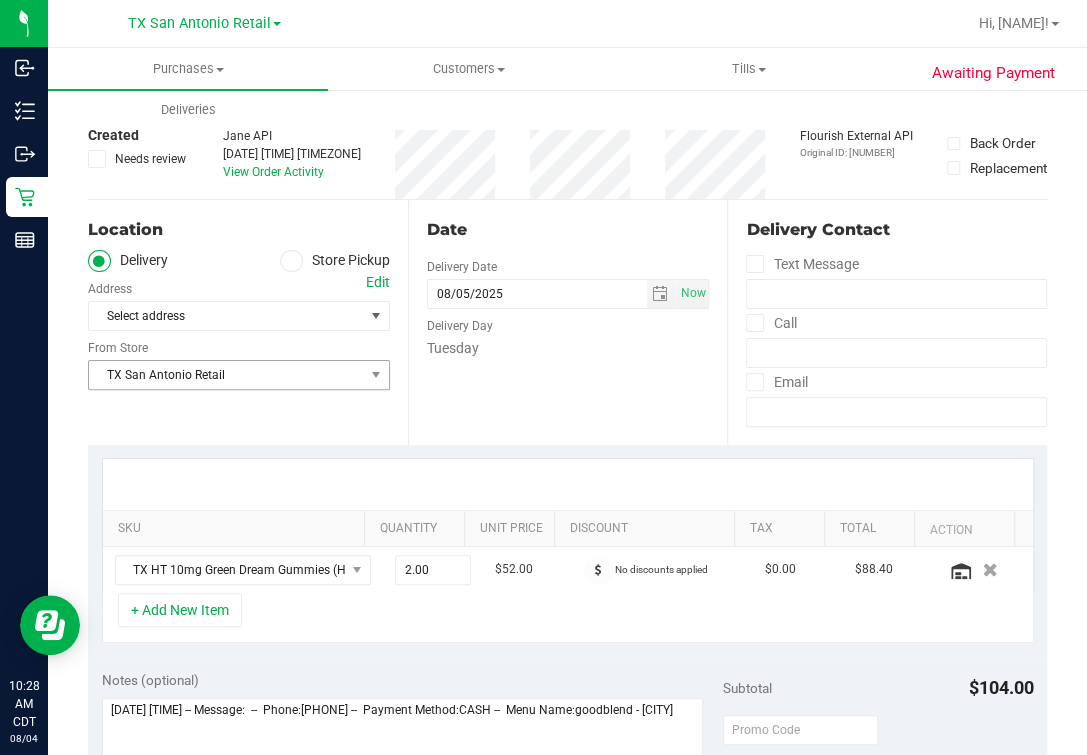 scroll, scrollTop: 124, scrollLeft: 0, axis: vertical 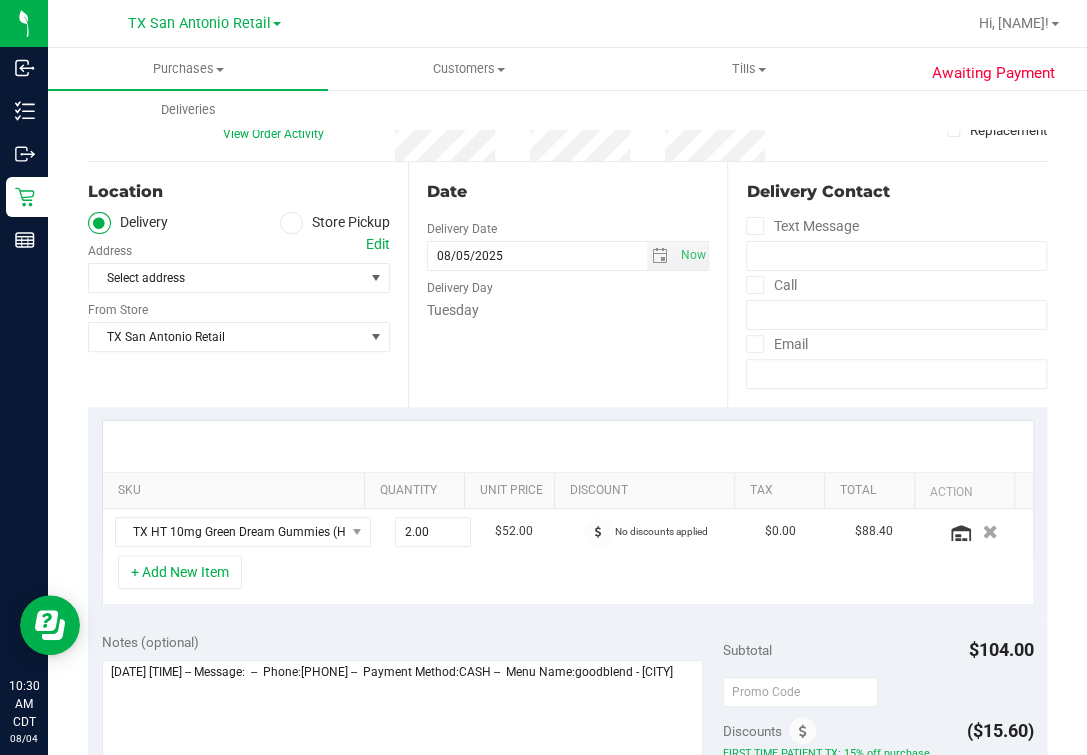 click on "Date
Delivery Date
08/05/2025
Now
08/05/2025 05:00 PM
Now
Delivery Day
Tuesday" at bounding box center (568, 284) 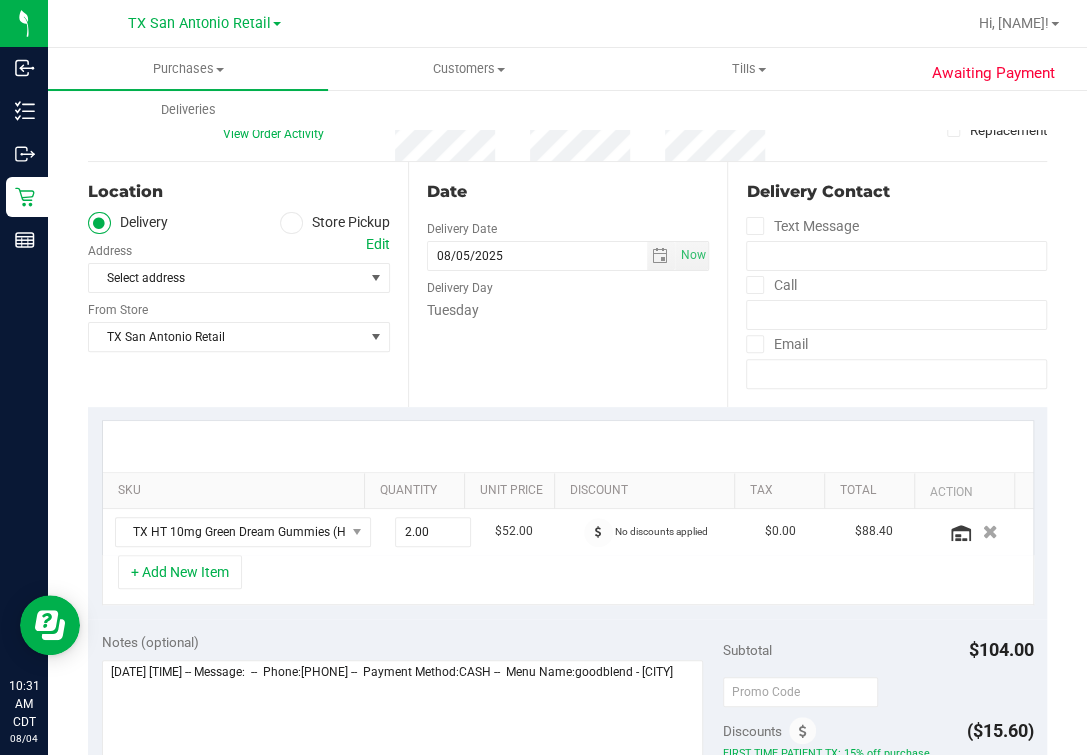 click on "Date
Delivery Date
08/05/2025
Now
08/05/2025 05:00 PM
Now
Delivery Day
Tuesday" at bounding box center (568, 284) 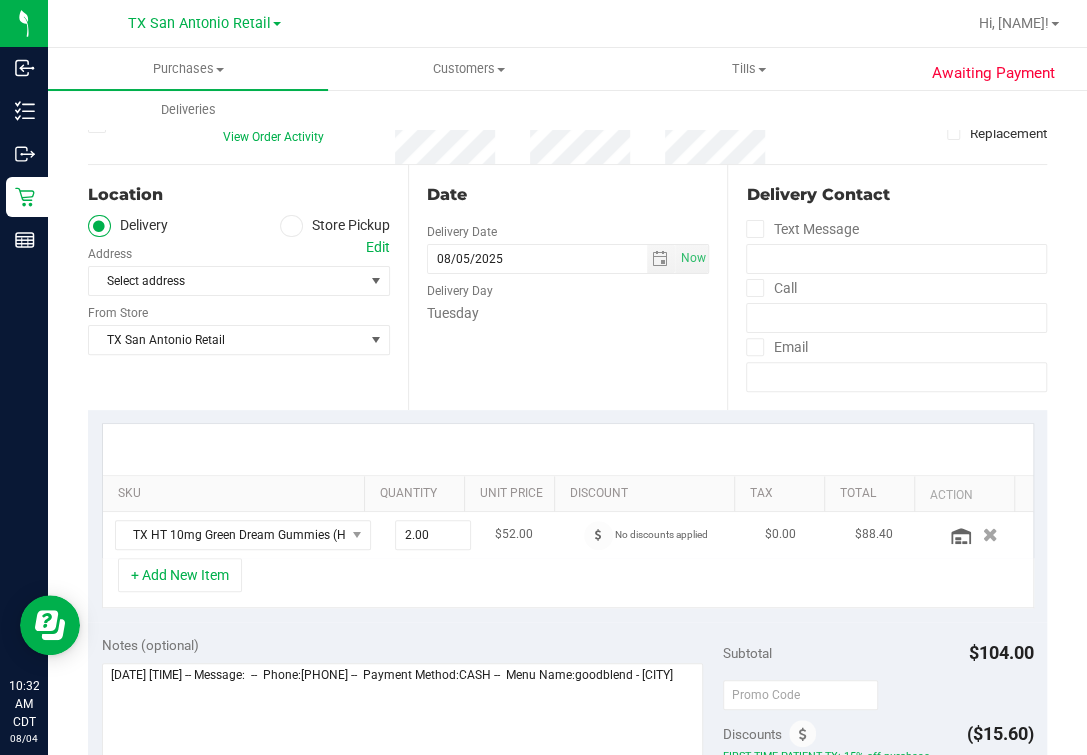 scroll, scrollTop: 0, scrollLeft: 0, axis: both 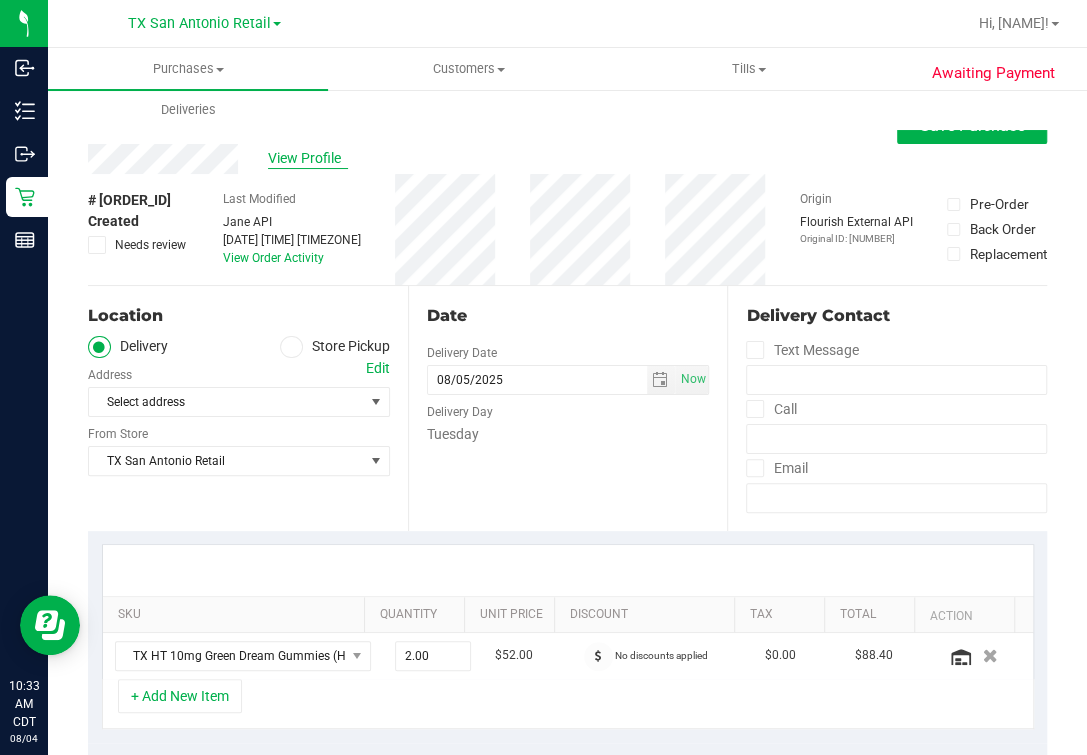click on "View Profile" at bounding box center (308, 158) 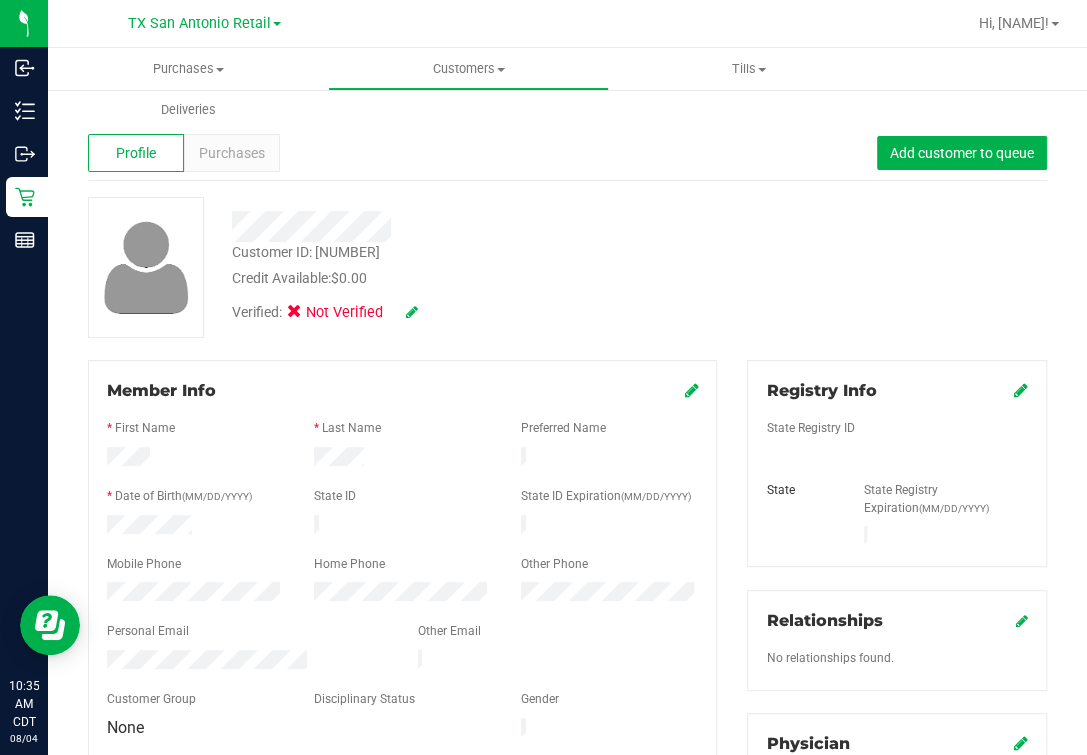 click on "Customer ID: 1615855
Credit Available:
$0.00
Verified:
Not Verified" at bounding box center (567, 267) 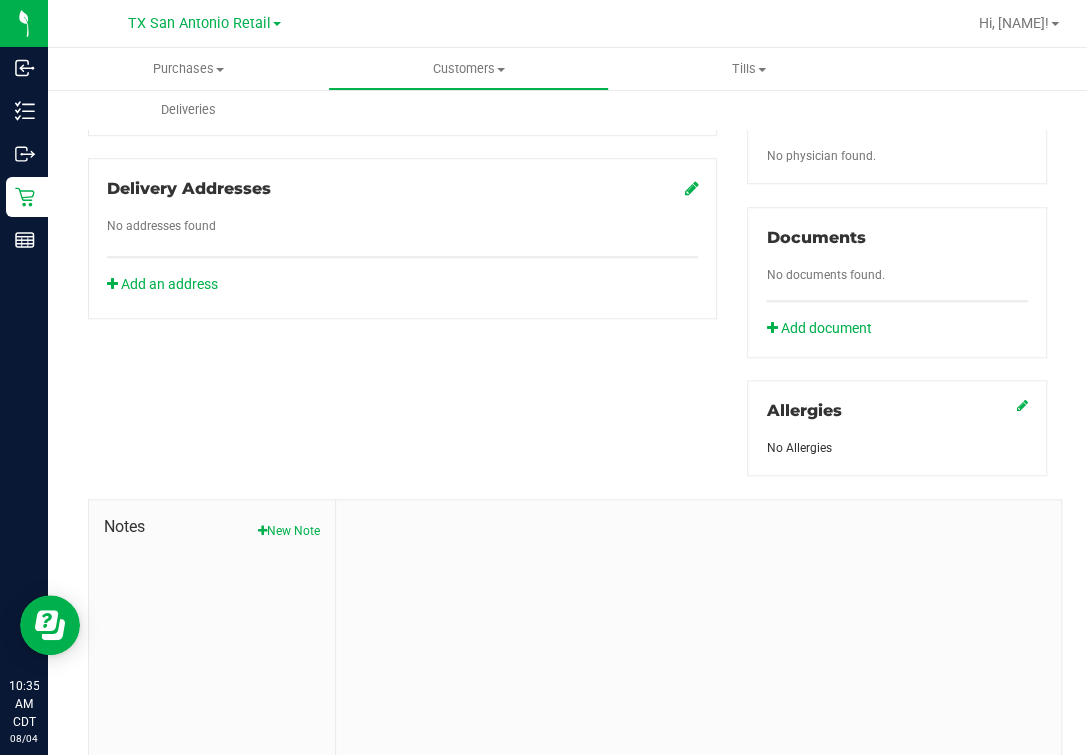 scroll, scrollTop: 0, scrollLeft: 0, axis: both 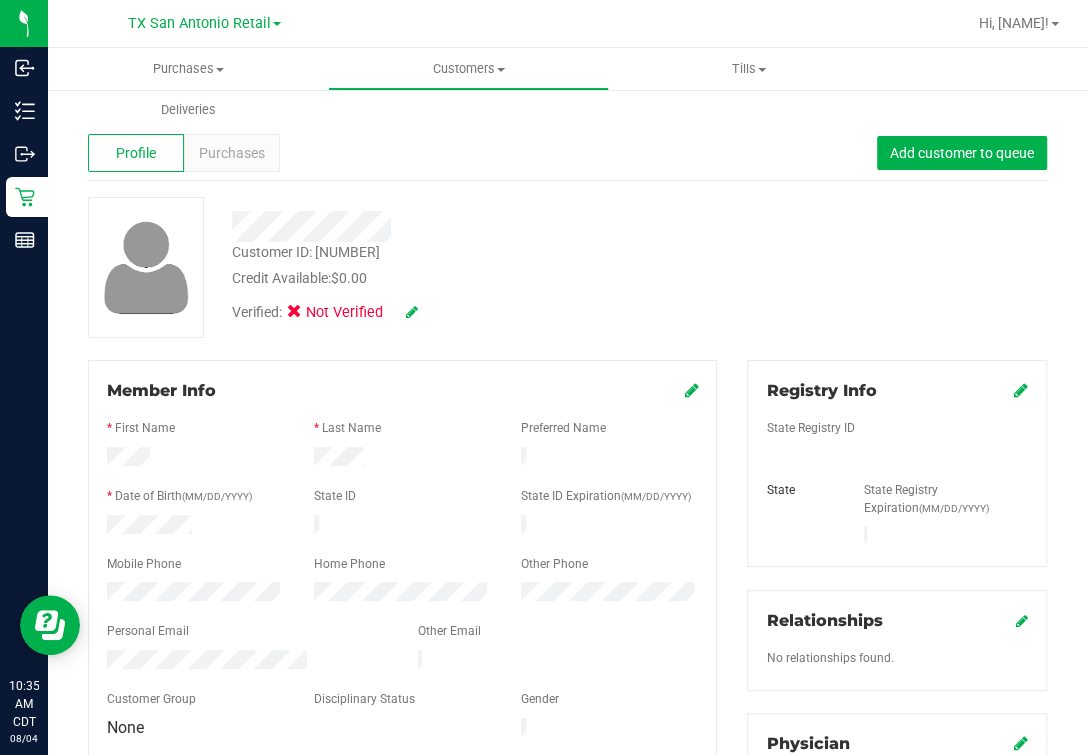 click on "Verified:
Not Verified" at bounding box center [464, 311] 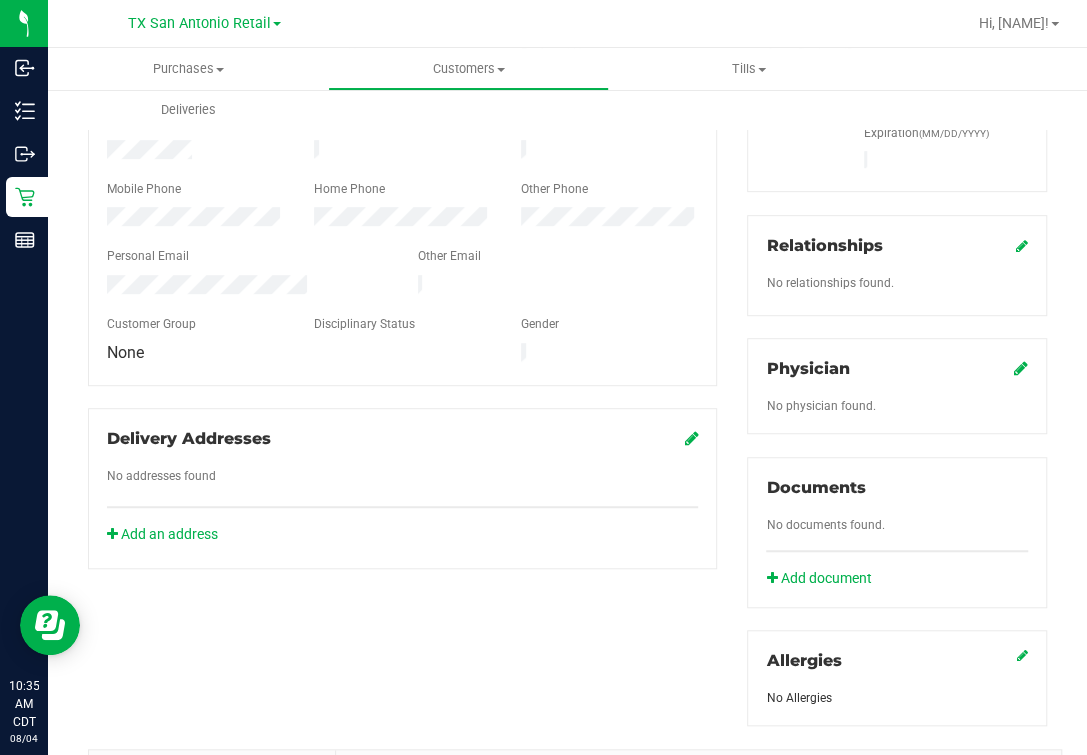 scroll, scrollTop: 0, scrollLeft: 0, axis: both 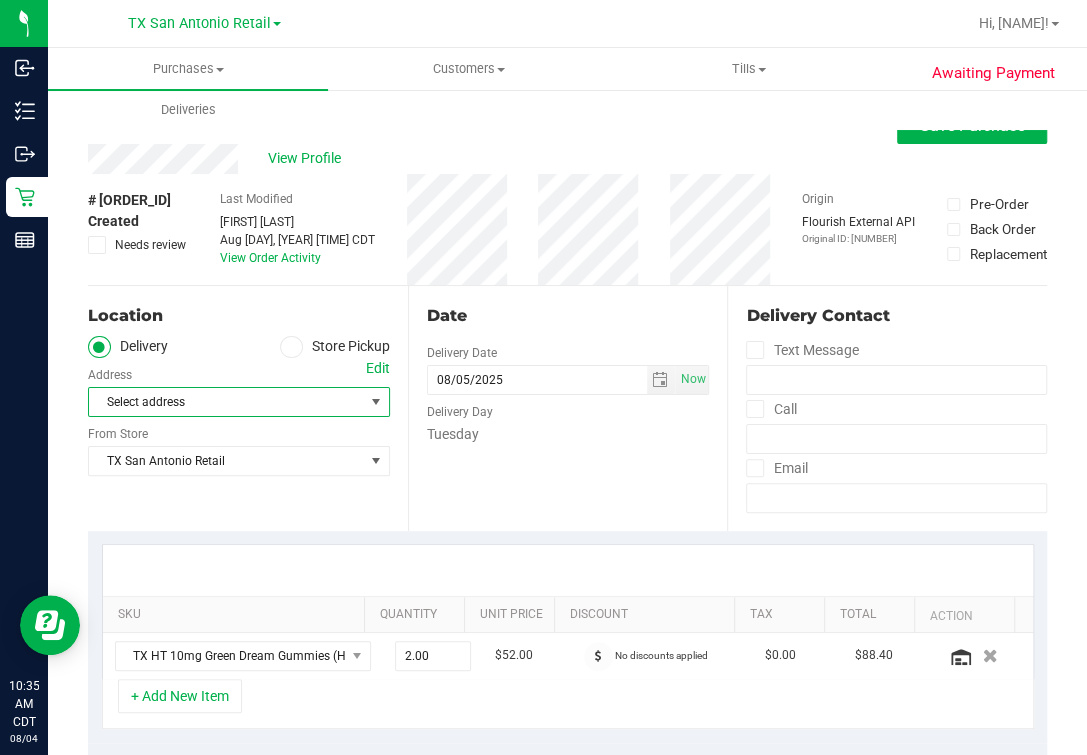 click on "Select address" at bounding box center [219, 402] 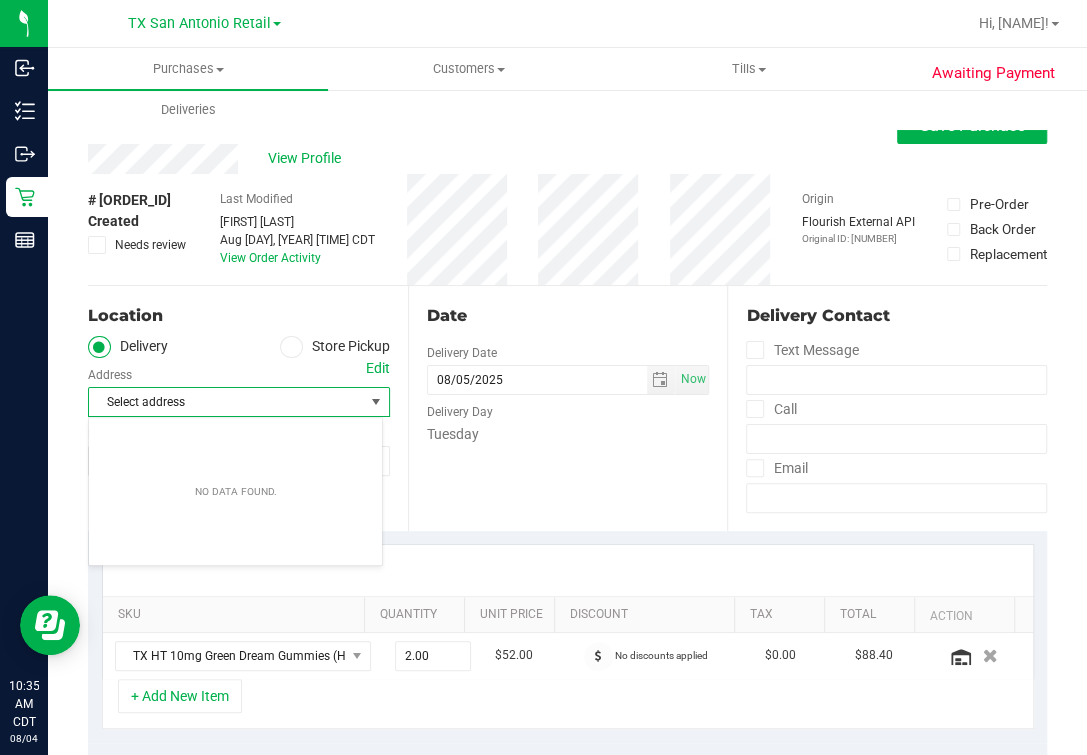 click on "SKU Quantity Unit Price Discount Tax Total Action
TX HT 10mg Green Dream Gummies (Hybrid) 20ct
2.00 2
$52.00
No discounts applied
$0.00
$88.40
+ Add New Item" at bounding box center [567, 637] 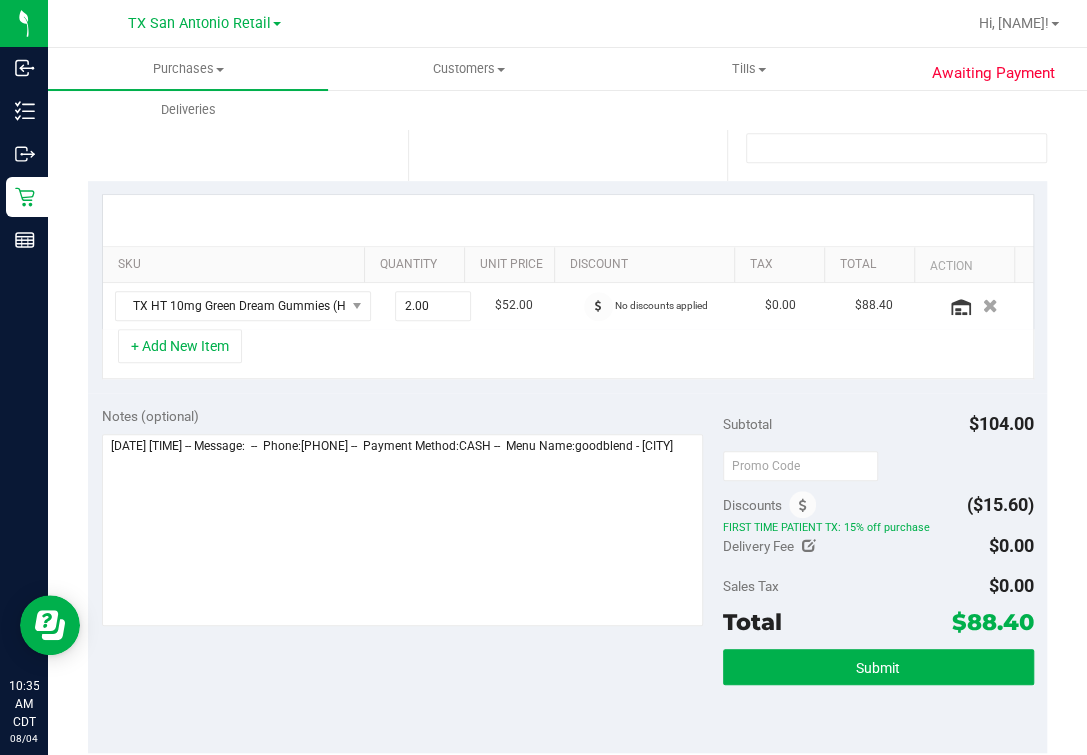 scroll, scrollTop: 499, scrollLeft: 0, axis: vertical 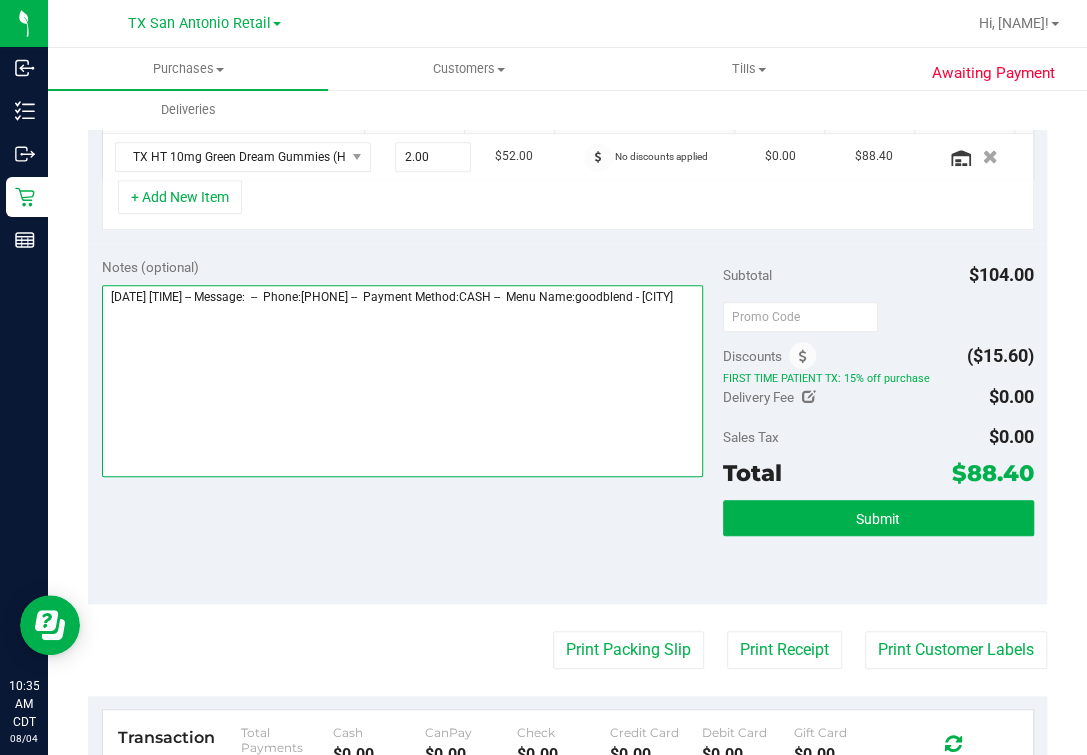click at bounding box center (402, 381) 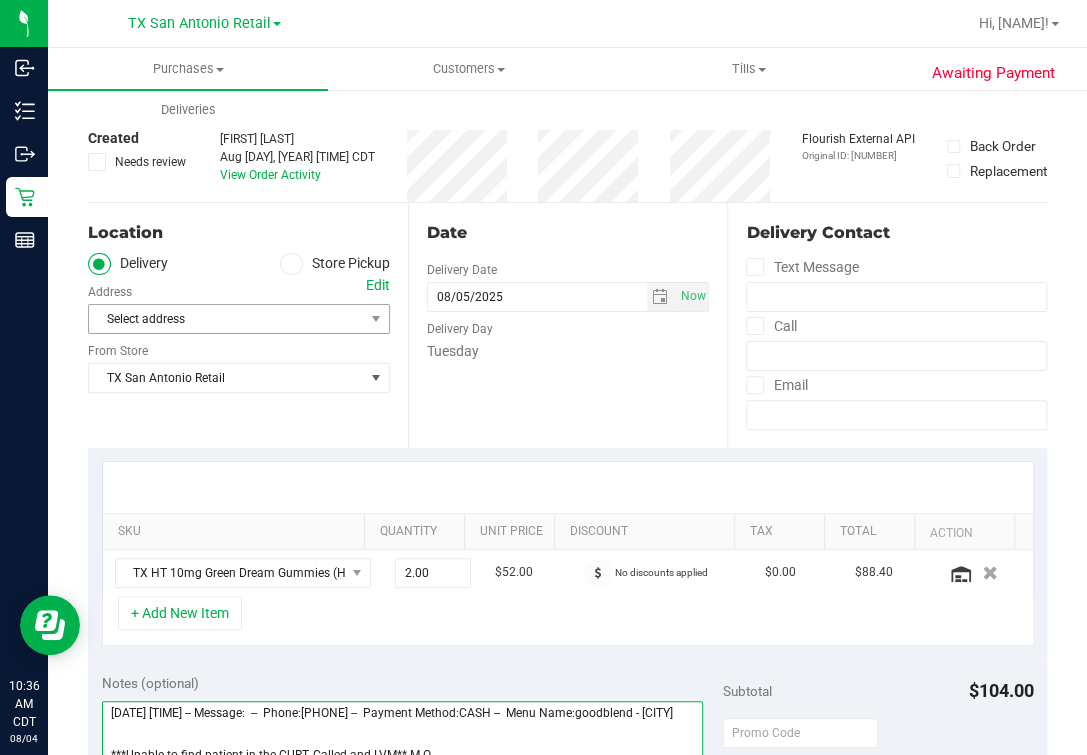 scroll, scrollTop: 0, scrollLeft: 0, axis: both 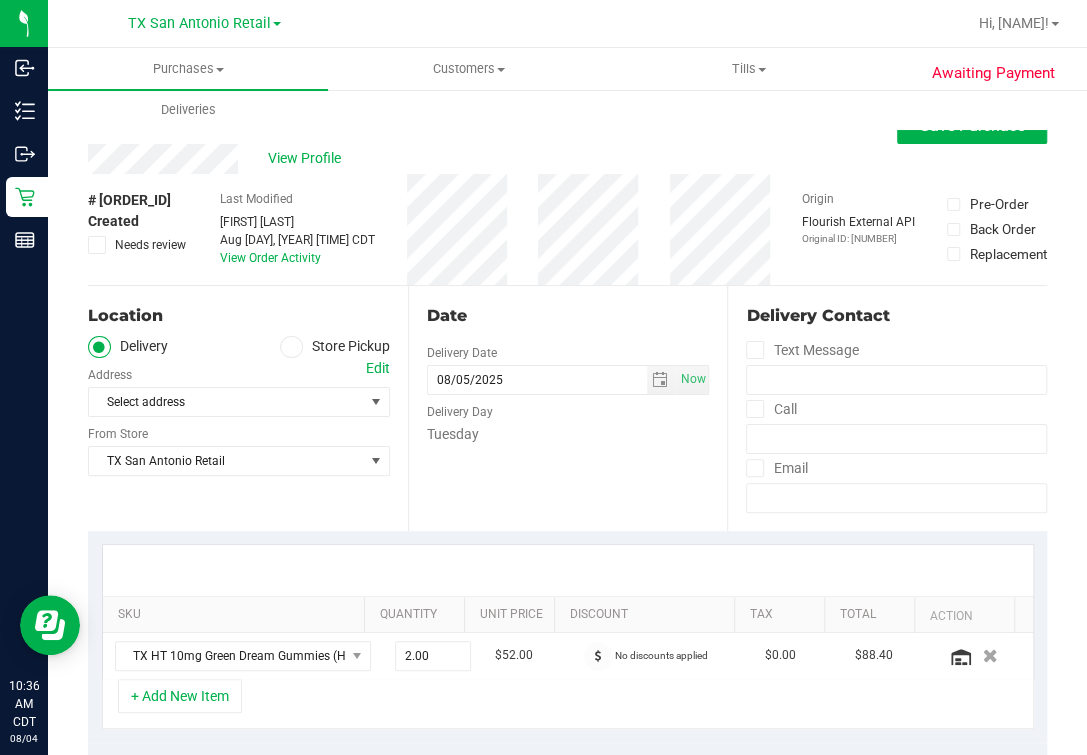 type on "Tuesday 08/05/2025 09:00-17:00 -- Message:  --  Phone:[PHONE] --  Payment Method:CASH --  Menu Name:goodblend - [CITY]
***Unable to find patient in the CURT, Called and LVM** M.O." 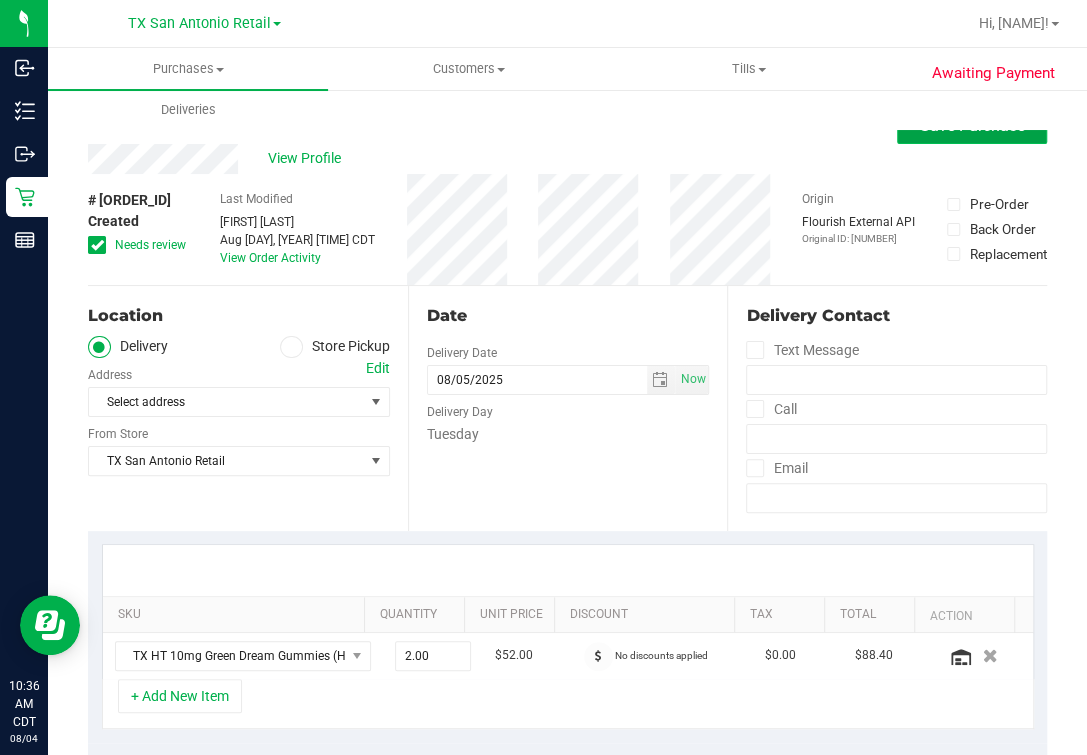 click on "Save Purchase" at bounding box center [972, 126] 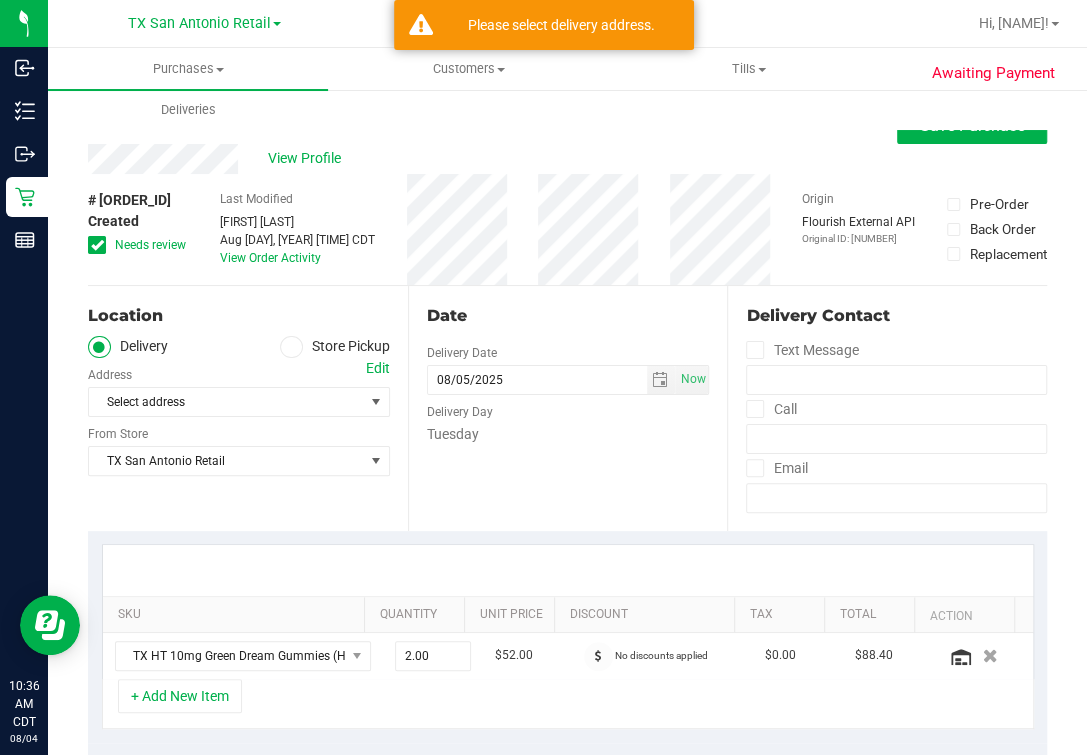 click on "Back
Save Purchase" at bounding box center (567, 126) 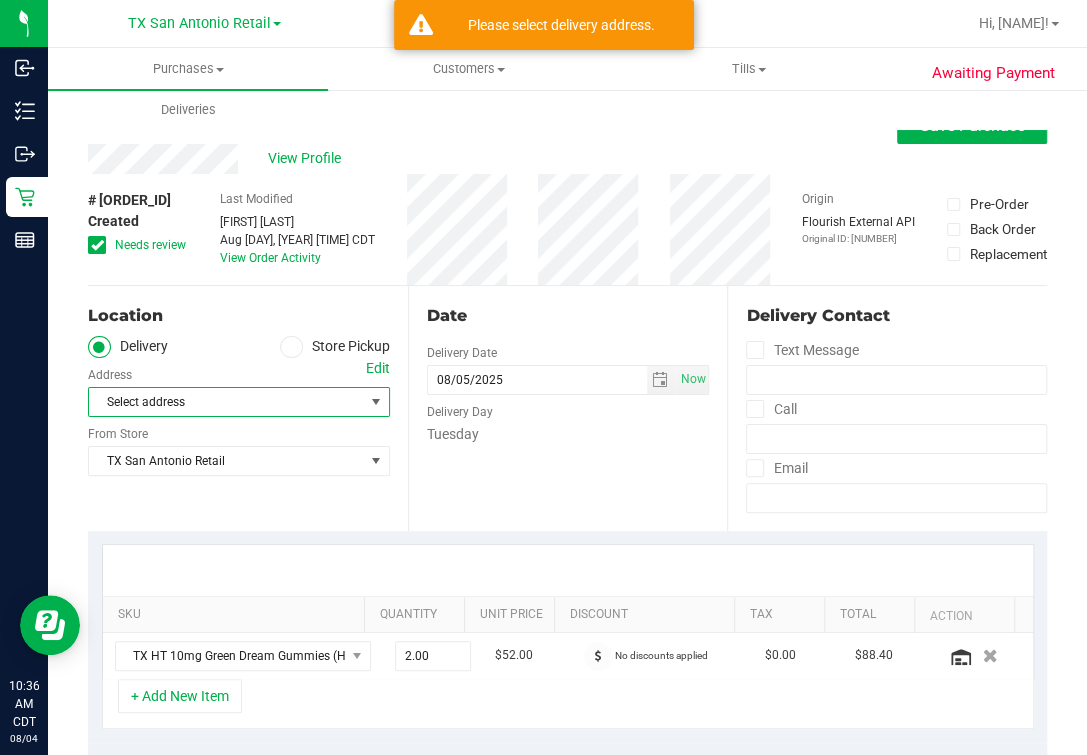 click on "Select address" at bounding box center [219, 402] 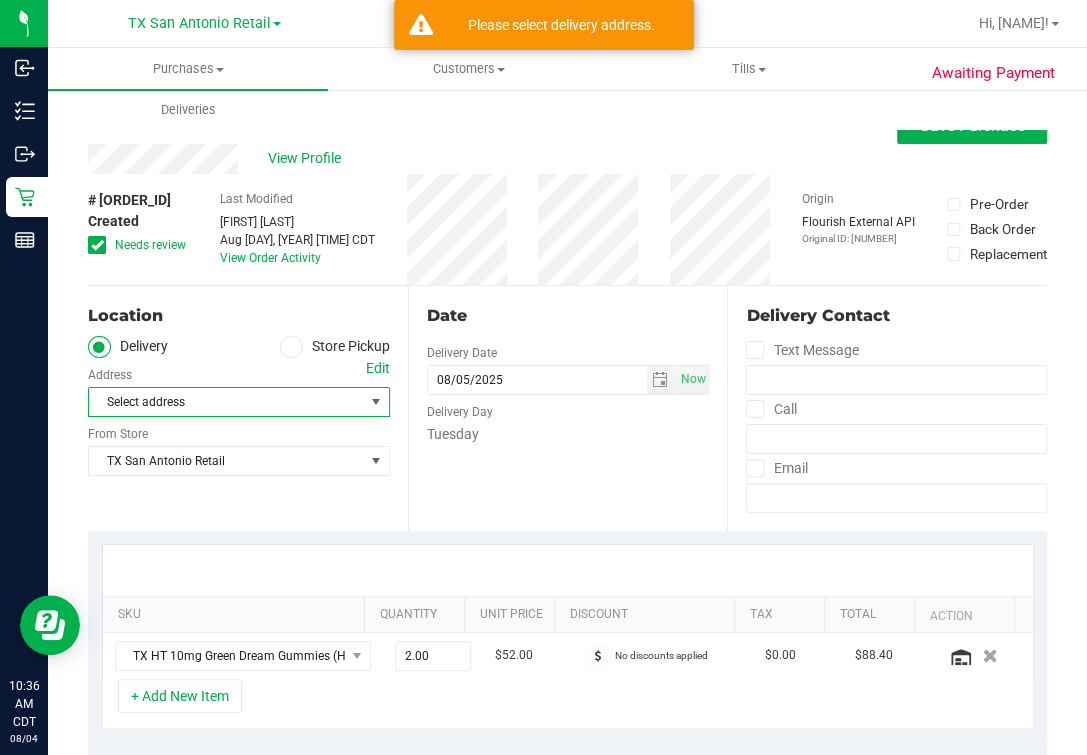 click on "Edit" at bounding box center (378, 368) 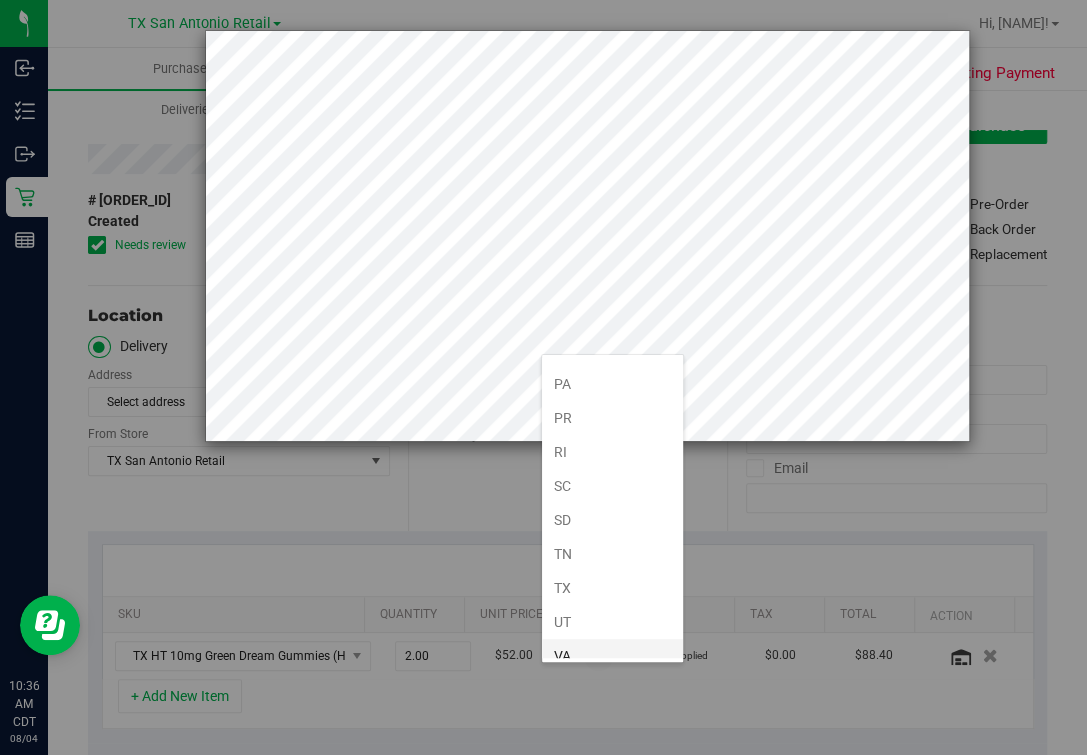 scroll, scrollTop: 1375, scrollLeft: 0, axis: vertical 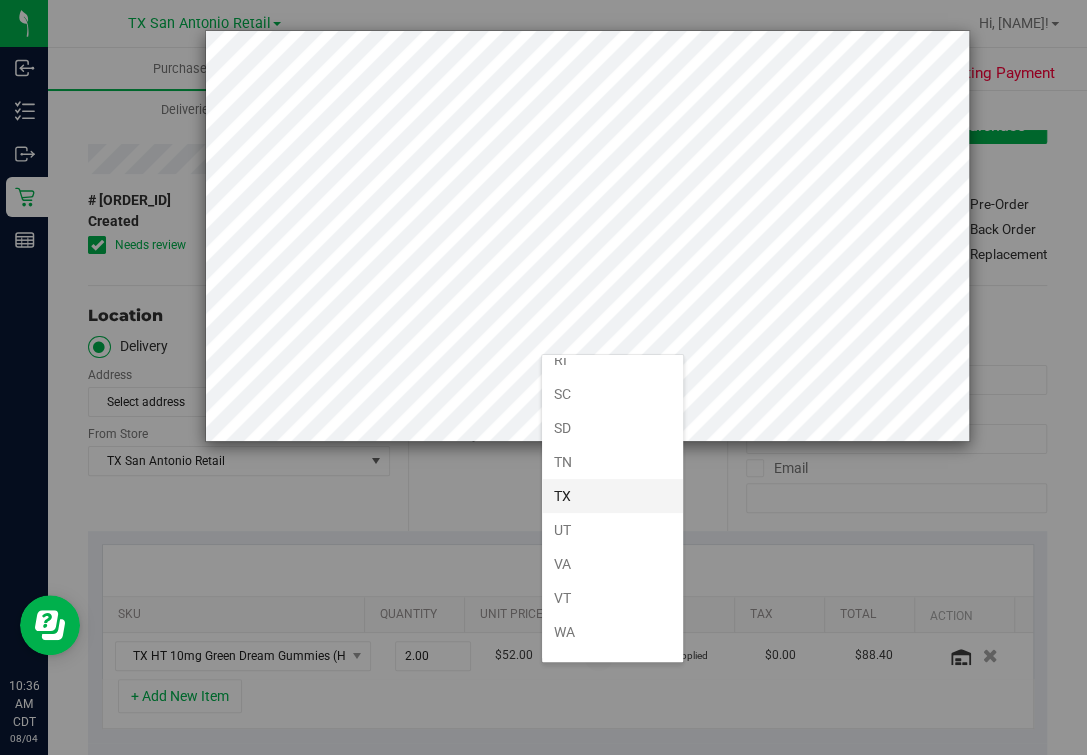 click on "TX" at bounding box center [612, 496] 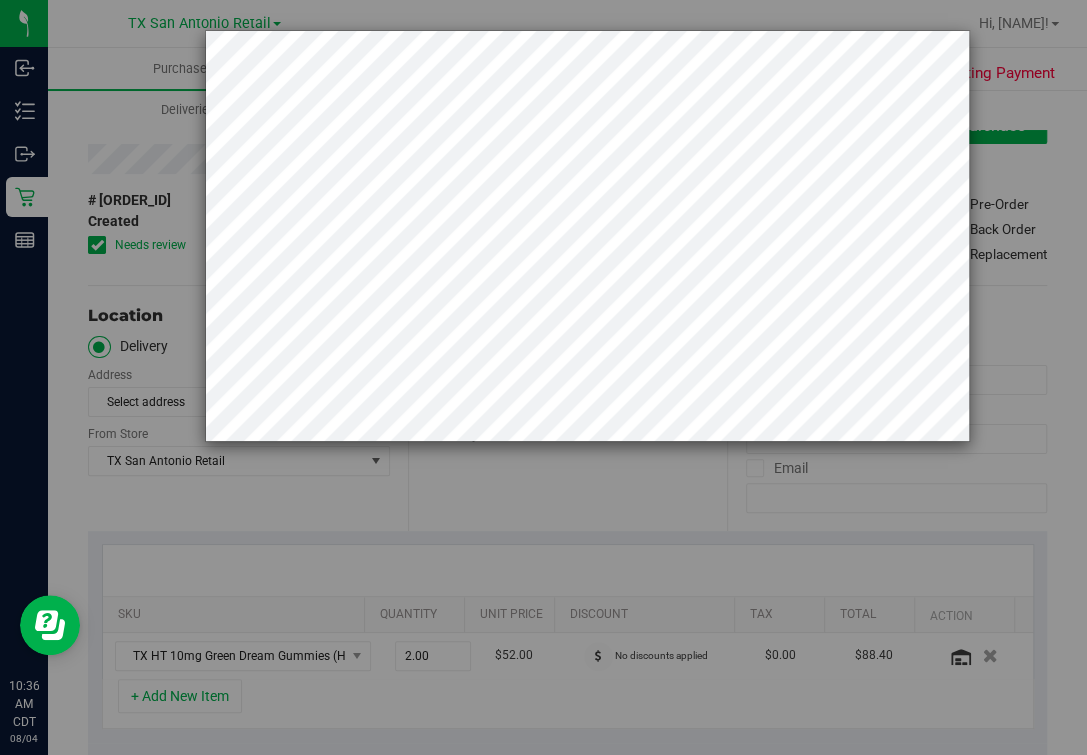 click on "Delivery Day" at bounding box center [568, 409] 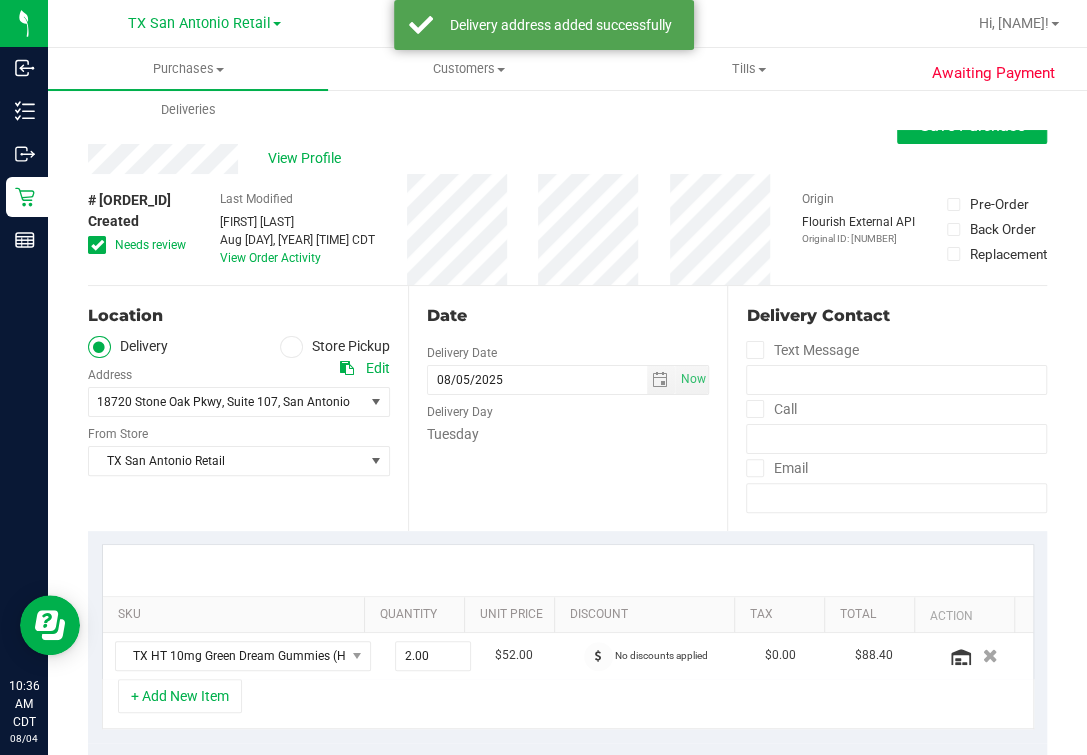 click on "Date
Delivery Date
08/05/2025
Now
08/05/2025 07:00 AM
Now
Delivery Day
Tuesday" at bounding box center (568, 408) 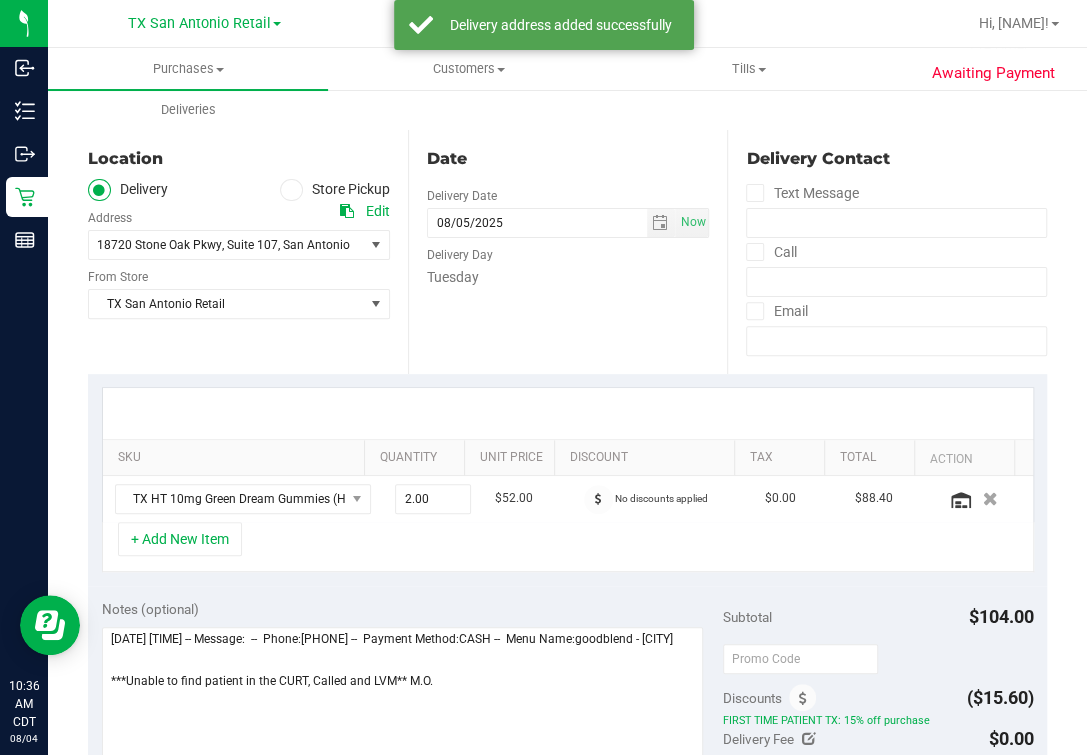 scroll, scrollTop: 0, scrollLeft: 0, axis: both 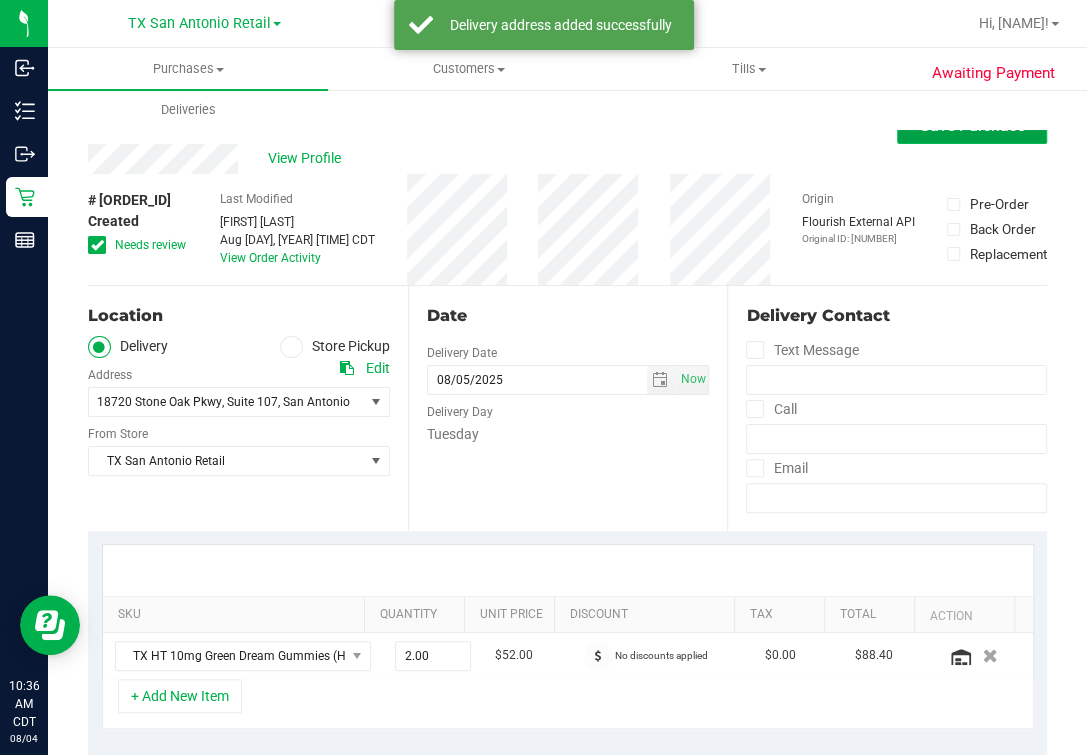 click on "Save Purchase" at bounding box center (972, 126) 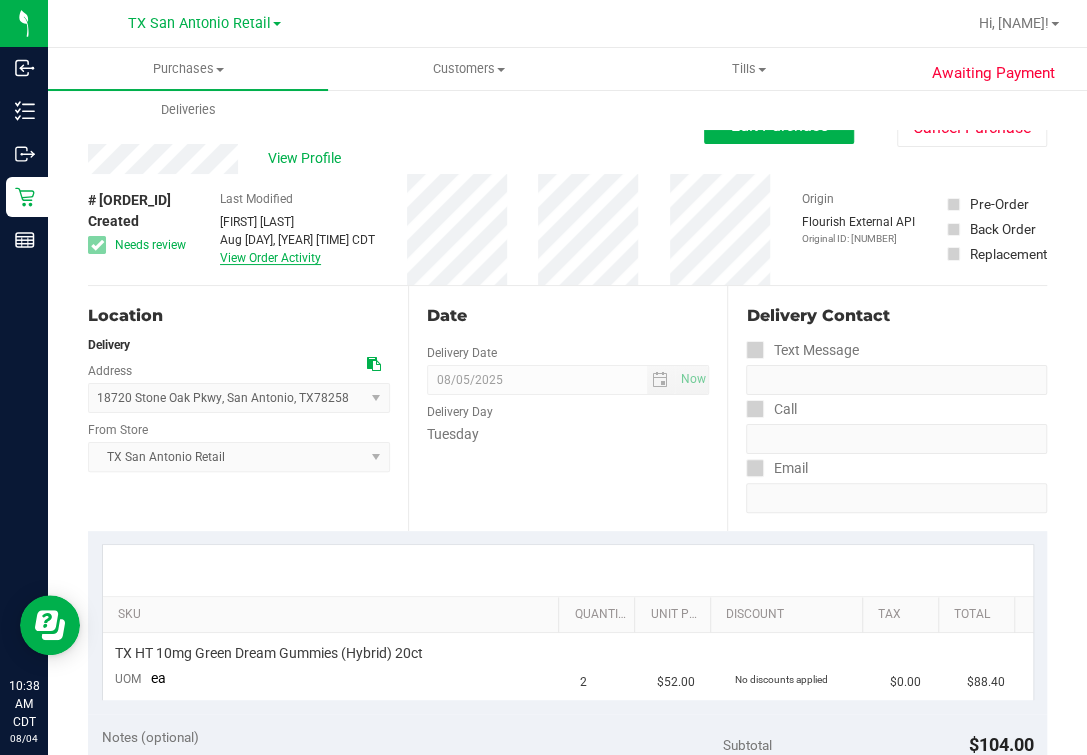 click on "View Order Activity" at bounding box center [270, 258] 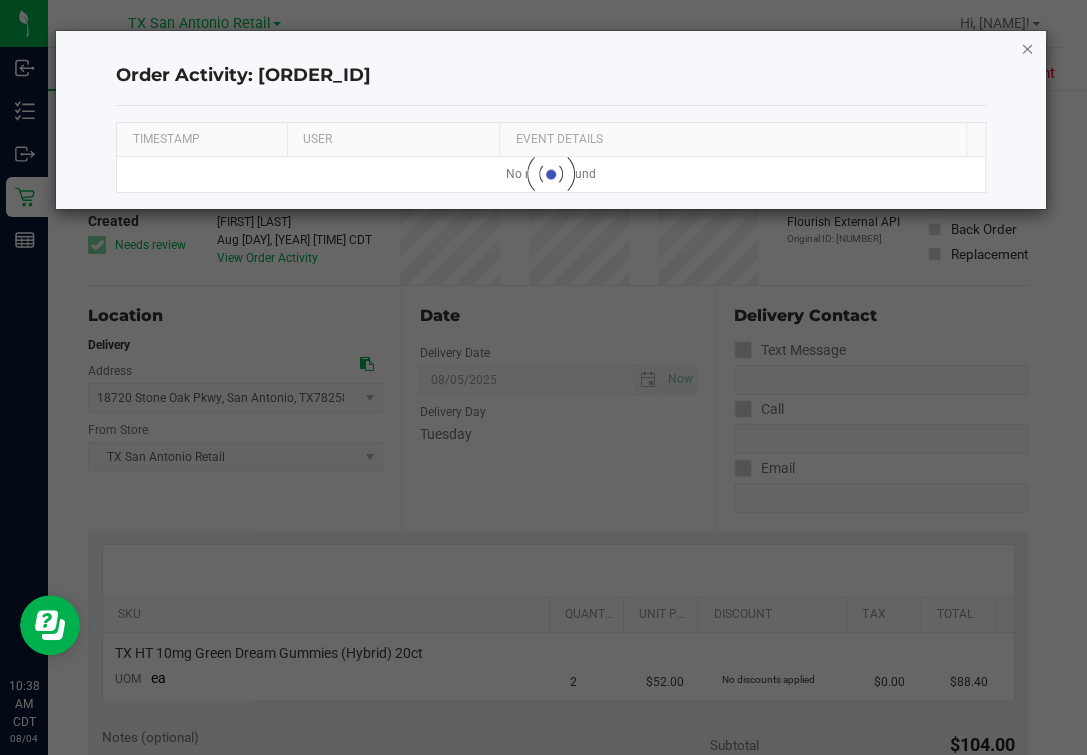 click 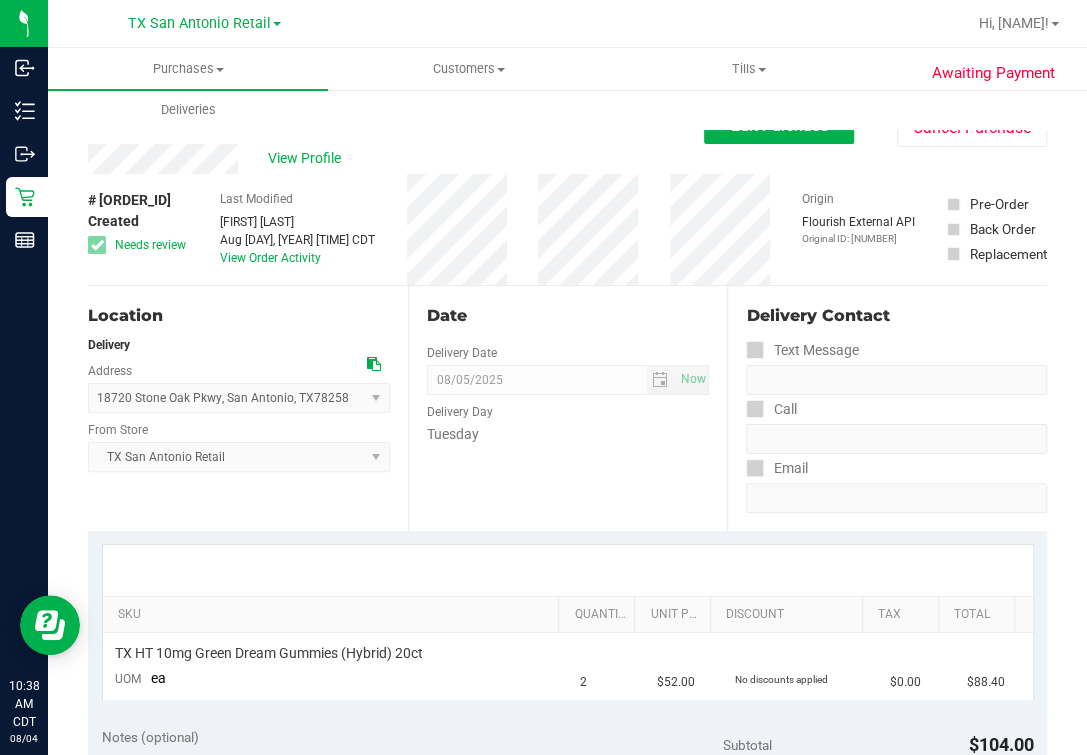click on "Location" at bounding box center (239, 316) 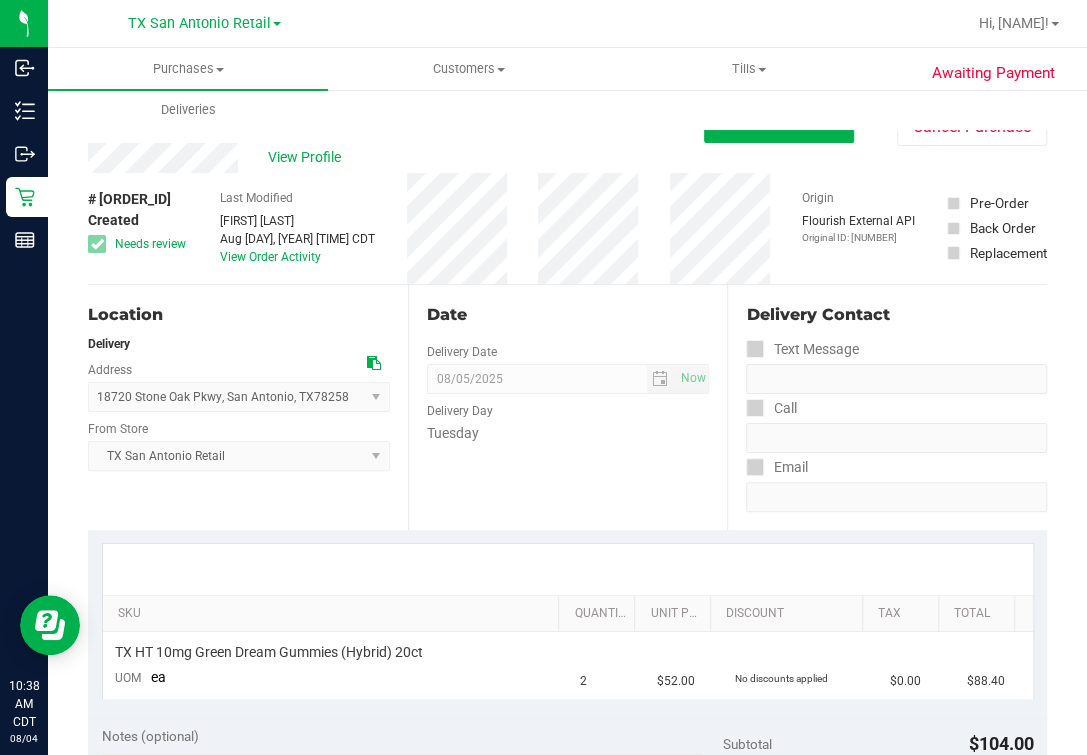 scroll, scrollTop: 0, scrollLeft: 0, axis: both 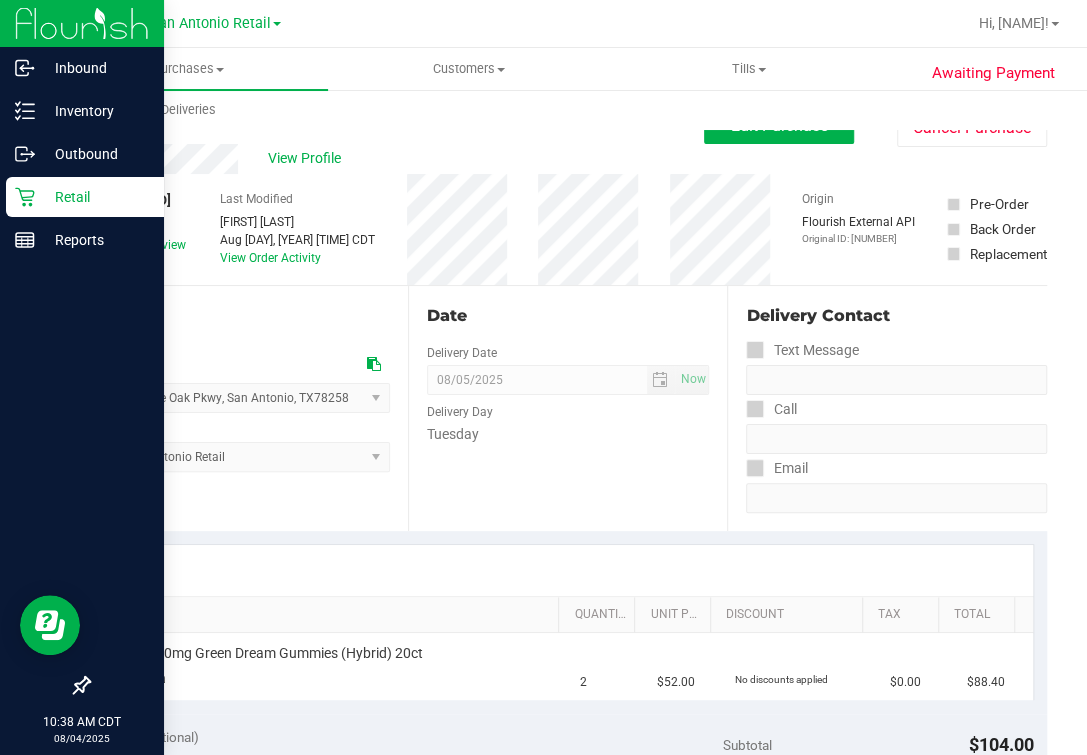 click 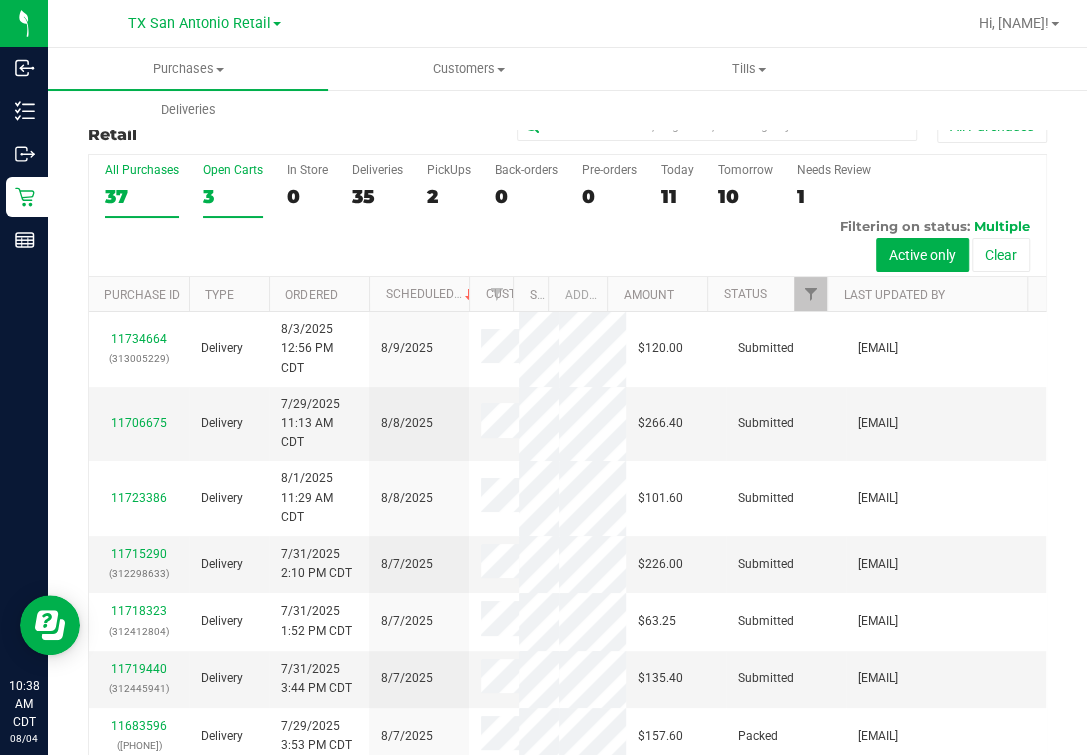 click on "3" at bounding box center [233, 196] 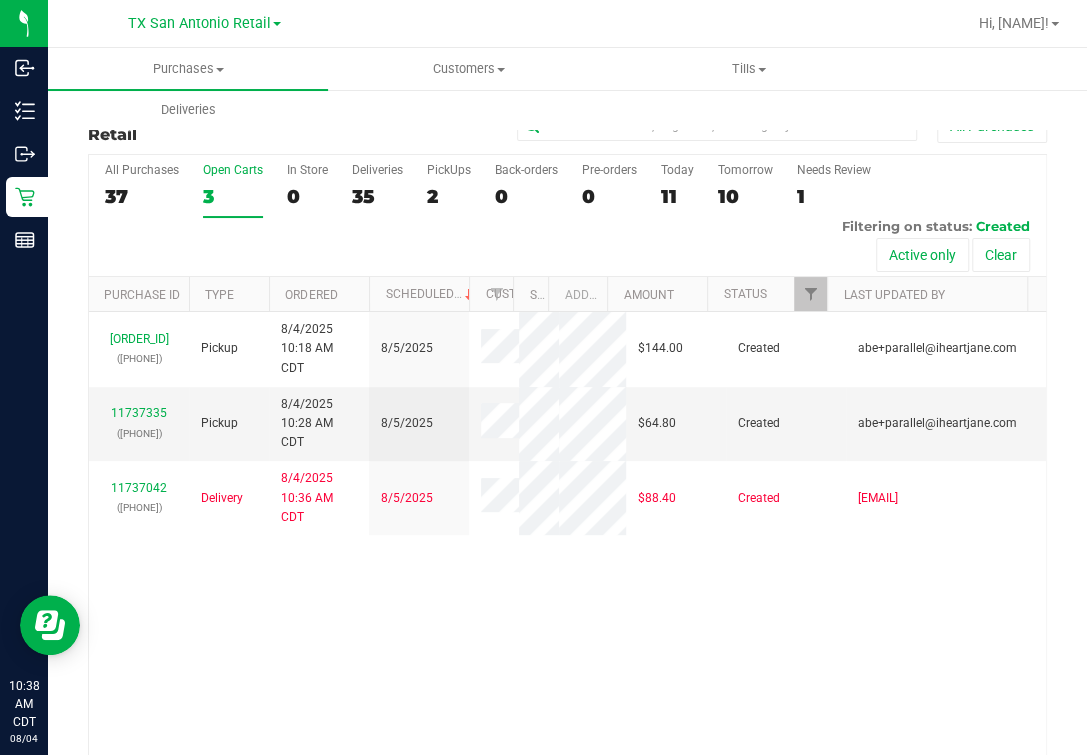 click on "3" at bounding box center (233, 196) 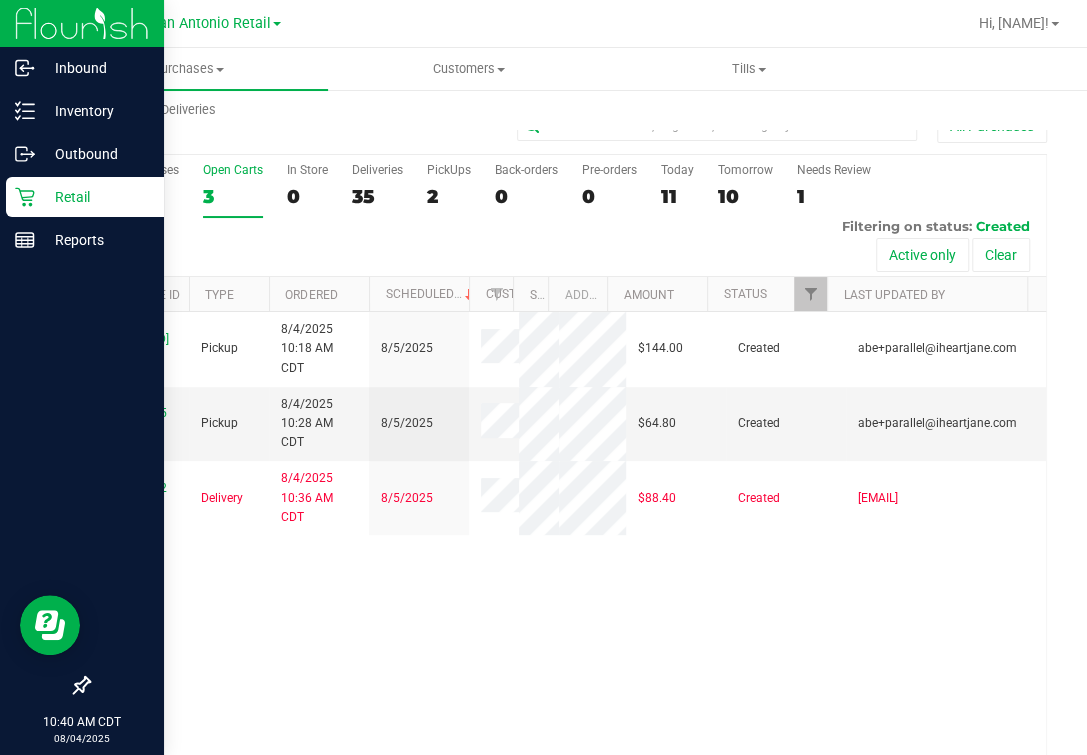 click on "Retail" at bounding box center [95, 197] 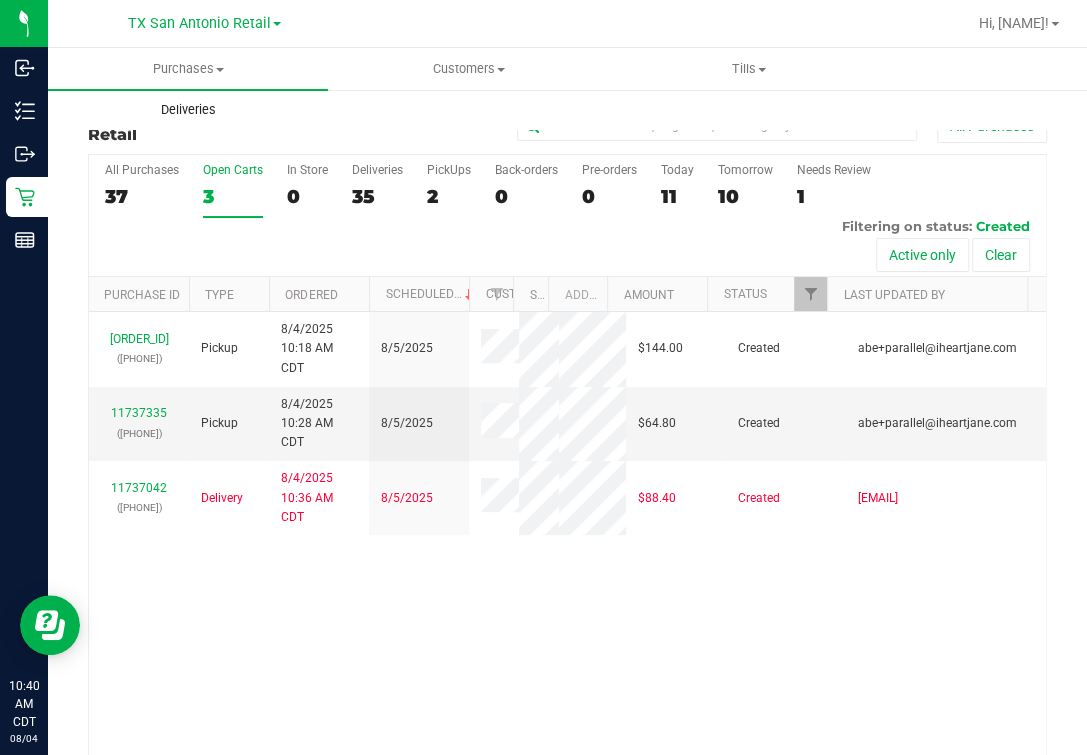 click on "Deliveries" at bounding box center [188, 110] 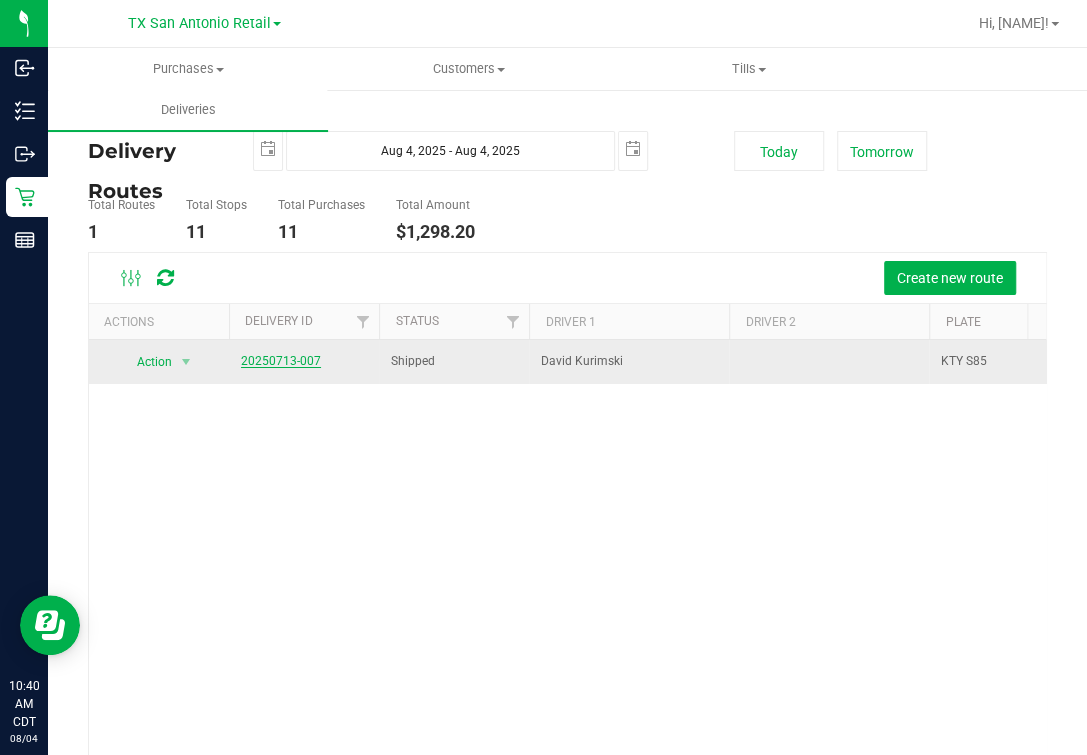 click on "20250713-007" at bounding box center [281, 361] 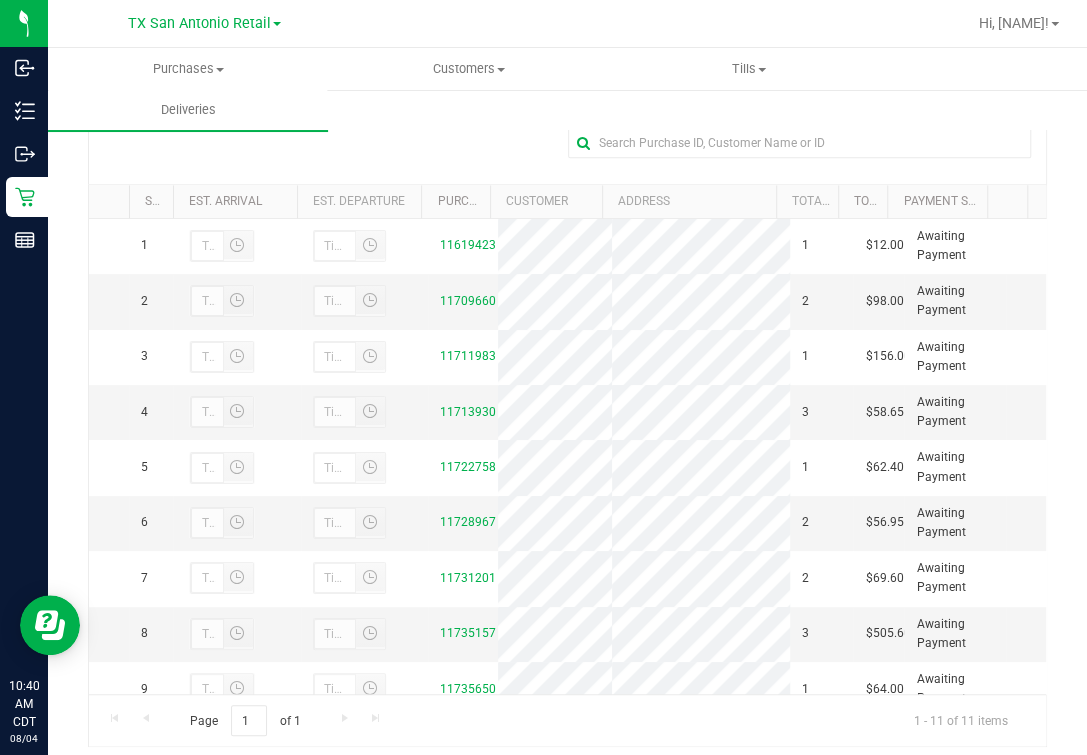 scroll, scrollTop: 357, scrollLeft: 0, axis: vertical 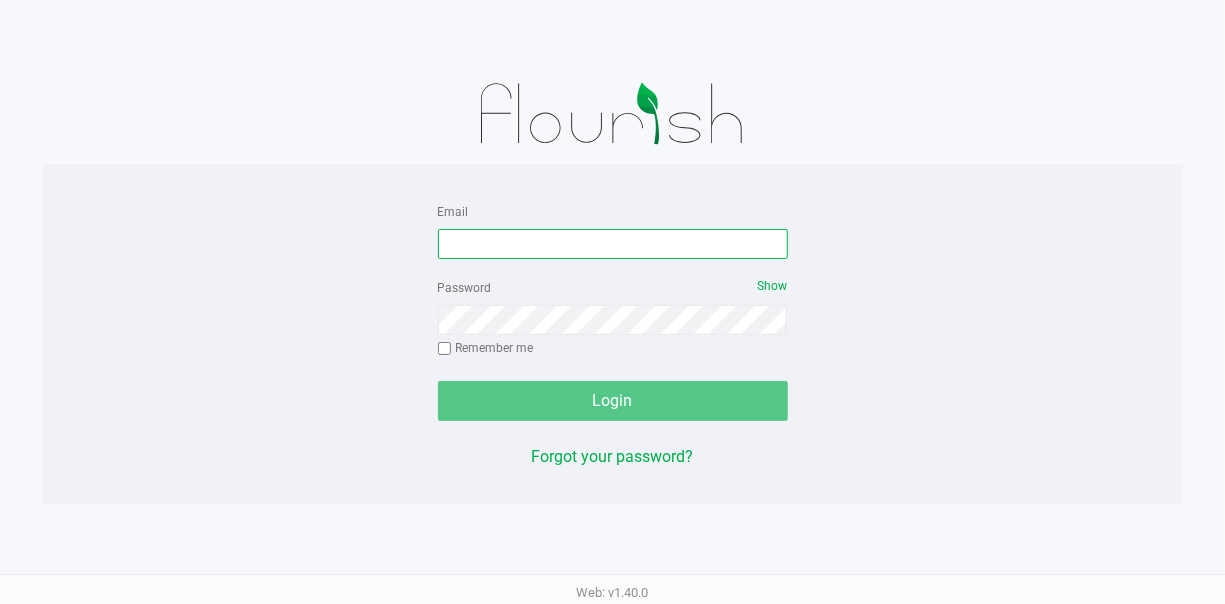 click on "Email" at bounding box center (613, 244) 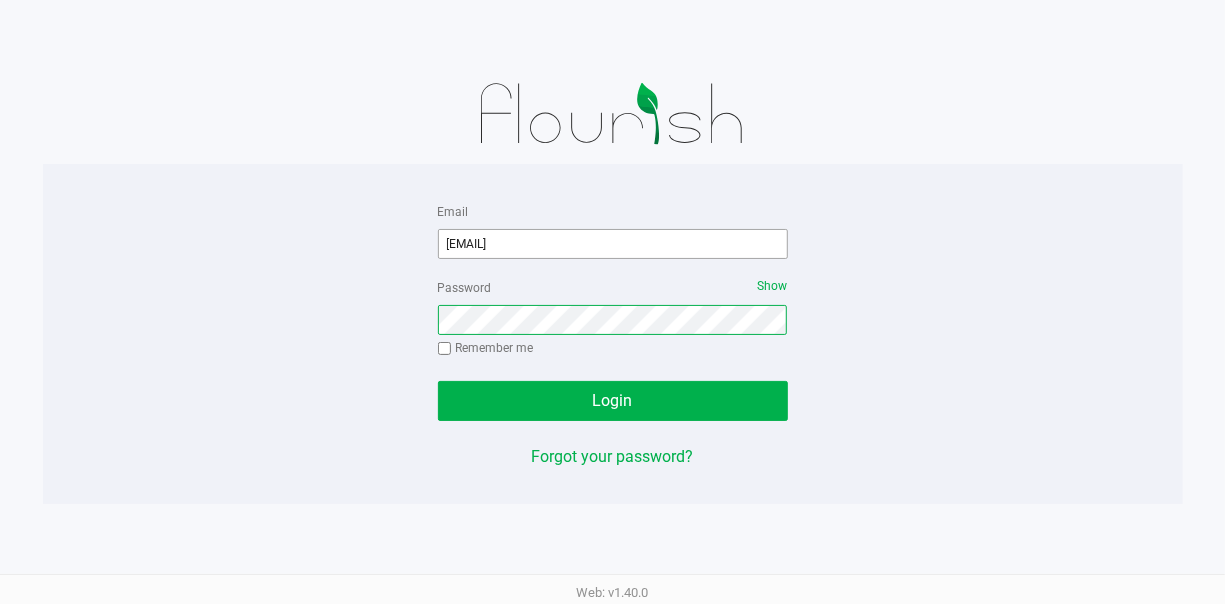 click on "Login" 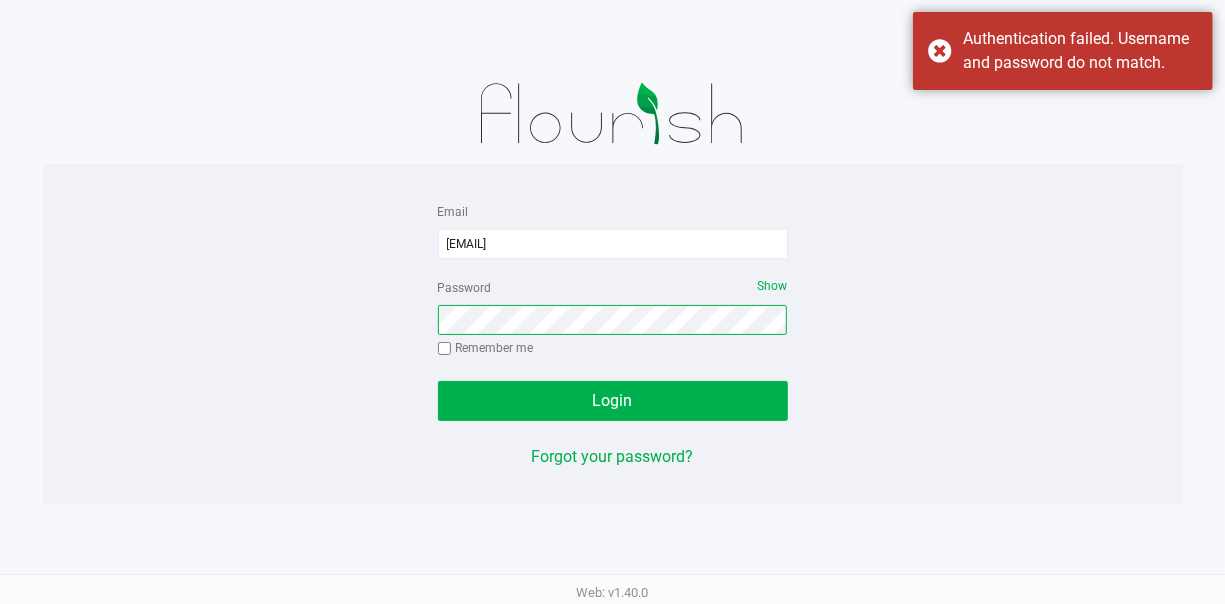 click on "Login" 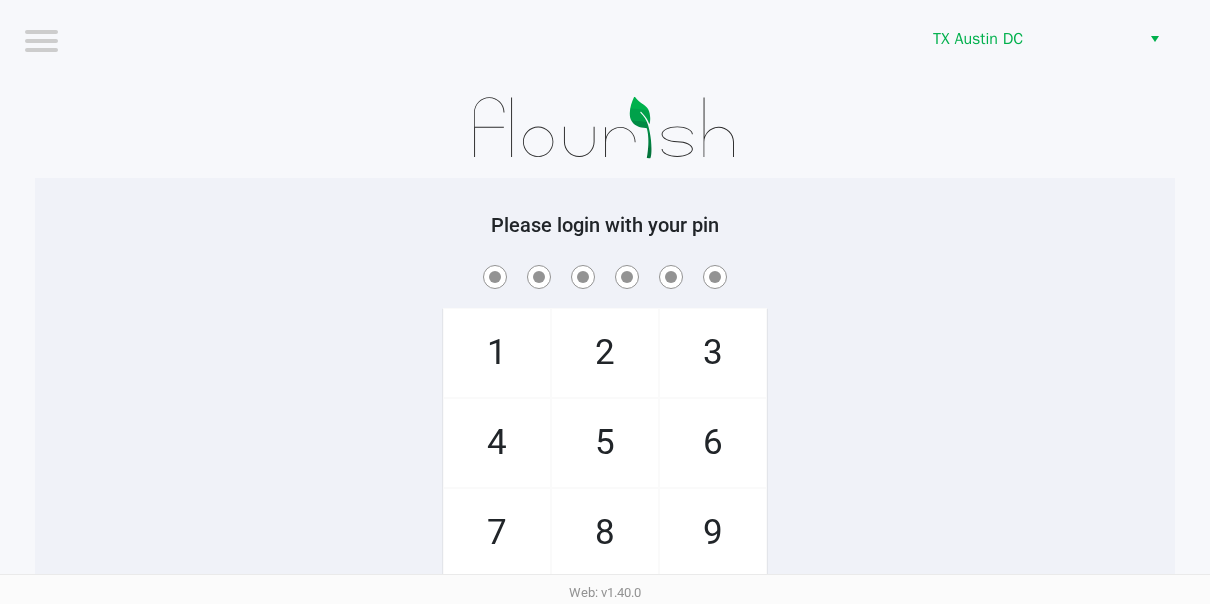 click on "1   4   7       2   5   8   0   3   6   9   Clear" 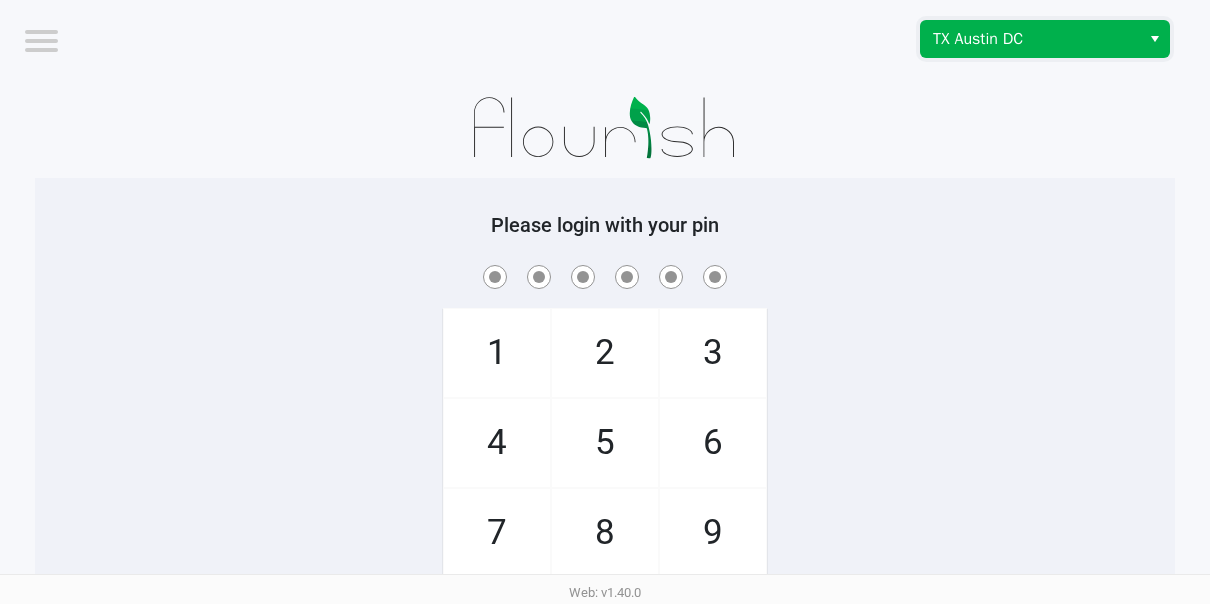 click on "TX Austin DC" at bounding box center [1030, 39] 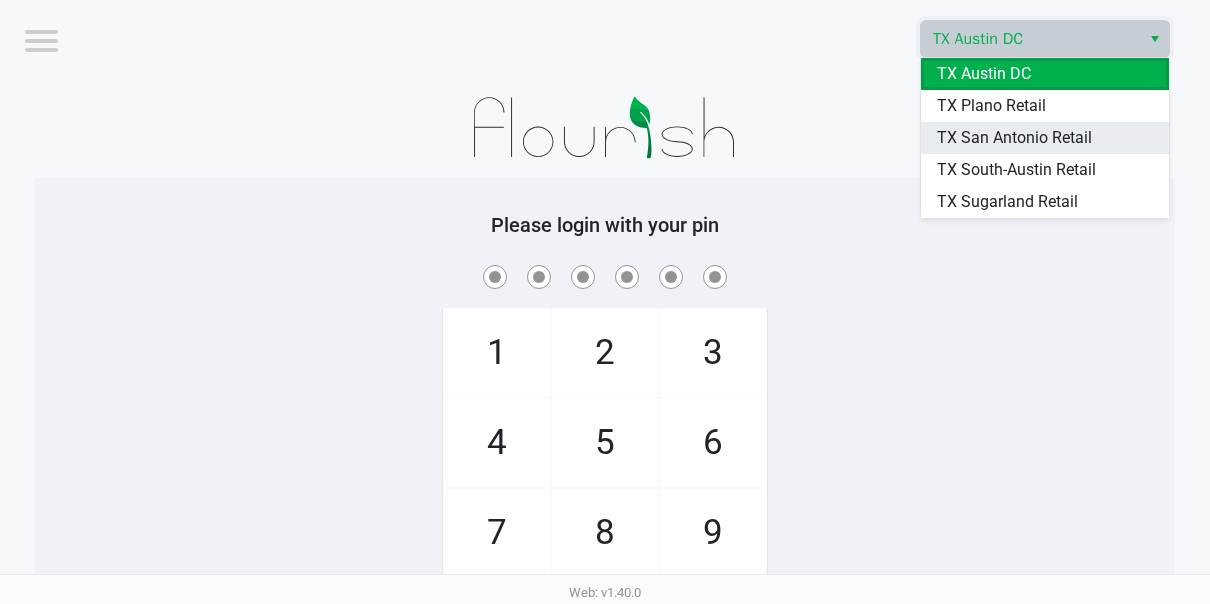 click on "TX San Antonio Retail" at bounding box center (1014, 138) 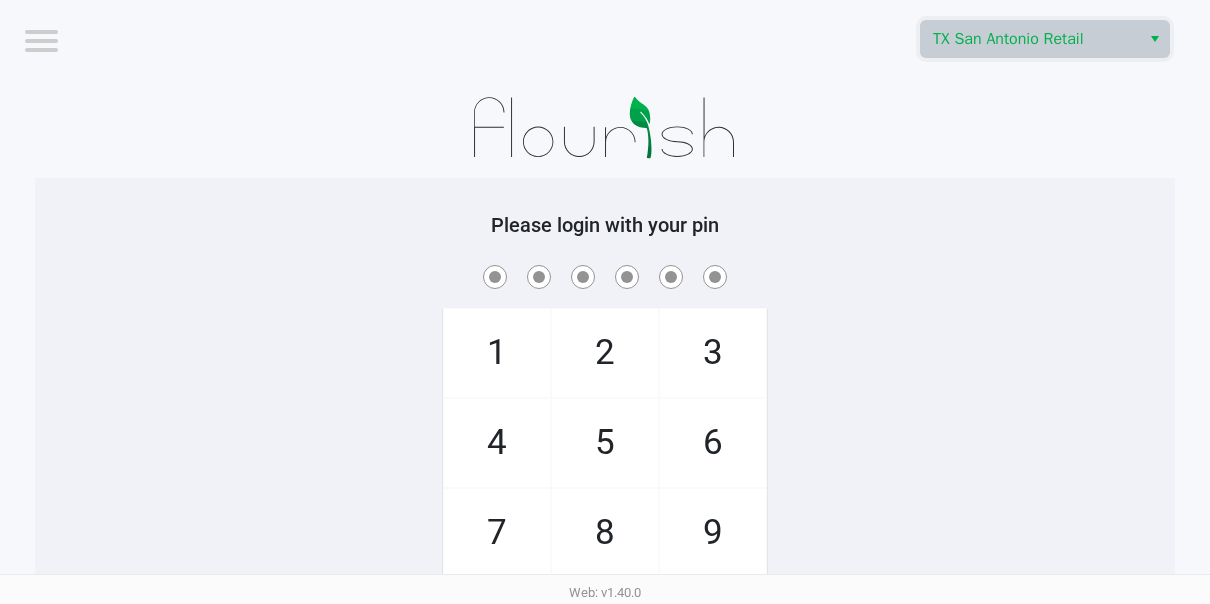 click on "Please login with your pin  1   4   7       2   5   8   0   3   6   9   Clear   Login" 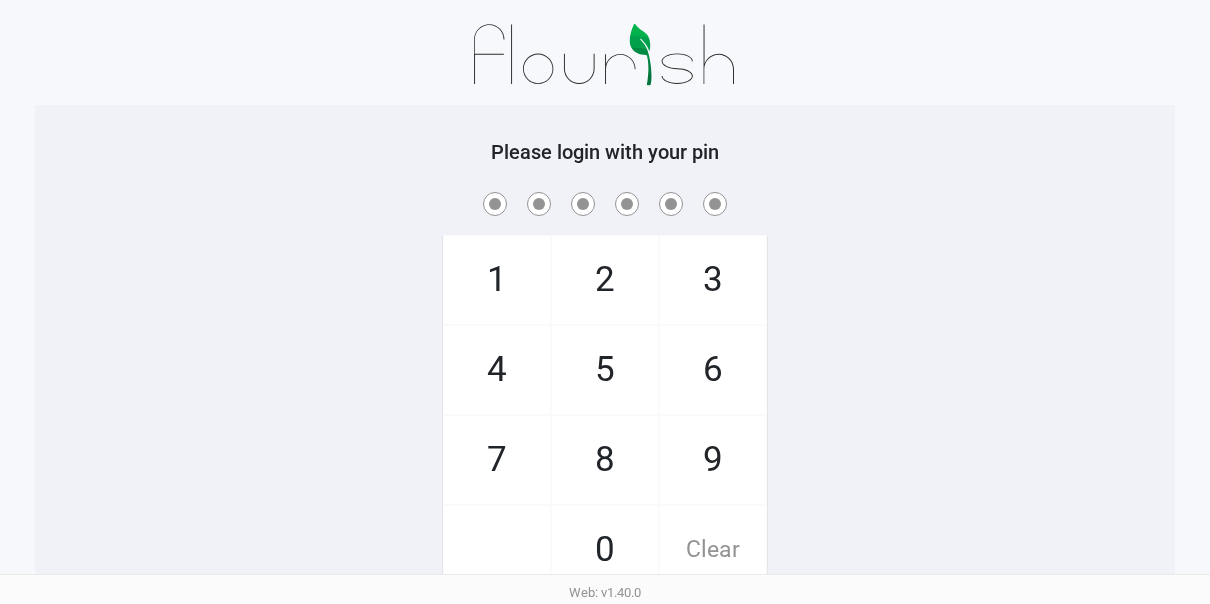 scroll, scrollTop: 154, scrollLeft: 0, axis: vertical 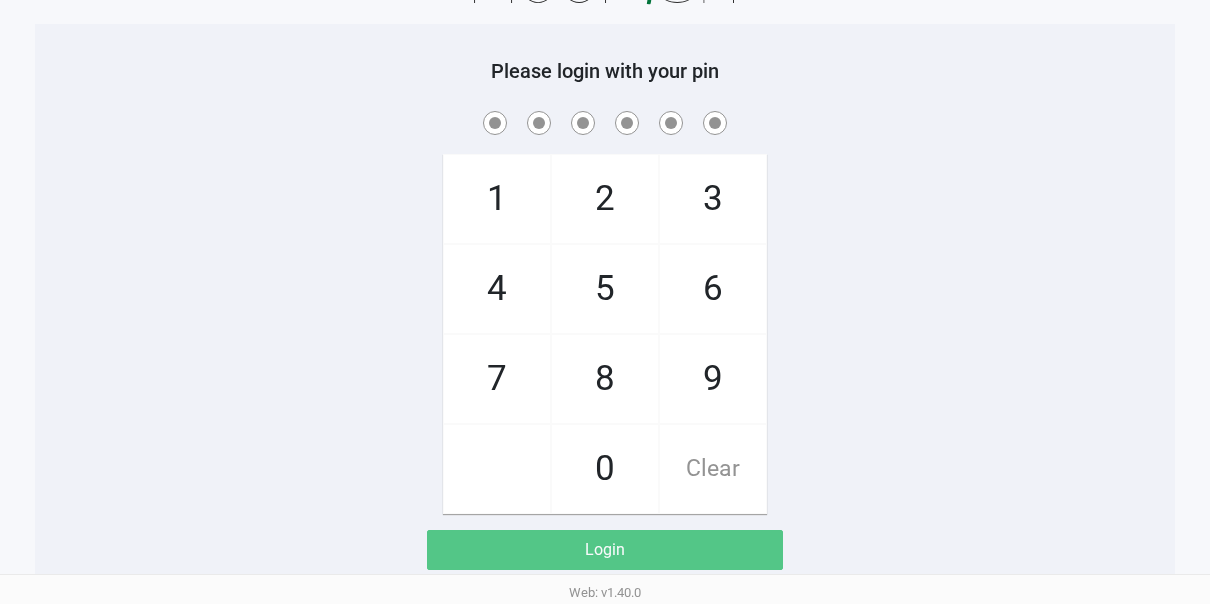 click on "6" 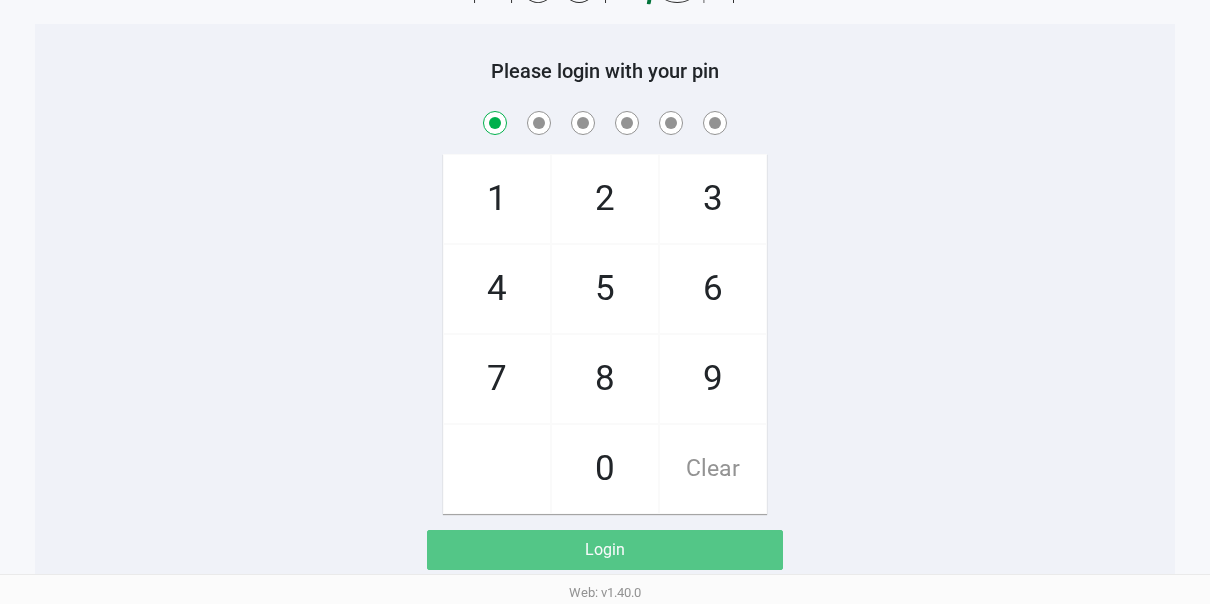 checkbox on "true" 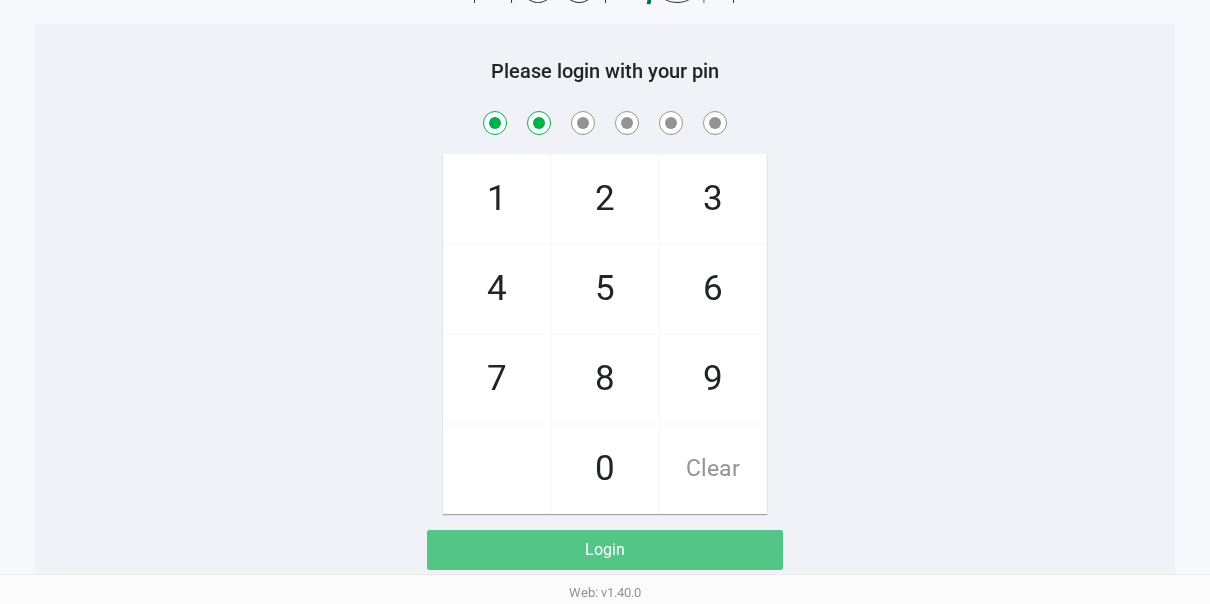 checkbox on "true" 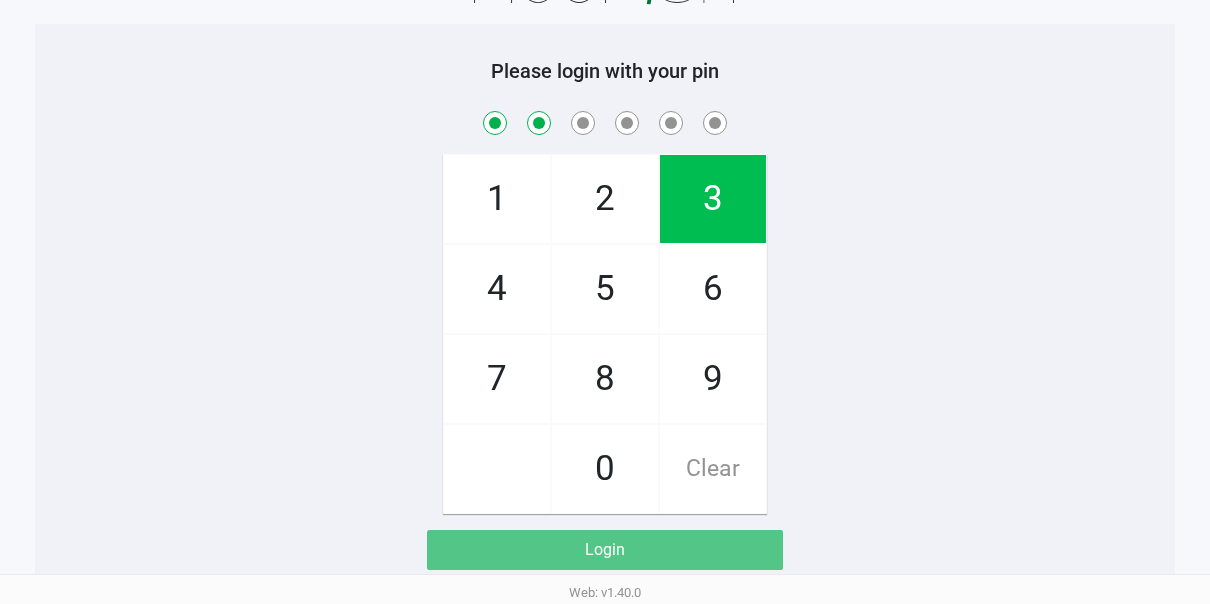 click on "6" 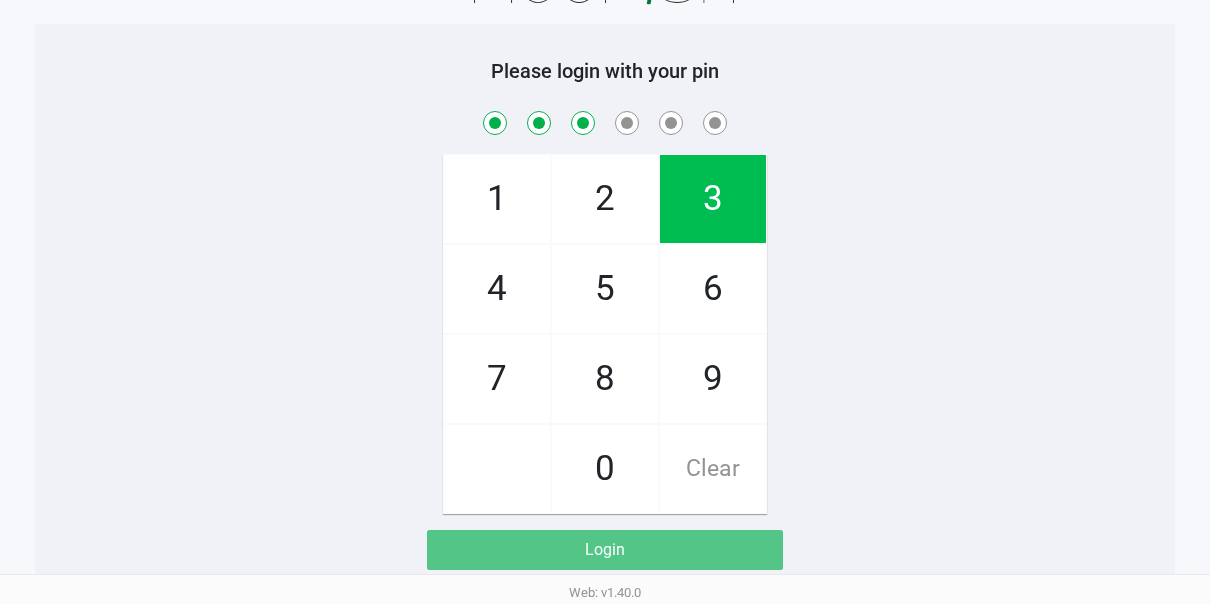 checkbox on "true" 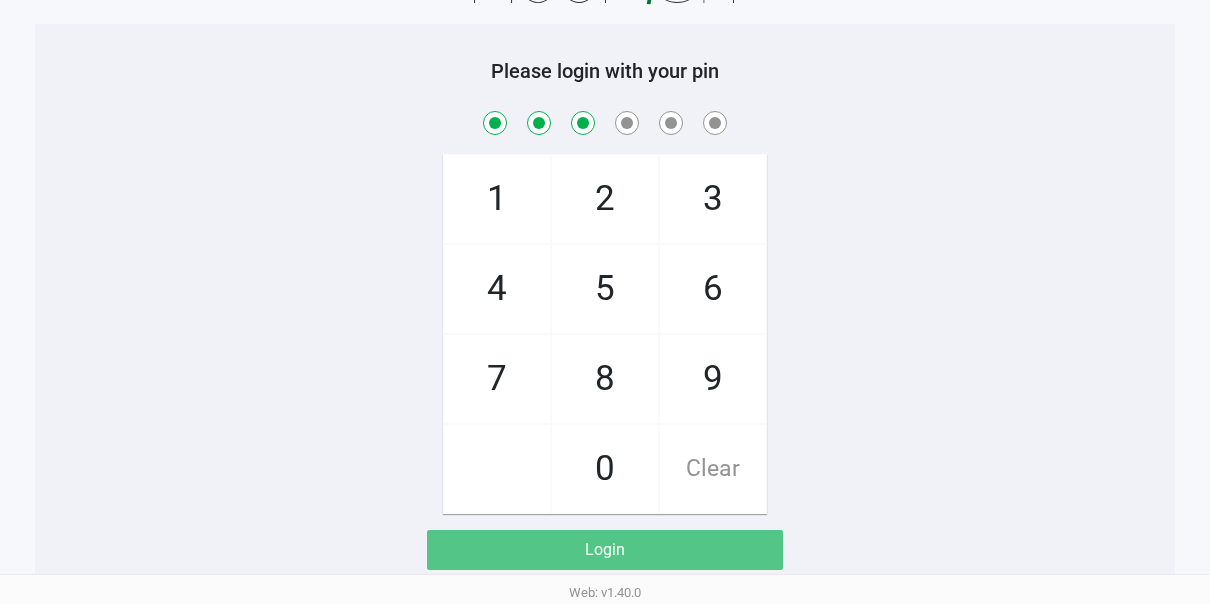 click on "0" 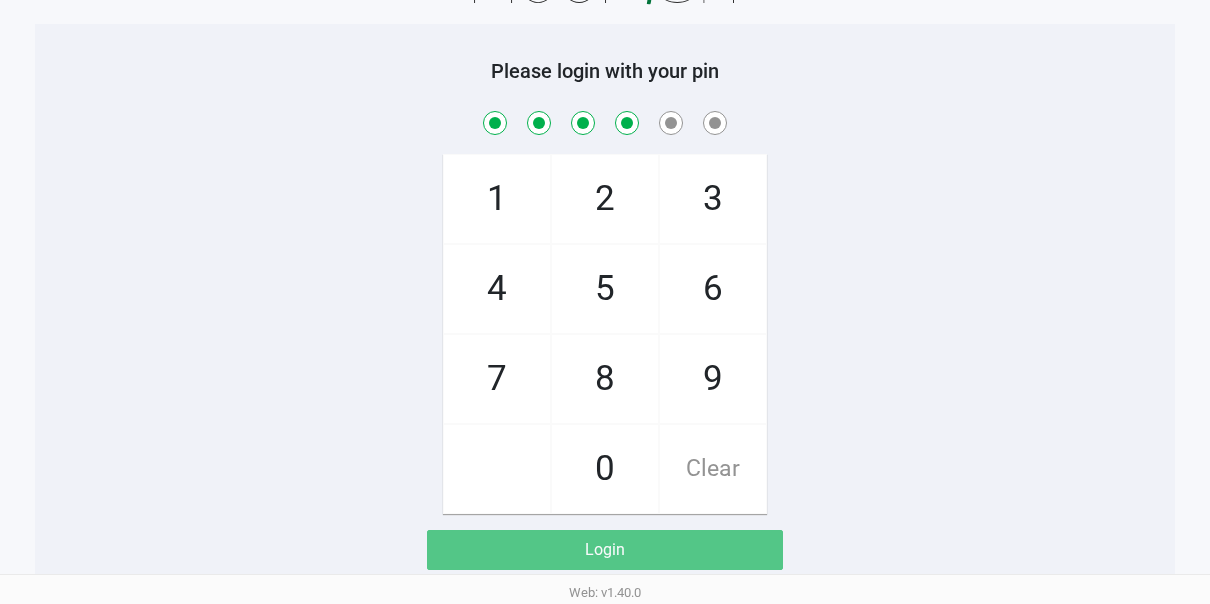 checkbox on "true" 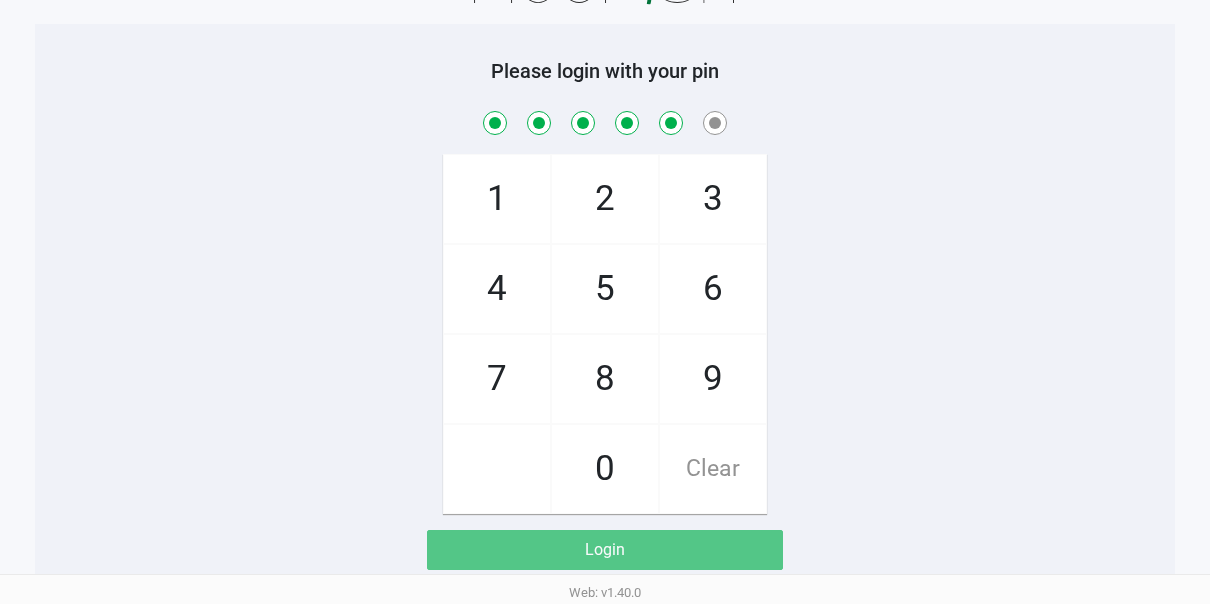 checkbox on "true" 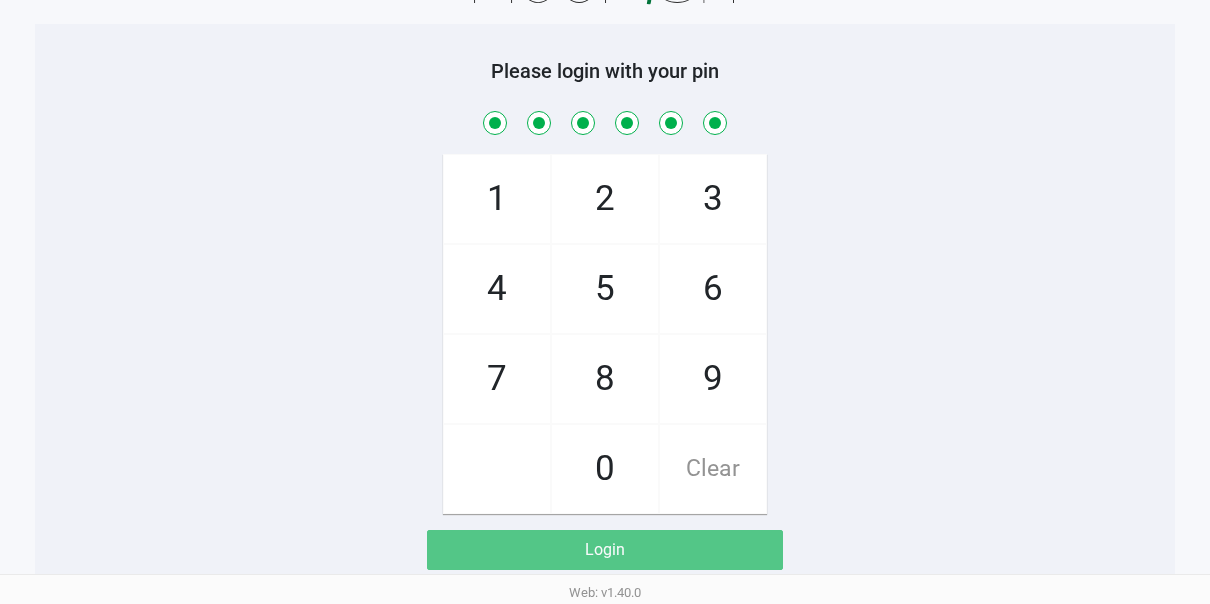 checkbox on "true" 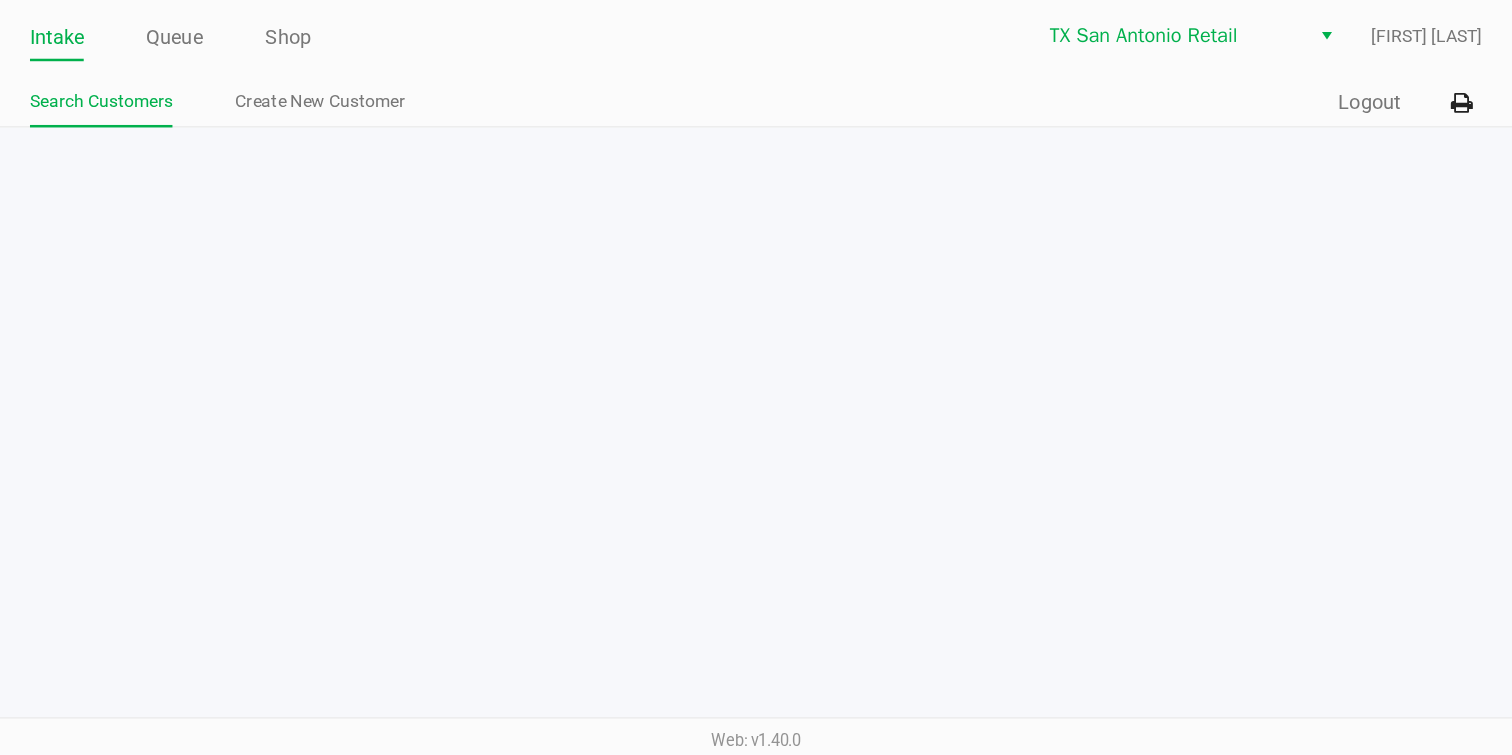 scroll, scrollTop: 0, scrollLeft: 0, axis: both 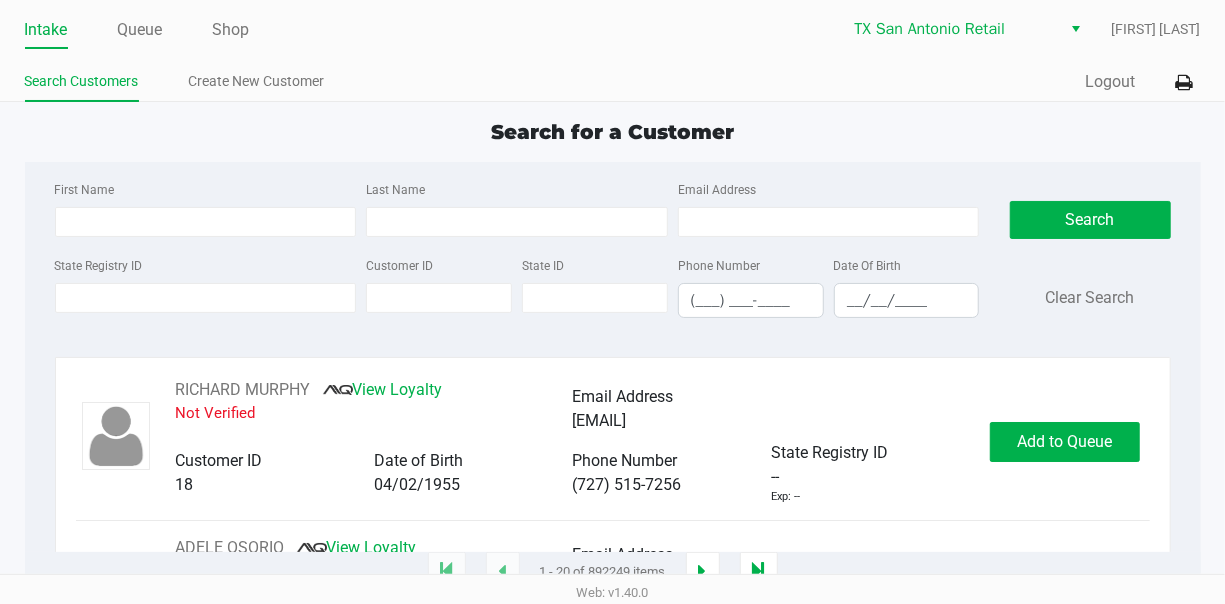 click on "Search for a Customer First Name Last Name Email Address State Registry ID Customer ID State ID Phone Number (___) ___-____ Date Of Birth __/__/____  Search   Clear Search   RICHARD MURPHY       View Loyalty   Not Verified   Email Address   ms1111111111@hotmail.com   Customer ID   18   Date of Birth   04/02/1955   Phone Number   (727) 515-7256   State Registry ID   --   Exp: --   Add to Queue   ADELE OSORIO       View Loyalty   Not Verified   Warning – Level 2   Email Address   floatingonmycloud@gmail.com   Customer ID   19   Date of Birth   02/15/1955   Phone Number   (516) 205-8315   State Registry ID   P0000006   Exp: --   Add to Queue   CHARLOTTE LEE       View Loyalty   Not Verified   Email Address   cblee0915@gmail.com   Customer ID   21   Date of Birth   09/15/1961   Phone Number   (609) 792-5321   State Registry ID   P0000014   Exp: --   Add to Queue   CRAWFORD KER       Loyalty Signup   Not Verified   Email Address   --   Customer ID   23   Date of Birth   07/27/2006   Phone Number" 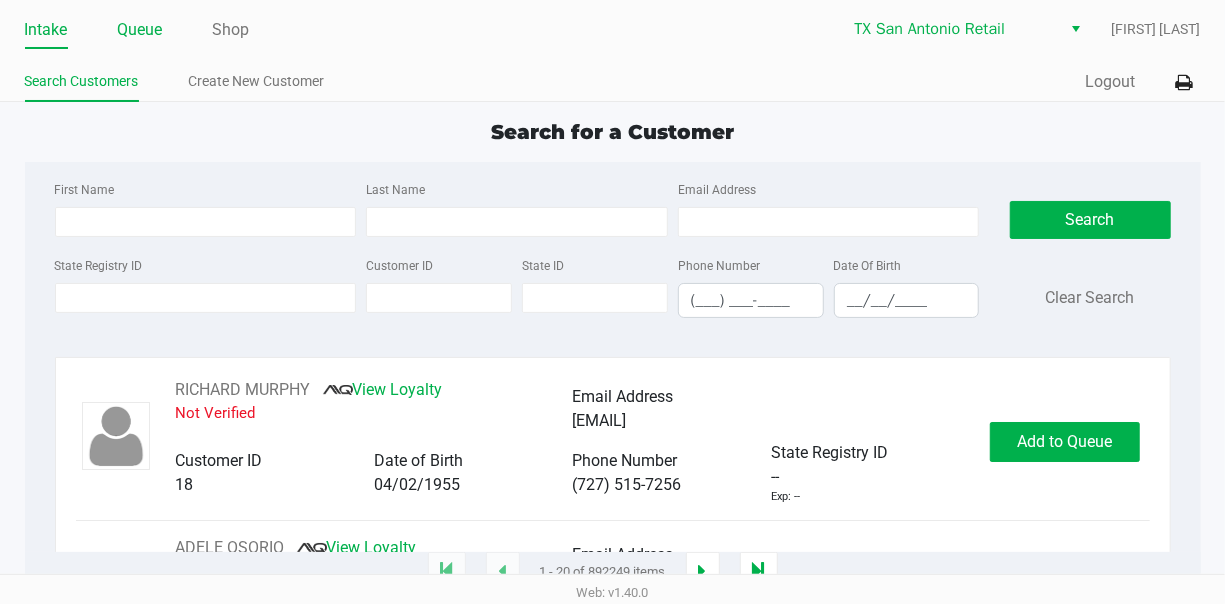 click on "Queue" 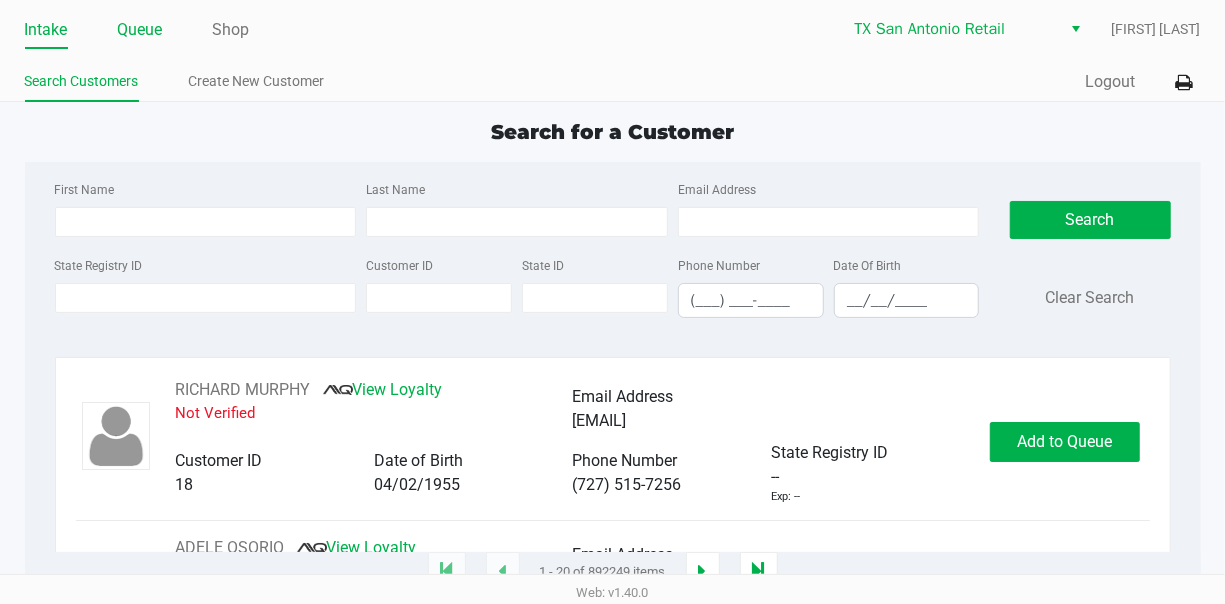 click on "Queue" 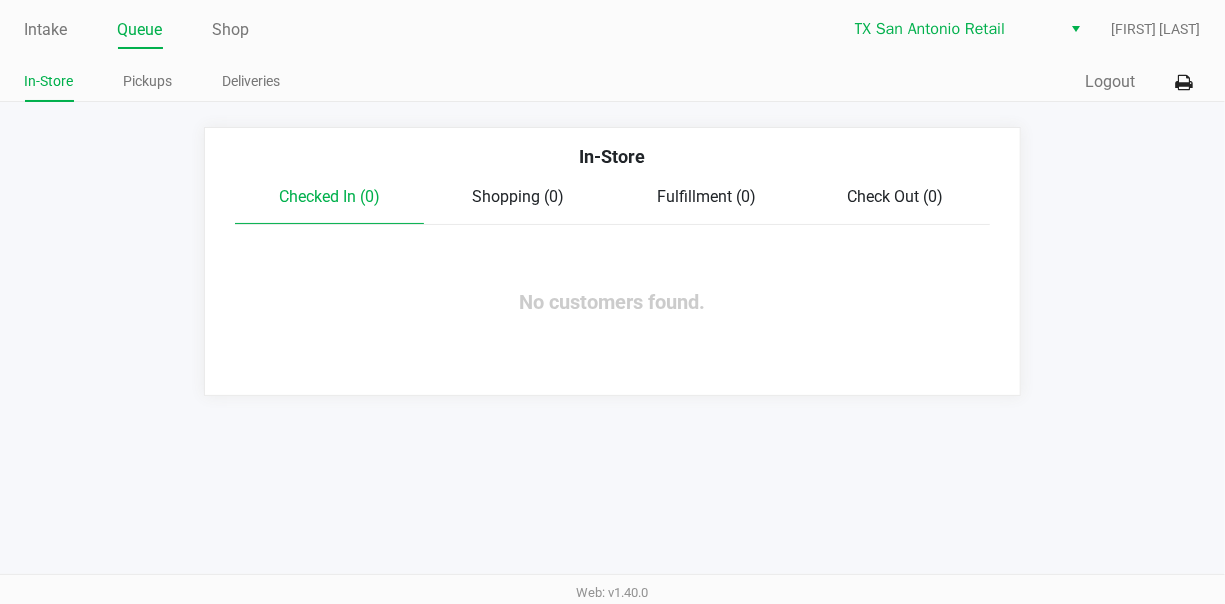 click on "Intake Queue Shop TX San Antonio Retail   Mindy Ortiz  In-Store Pickups Deliveries  Quick Sale   Logout   In-Store   Checked In (0)   Shopping (0)   Fulfillment (0)   Check Out (0)  No customers found." 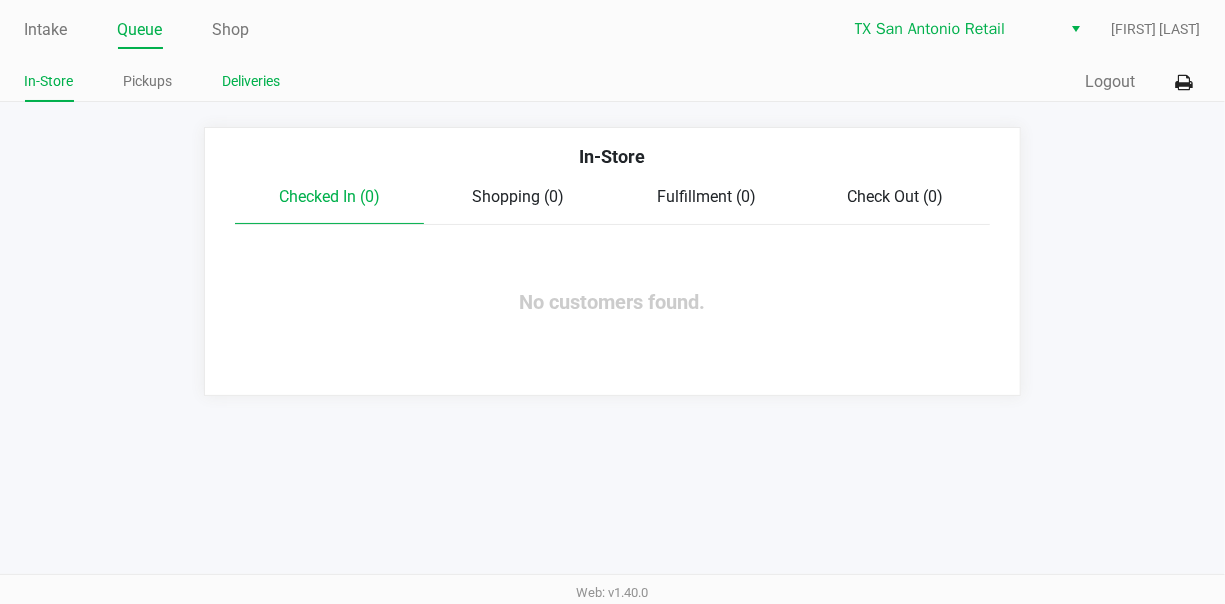 click on "Deliveries" 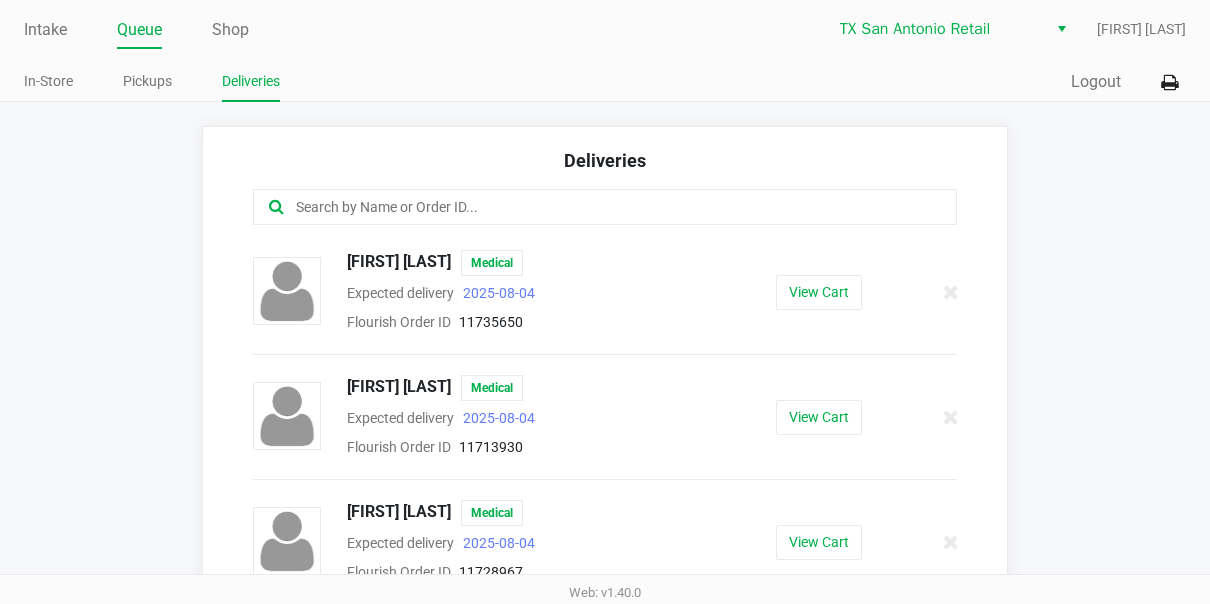 click on "In-Store Pickups Deliveries" 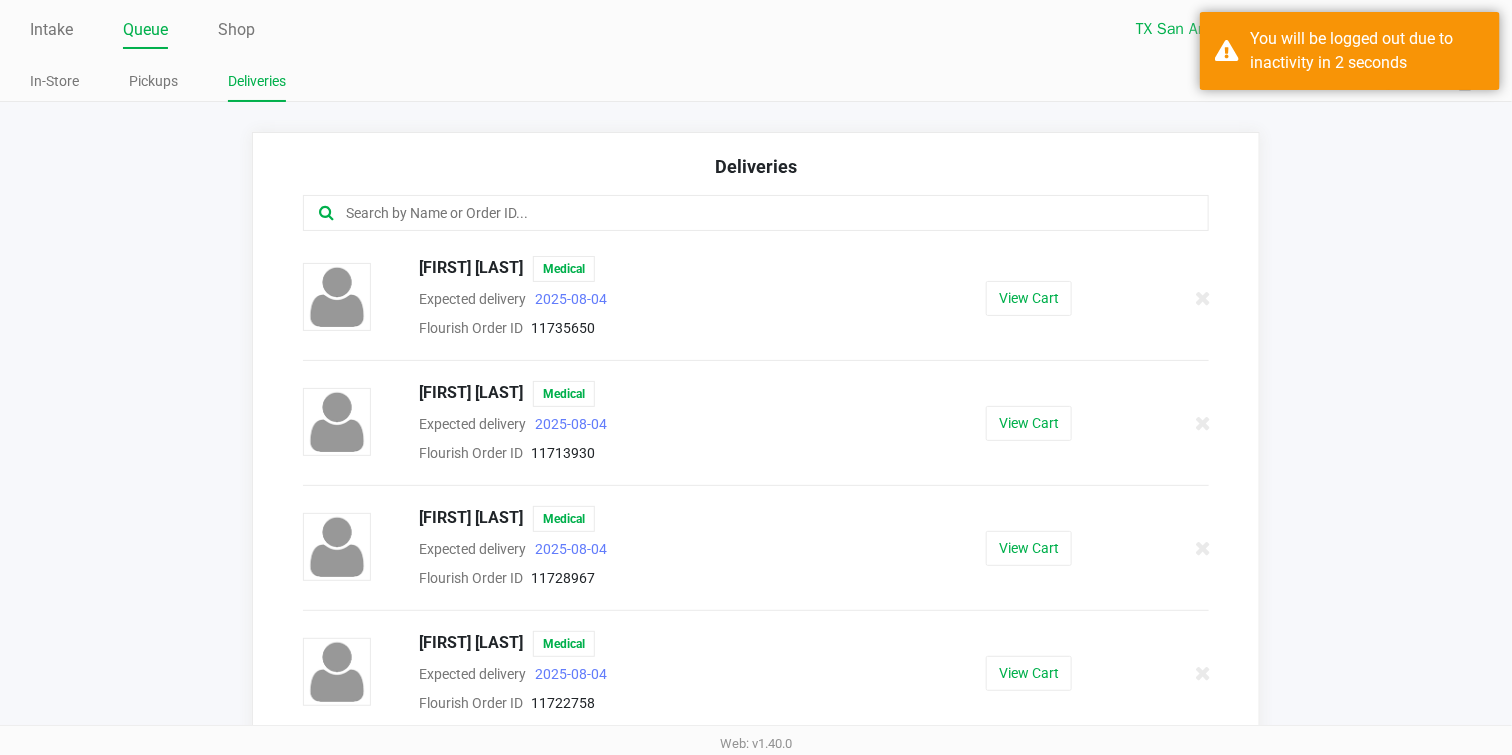 click 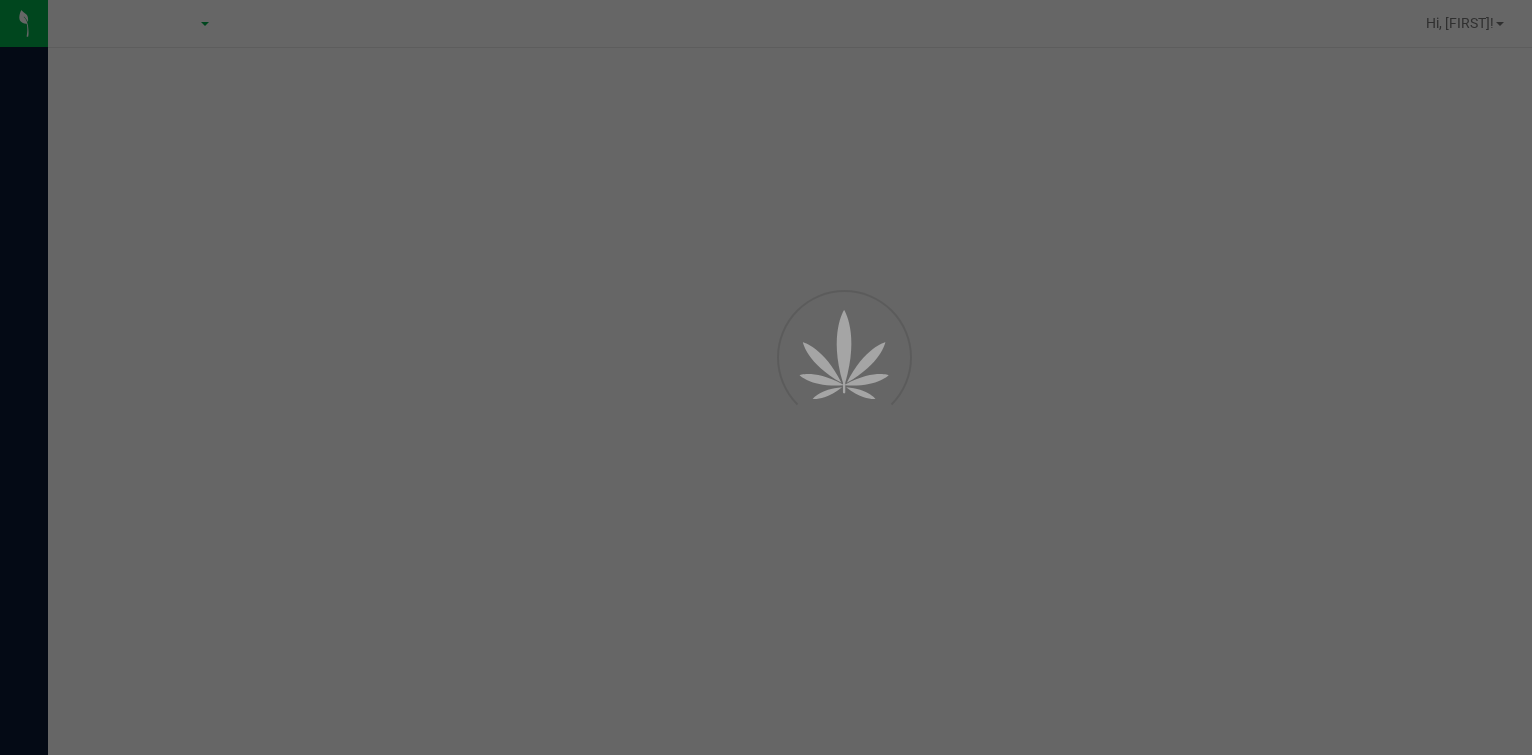 scroll, scrollTop: 0, scrollLeft: 0, axis: both 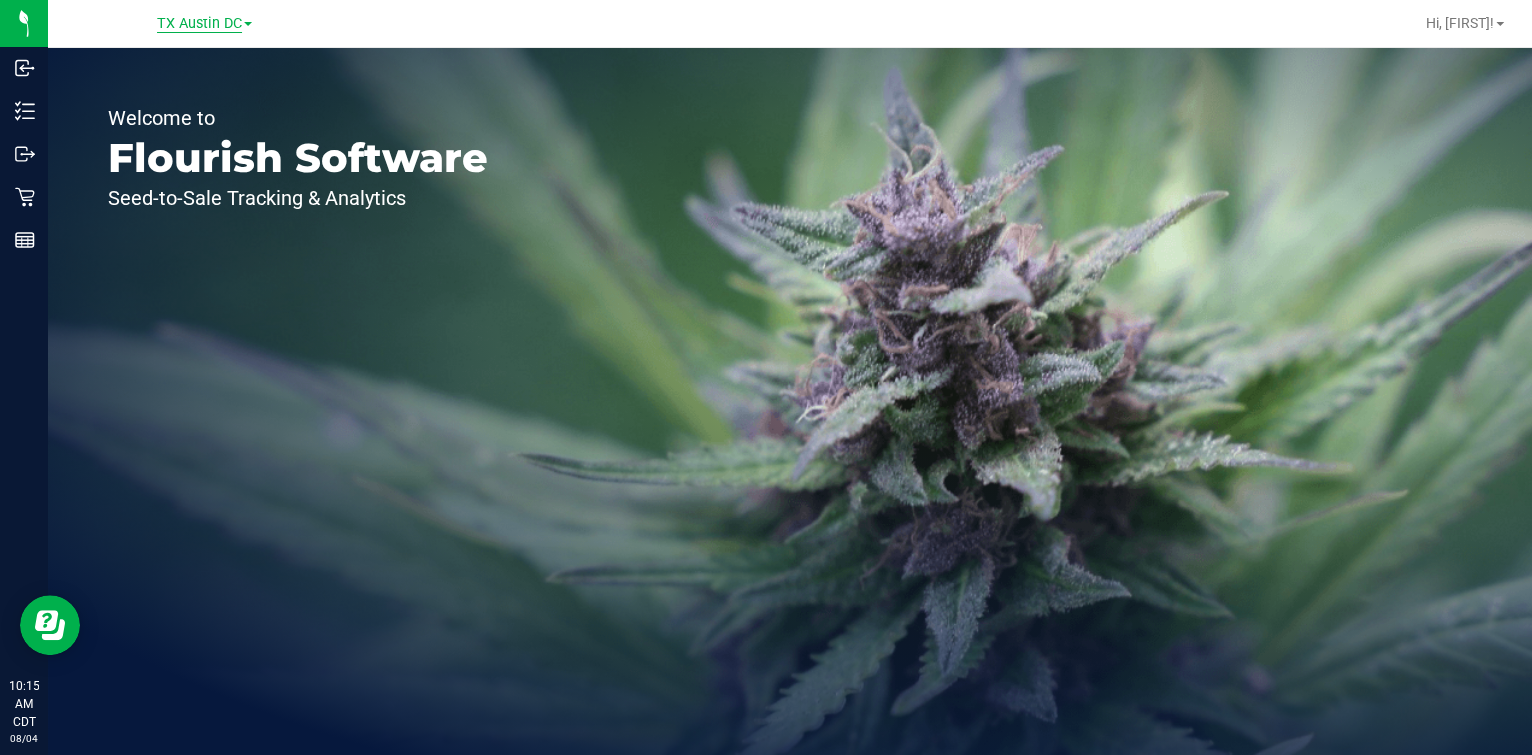 click on "TX Austin DC" at bounding box center (199, 24) 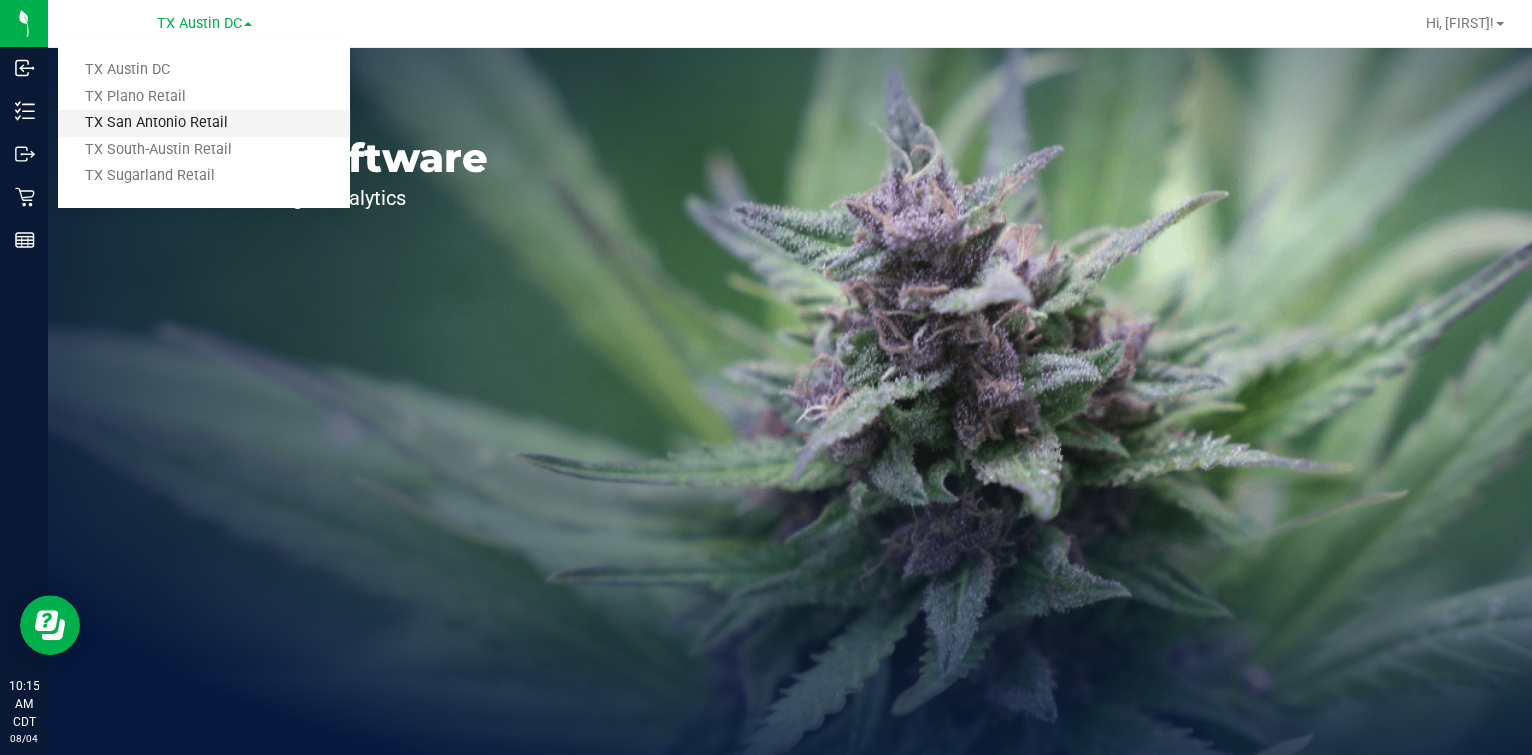 click on "TX San Antonio Retail" at bounding box center (204, 123) 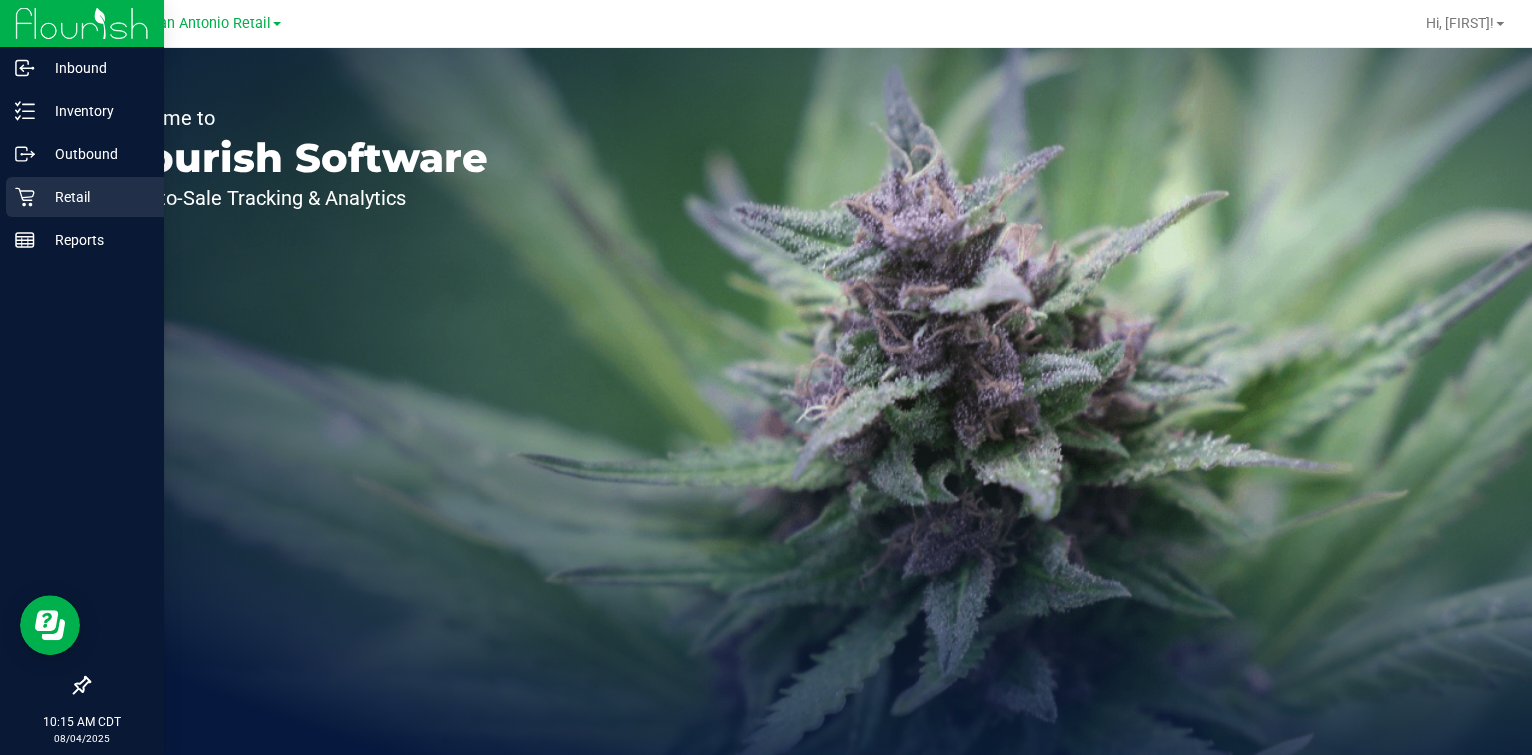 drag, startPoint x: 20, startPoint y: 190, endPoint x: 32, endPoint y: 190, distance: 12 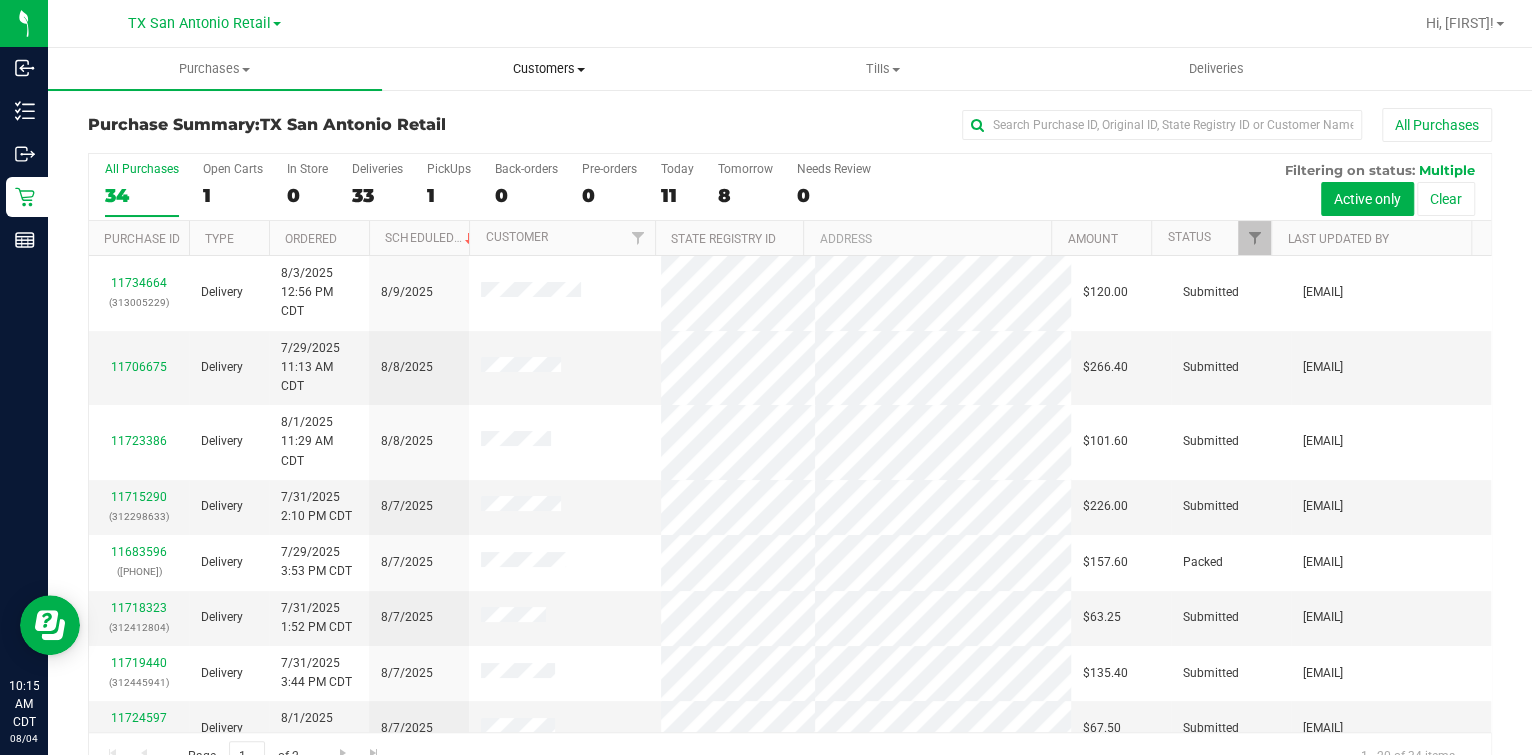 click on "Customers" at bounding box center (549, 69) 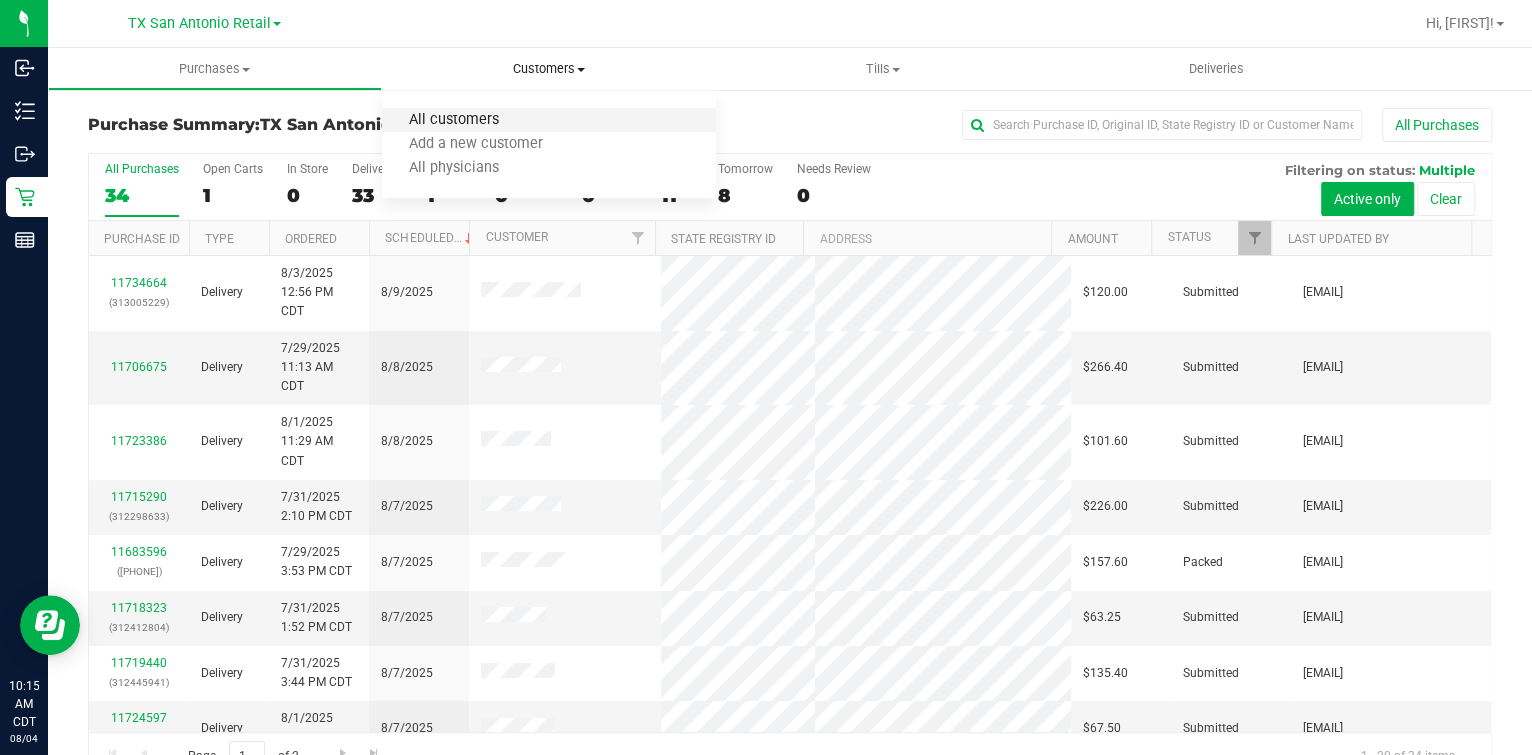 click on "All customers" at bounding box center [454, 120] 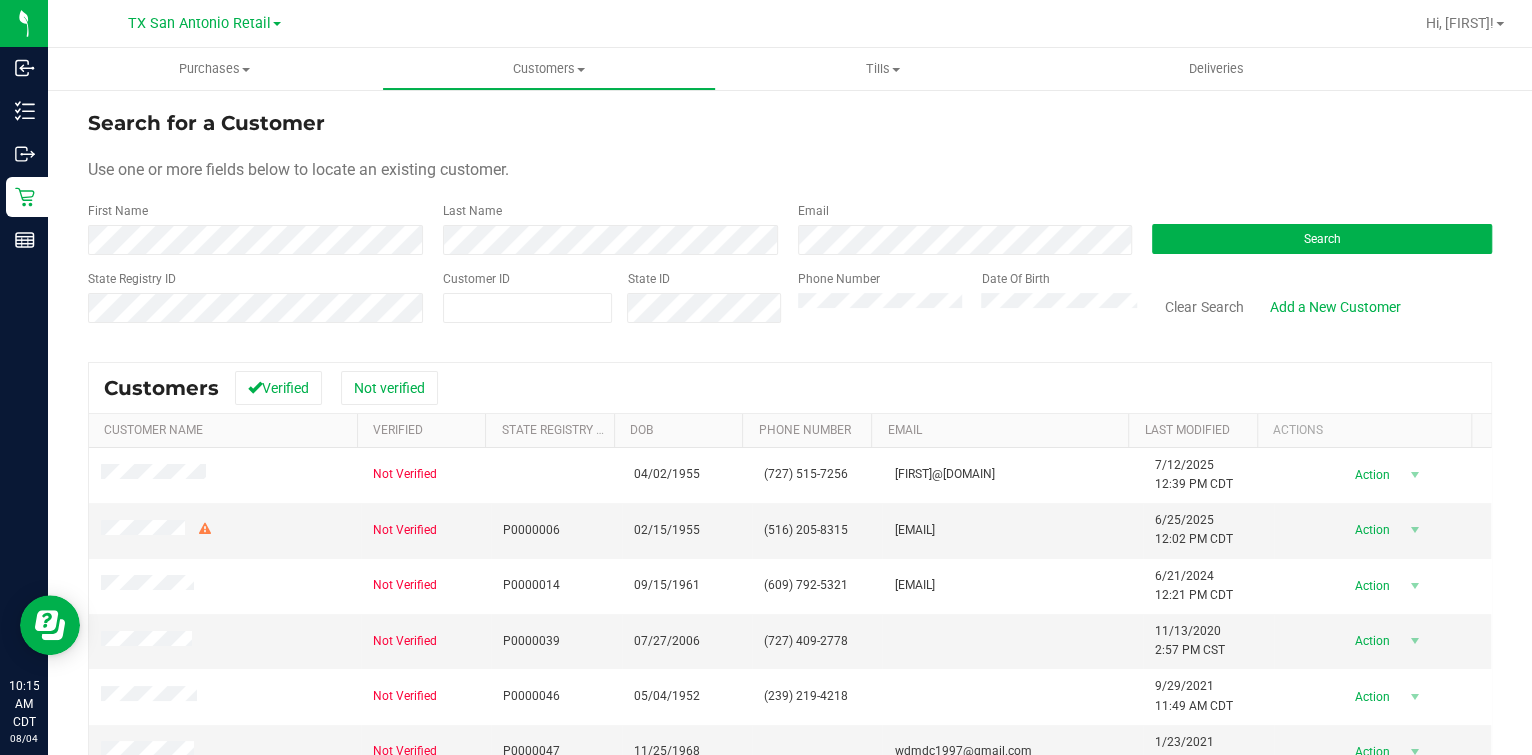 click on "Last Name" at bounding box center (605, 228) 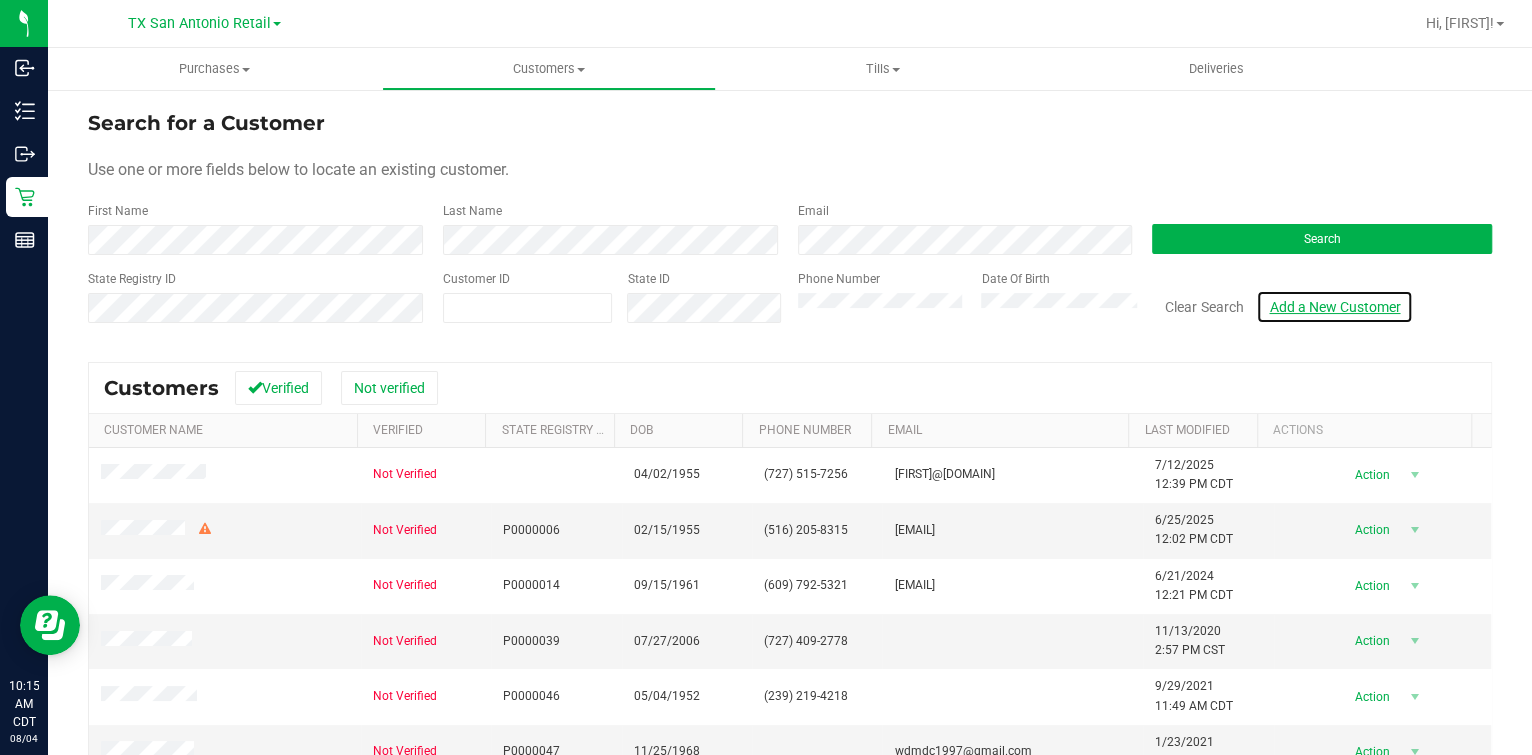 click on "Add a New Customer" at bounding box center [1334, 307] 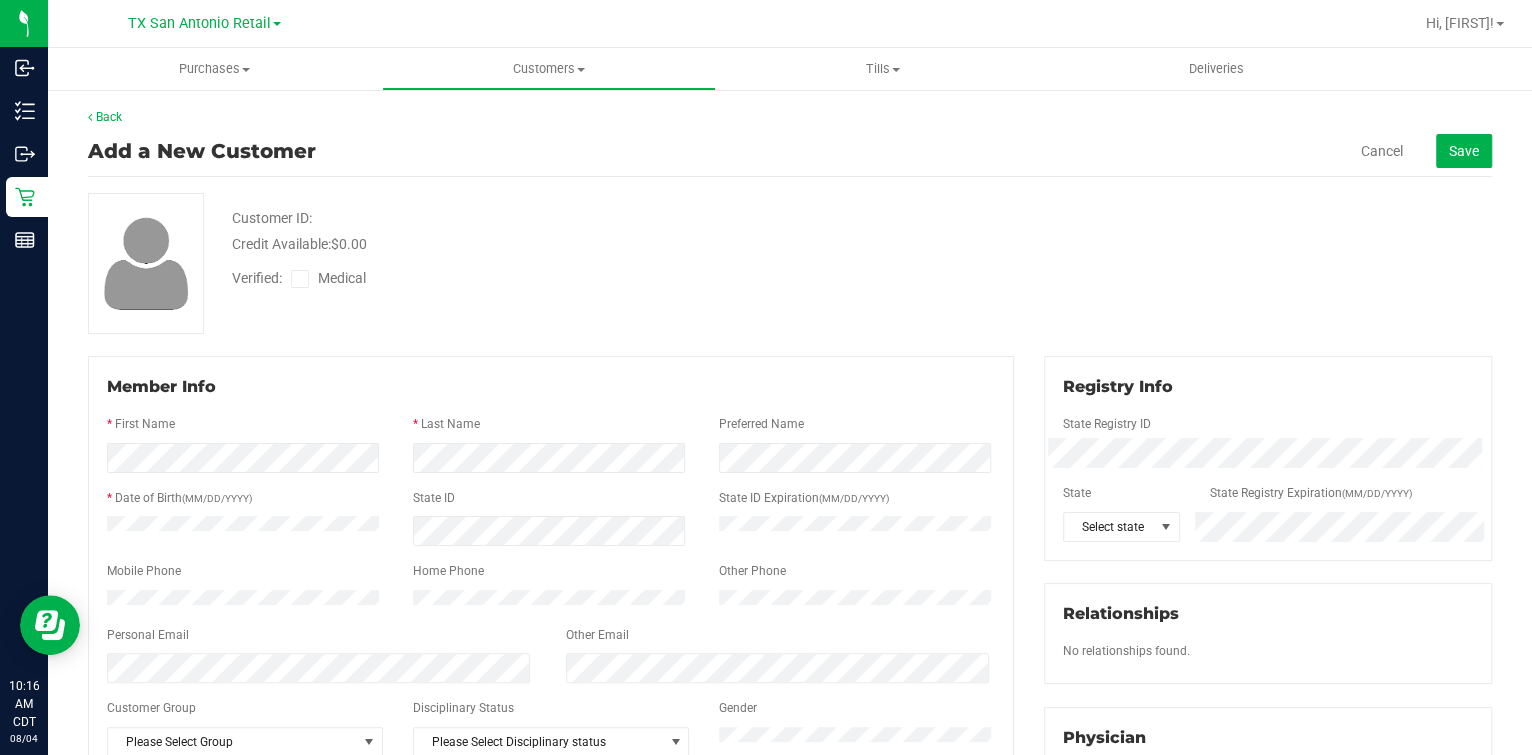 click on "Customer ID:
Credit Available:
$0.00" at bounding box center (575, 231) 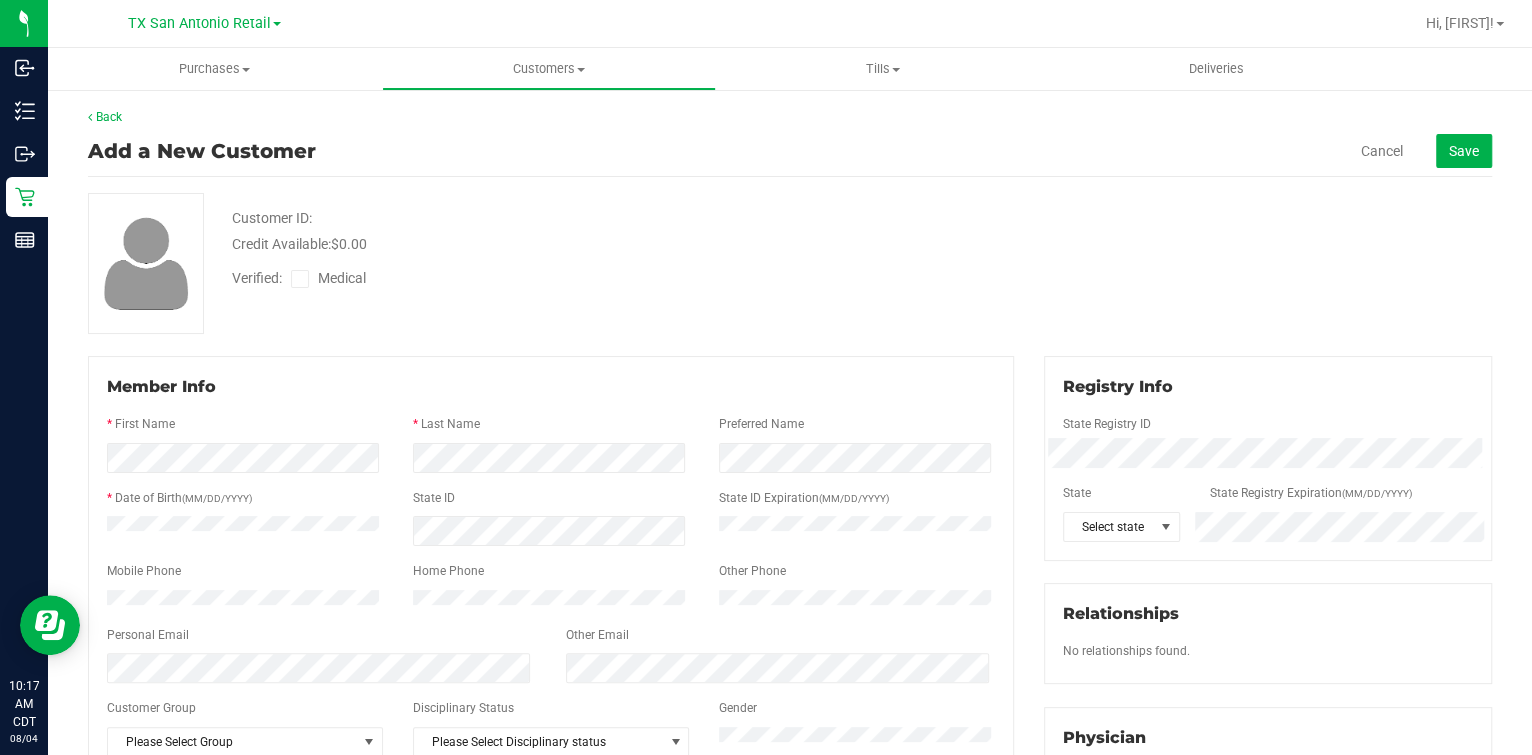 click on "Back
Add a New Customer
Cancel
Save
Customer ID:
Credit Available:
$0.00
Verified:
Medical" at bounding box center (790, 737) 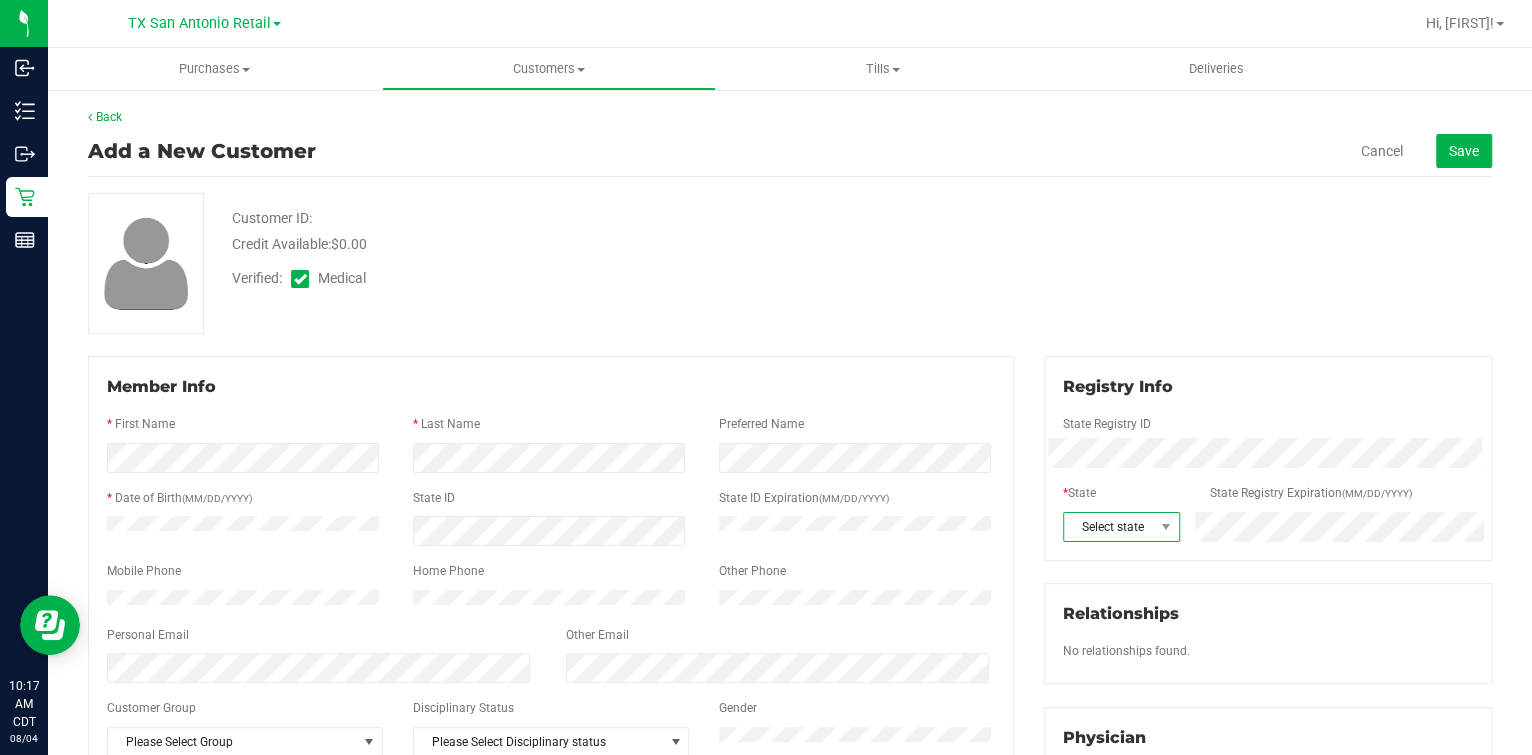 click on "Select state" at bounding box center [1109, 527] 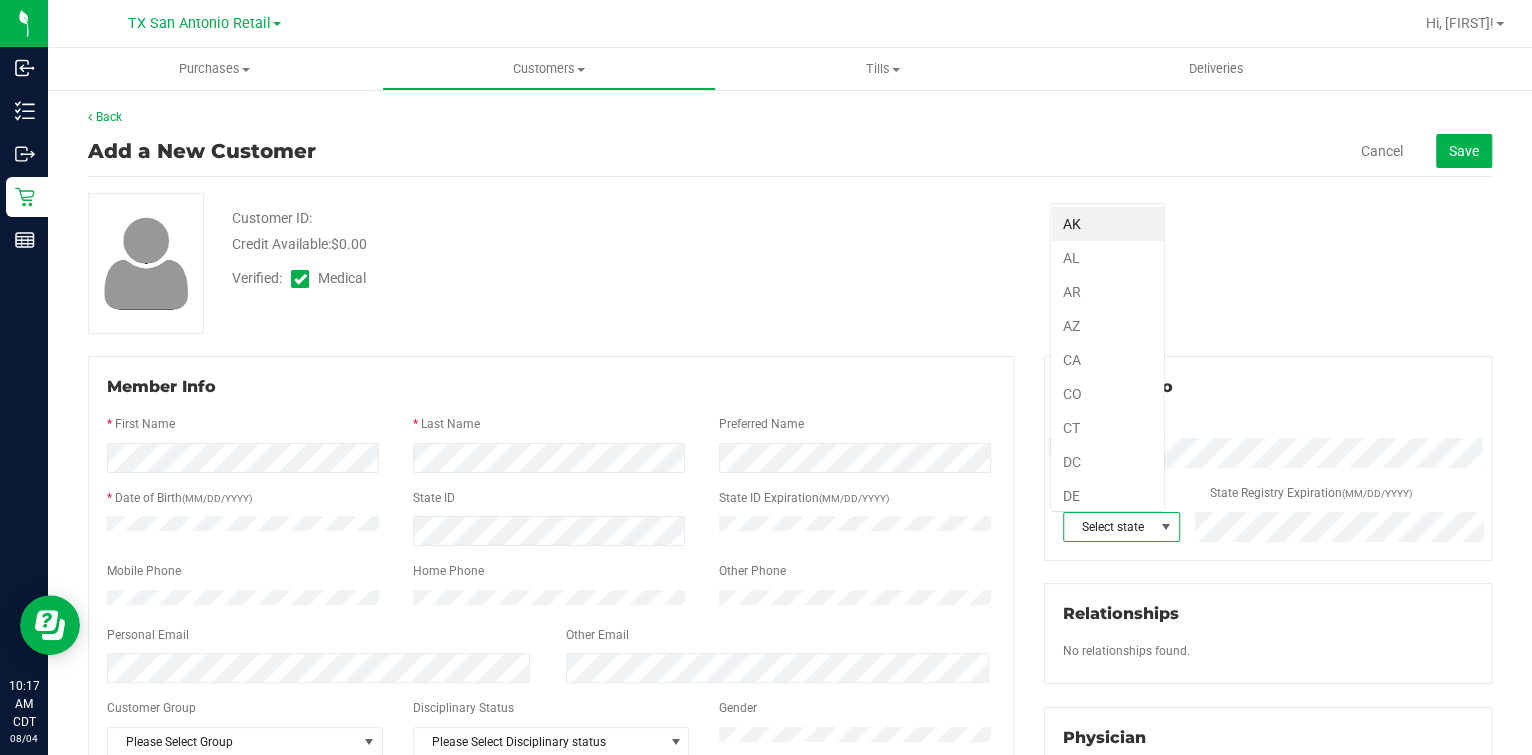 scroll, scrollTop: 99969, scrollLeft: 99884, axis: both 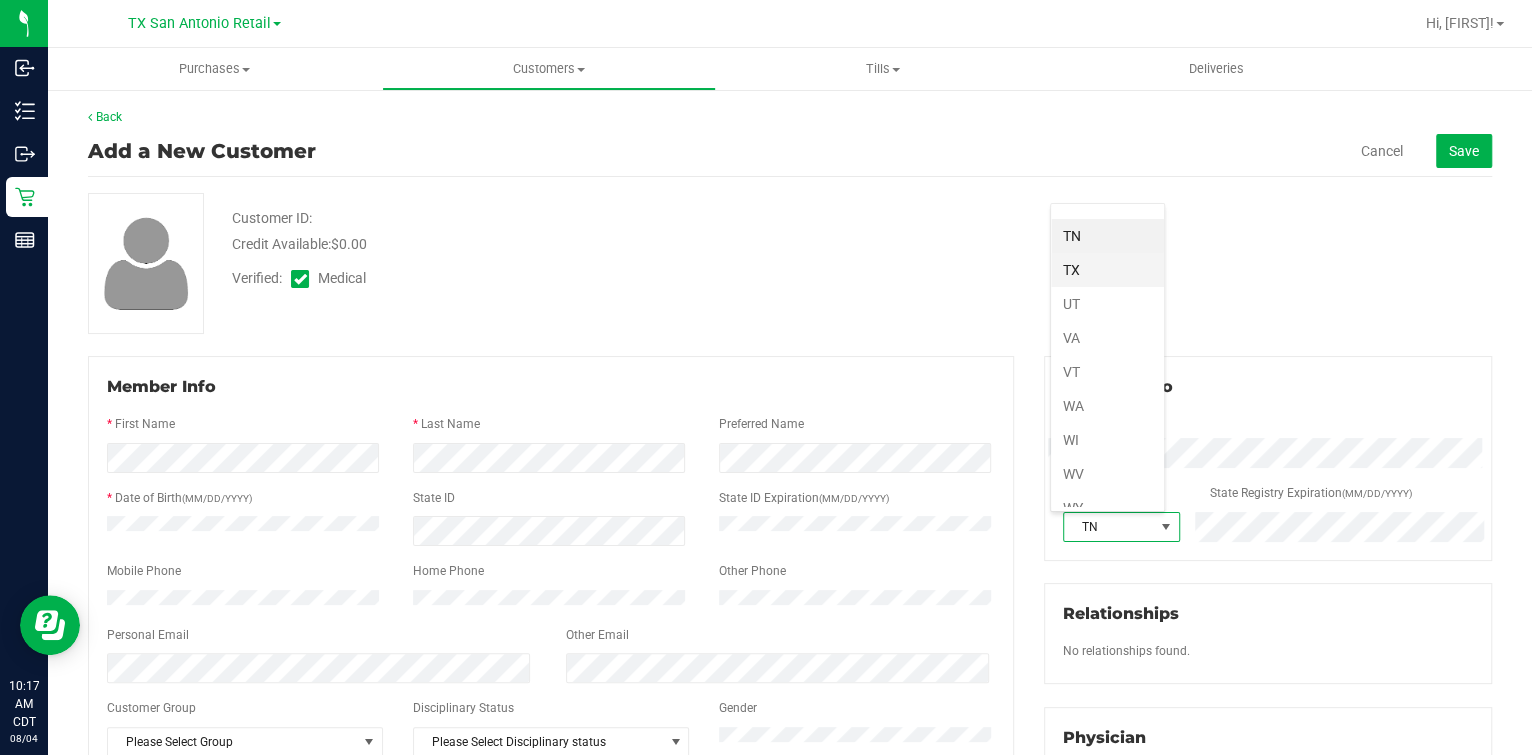 click on "TX" at bounding box center (1107, 270) 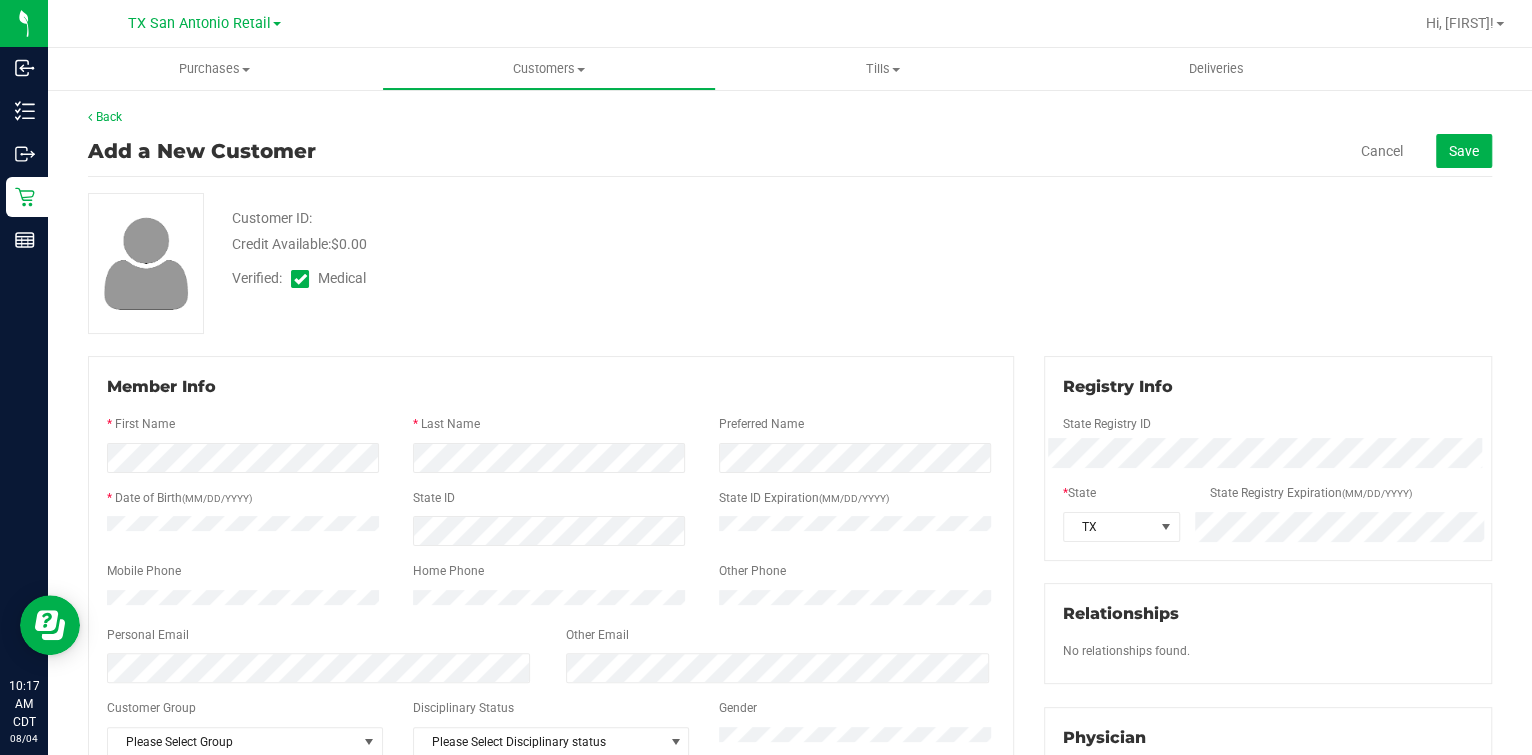click on "Customer ID:
Credit Available:
$0.00
Verified:
Medical" at bounding box center (790, 263) 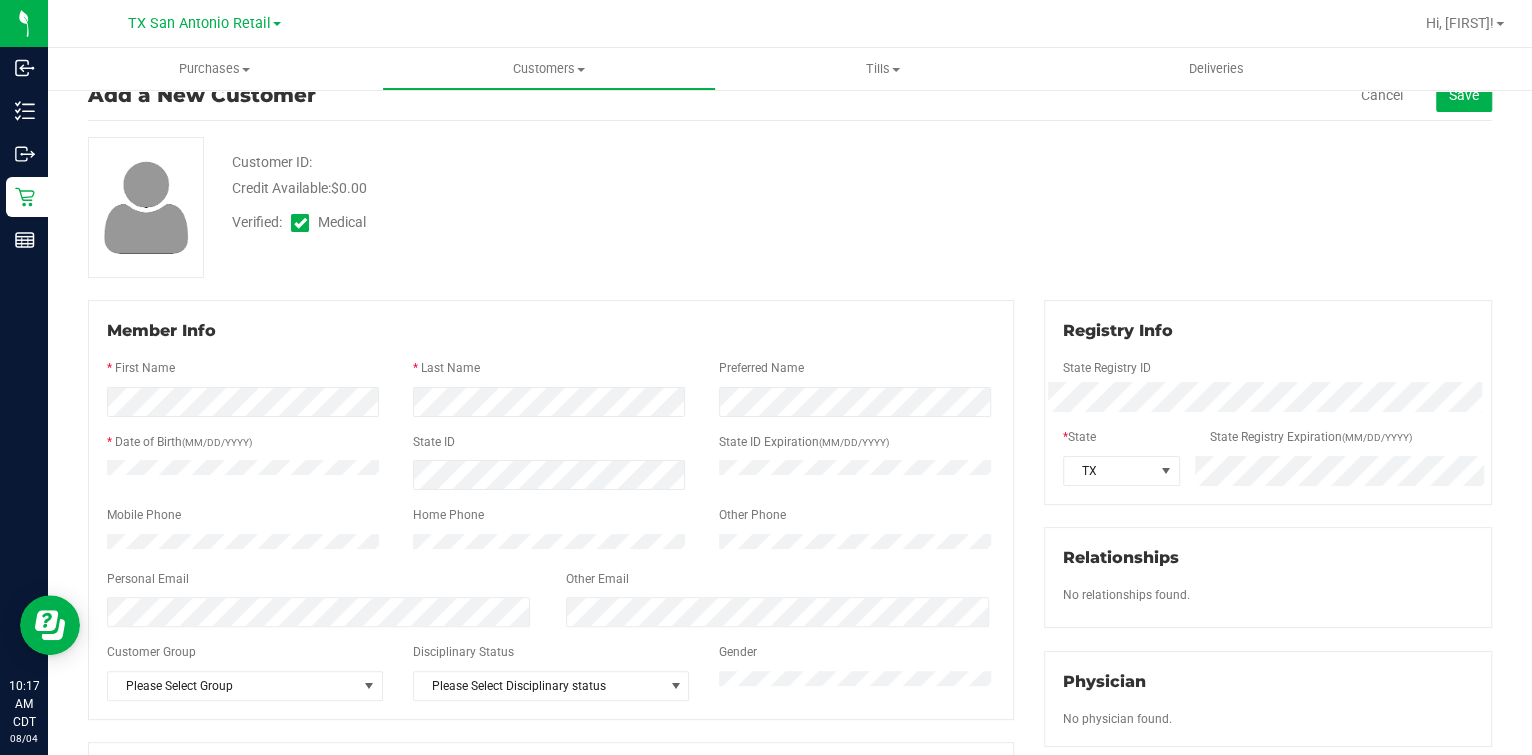 scroll, scrollTop: 0, scrollLeft: 0, axis: both 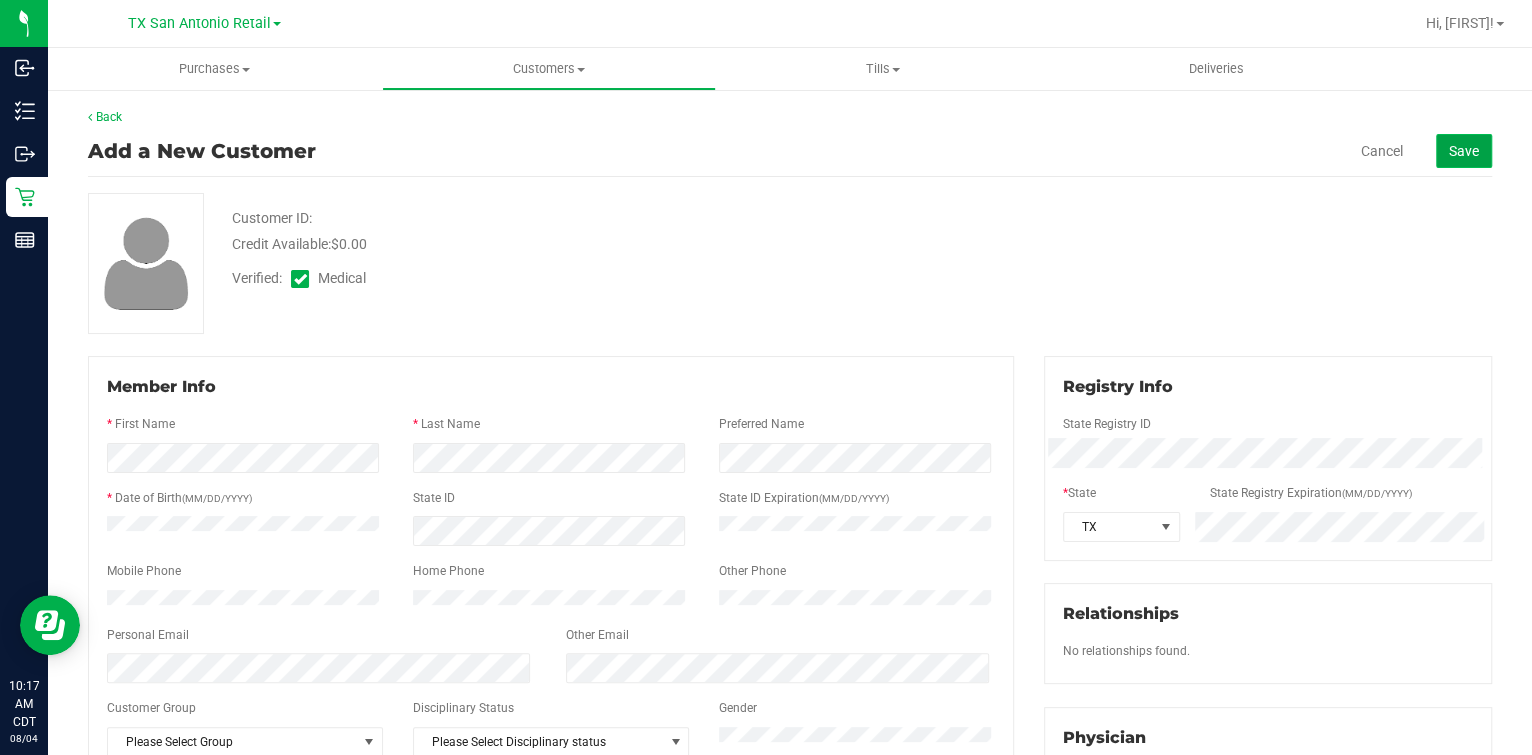 click on "Save" 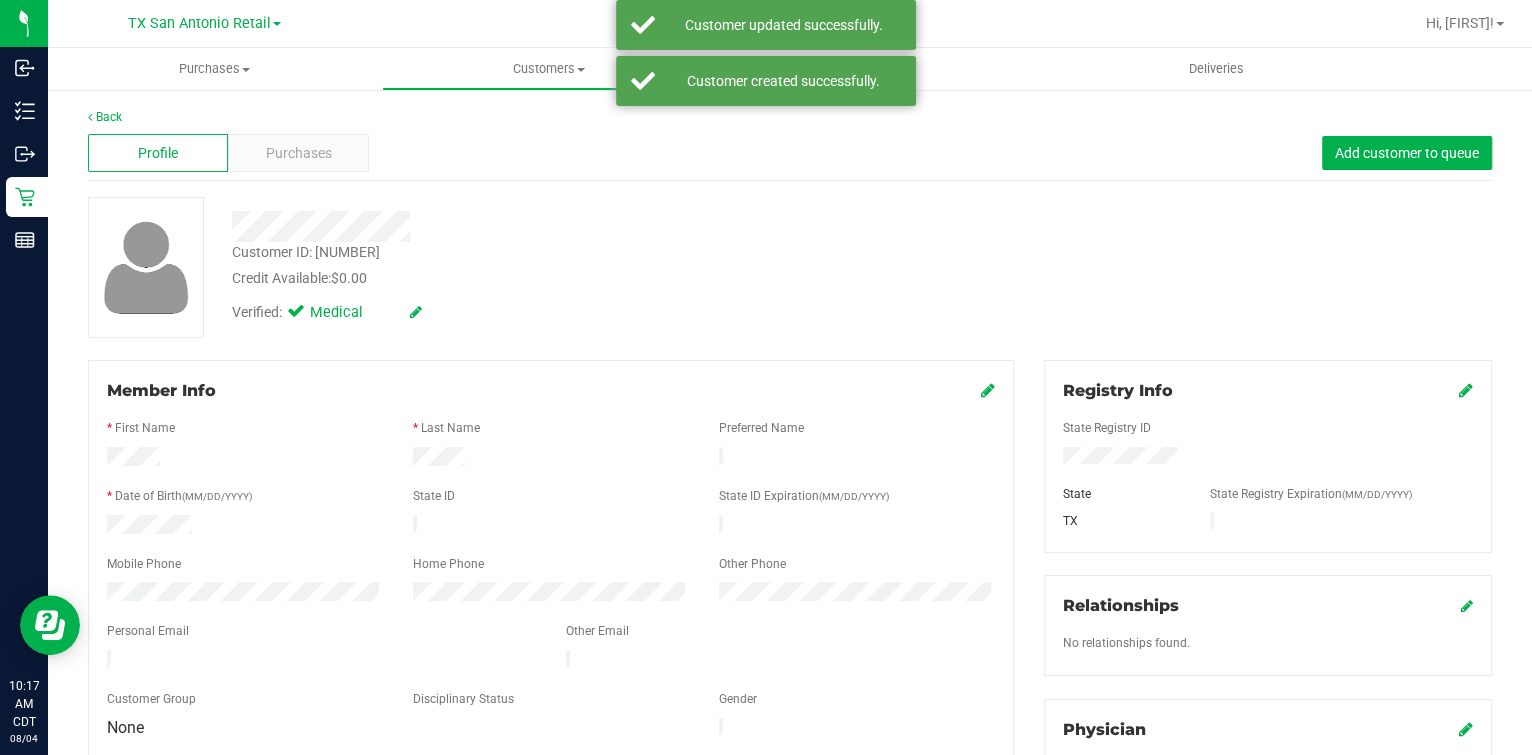 click on "Verified:
Medical" at bounding box center [575, 311] 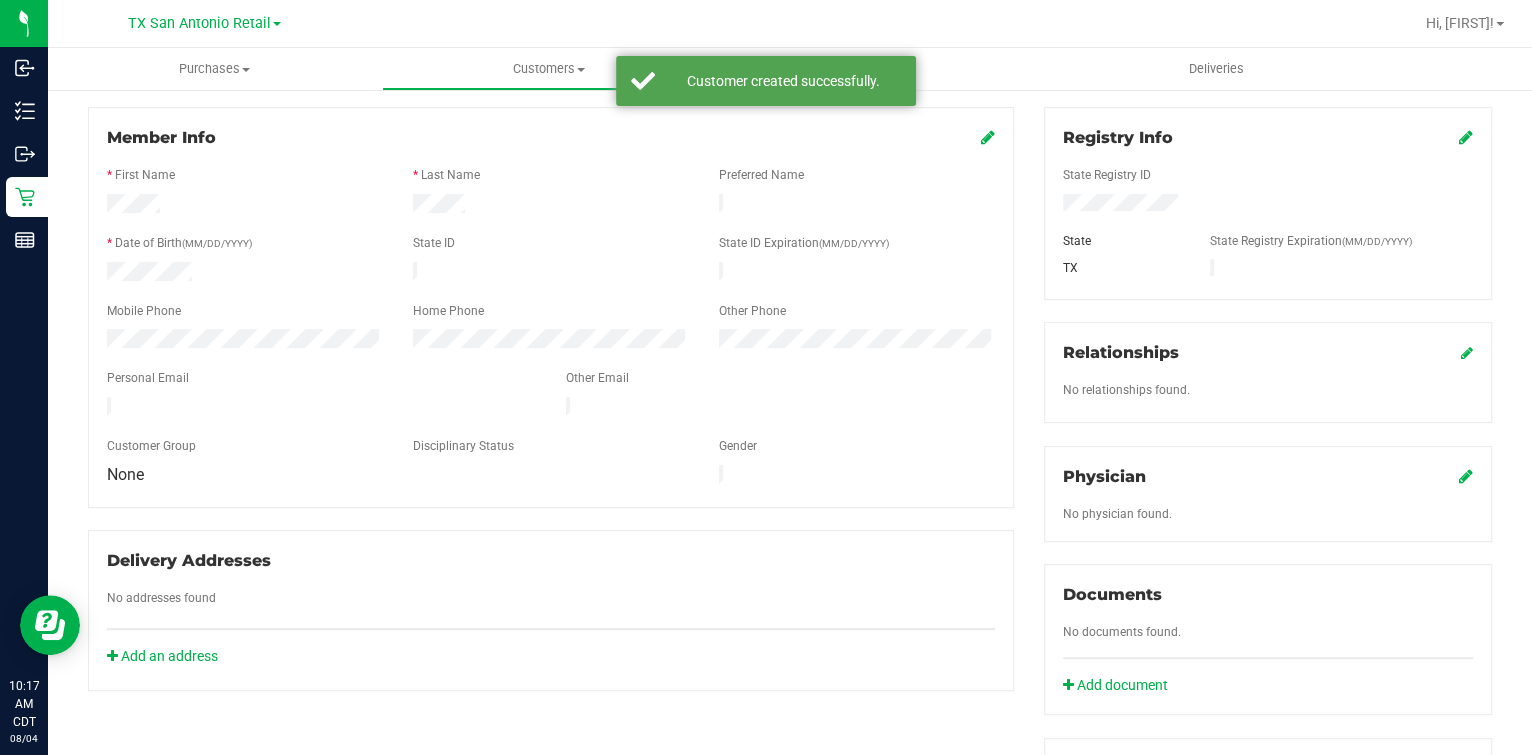 scroll, scrollTop: 375, scrollLeft: 0, axis: vertical 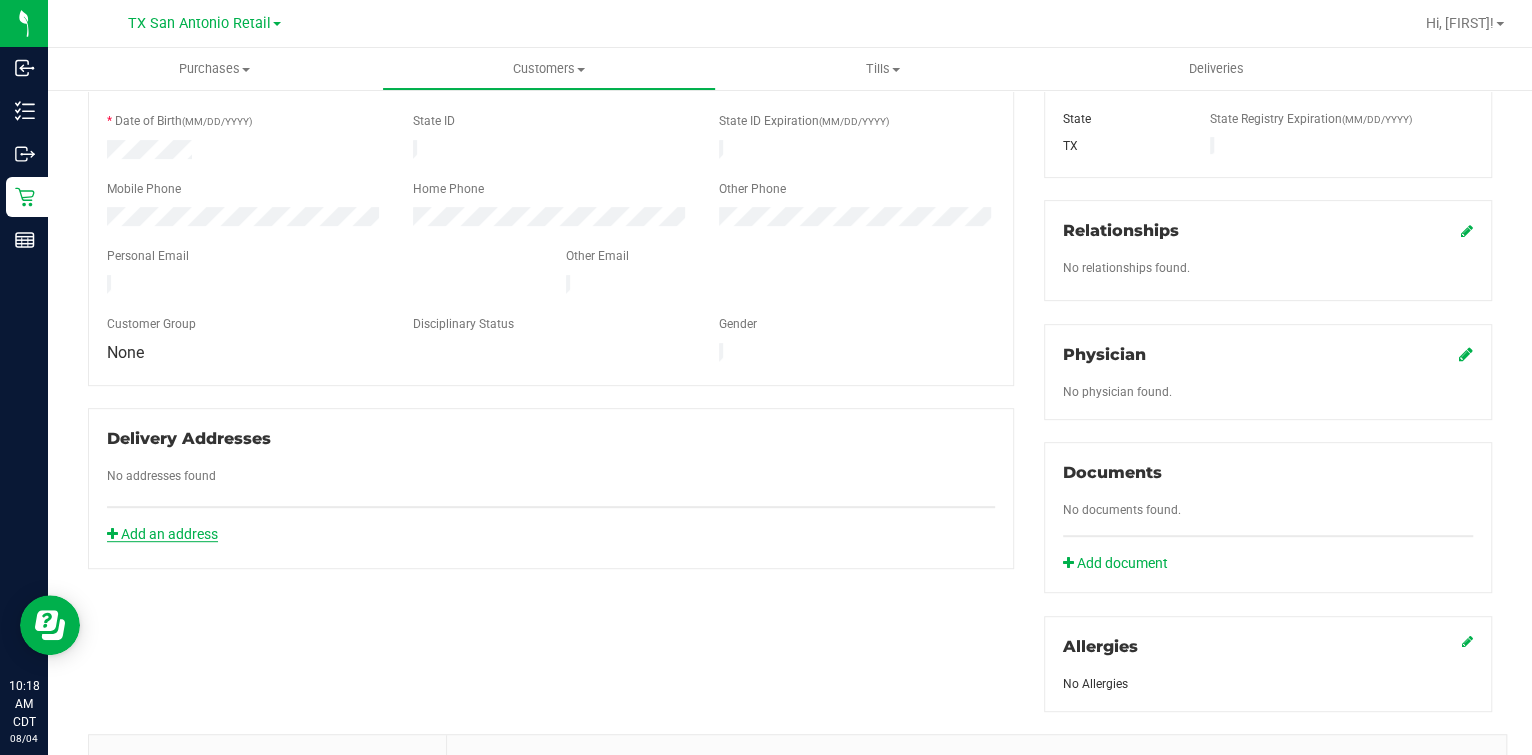 click on "Add an address" 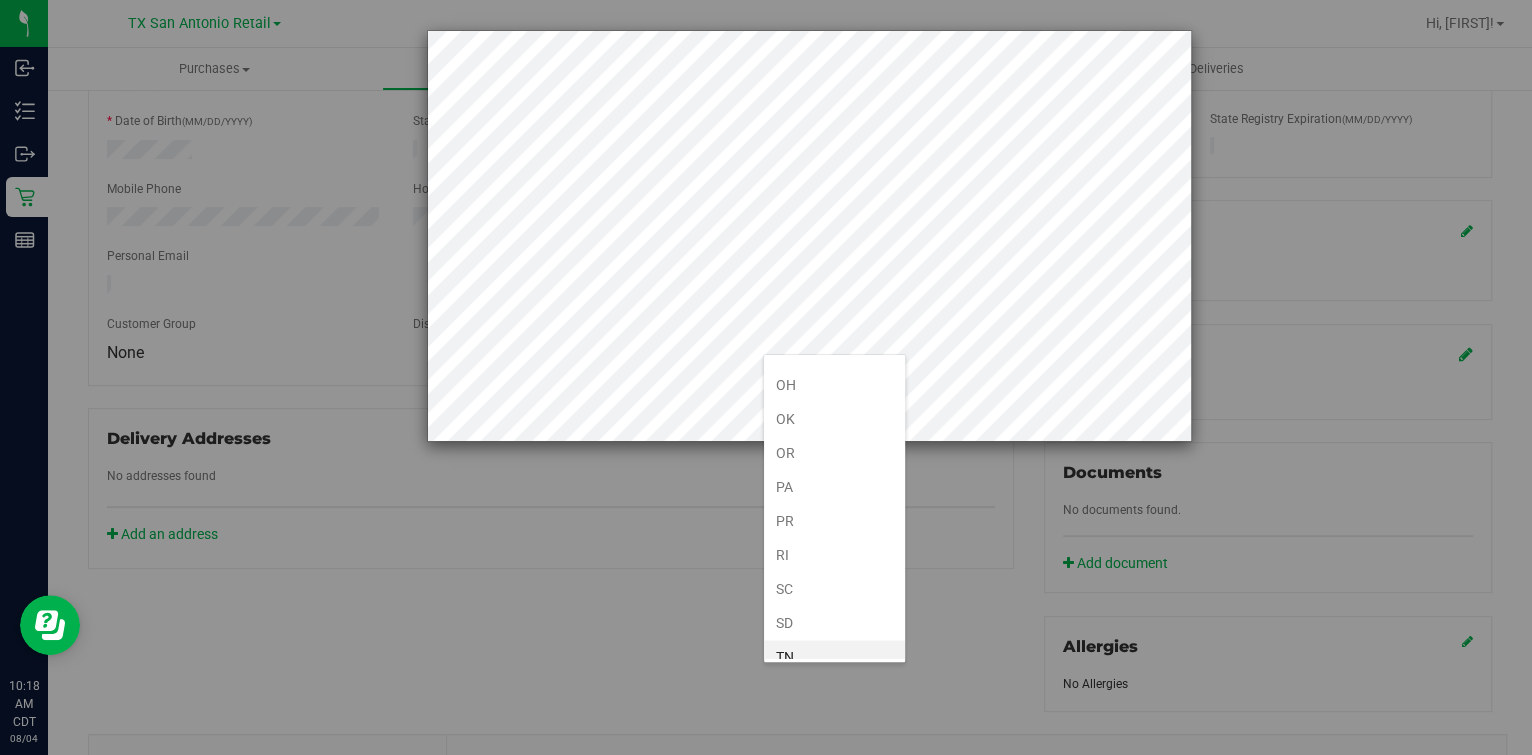 scroll, scrollTop: 1214, scrollLeft: 0, axis: vertical 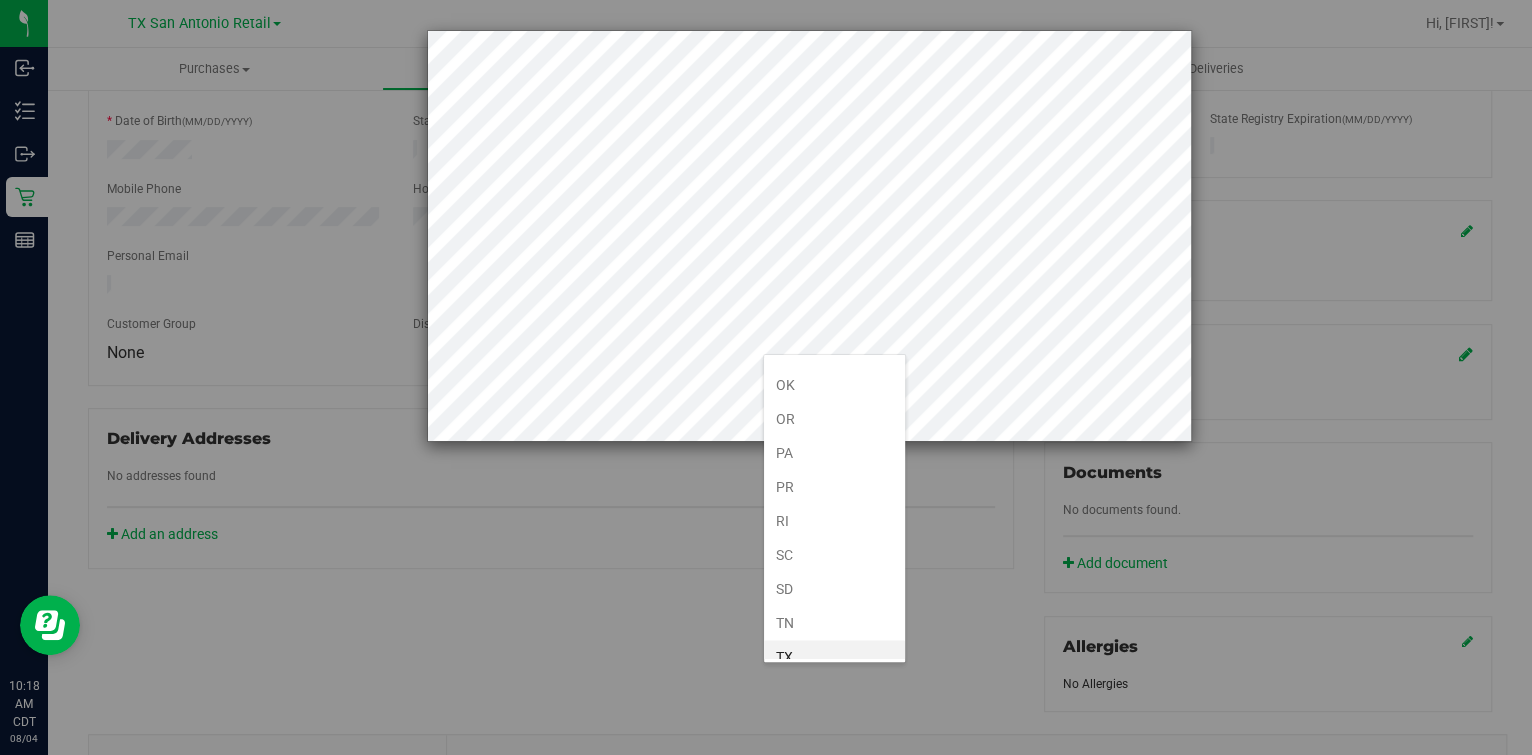 click on "TX" at bounding box center [834, 657] 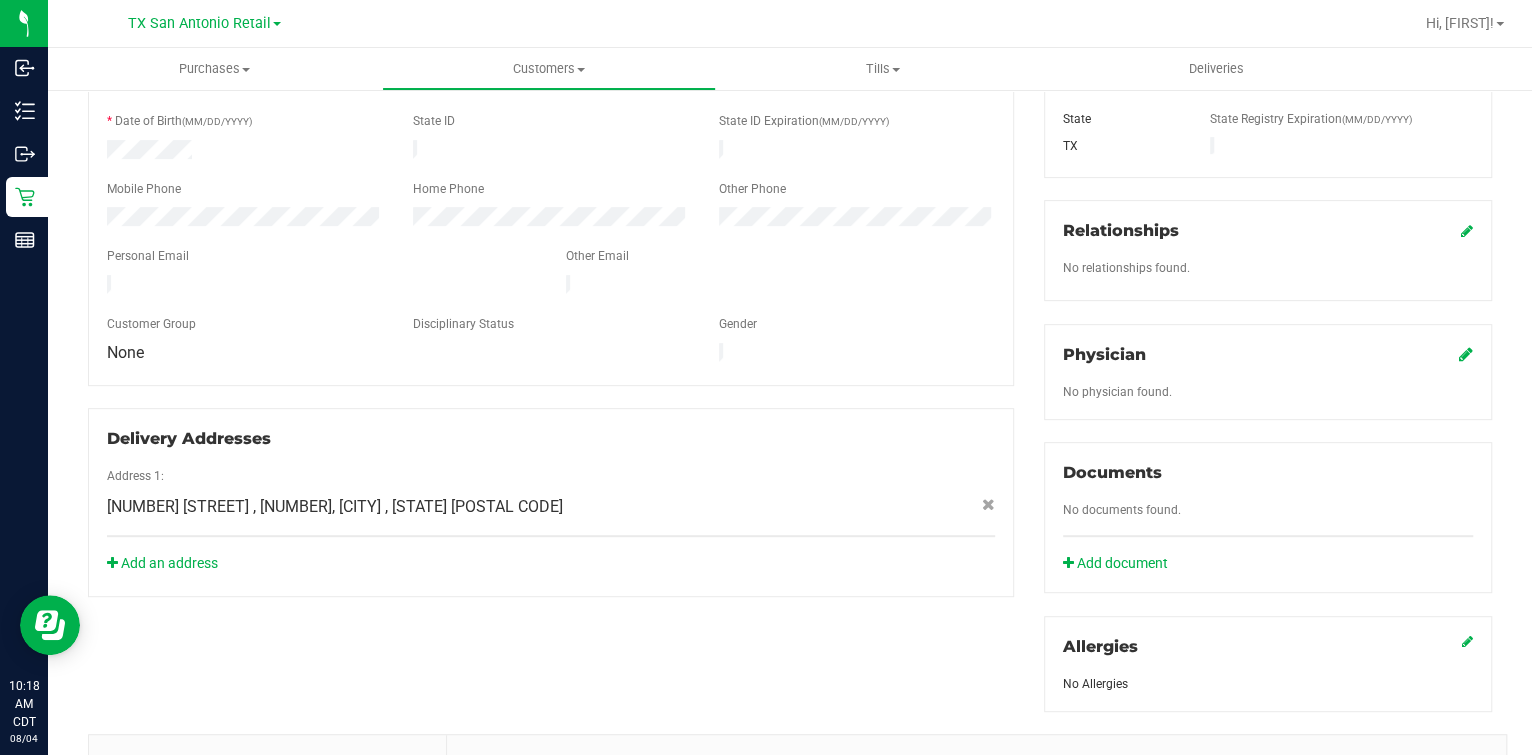 click on "Delivery Addresses
Address 1:
18720 Stone Oak Pkwy
, Suite 107, San Antonio
, TX
78258
Add an address" 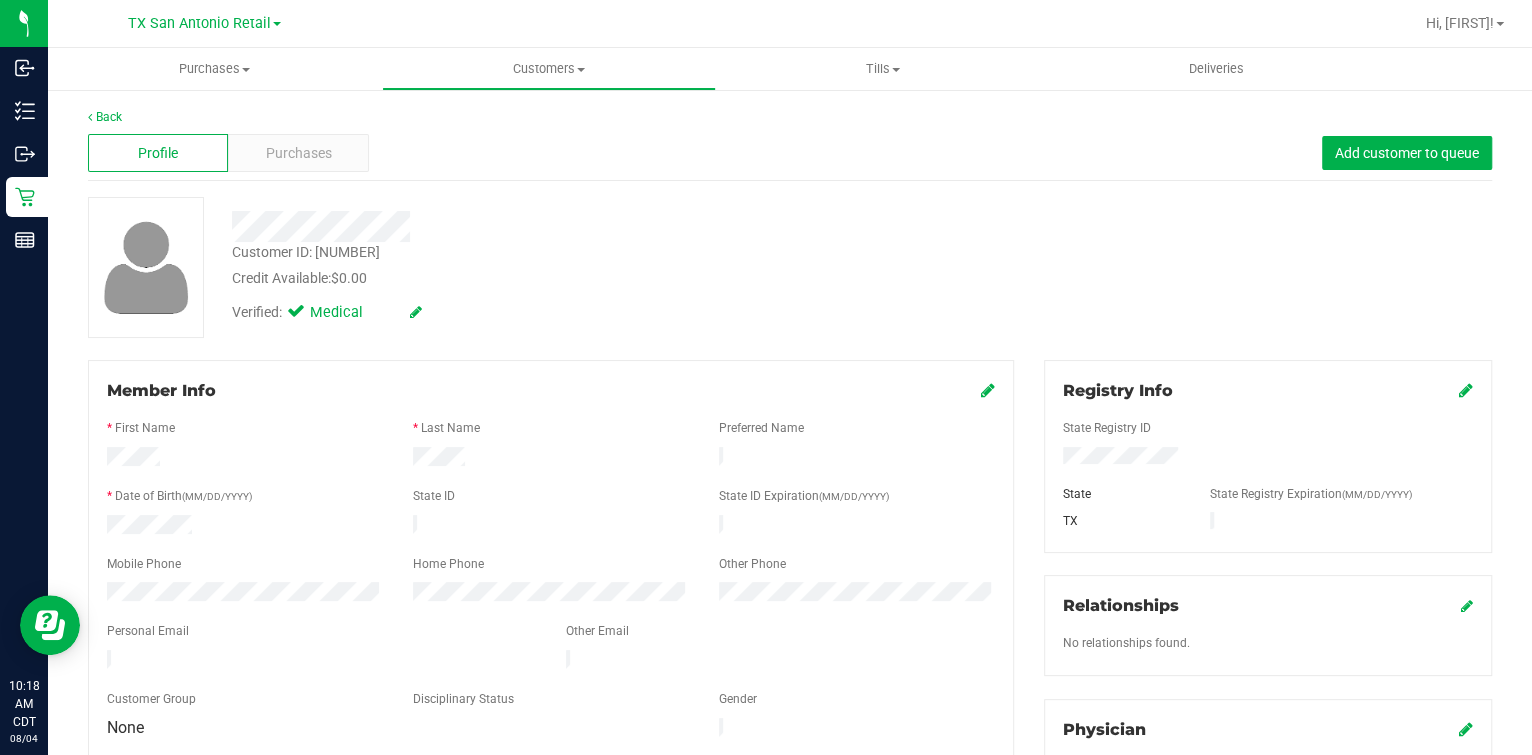 click on "Credit Available:
$0.00" at bounding box center (575, 278) 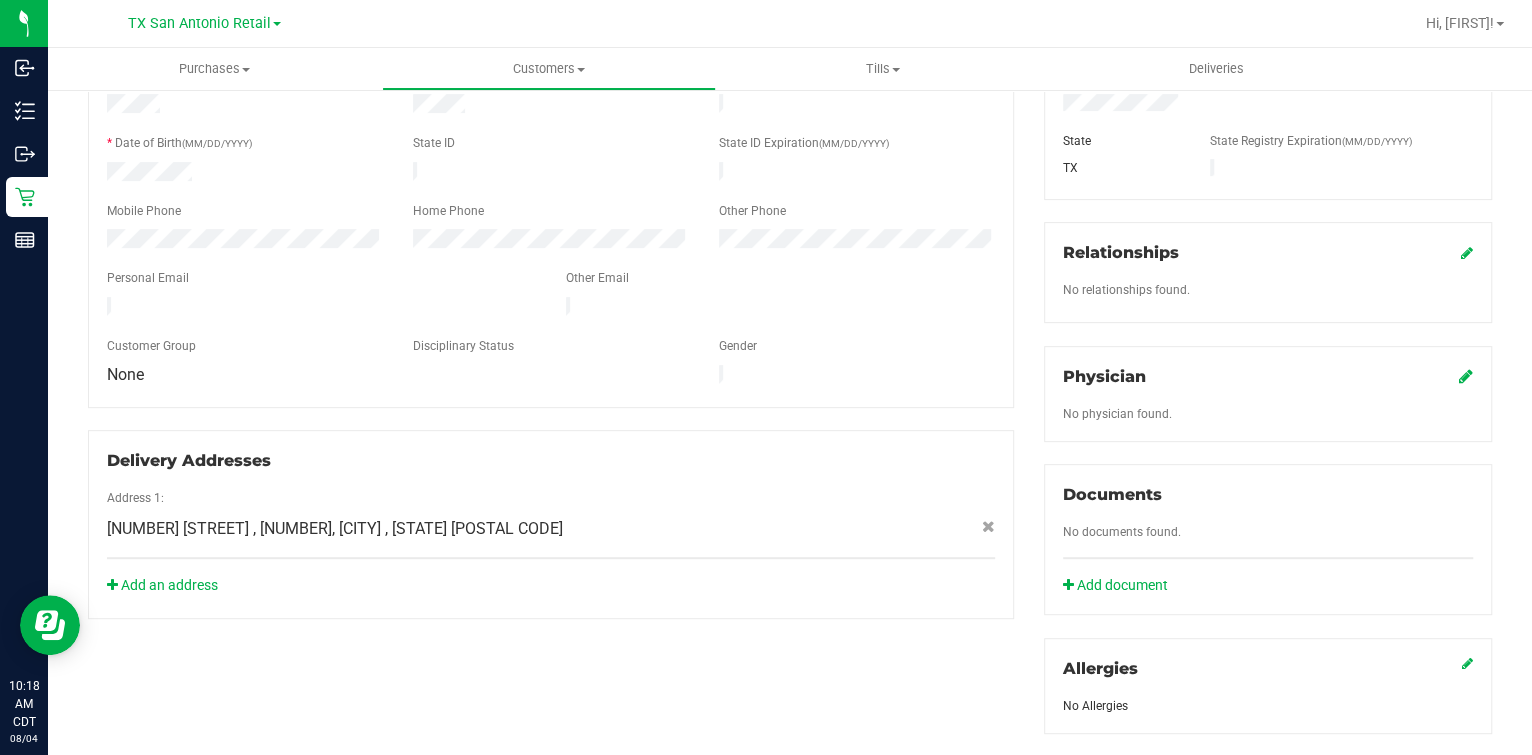 scroll, scrollTop: 124, scrollLeft: 0, axis: vertical 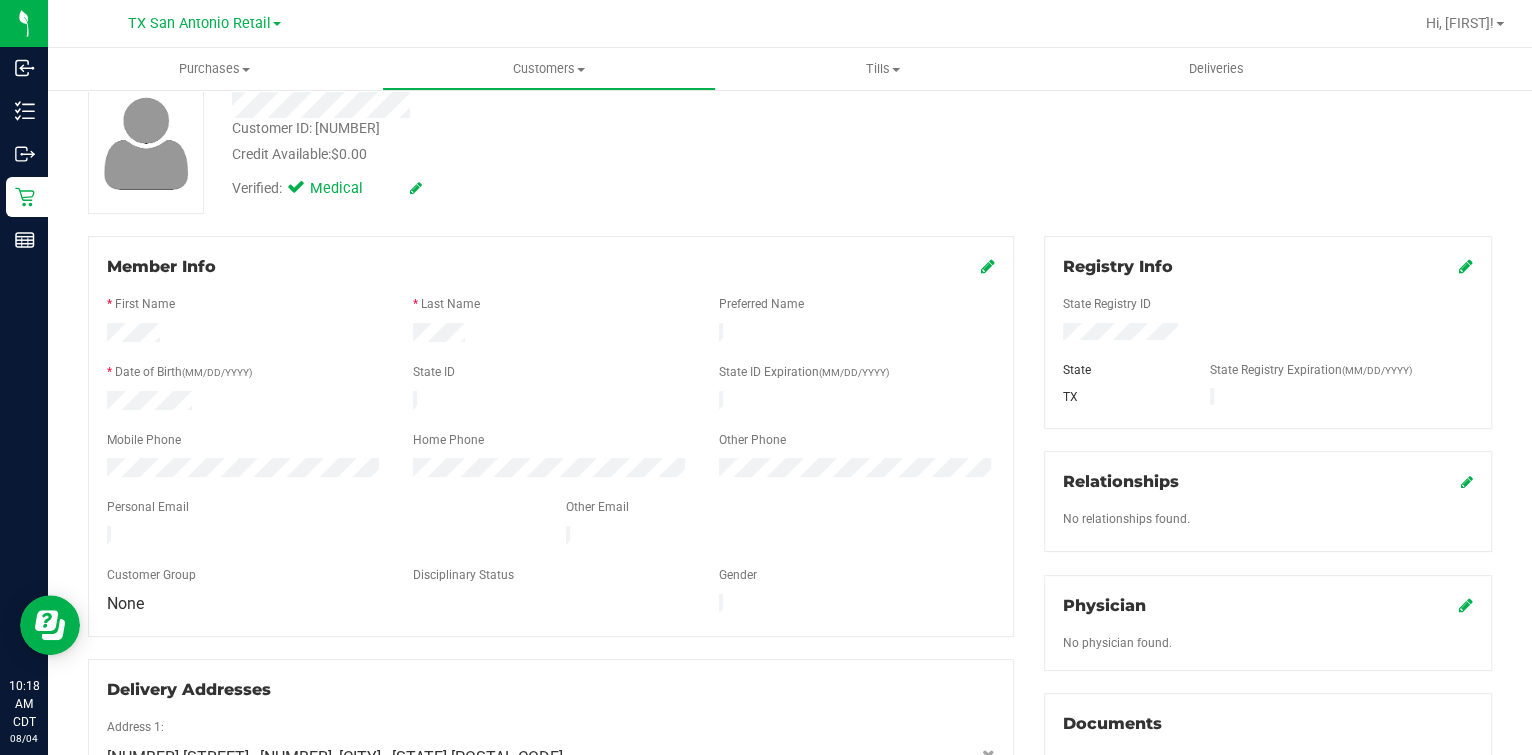 click at bounding box center (988, 266) 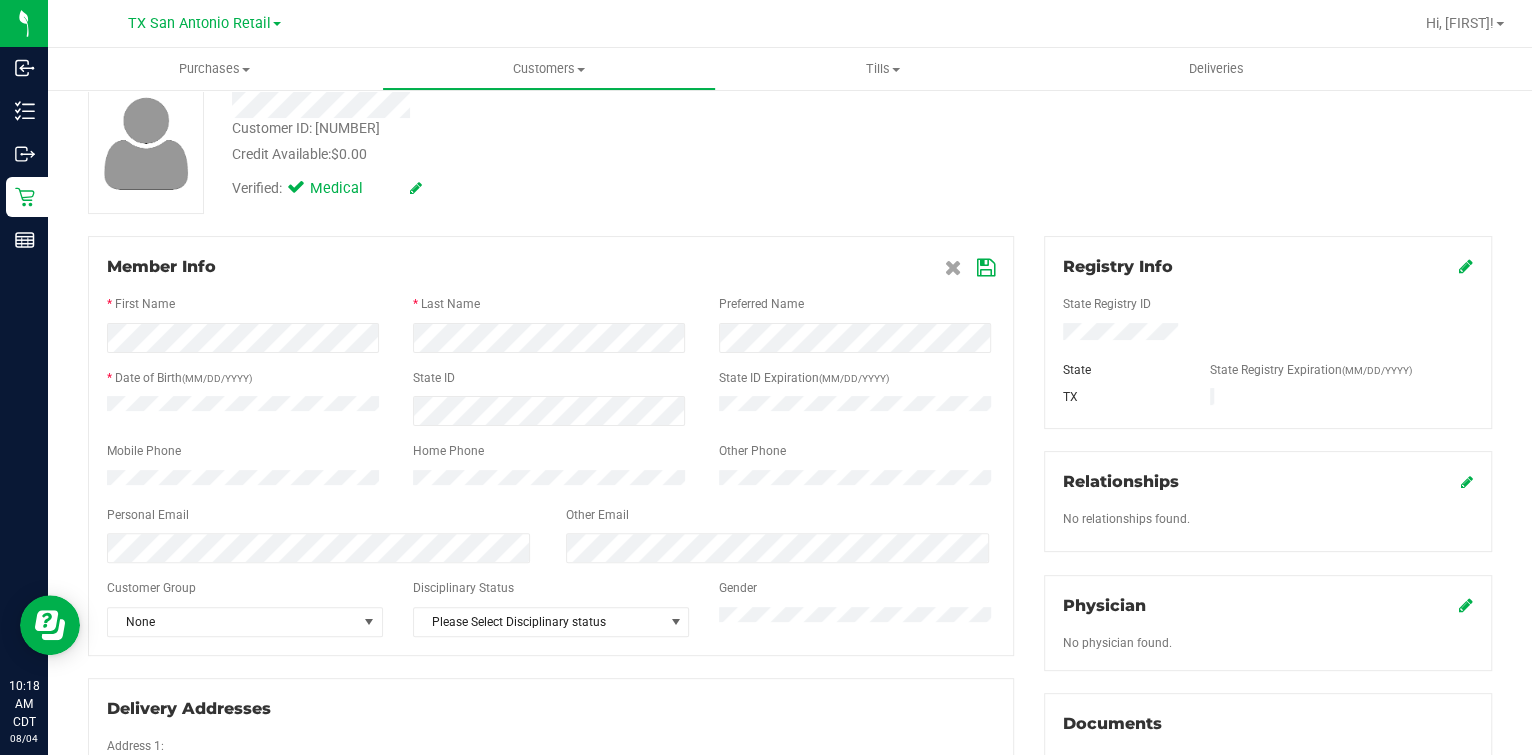 click at bounding box center (551, 498) 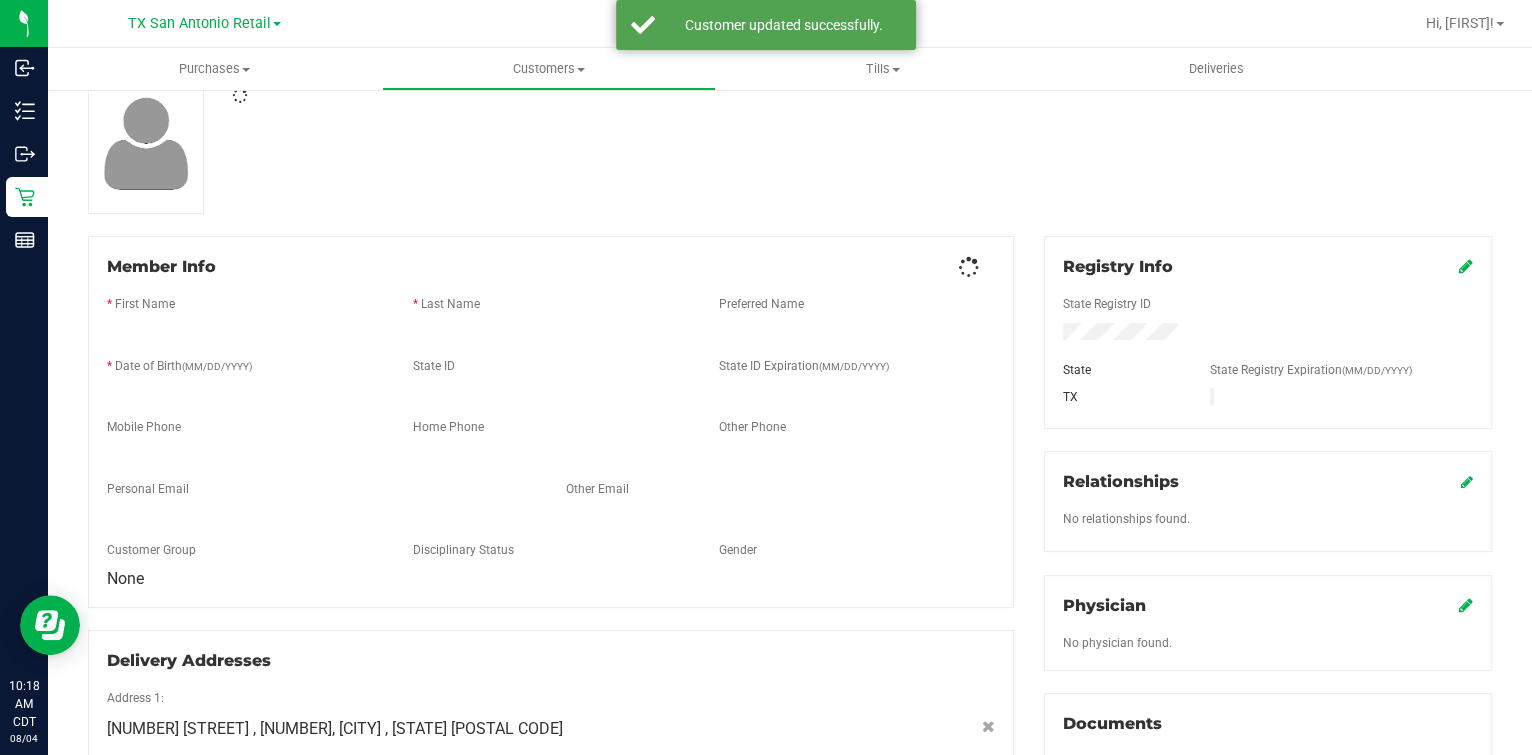 click on "Member Info
*
First Name
*
Last Name
Preferred Name
*
Date of Birth
(MM/DD/YYYY)
State ID
State ID Expiration
(MM/DD/YYYY)" at bounding box center [551, 422] 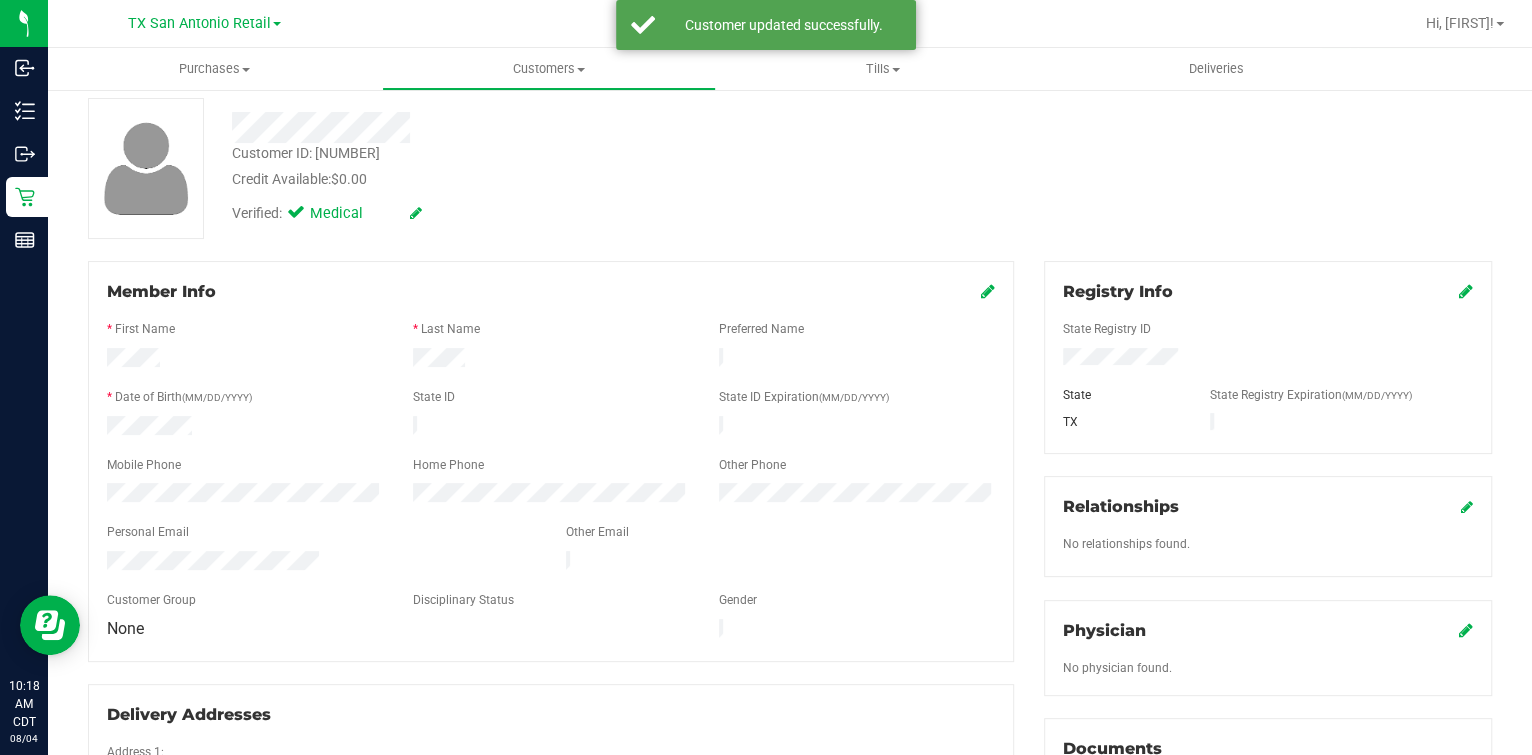 scroll, scrollTop: 0, scrollLeft: 0, axis: both 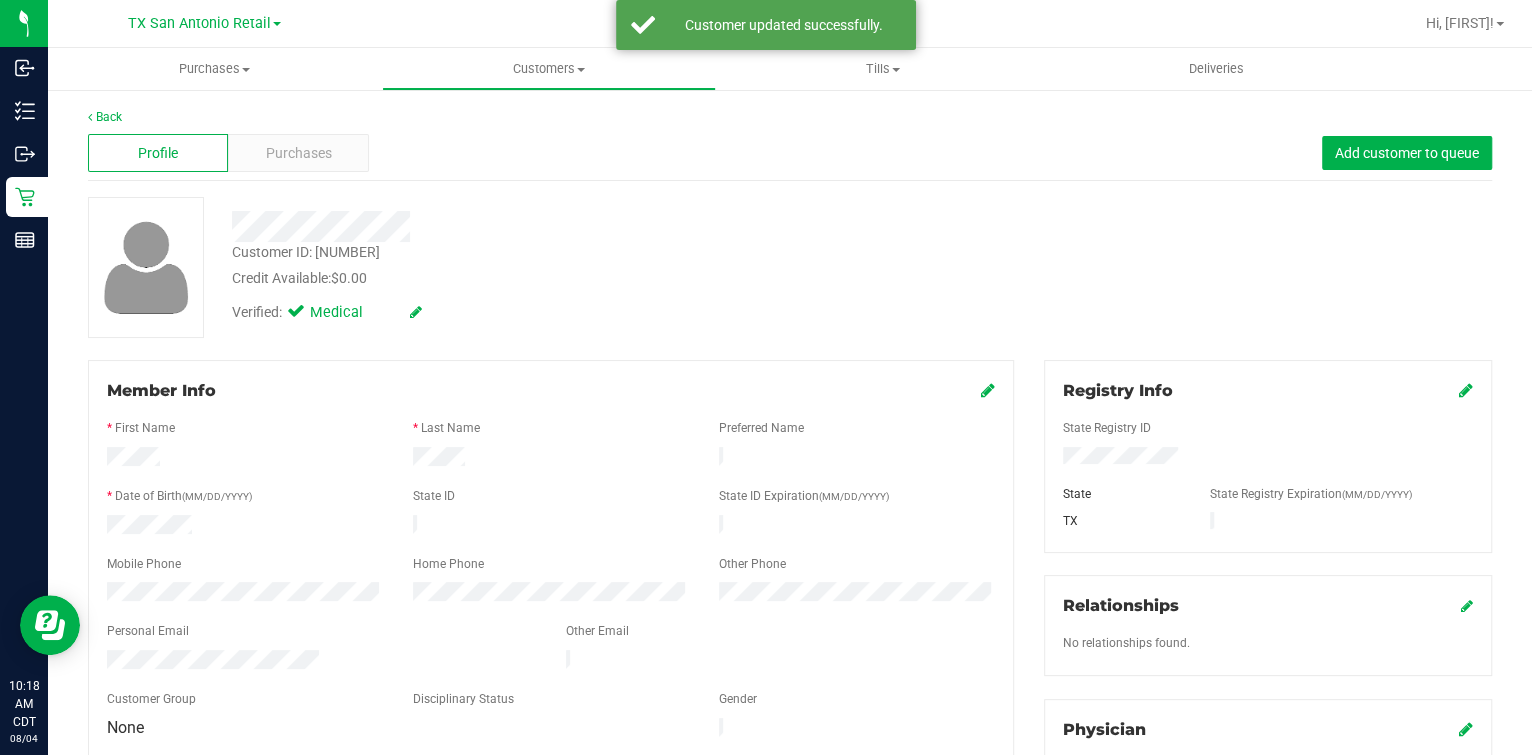 drag, startPoint x: 719, startPoint y: 680, endPoint x: 732, endPoint y: 700, distance: 23.853722 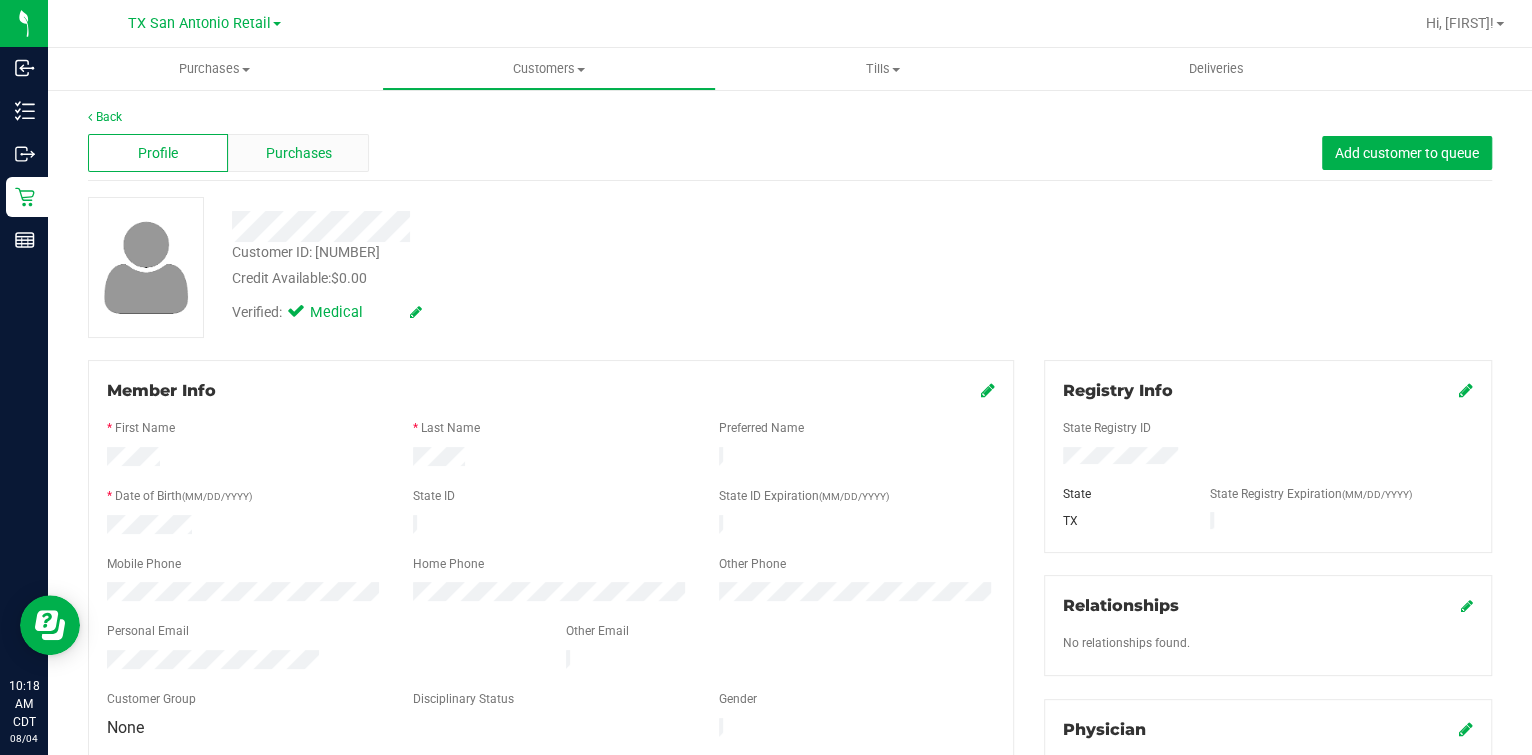 click on "Purchases" at bounding box center [298, 153] 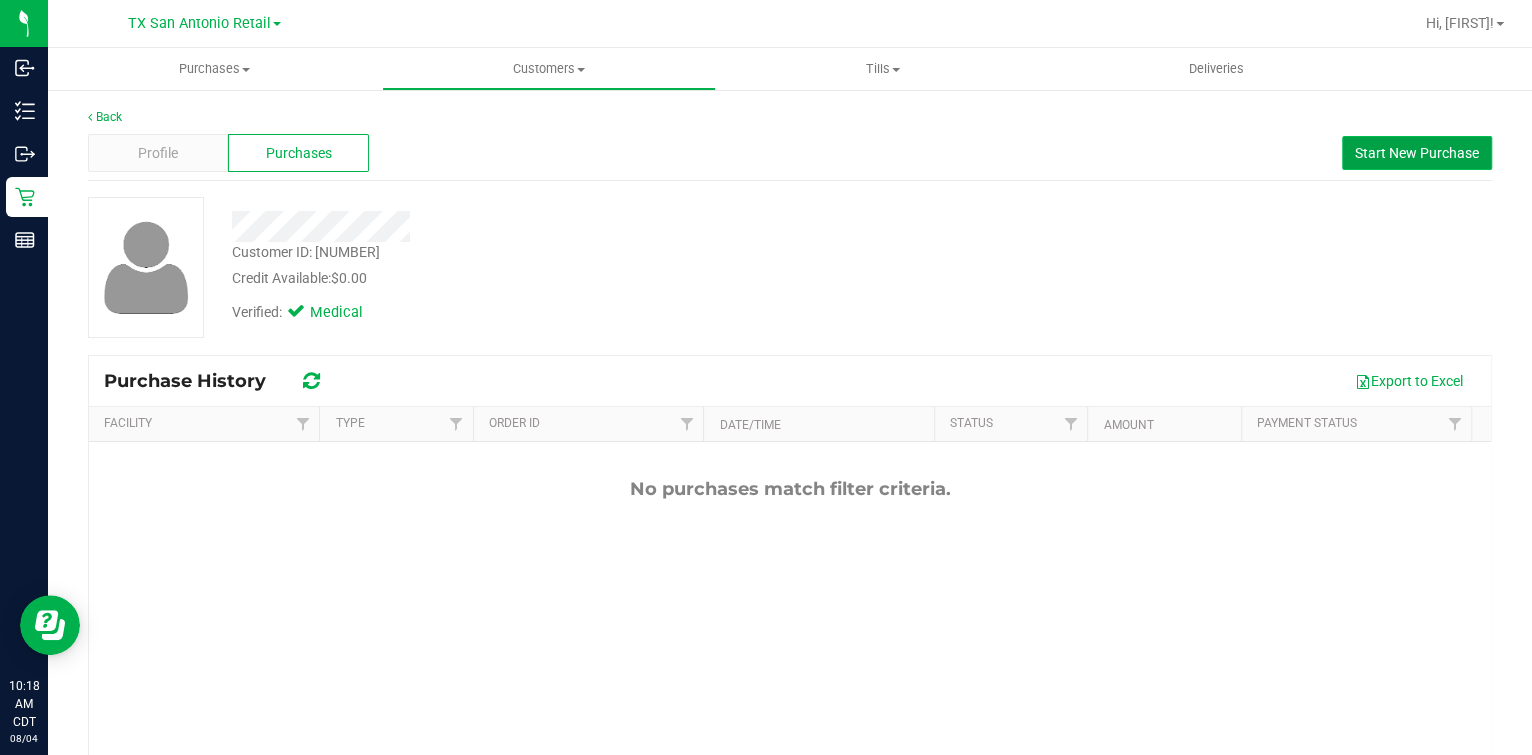 click on "Start New Purchase" at bounding box center (1417, 153) 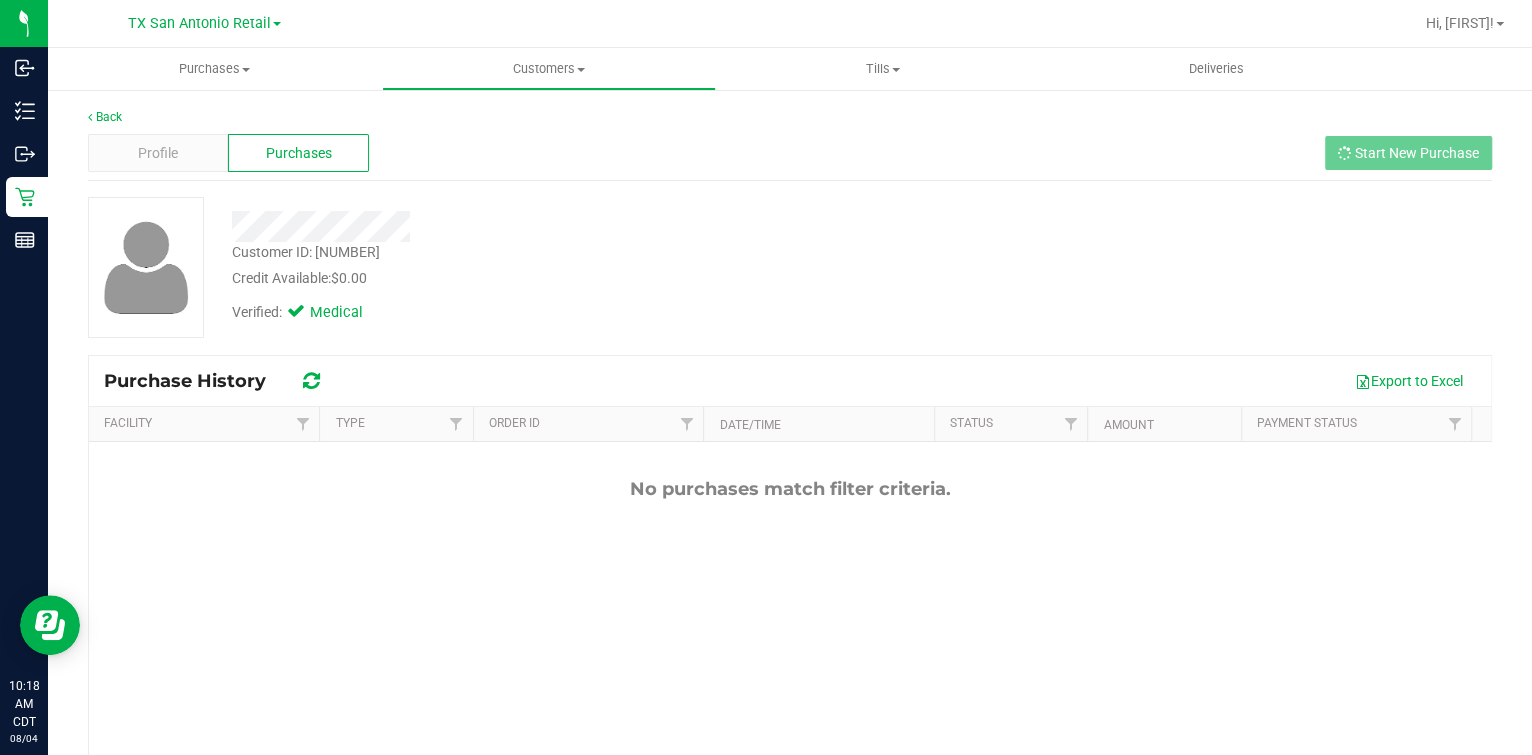 click on "Customer ID: 1615863
Credit Available:
$0.00
Verified:
Medical" at bounding box center [790, 267] 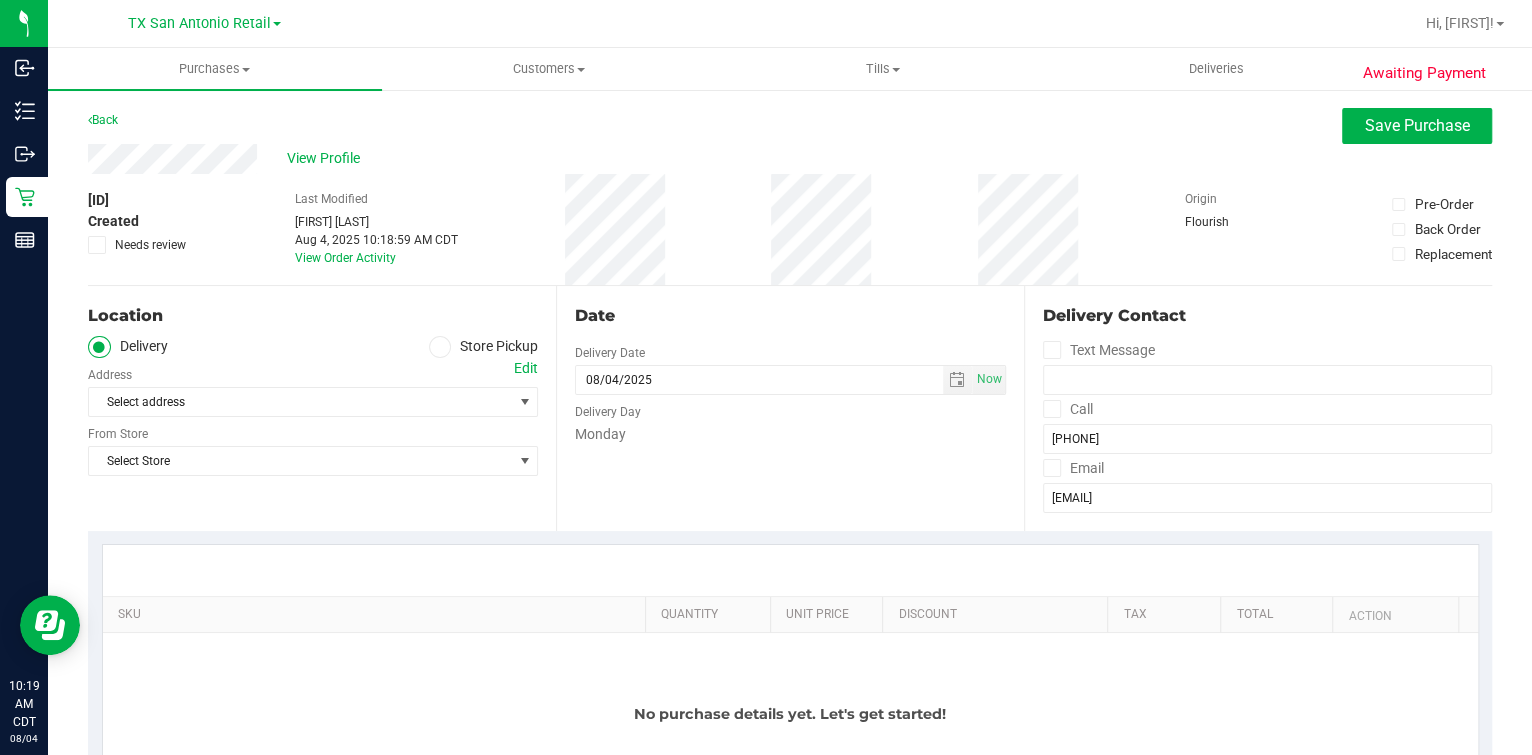 click on "Date
Delivery Date
08/04/2025
Now
08/04/2025 10:19 AM
Now
Delivery Day
Monday" at bounding box center (790, 408) 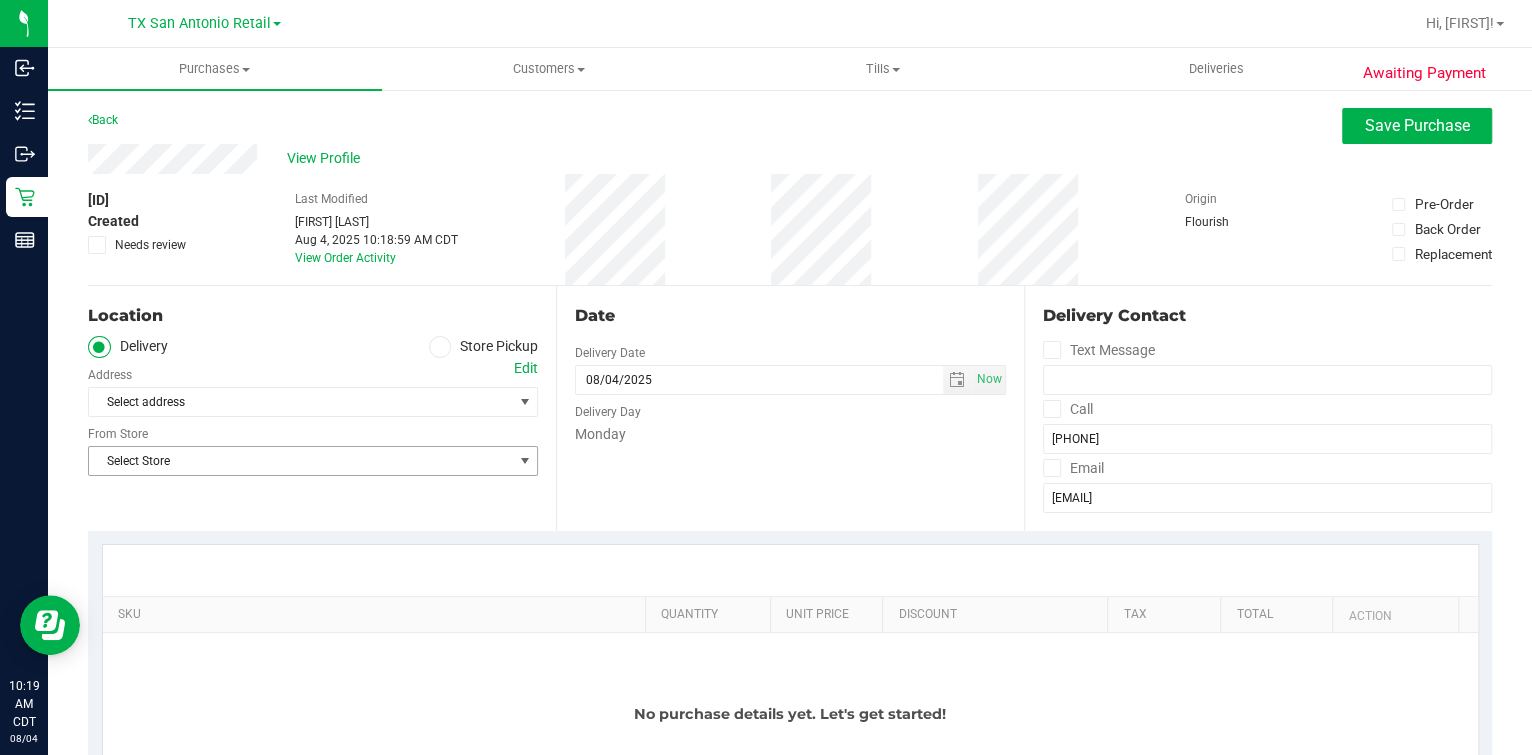 click on "Select Store" at bounding box center (300, 461) 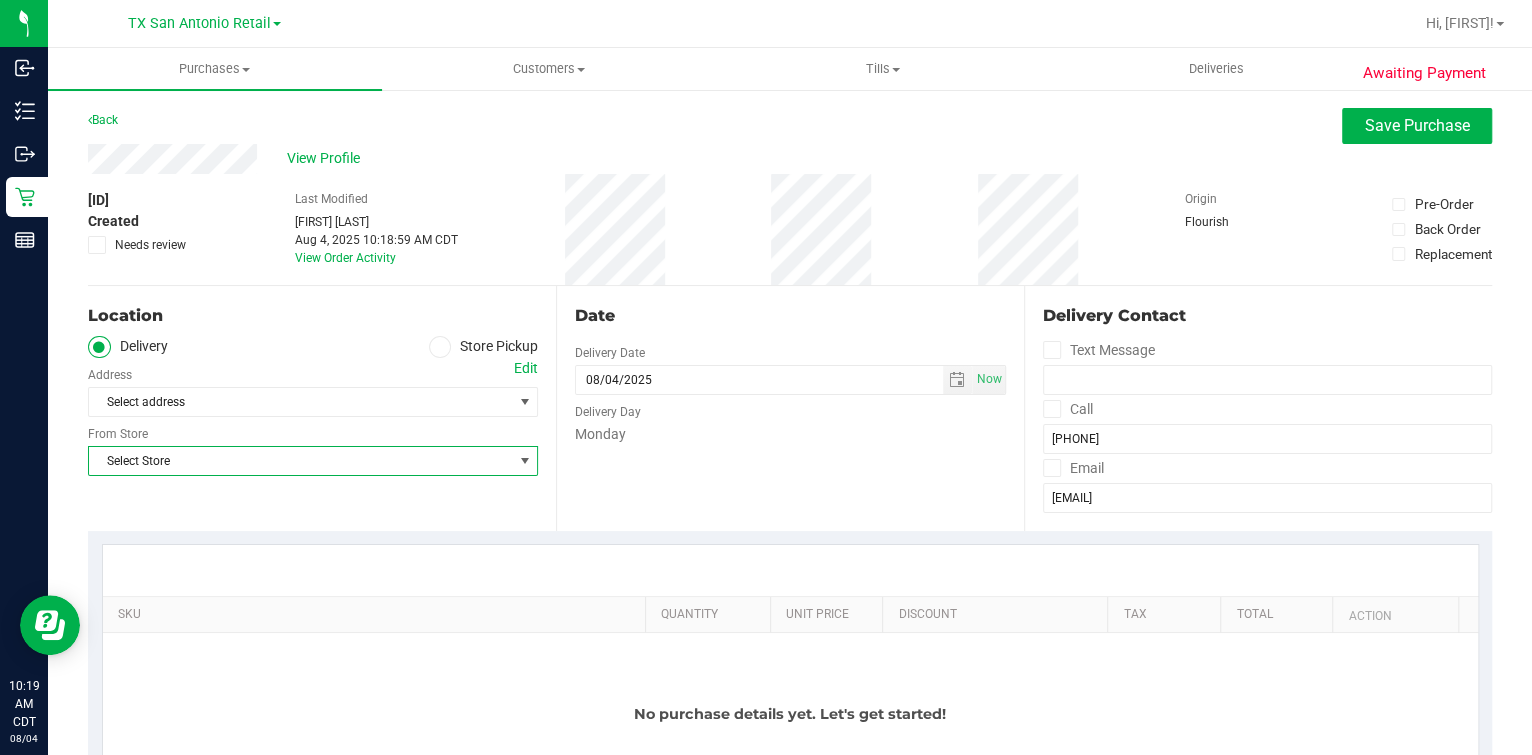 click on "Date" at bounding box center (790, 316) 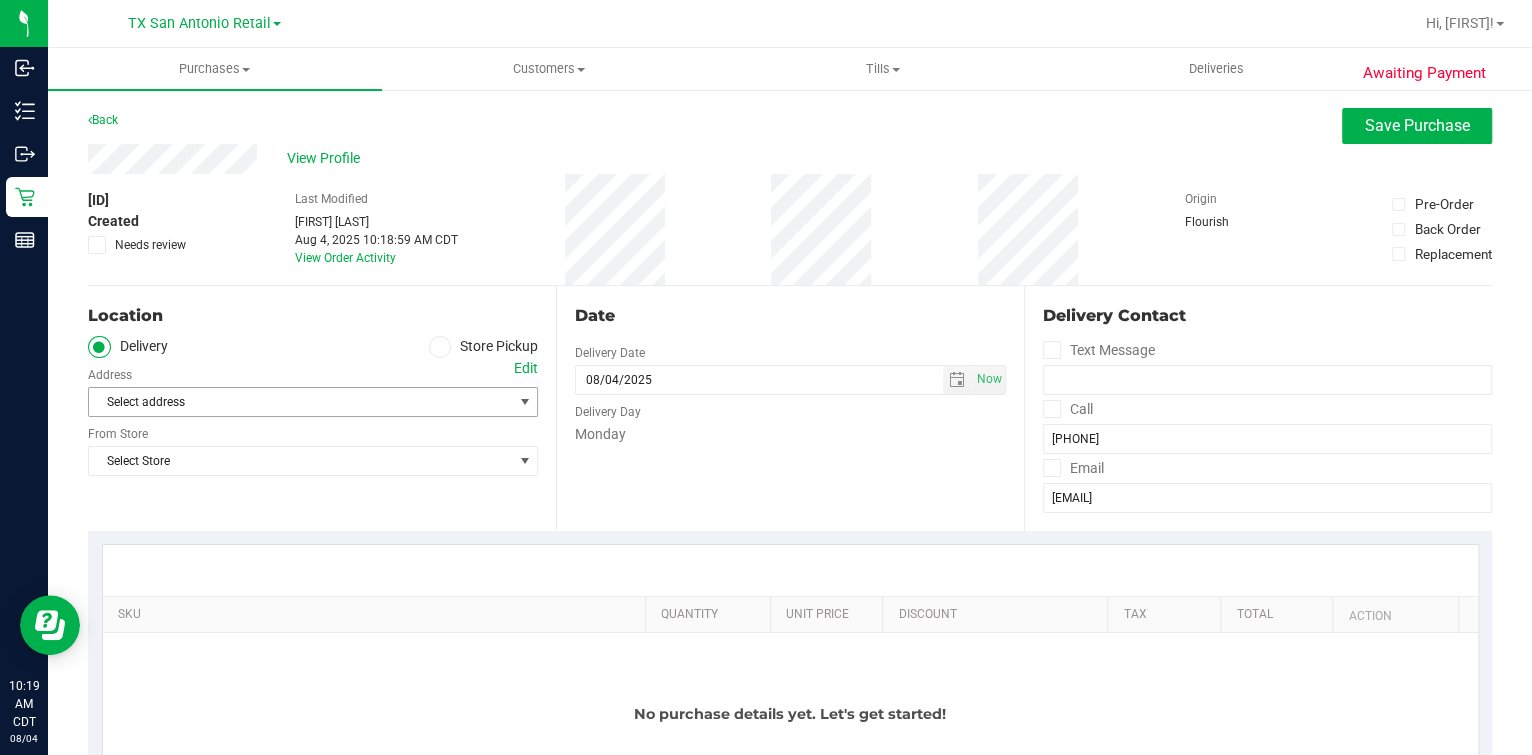 click on "Select address" at bounding box center (290, 402) 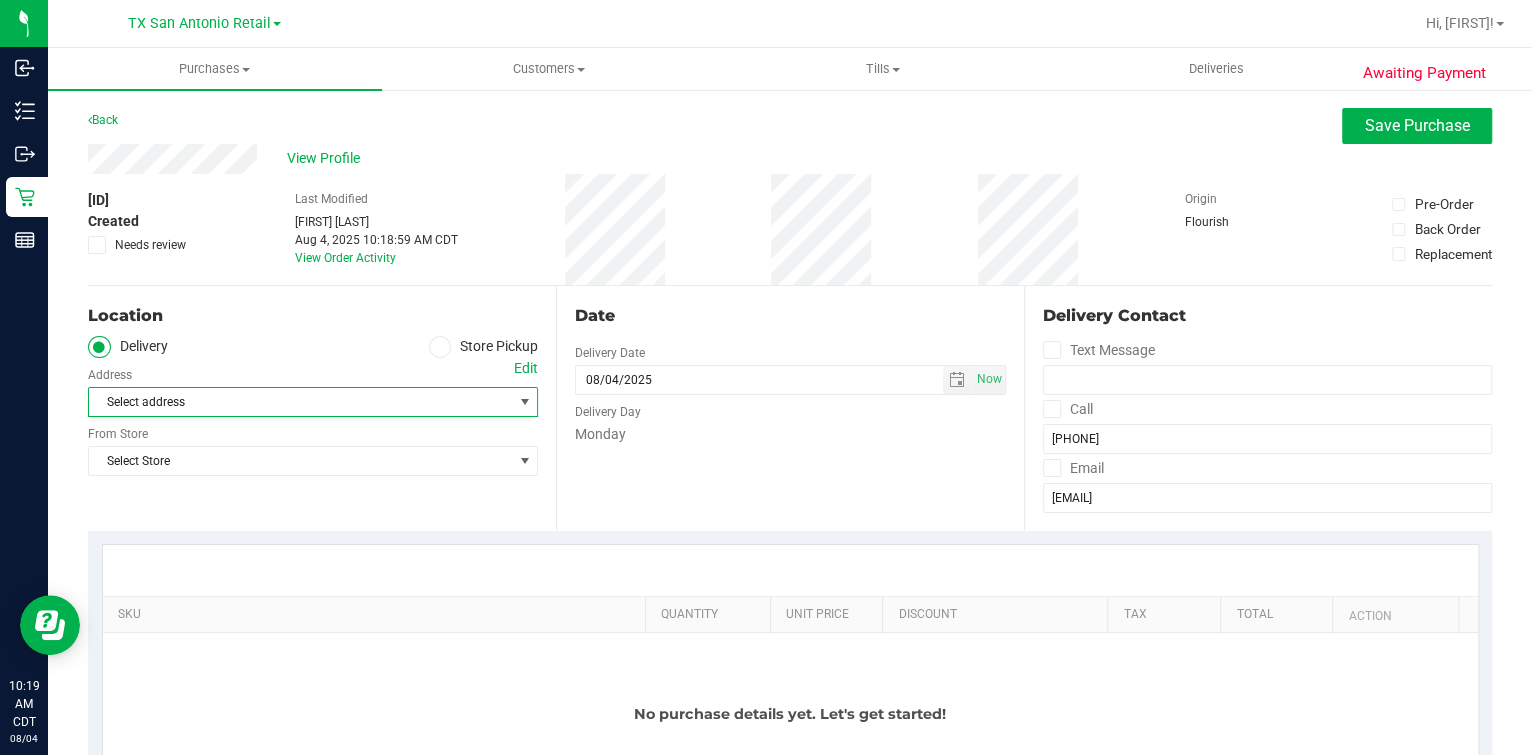 click on "Select address Select address" at bounding box center [313, 387] 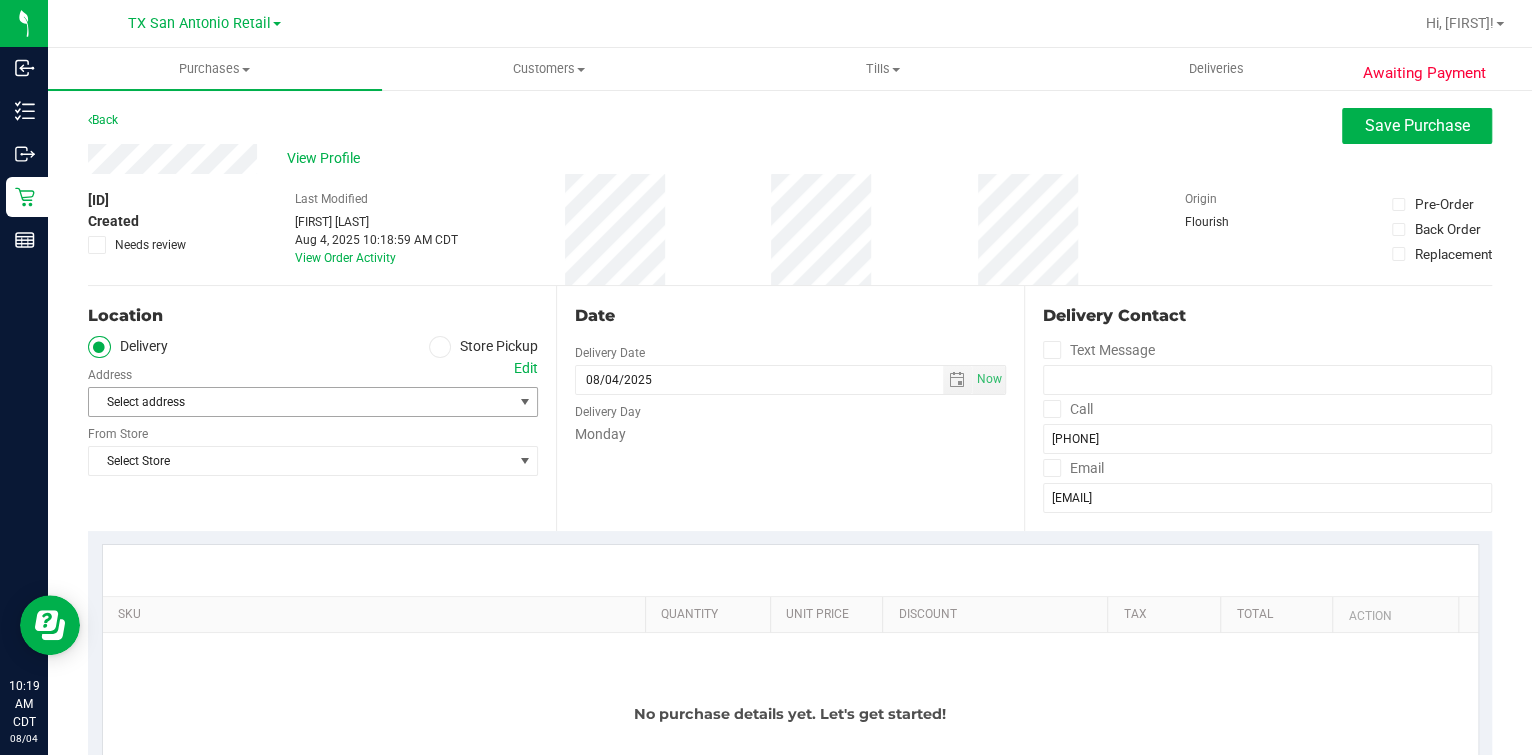 click on "Select address" at bounding box center [290, 402] 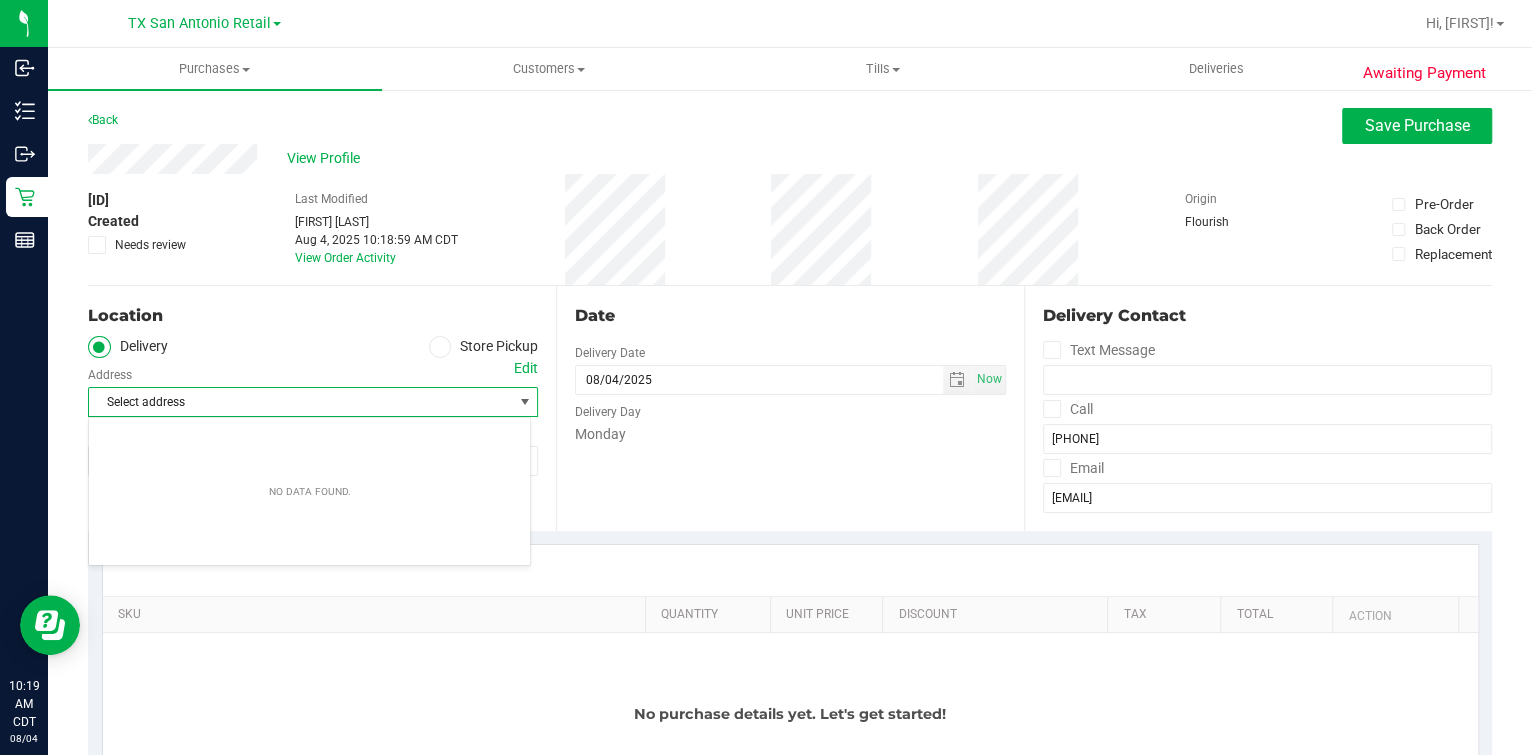 click on "Delivery
Store Pickup" at bounding box center [313, 347] 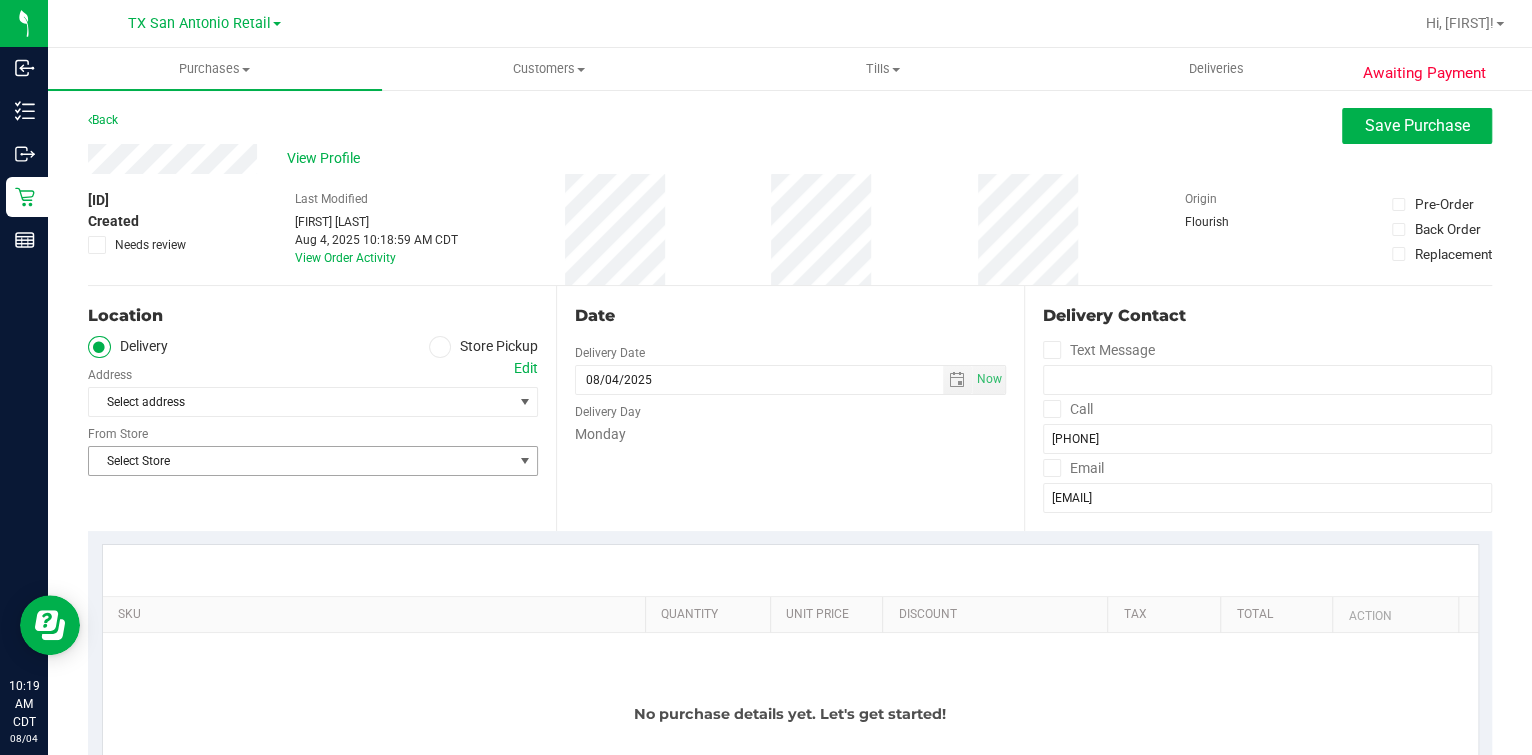 click on "Select Store" at bounding box center [300, 461] 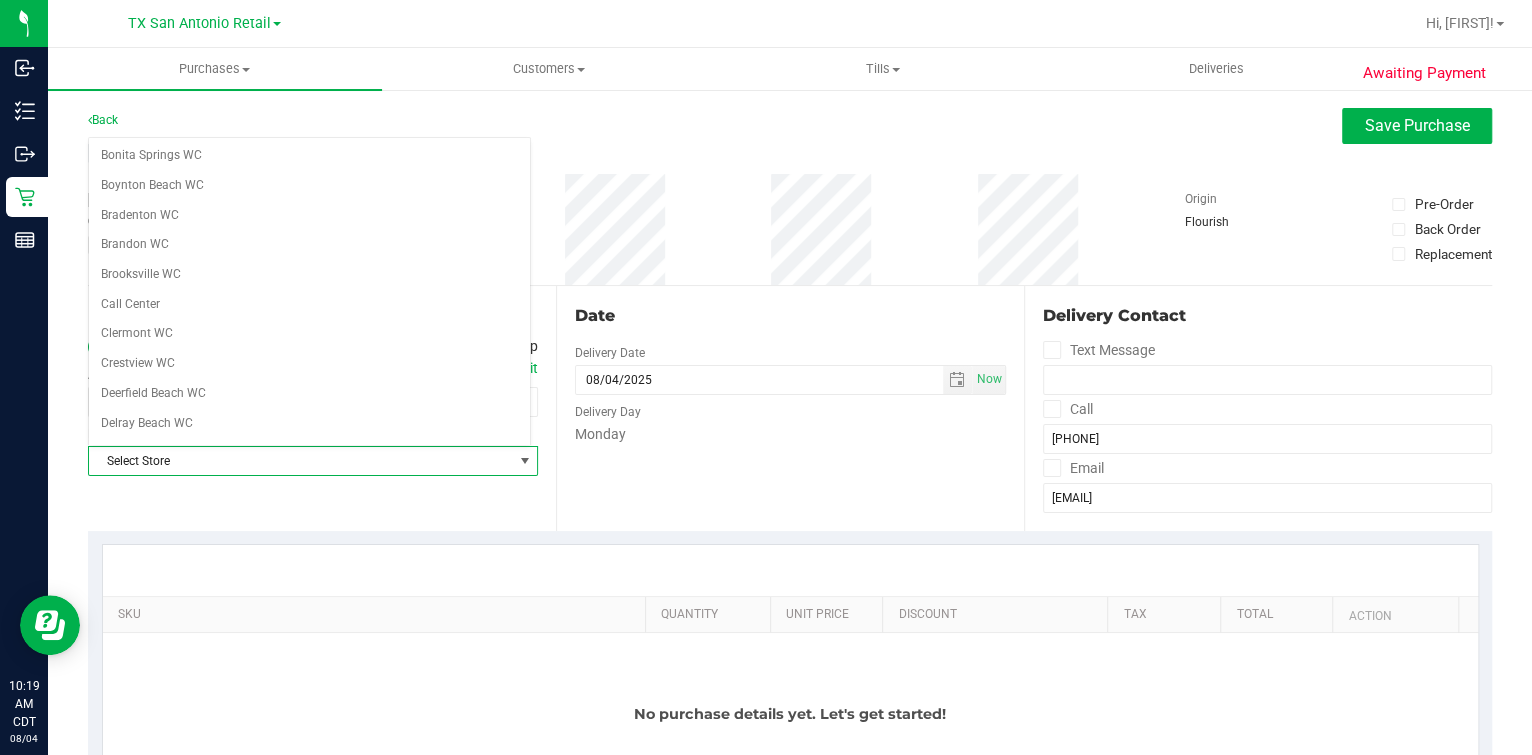 click on "Monday" at bounding box center (790, 434) 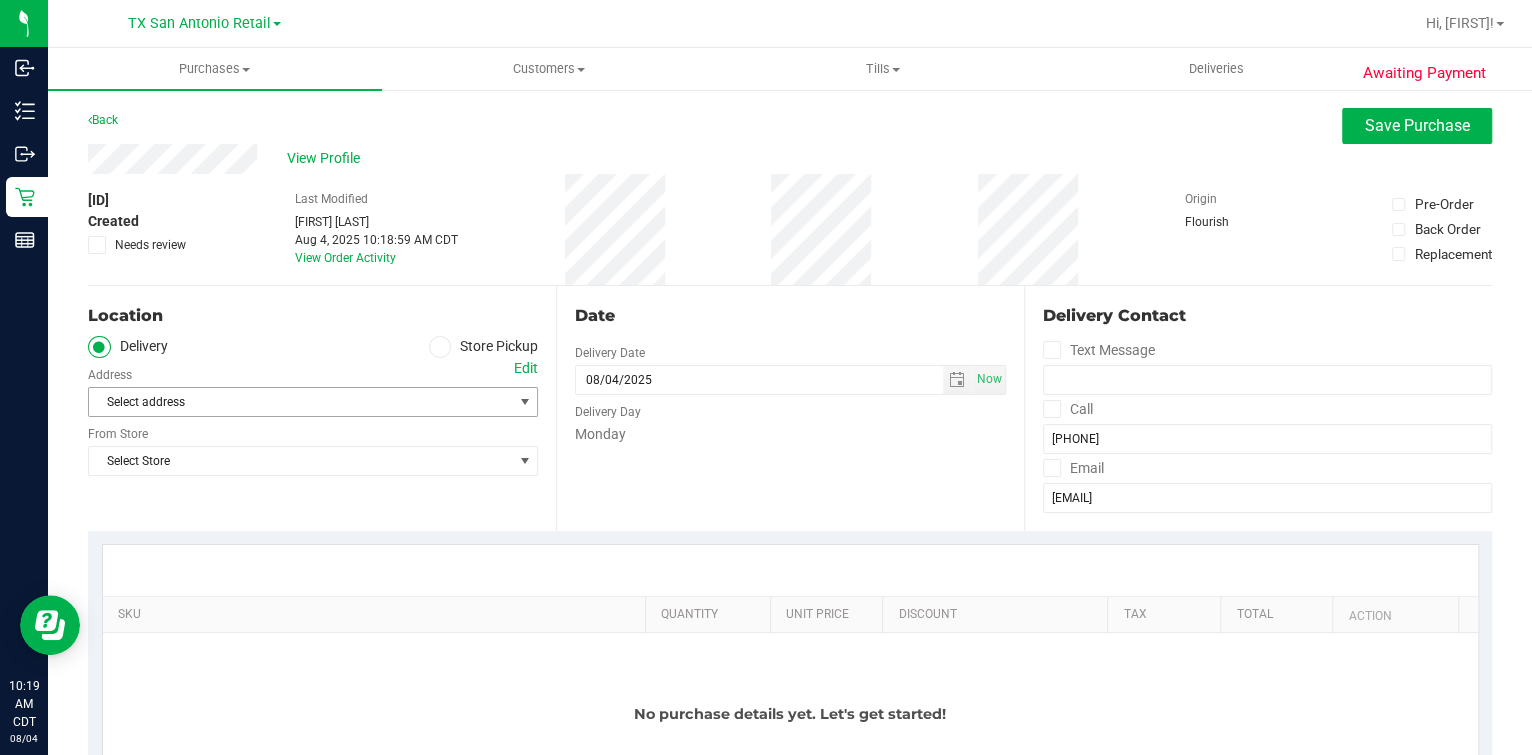 click on "Select address" at bounding box center (290, 402) 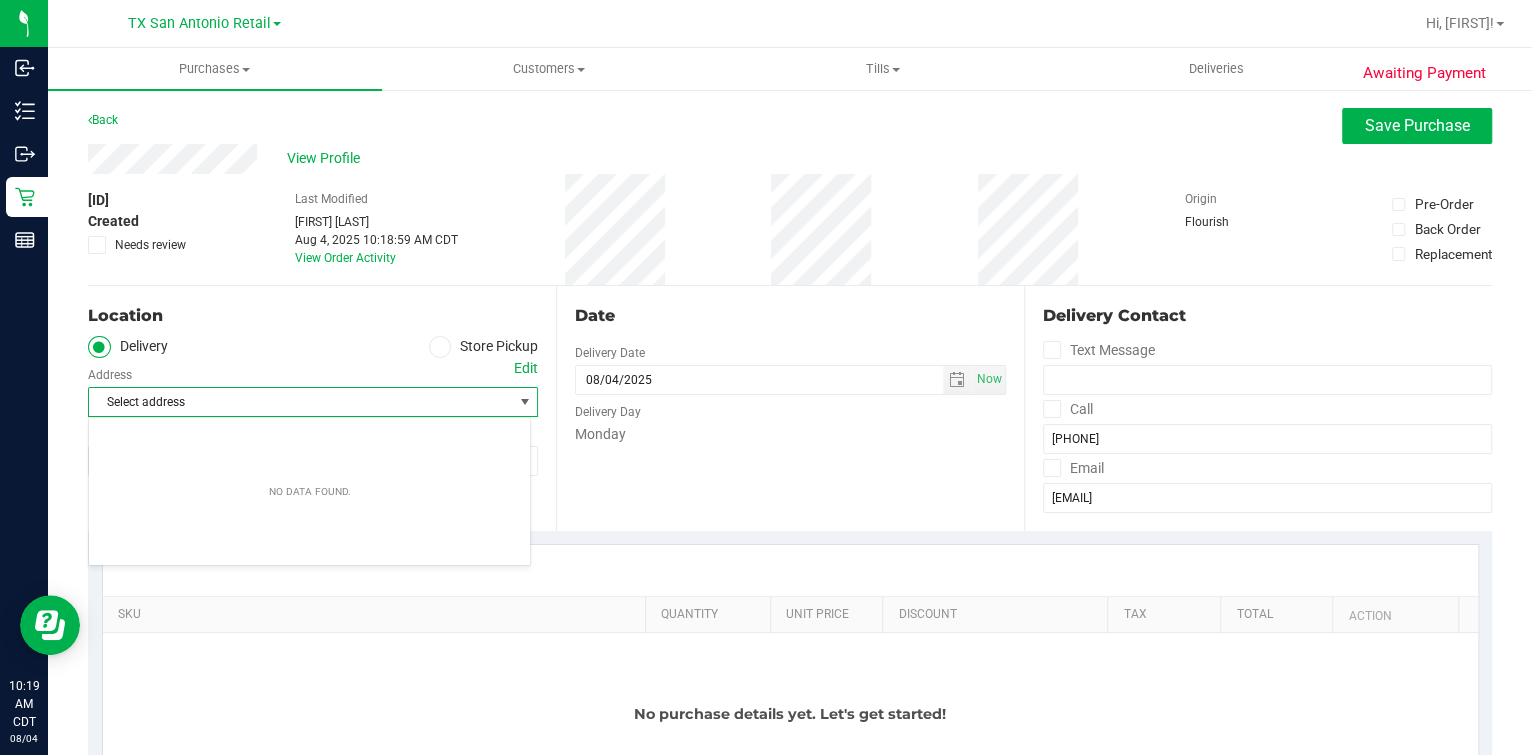 click on "Select address Select address" at bounding box center (313, 387) 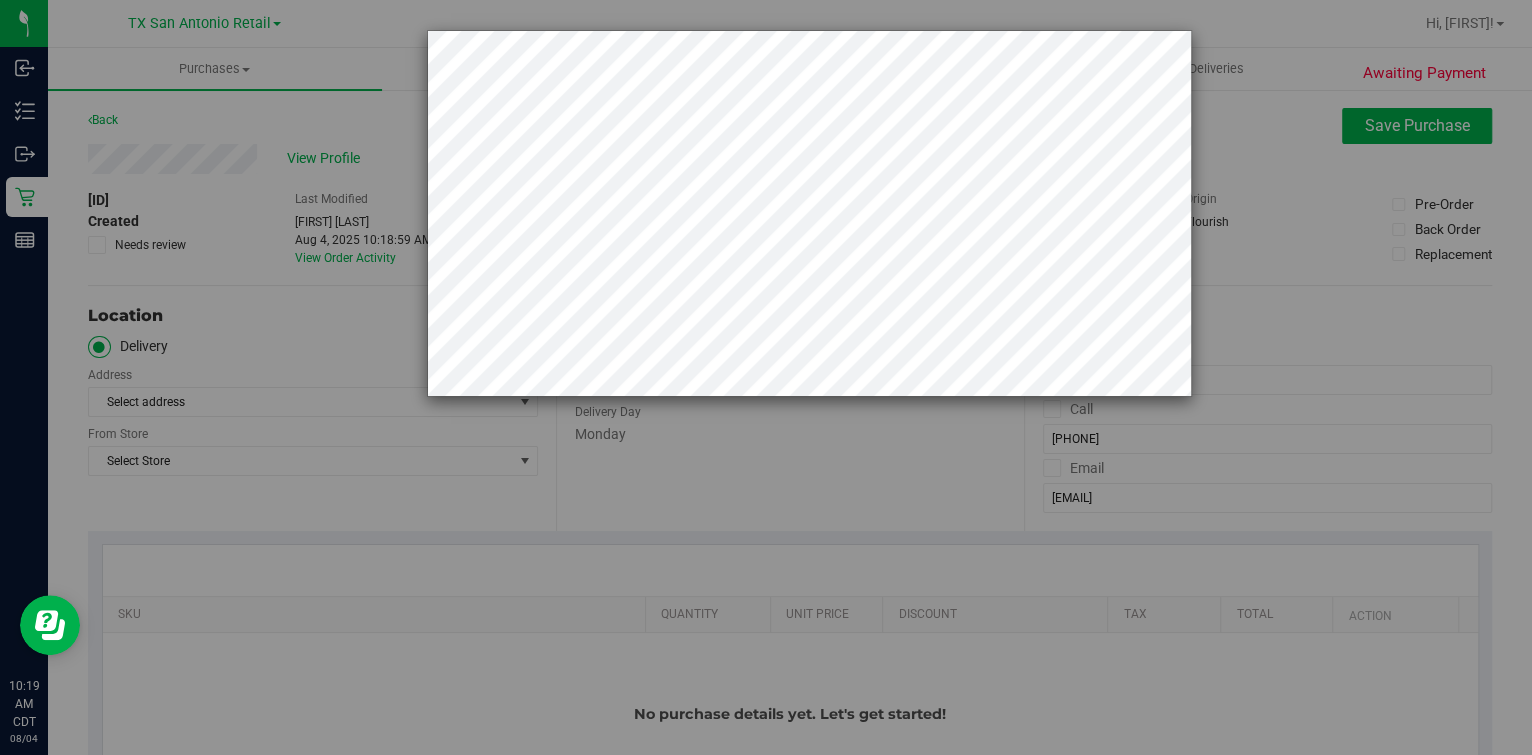 click at bounding box center [773, 377] 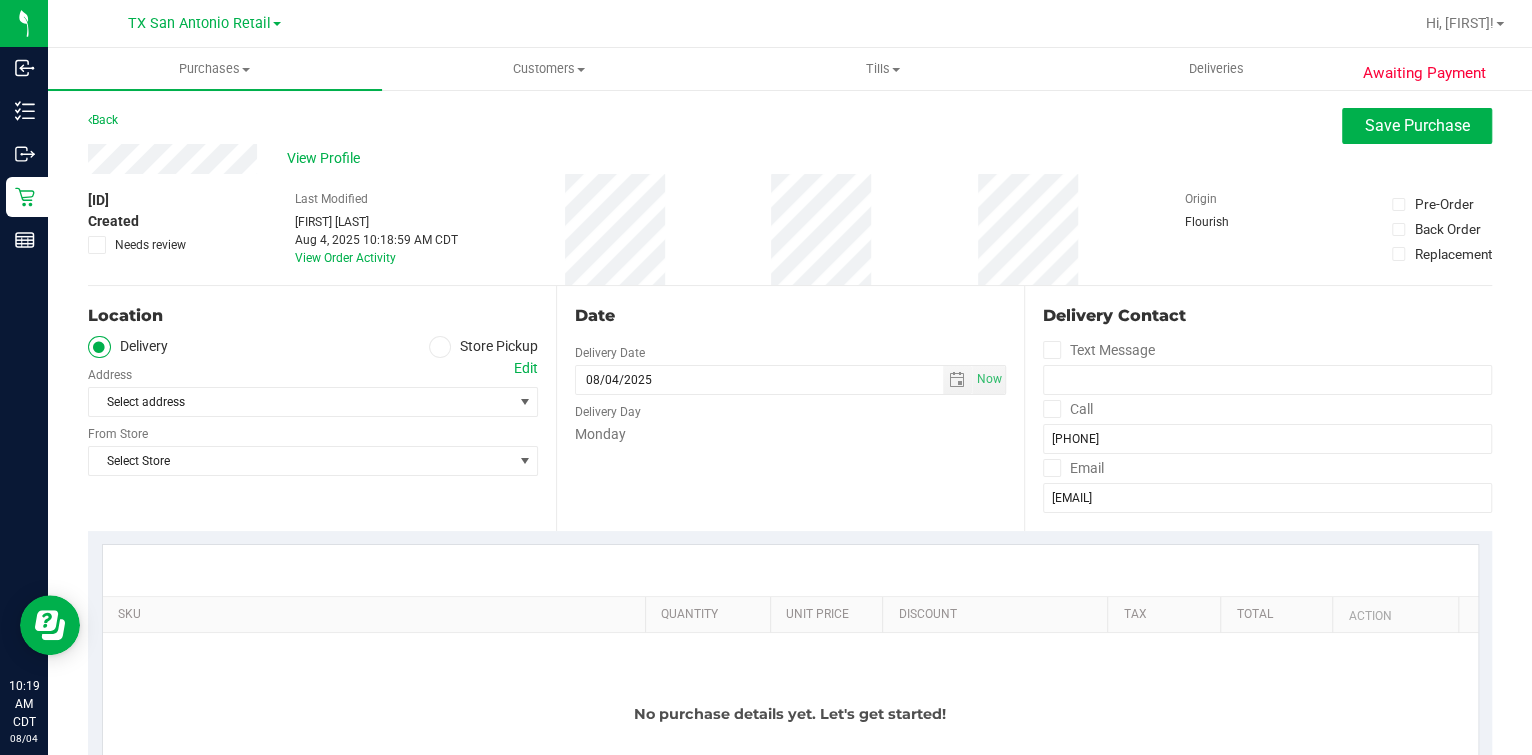 click on "Store Pickup" at bounding box center [484, 347] 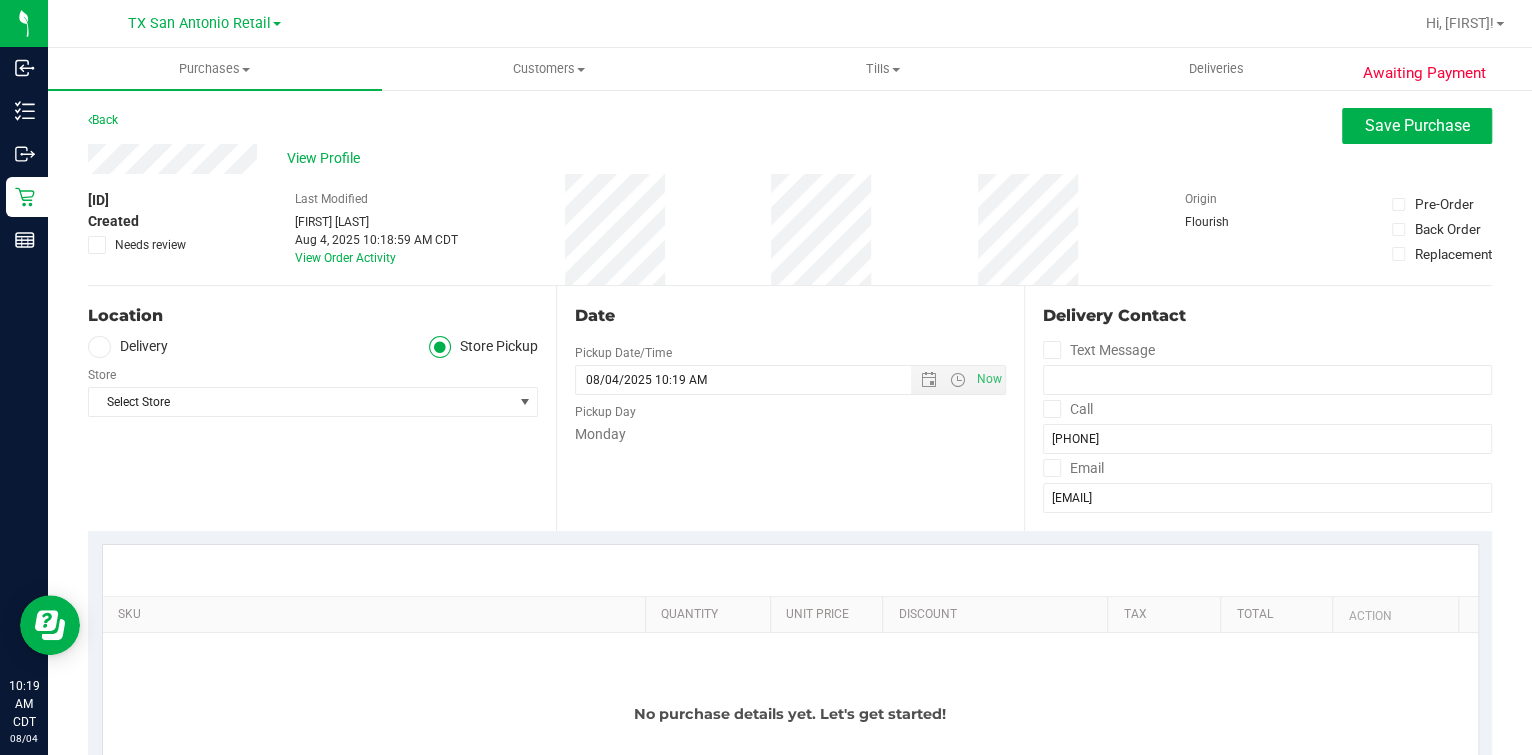 drag, startPoint x: 109, startPoint y: 342, endPoint x: 126, endPoint y: 342, distance: 17 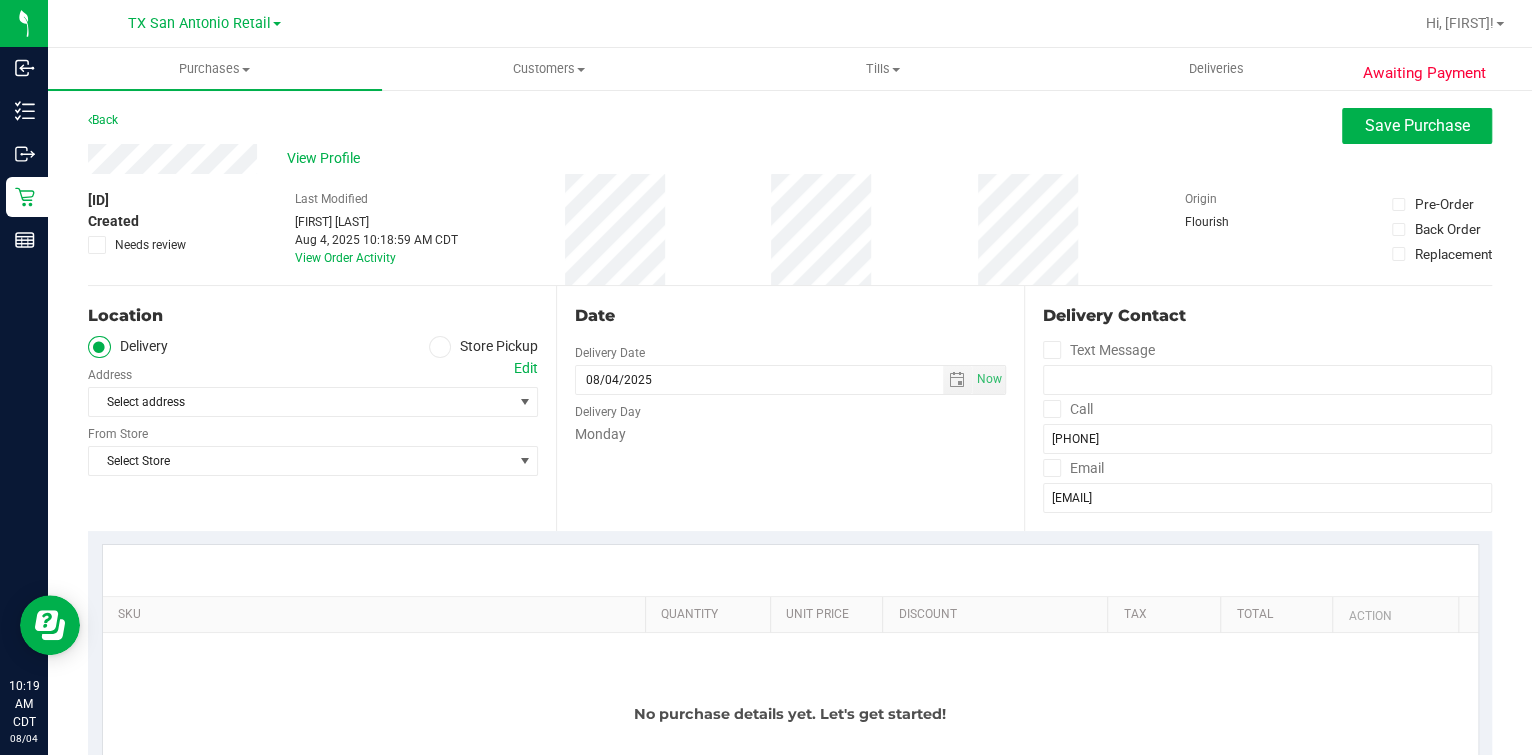 click on "Select address Select address" at bounding box center [313, 387] 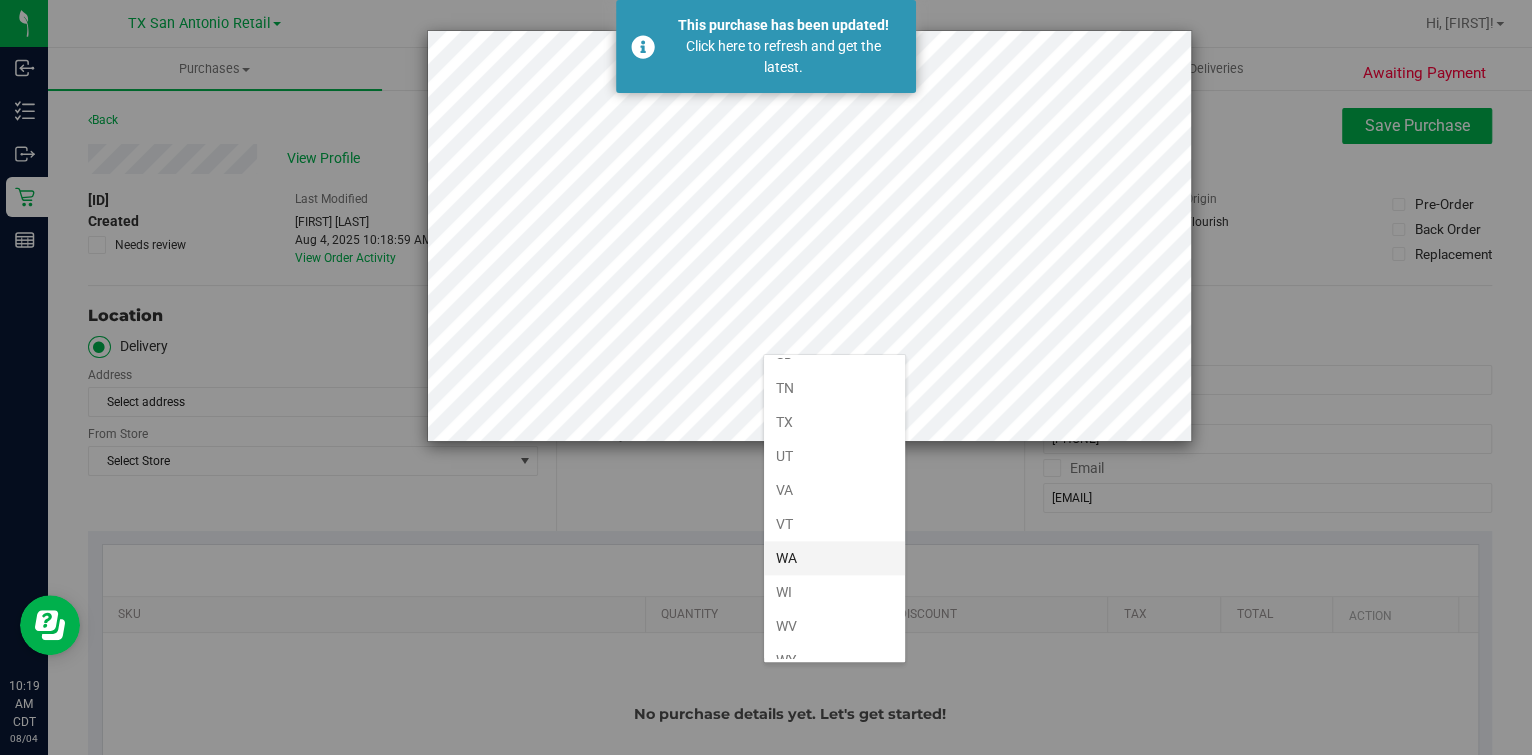 scroll, scrollTop: 1446, scrollLeft: 0, axis: vertical 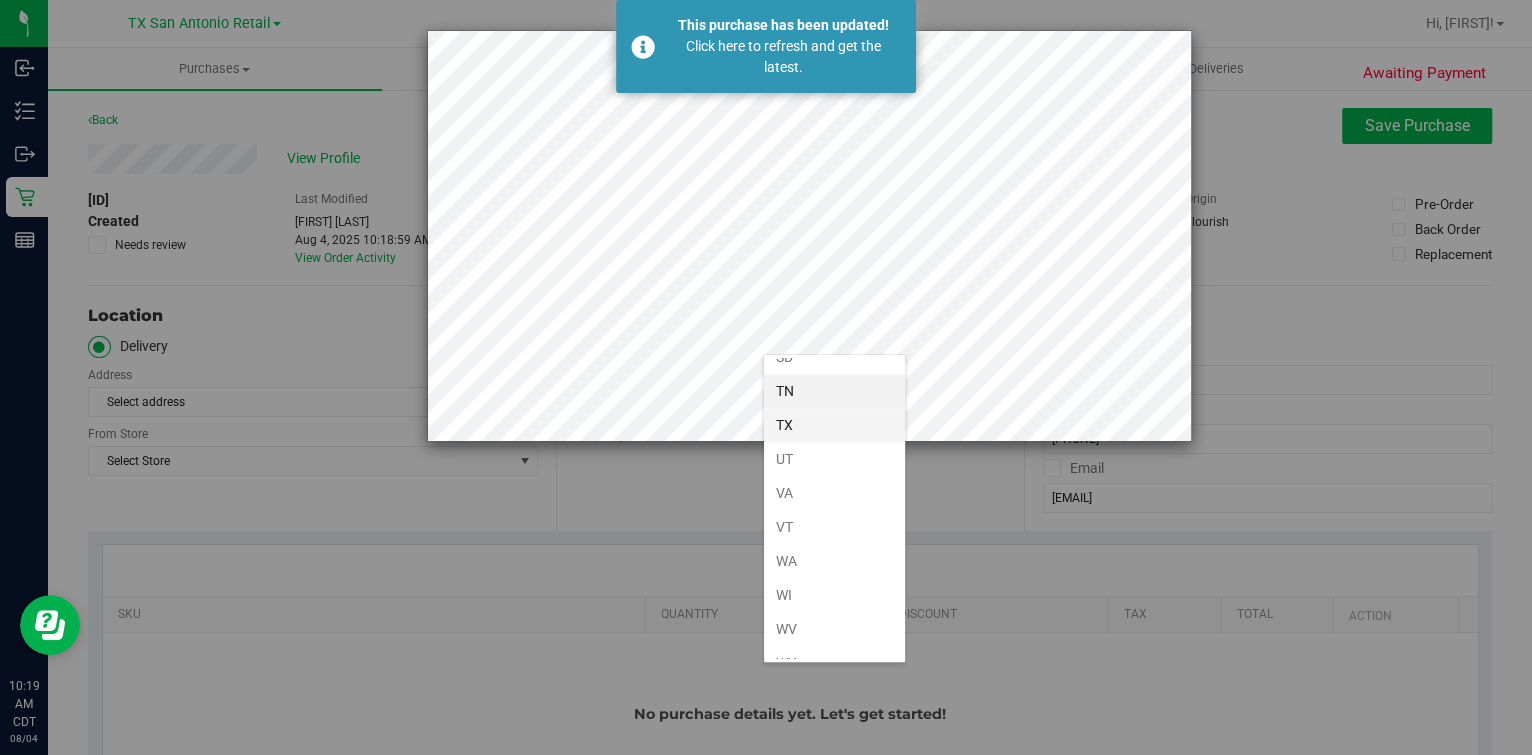 click on "TX" at bounding box center (834, 425) 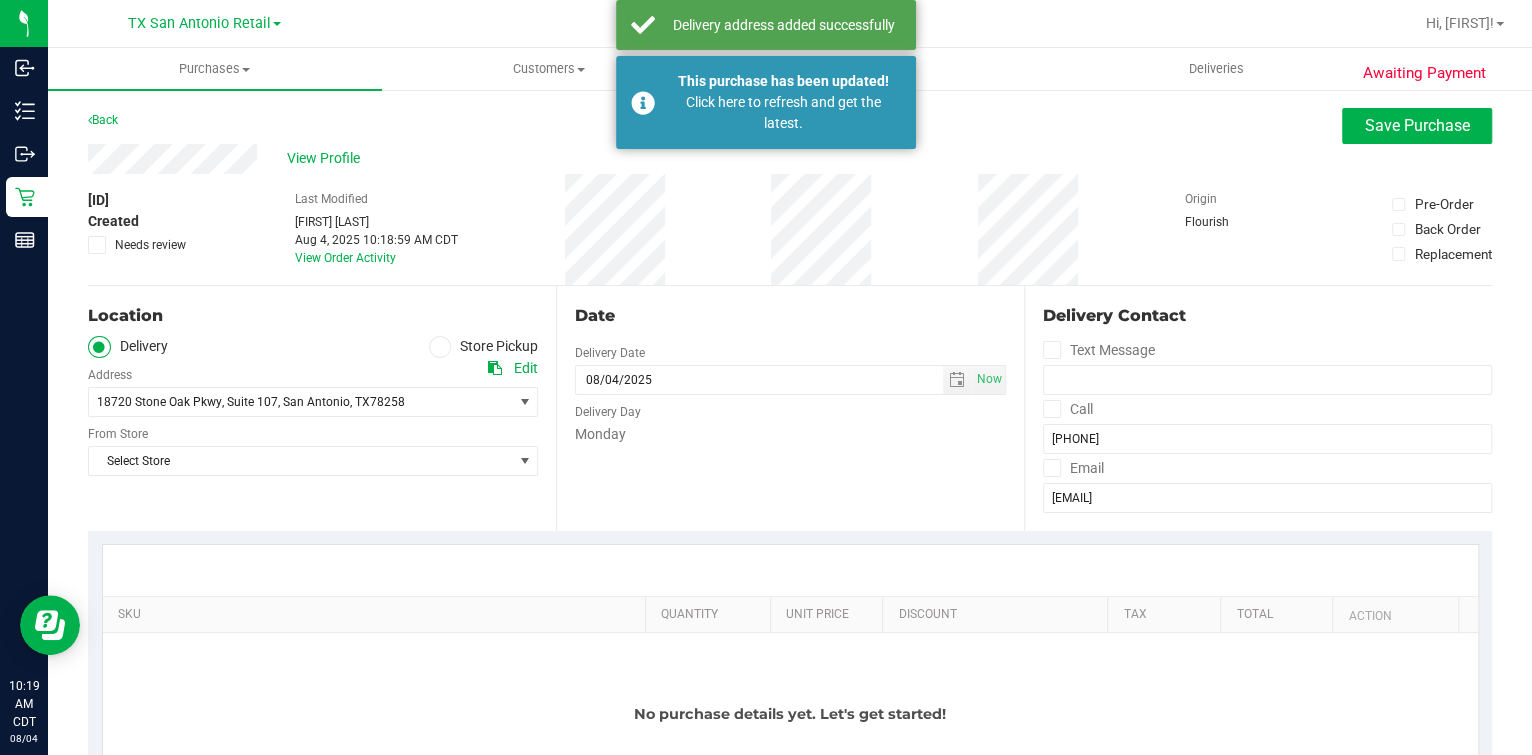click on "Date
Delivery Date
08/04/2025
Now
08/04/2025 10:19 AM
Now
Delivery Day
Monday" at bounding box center (790, 408) 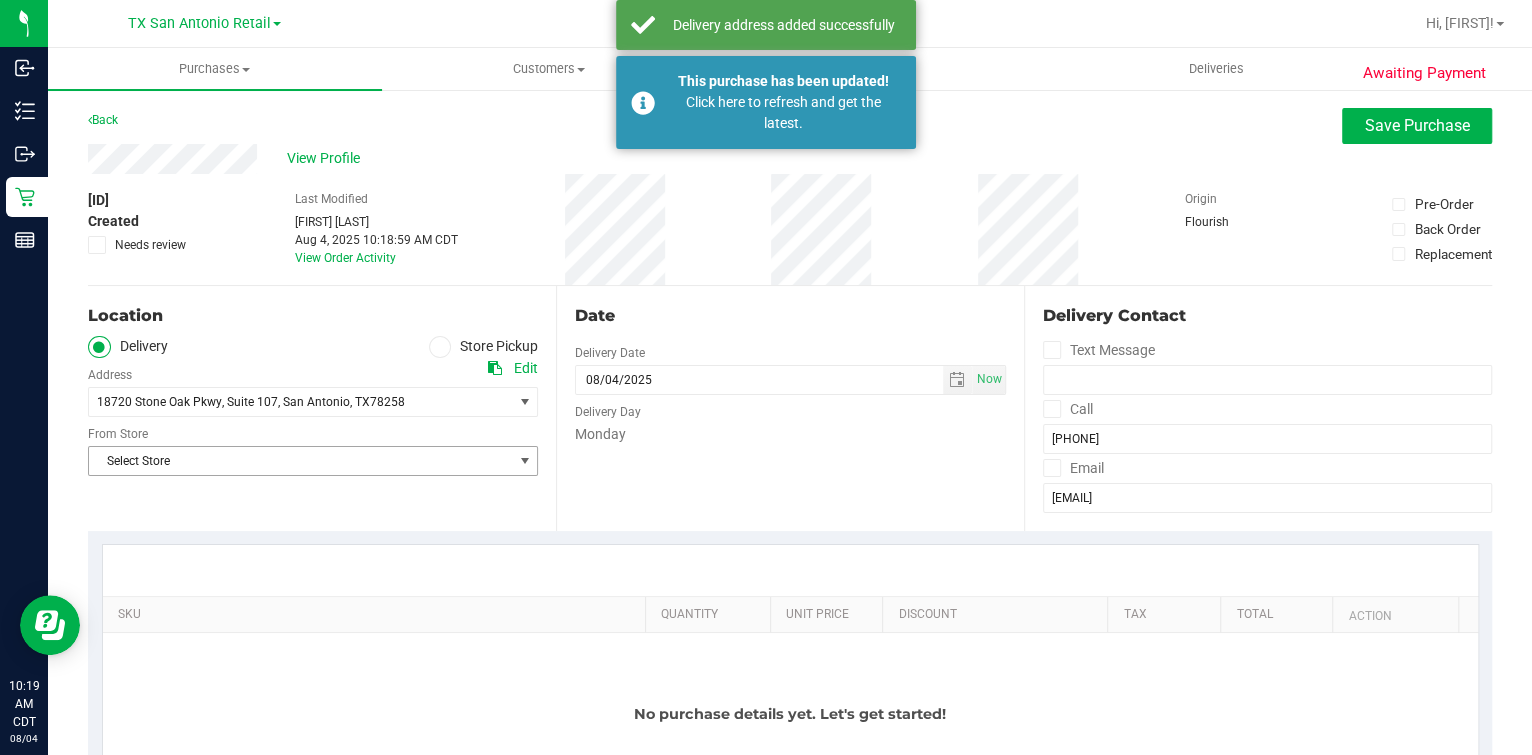 click on "Select Store" at bounding box center (300, 461) 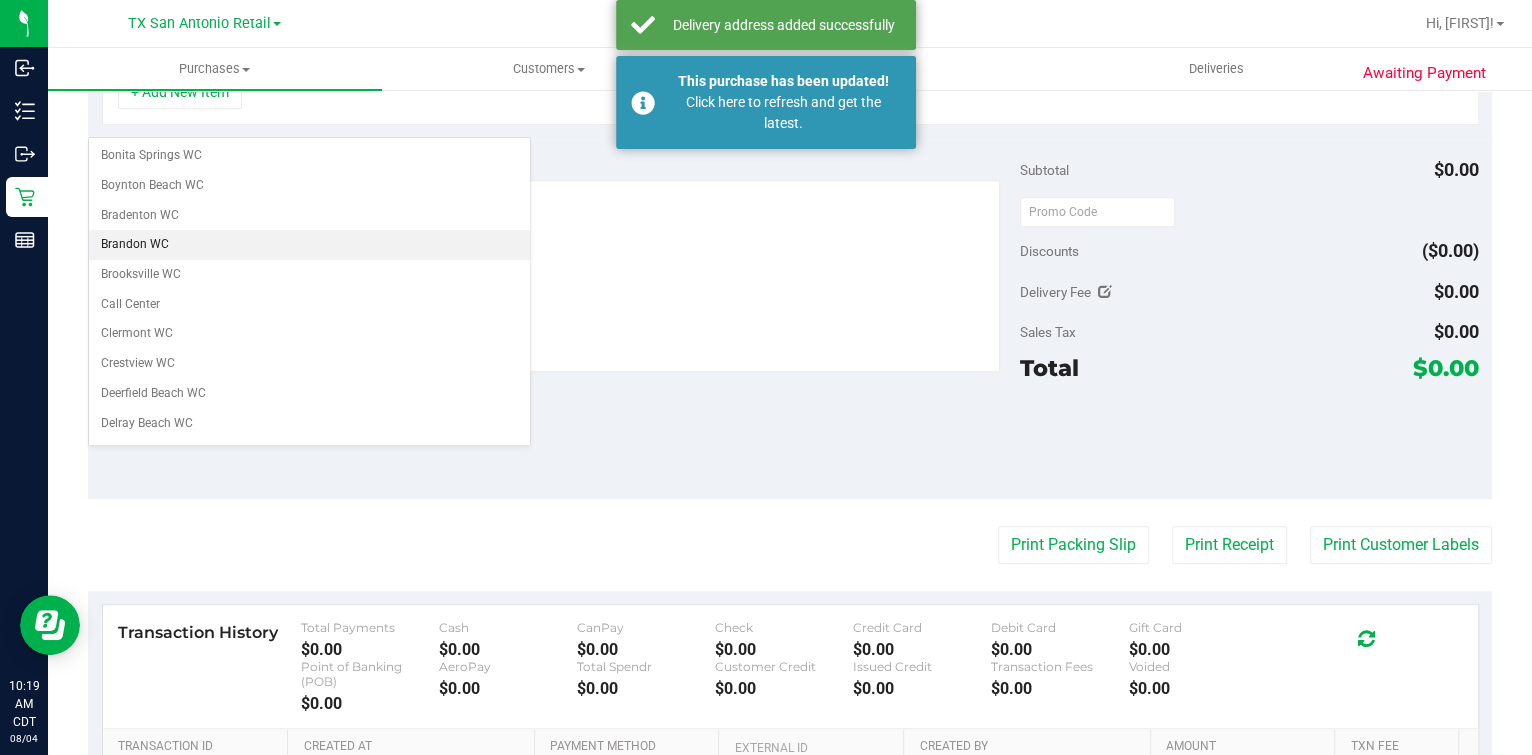 scroll, scrollTop: 981, scrollLeft: 0, axis: vertical 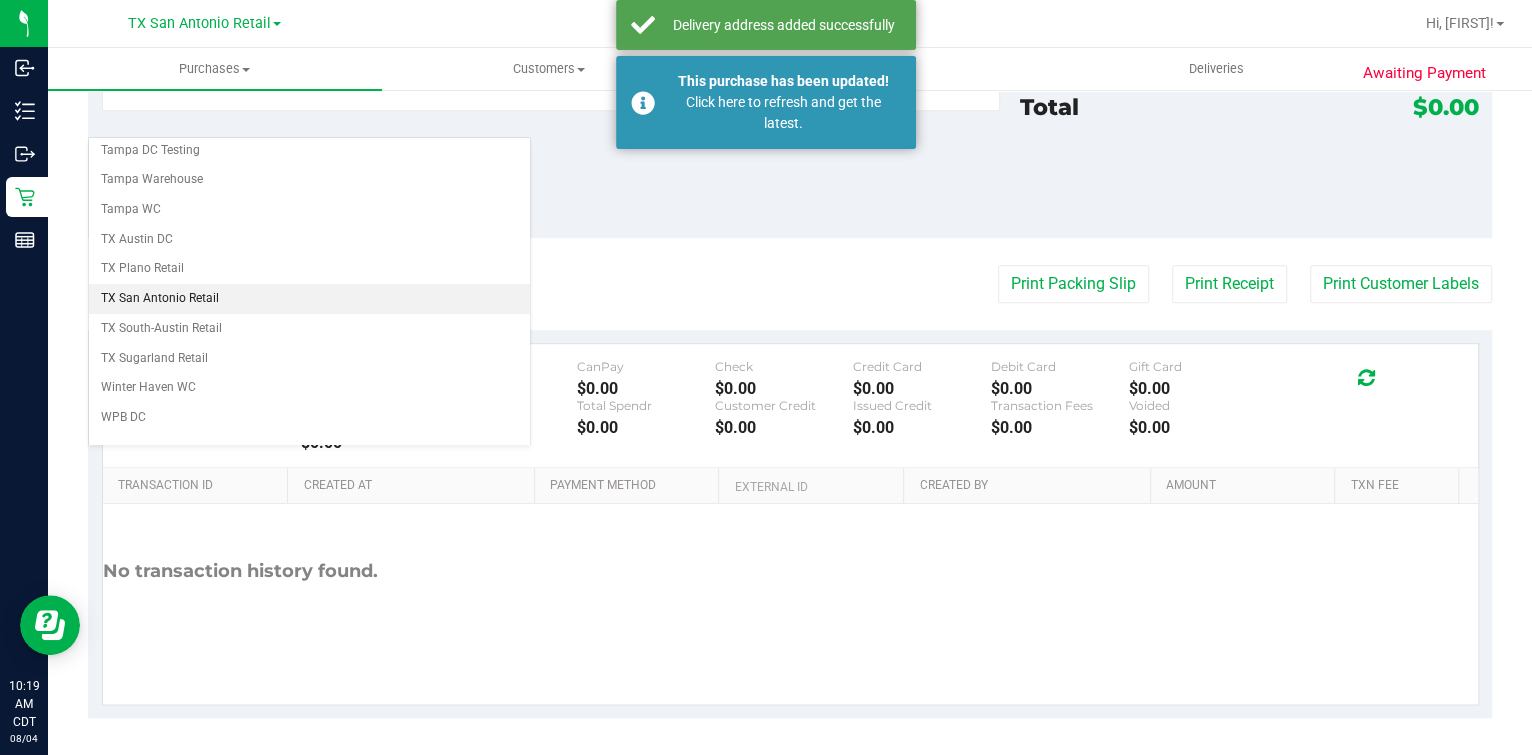 click on "TX San Antonio Retail" at bounding box center (310, 299) 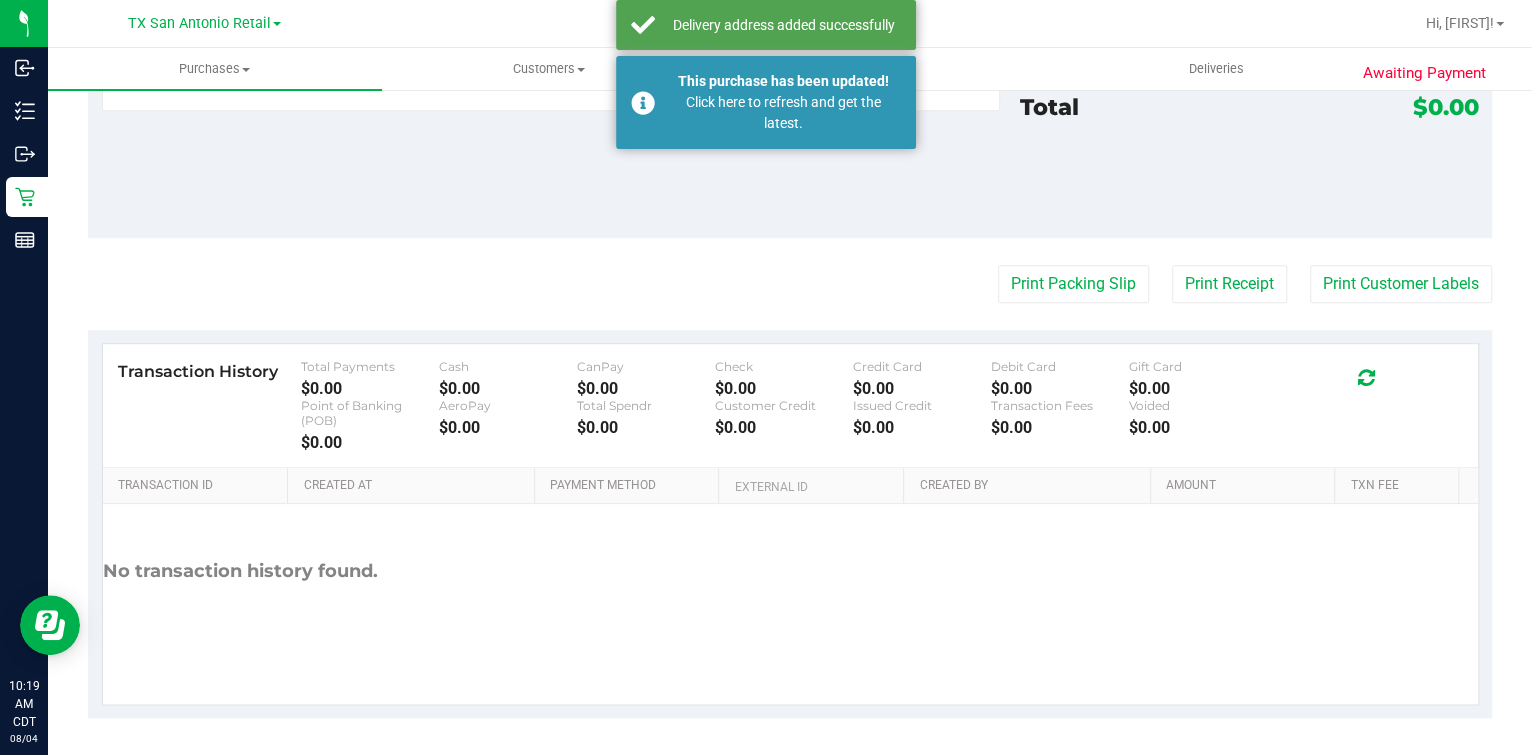 click on "Back
Save Purchase
View Profile
# 11737270
Created
Needs review
Last Modified
Mindy Ortiz
Aug 4, 2025 10:18:59 AM CDT
View Order Activity
Origin
Flourish" at bounding box center [790, -78] 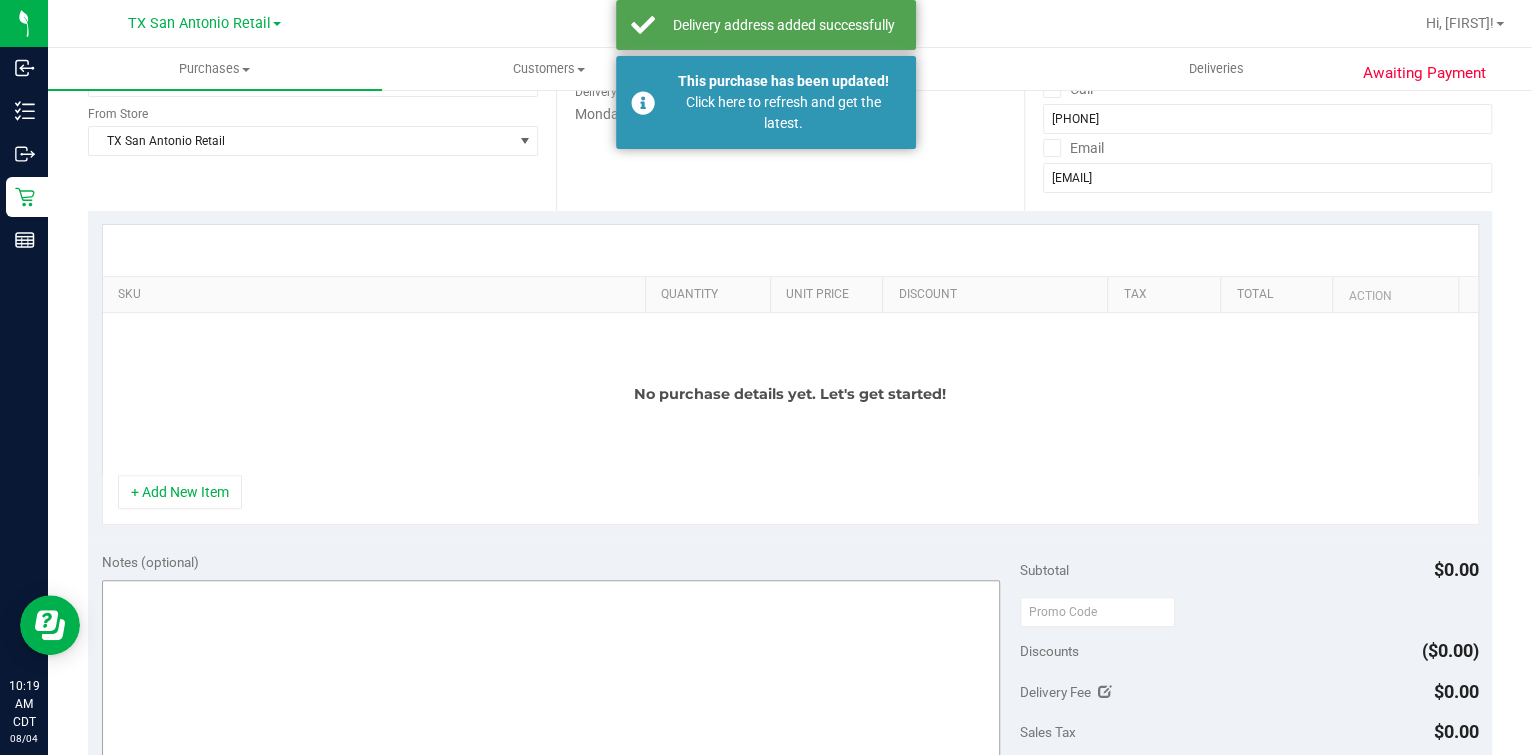 scroll, scrollTop: 0, scrollLeft: 0, axis: both 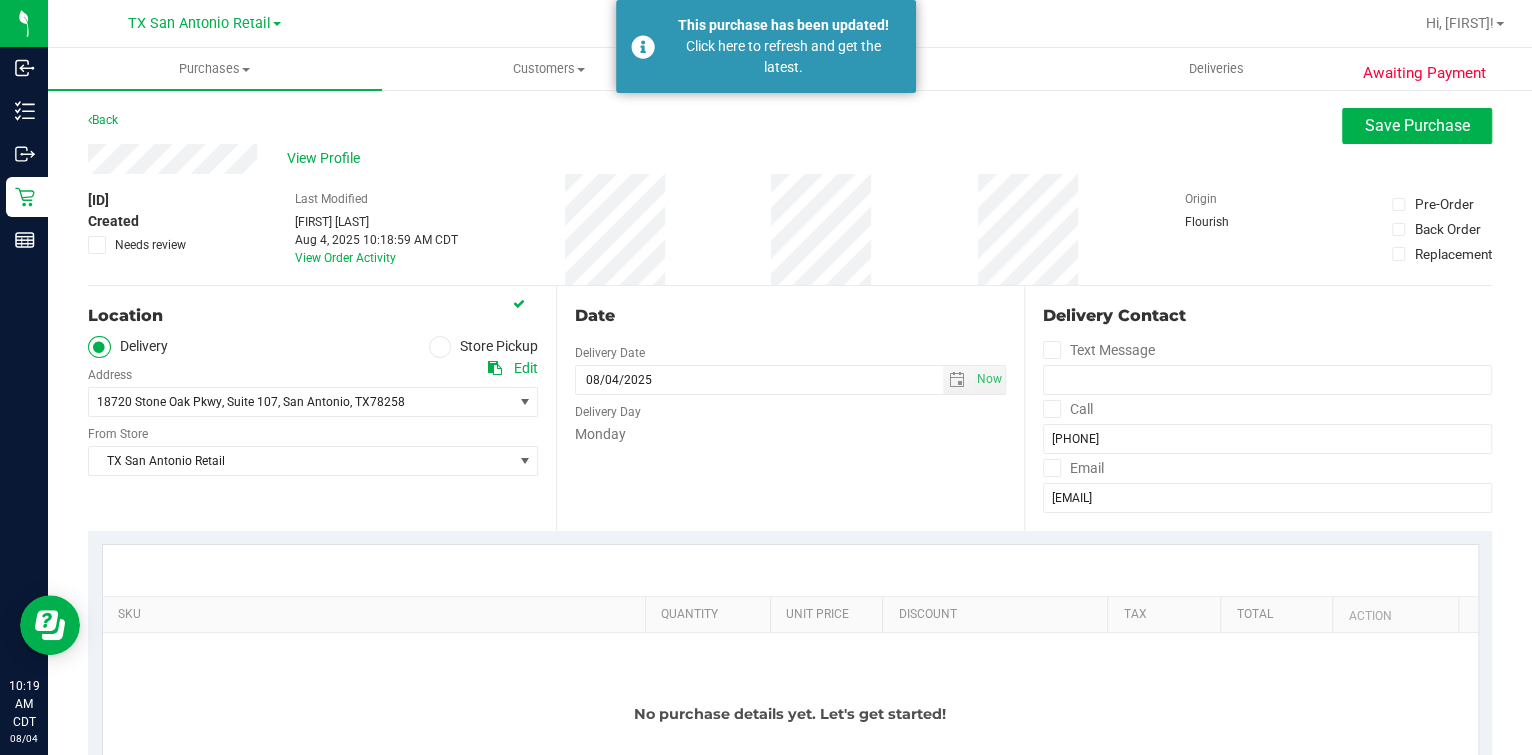 click on "Date
Delivery Date
08/04/2025
Now
08/04/2025 10:19 AM
Now
Delivery Day
Monday" at bounding box center (790, 408) 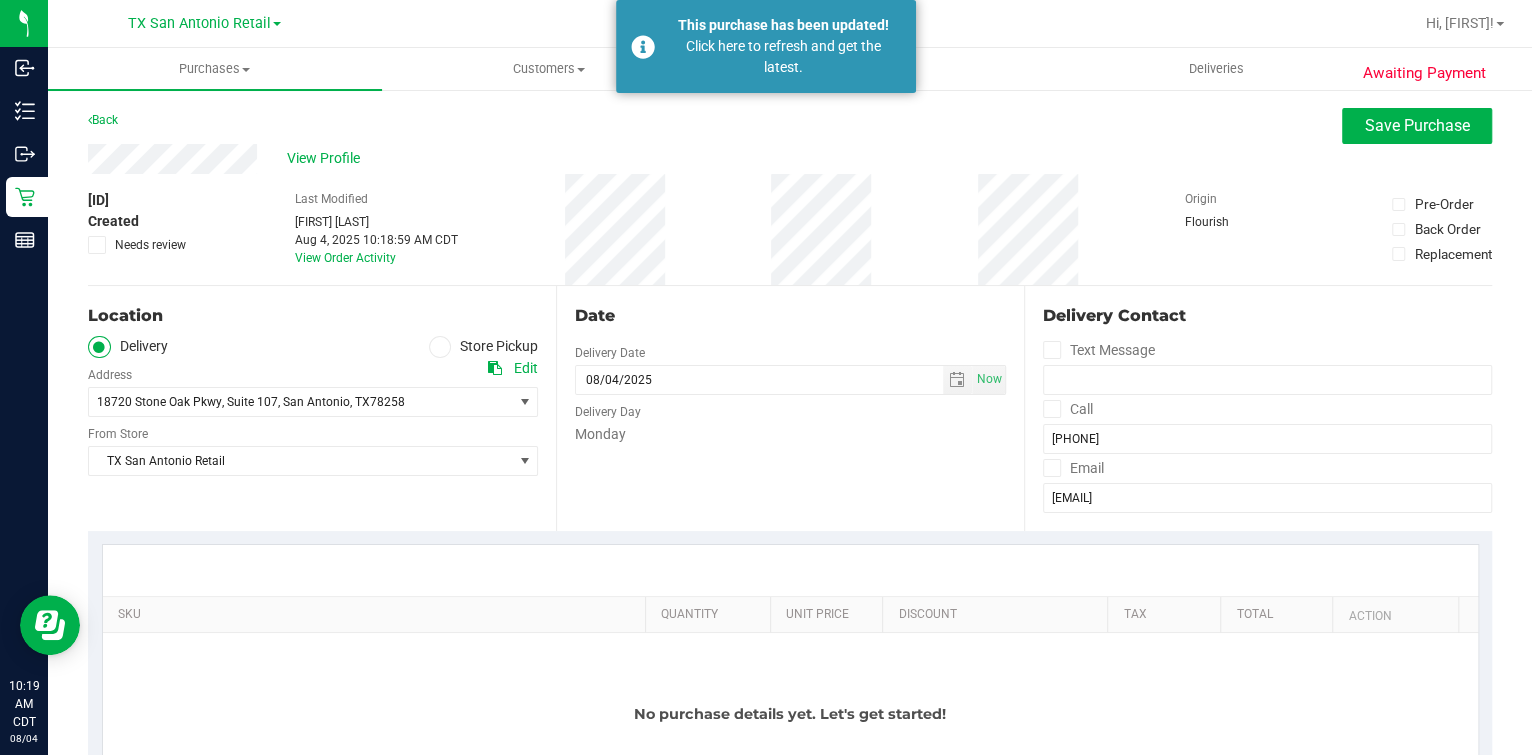 click on "Date" at bounding box center [790, 316] 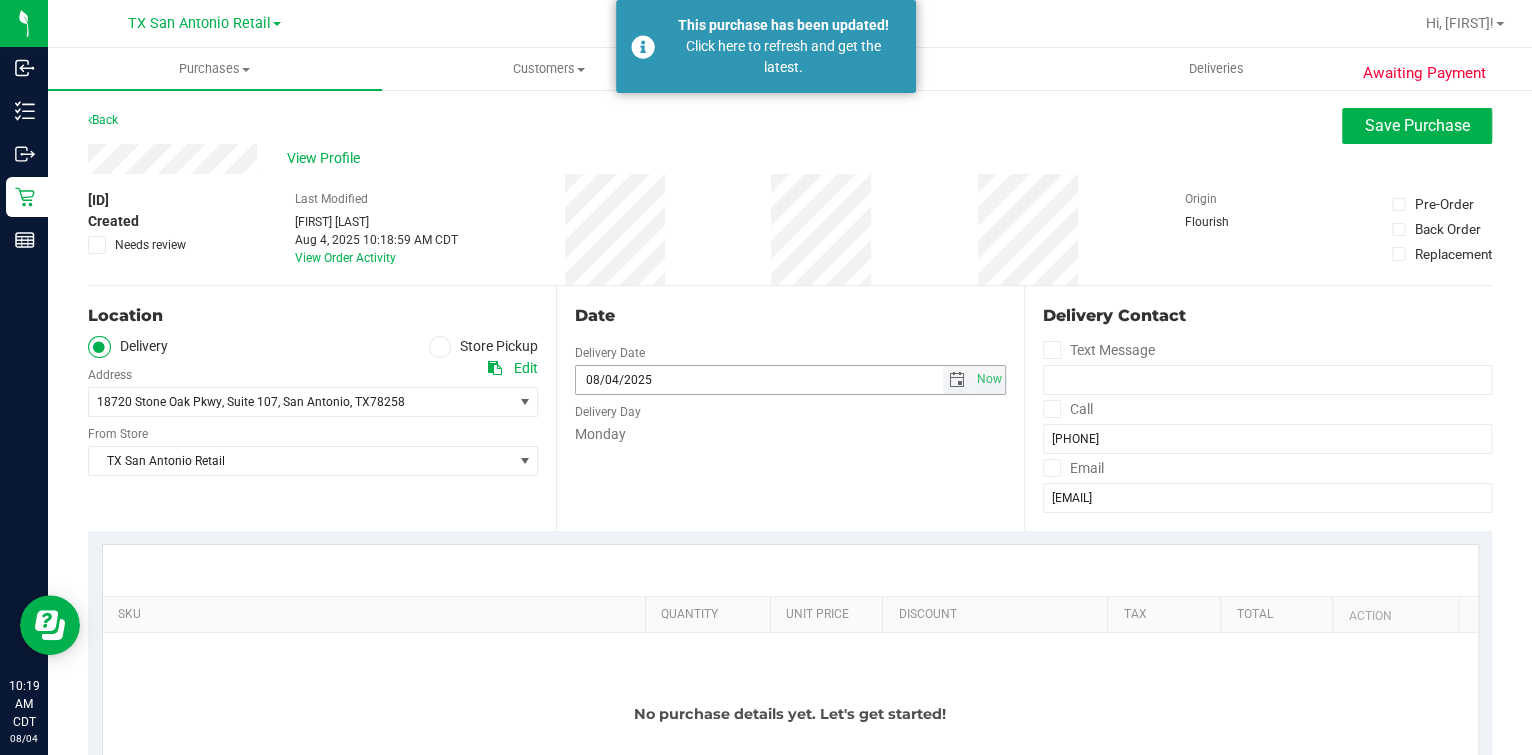 click at bounding box center (957, 380) 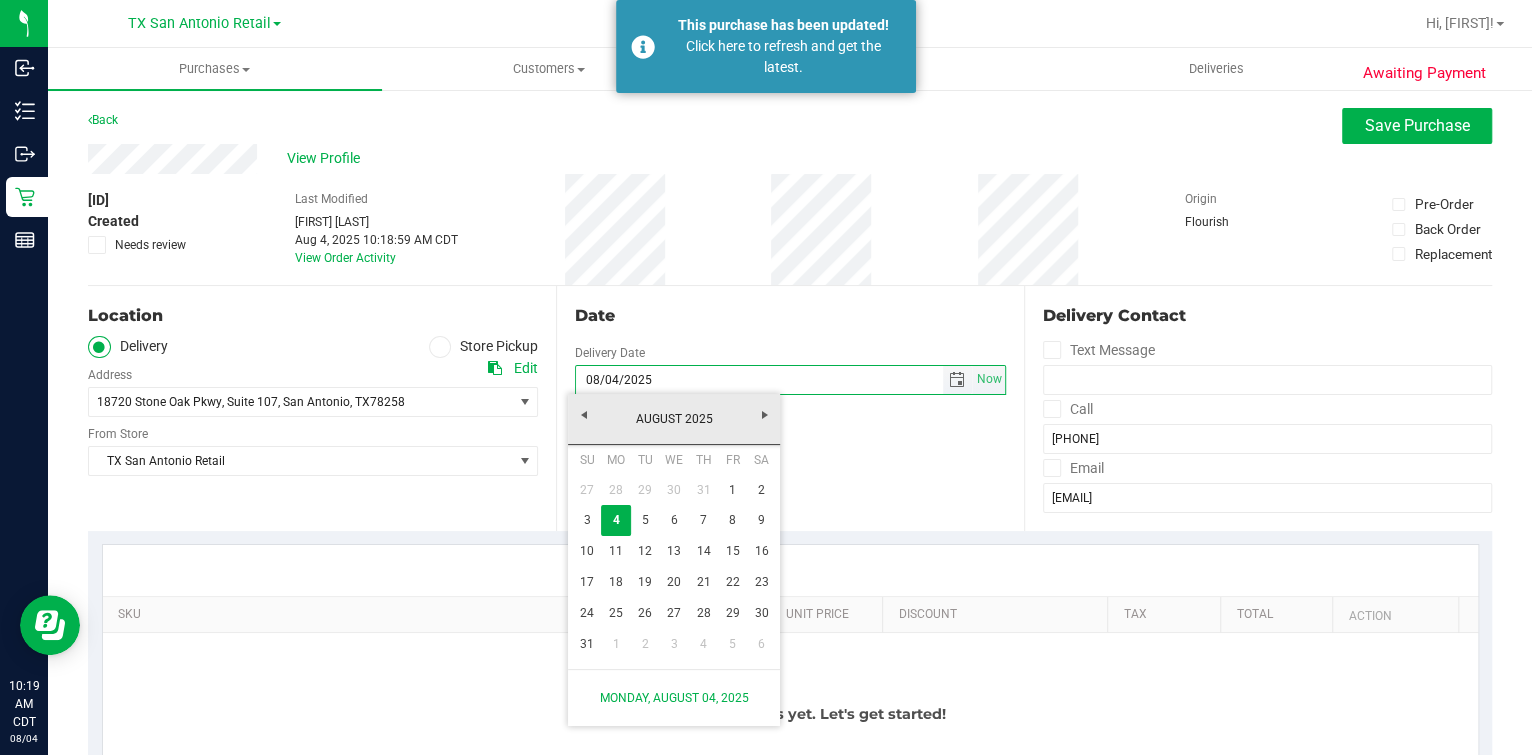 click on "Date
Delivery Date
08/04/2025
Now
08/04/2025 10:19 AM
Now
Delivery Day
Monday" at bounding box center (790, 408) 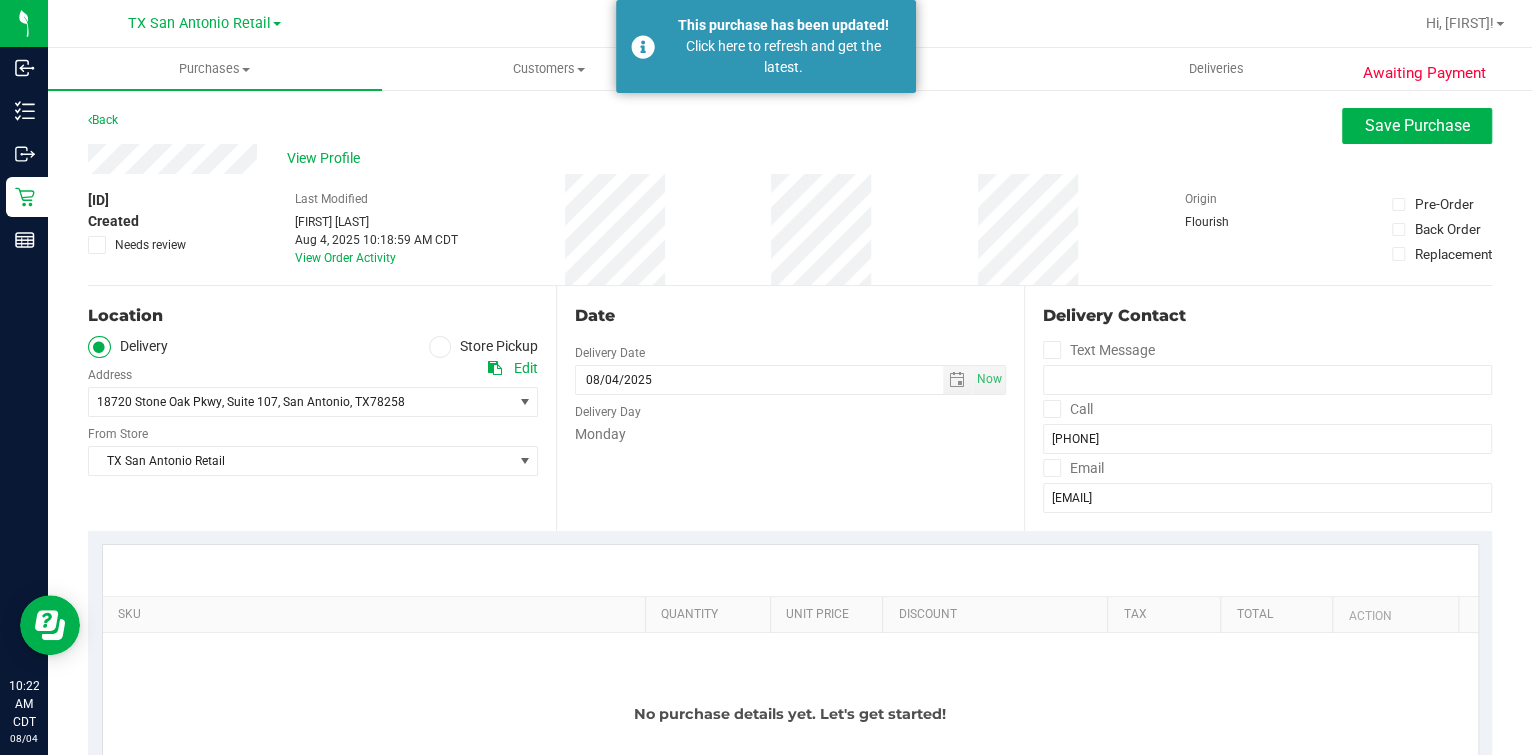click on "Edit" at bounding box center (526, 368) 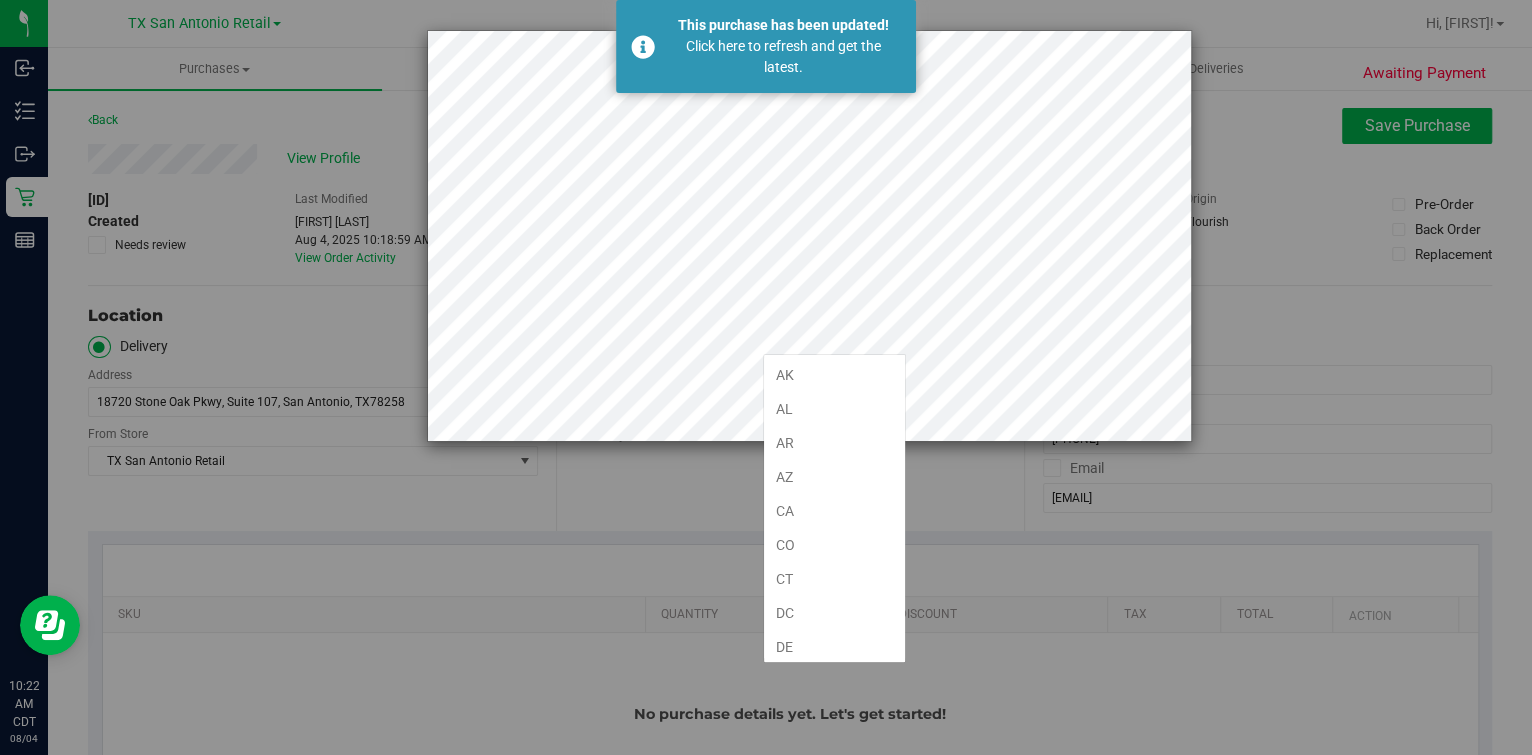 scroll, scrollTop: 1214, scrollLeft: 0, axis: vertical 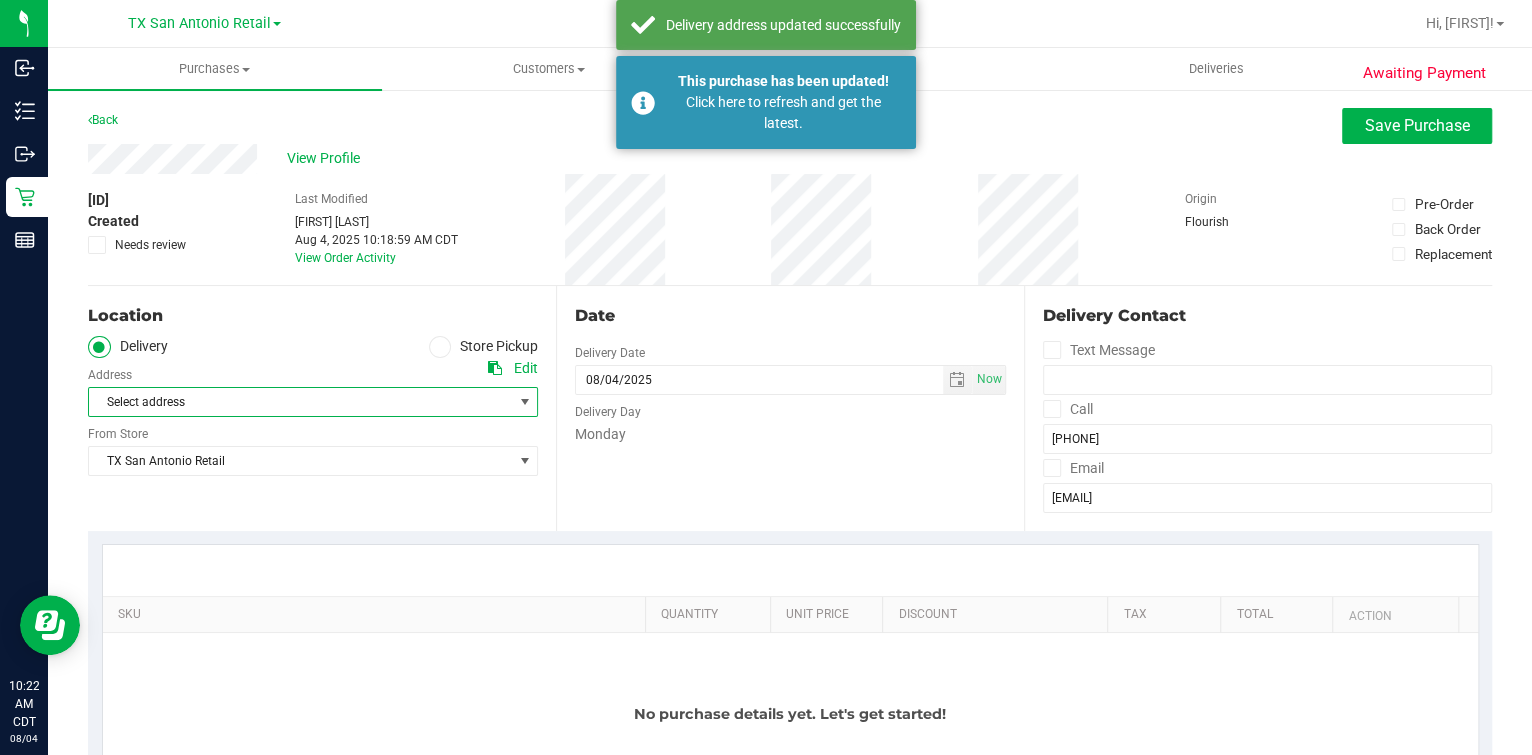 click at bounding box center [524, 402] 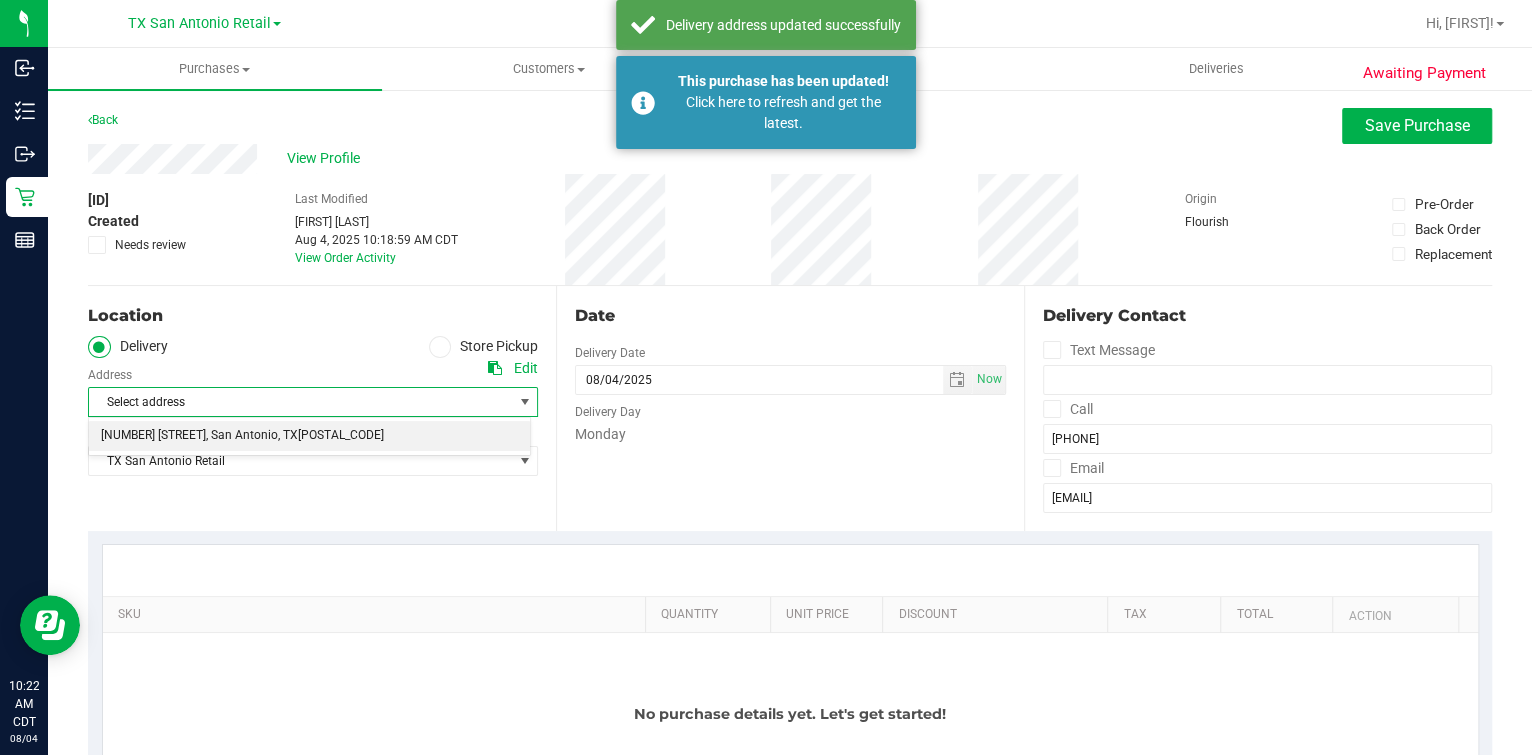 click on "78253" at bounding box center [341, 436] 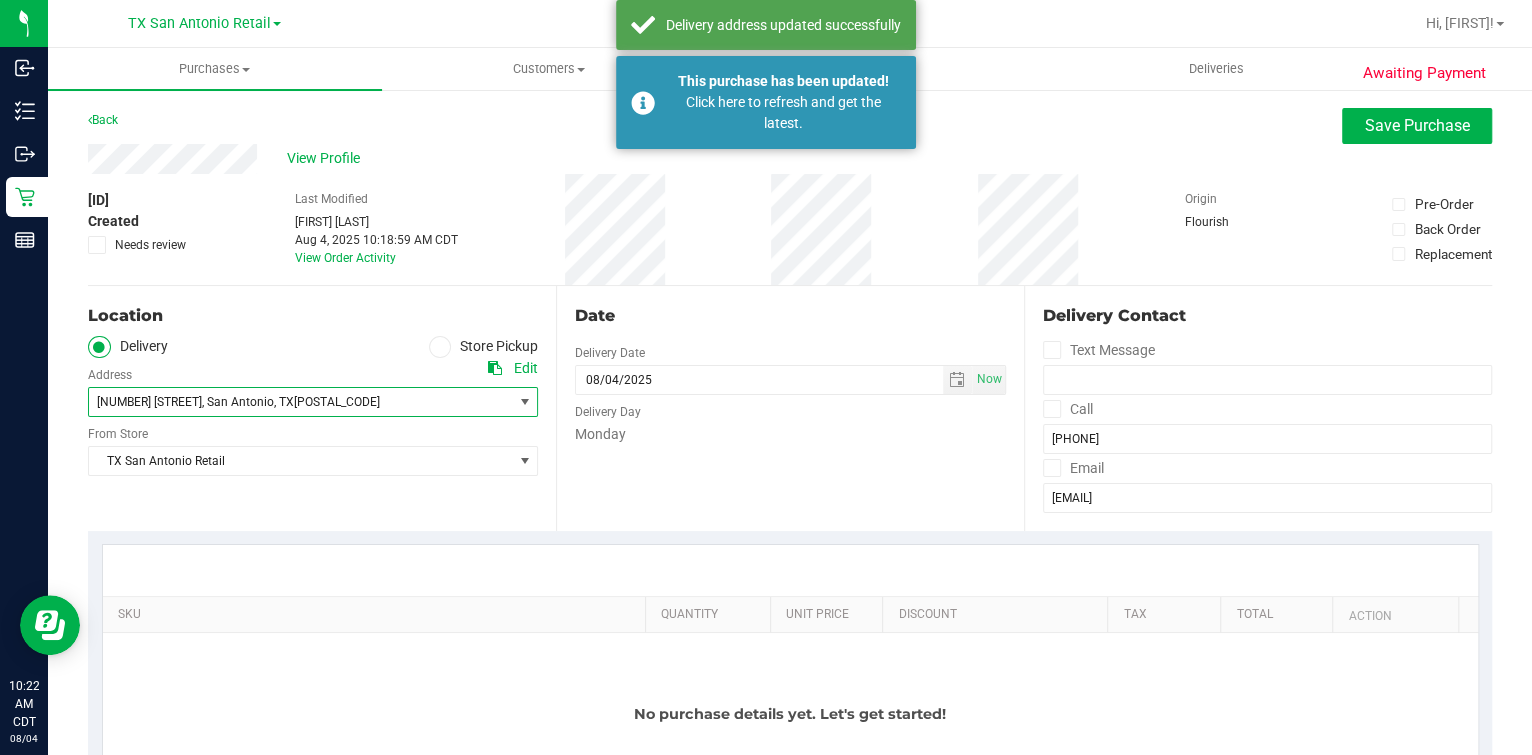 click on "Date
Delivery Date
08/04/2025
Now
08/04/2025 10:19 AM
Now
Delivery Day
Monday" at bounding box center [790, 408] 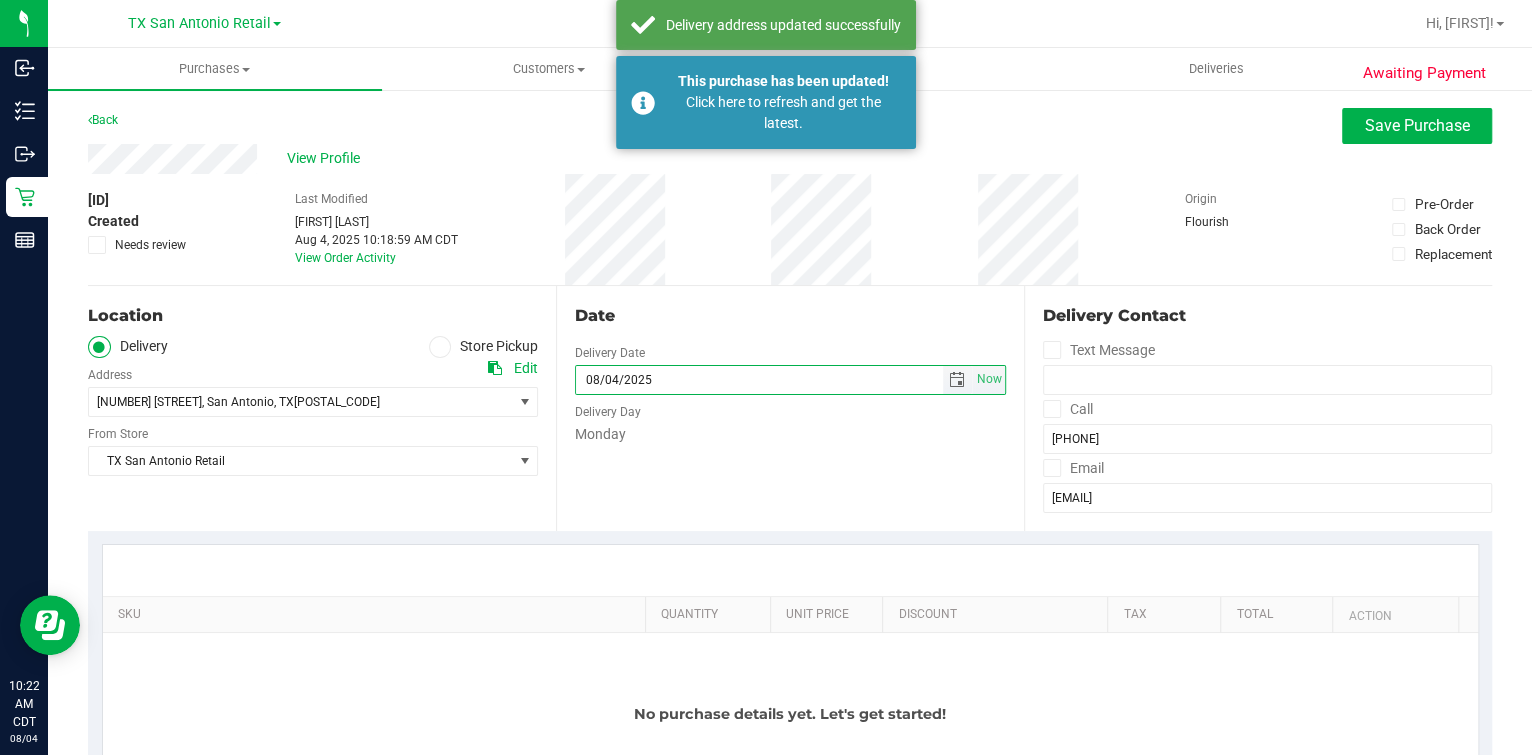 click on "08/04/2025" at bounding box center [759, 380] 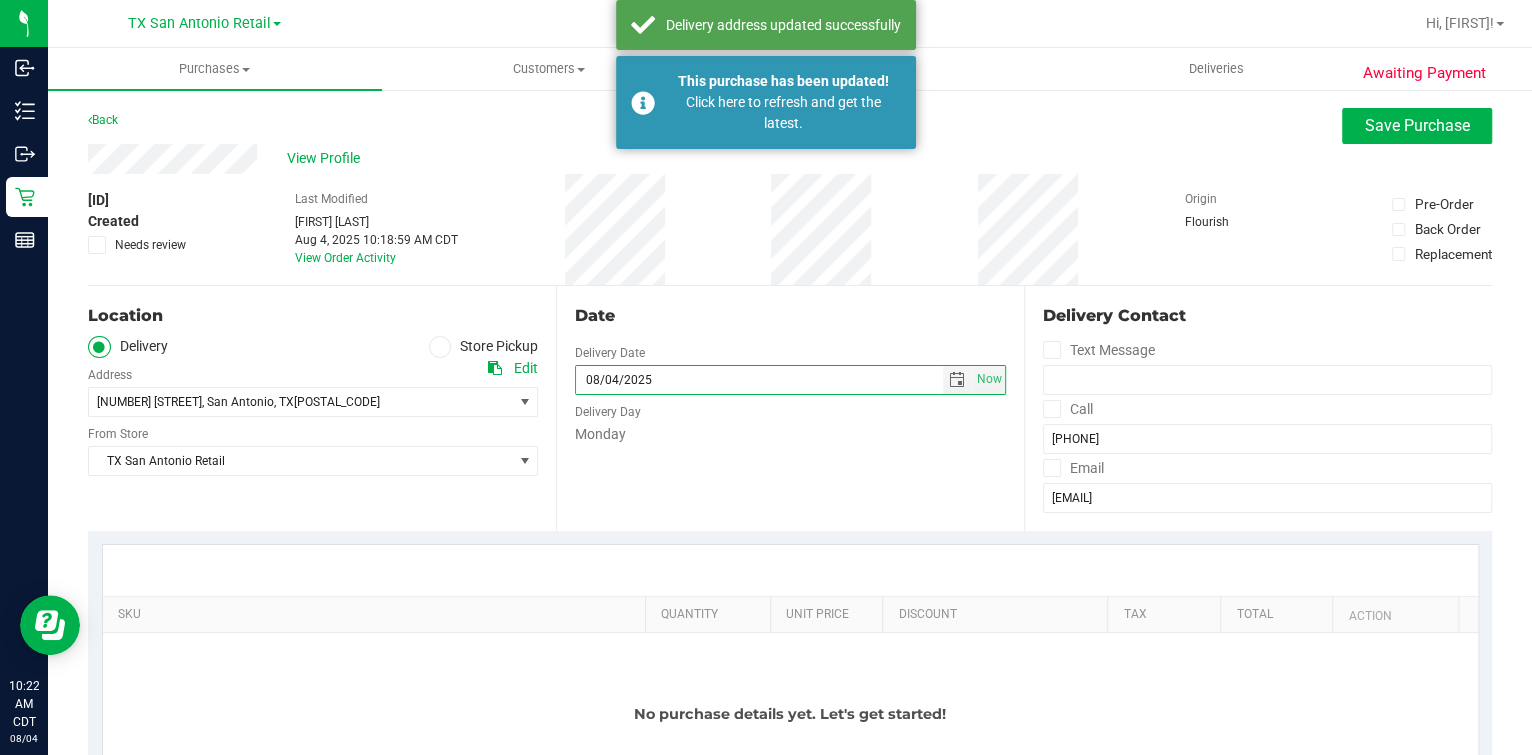 click on "Date
Delivery Date
08/04/2025
Now
08/04/2025 10:19 AM
Now
Delivery Day
Monday" at bounding box center (790, 408) 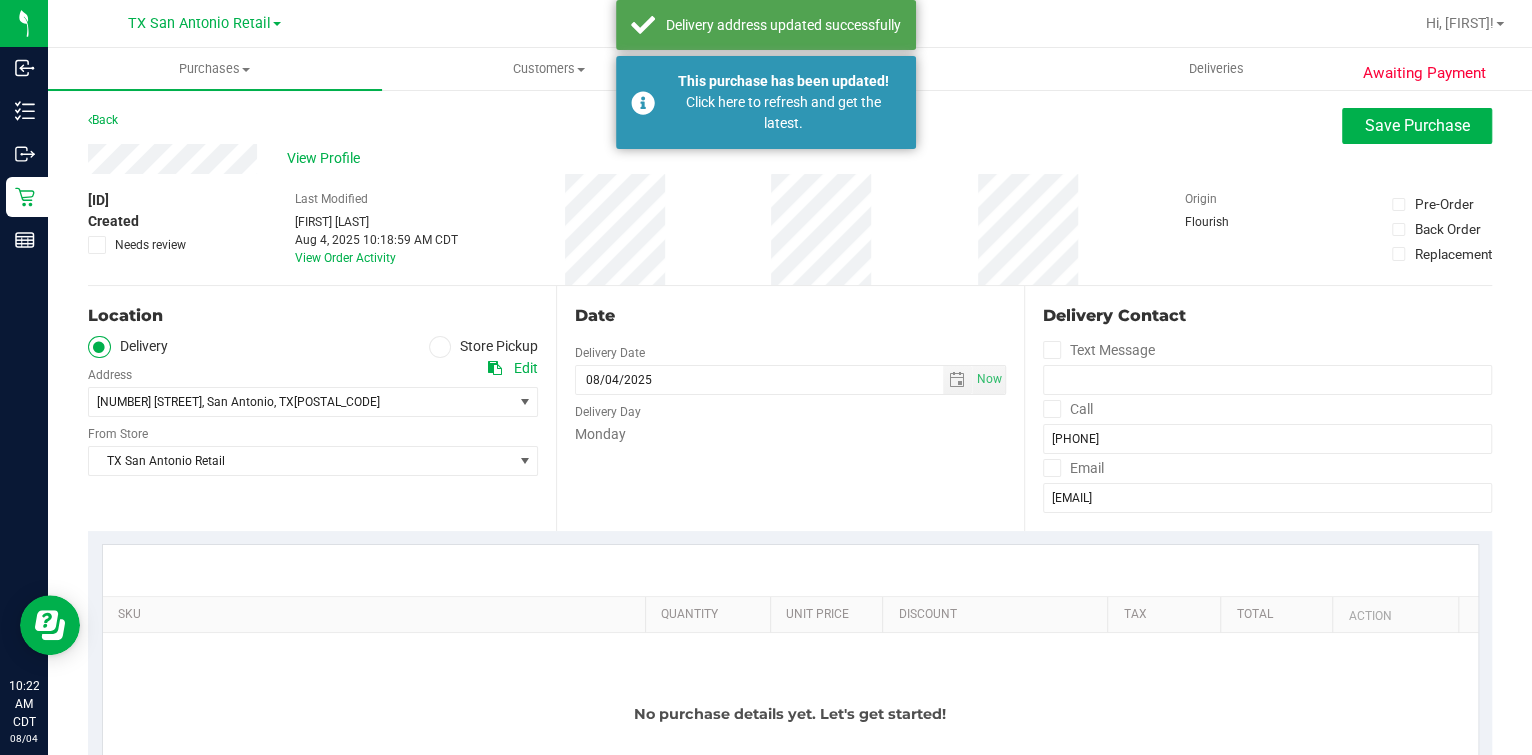 click on "Date" at bounding box center [790, 316] 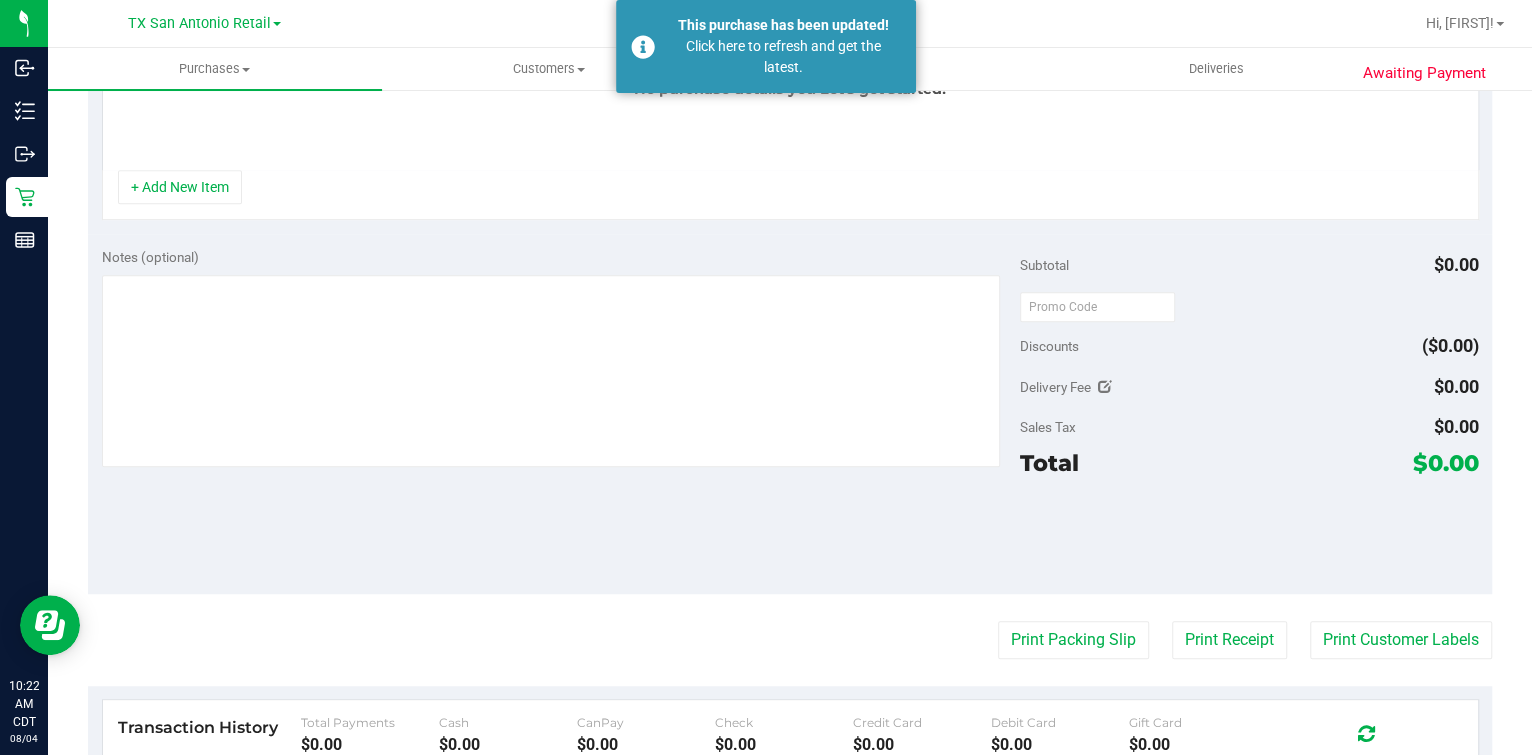 scroll, scrollTop: 0, scrollLeft: 0, axis: both 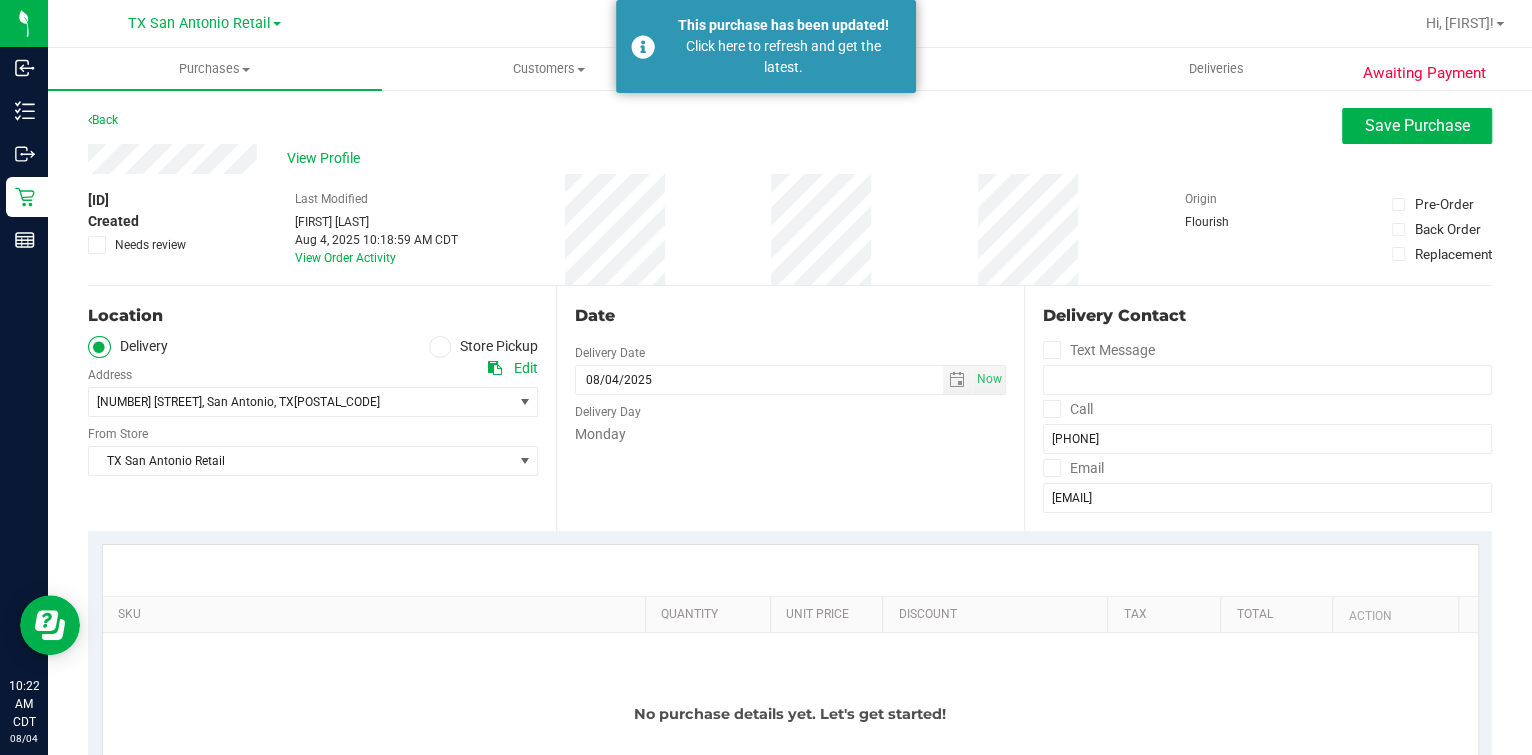 click on "Location
Delivery
Store Pickup
Address
Edit
14307 Gila Crossing
, San Antonio
, TX
78253
Select address 14307 Gila Crossing
From Store
TX San Antonio Retail Select Store Bonita Springs WC Boynton Beach WC Bradenton WC Brandon WC Brooksville WC Call Center Clermont WC Crestview WC Deerfield Beach WC Delray Beach WC Deltona WC Ft Walton Beach WC Ft. Myers WC" at bounding box center (322, 408) 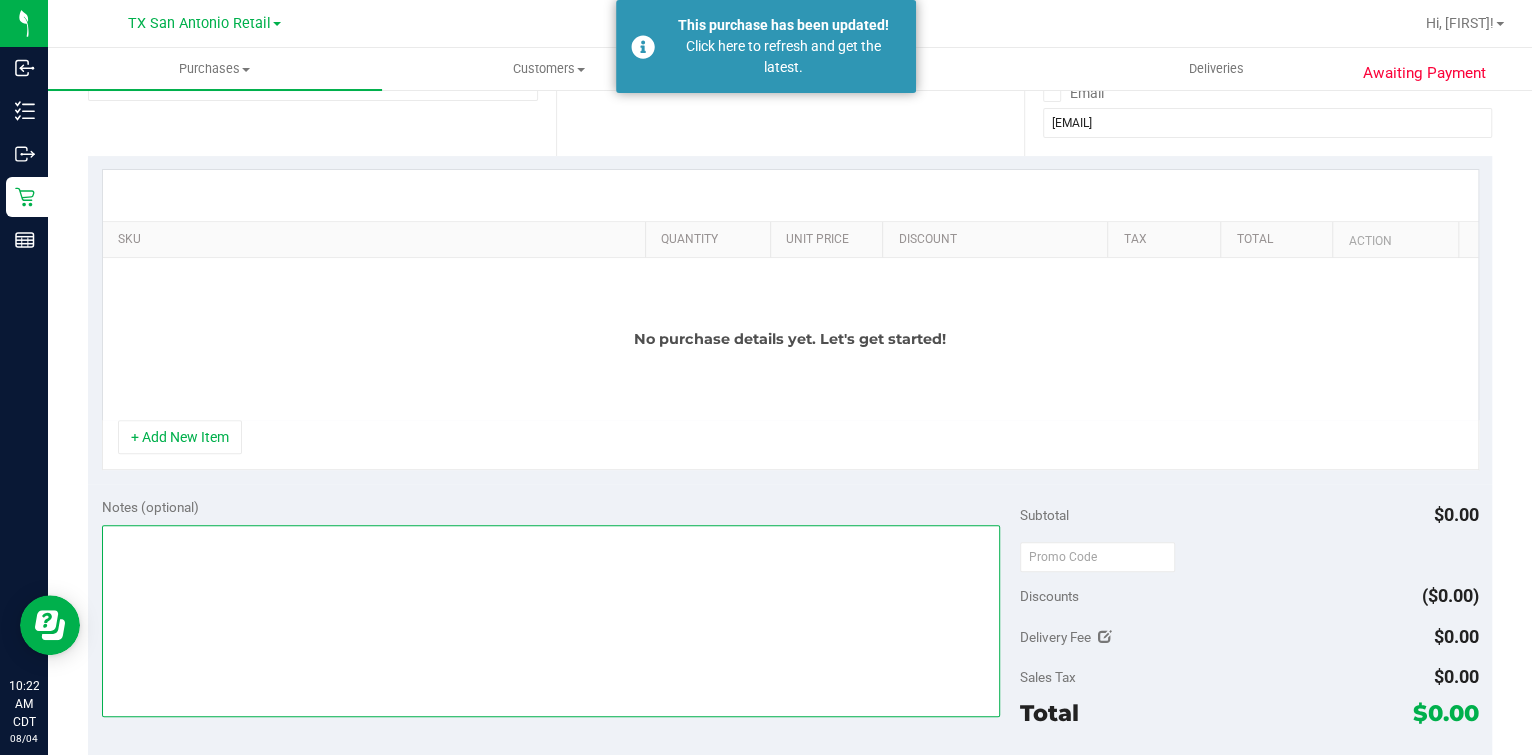 click at bounding box center [551, 621] 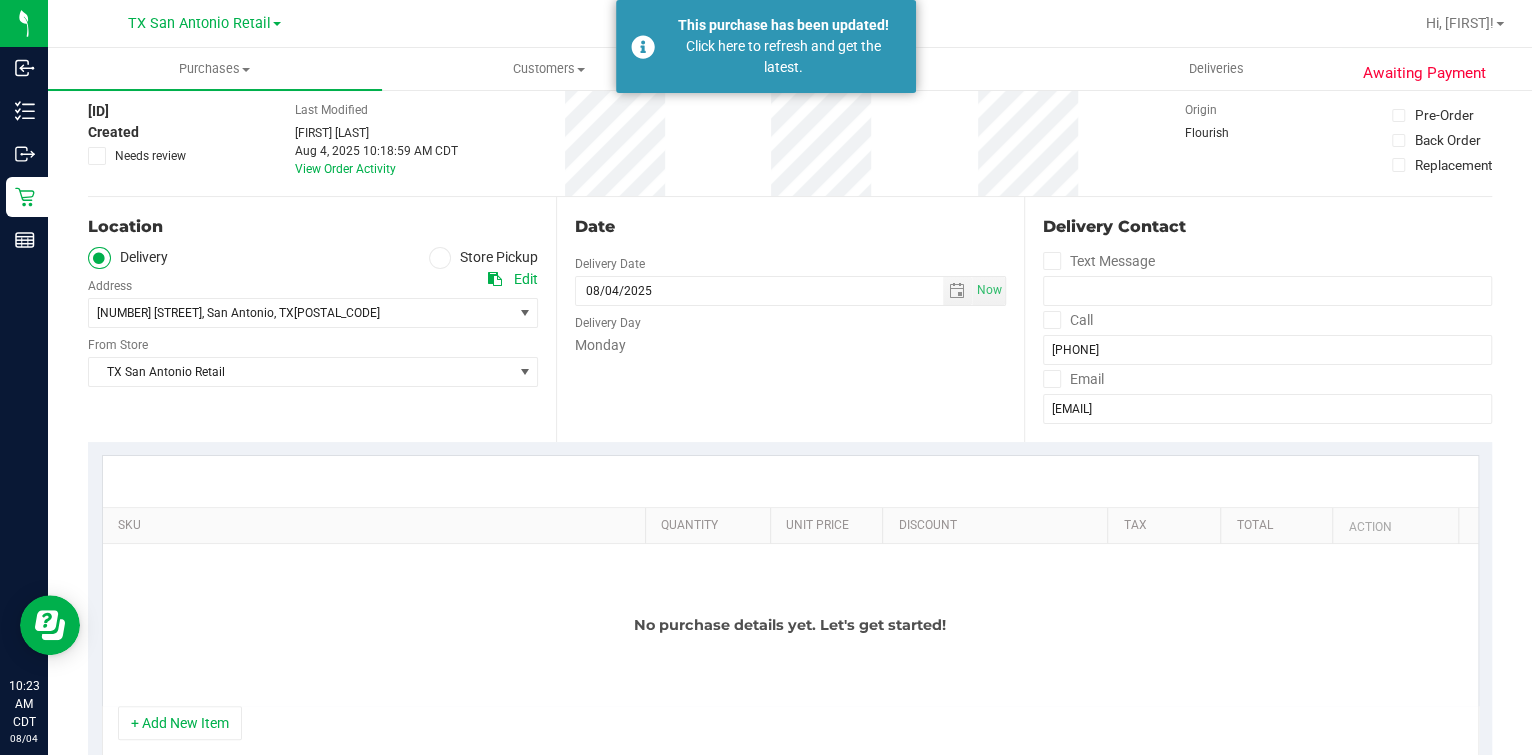 scroll, scrollTop: 0, scrollLeft: 0, axis: both 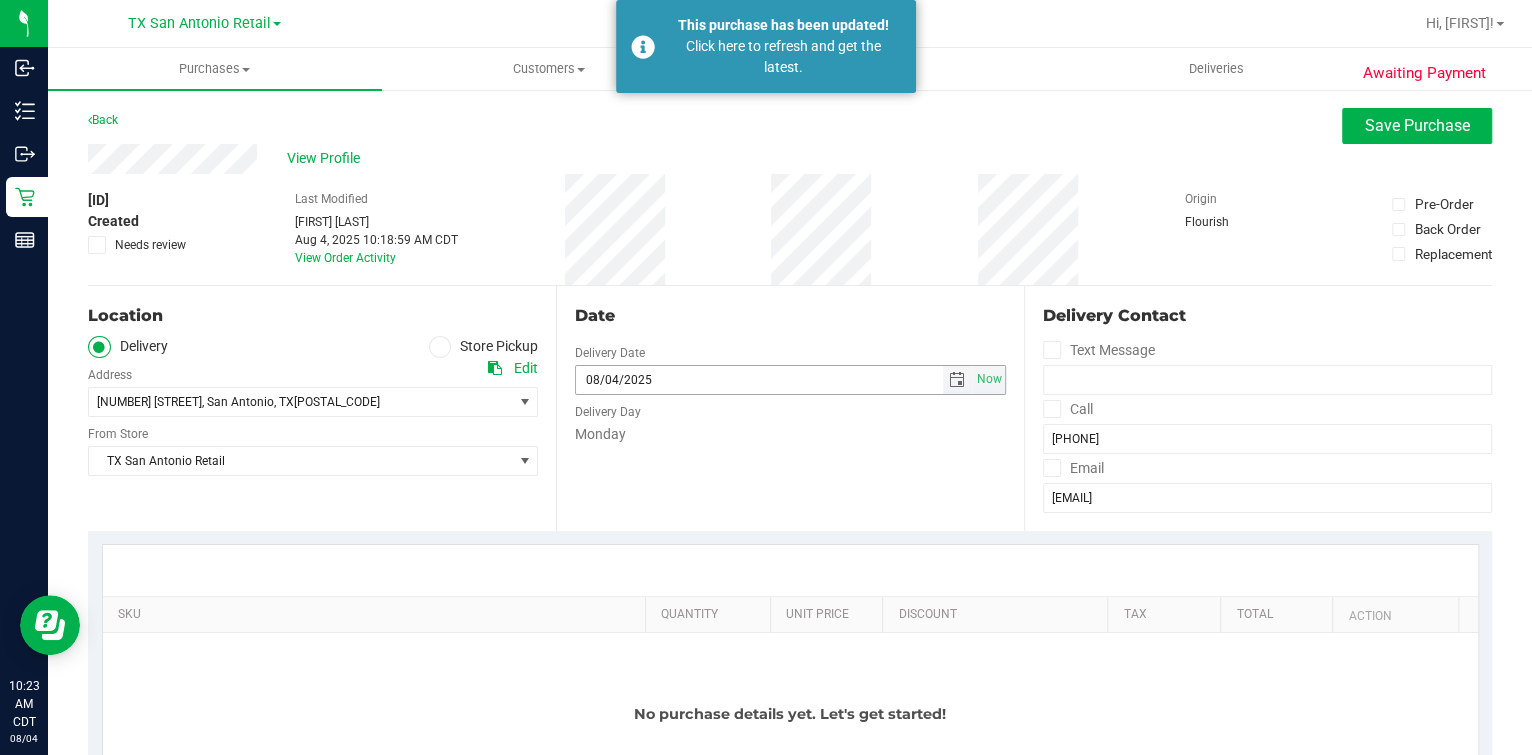 click at bounding box center (957, 380) 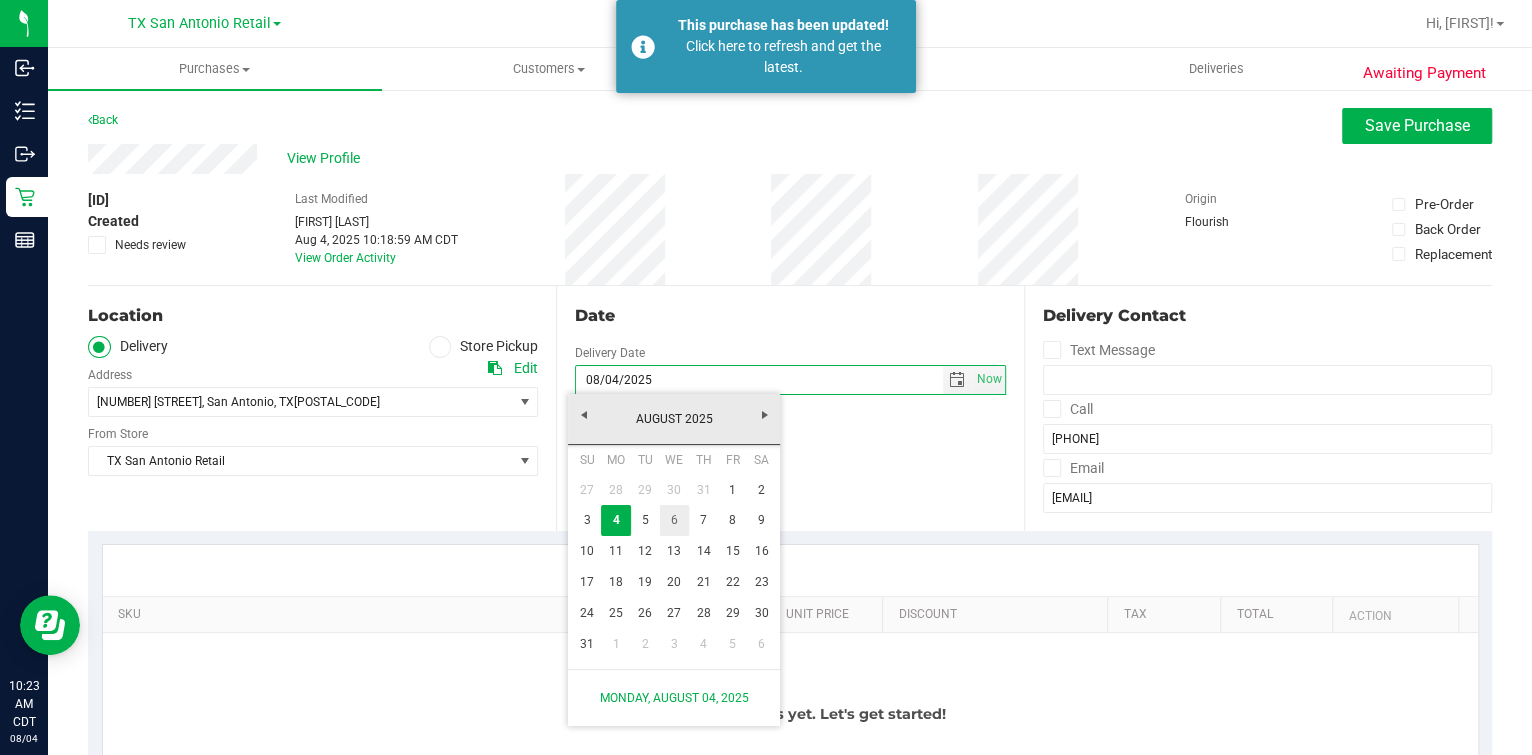 drag, startPoint x: 665, startPoint y: 525, endPoint x: 676, endPoint y: 505, distance: 22.825424 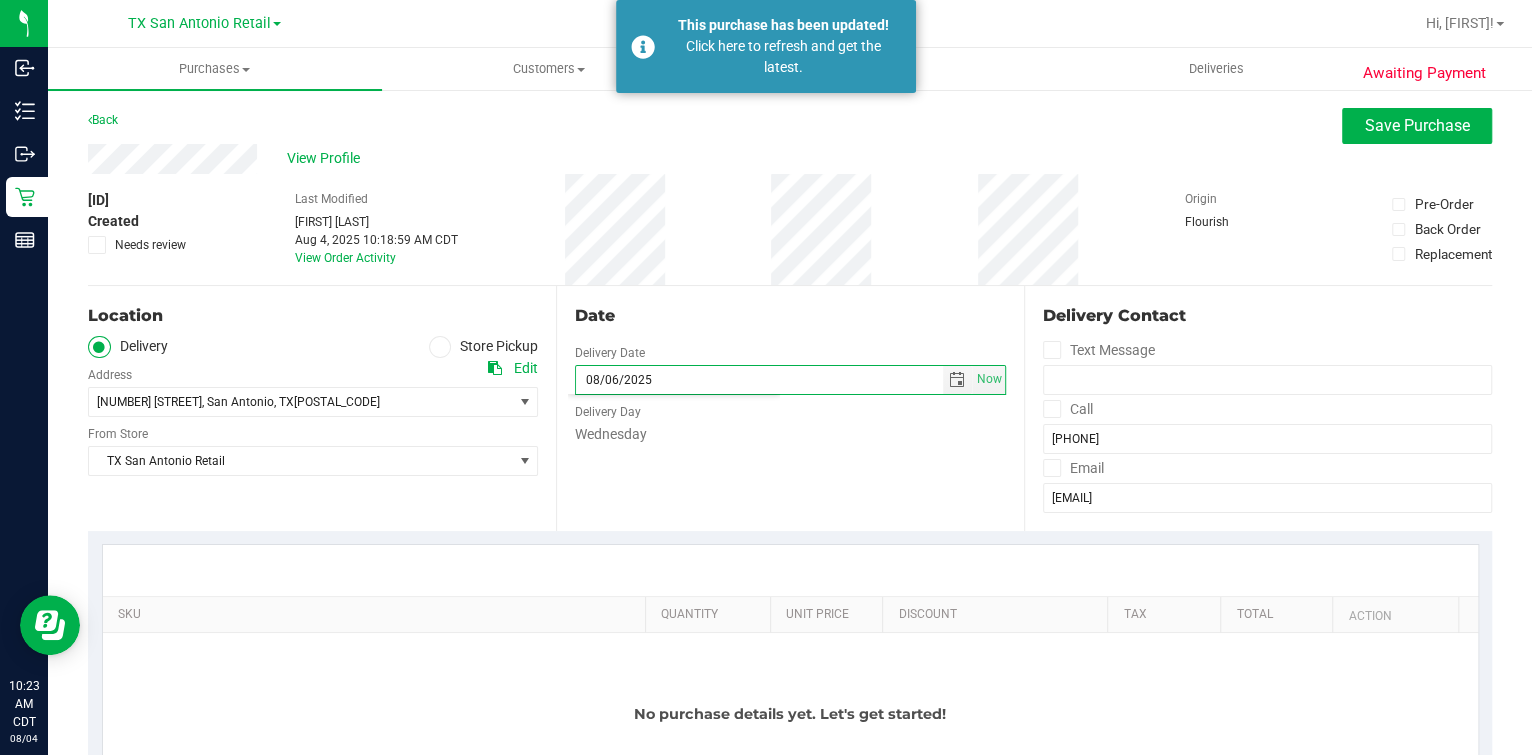click on "# 11737270
Created
Needs review
Last Modified
Mindy Ortiz
Aug 4, 2025 10:18:59 AM CDT
View Order Activity
Origin
Flourish
Pre-Order
Back Order
Replacement" at bounding box center (790, 229) 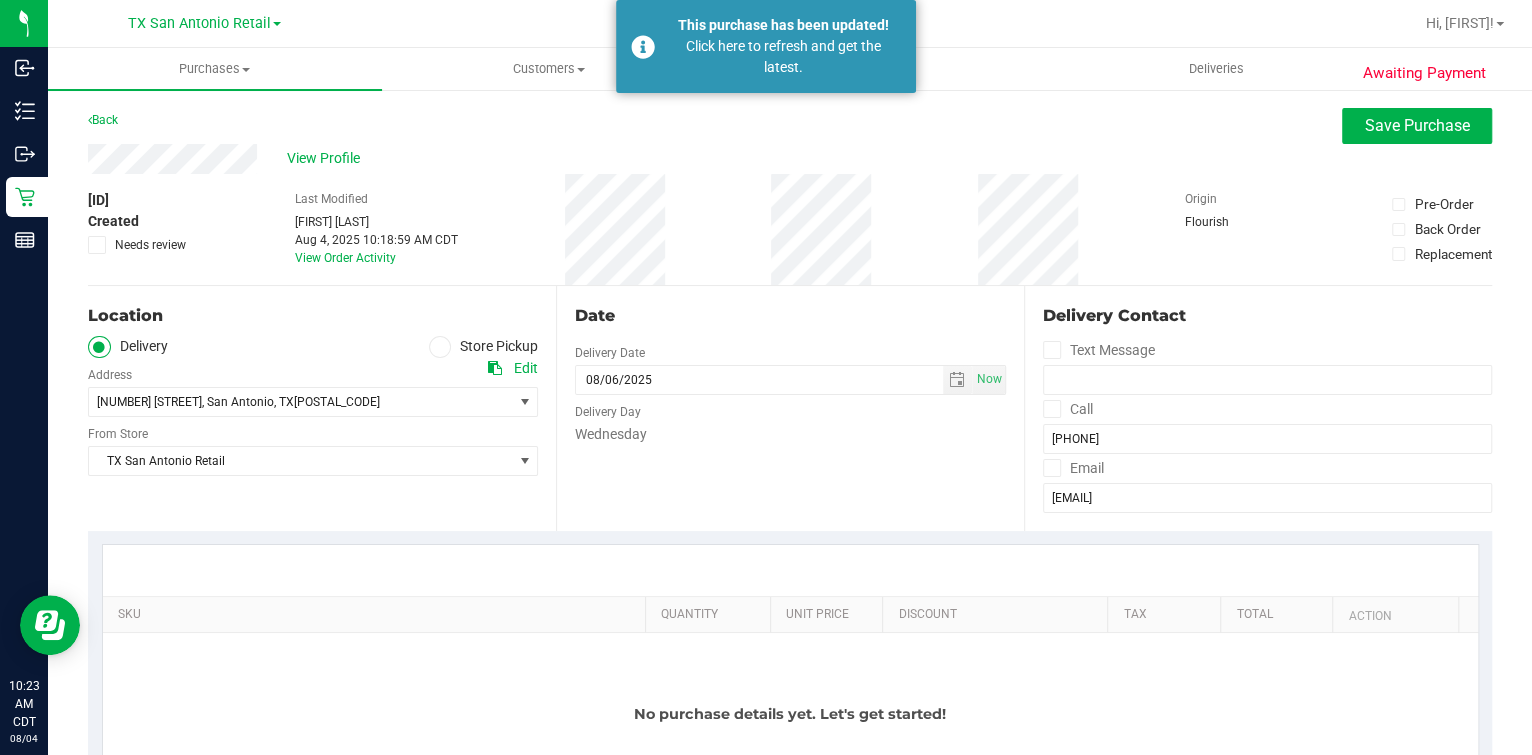 click on "Delivery" at bounding box center [128, 347] 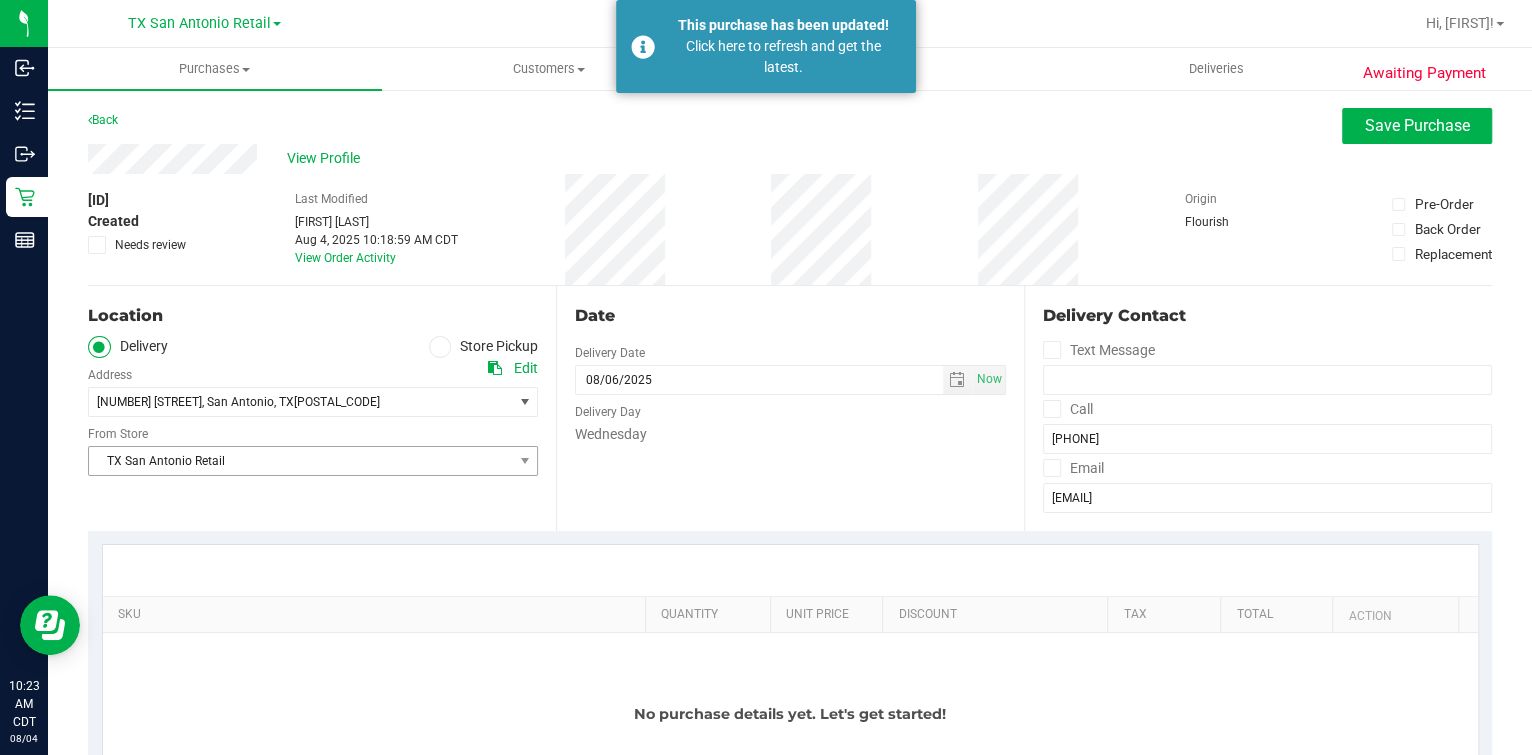 click on "TX San Antonio Retail" at bounding box center (300, 461) 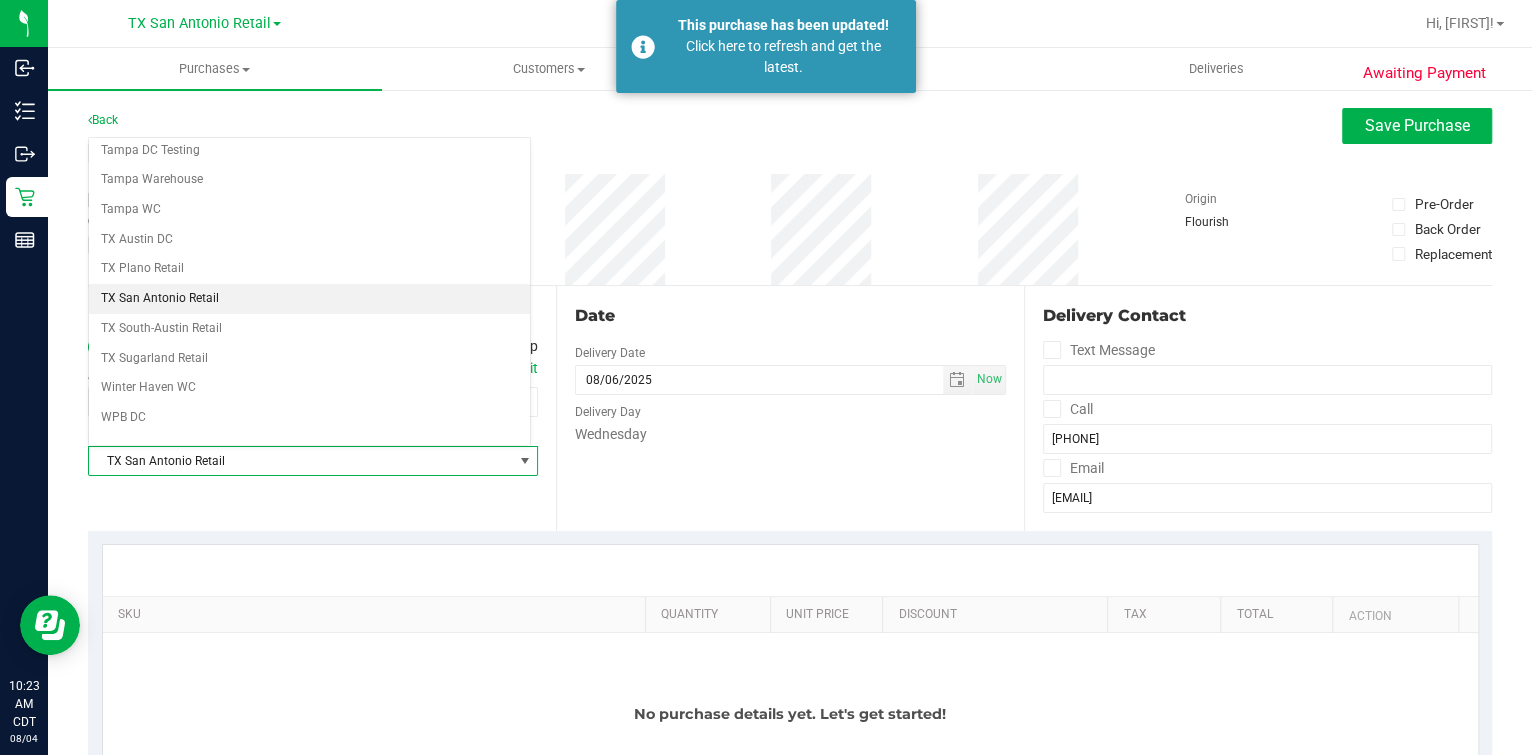 click on "Date" at bounding box center [790, 316] 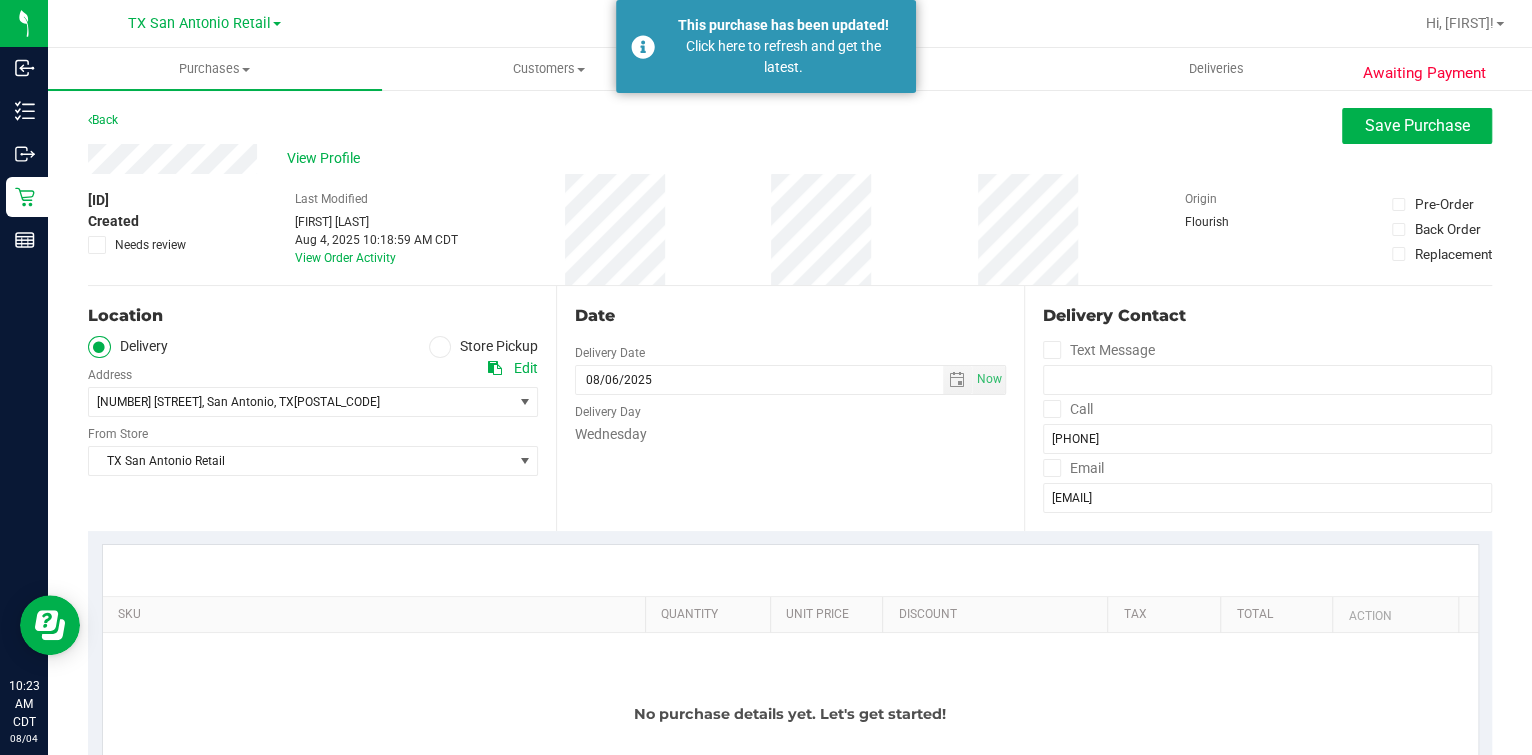 click on "Location
Delivery
Store Pickup
Address
Edit
14307 Gila Crossing
, San Antonio
, TX
78253
Select address 14307 Gila Crossing
From Store
TX San Antonio Retail Select Store Bonita Springs WC Boynton Beach WC Bradenton WC Brandon WC Brooksville WC Call Center Clermont WC Crestview WC Deerfield Beach WC Delray Beach WC Deltona WC Ft Walton Beach WC Ft. Myers WC" at bounding box center [322, 408] 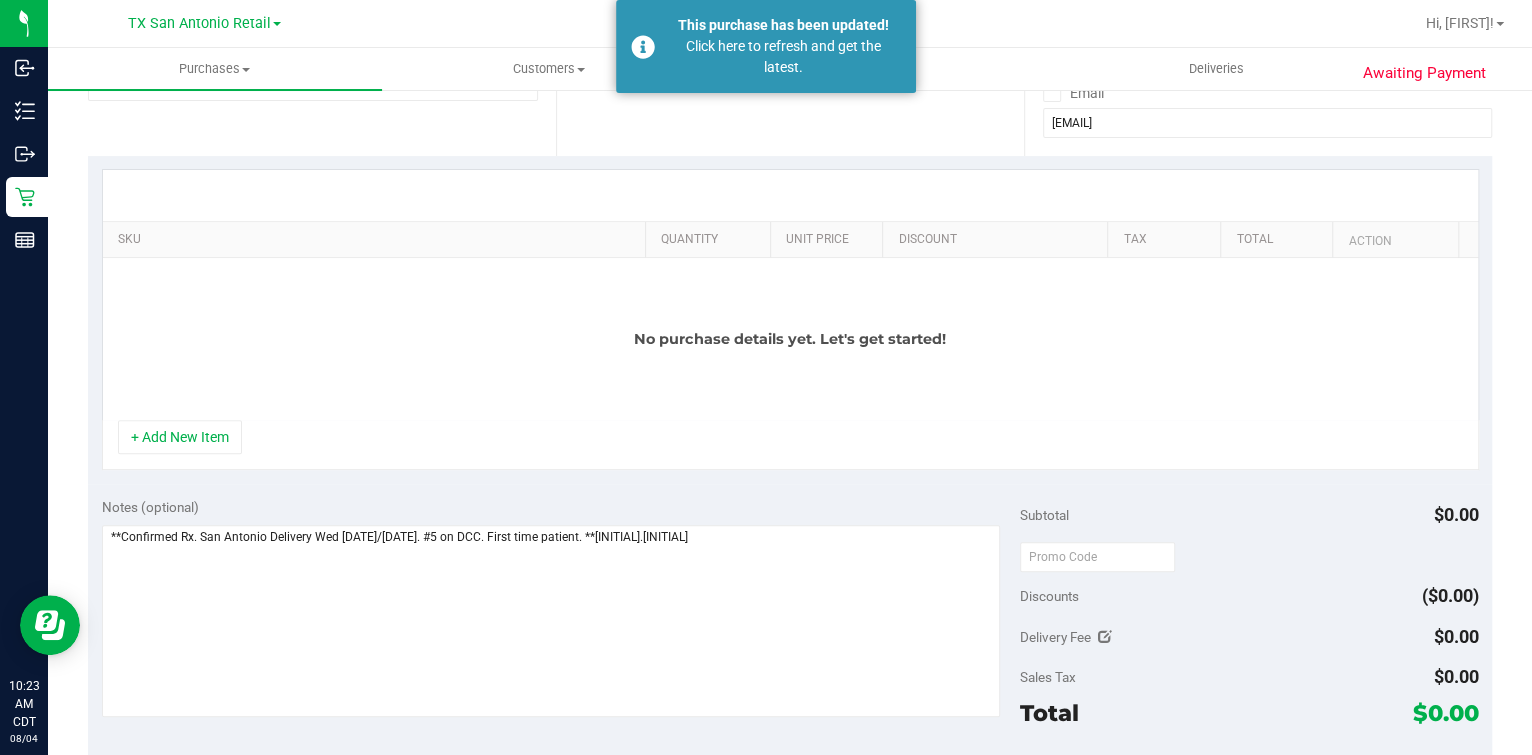 click on "+ Add New Item" at bounding box center (790, 445) 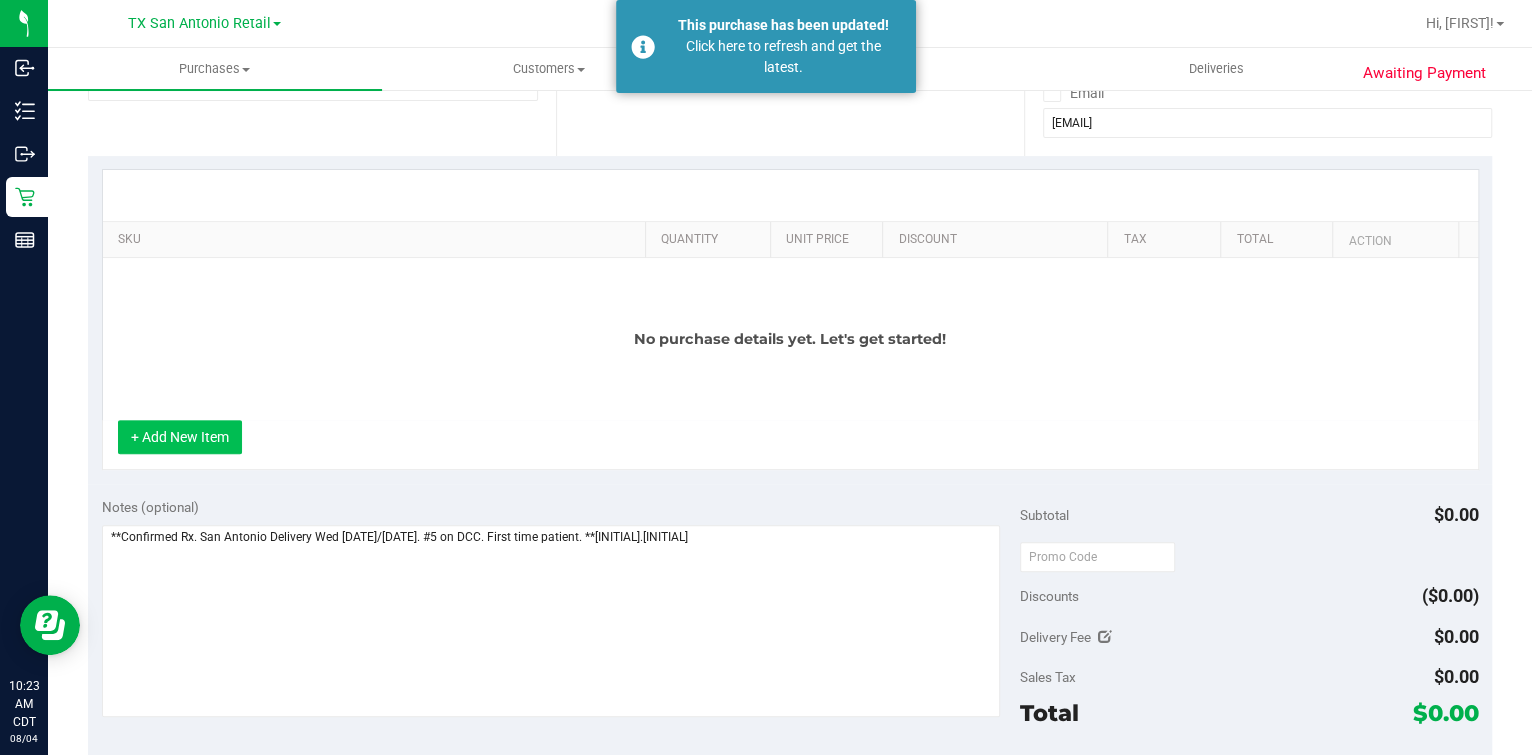 click on "+ Add New Item" at bounding box center (180, 437) 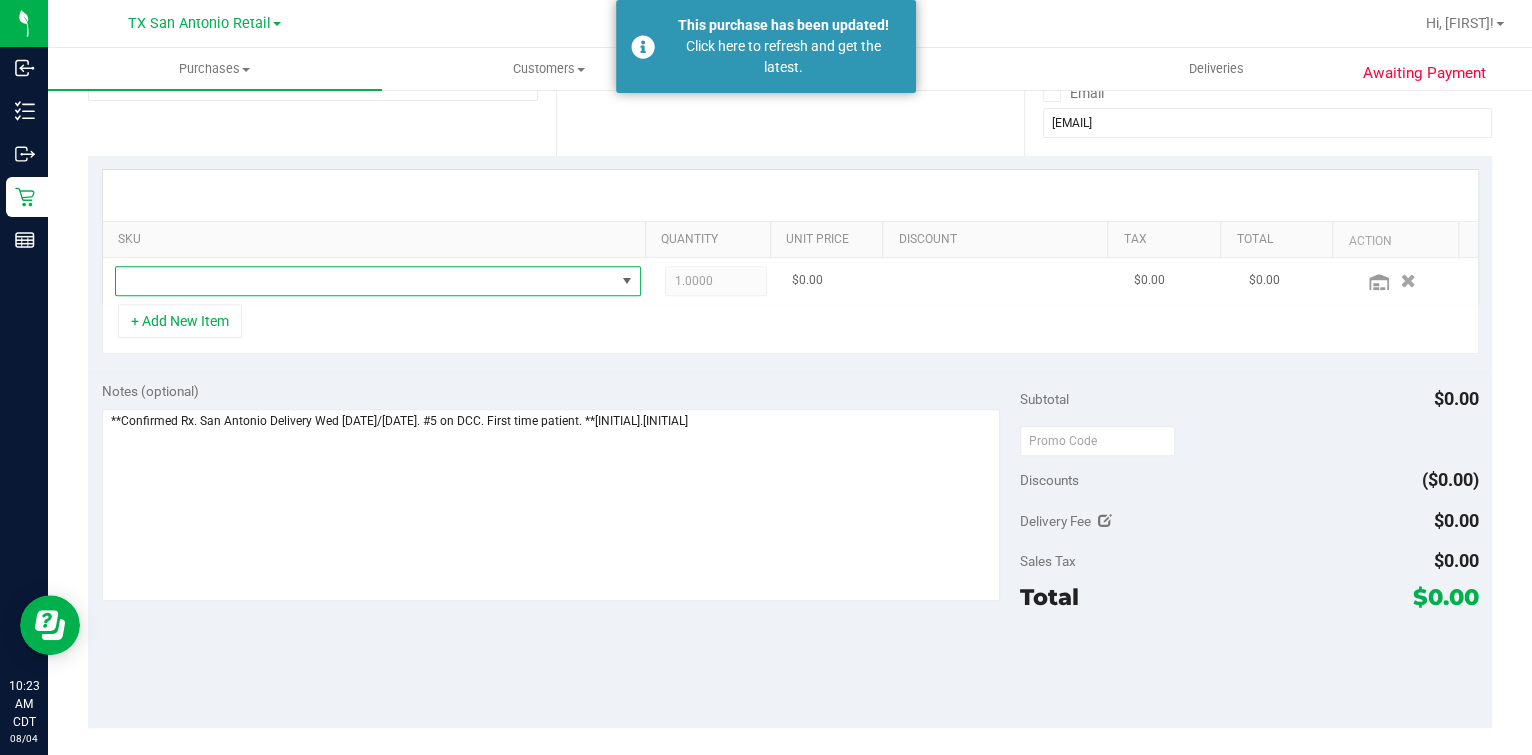 click at bounding box center [365, 281] 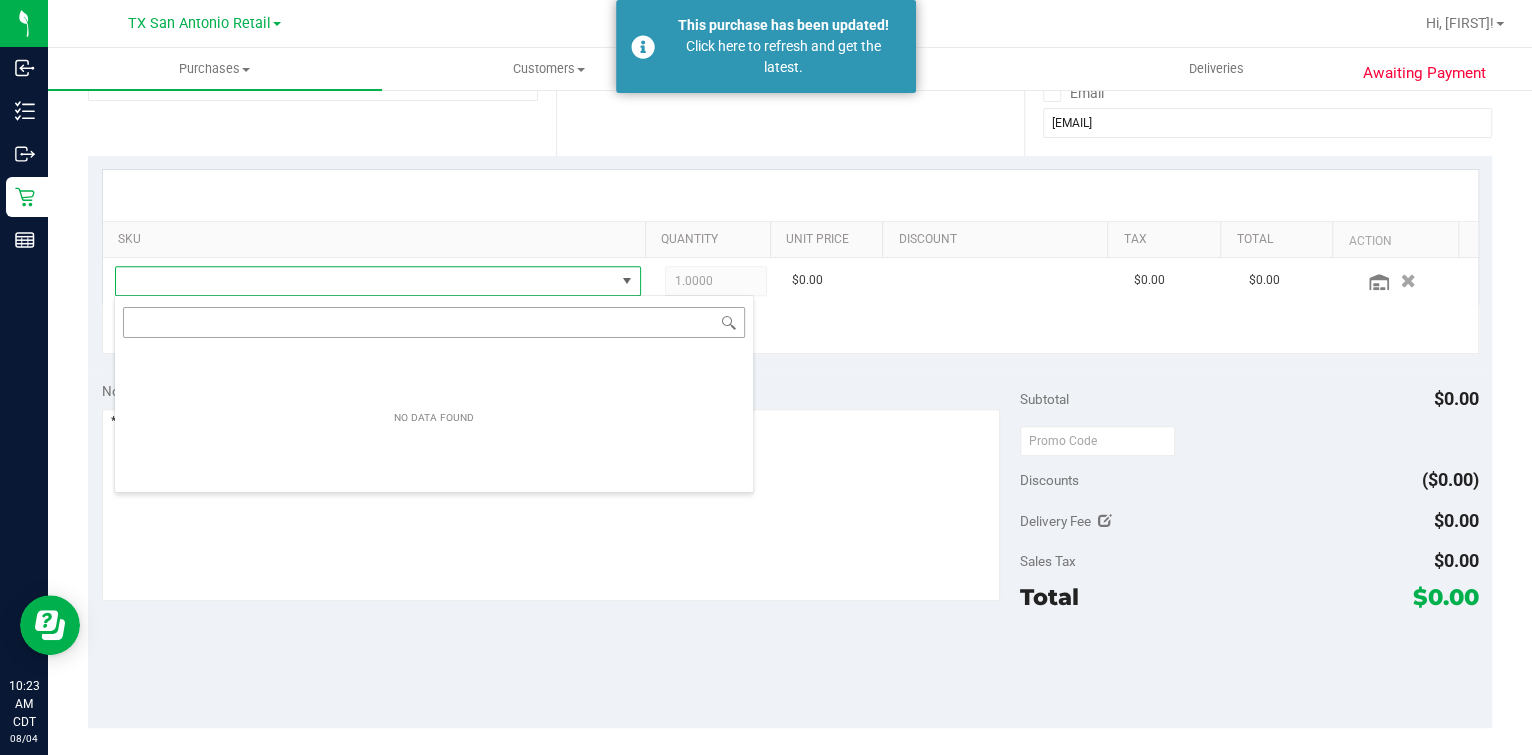 scroll, scrollTop: 99969, scrollLeft: 99489, axis: both 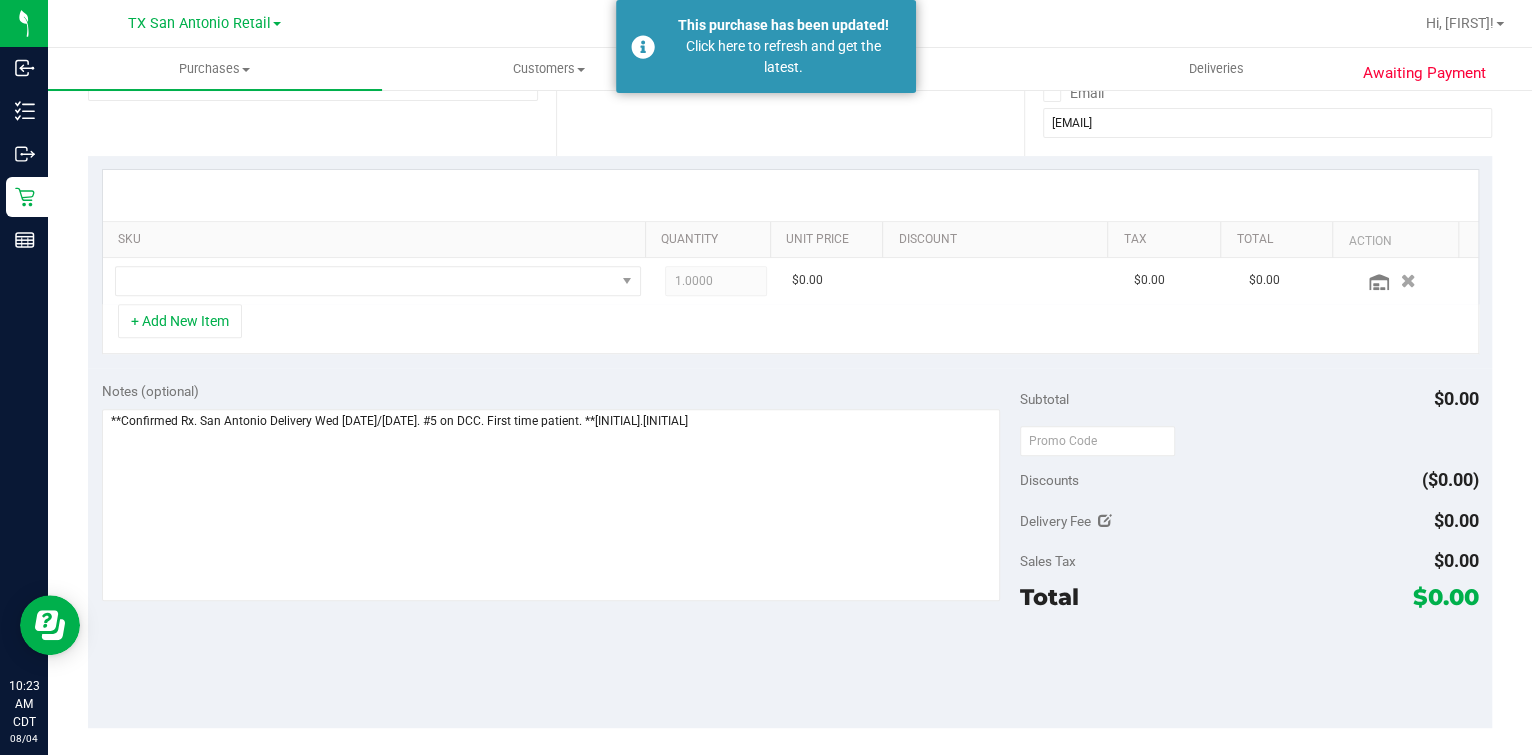click on "+ Add New Item" at bounding box center (790, 329) 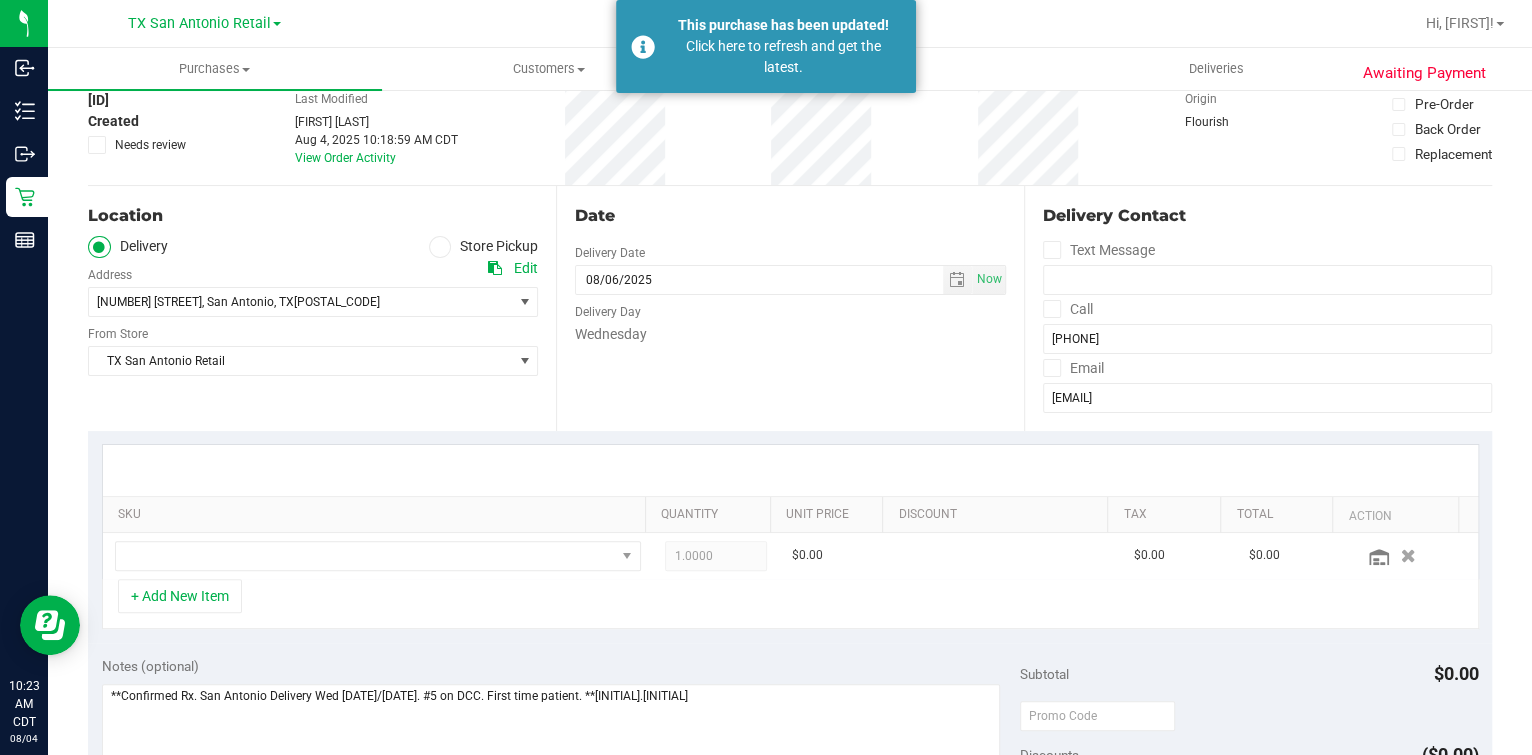scroll, scrollTop: 0, scrollLeft: 0, axis: both 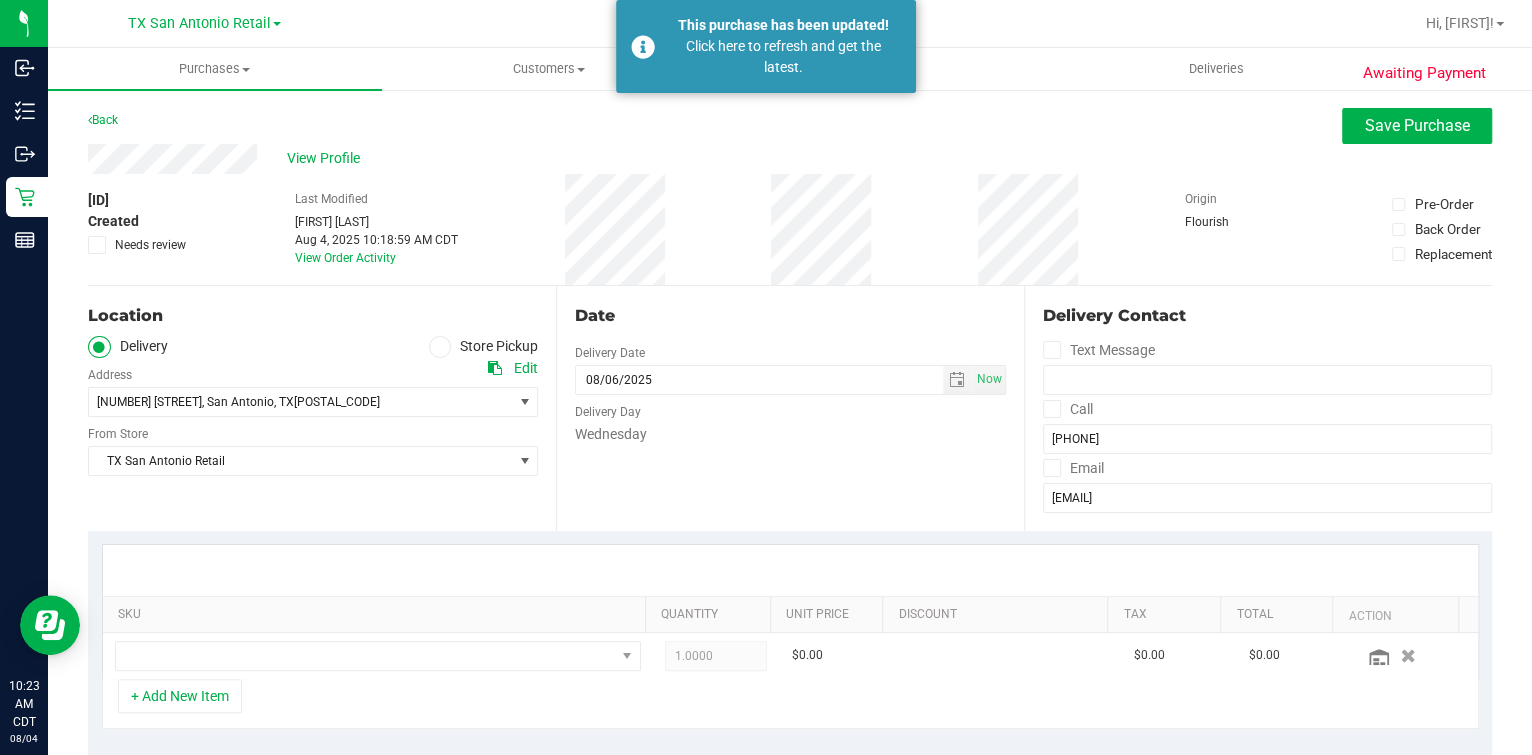 click on "Date
Delivery Date
08/06/2025
Now
08/06/2025 10:19 AM
Now
Delivery Day
Wednesday" at bounding box center (790, 408) 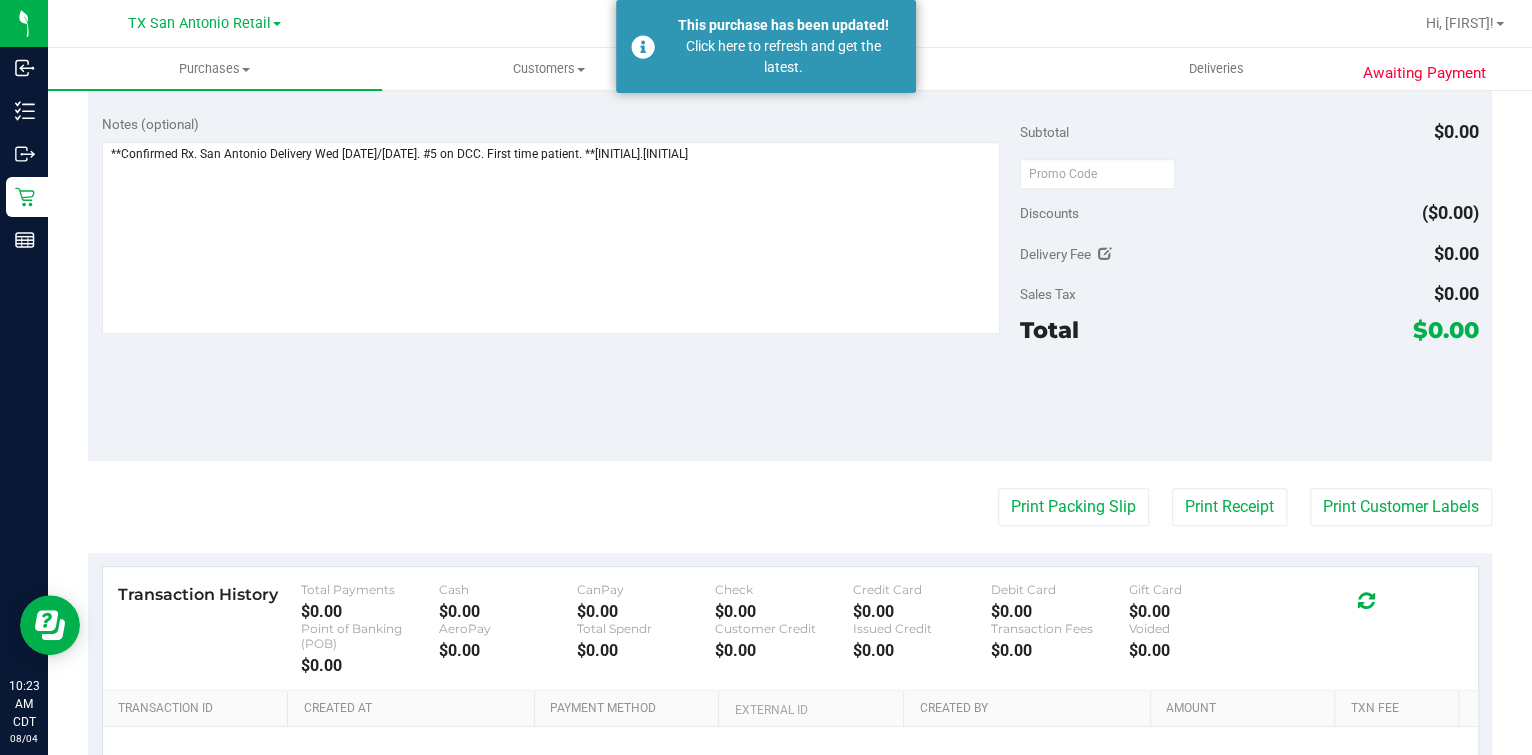 scroll, scrollTop: 499, scrollLeft: 0, axis: vertical 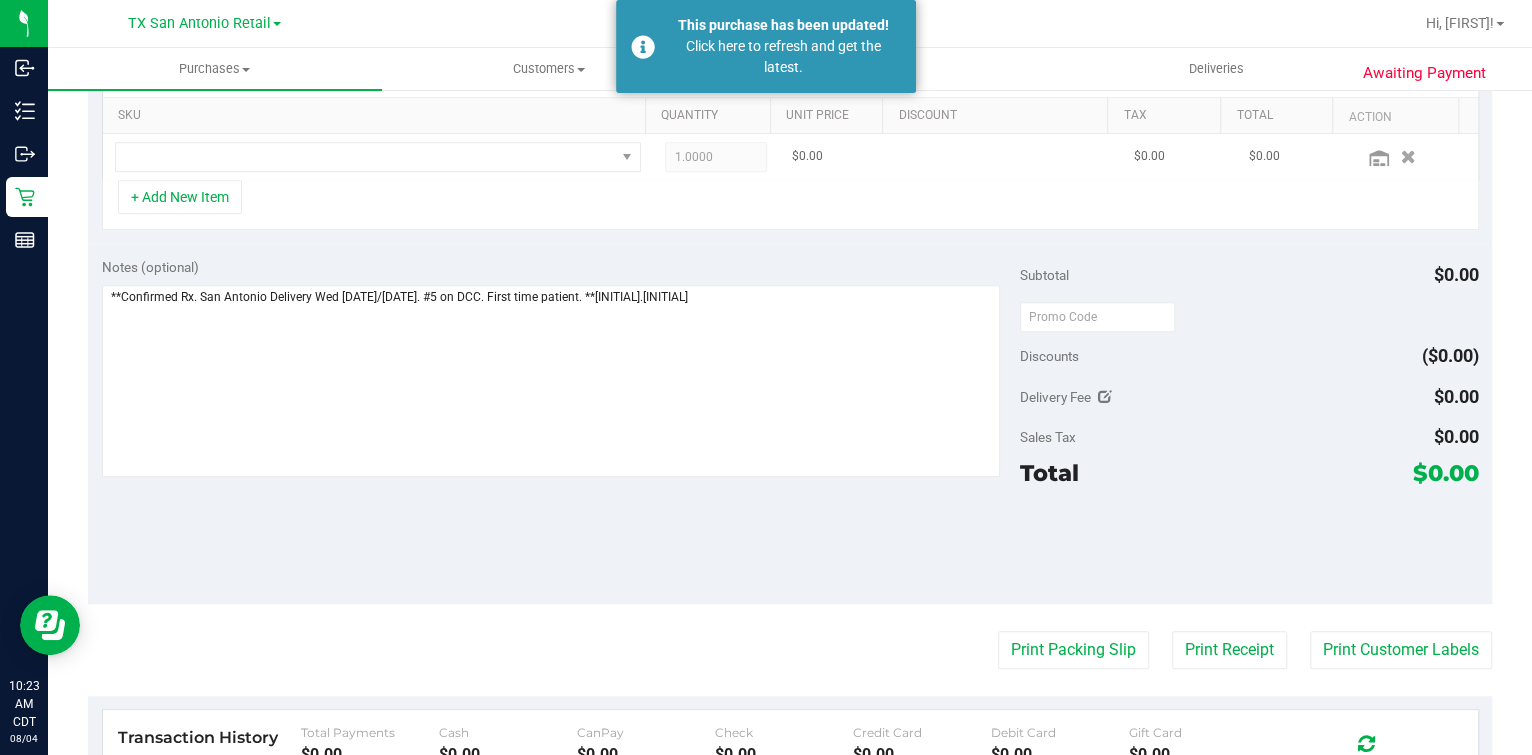 click at bounding box center [378, 157] 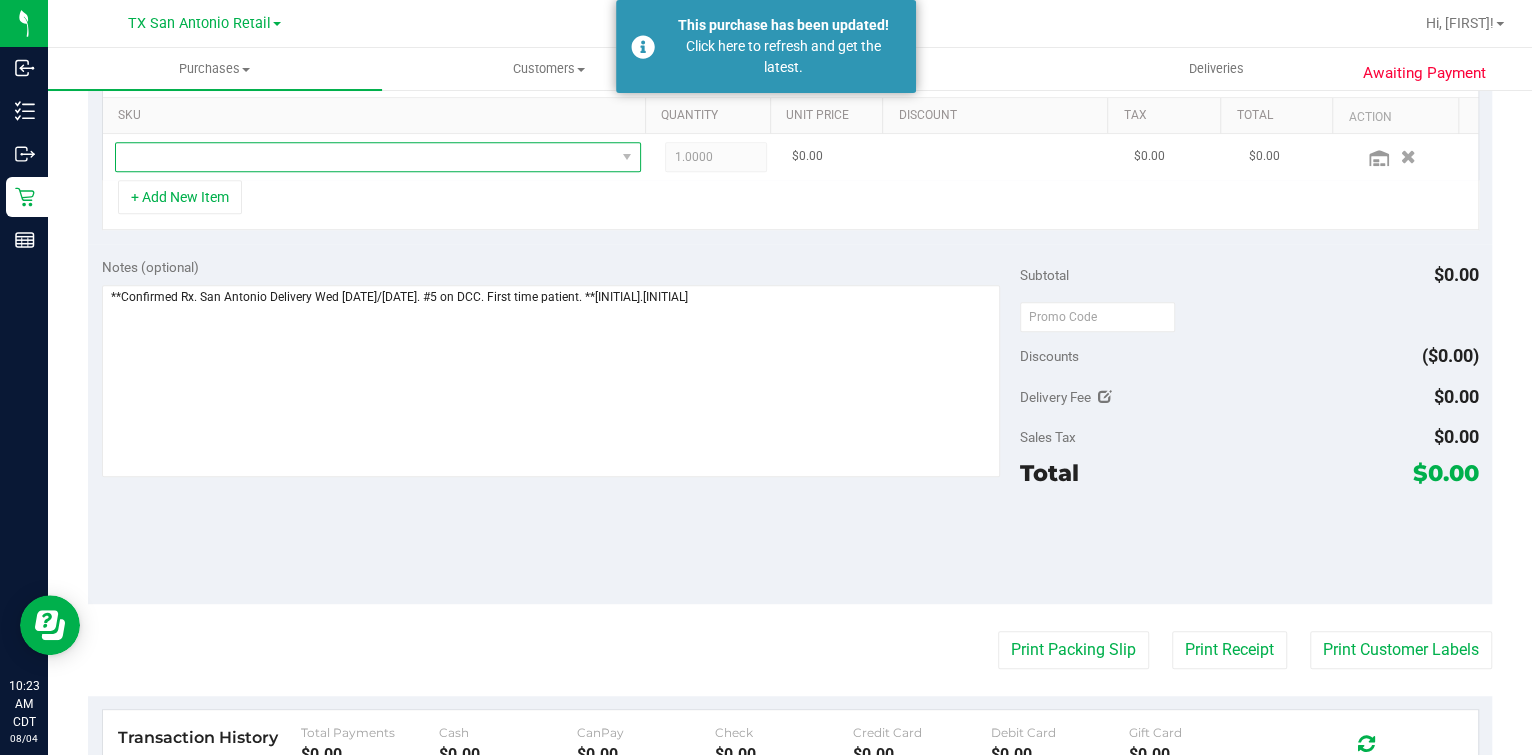 click at bounding box center [365, 157] 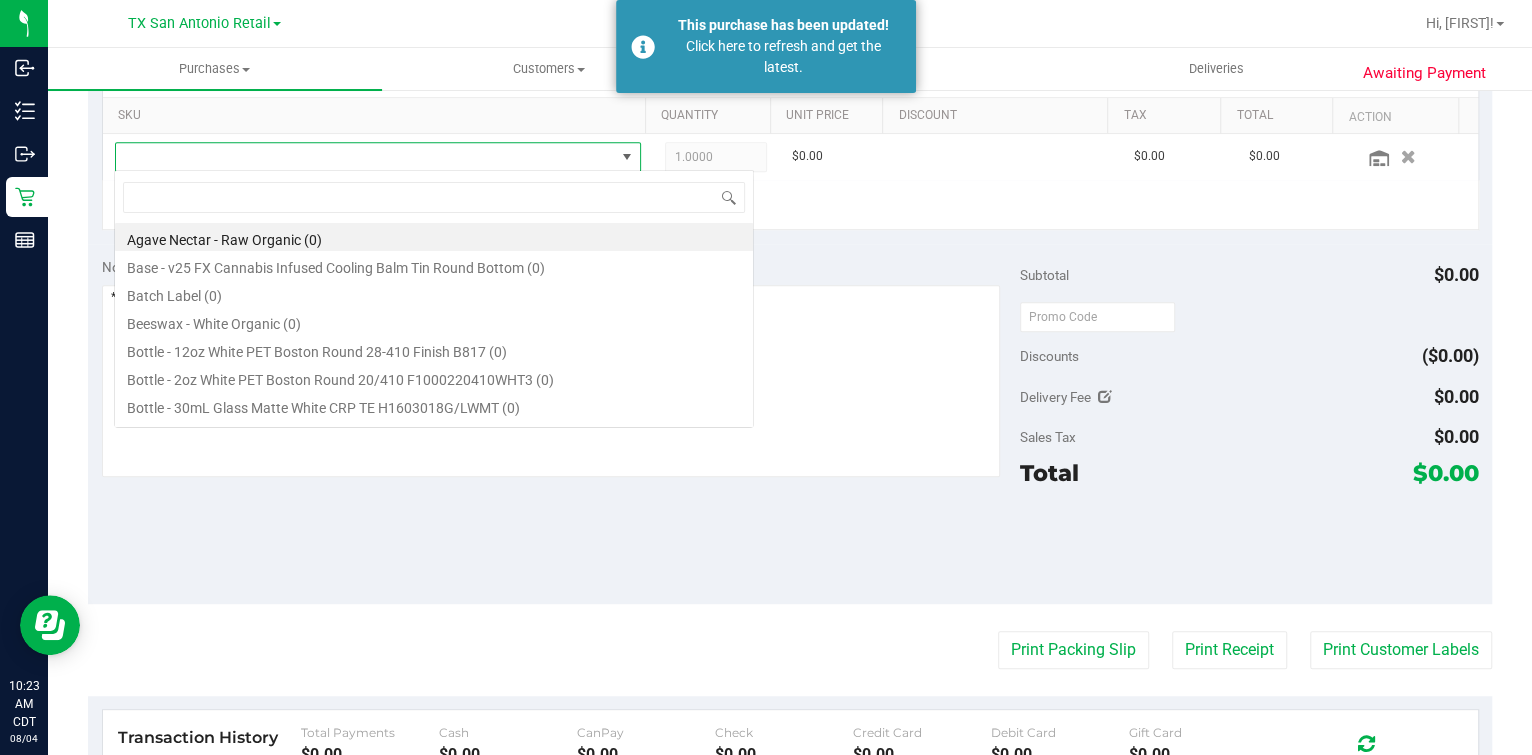 scroll, scrollTop: 99969, scrollLeft: 99489, axis: both 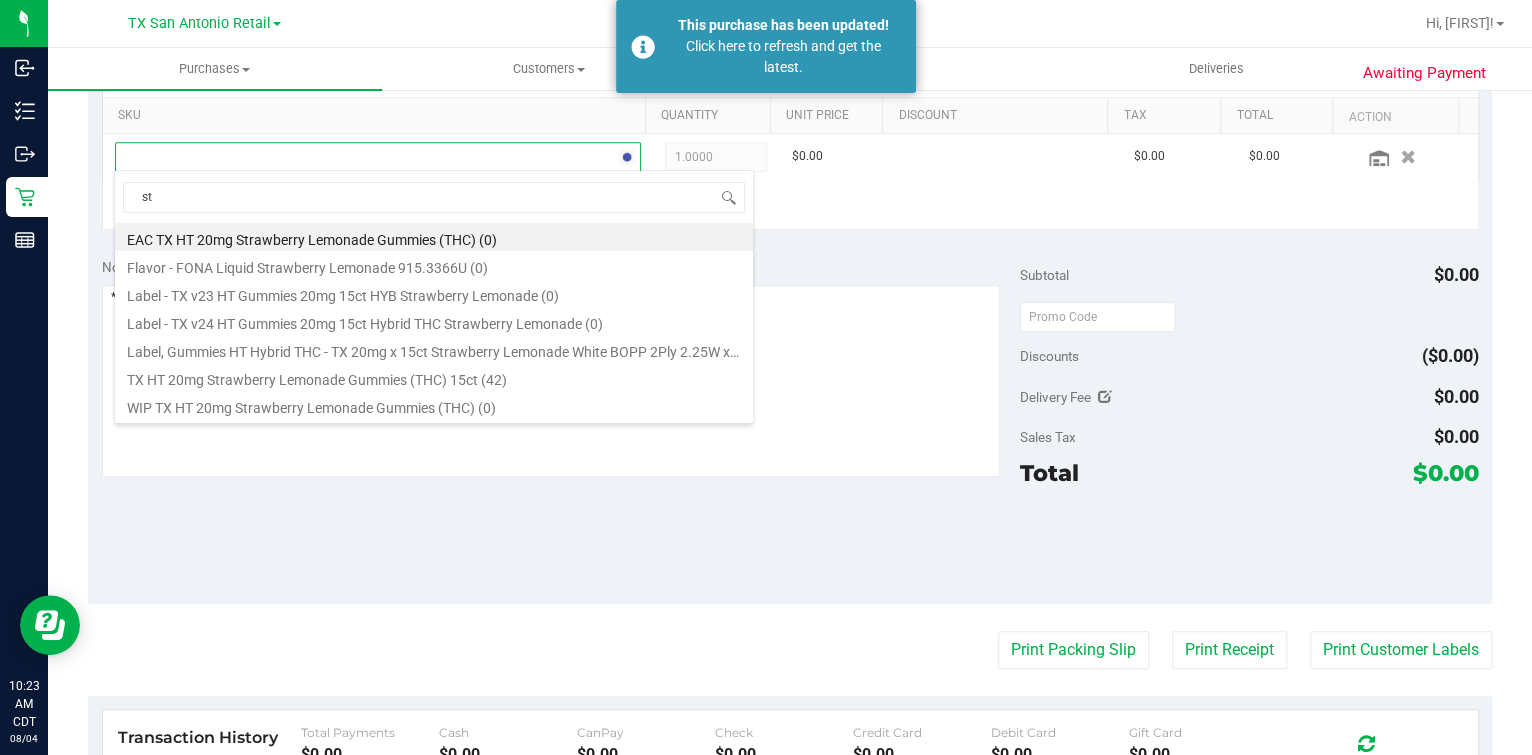type on "s" 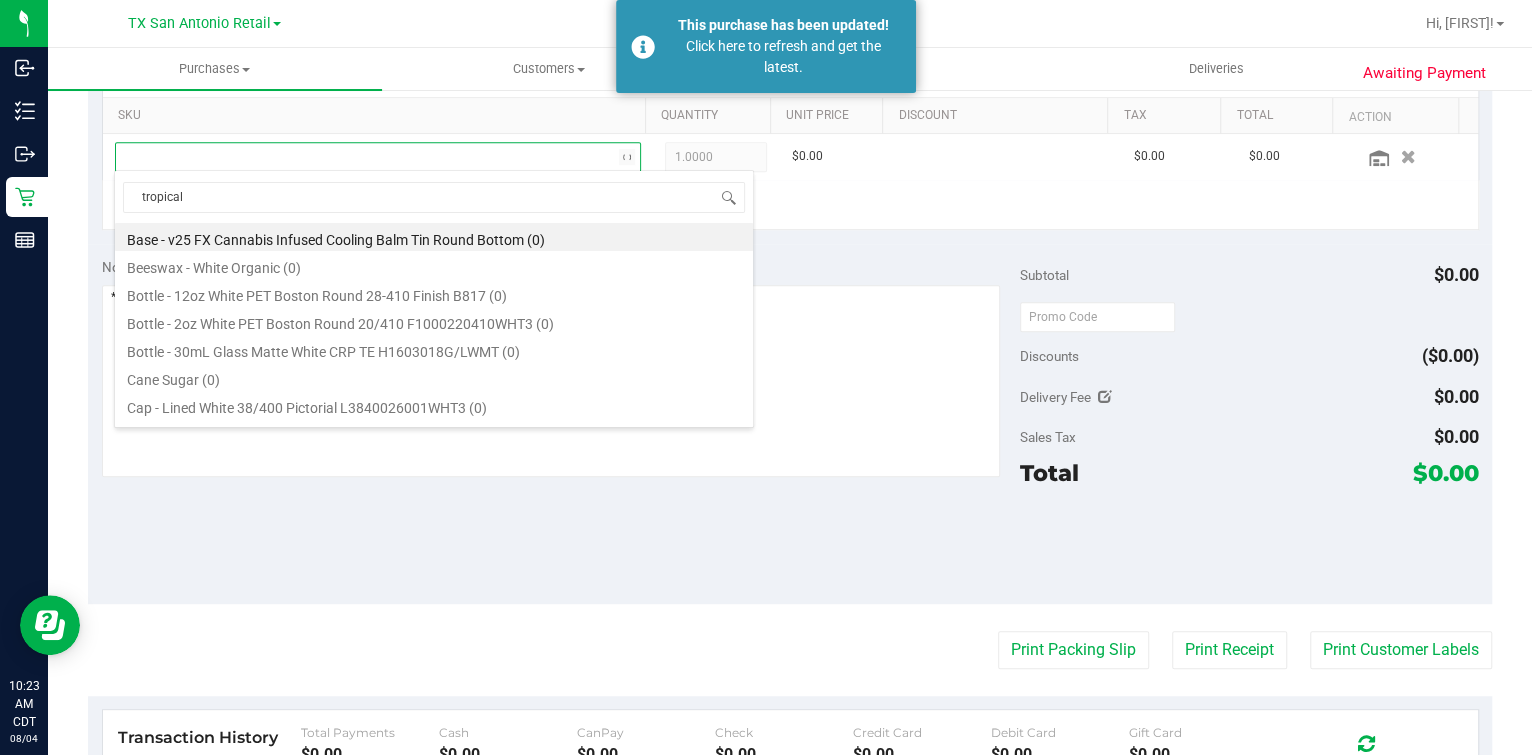 type on "tropical" 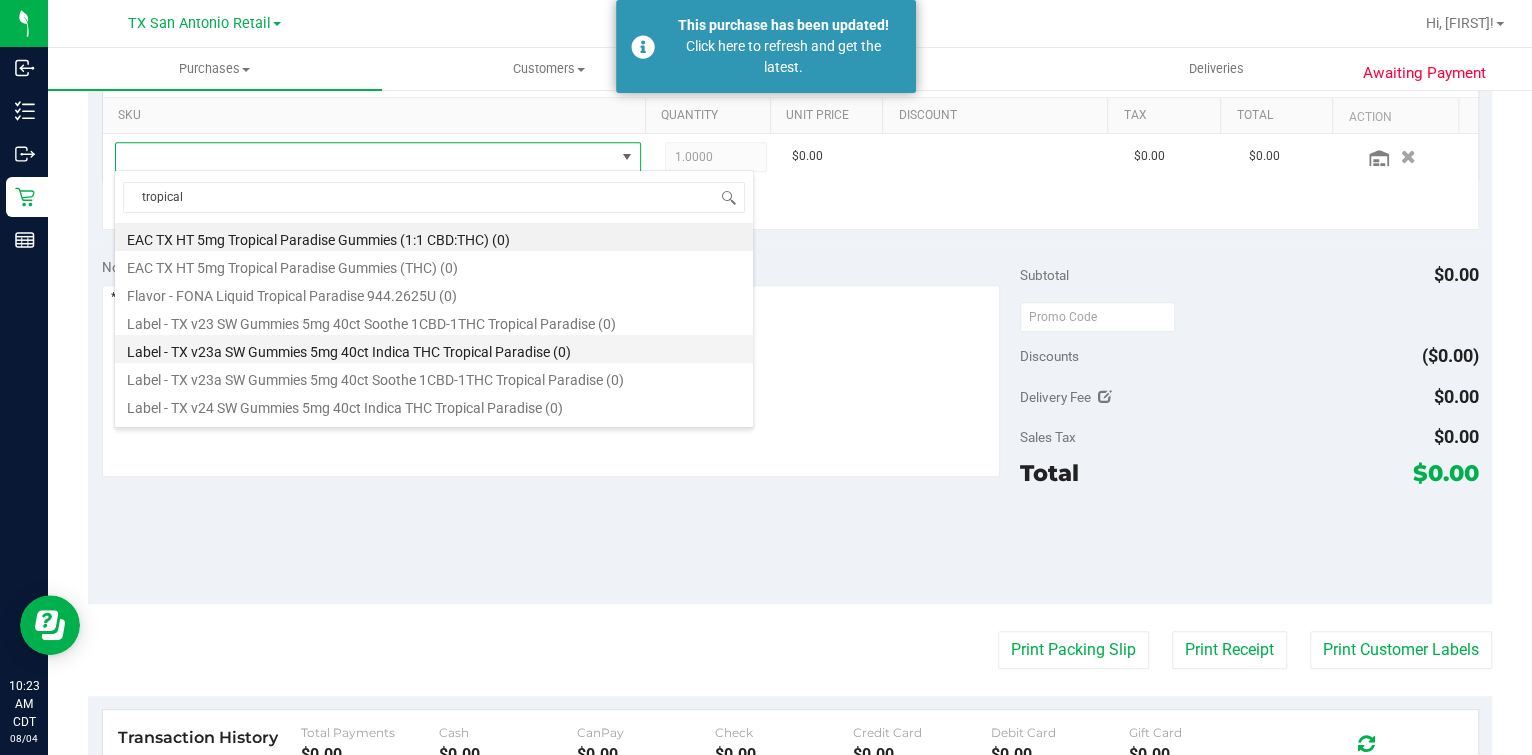 scroll, scrollTop: 360, scrollLeft: 0, axis: vertical 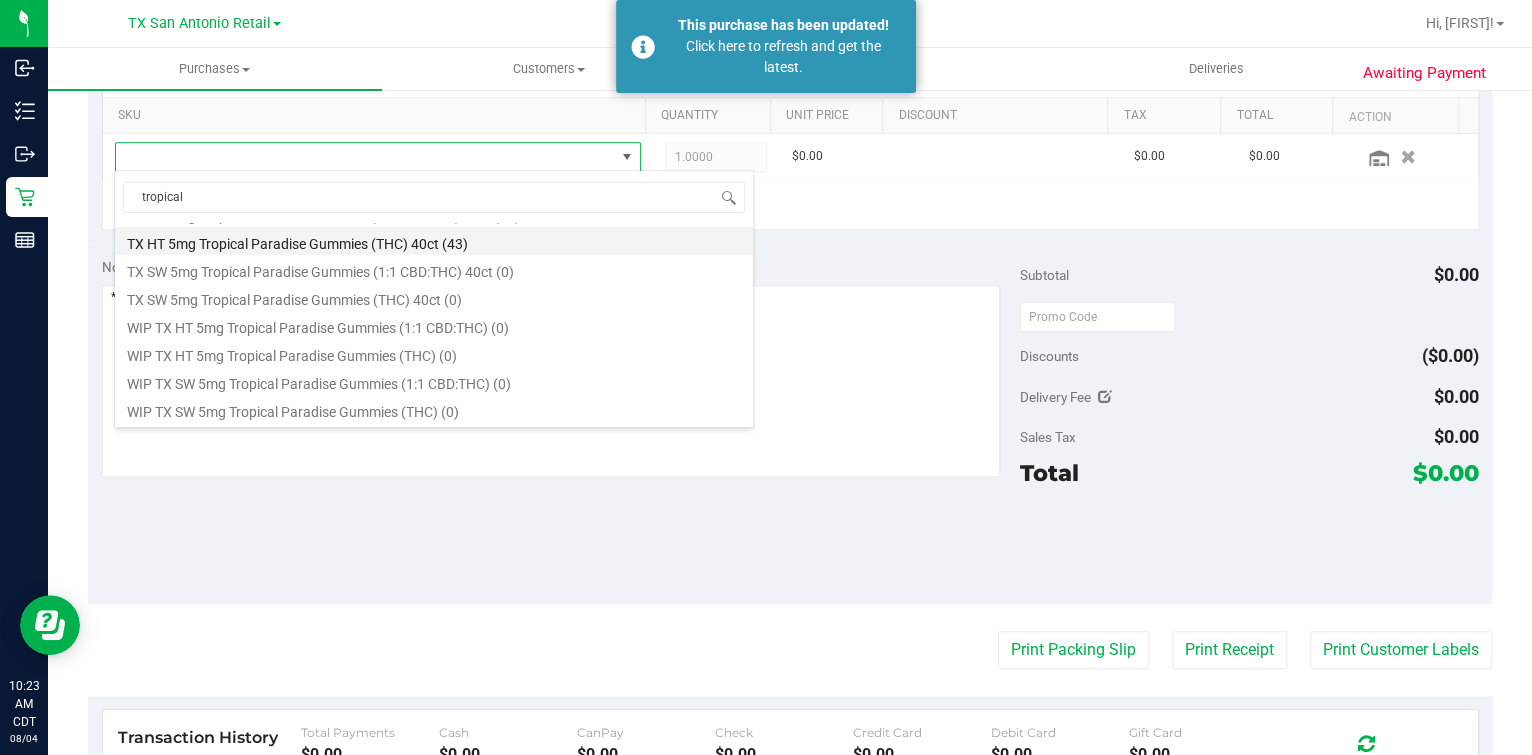 click on "TX HT 5mg Tropical Paradise Gummies (THC) 40ct (43)" at bounding box center (434, 241) 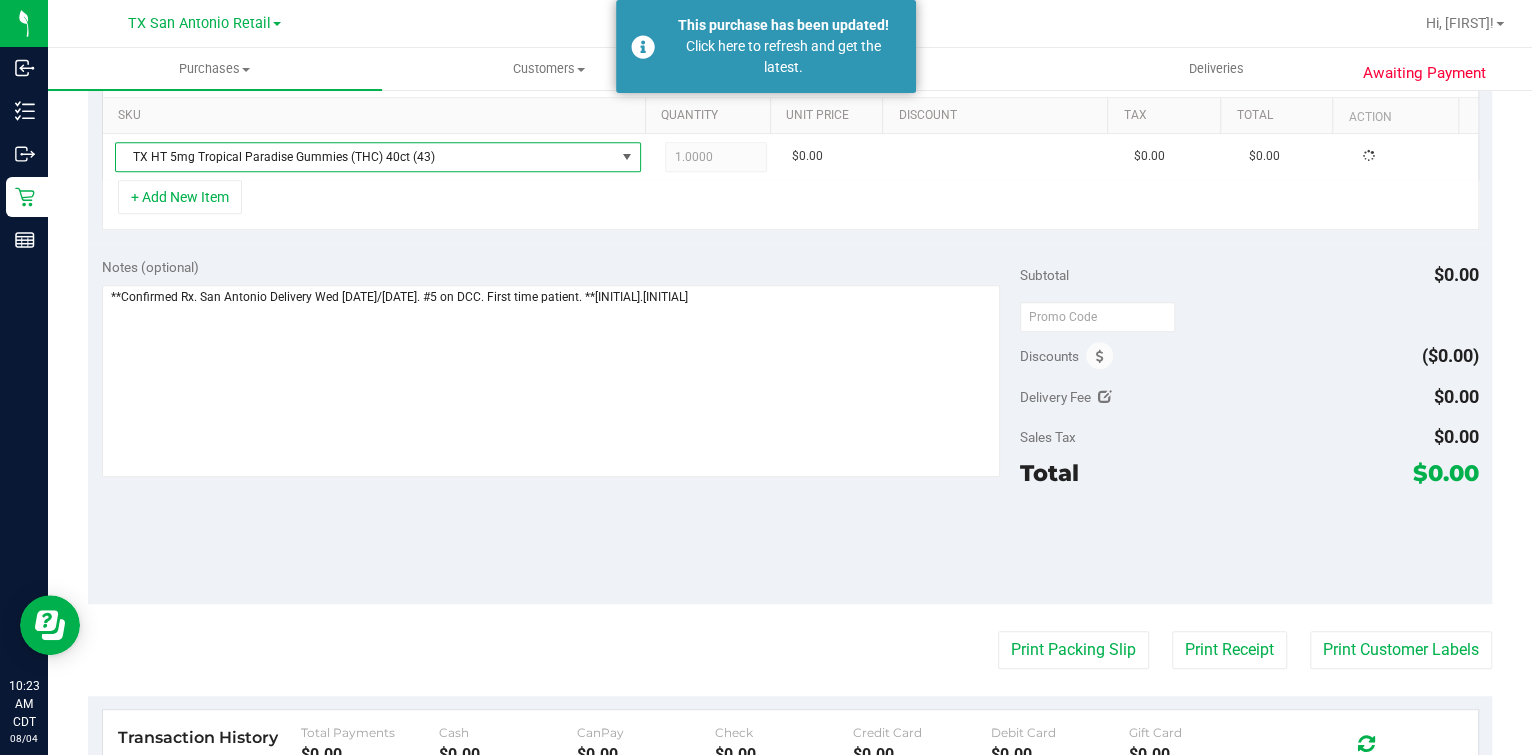 click on "+ Add New Item" at bounding box center [790, 205] 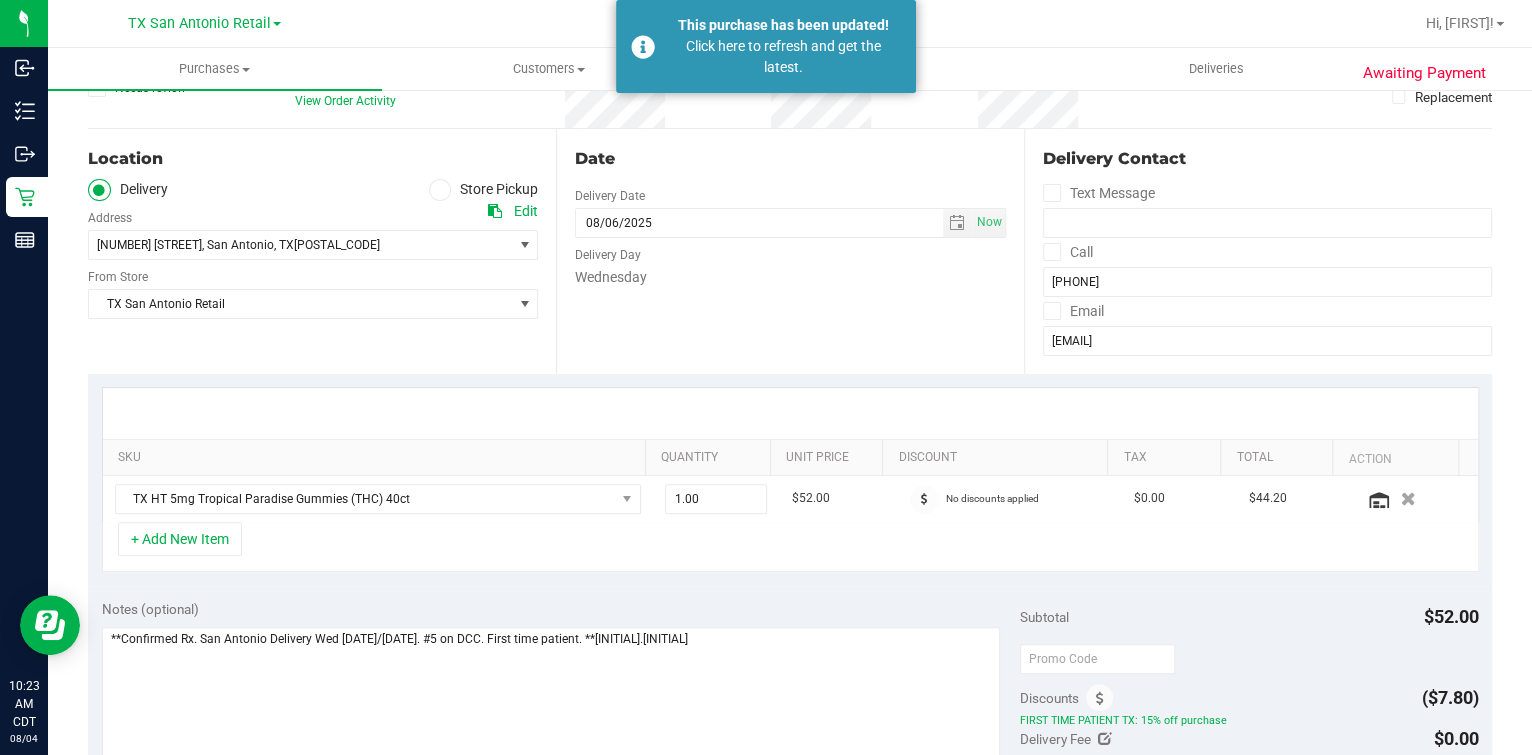 scroll, scrollTop: 0, scrollLeft: 0, axis: both 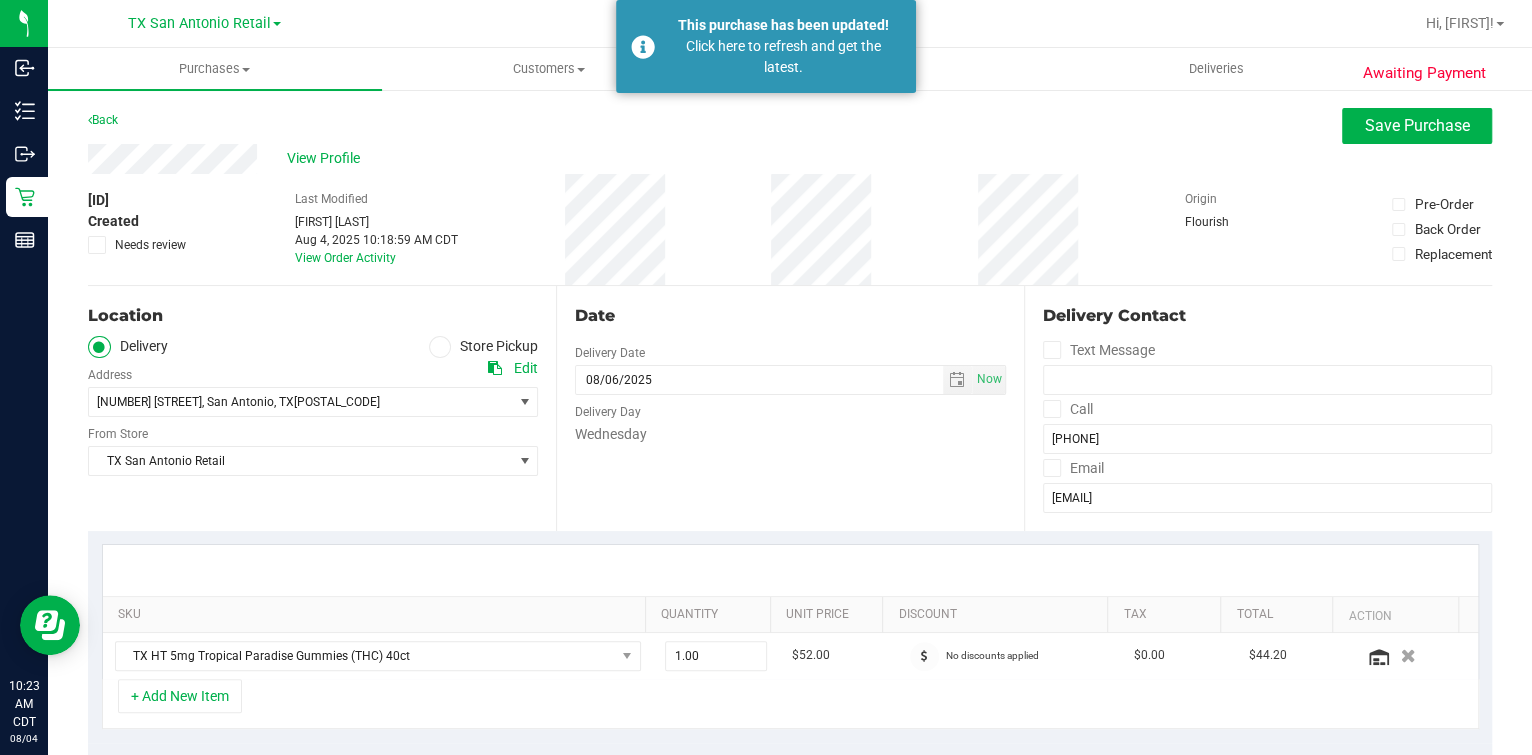 click on "Date
Delivery Date
08/06/2025
Now
08/06/2025 07:00 AM
Now
Delivery Day
Wednesday" at bounding box center (790, 408) 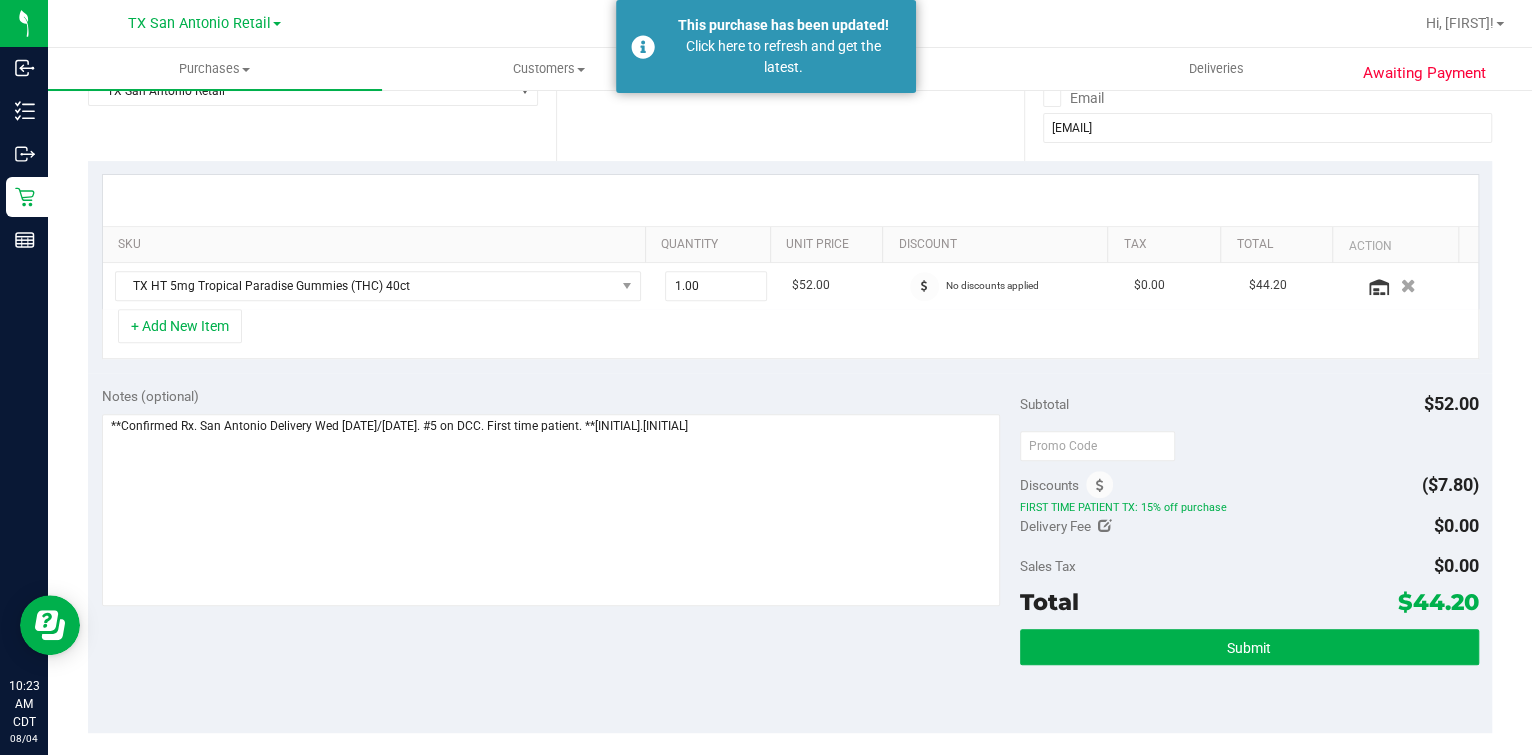 scroll, scrollTop: 375, scrollLeft: 0, axis: vertical 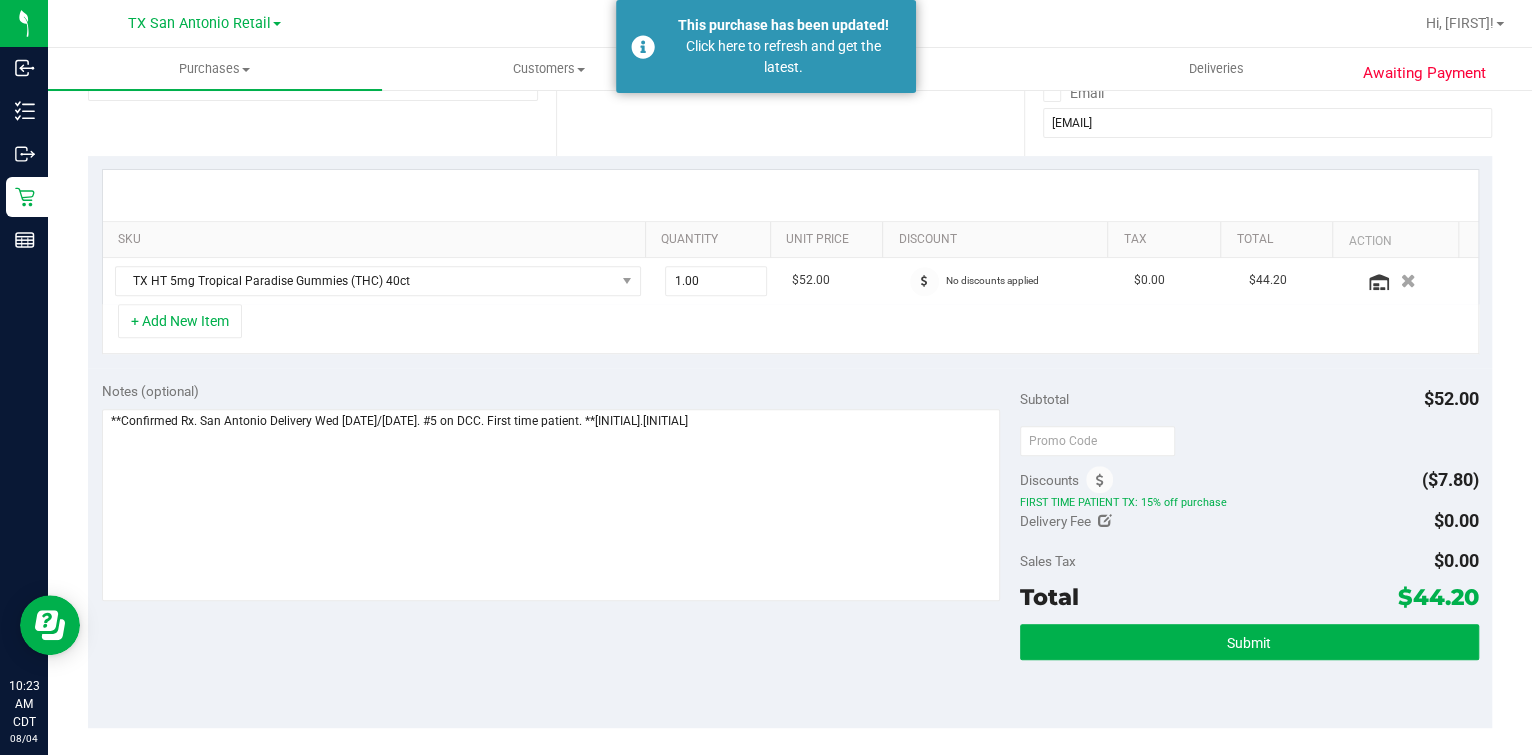click at bounding box center (1105, 521) 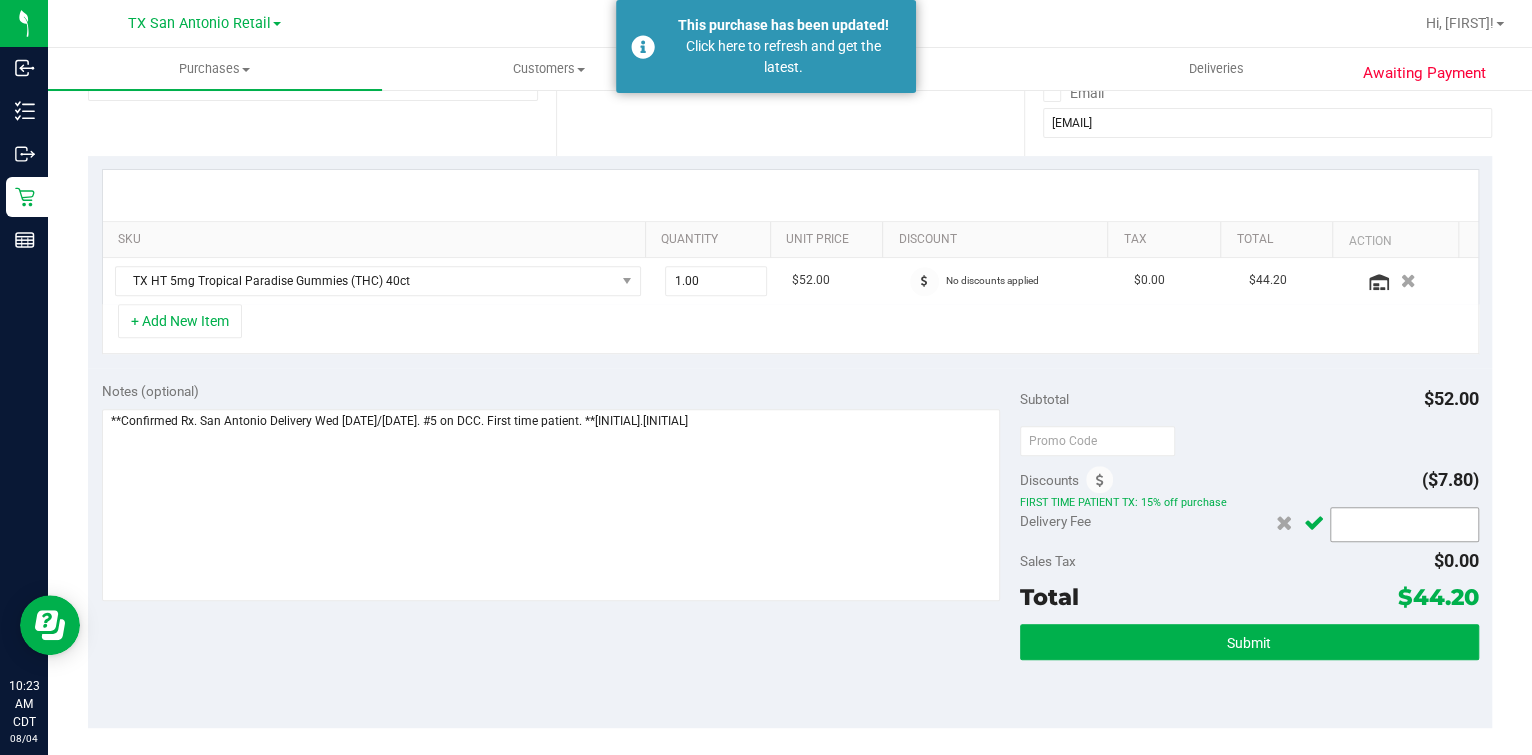 click at bounding box center [1404, 524] 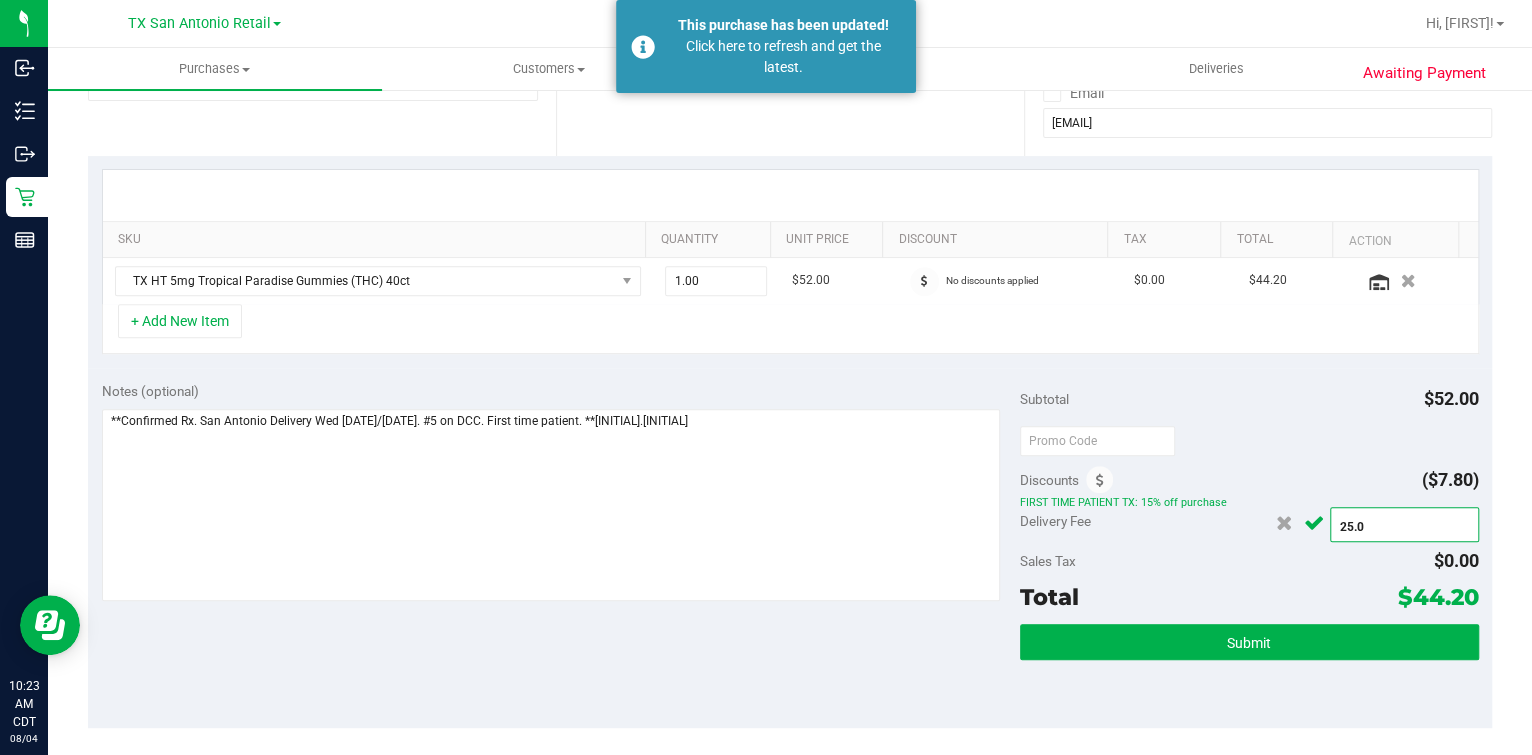 type on "25.00" 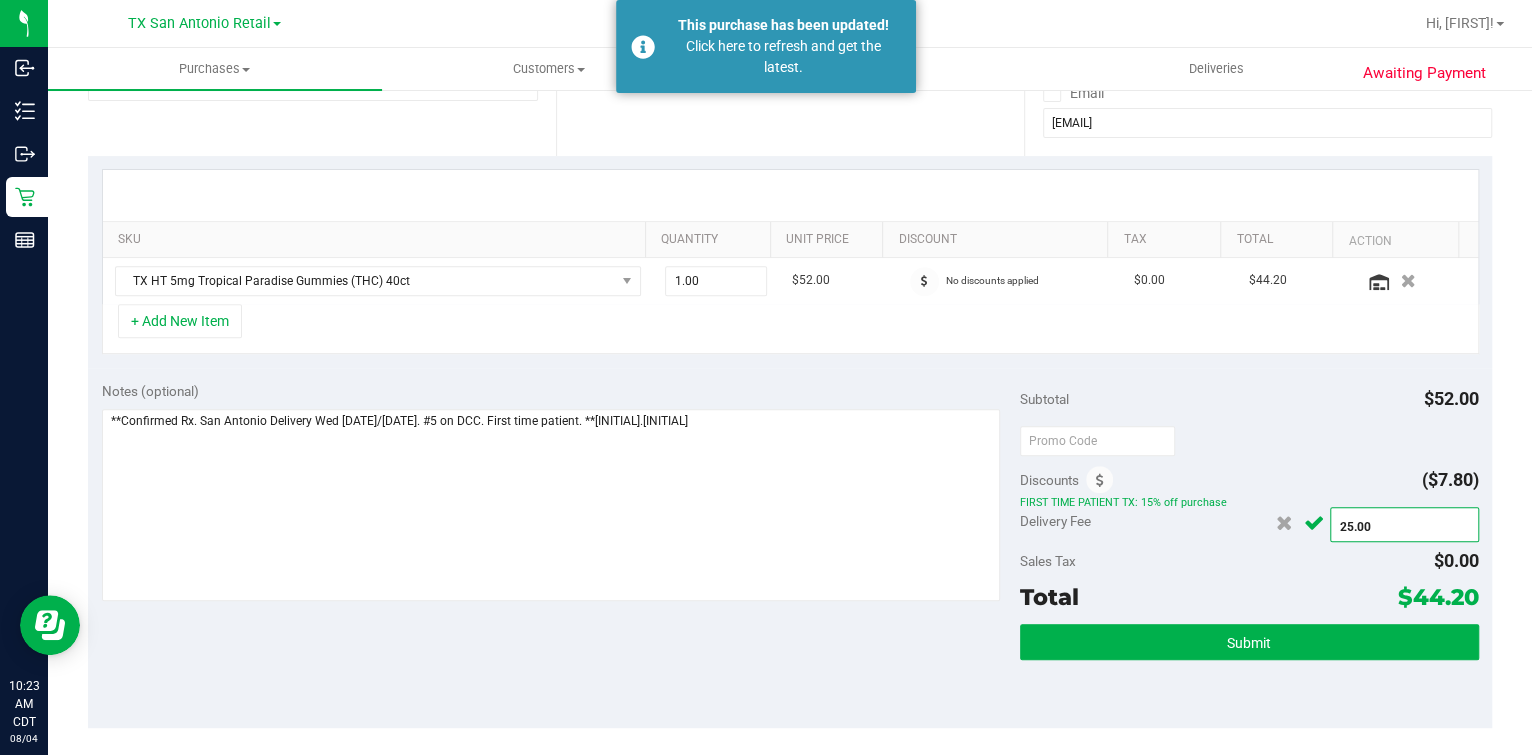 type on "$25.00" 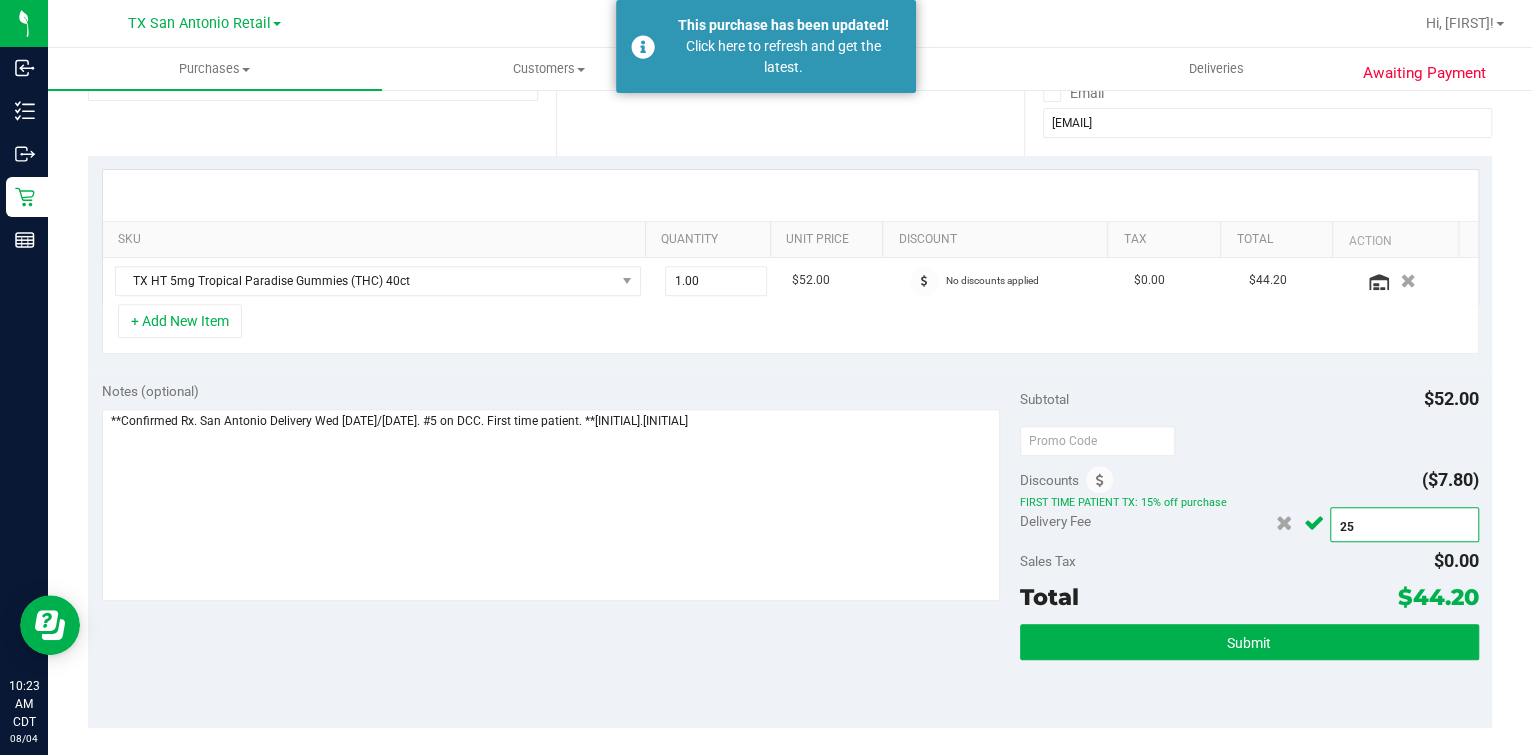 click on "Sales Tax
$0.00" at bounding box center [1249, 561] 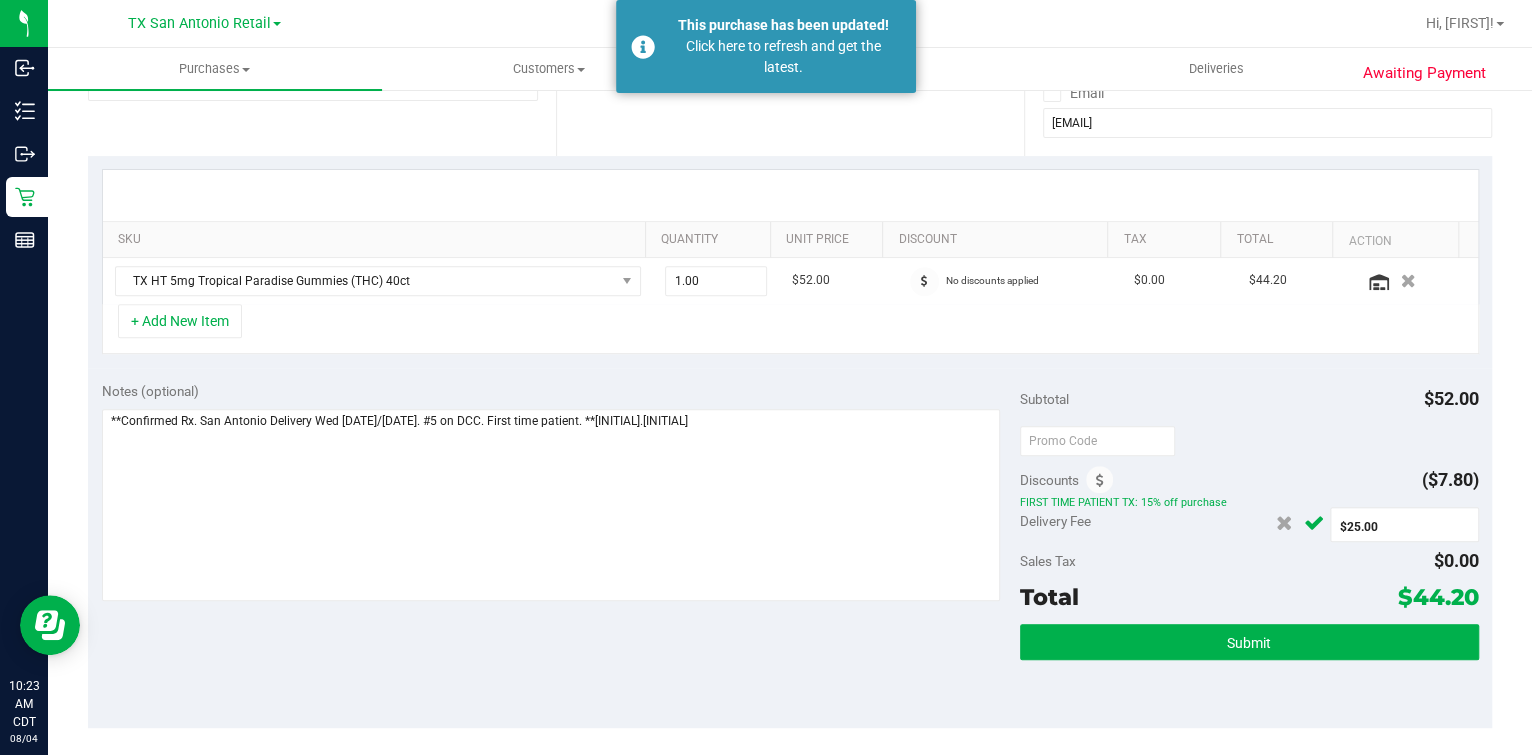 click at bounding box center (1249, 440) 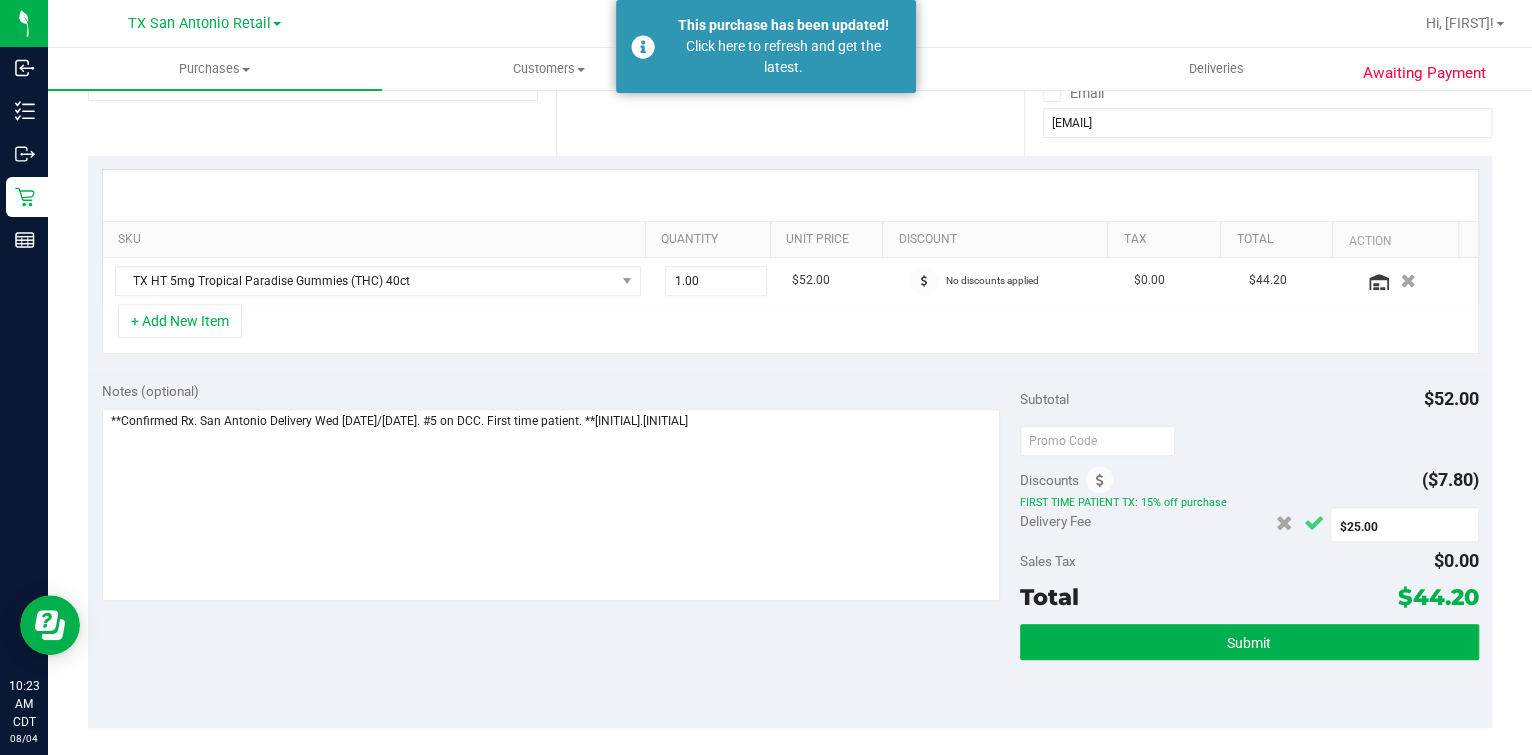 click 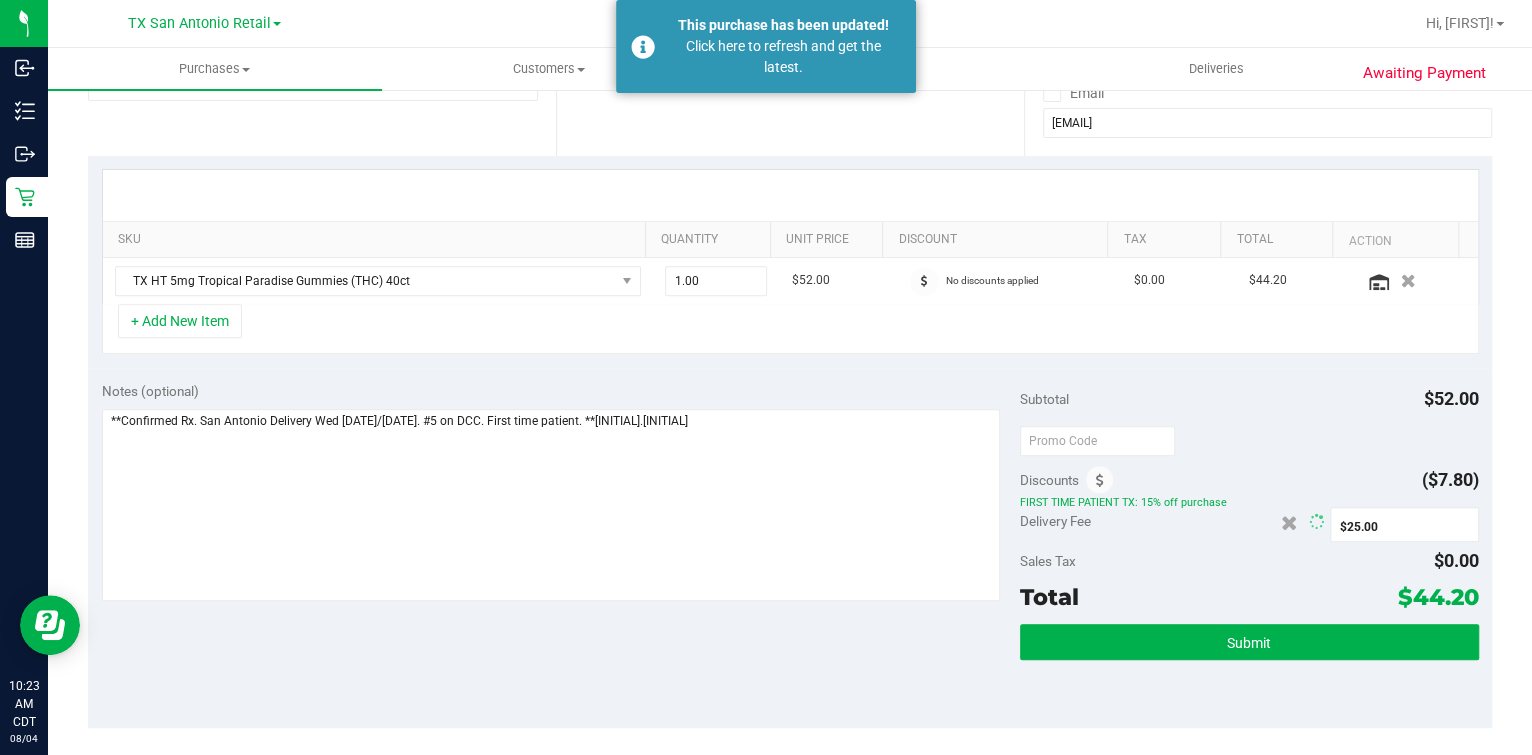 click at bounding box center [1249, 440] 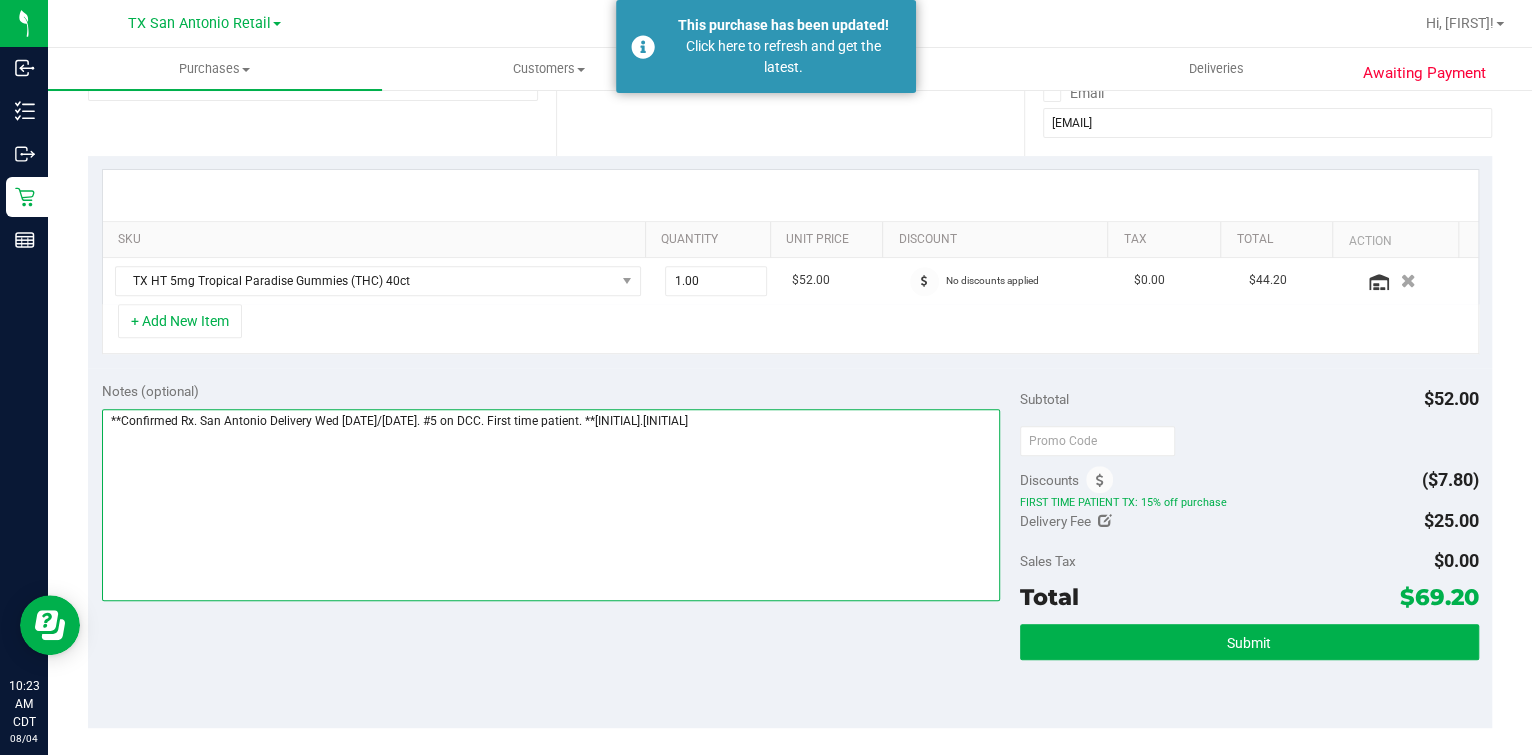 click at bounding box center (551, 505) 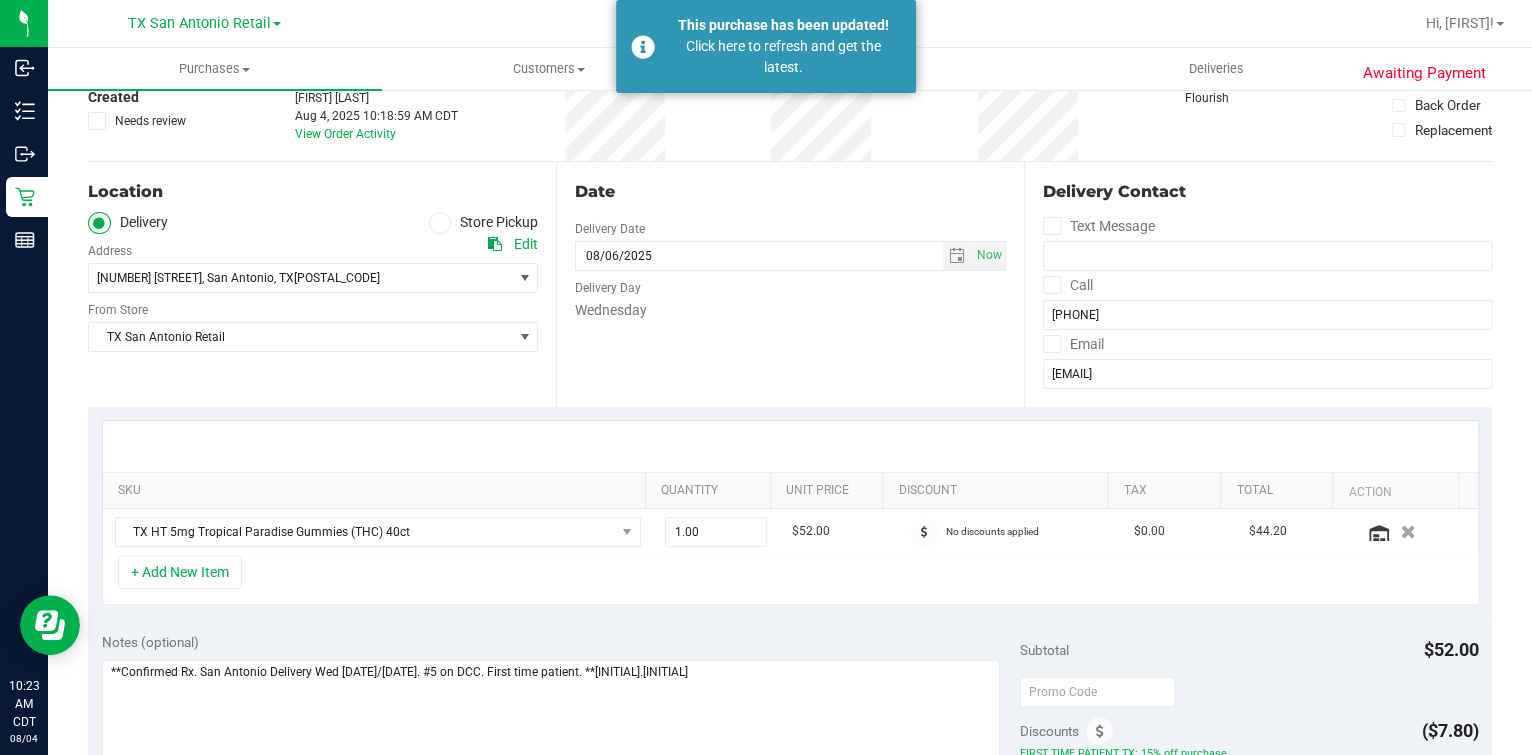 click at bounding box center (790, 446) 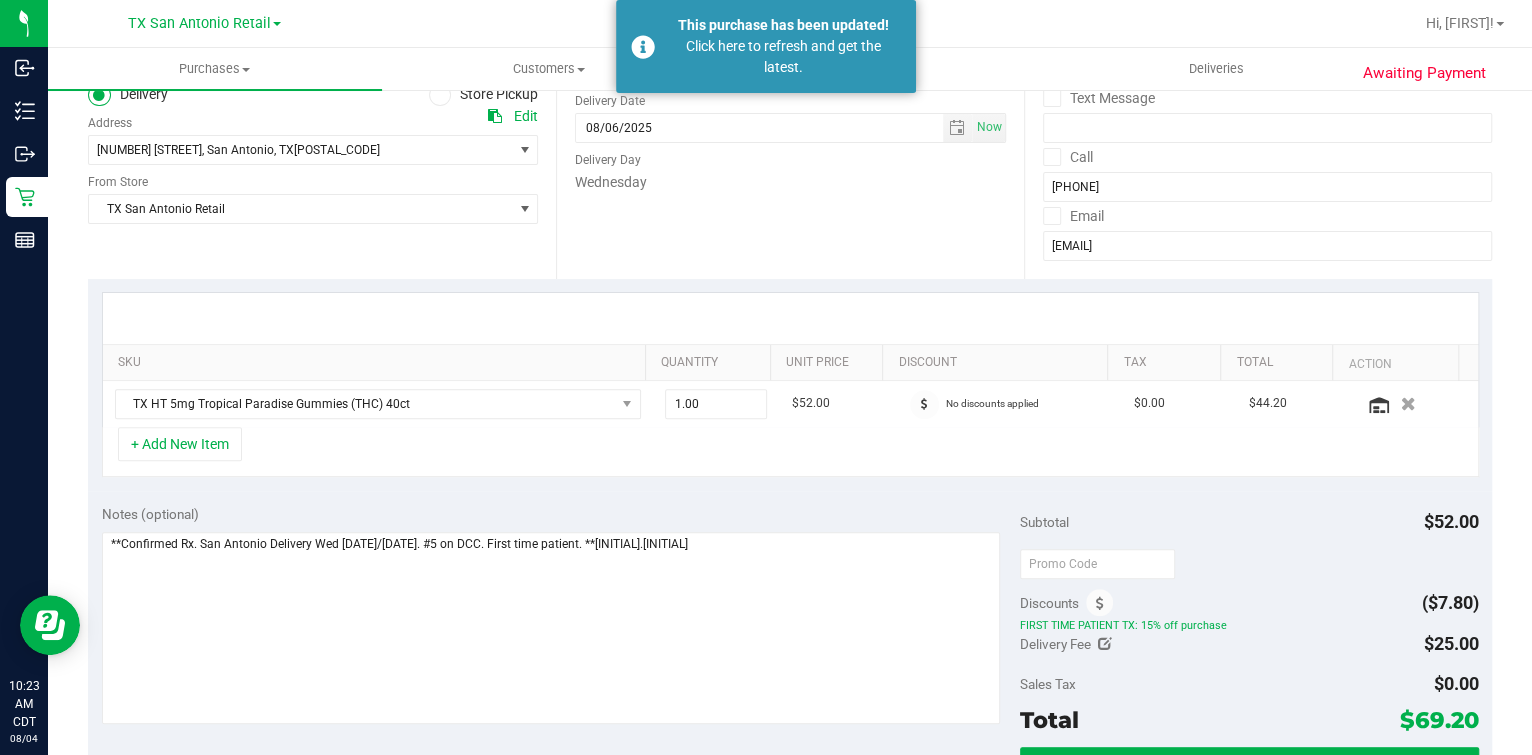 scroll, scrollTop: 375, scrollLeft: 0, axis: vertical 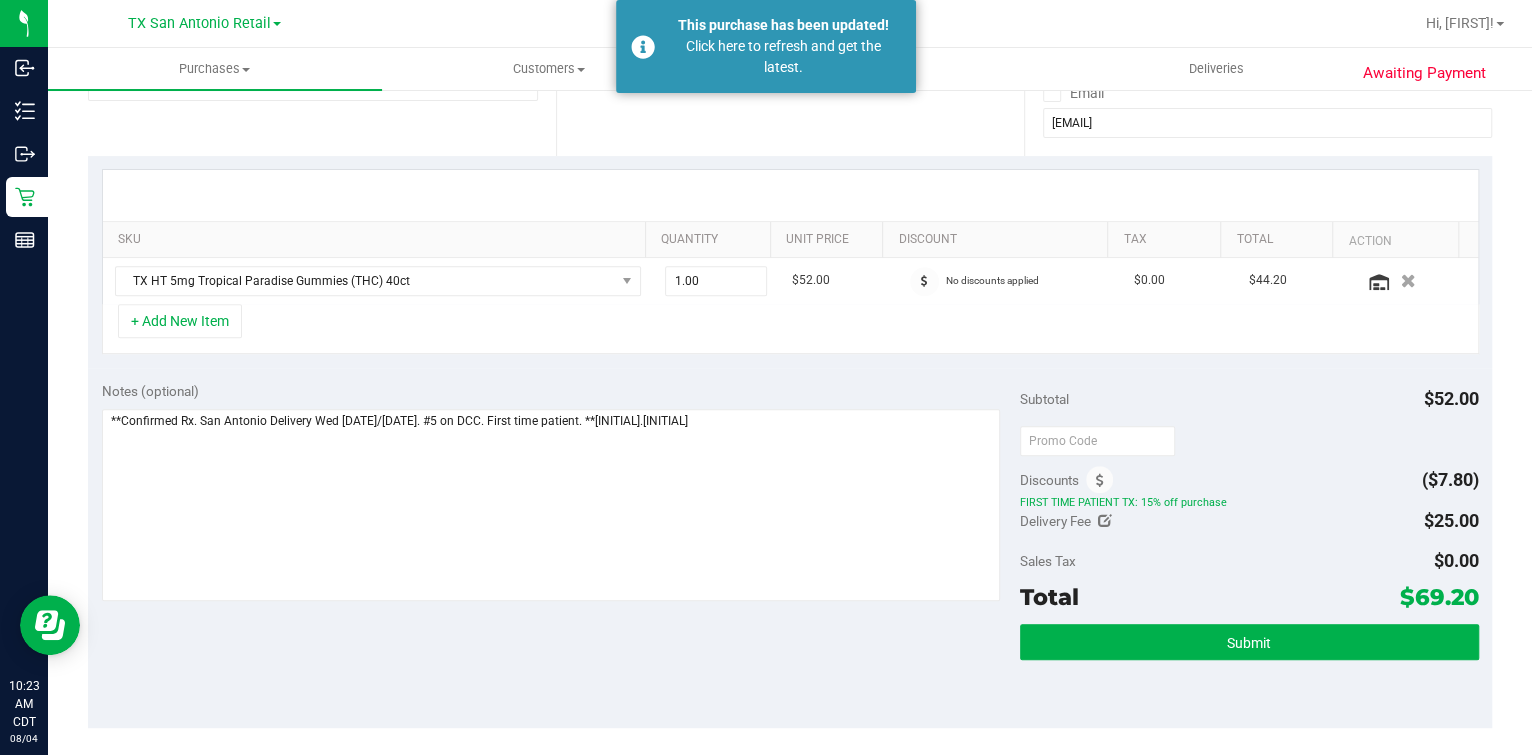 click at bounding box center [1249, 440] 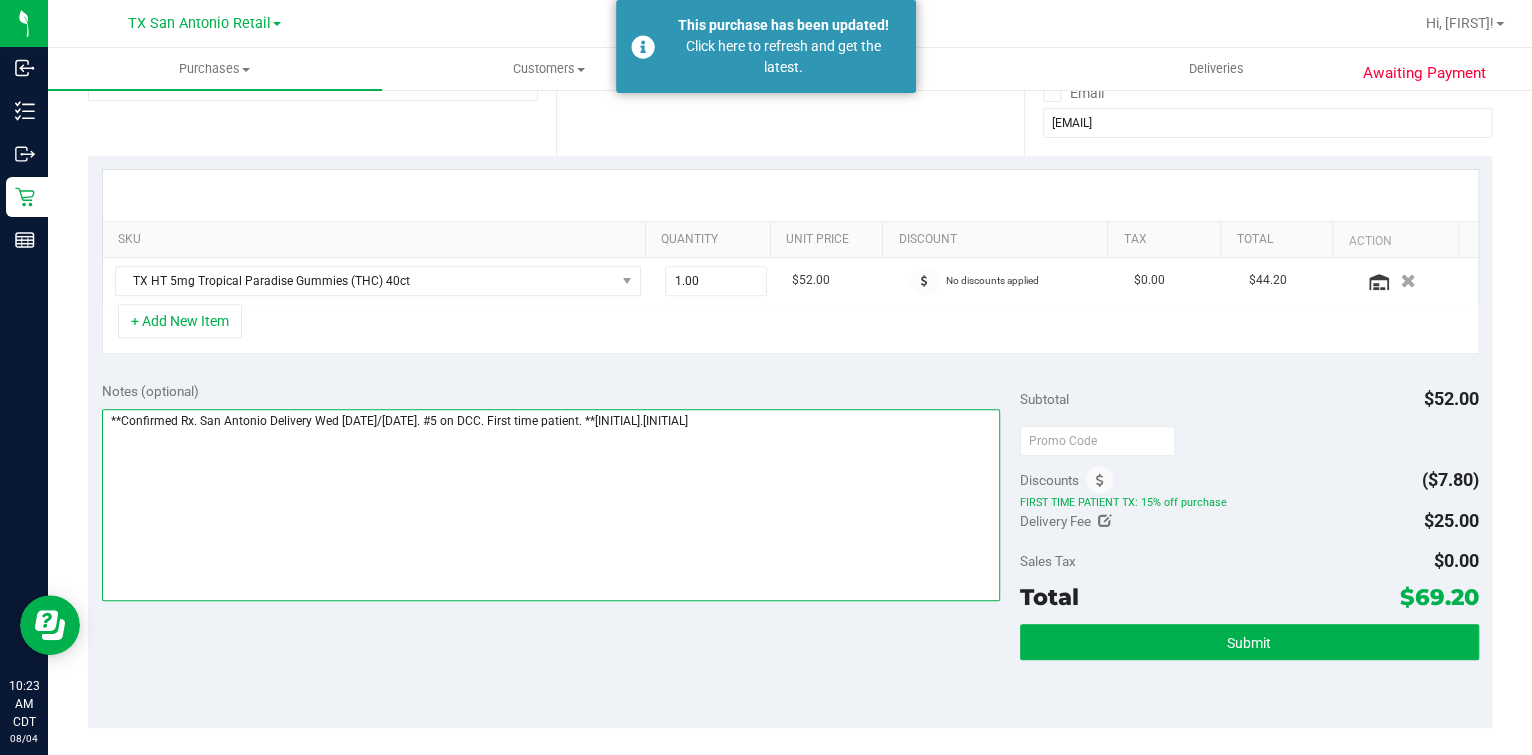 click at bounding box center (551, 505) 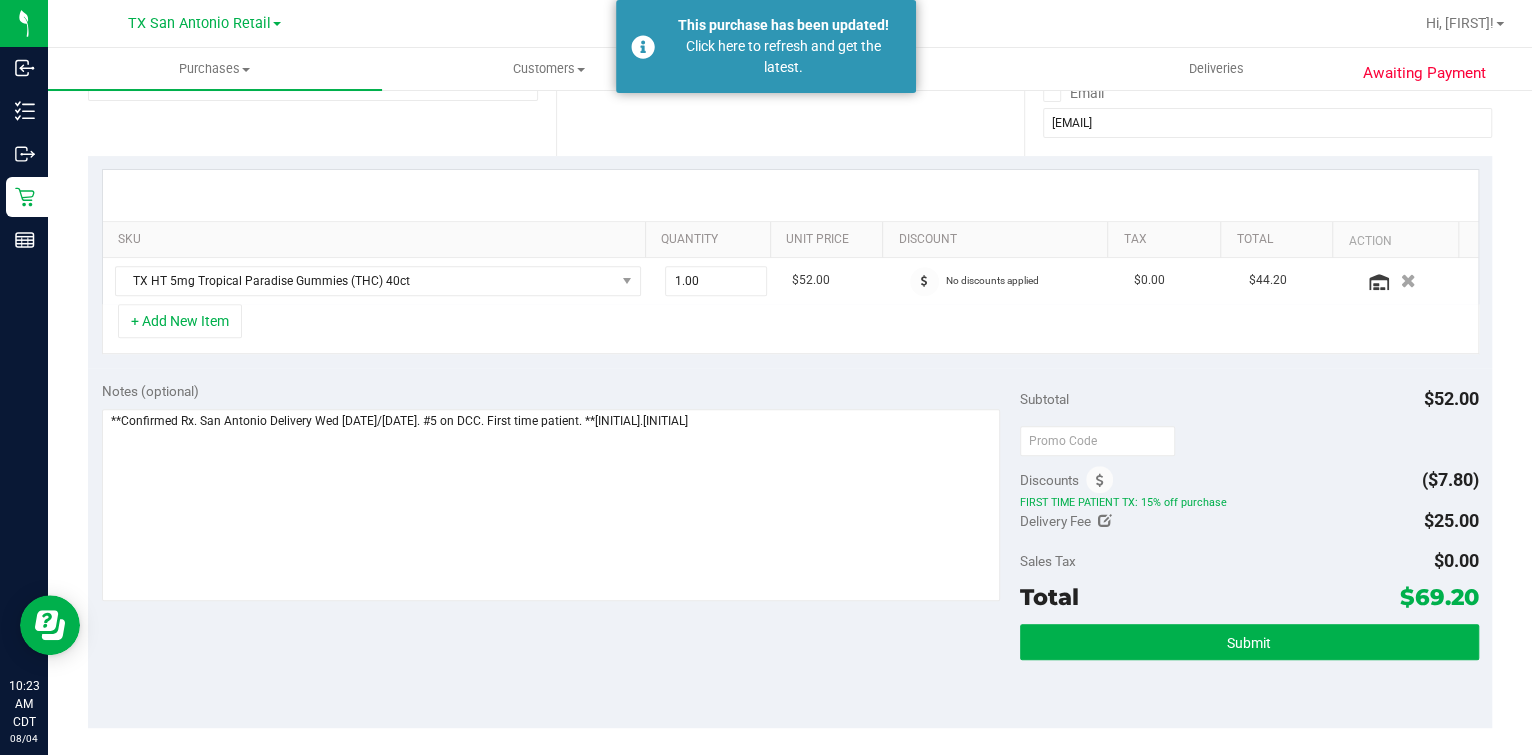 click on "Notes (optional)" at bounding box center [561, 391] 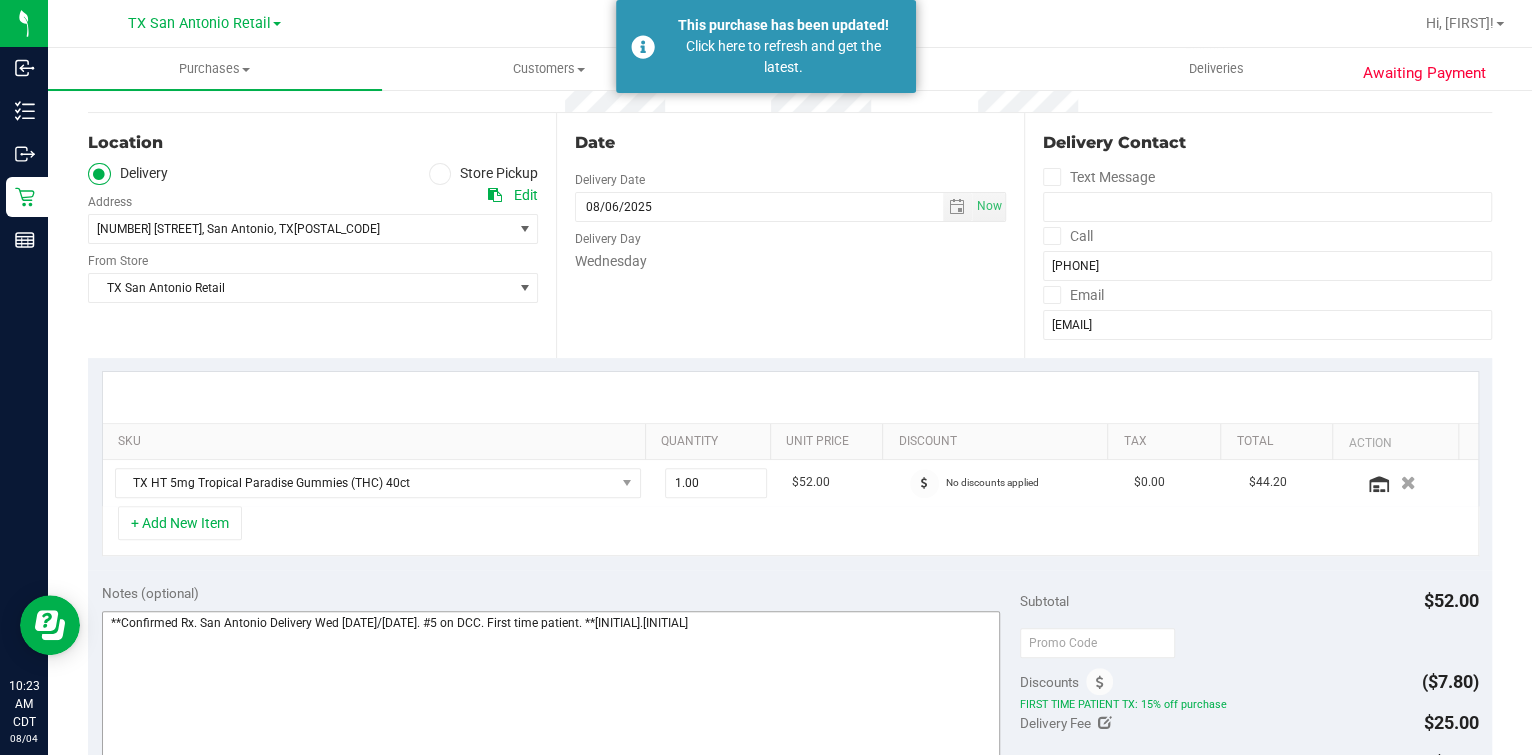 scroll, scrollTop: 124, scrollLeft: 0, axis: vertical 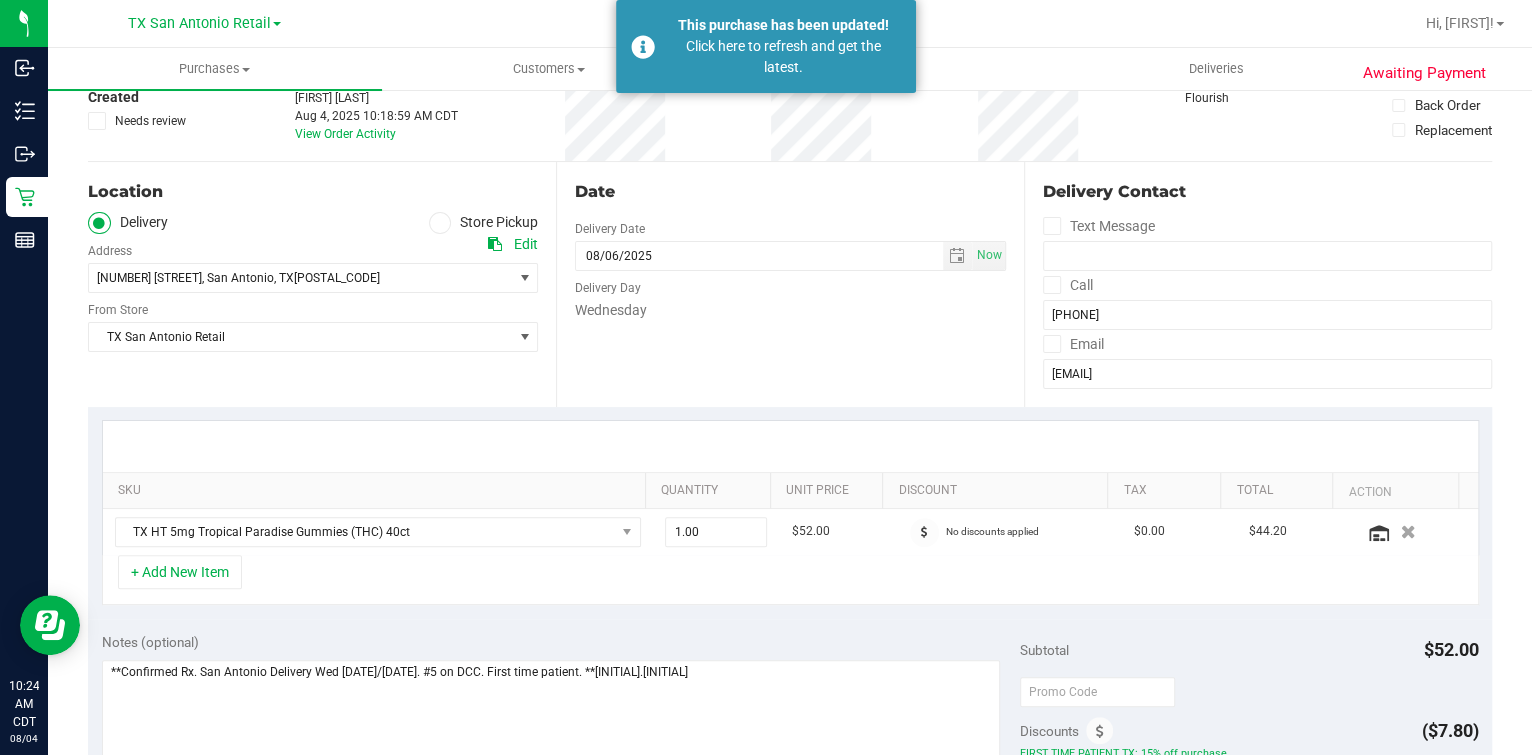 click on "Date
Delivery Date
08/06/2025
Now
08/06/2025 07:00 AM
Now
Delivery Day
Wednesday" at bounding box center [790, 284] 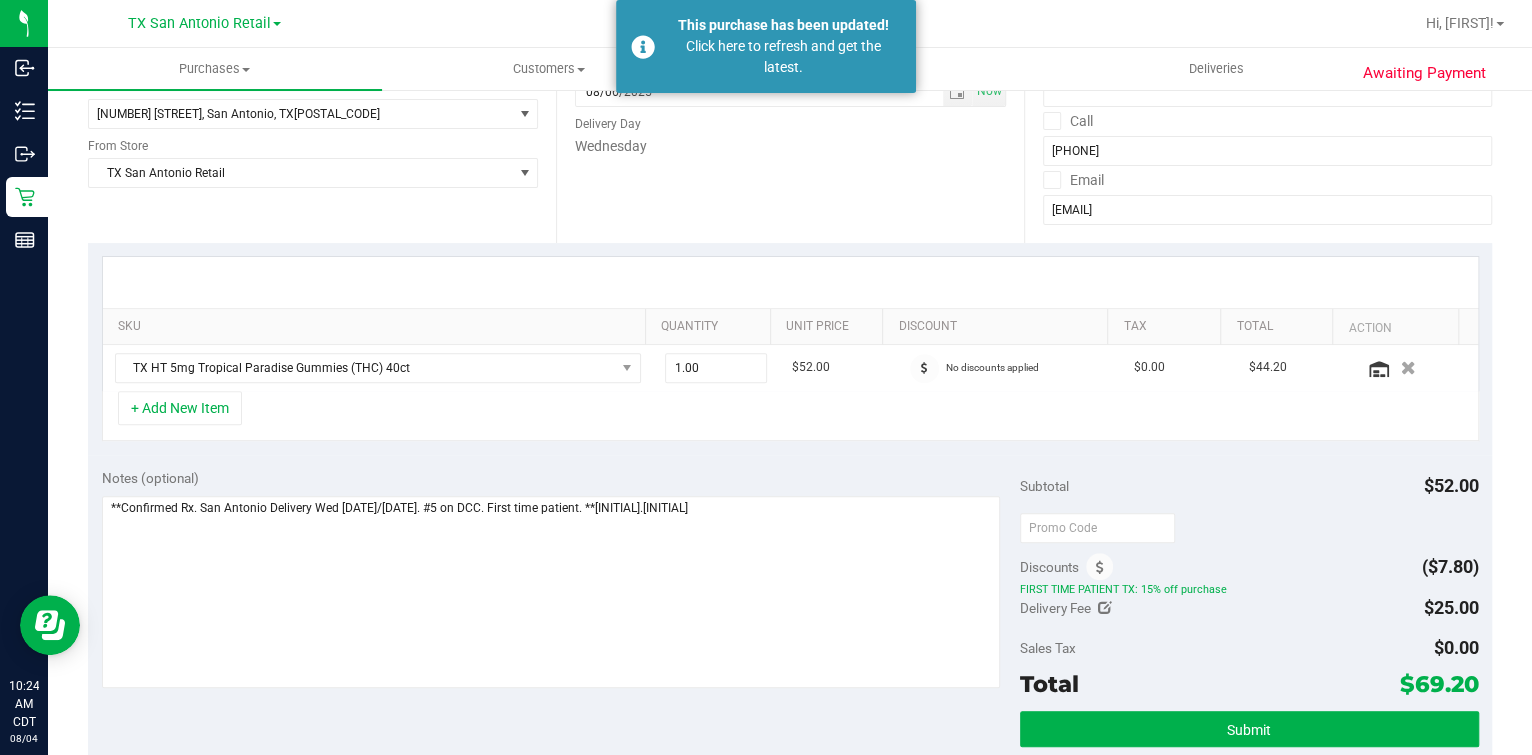 scroll, scrollTop: 375, scrollLeft: 0, axis: vertical 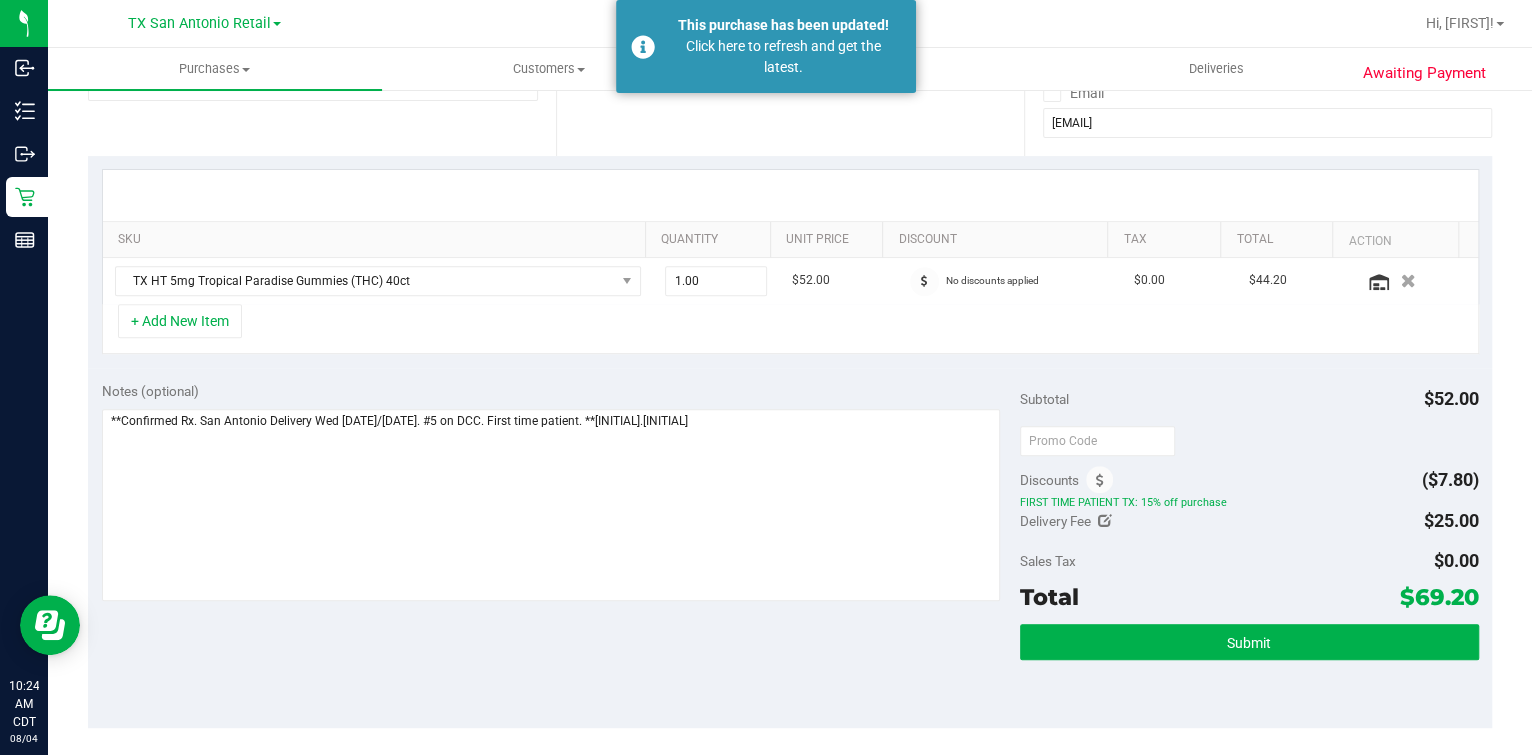 click on "Total
$69.20" at bounding box center [1249, 597] 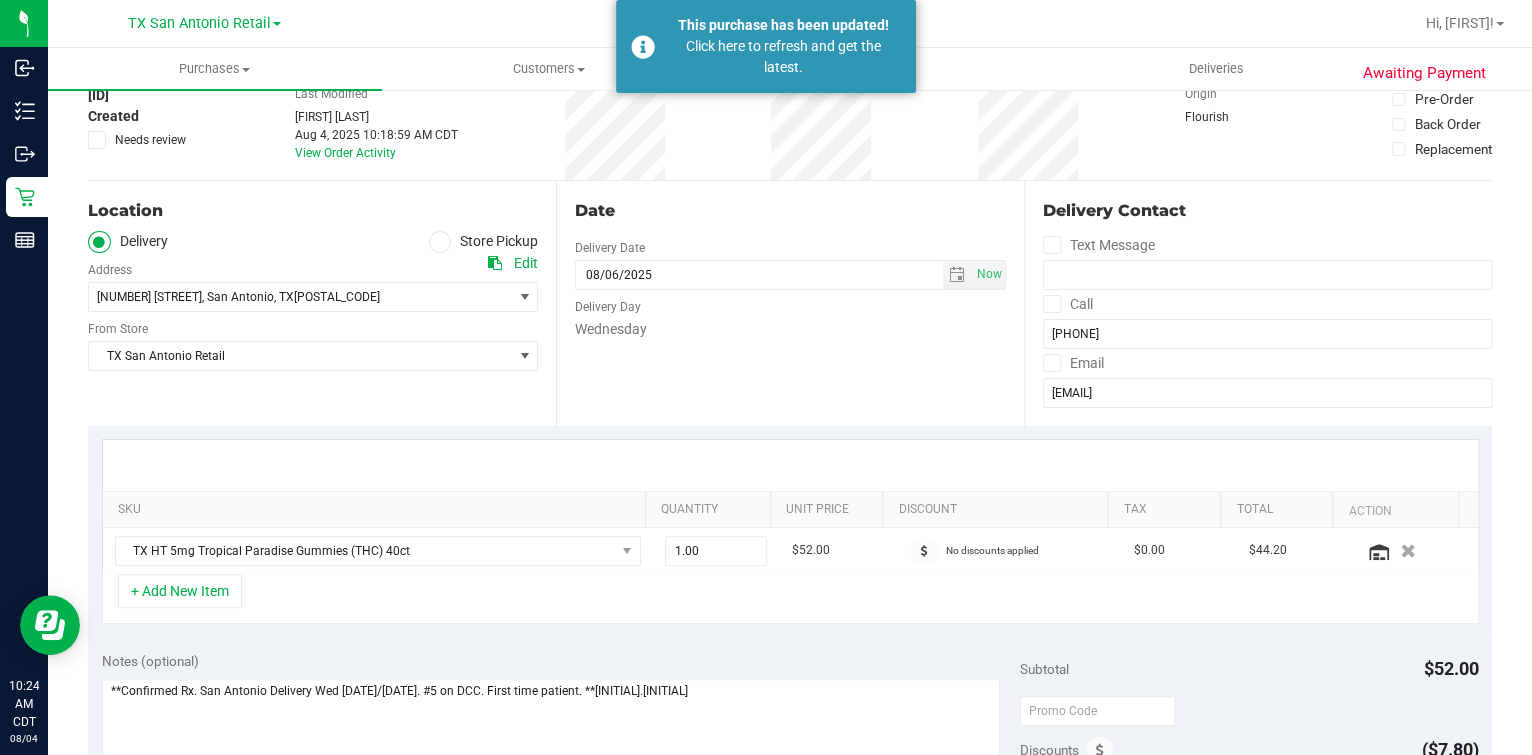 scroll, scrollTop: 0, scrollLeft: 0, axis: both 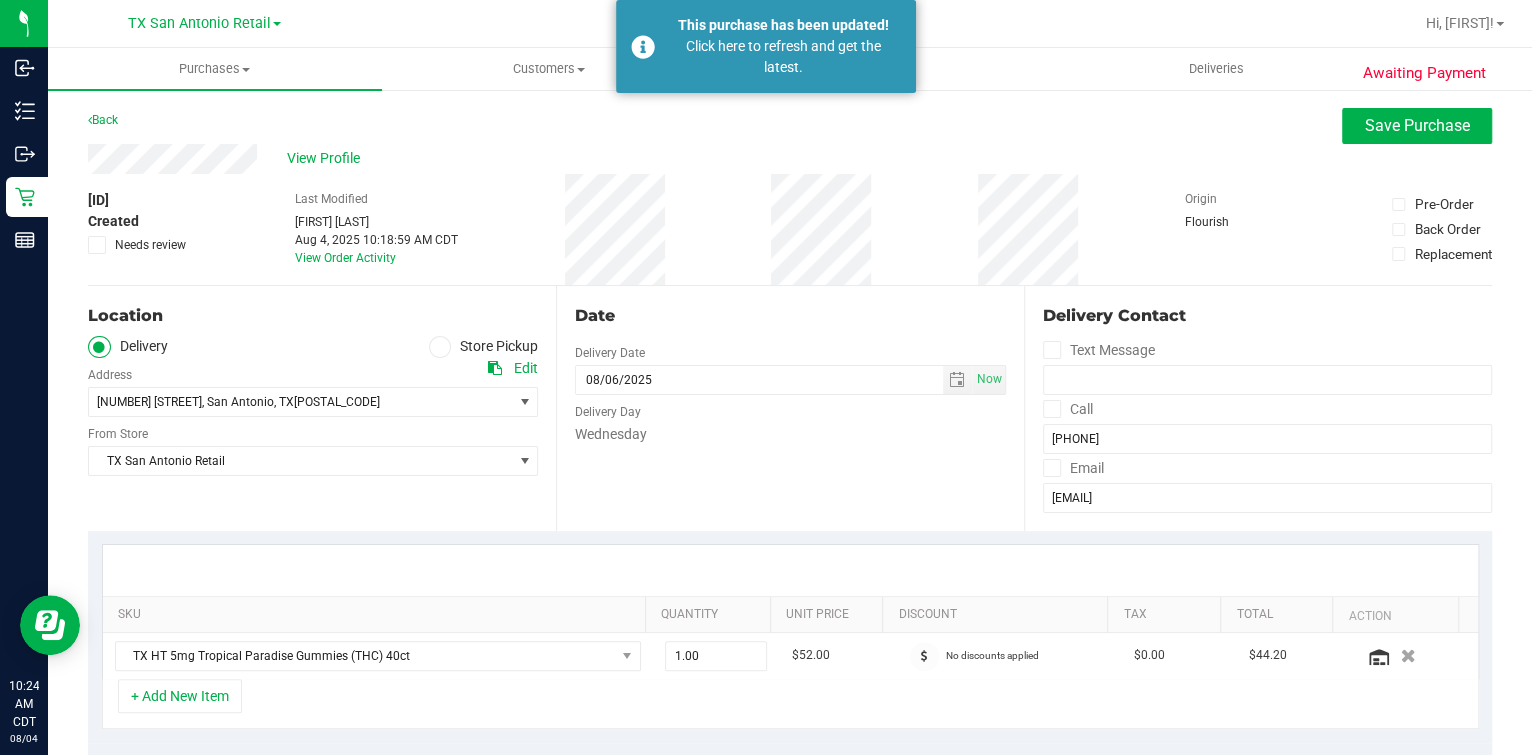 click on "Date
Delivery Date
08/06/2025
Now
08/06/2025 07:00 AM
Now
Delivery Day
Wednesday" at bounding box center (790, 408) 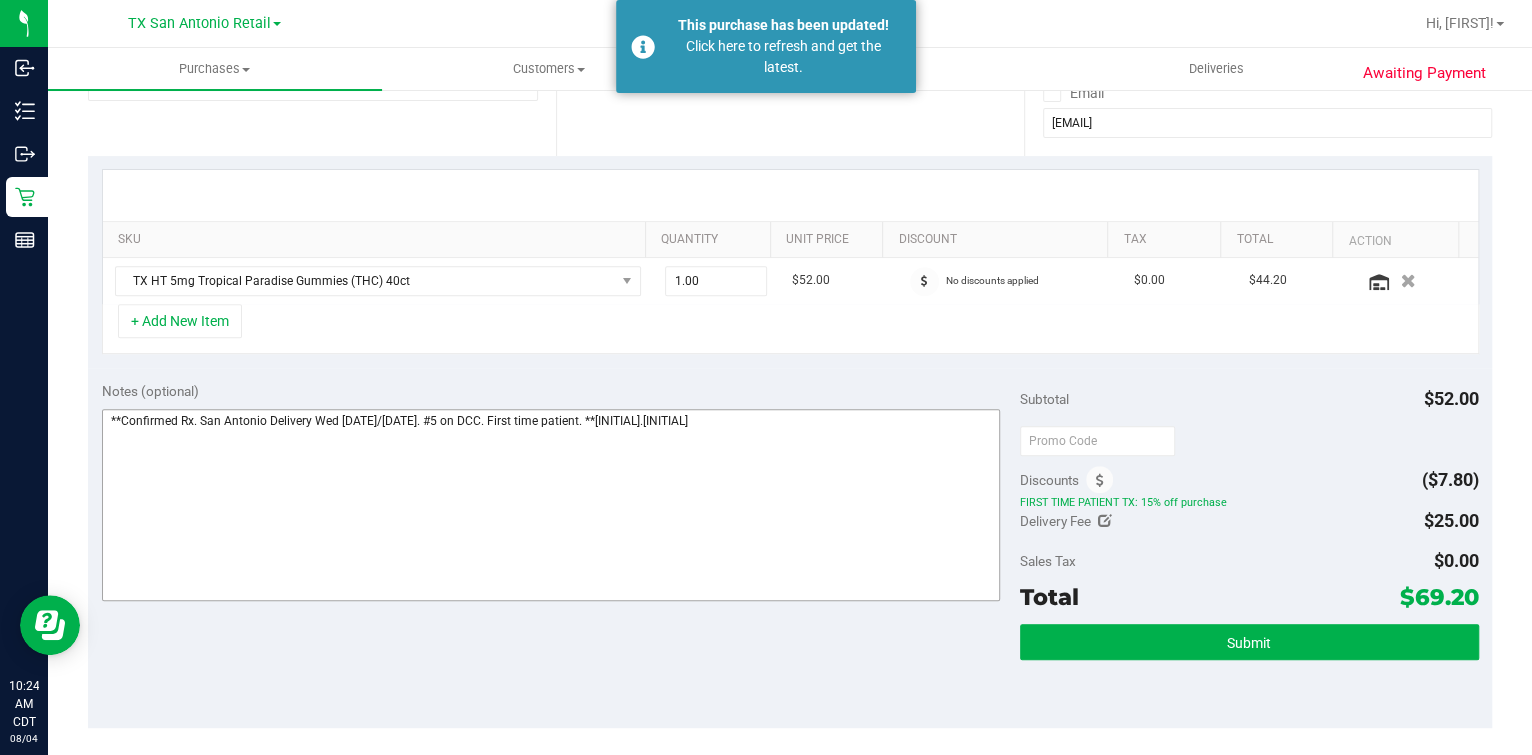 scroll, scrollTop: 249, scrollLeft: 0, axis: vertical 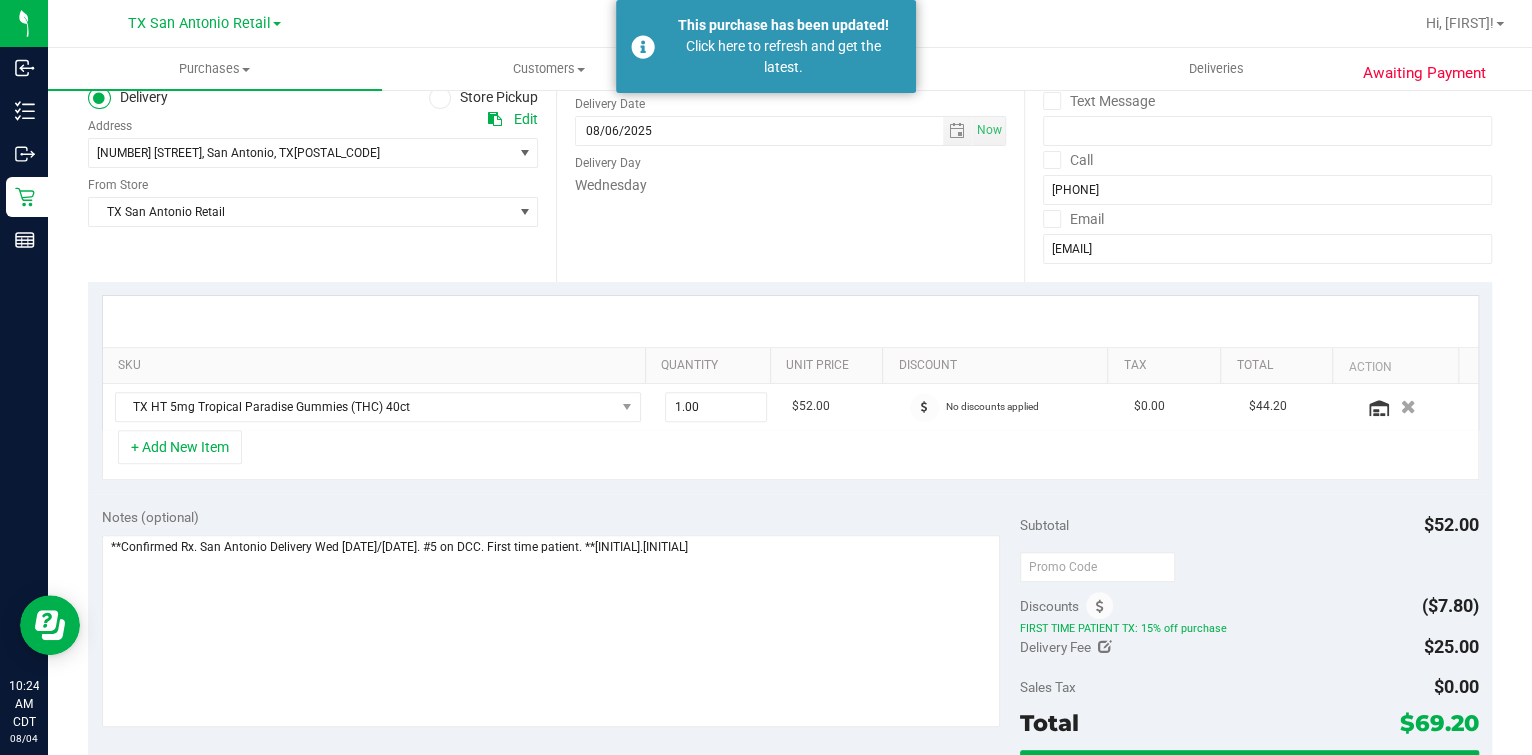 click on "Date
Delivery Date
08/06/2025
Now
08/06/2025 07:00 AM
Now
Delivery Day
Wednesday" at bounding box center (790, 159) 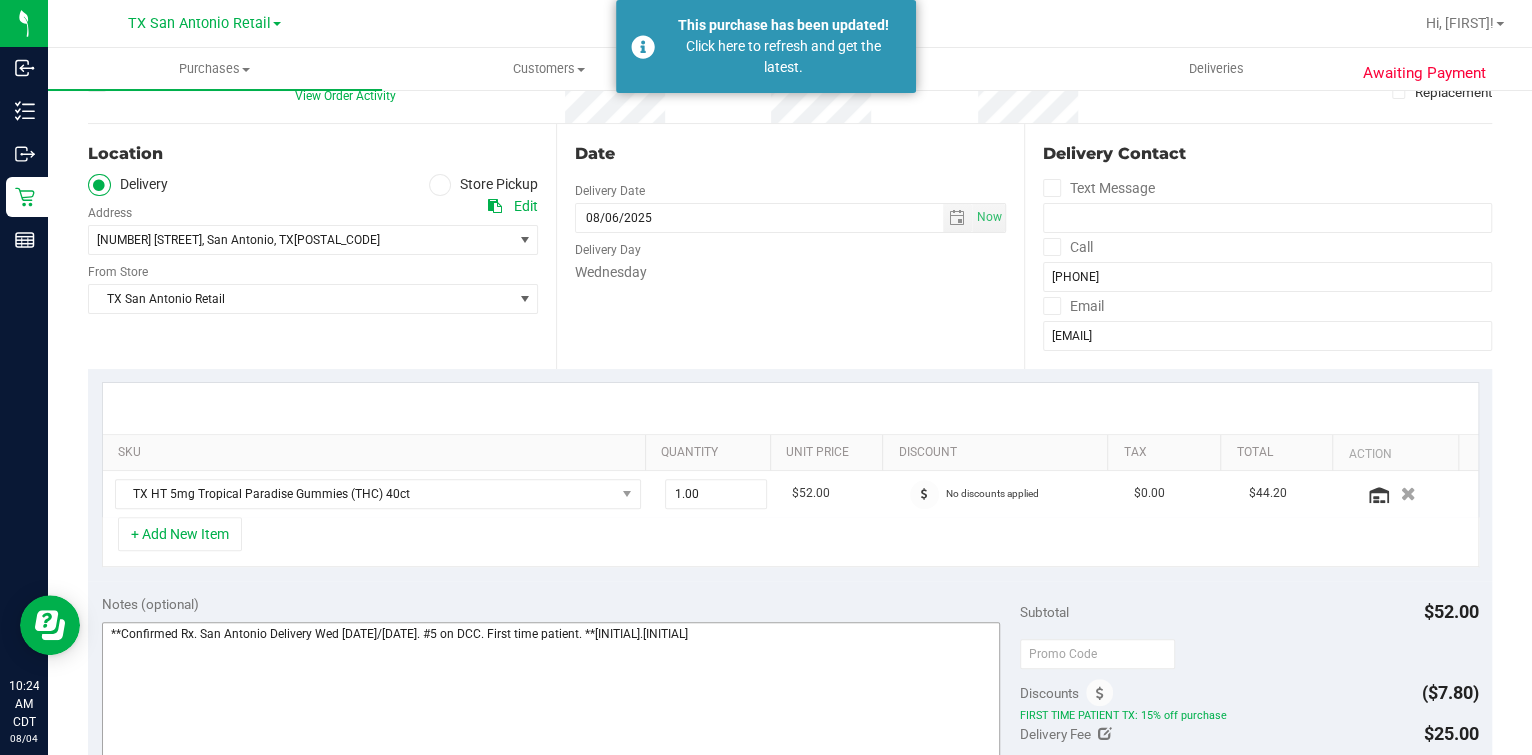 scroll, scrollTop: 124, scrollLeft: 0, axis: vertical 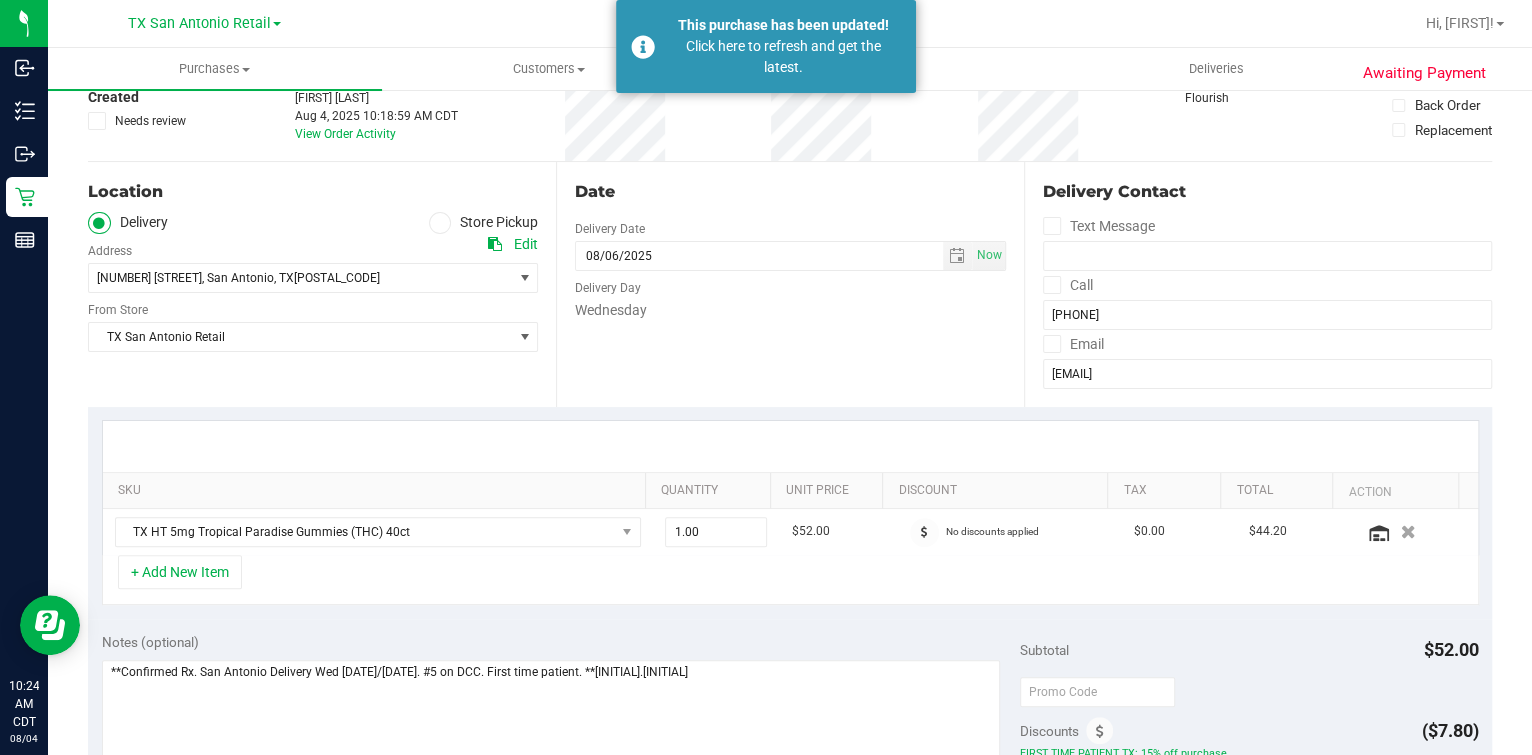 click on "Location
Delivery
Store Pickup
Address
Edit
14307 Gila Crossing
, San Antonio
, TX
78253
Select address 14307 Gila Crossing
From Store
TX San Antonio Retail Select Store Bonita Springs WC Boynton Beach WC Bradenton WC Brandon WC Brooksville WC Call Center Clermont WC Crestview WC Deerfield Beach WC Delray Beach WC Deltona WC Ft Walton Beach WC Ft. Myers WC" at bounding box center [322, 284] 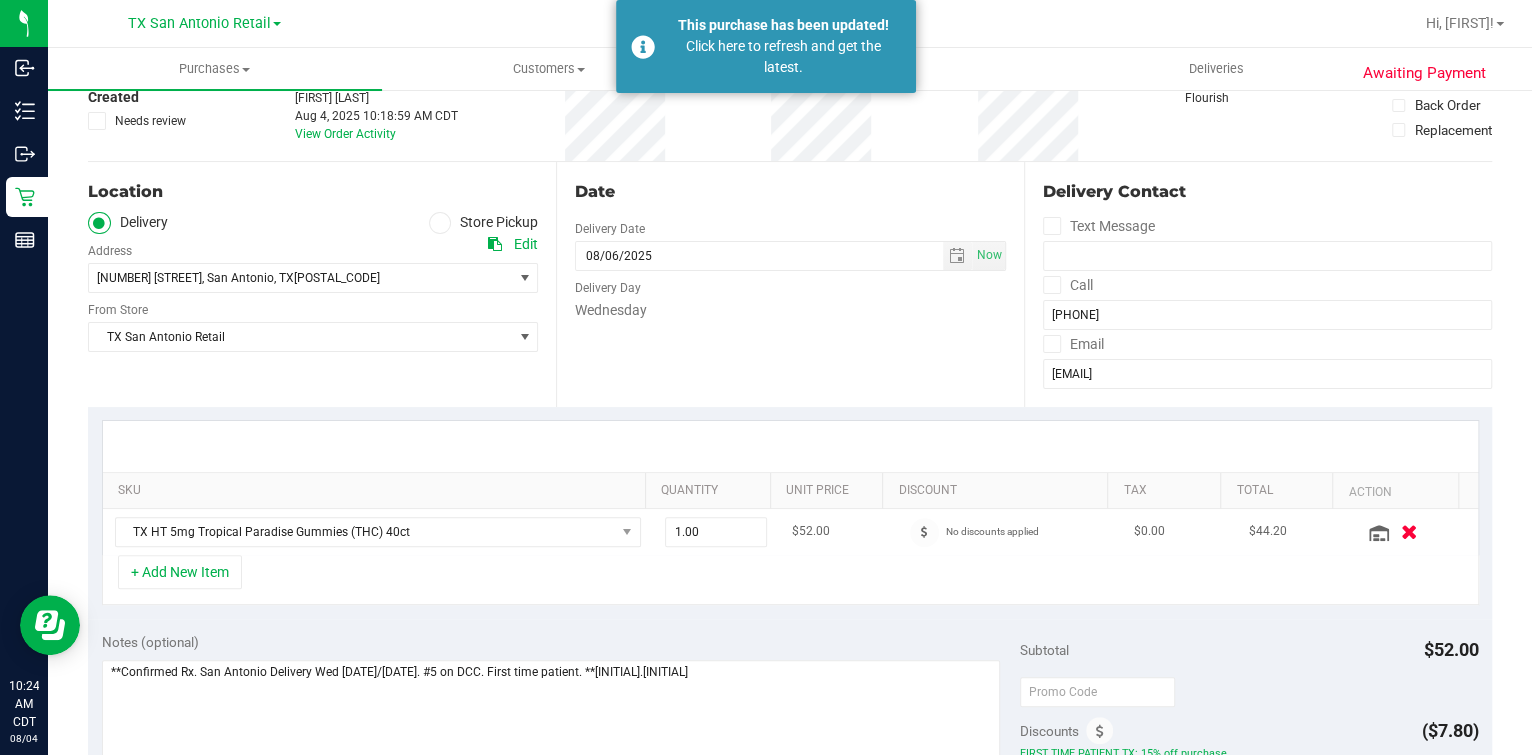 click at bounding box center [1408, 531] 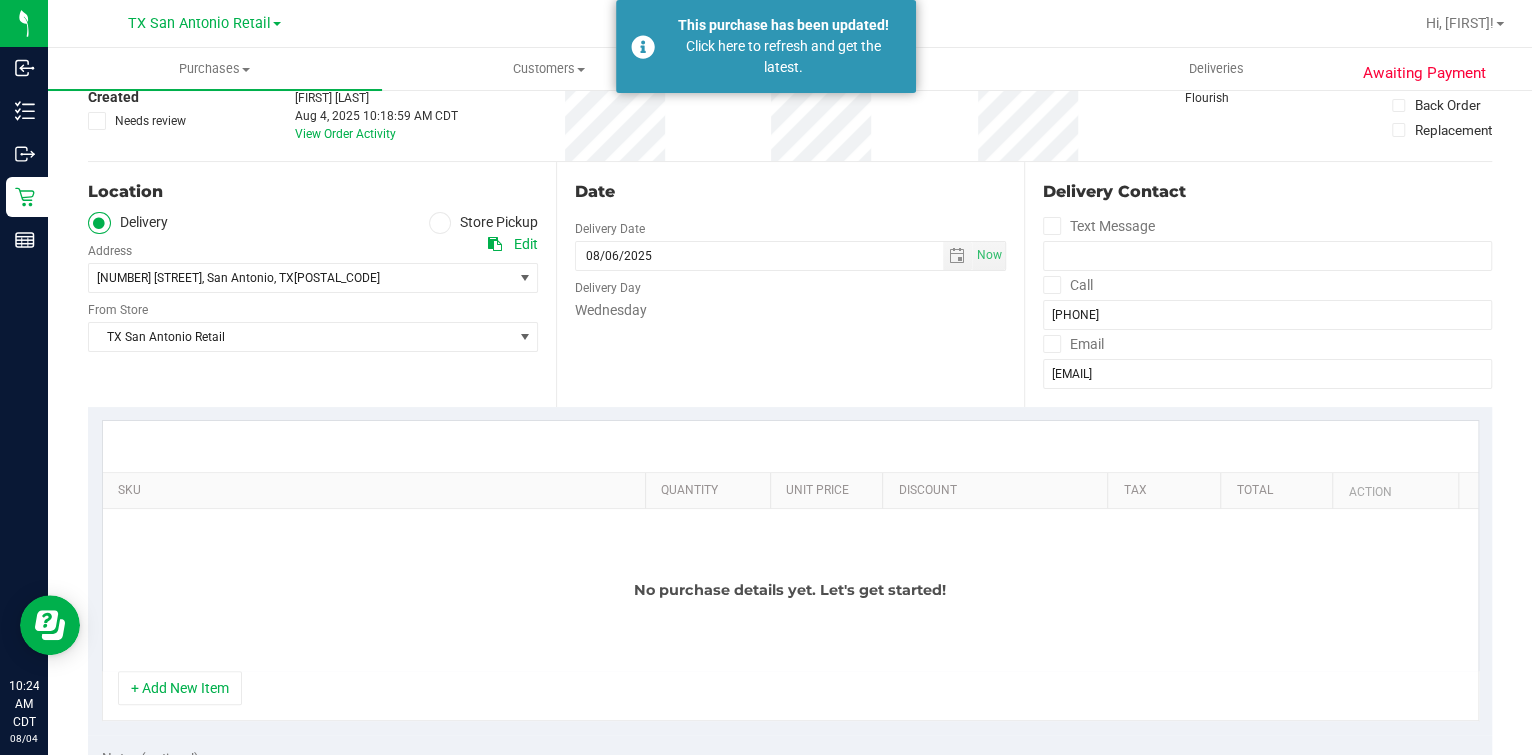 click on "Date
Delivery Date
08/06/2025
Now
08/06/2025 07:00 AM
Now
Delivery Day
Wednesday" at bounding box center [790, 284] 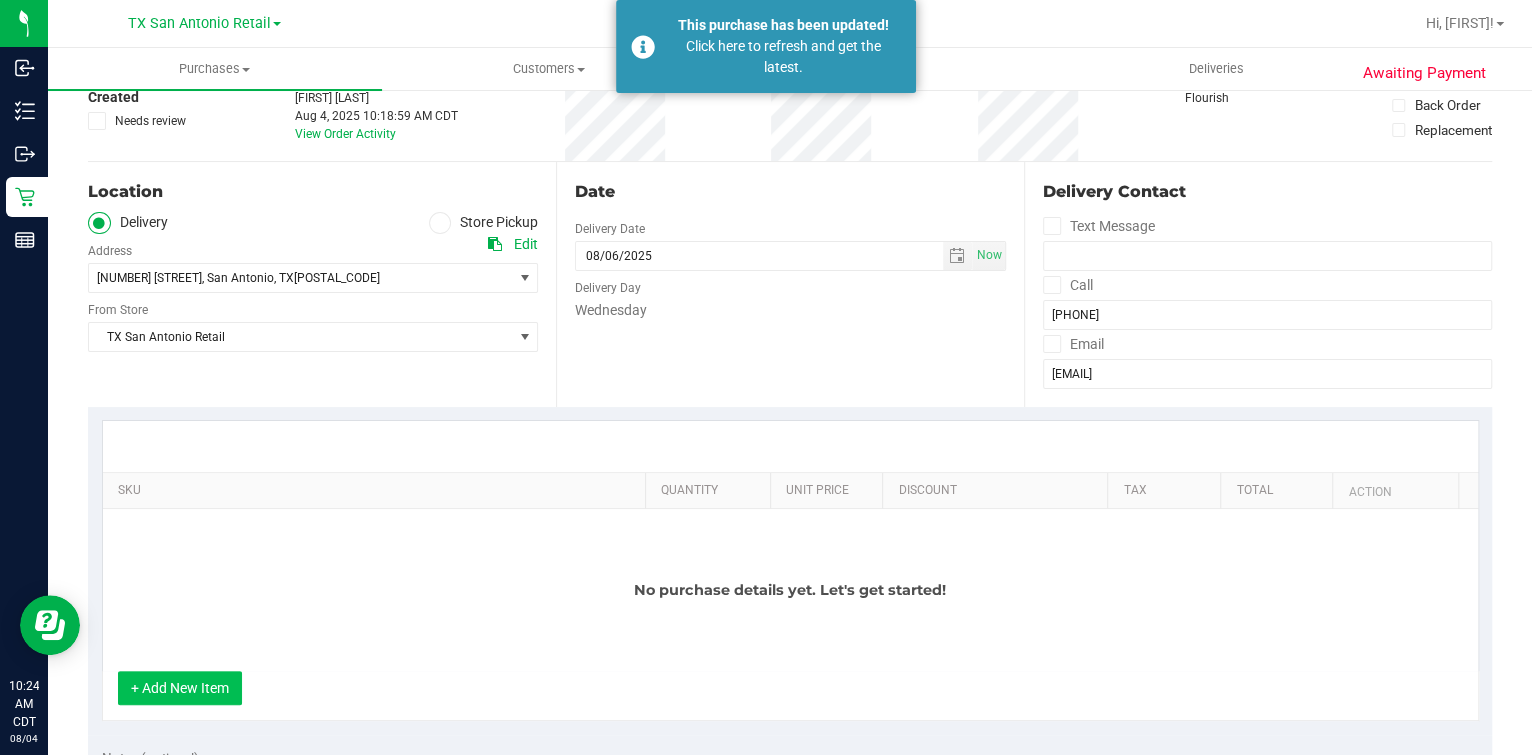 click on "+ Add New Item" at bounding box center [180, 688] 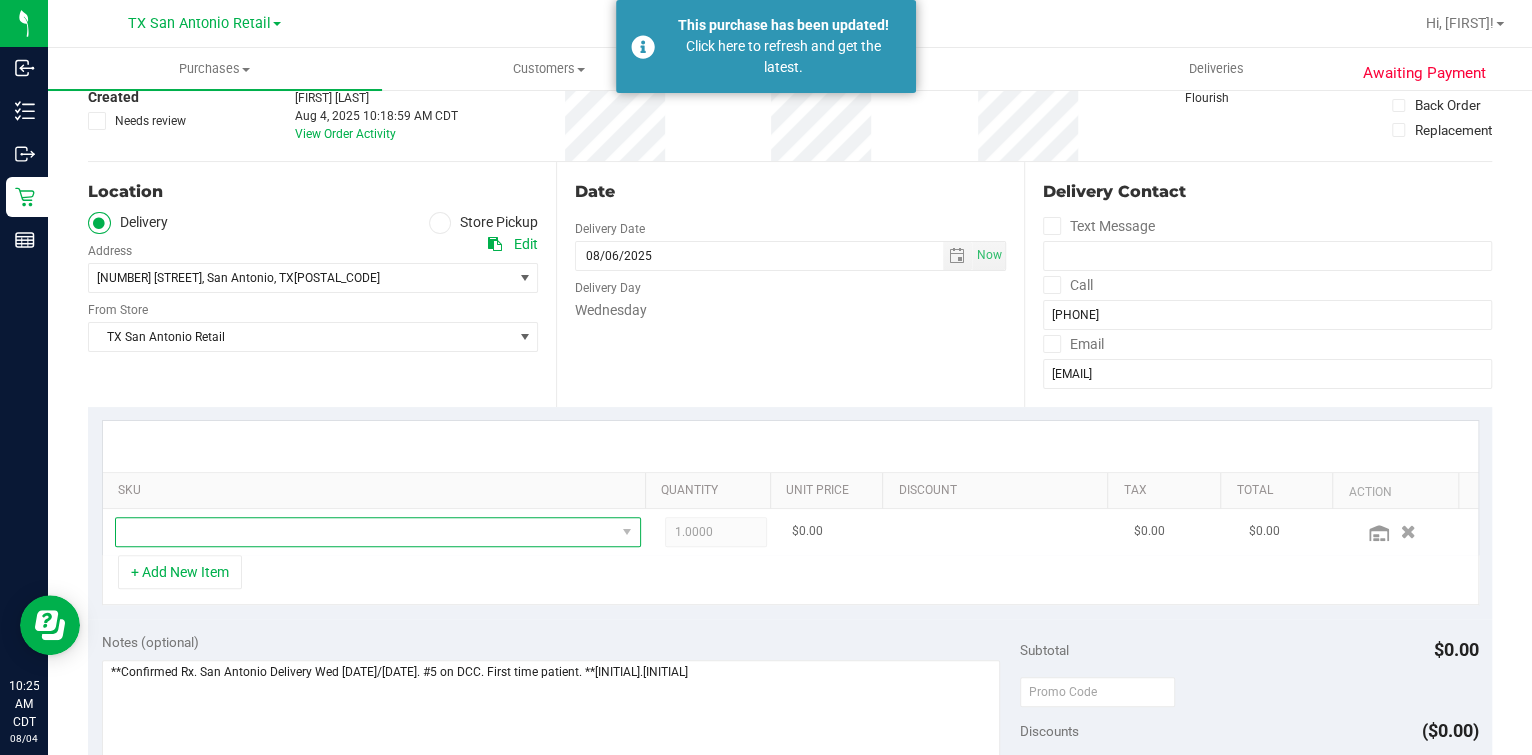 click at bounding box center (378, 532) 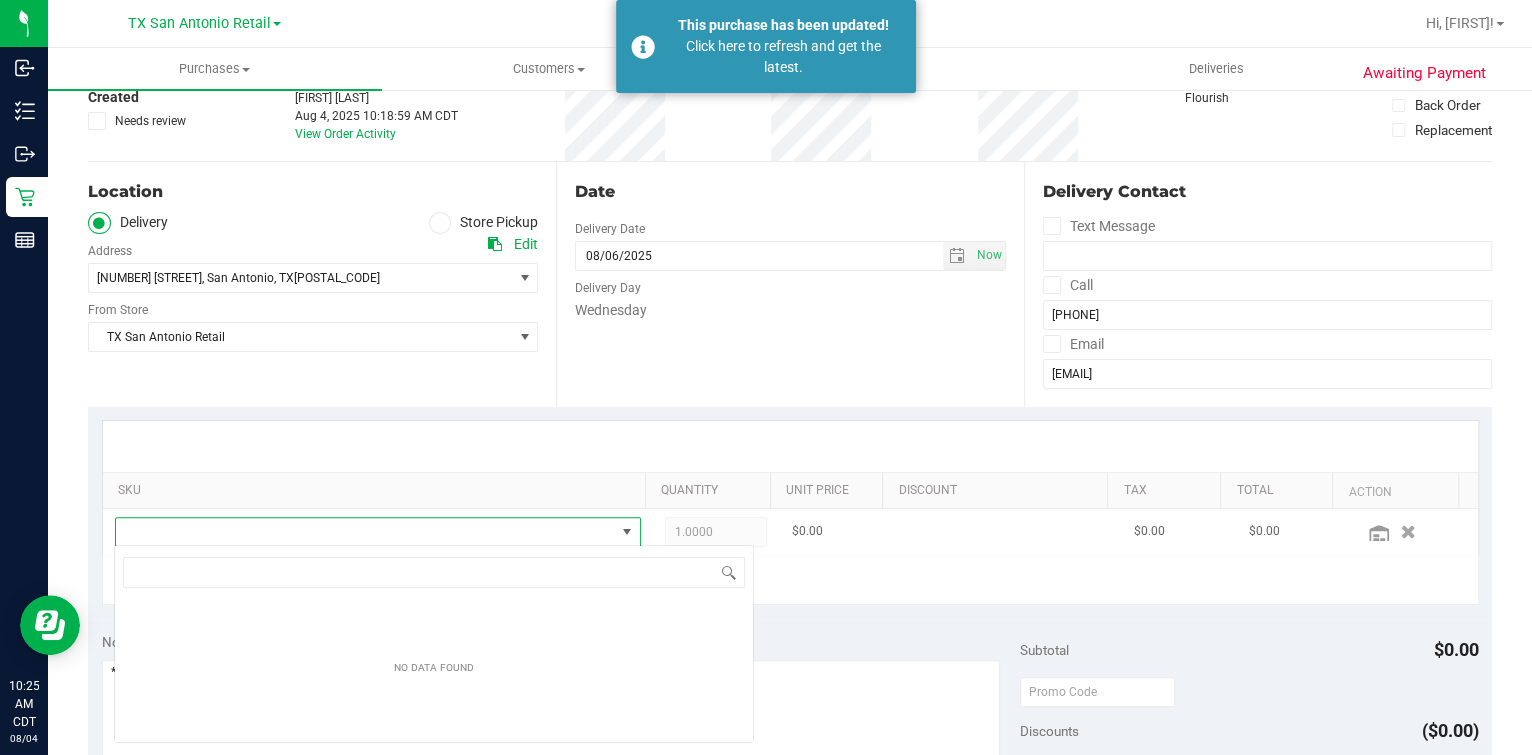 scroll, scrollTop: 99969, scrollLeft: 99489, axis: both 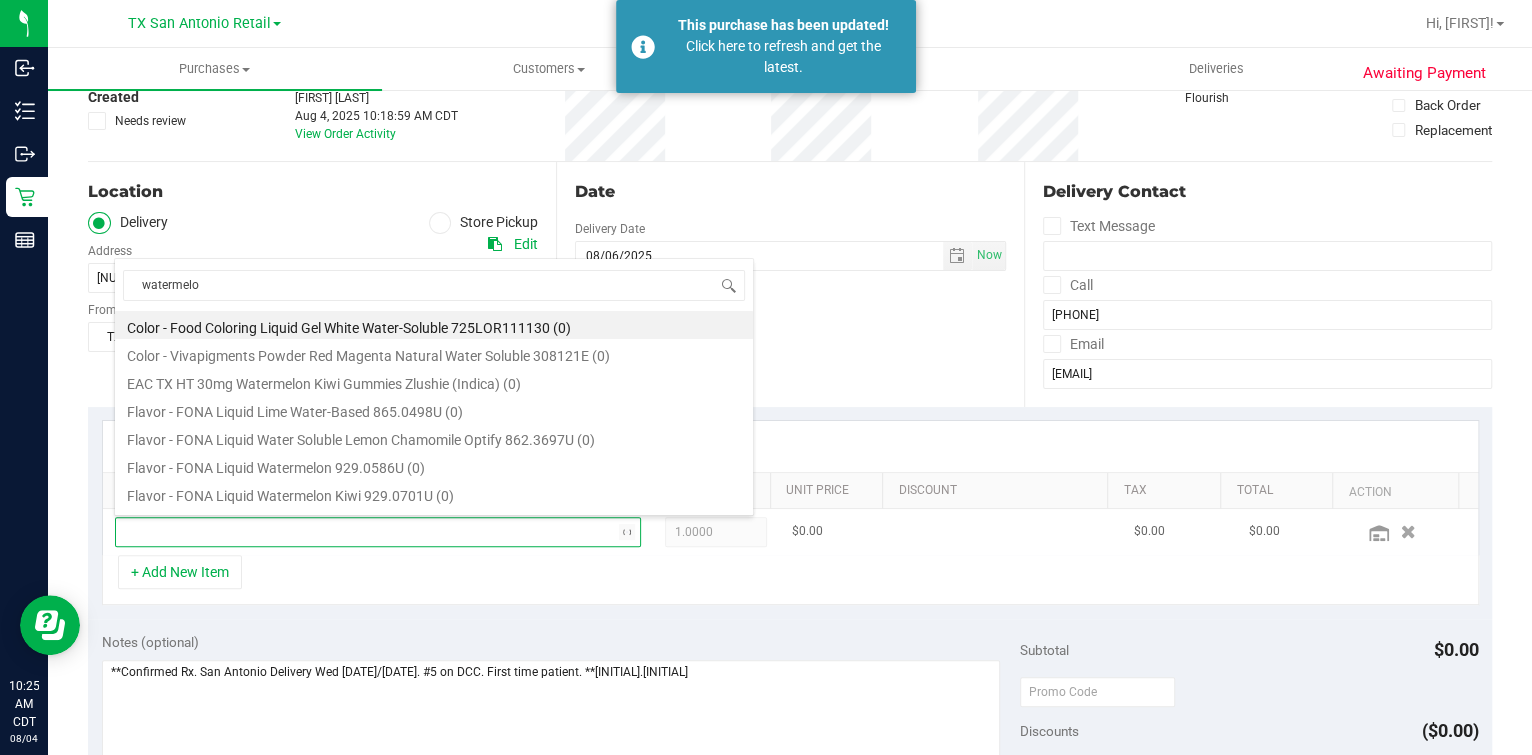 type on "watermelon" 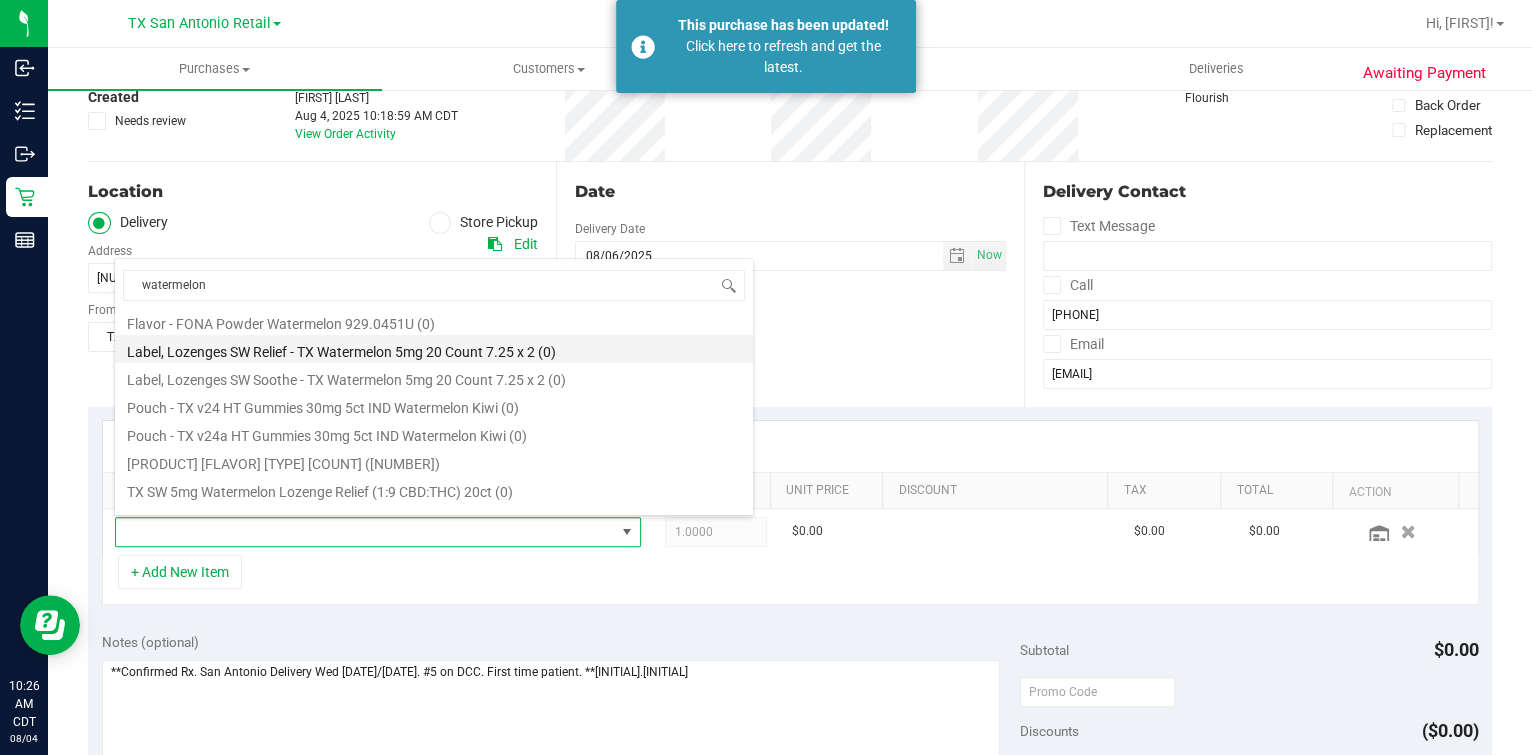 scroll, scrollTop: 124, scrollLeft: 0, axis: vertical 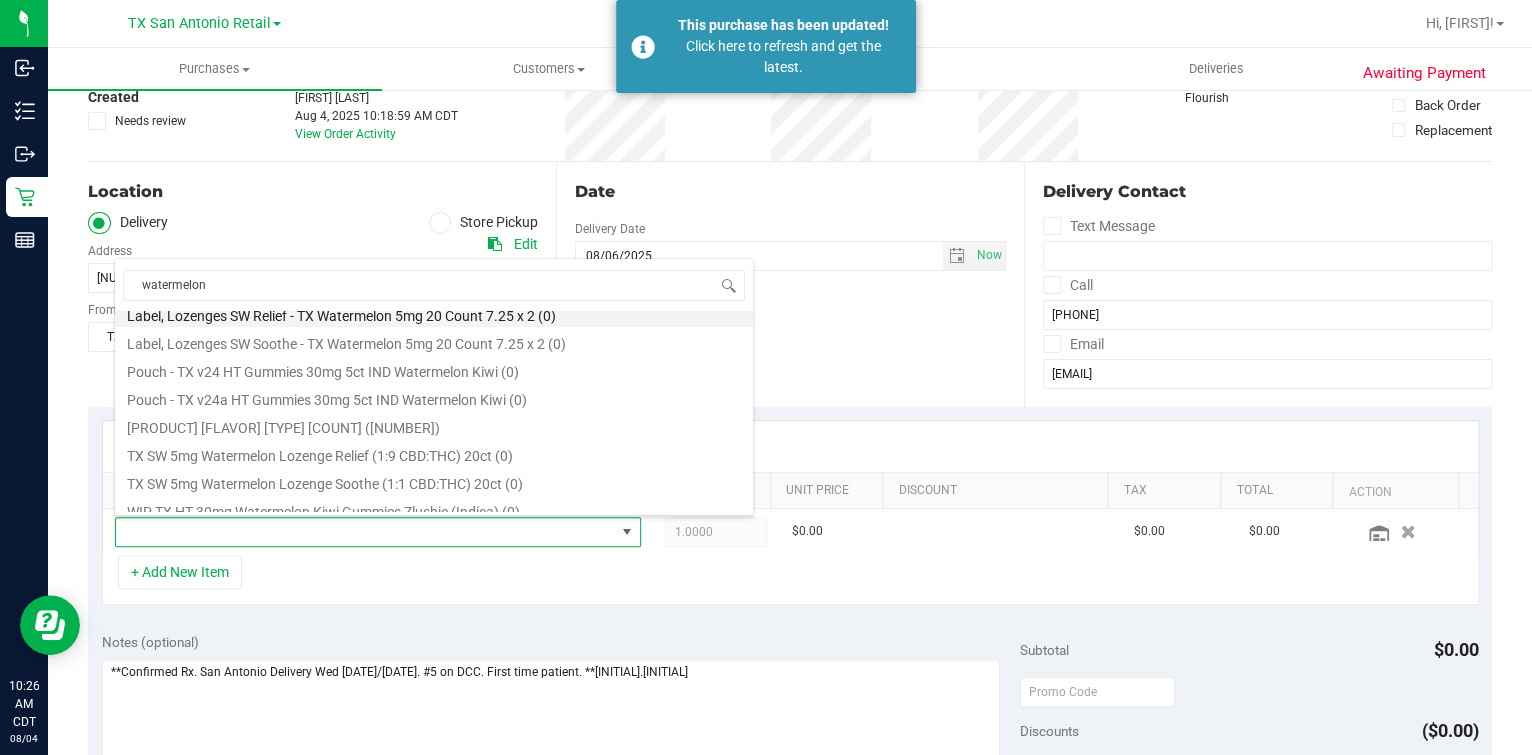 click on "TX HT 30mg Watermelon Kiwi Gummies Zlushie (Indica) 5ct (49)" at bounding box center (434, 425) 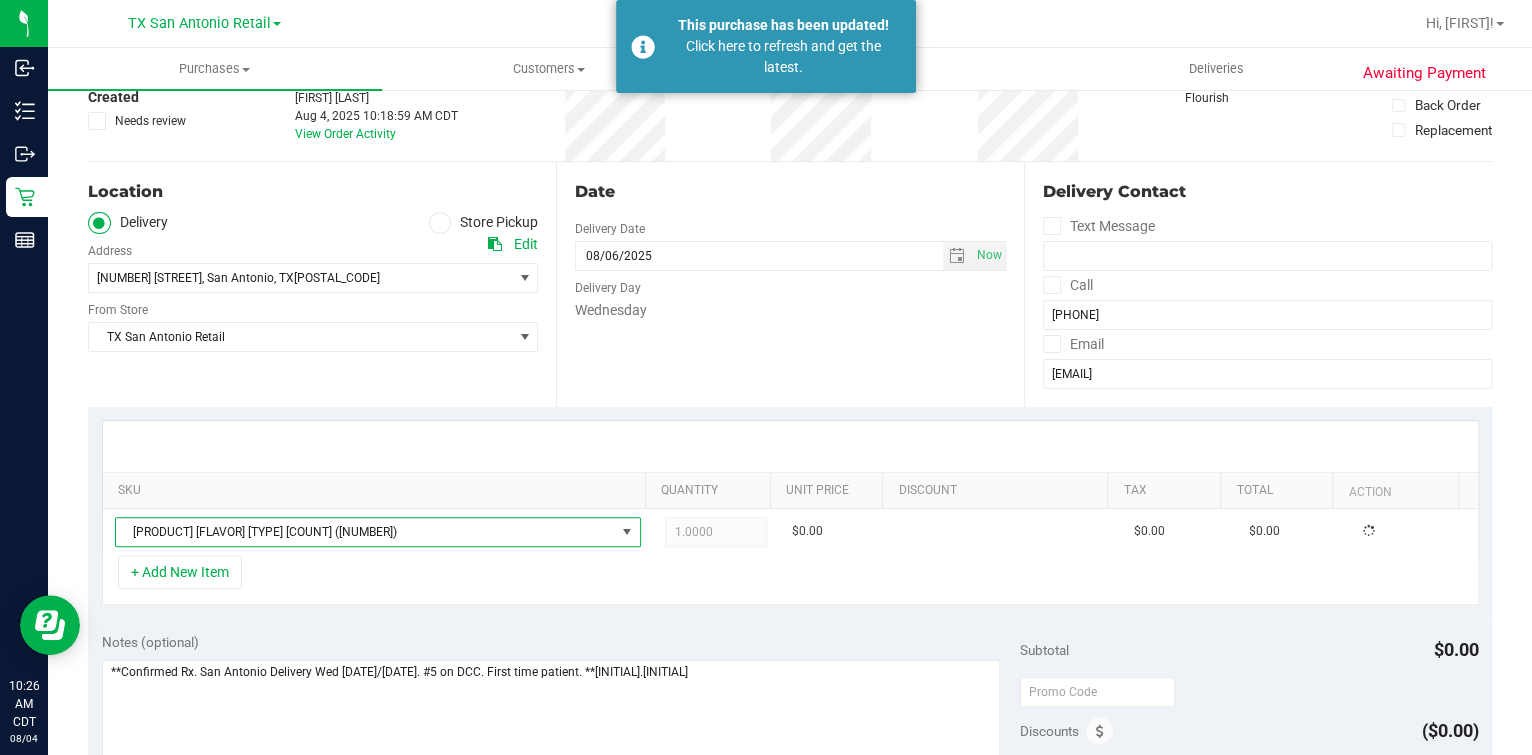 click at bounding box center (790, 446) 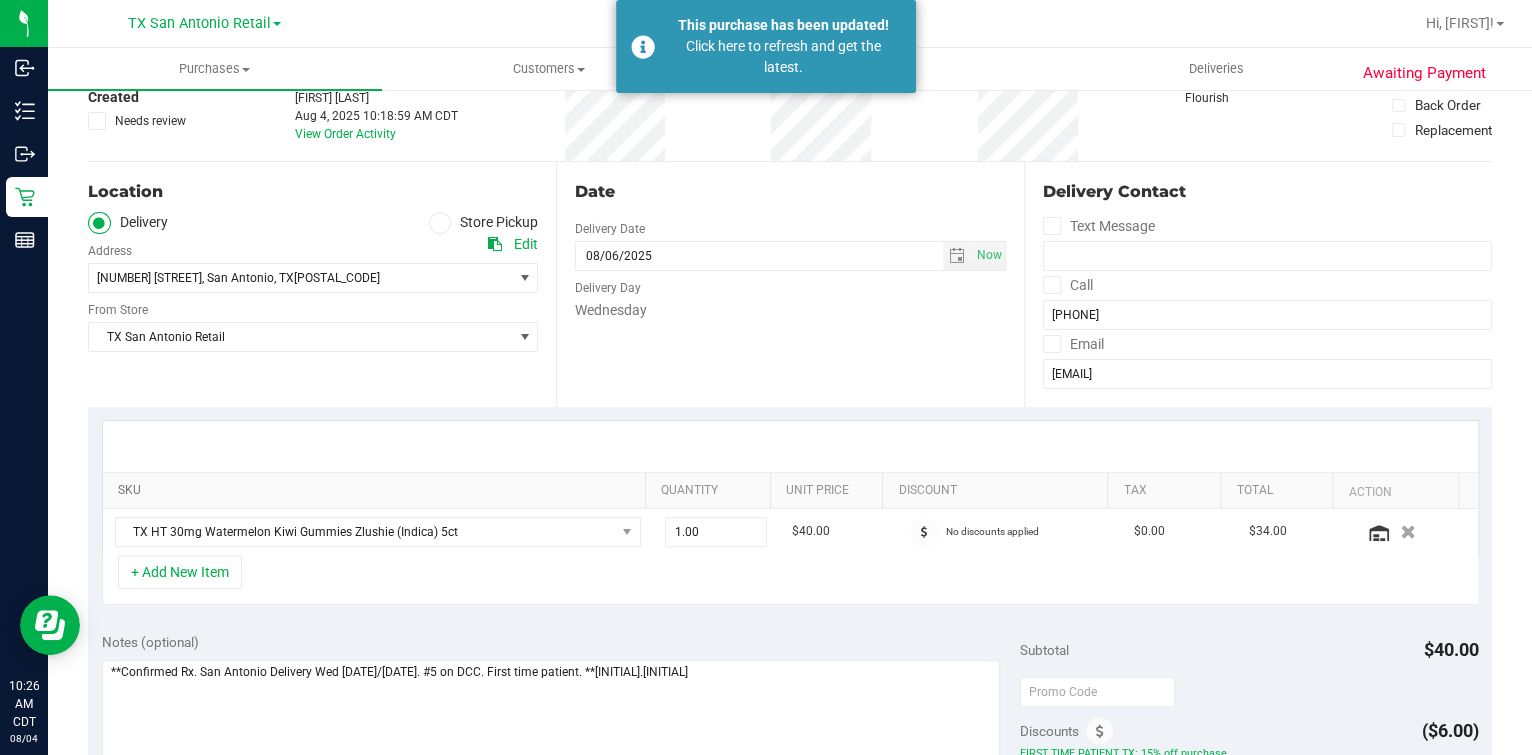 click on "SKU" at bounding box center [377, 491] 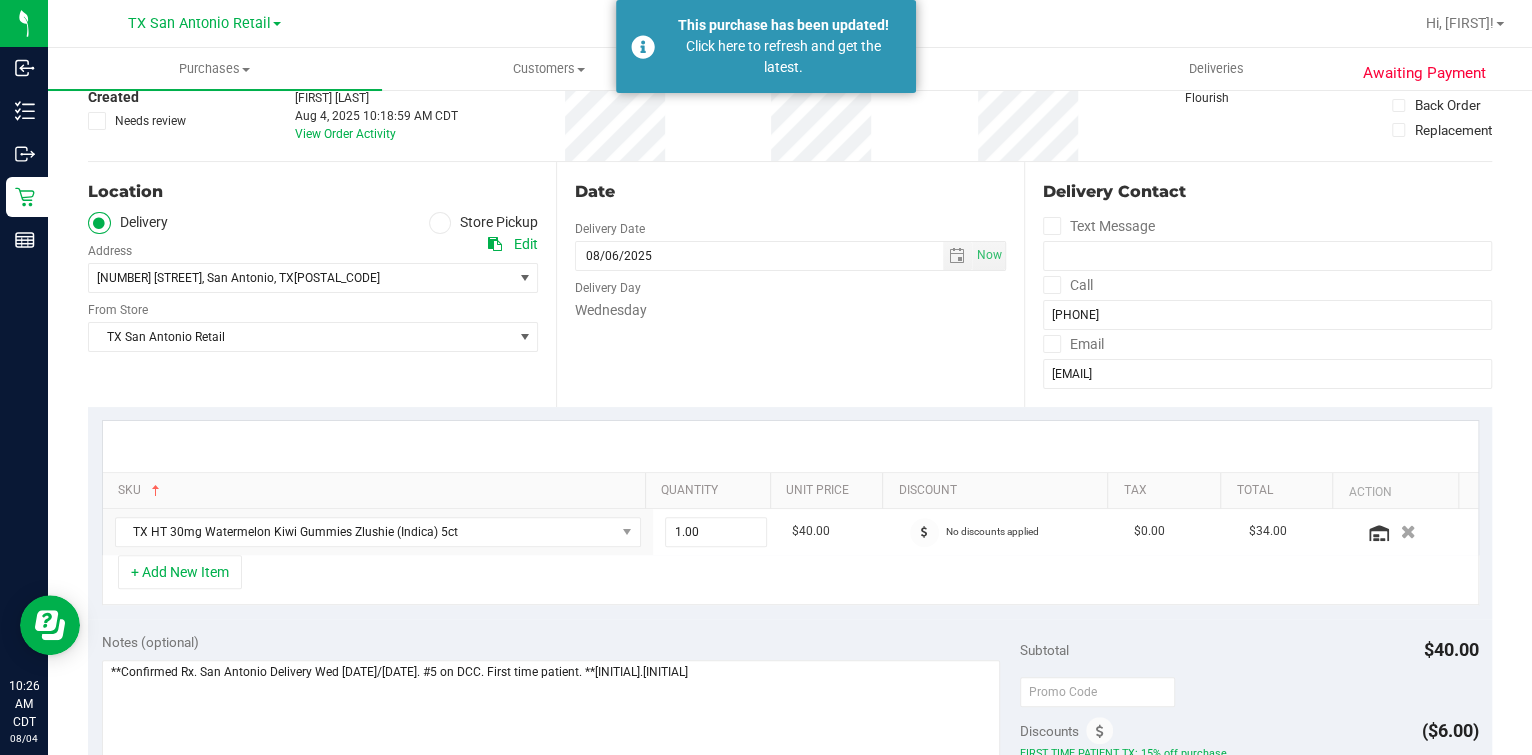 click on "+ Add New Item" at bounding box center (790, 580) 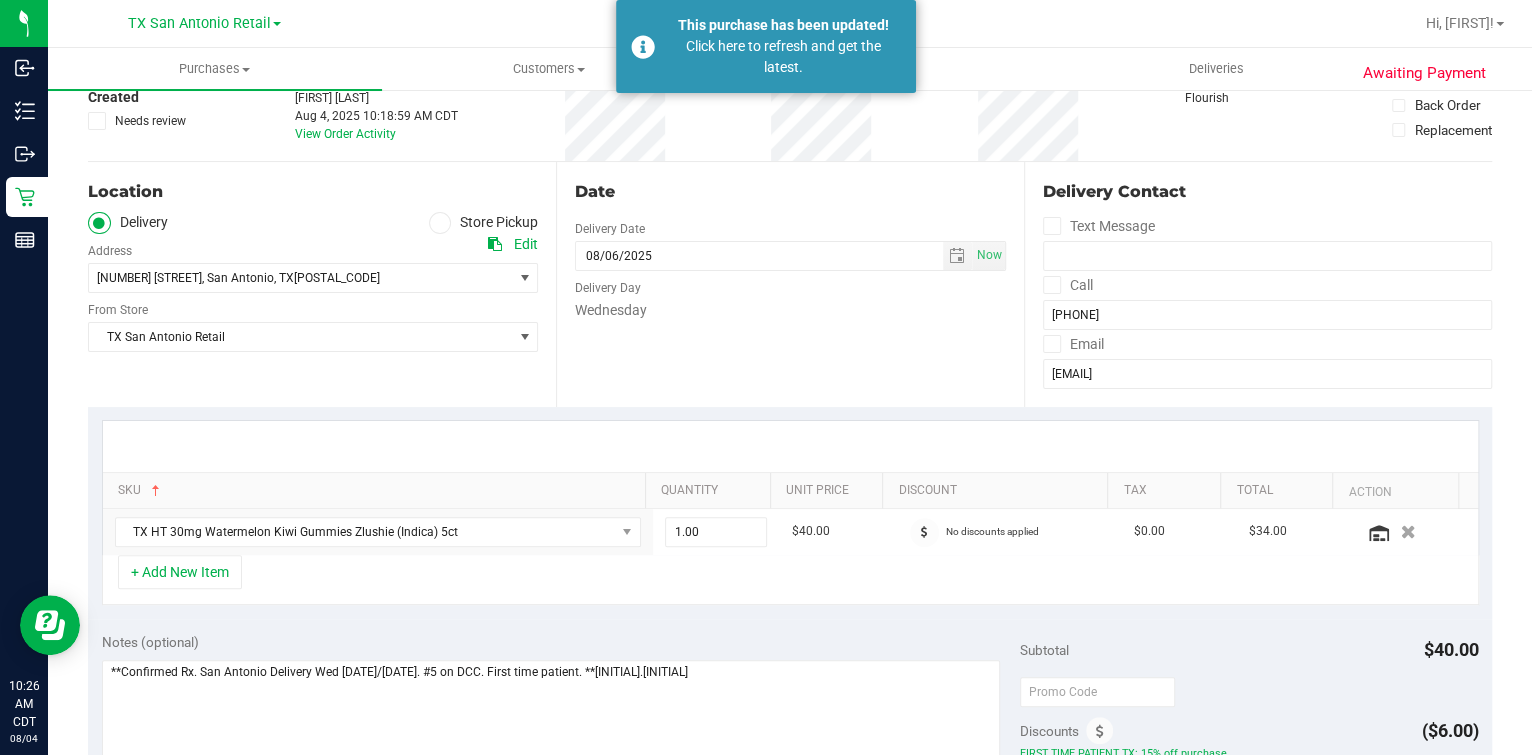 click on "SKU" at bounding box center [374, 491] 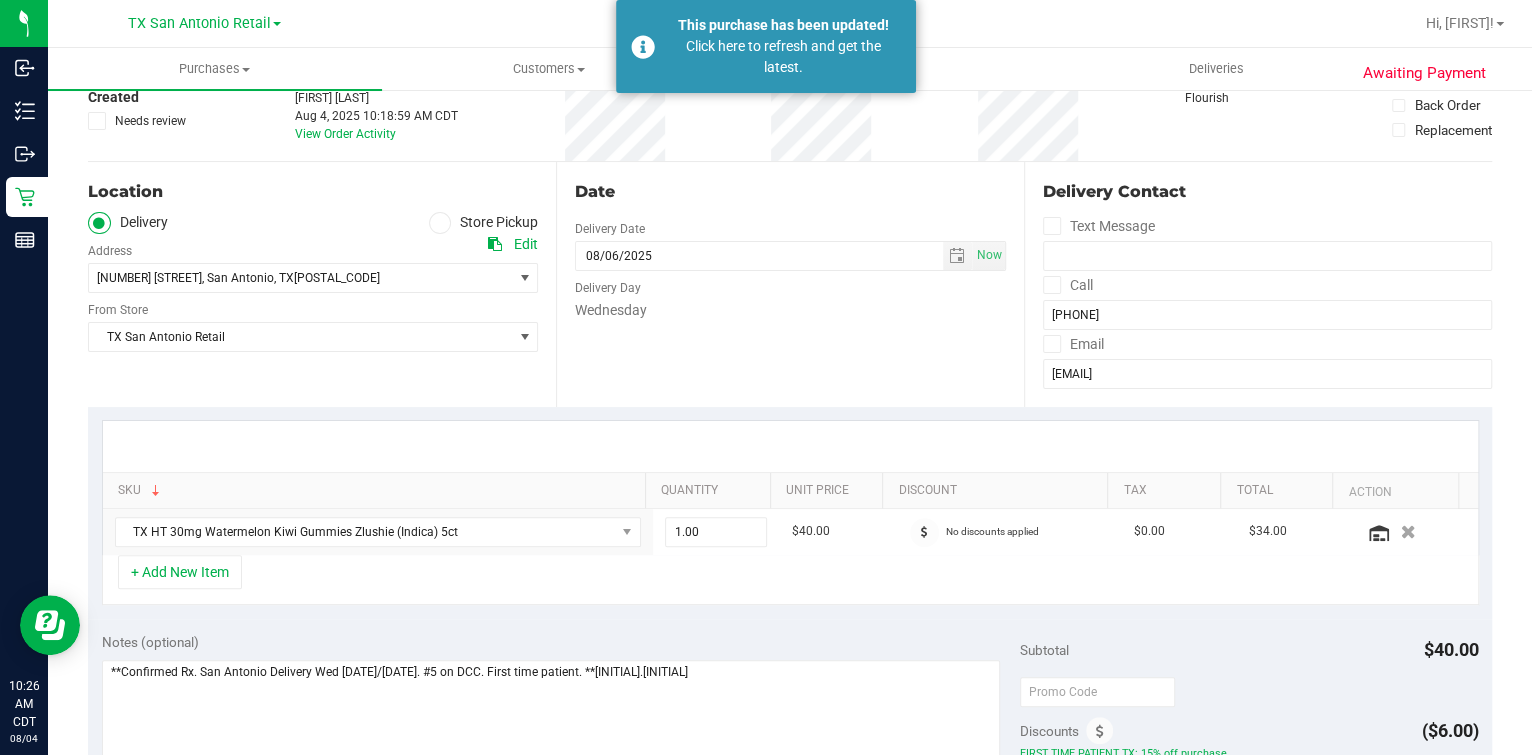 click on "SKU" at bounding box center (374, 491) 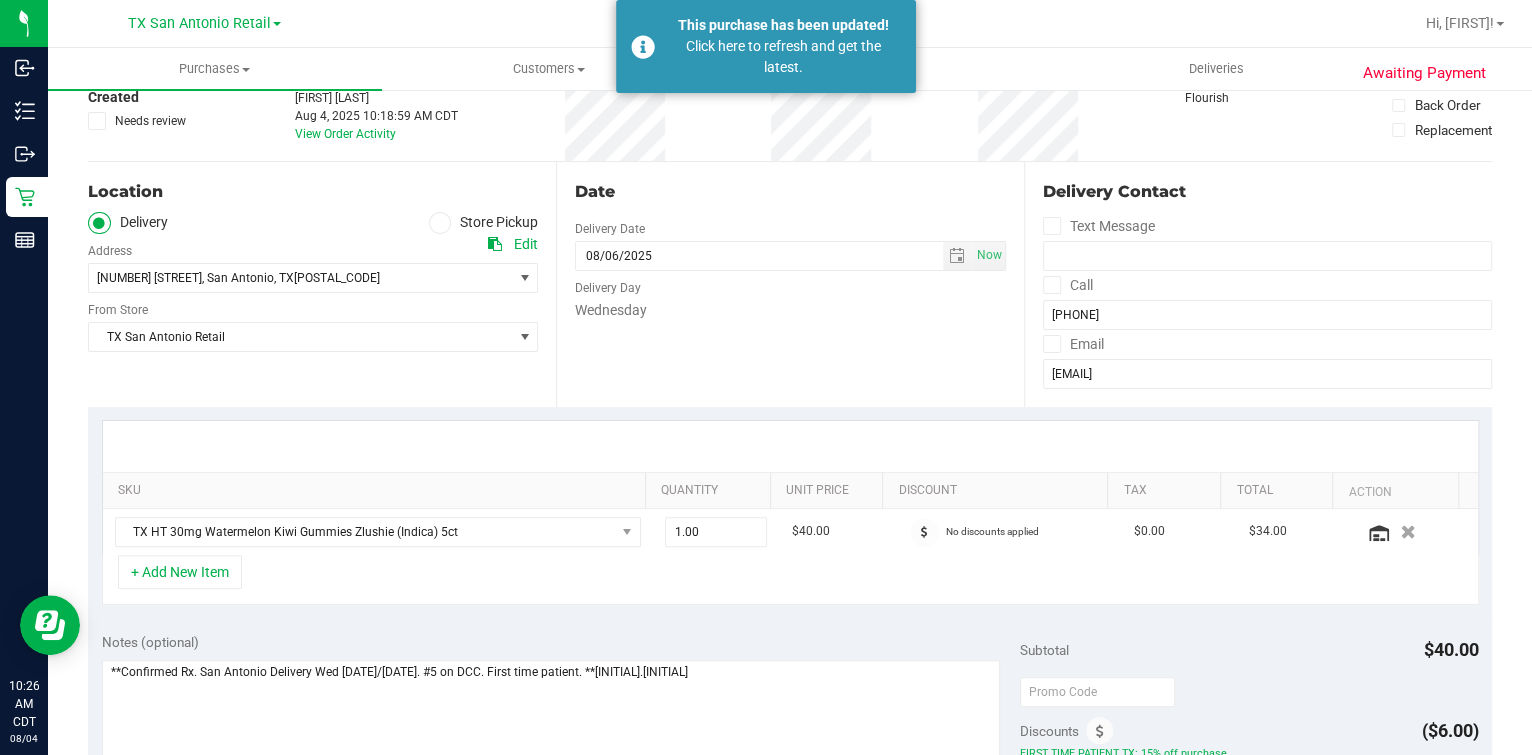 click on "SKU" at bounding box center (374, 491) 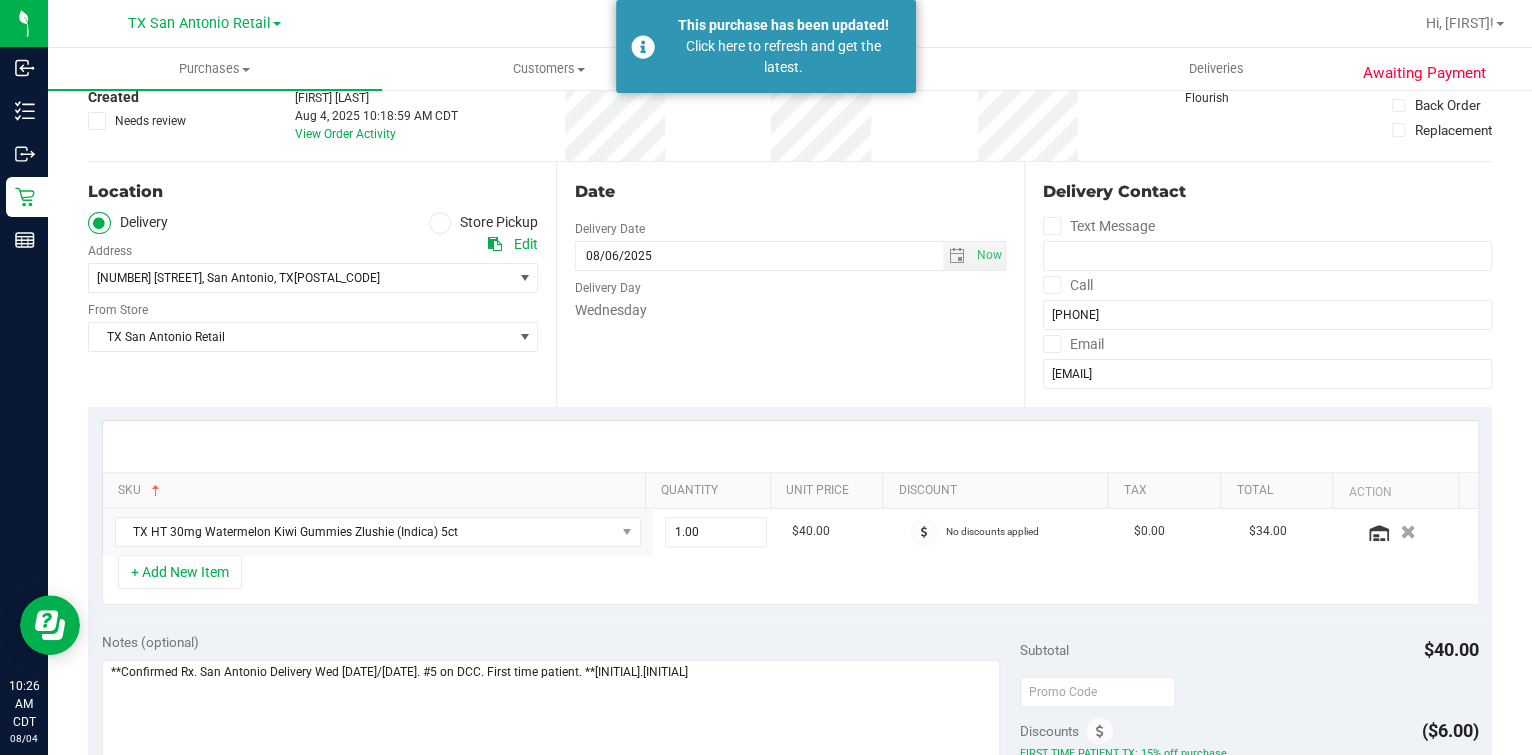 click on "SKU" at bounding box center [374, 491] 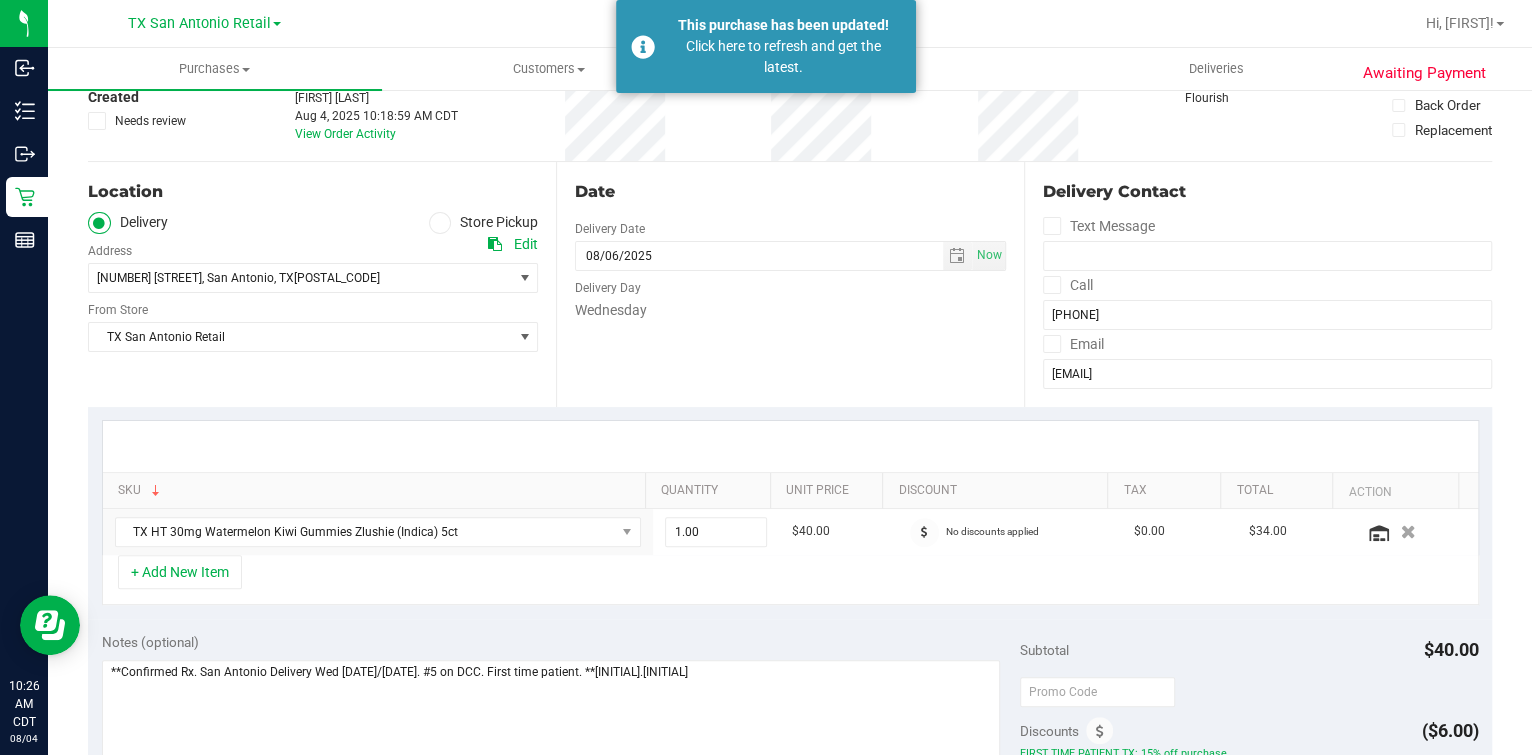 drag, startPoint x: 346, startPoint y: 582, endPoint x: 367, endPoint y: 557, distance: 32.649654 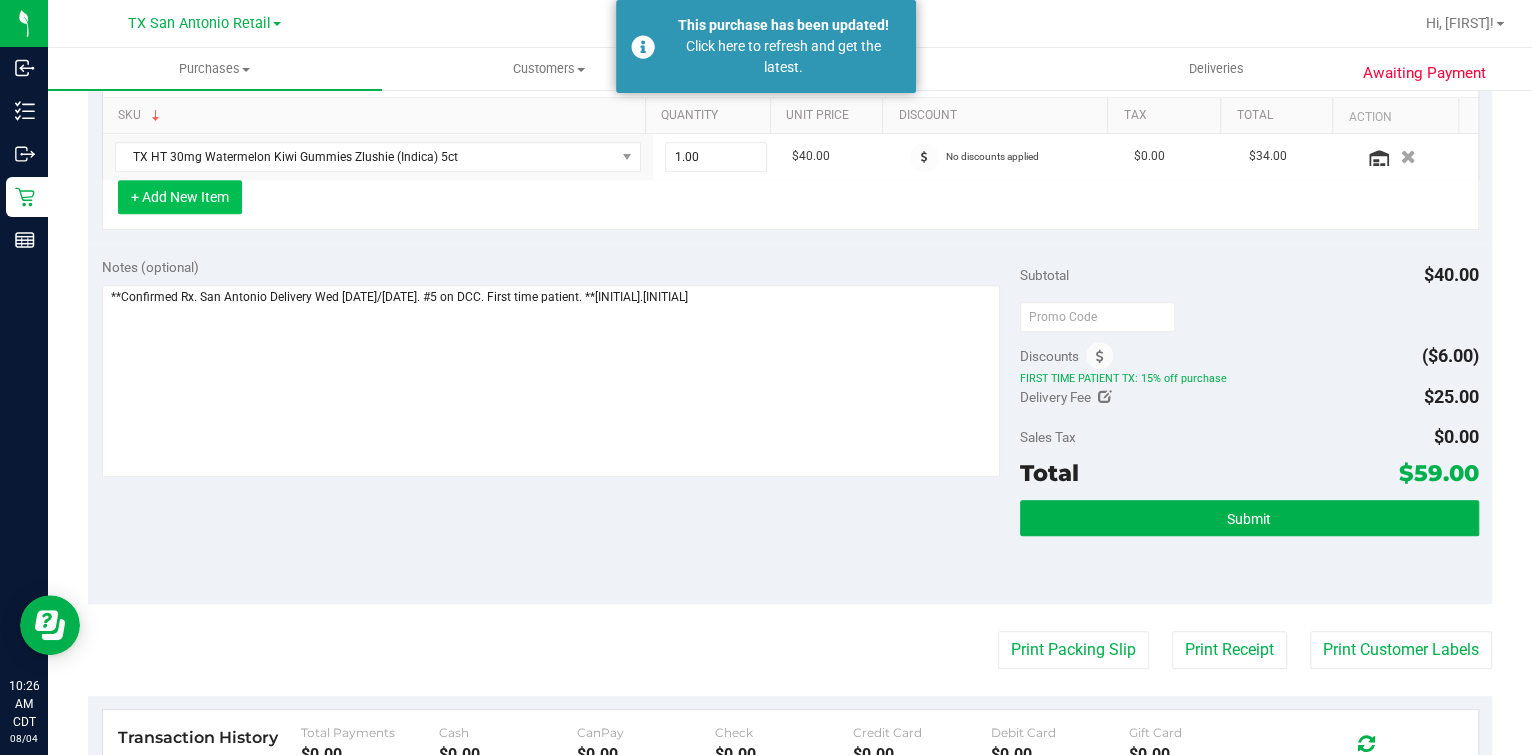 click on "+ Add New Item" at bounding box center (180, 197) 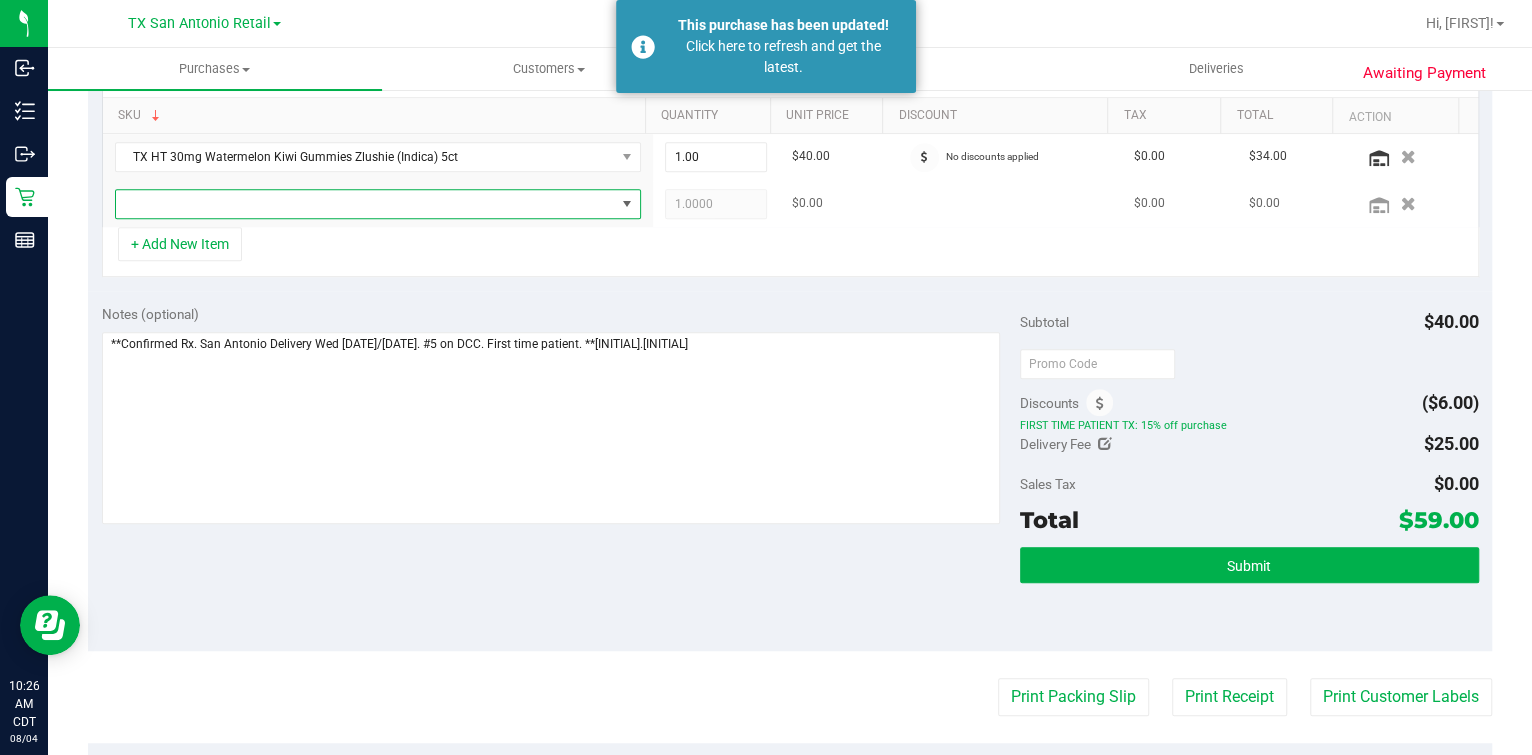 click at bounding box center (365, 204) 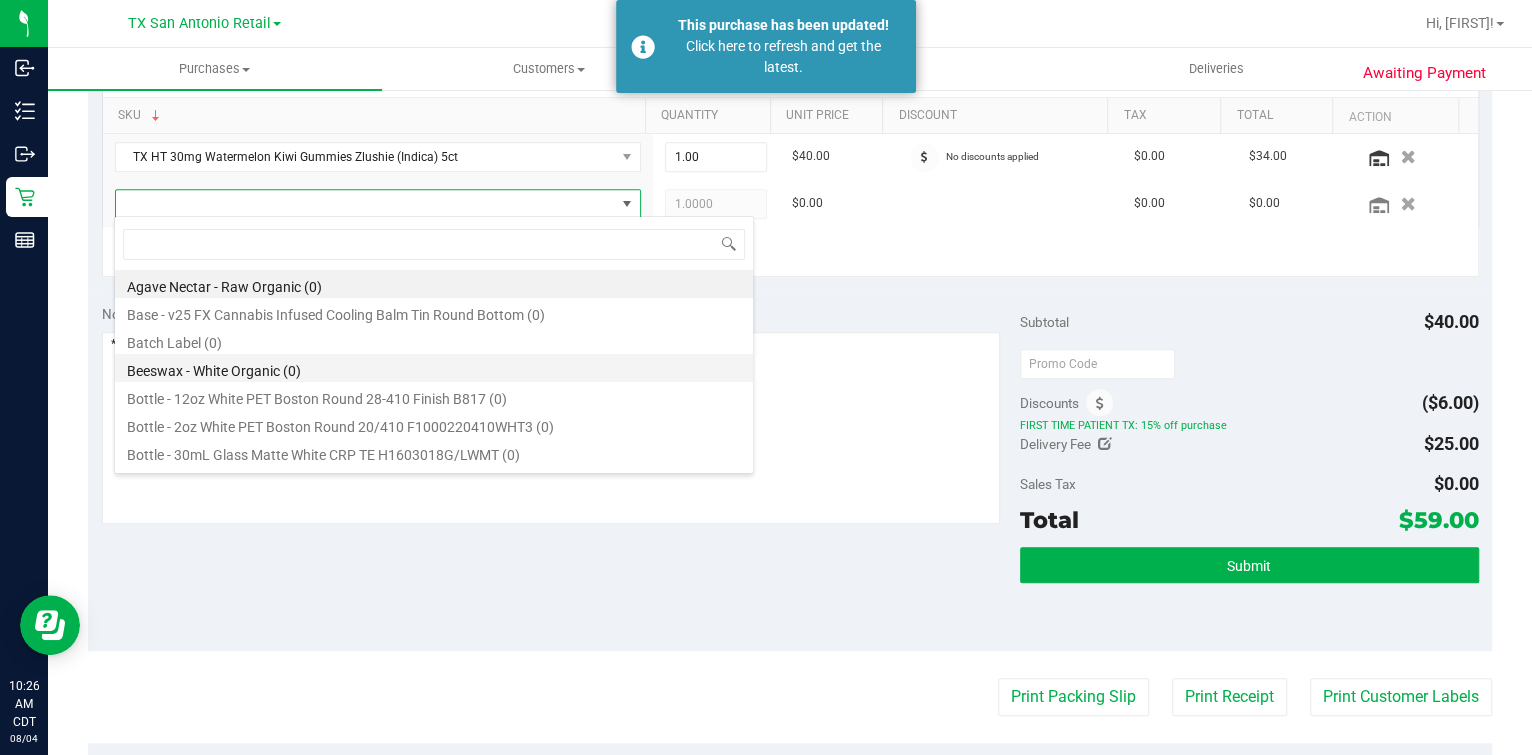 scroll, scrollTop: 99969, scrollLeft: 99489, axis: both 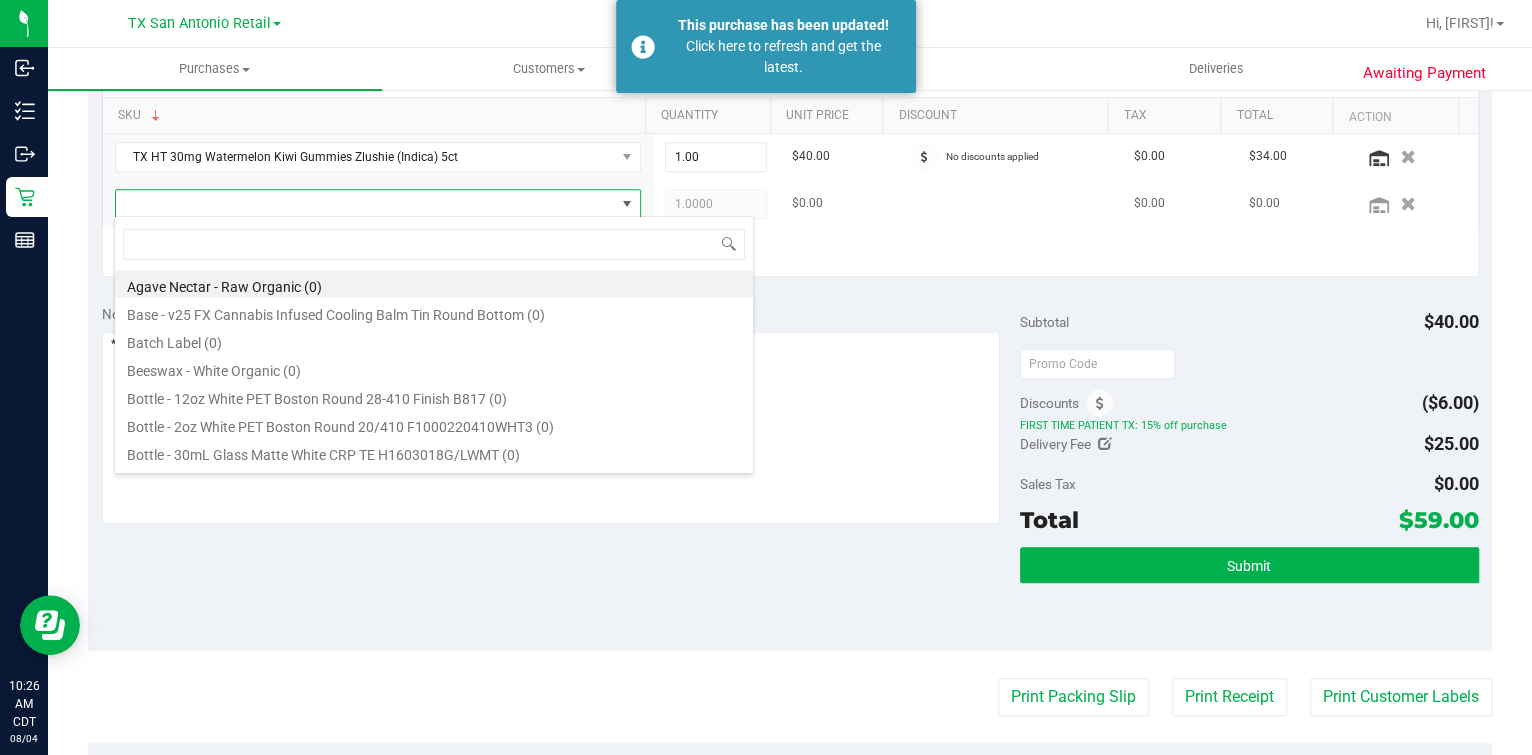 click at bounding box center (365, 204) 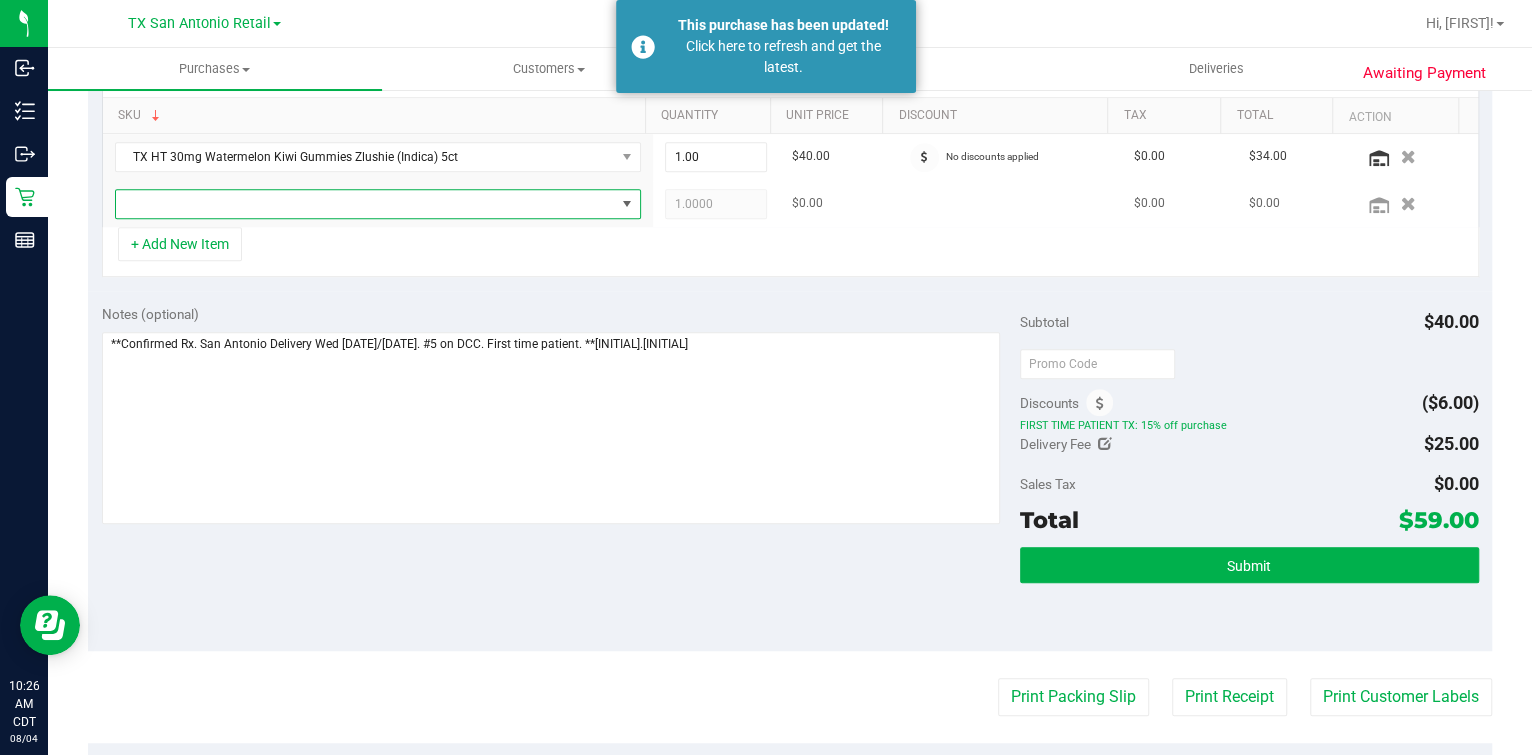 click at bounding box center (365, 204) 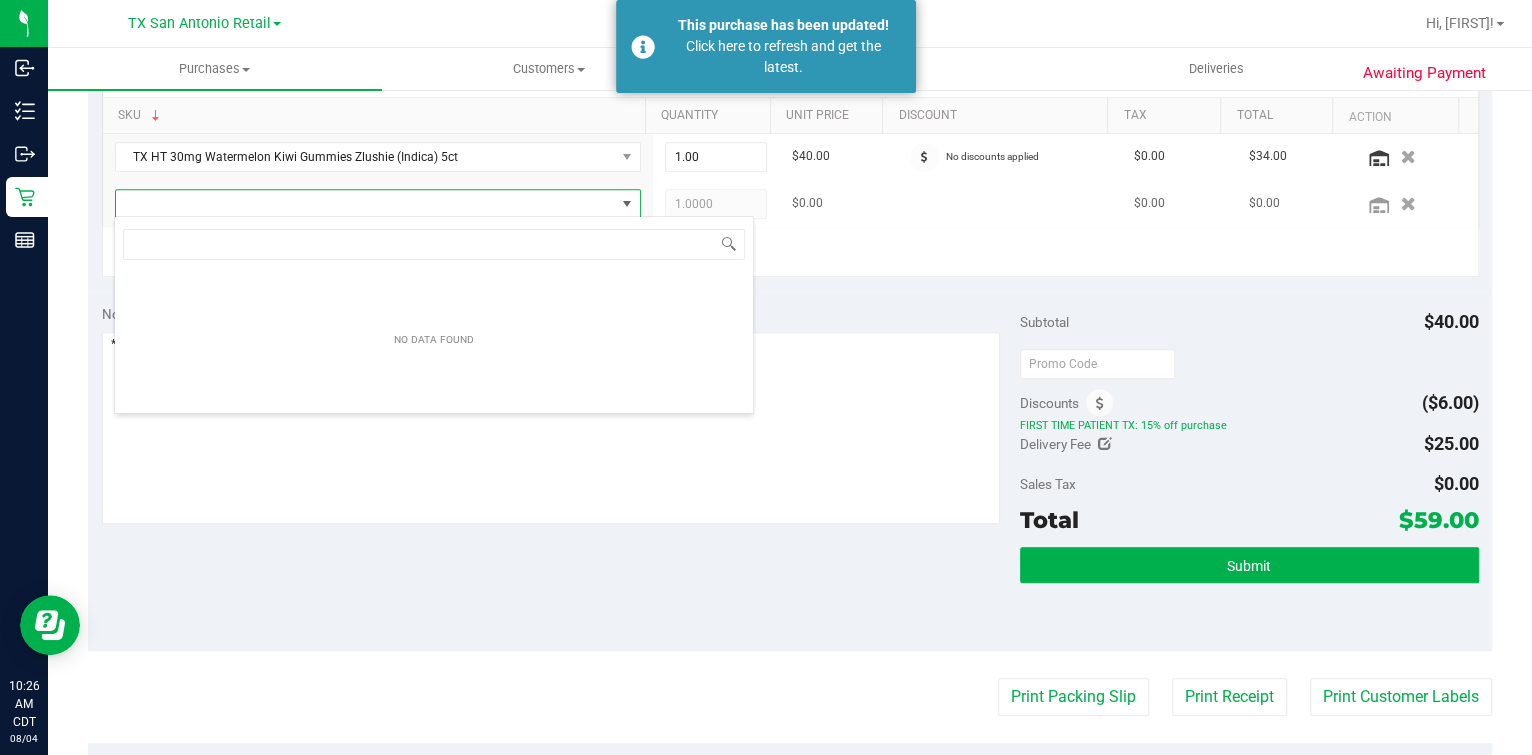 scroll, scrollTop: 99969, scrollLeft: 99489, axis: both 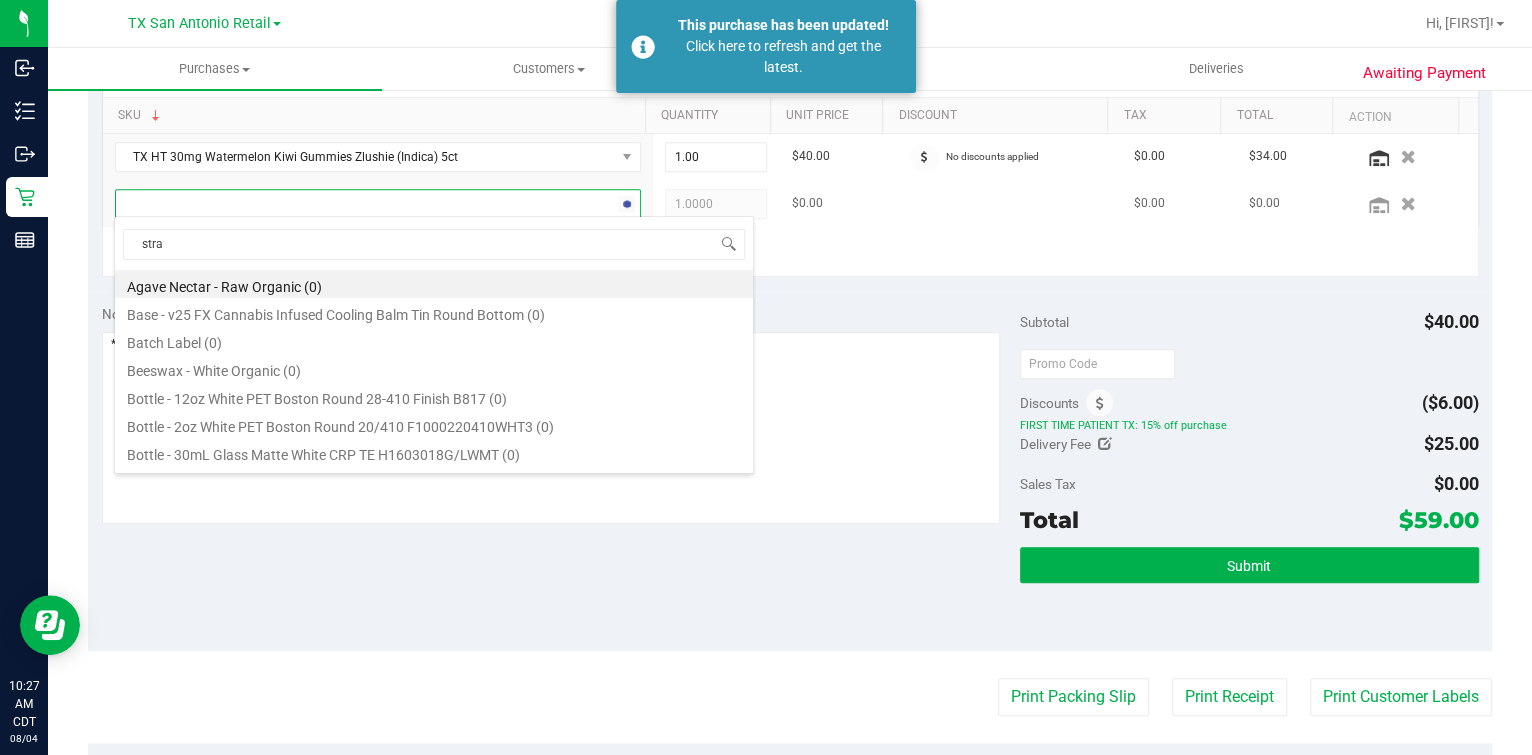 type on "straw" 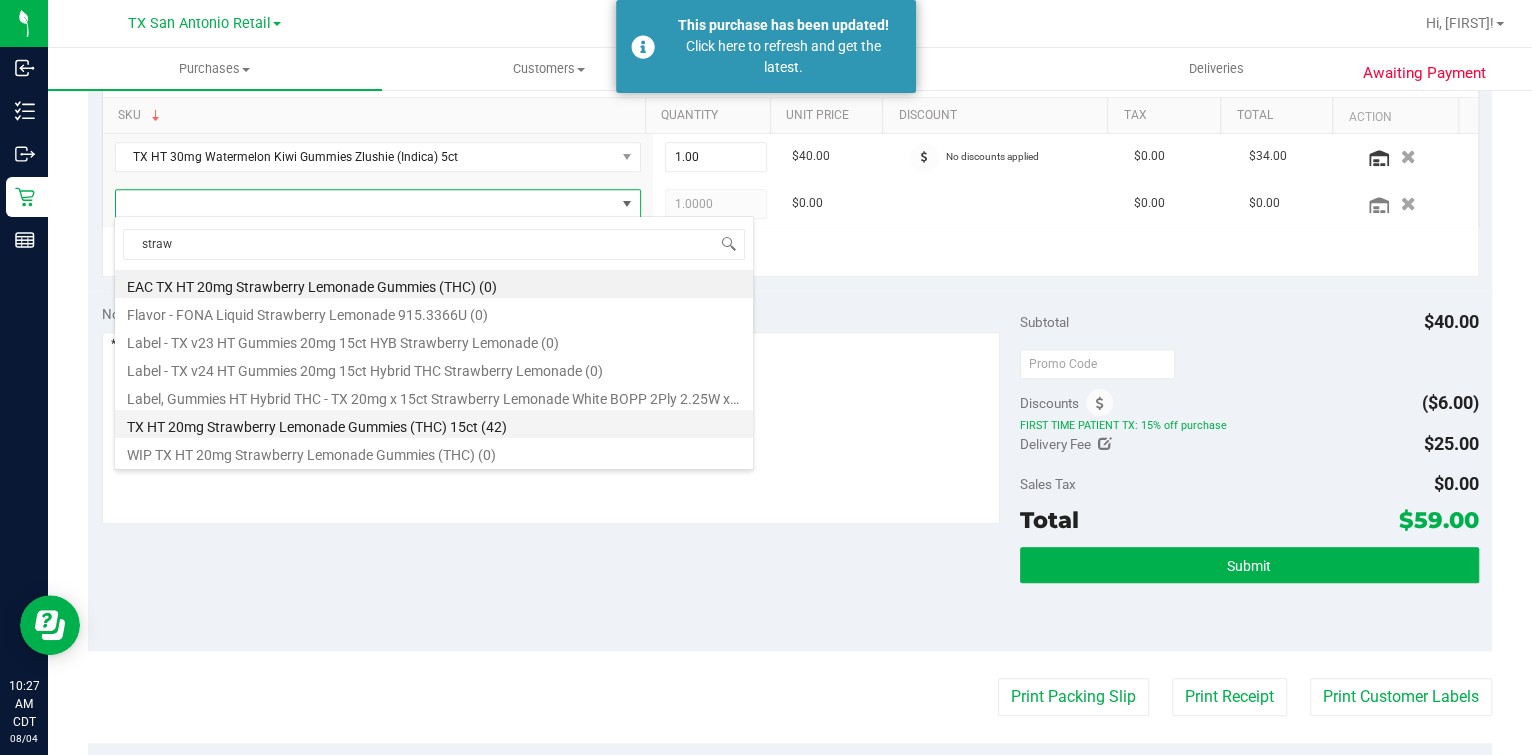 click on "TX HT 20mg Strawberry Lemonade Gummies (THC) 15ct (42)" at bounding box center (434, 424) 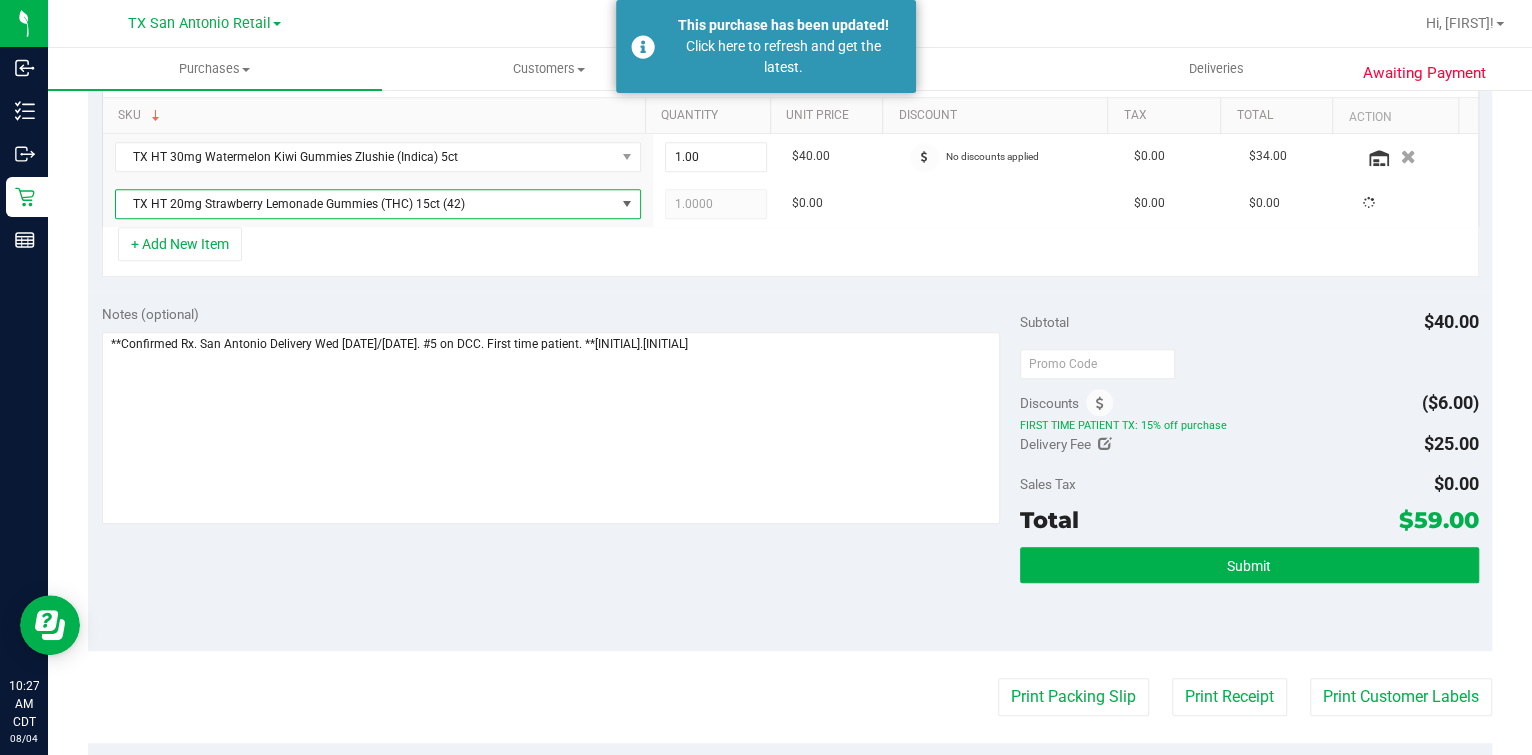 click on "+ Add New Item" at bounding box center [790, 252] 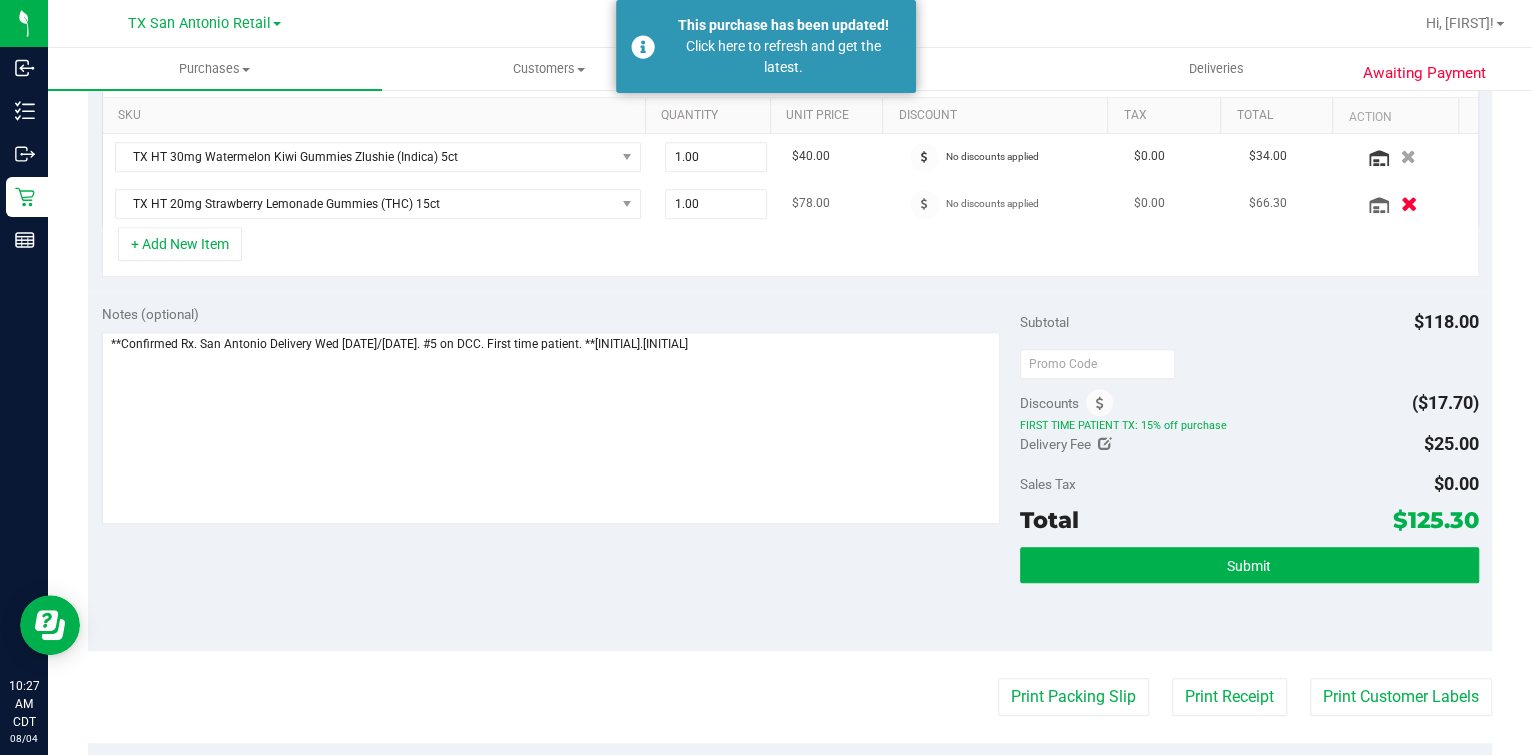 click at bounding box center [1408, 203] 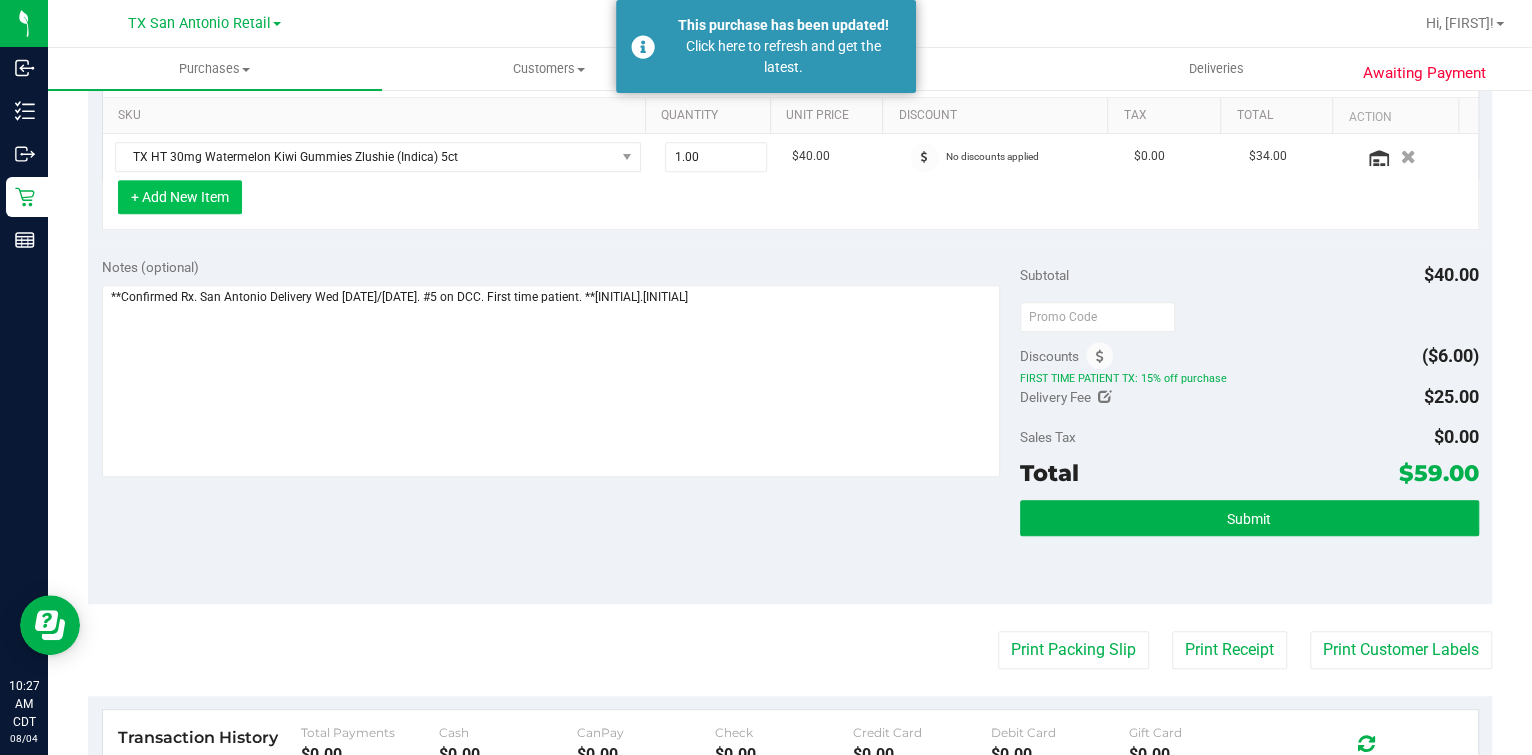 click on "+ Add New Item" at bounding box center [180, 197] 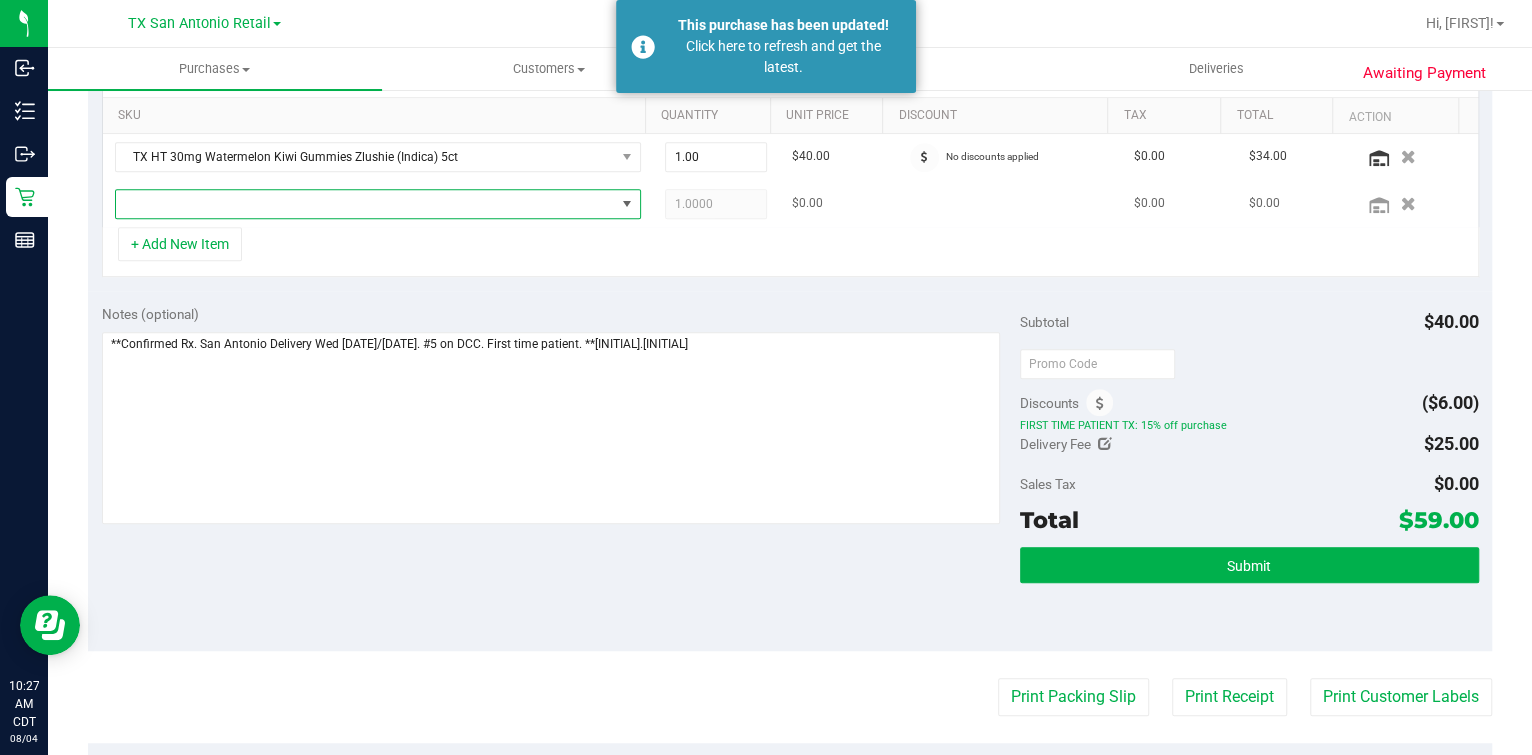click at bounding box center (365, 204) 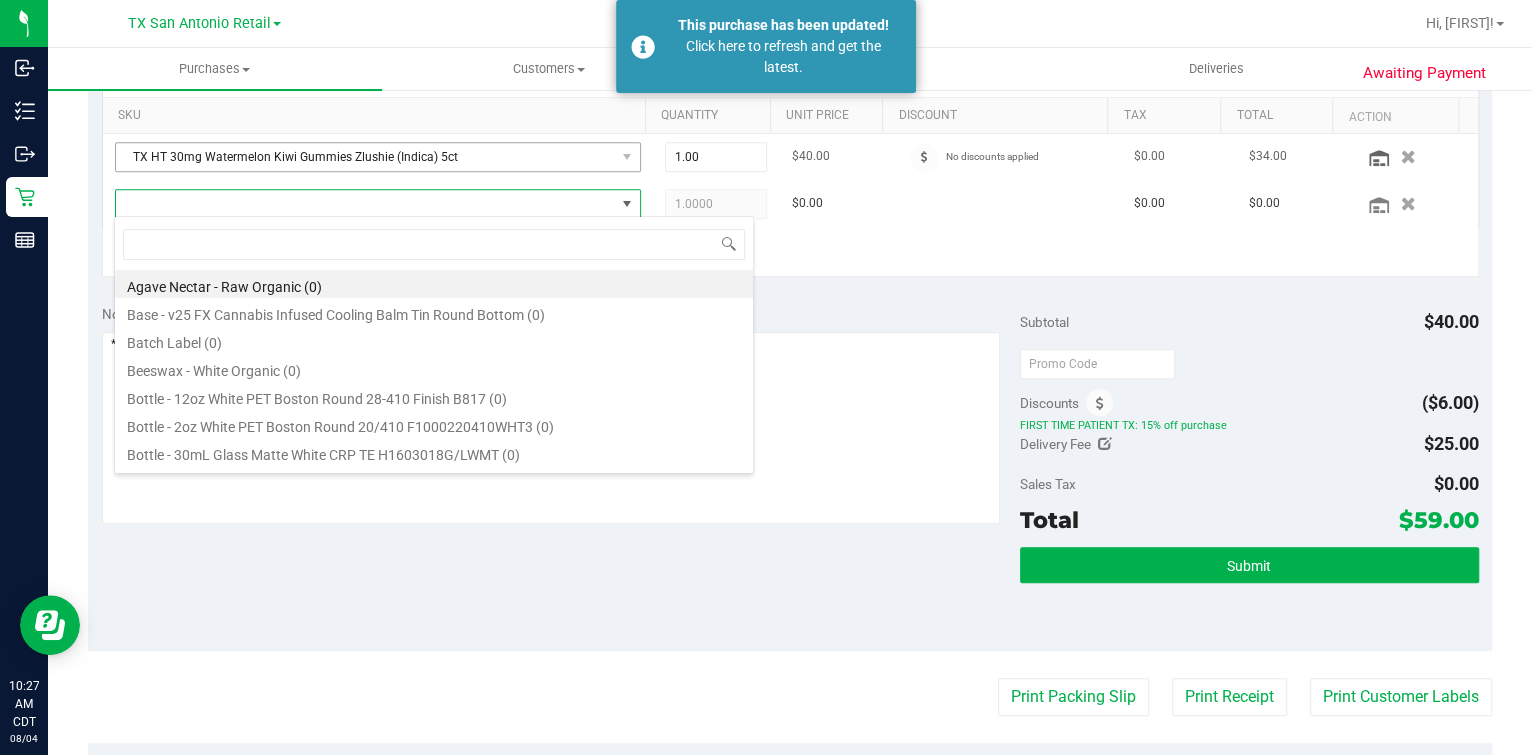 scroll, scrollTop: 99969, scrollLeft: 99489, axis: both 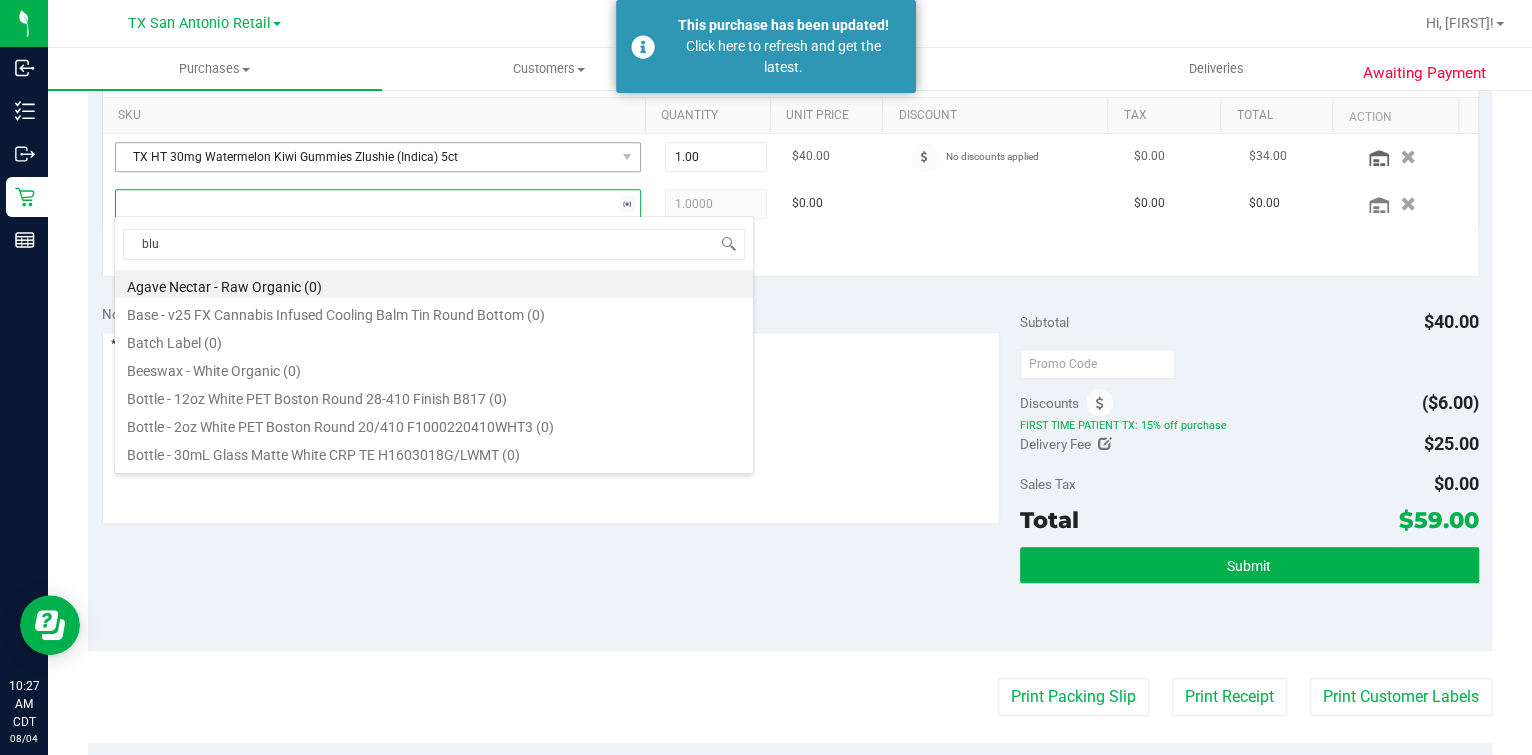 type on "blue" 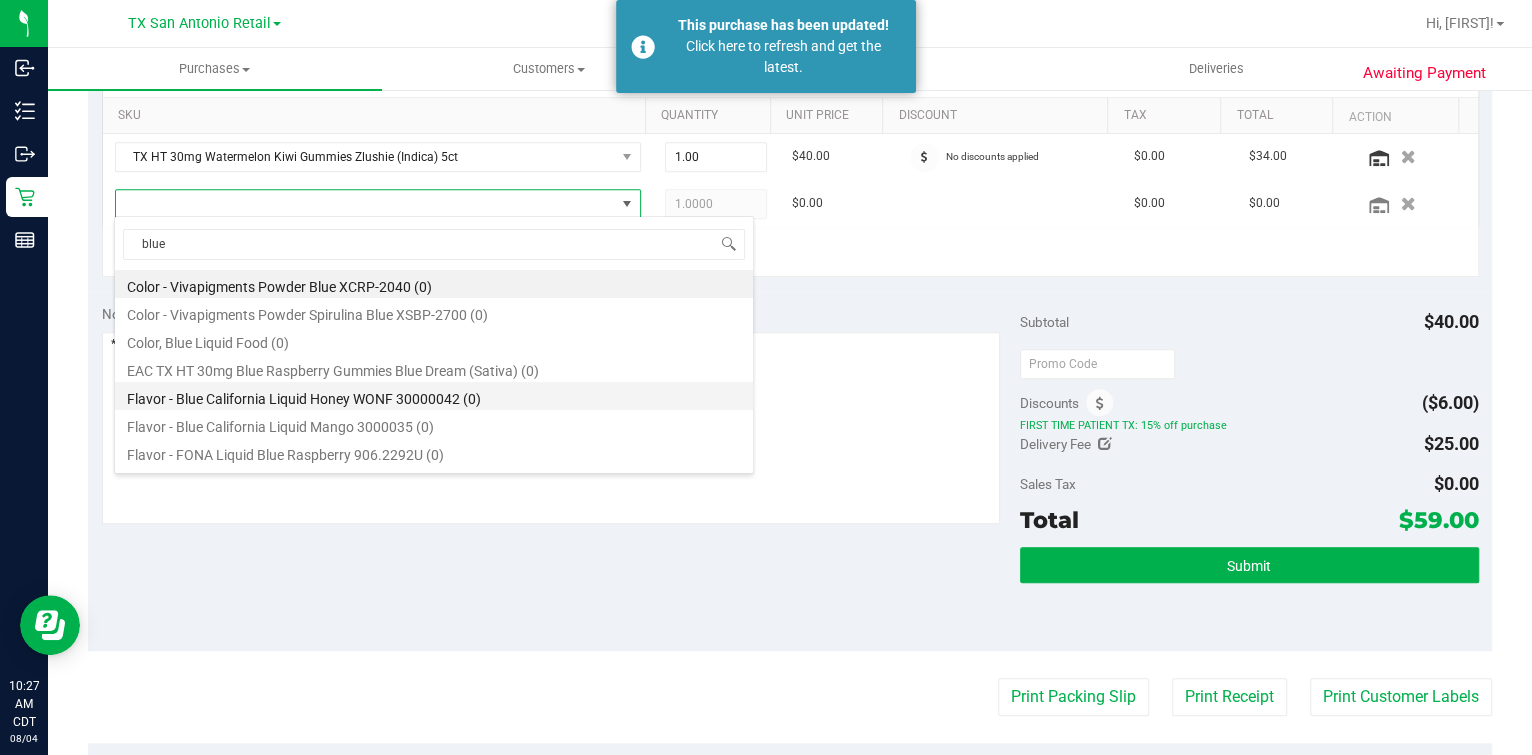 scroll, scrollTop: 248, scrollLeft: 0, axis: vertical 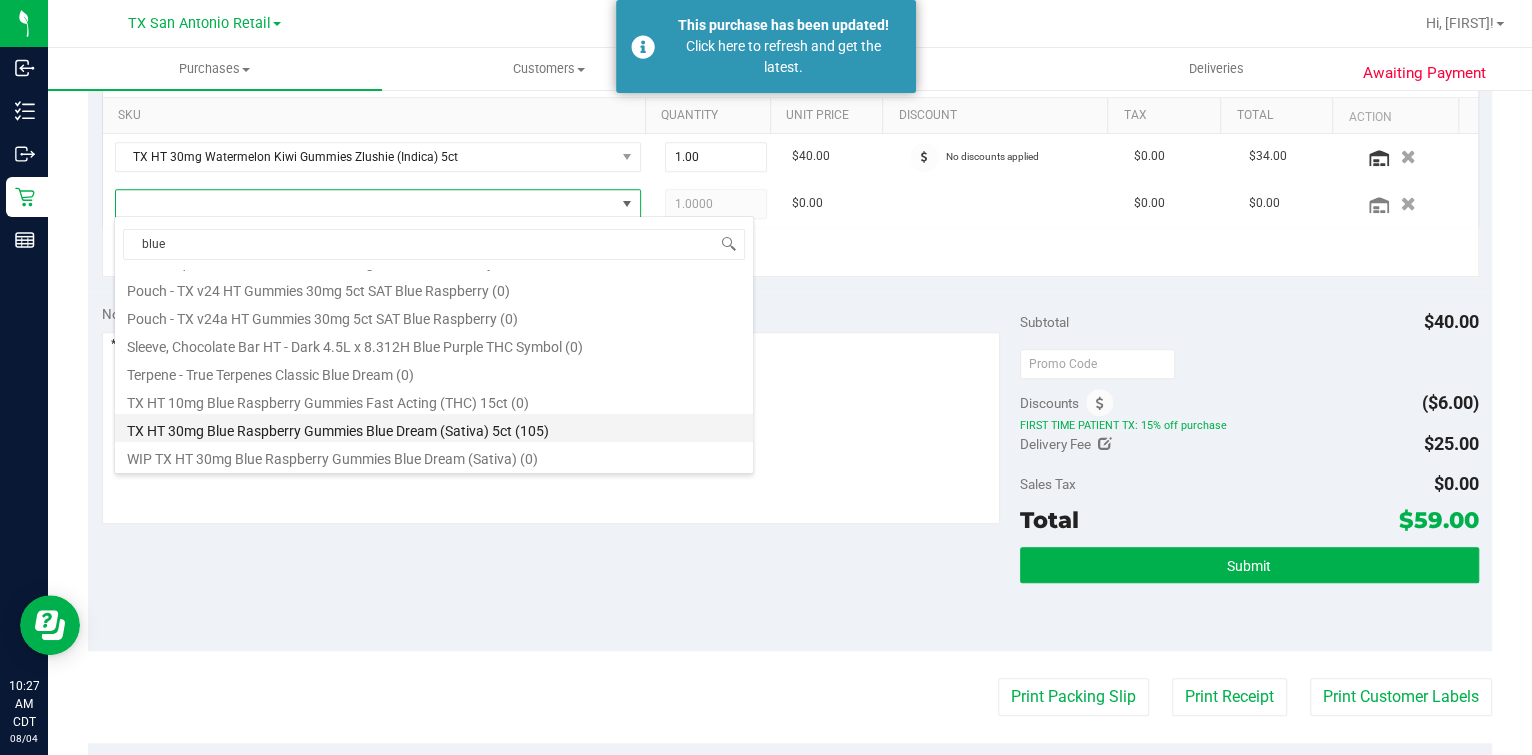 click on "TX HT 30mg Blue Raspberry Gummies Blue Dream (Sativa) 5ct (105)" at bounding box center (434, 428) 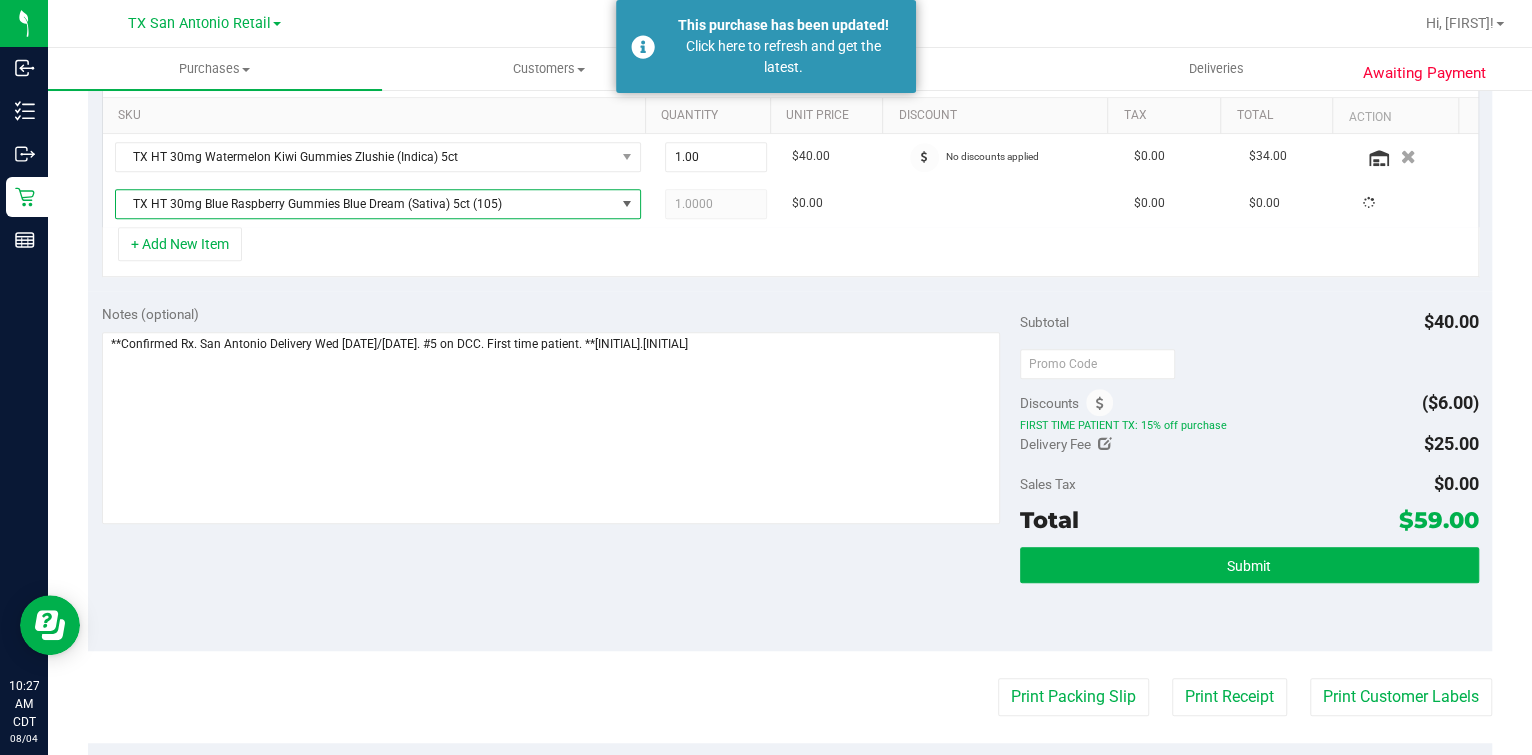 click on "+ Add New Item" at bounding box center (790, 252) 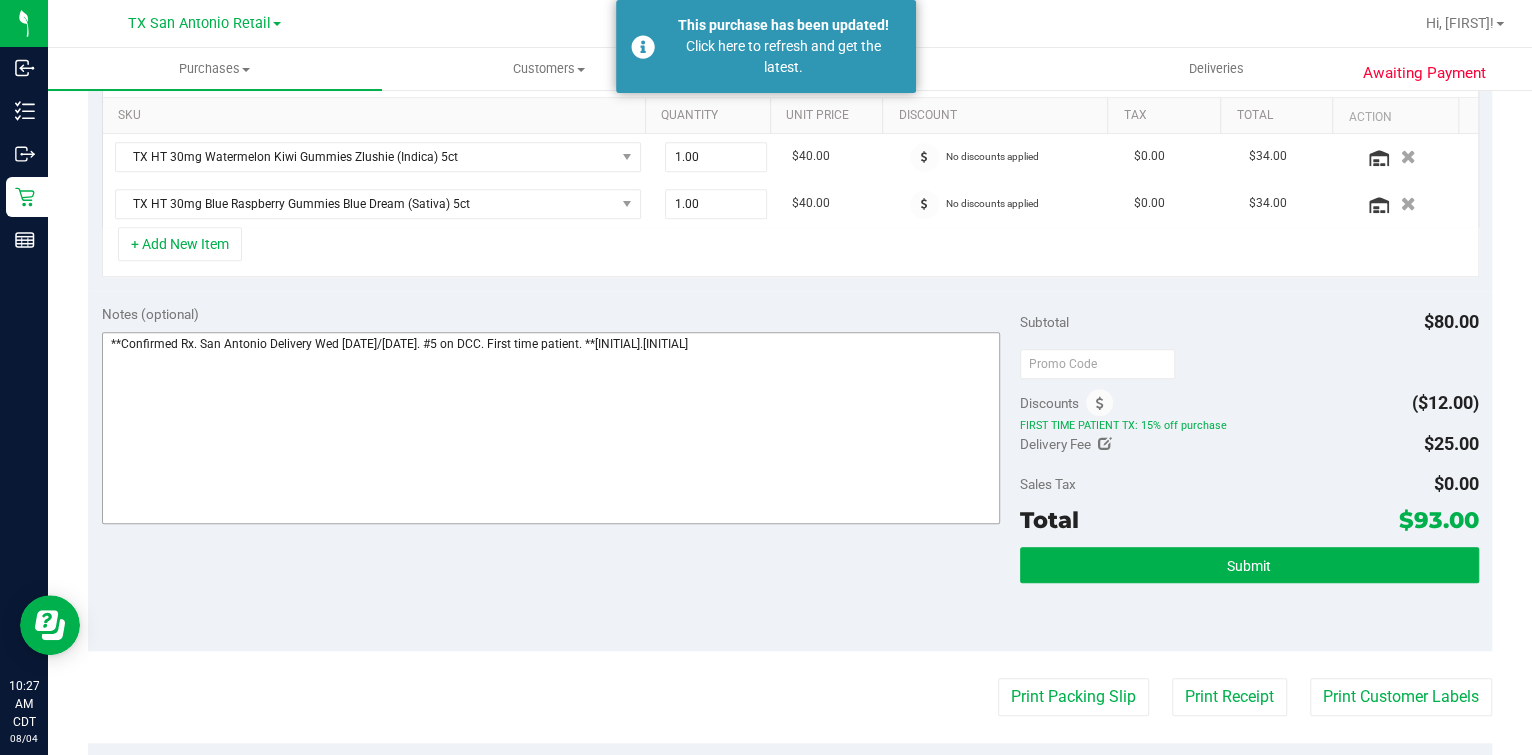 scroll, scrollTop: 0, scrollLeft: 0, axis: both 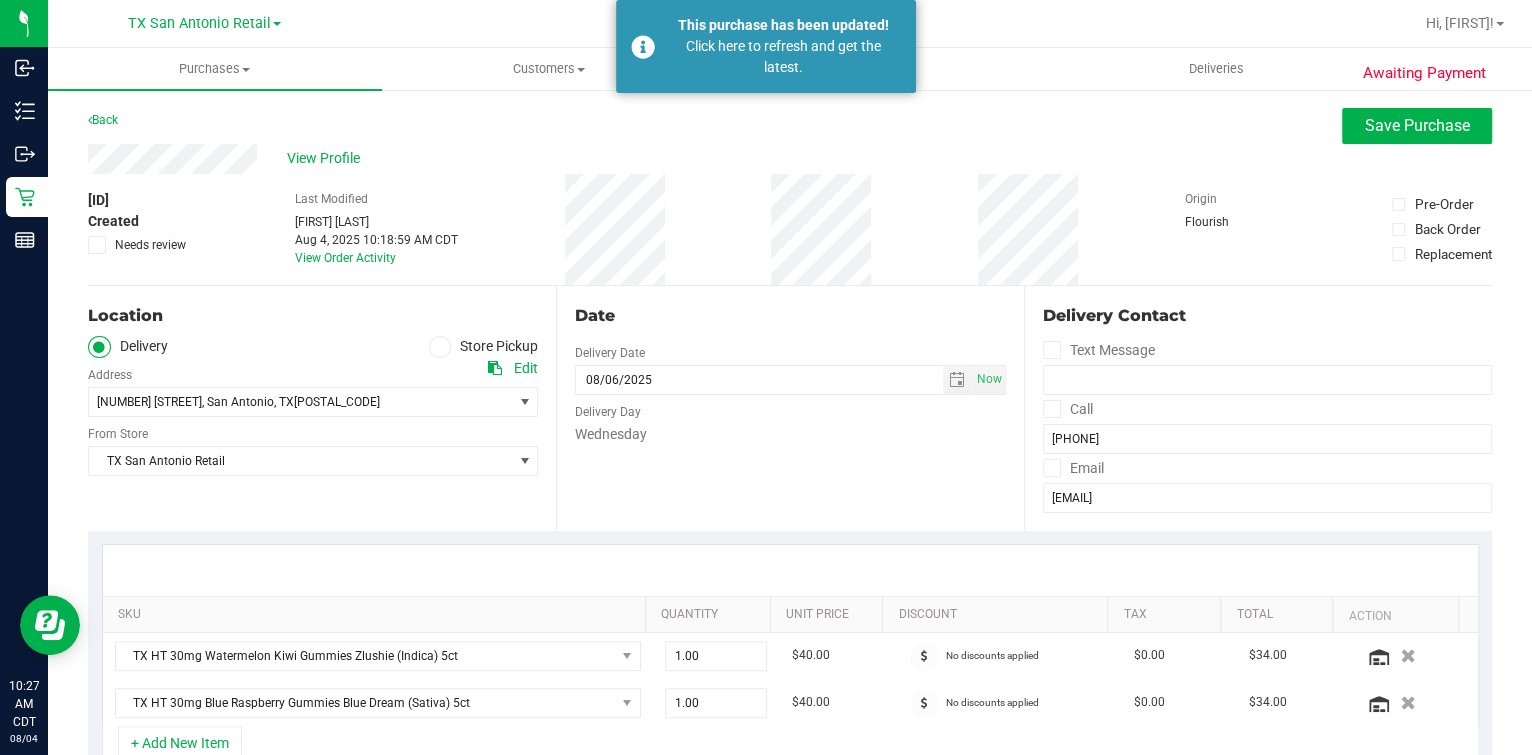 click on "Date
Delivery Date
08/06/2025
Now
08/06/2025 07:00 AM
Now
Delivery Day
Wednesday" at bounding box center (790, 408) 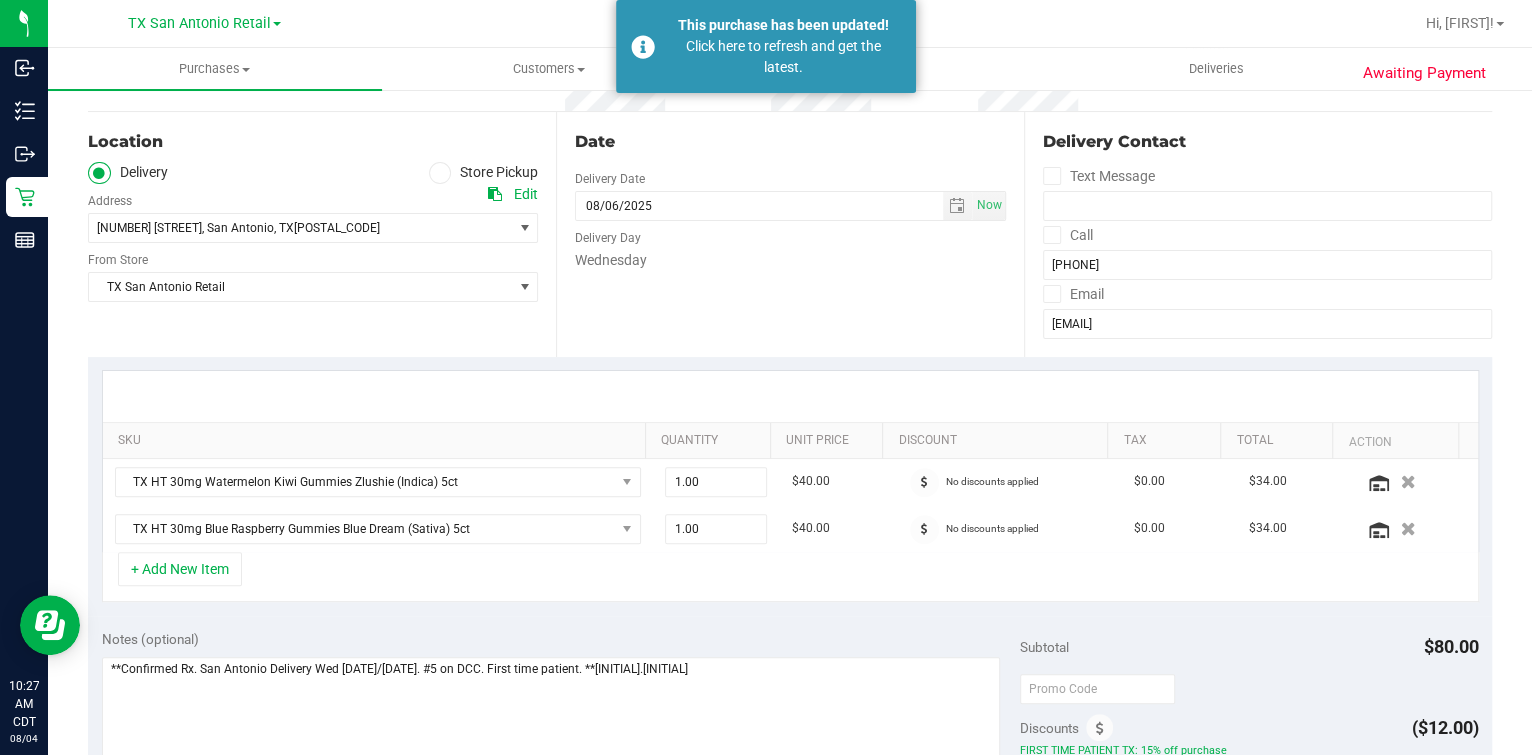 scroll, scrollTop: 0, scrollLeft: 0, axis: both 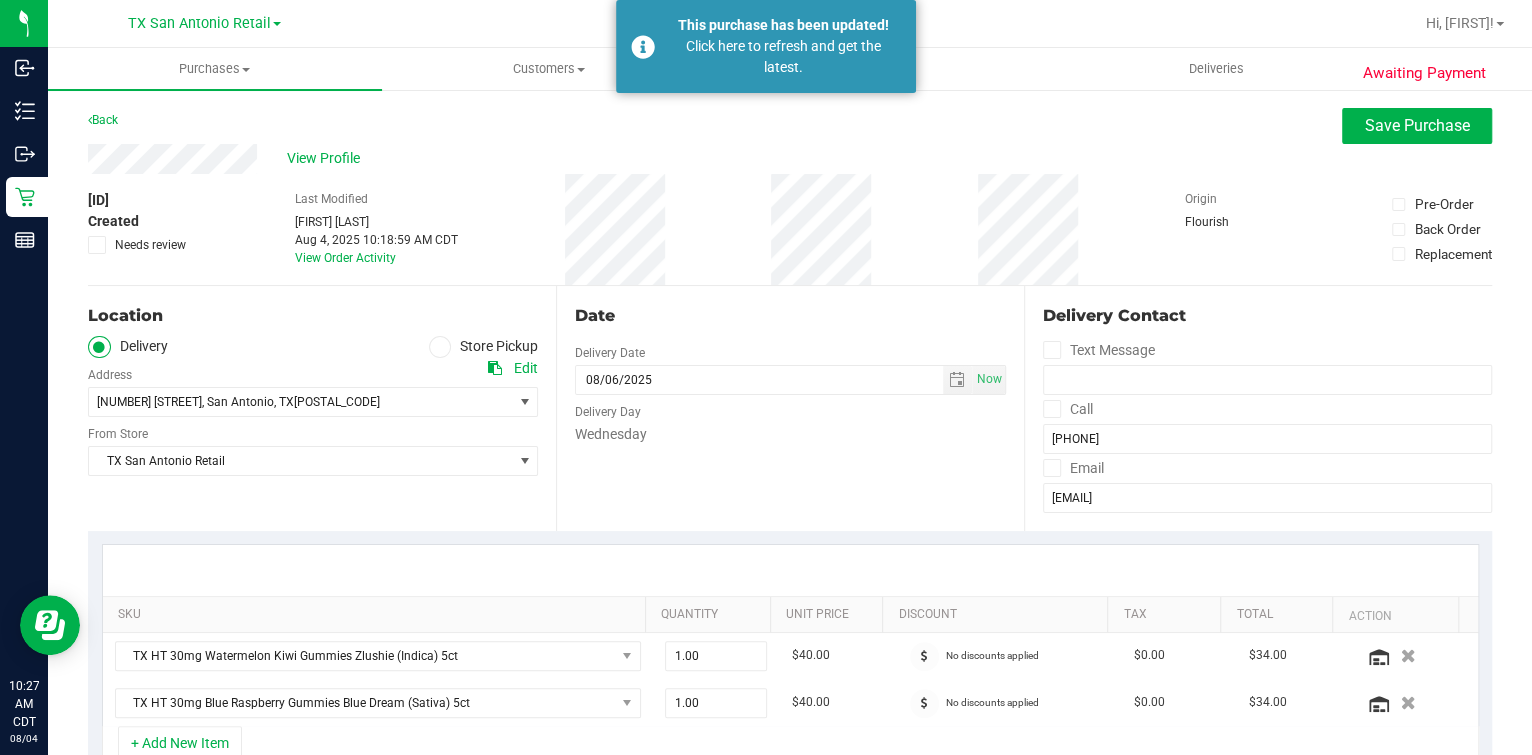 click on "Date" at bounding box center (790, 316) 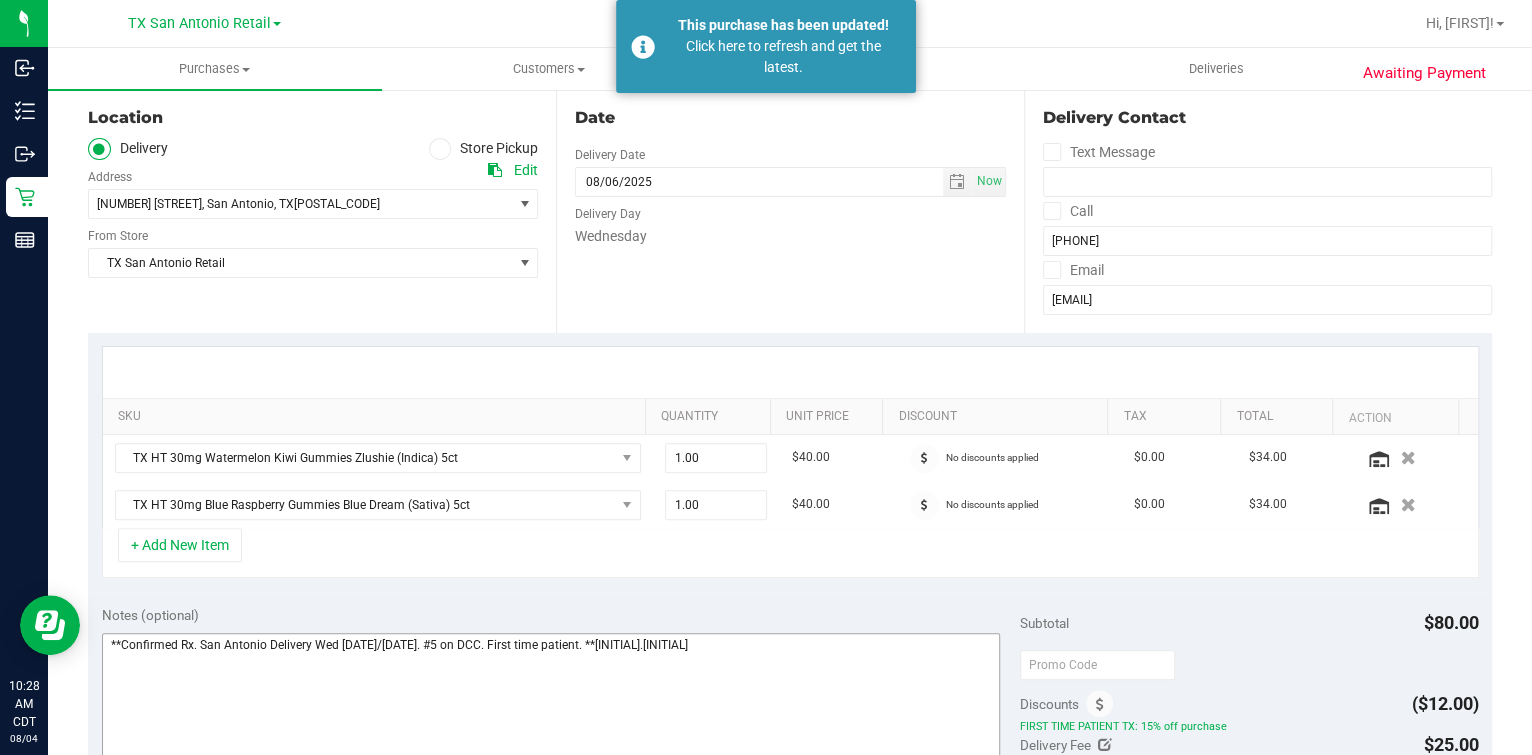 scroll, scrollTop: 124, scrollLeft: 0, axis: vertical 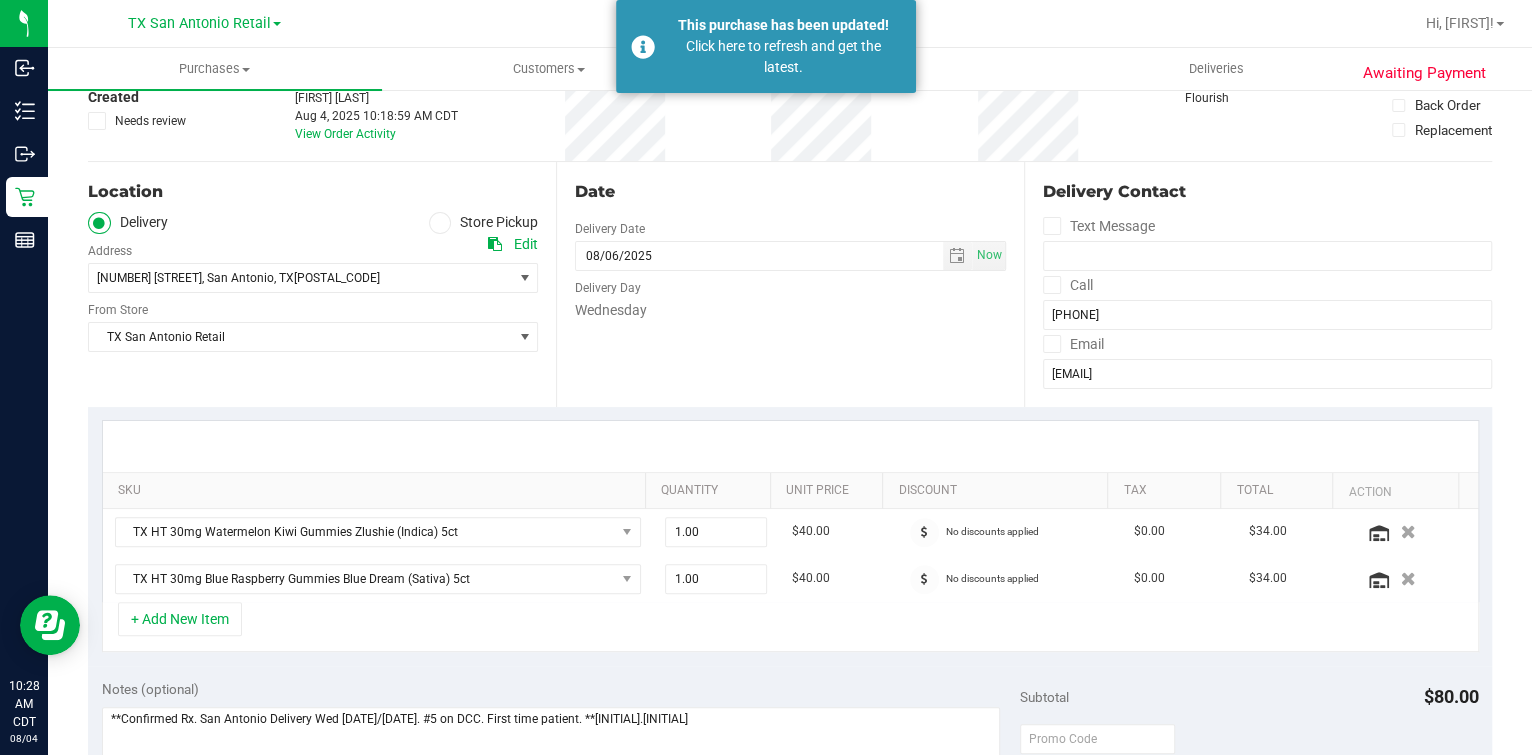 click on "Date
Delivery Date
08/06/2025
Now
08/06/2025 07:00 AM
Now
Delivery Day
Wednesday" at bounding box center [790, 284] 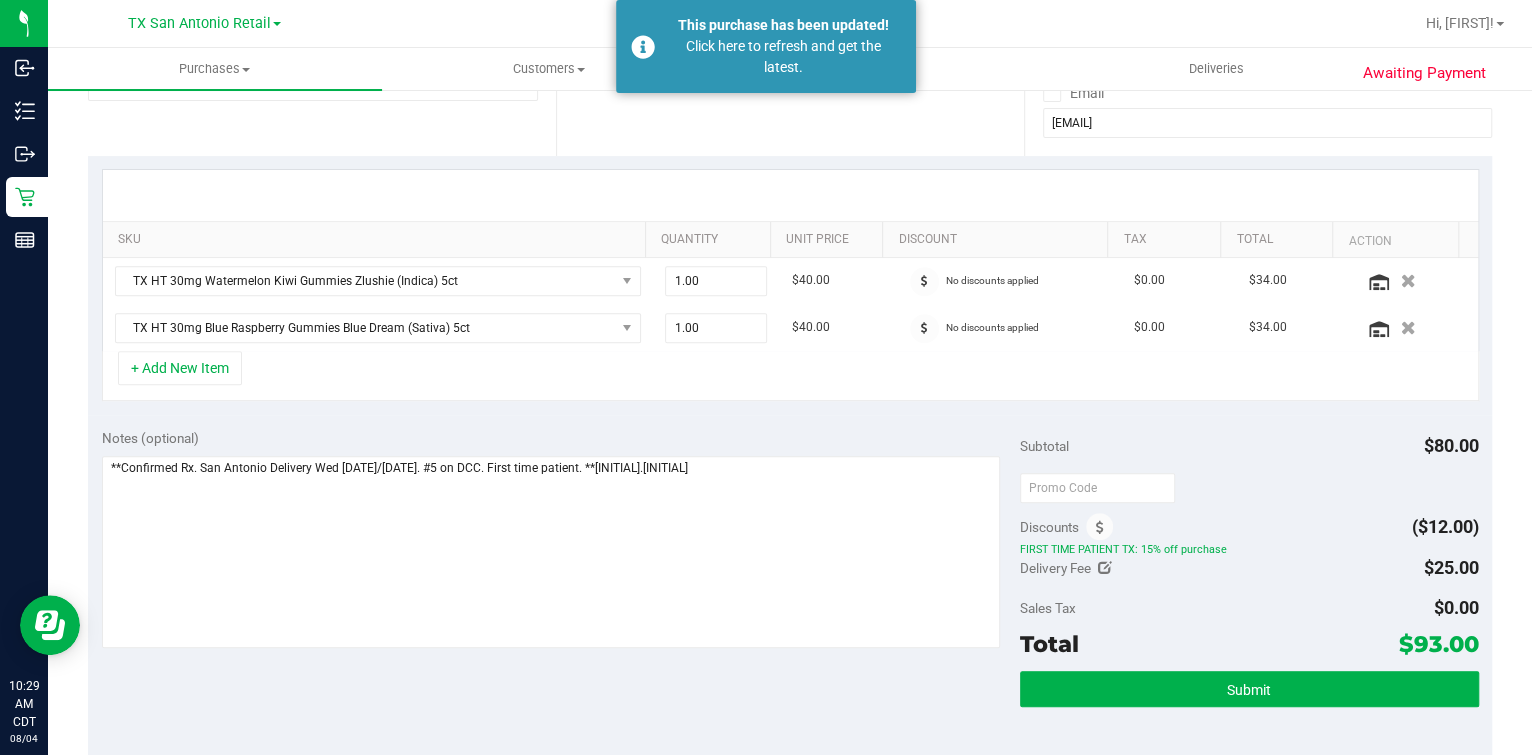 scroll, scrollTop: 0, scrollLeft: 0, axis: both 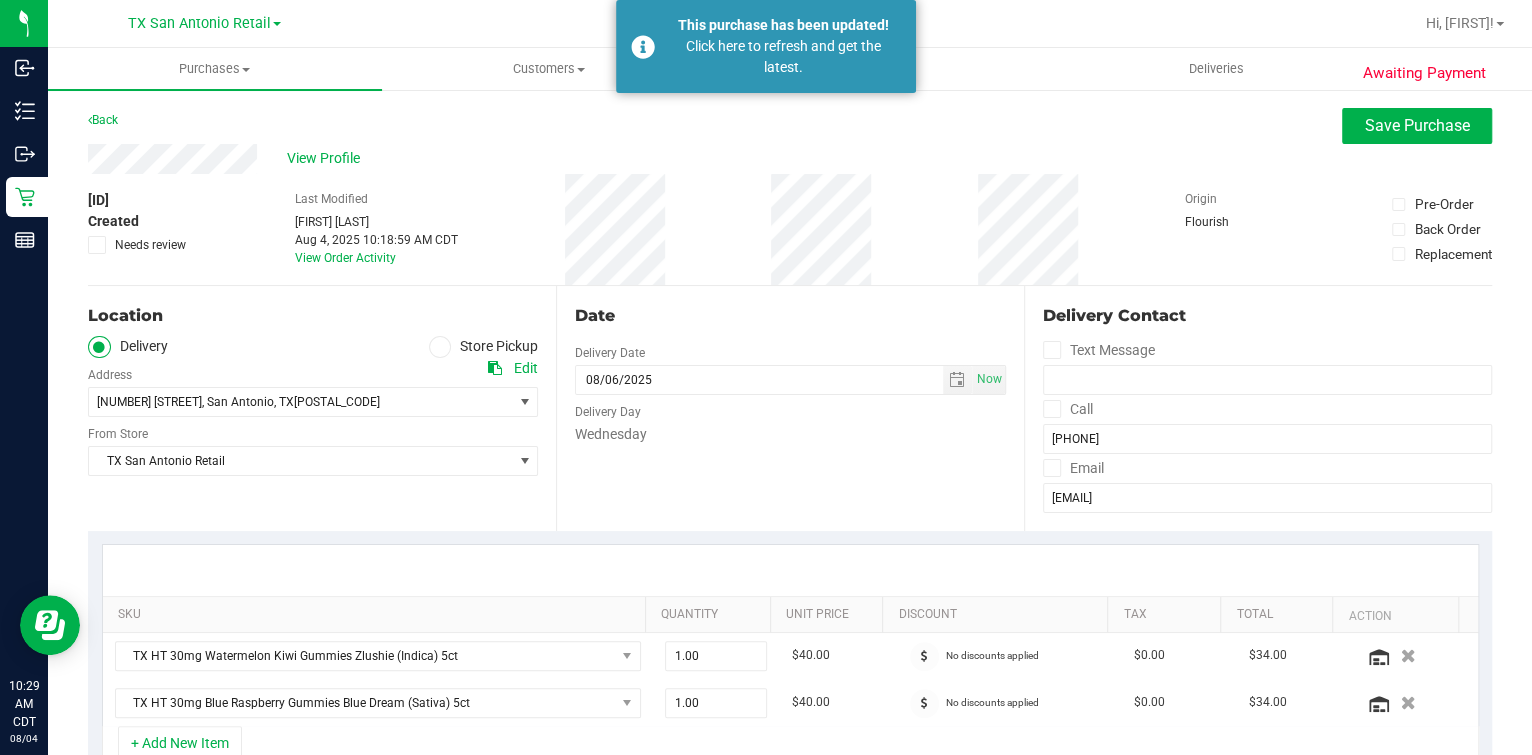 click on "Date
Delivery Date
08/06/2025
Now
08/06/2025 07:00 AM
Now
Delivery Day
Wednesday" at bounding box center [790, 408] 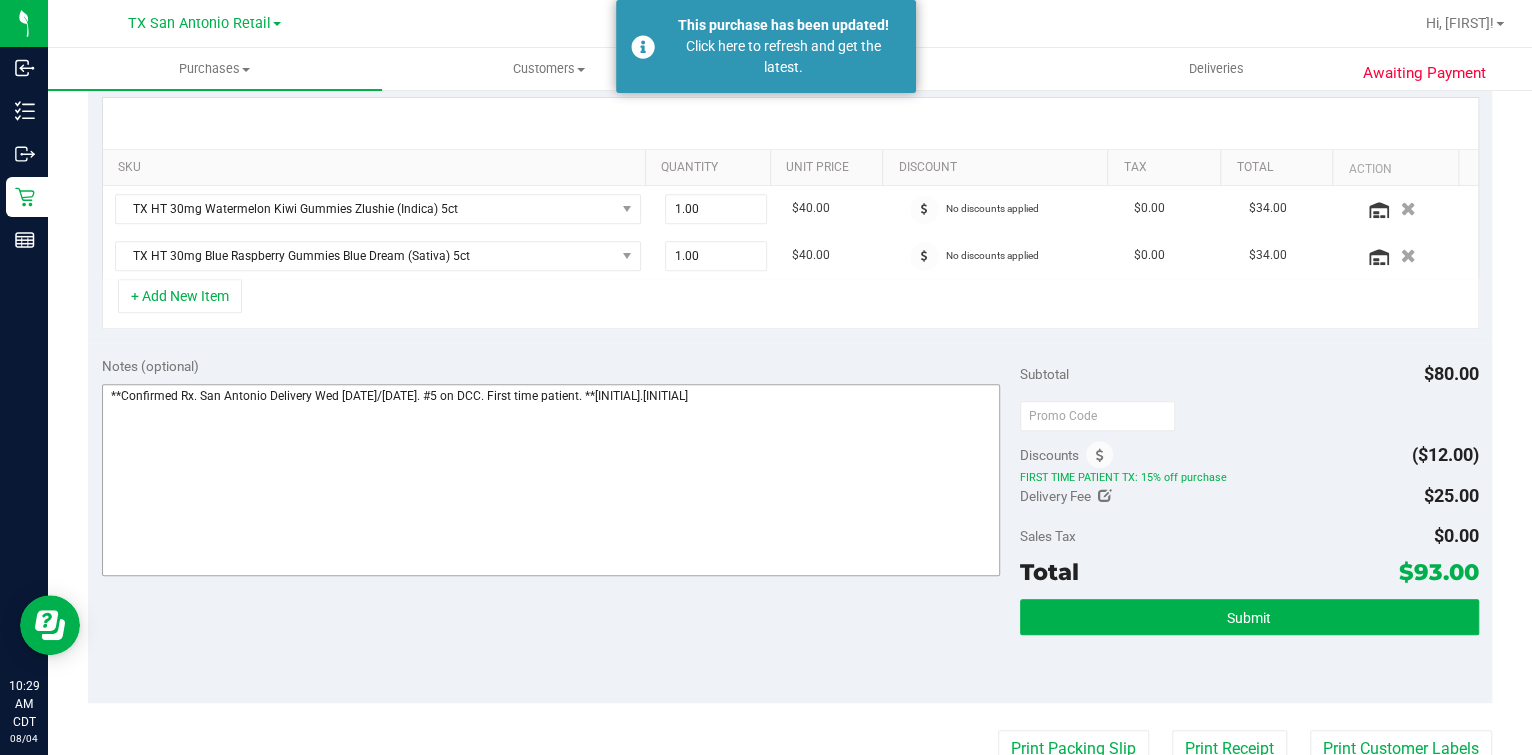 scroll, scrollTop: 625, scrollLeft: 0, axis: vertical 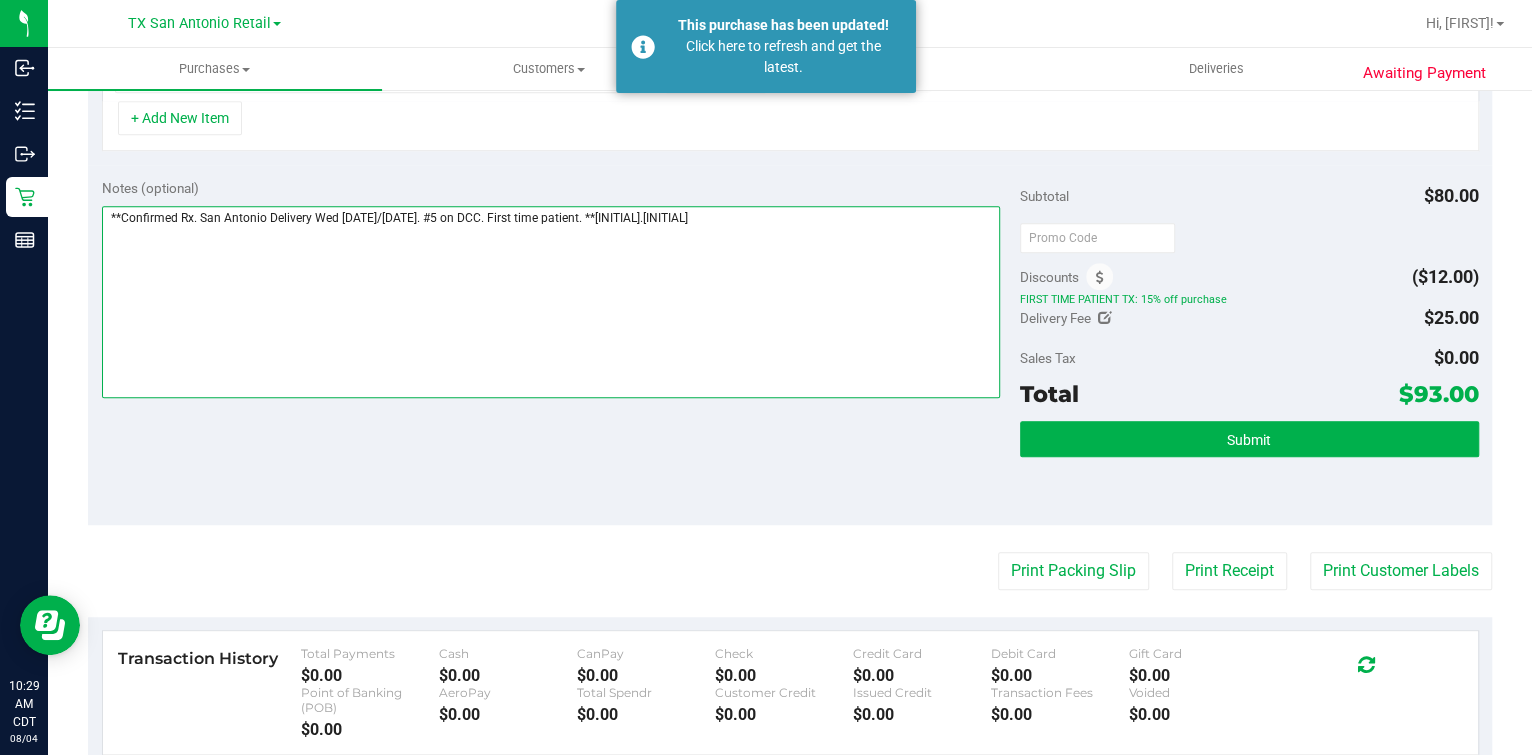 click at bounding box center (551, 302) 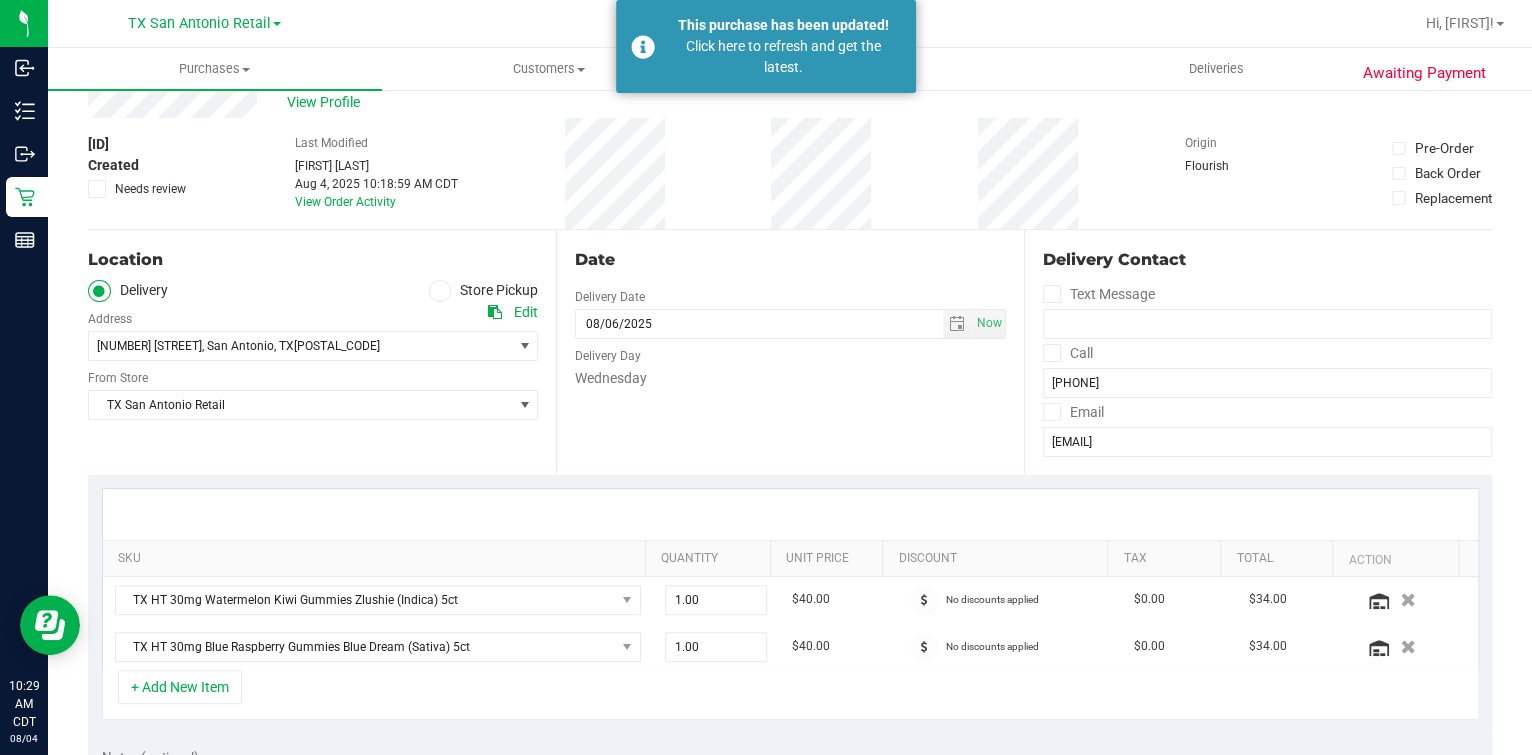 scroll, scrollTop: 0, scrollLeft: 0, axis: both 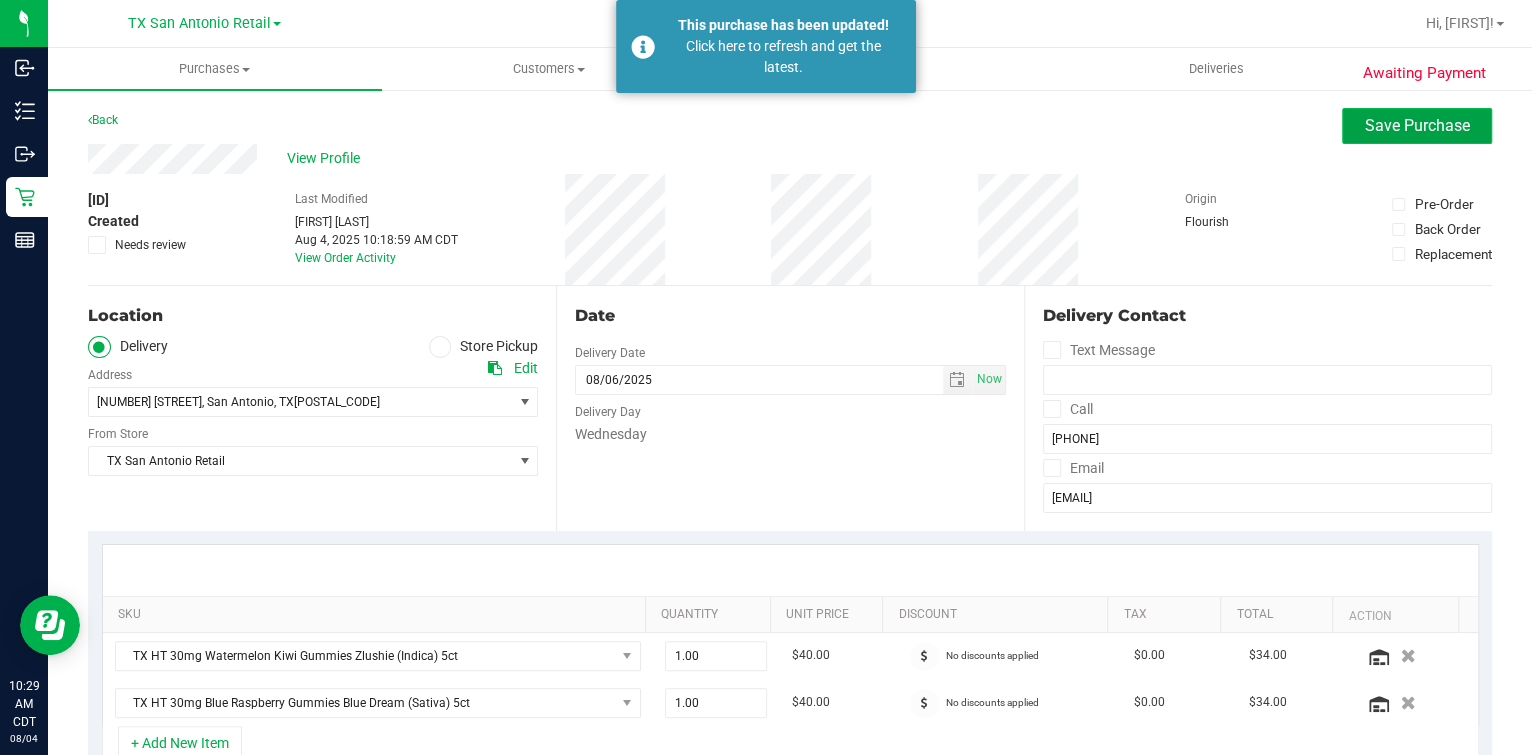 click on "Save Purchase" at bounding box center [1417, 125] 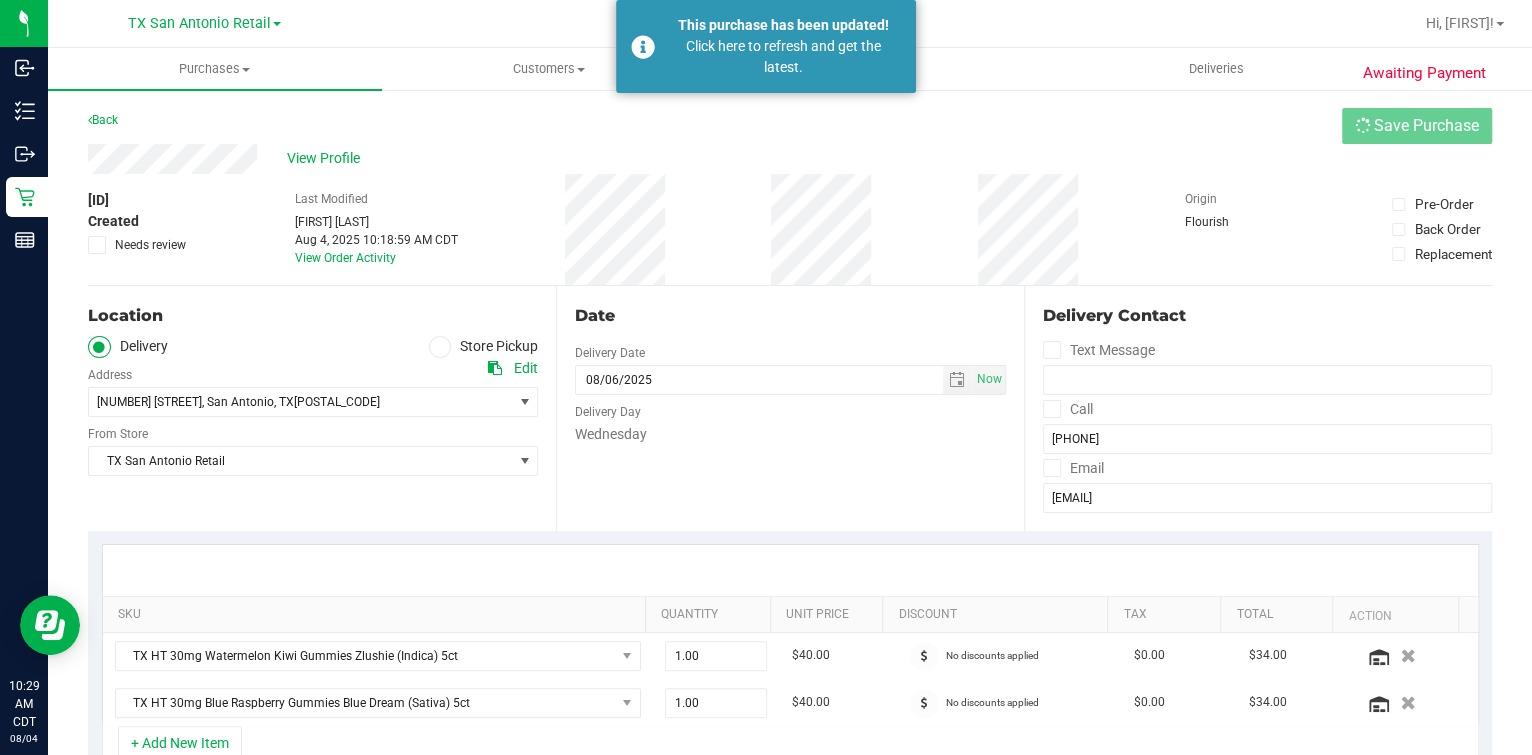 click on "View Profile" at bounding box center (790, 159) 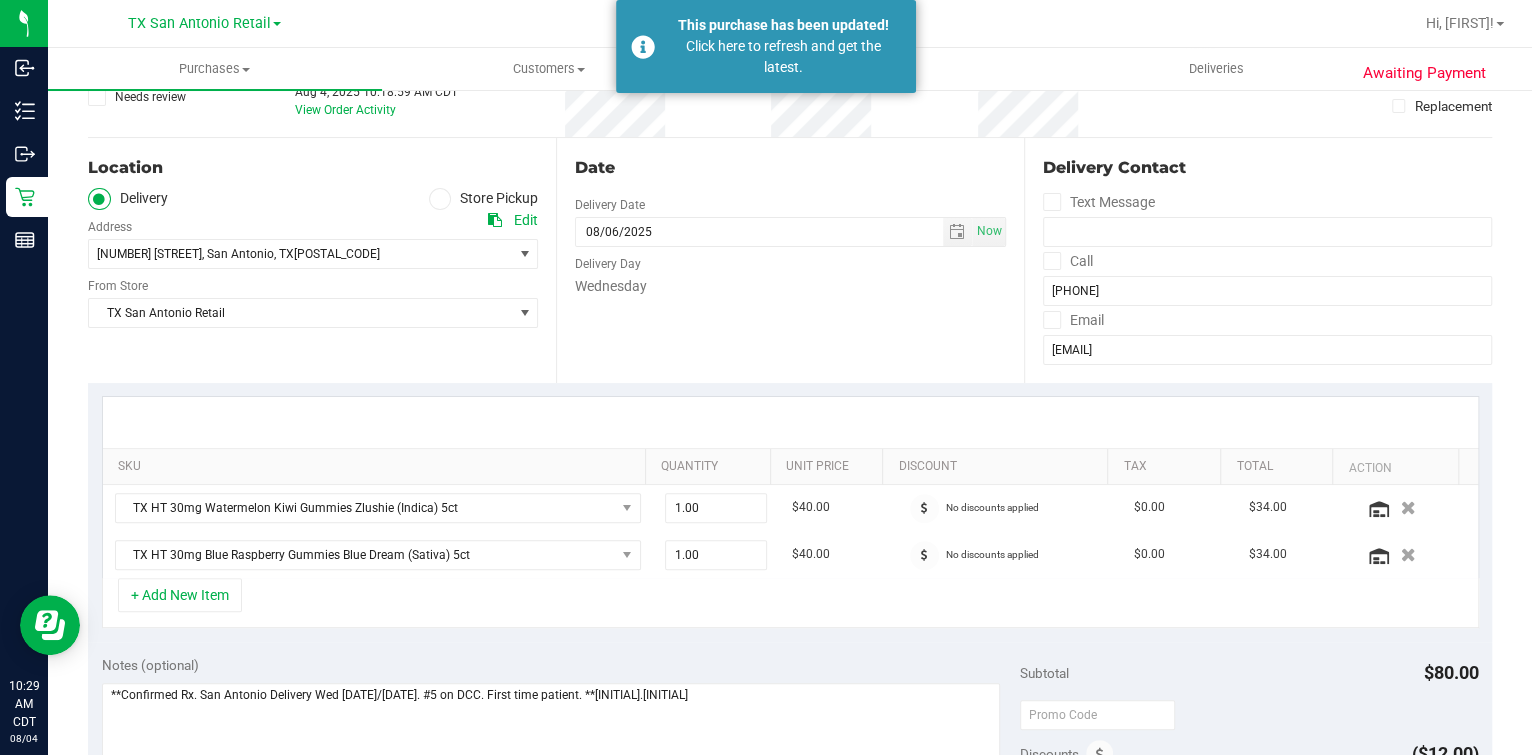 scroll, scrollTop: 625, scrollLeft: 0, axis: vertical 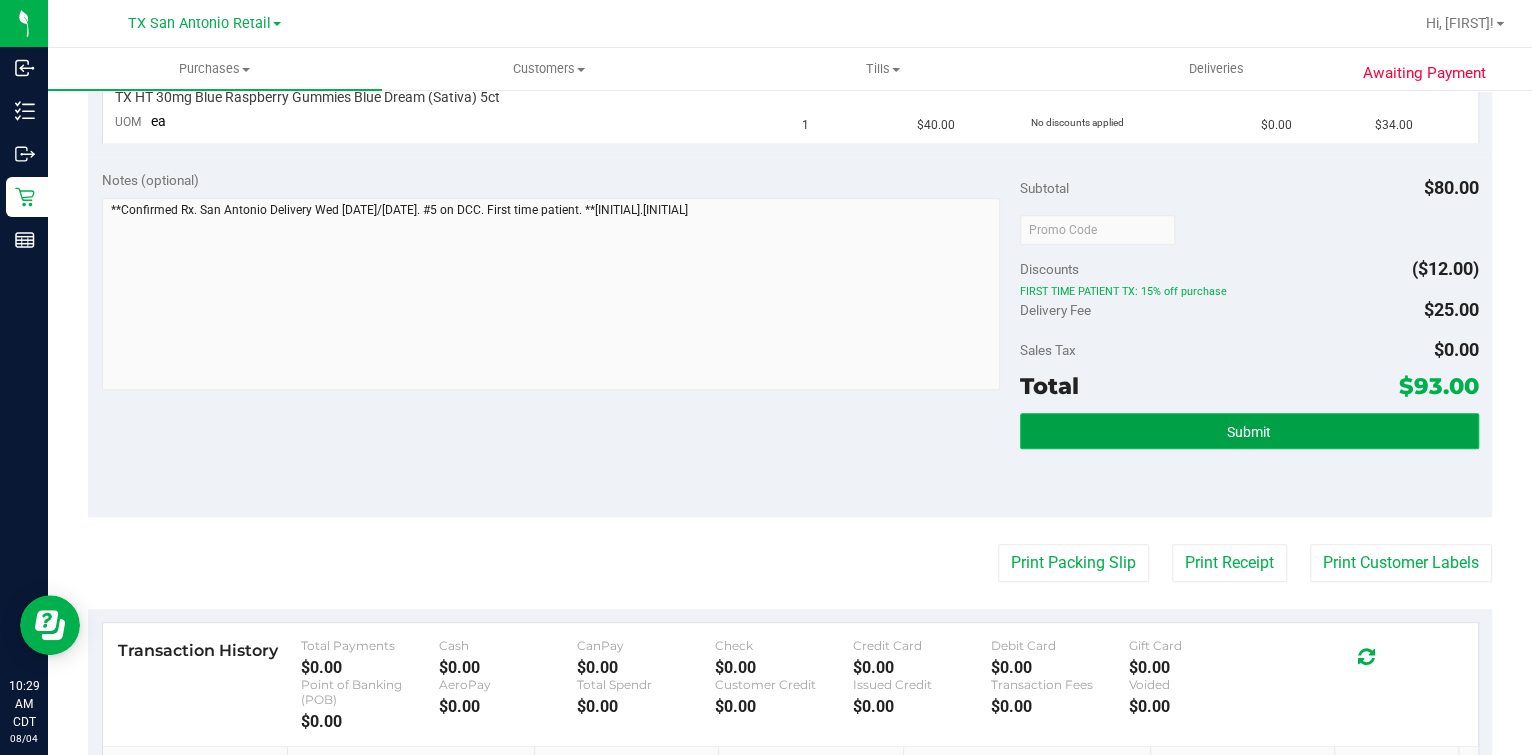 click on "Submit" at bounding box center (1249, 431) 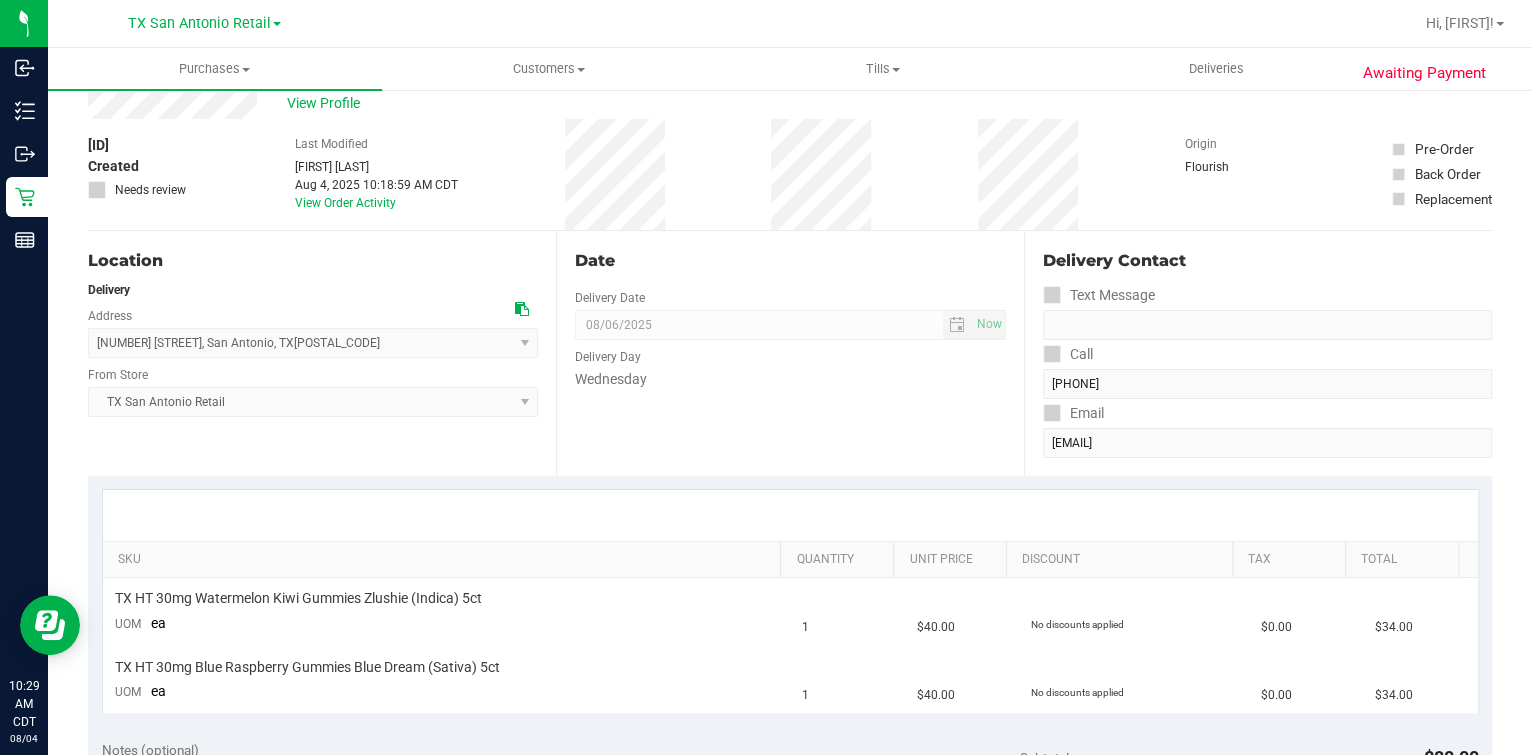 scroll, scrollTop: 0, scrollLeft: 0, axis: both 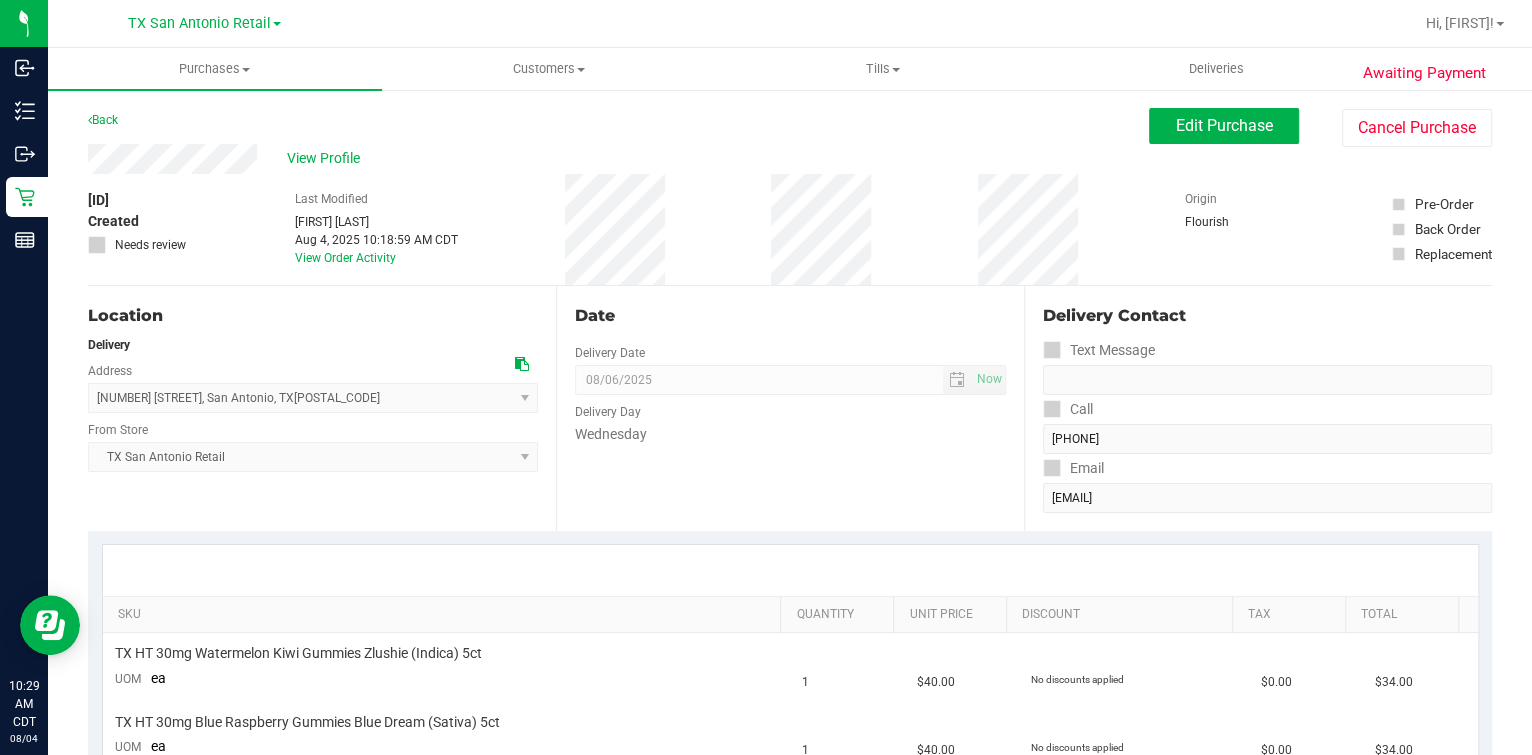 click on "Date
Delivery Date
08/06/2025
Now
08/06/2025 07:00 AM
Now
Delivery Day
Wednesday" at bounding box center (790, 408) 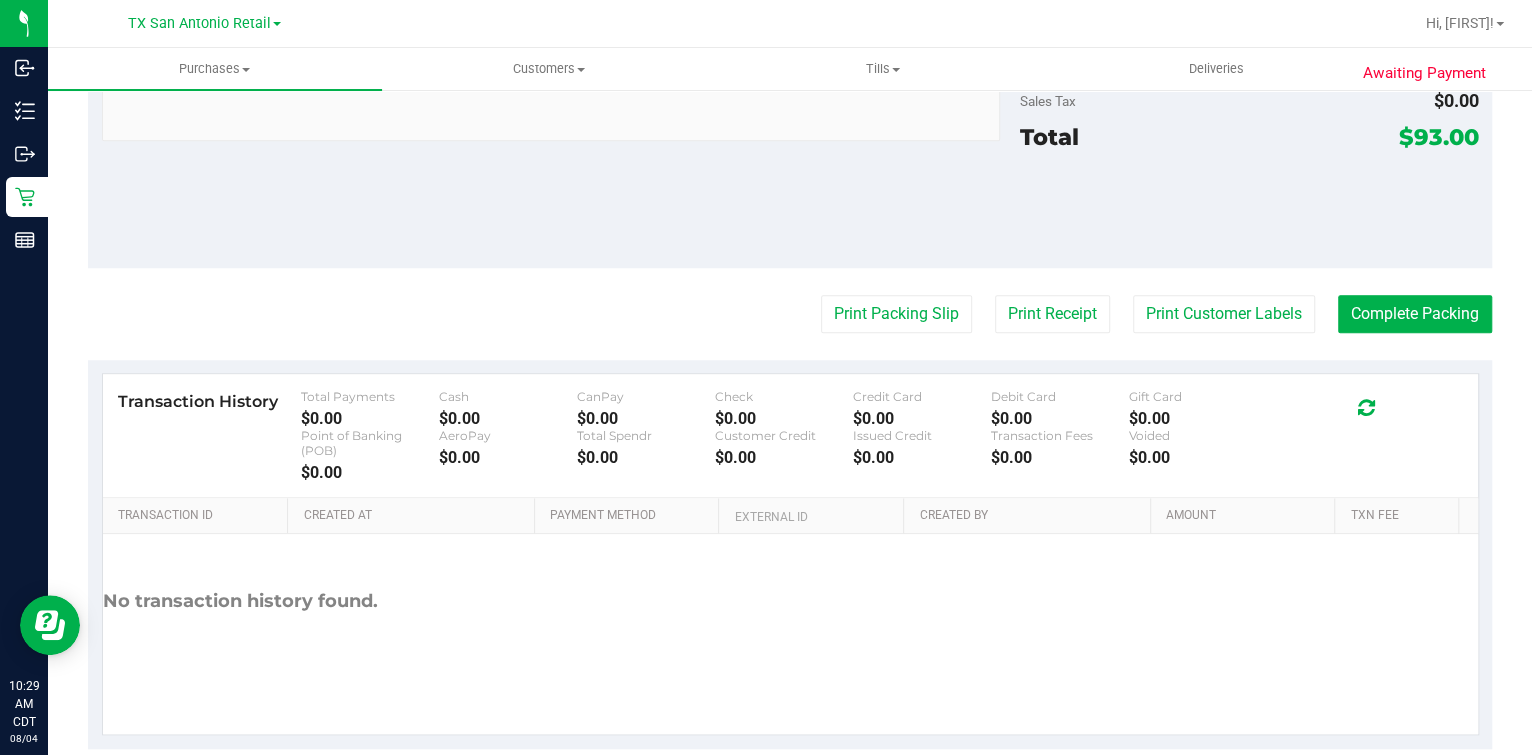 scroll, scrollTop: 0, scrollLeft: 0, axis: both 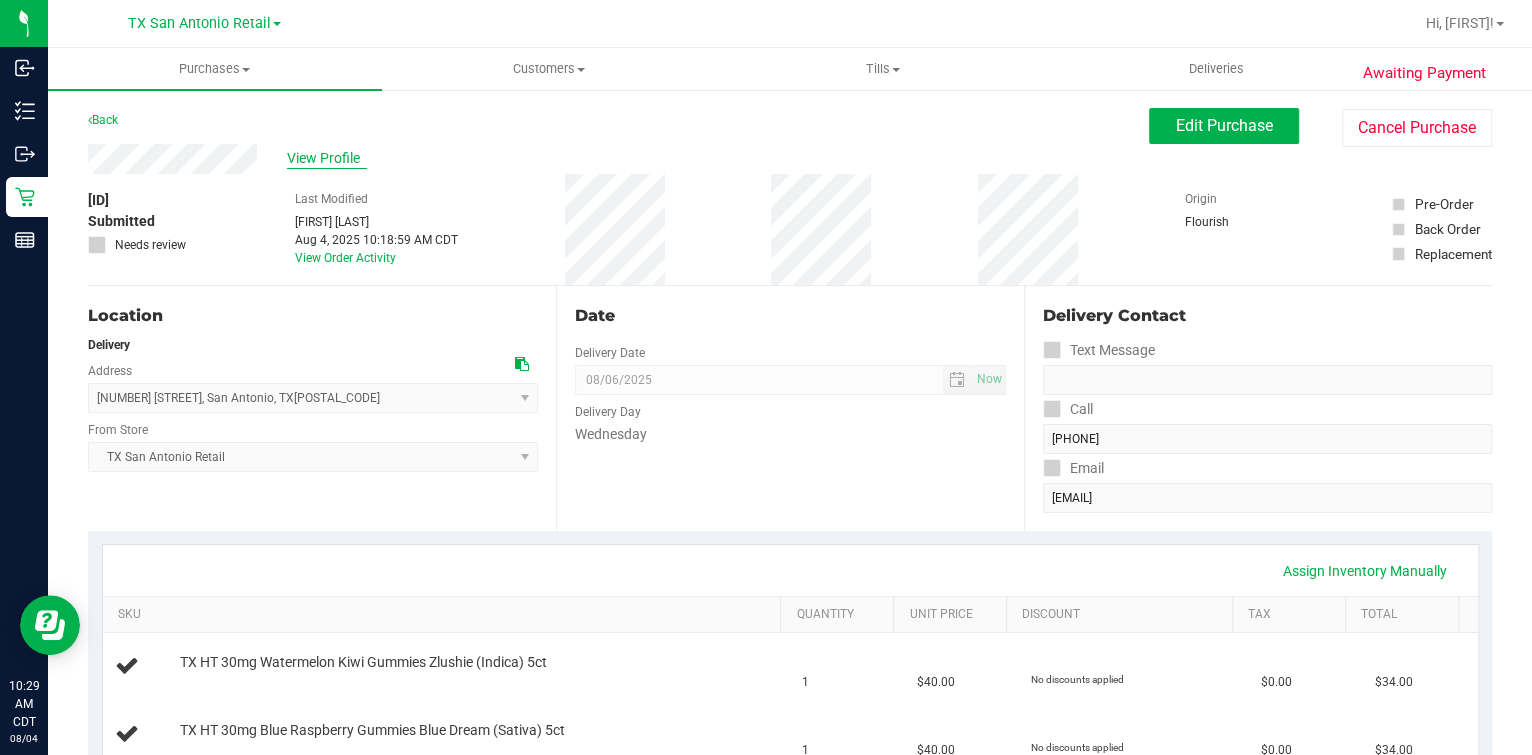click on "View Profile" at bounding box center [327, 158] 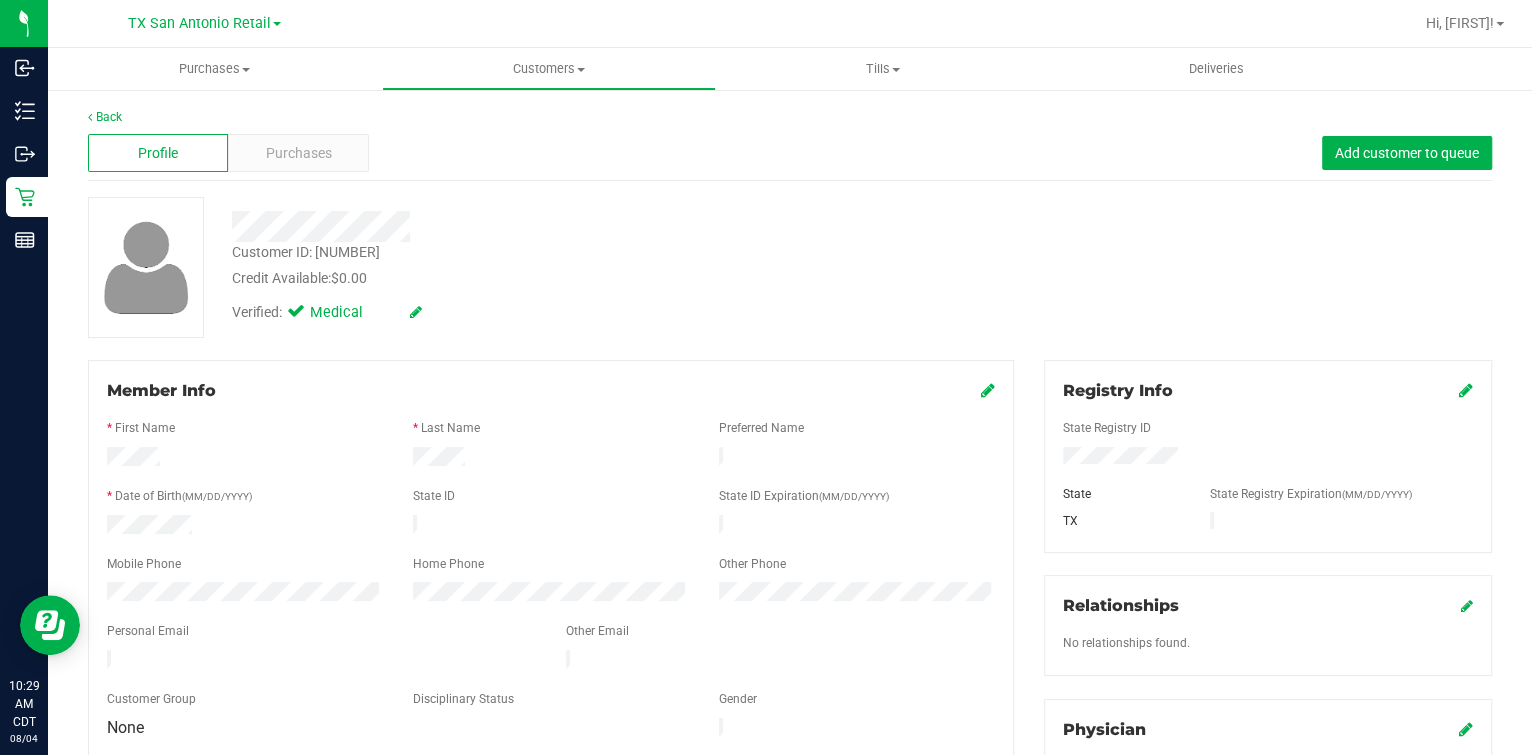 click on "Personal Email" at bounding box center [321, 633] 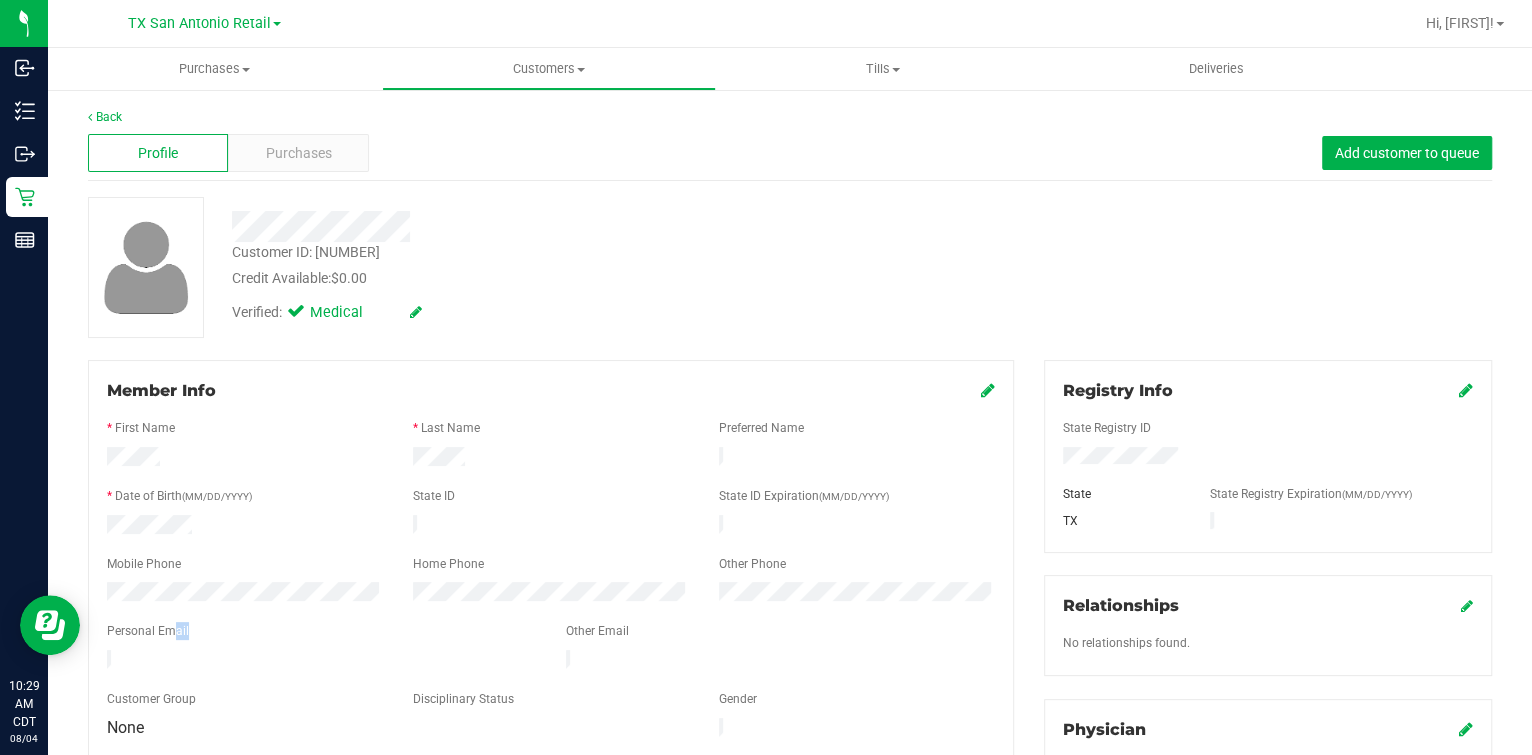 click on "Personal Email" at bounding box center (321, 633) 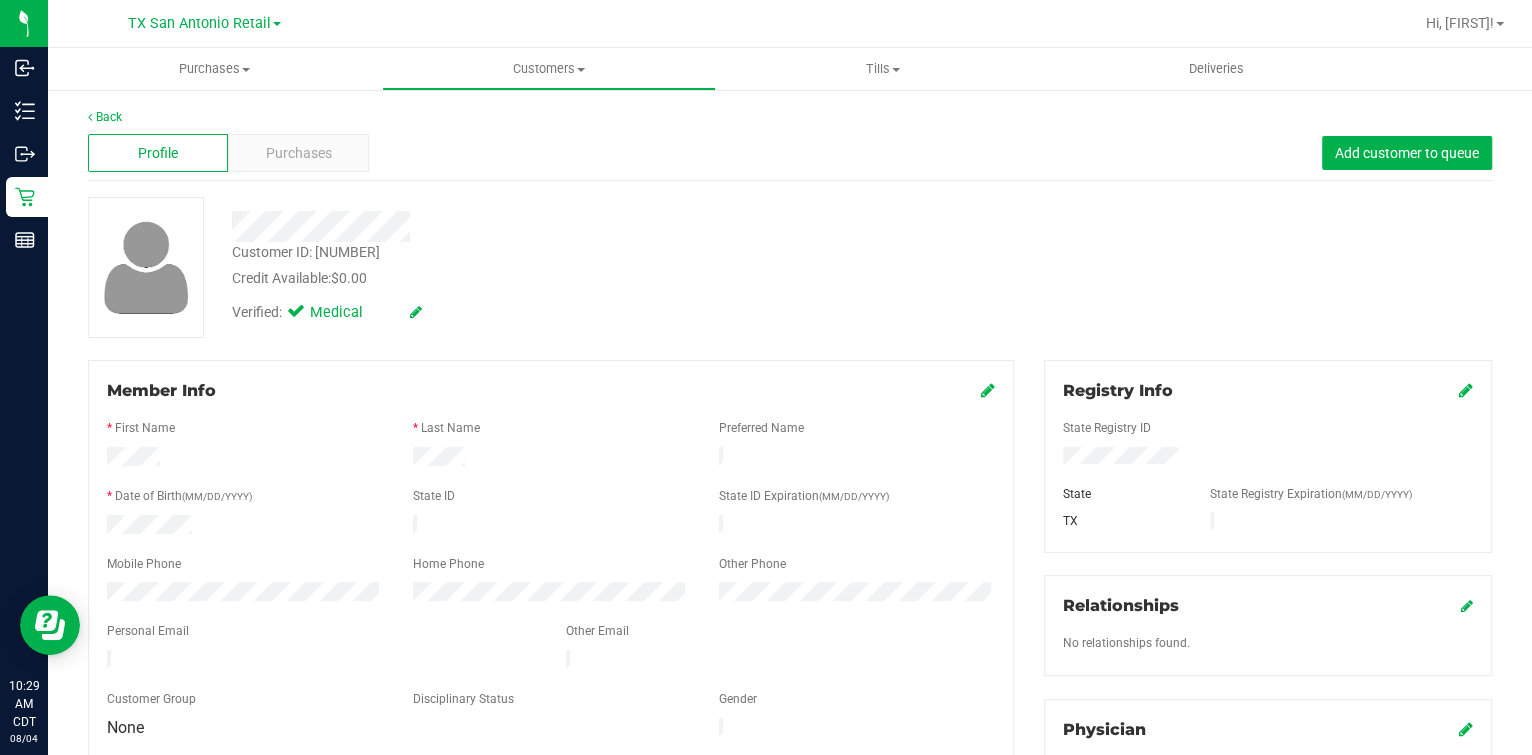 click at bounding box center [551, 682] 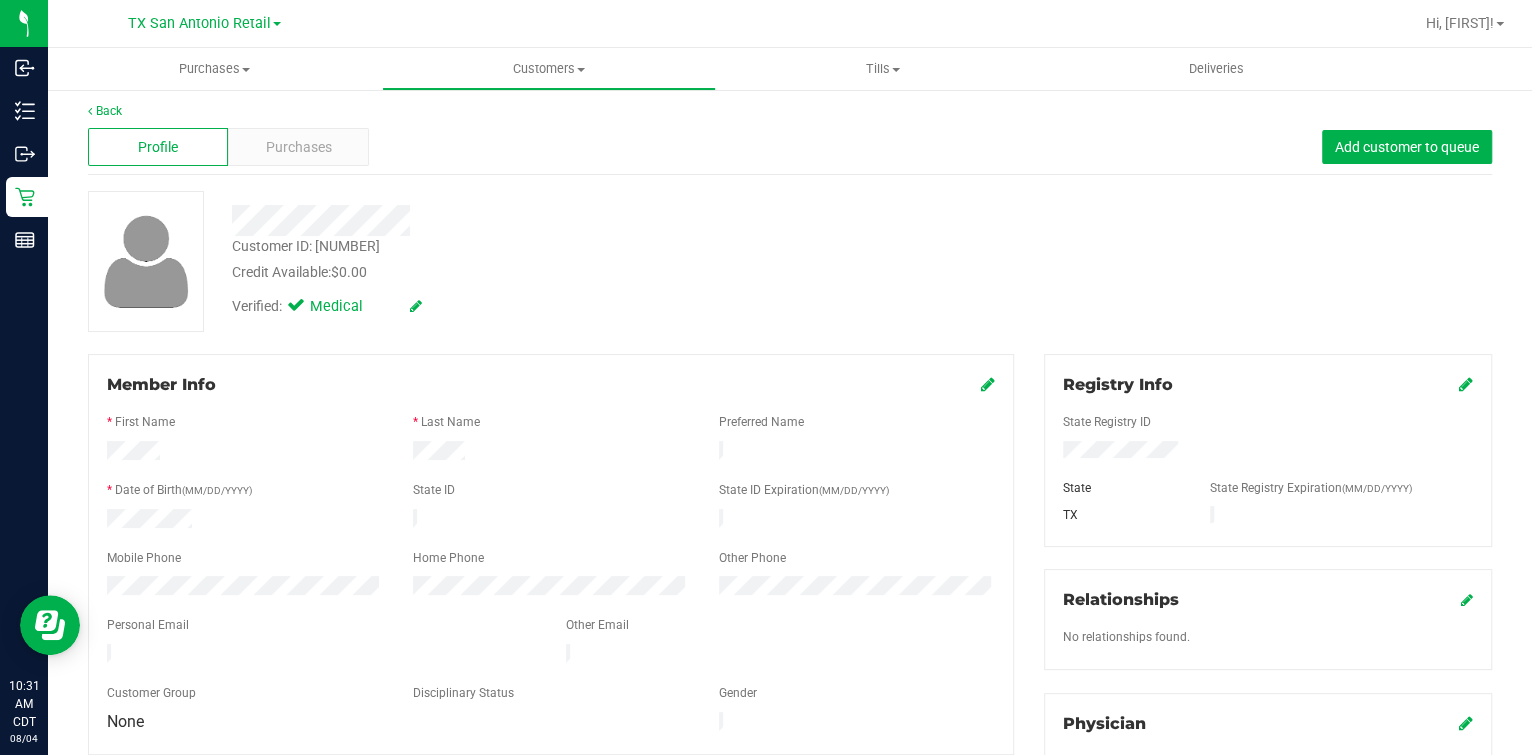 scroll, scrollTop: 0, scrollLeft: 0, axis: both 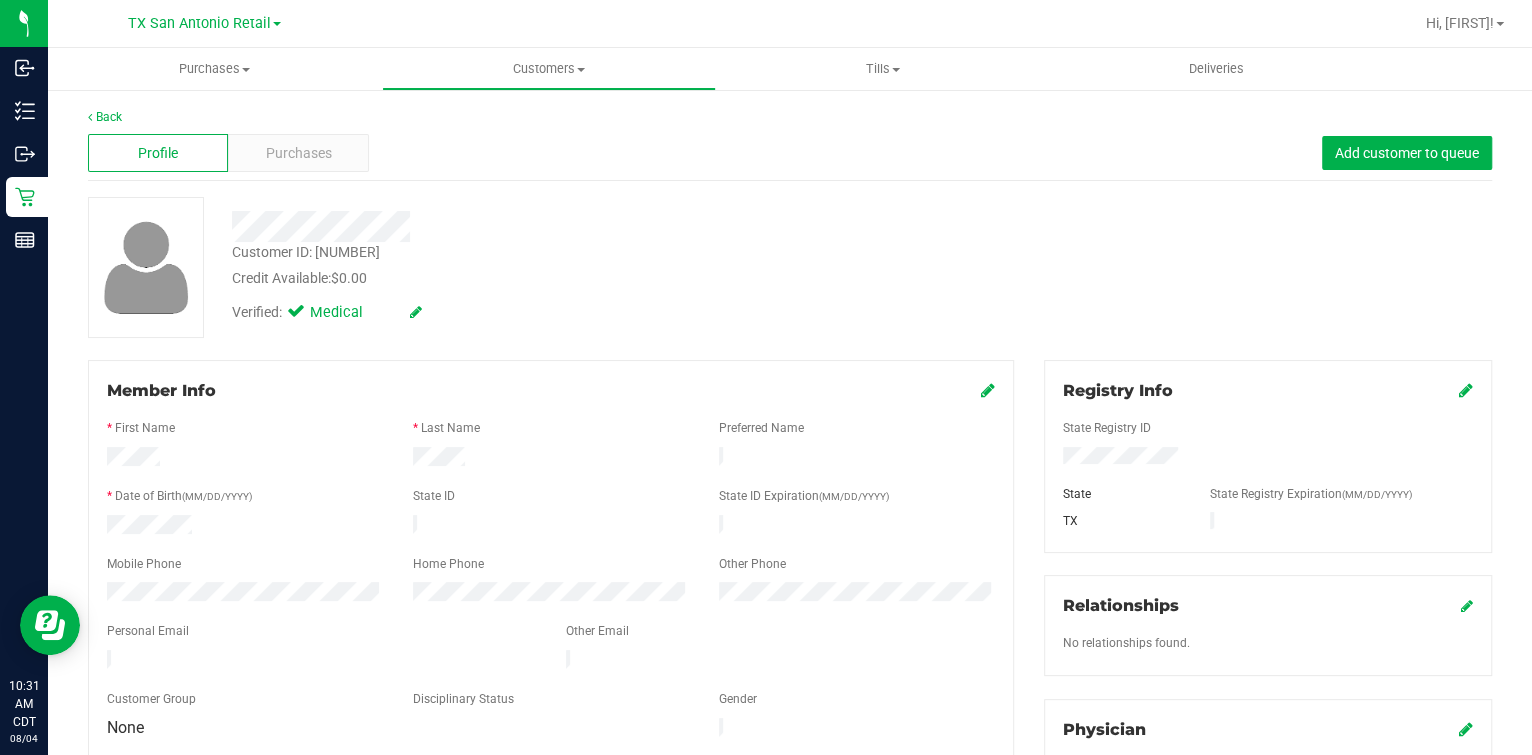 click on "Back
Profile
Purchases
Add customer to queue
Customer ID: 1615863
Credit Available:
$0.00
Verified:
Medical" at bounding box center [790, 743] 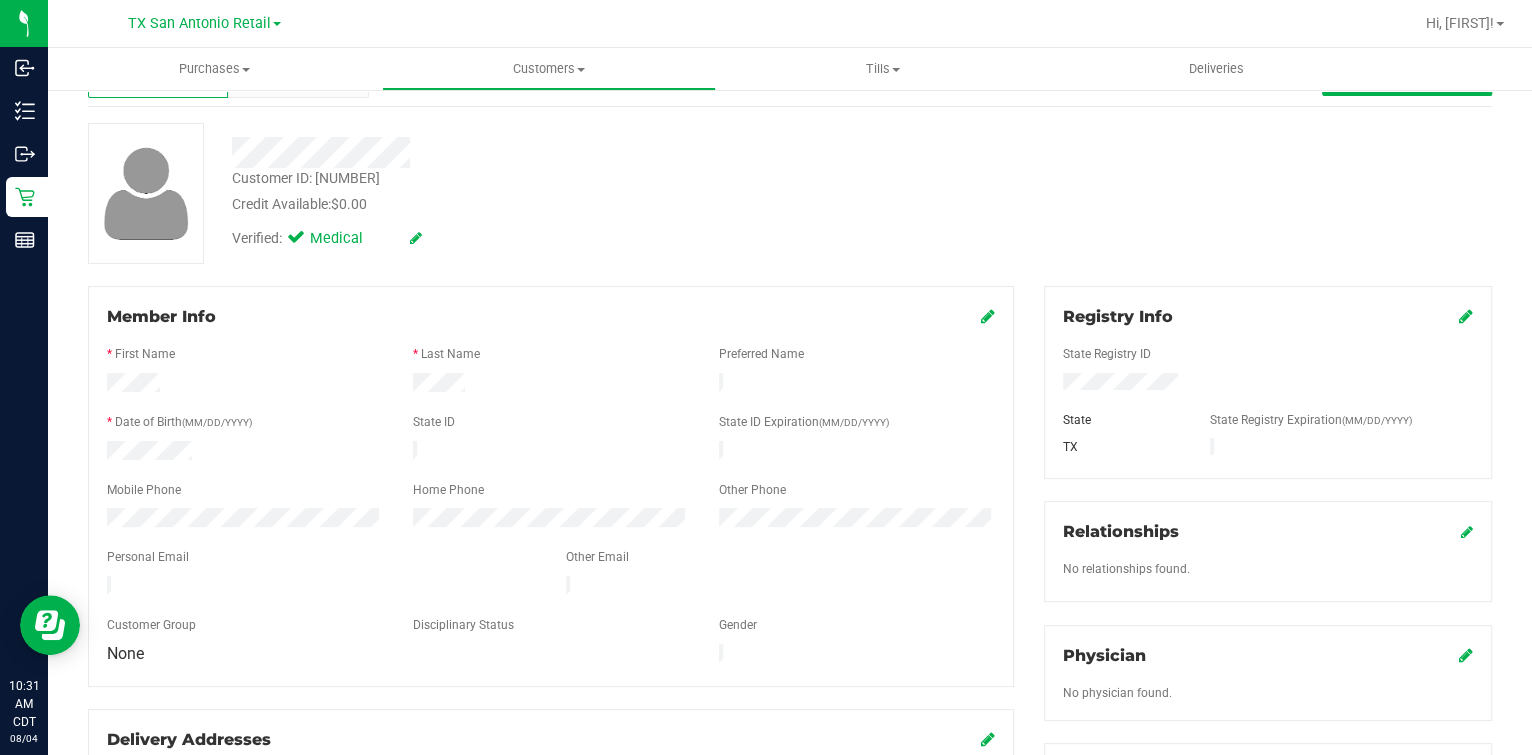 scroll, scrollTop: 124, scrollLeft: 0, axis: vertical 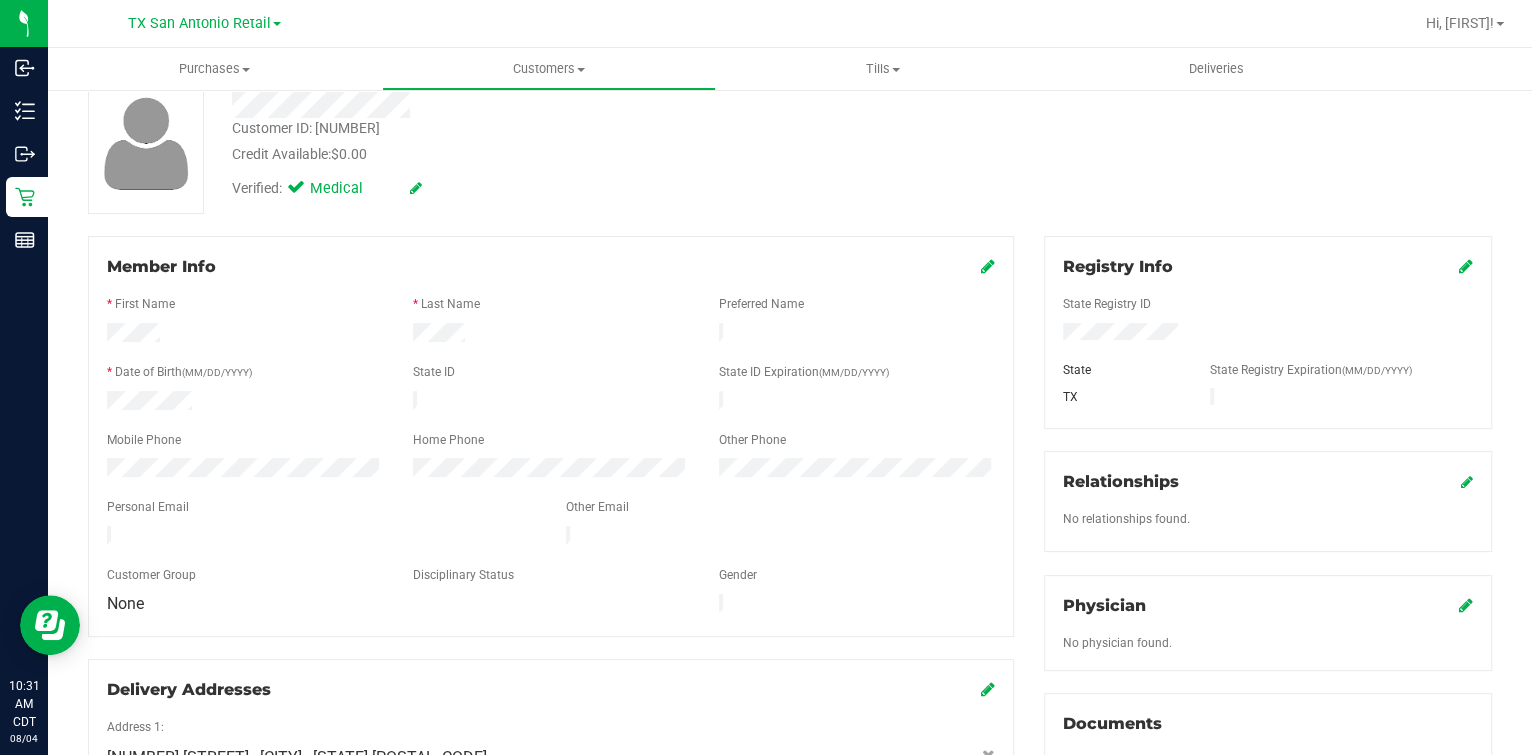 click 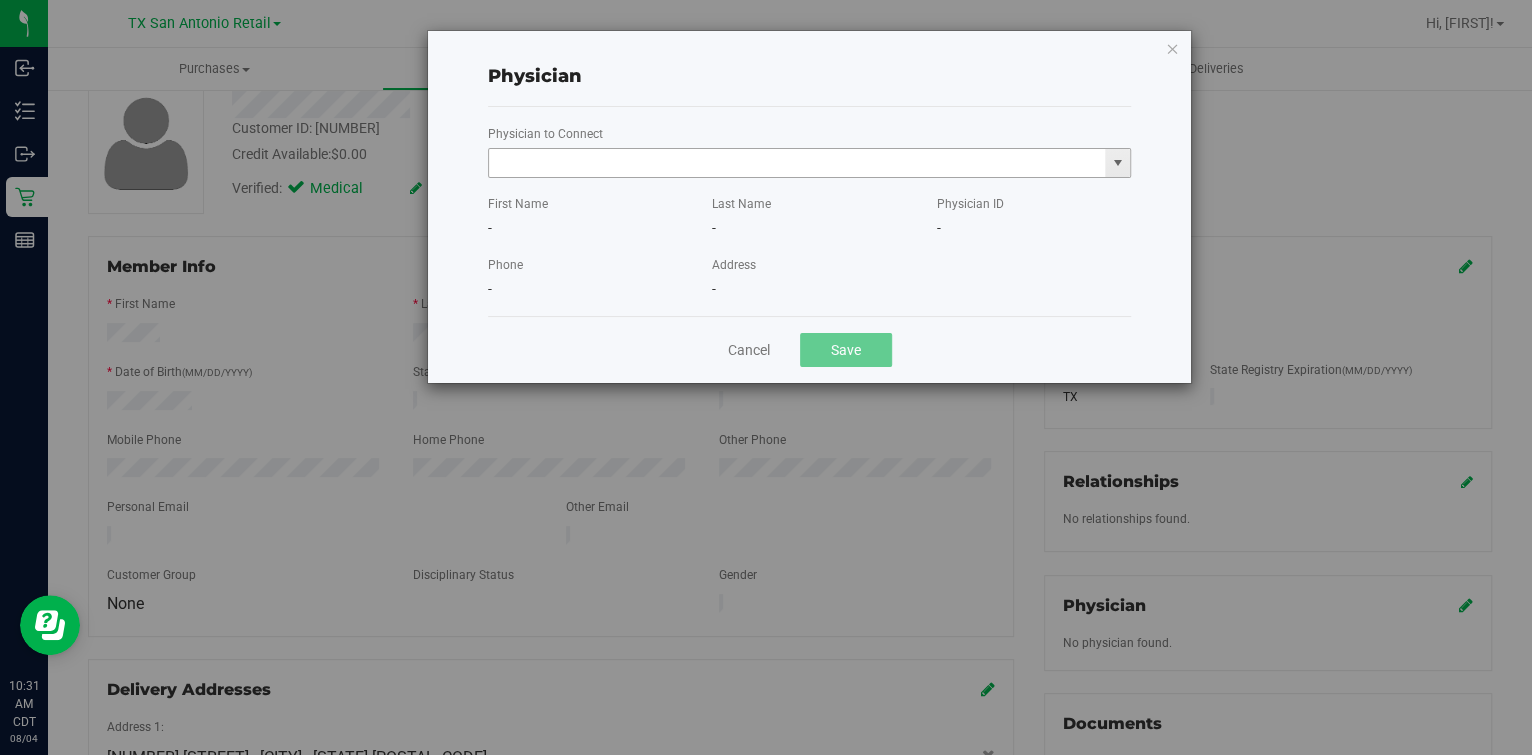 click at bounding box center (797, 163) 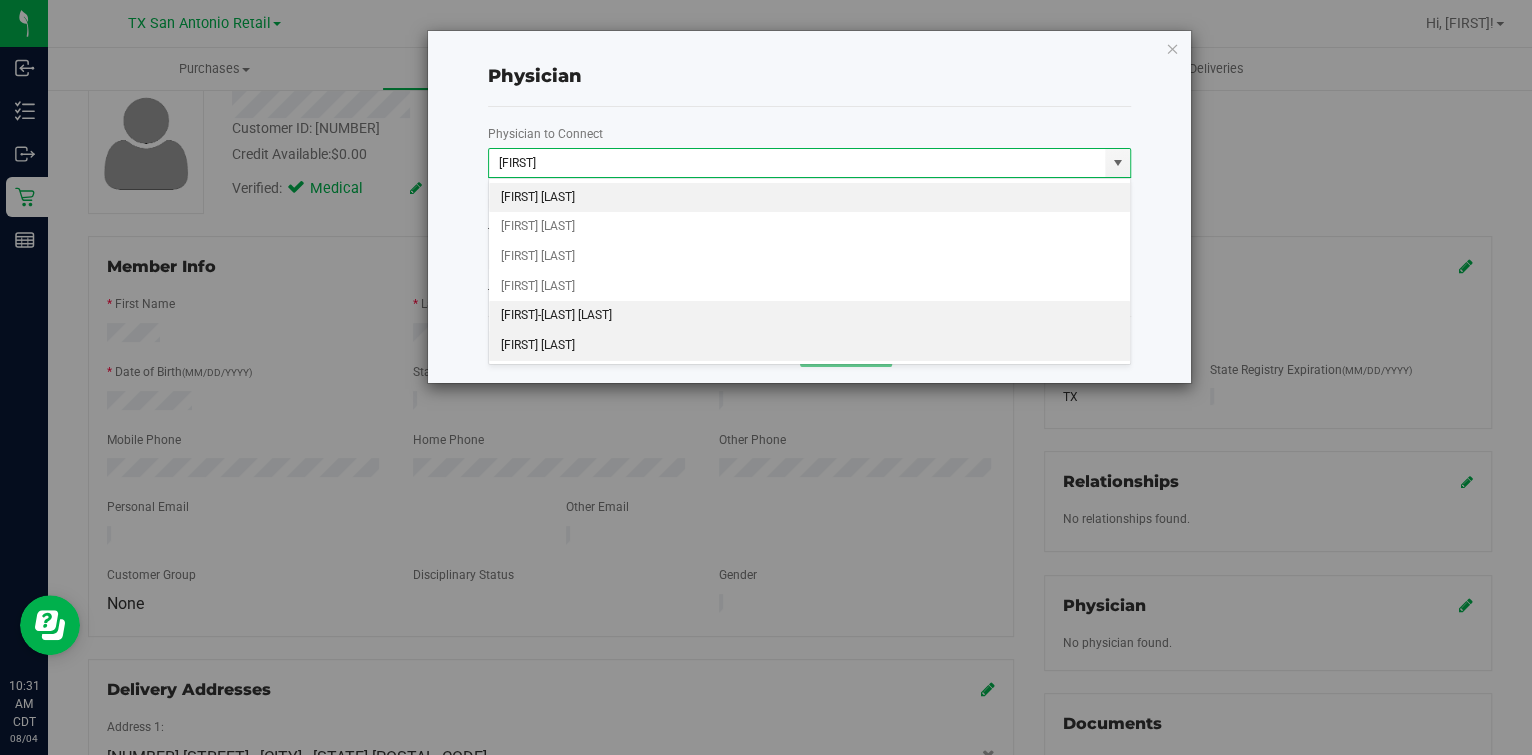 click on "An Chen" at bounding box center [809, 346] 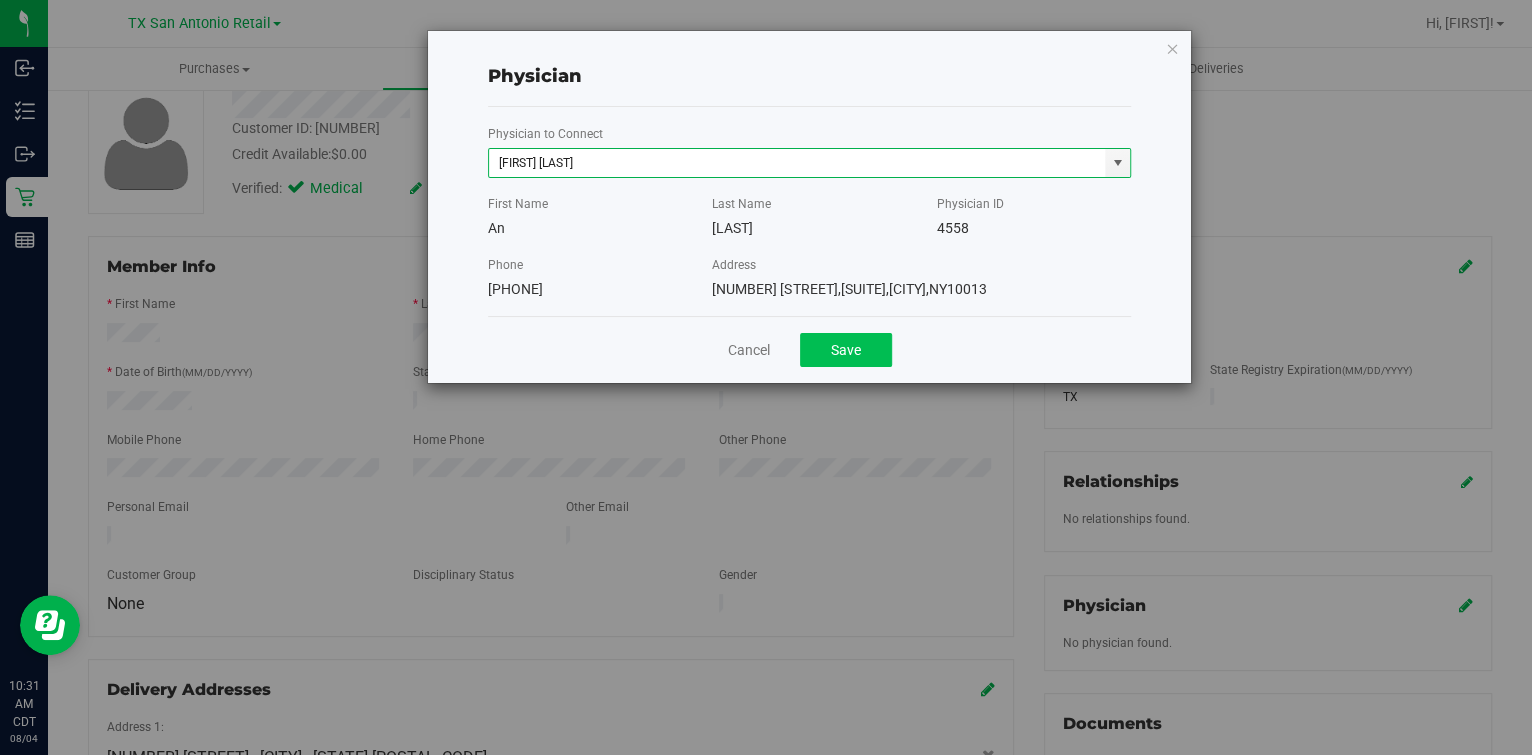 type on "An Chen" 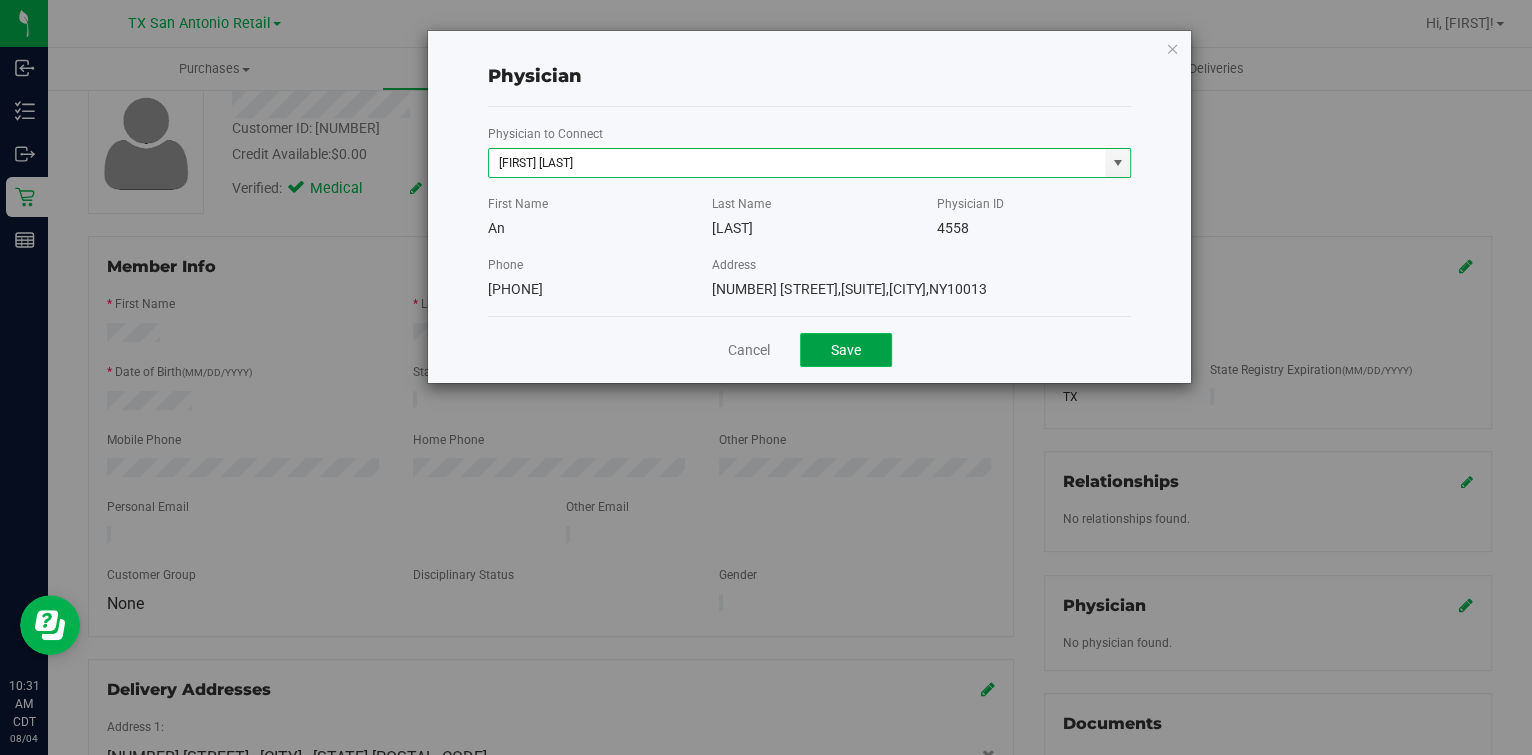 click on "Save" at bounding box center (846, 350) 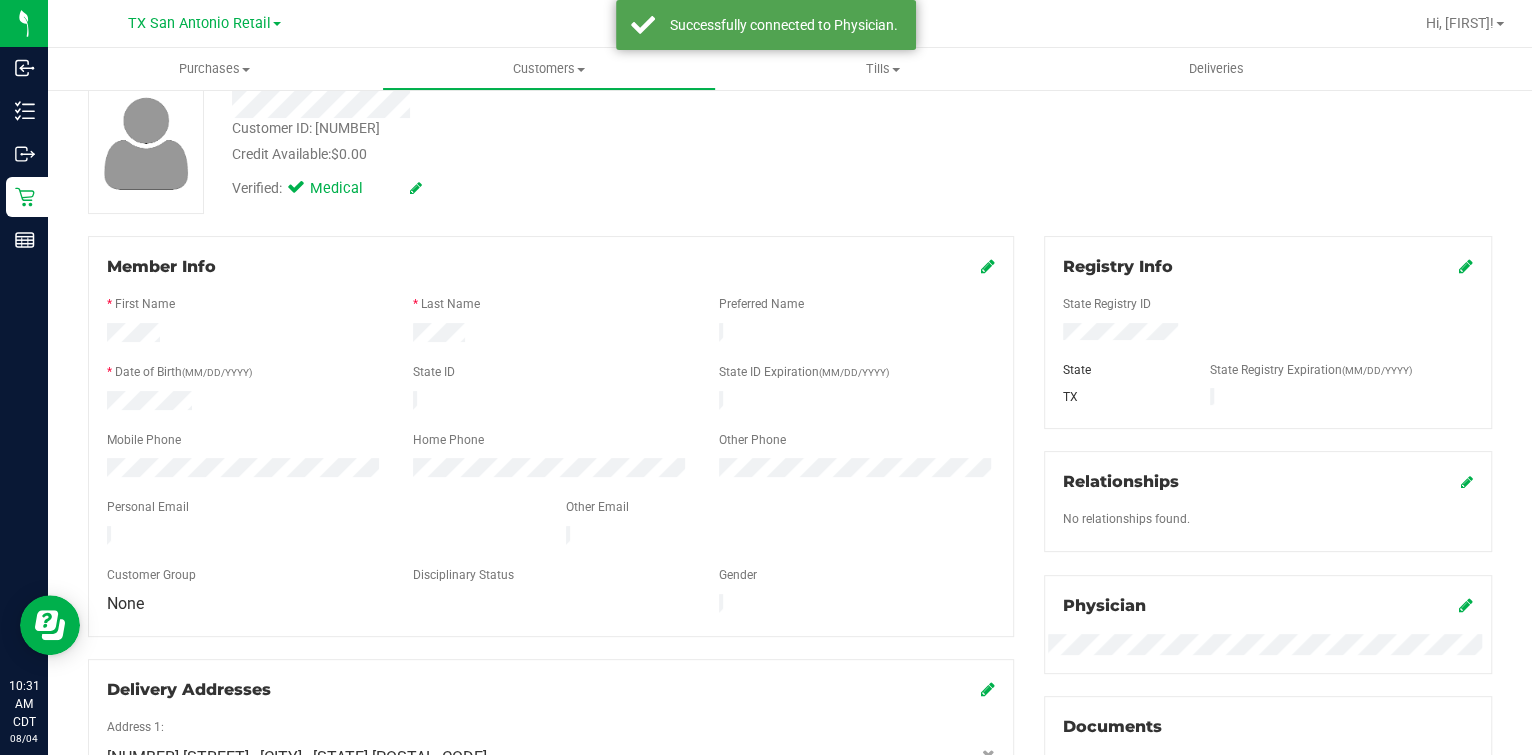click on "Member Info
*
First Name
*
Last Name
Preferred Name
*
Date of Birth
(MM/DD/YYYY)
State ID
State ID Expiration
(MM/DD/YYYY)" at bounding box center [551, 542] 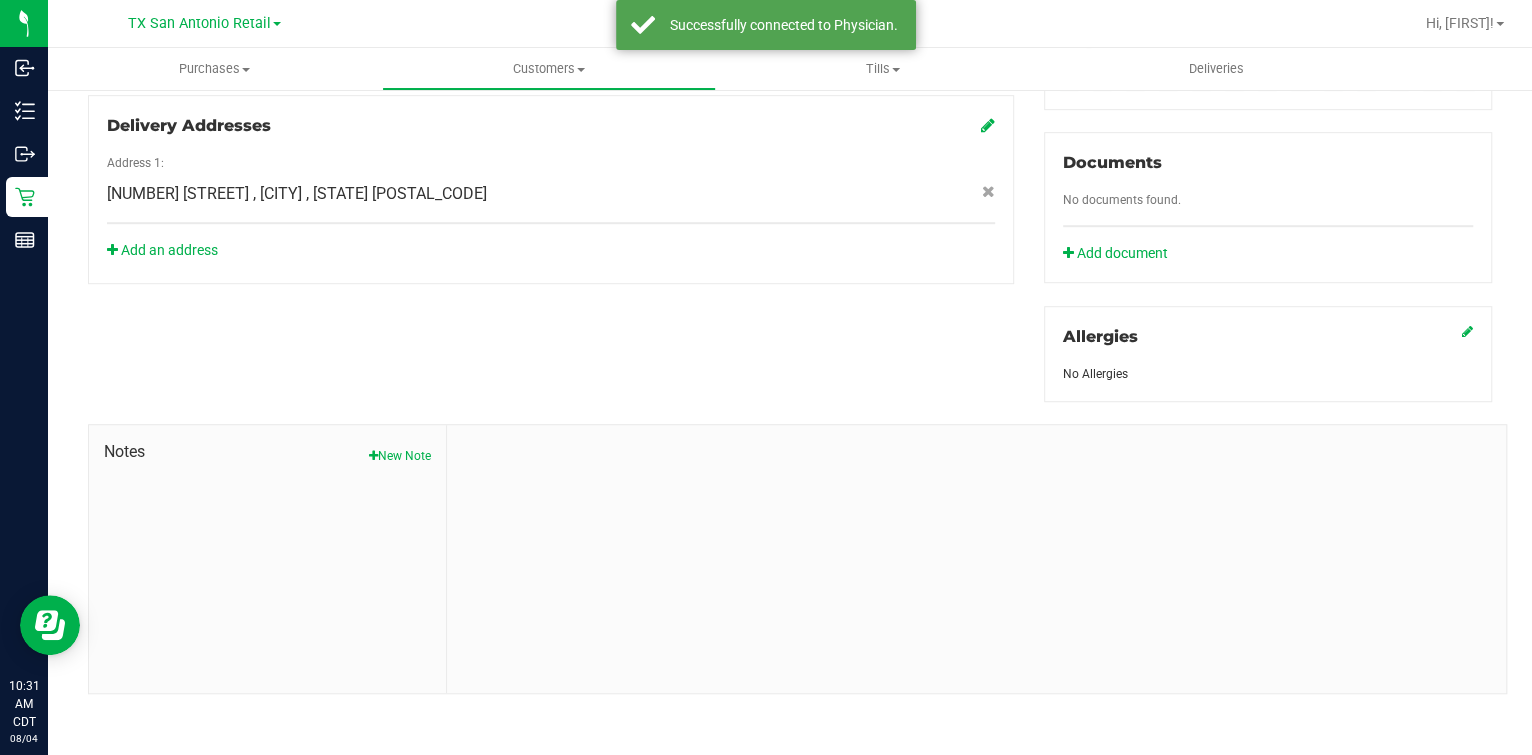 scroll, scrollTop: 0, scrollLeft: 0, axis: both 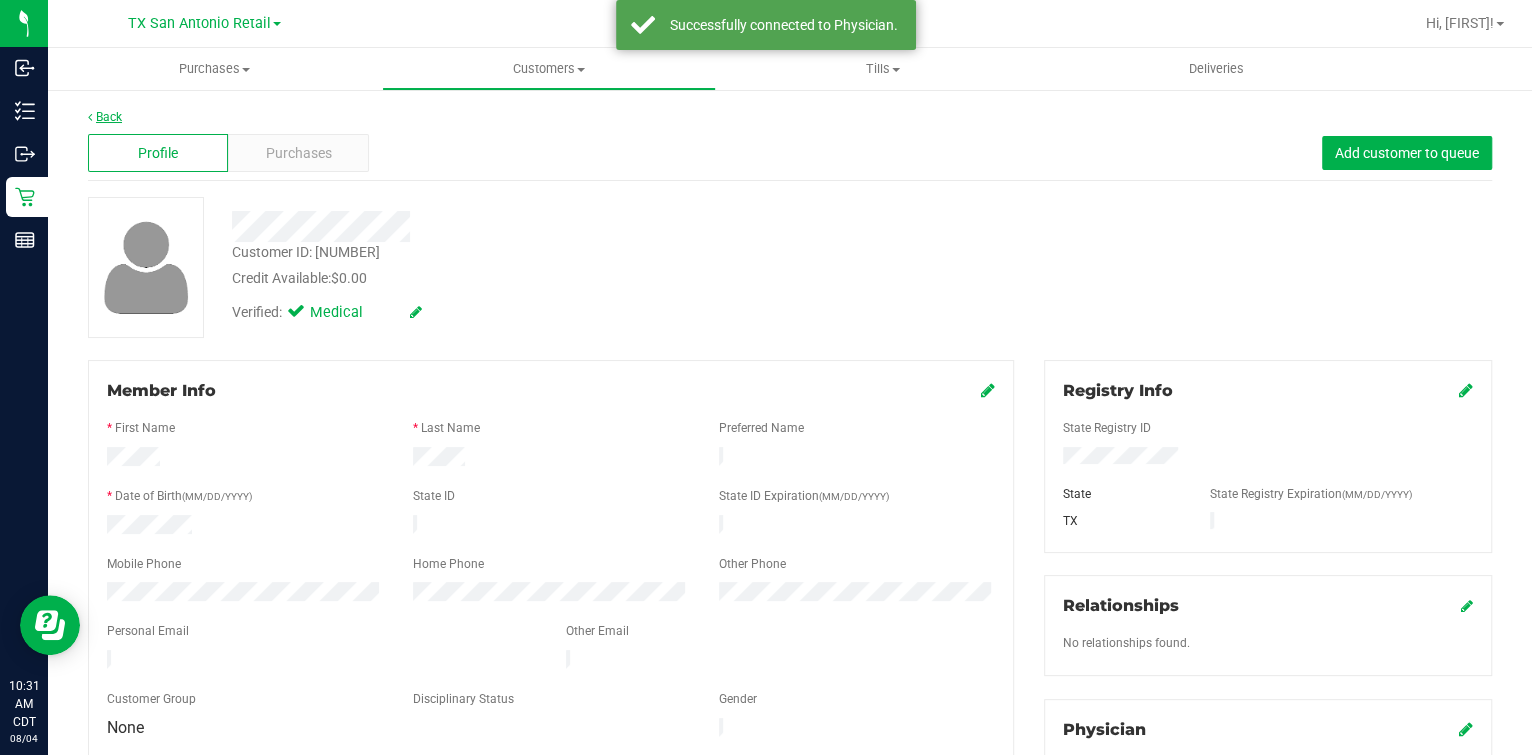 click on "Back" at bounding box center (105, 117) 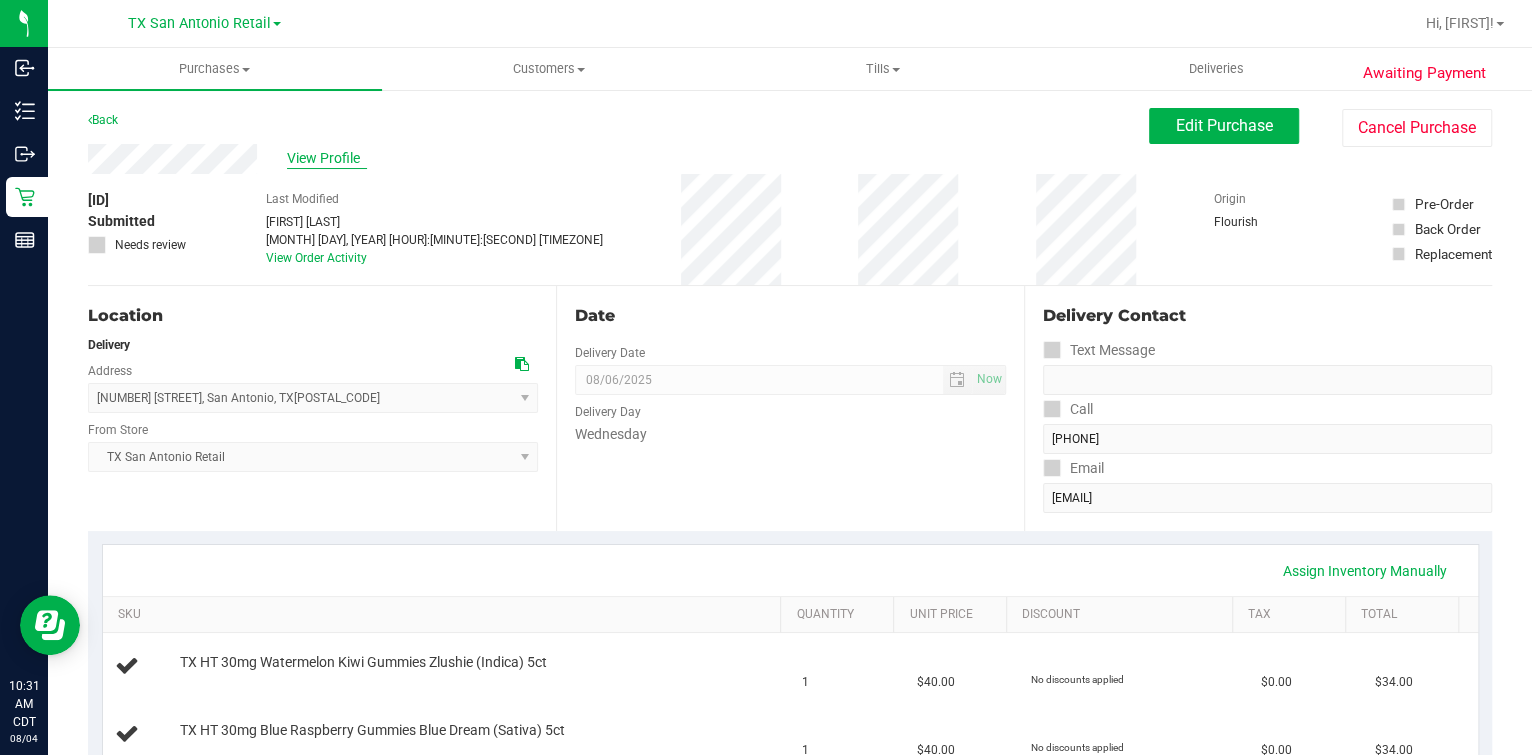 click on "View Profile" at bounding box center [327, 158] 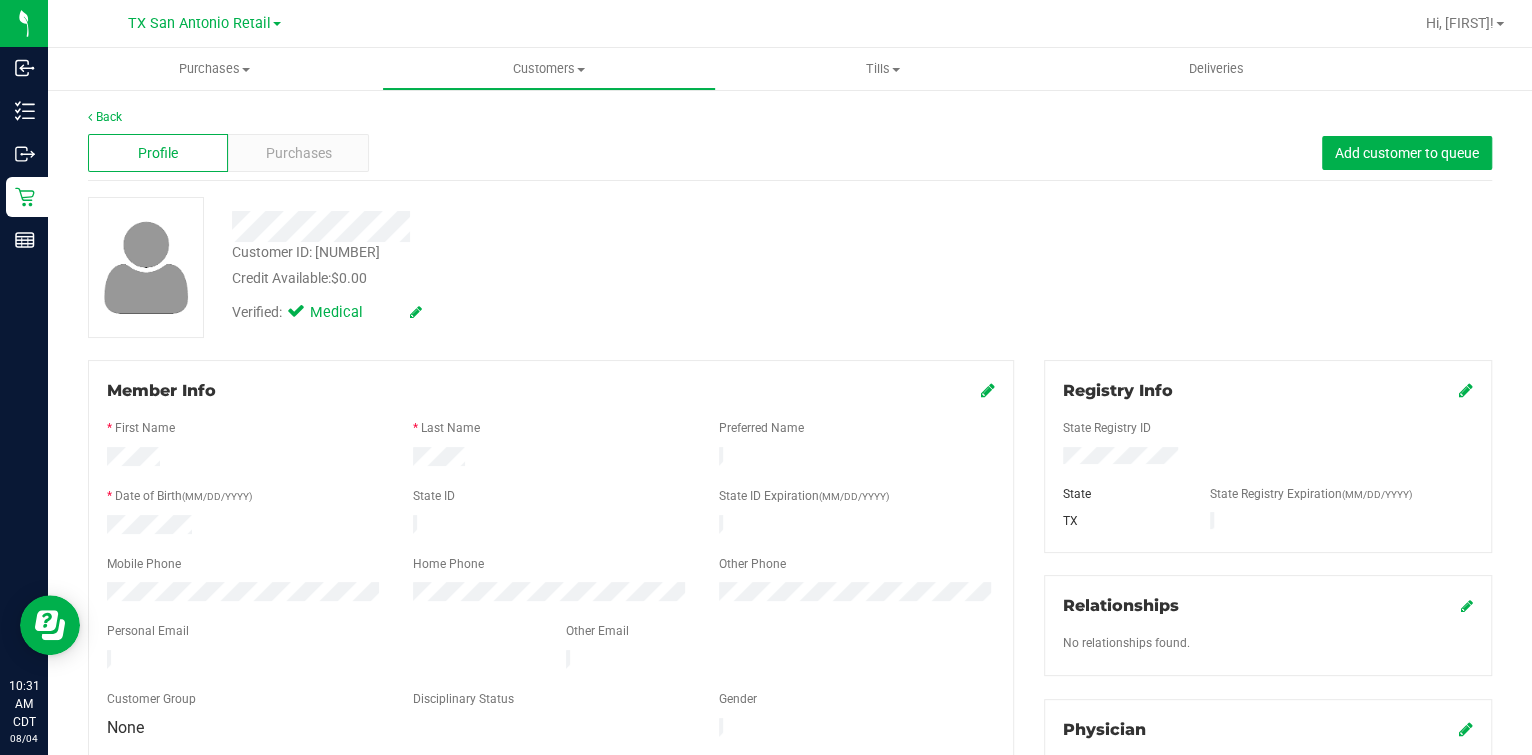 drag, startPoint x: 381, startPoint y: 579, endPoint x: 147, endPoint y: 570, distance: 234.17302 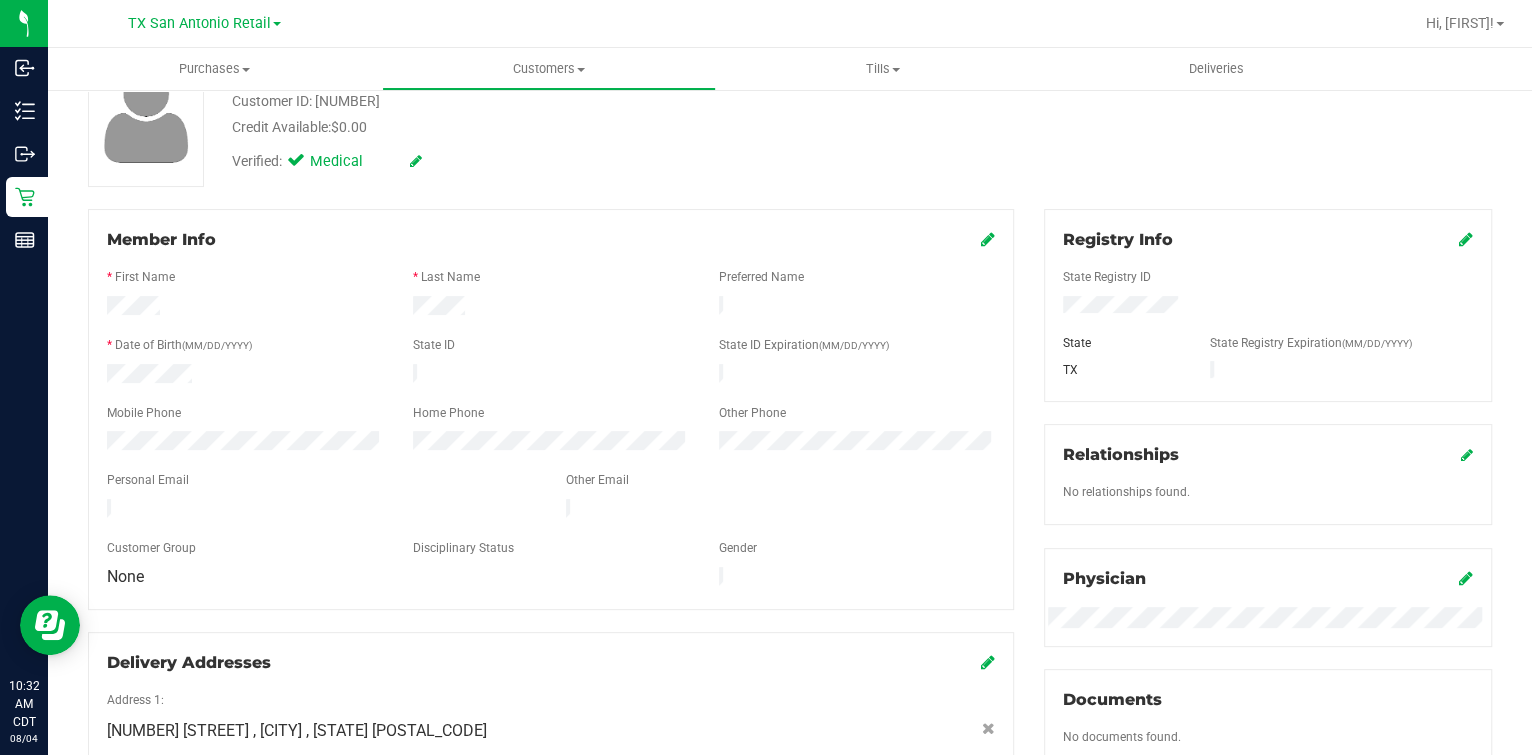 scroll, scrollTop: 0, scrollLeft: 0, axis: both 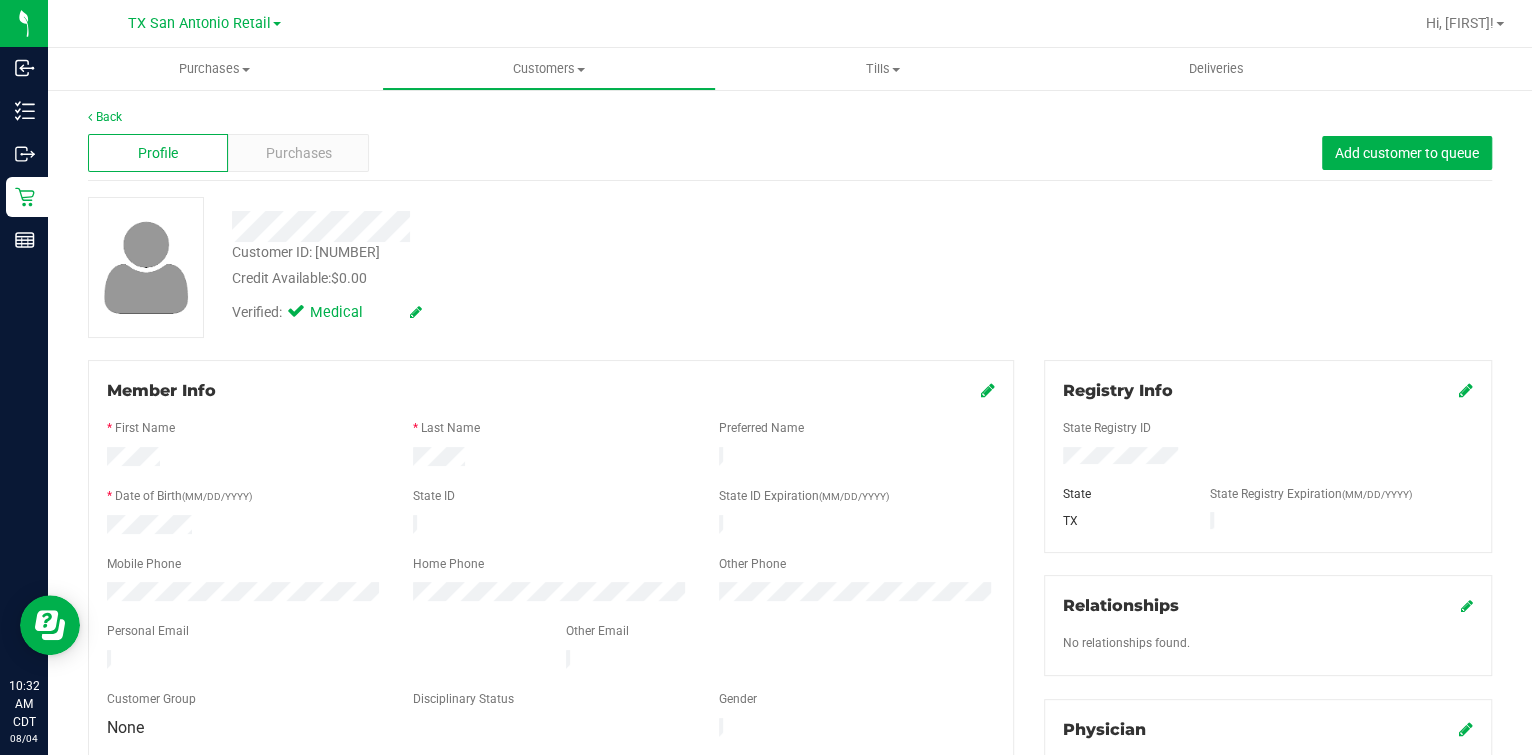 click on "Back" at bounding box center [790, 117] 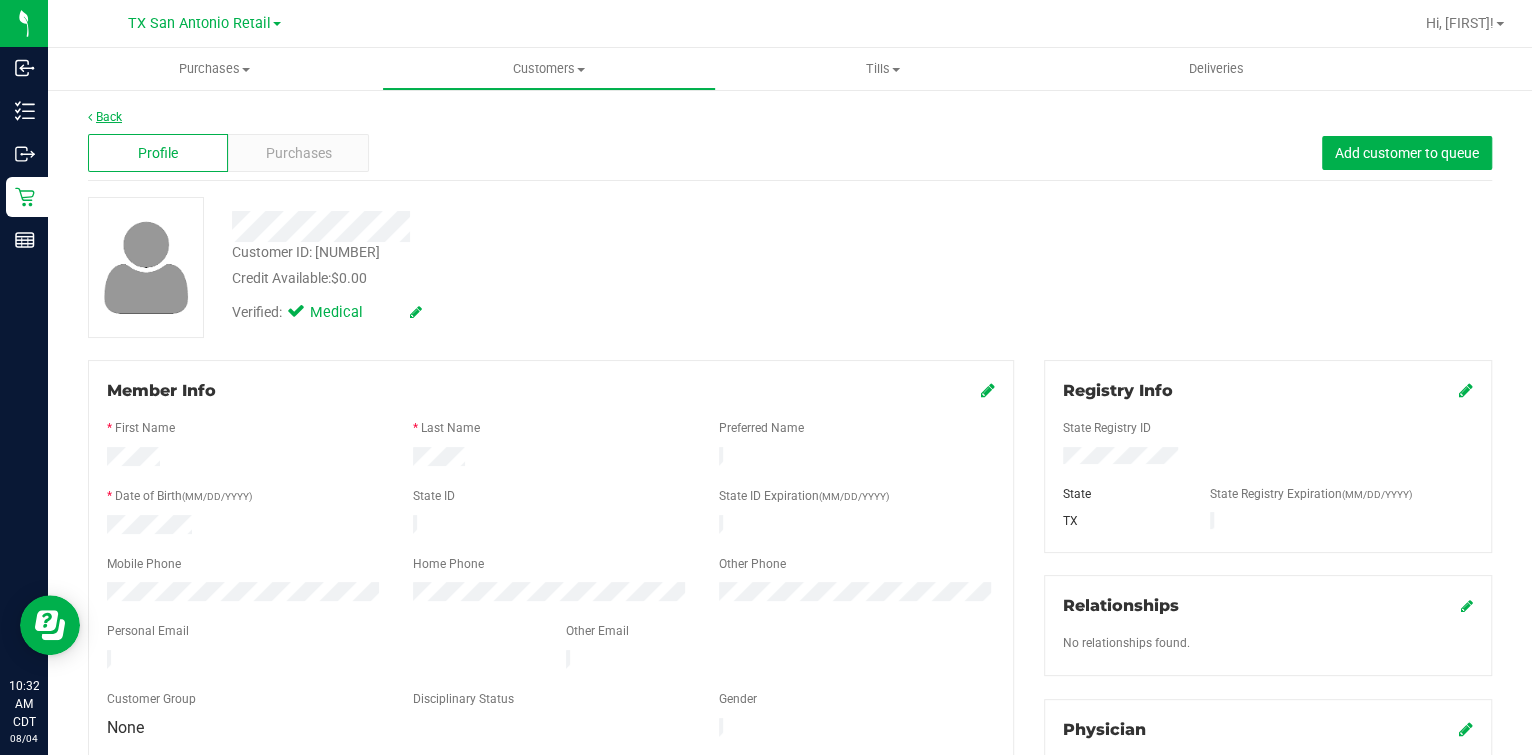 click on "Back" at bounding box center [105, 117] 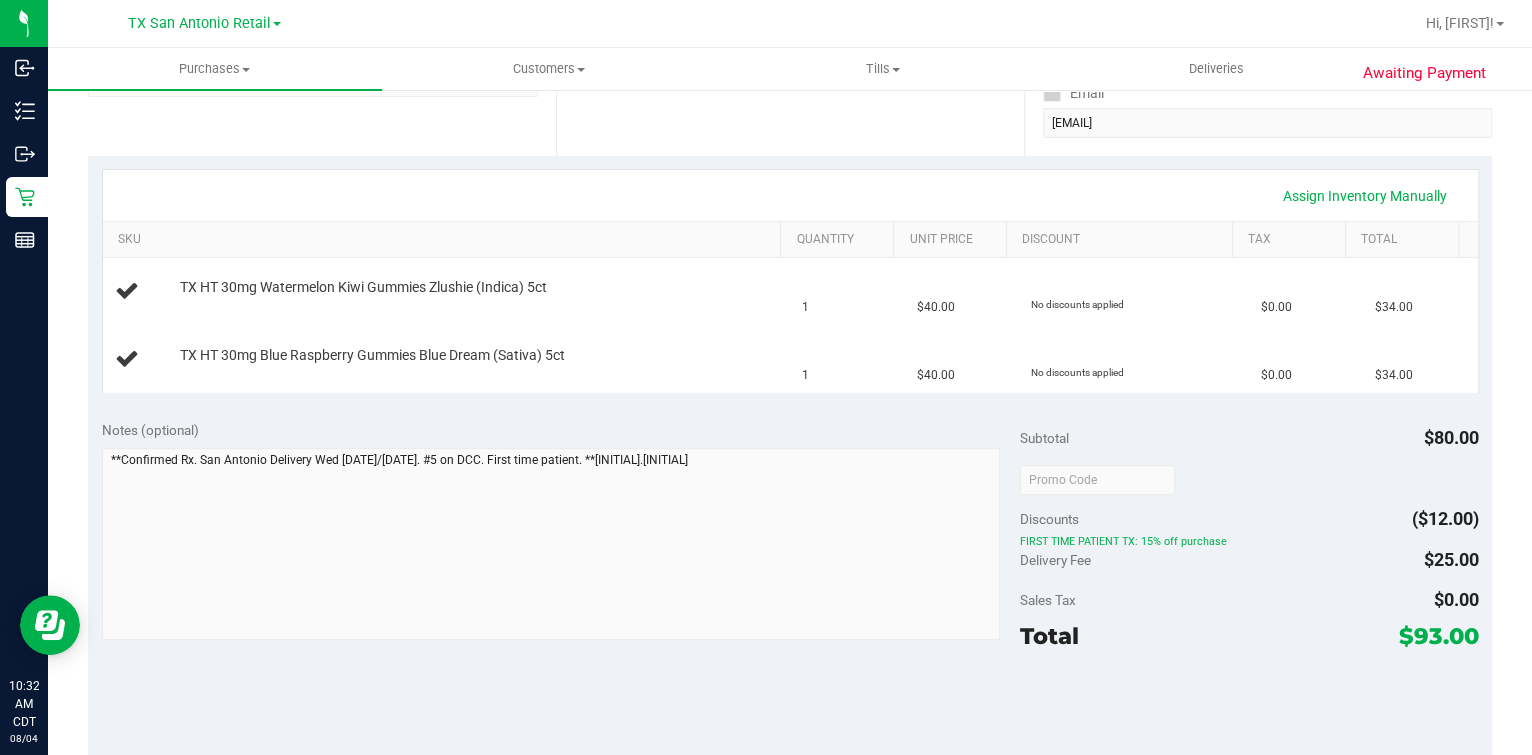 scroll, scrollTop: 124, scrollLeft: 0, axis: vertical 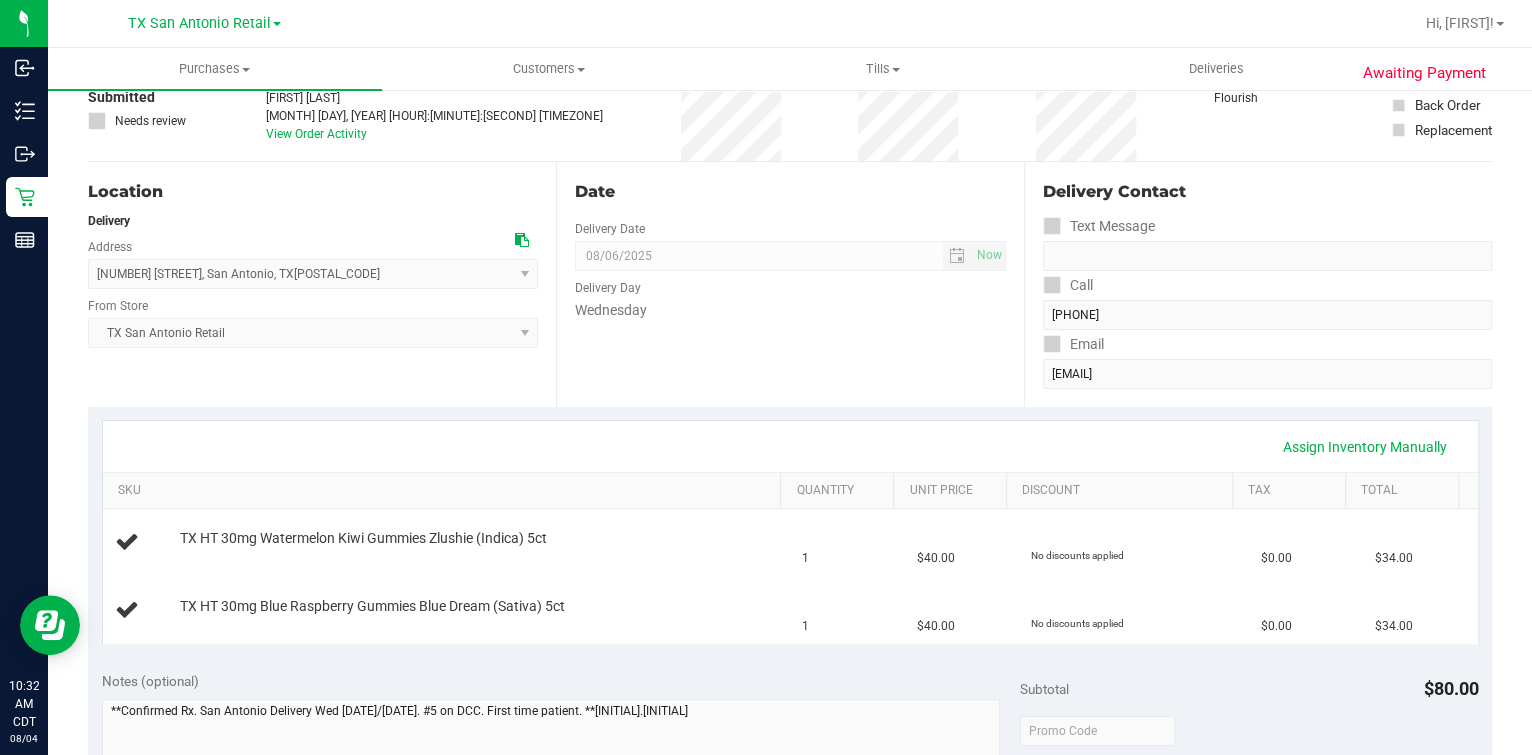 click on "Date
Delivery Date
08/06/2025
Now
08/06/2025 07:00 AM
Now
Delivery Day
Wednesday" at bounding box center (790, 284) 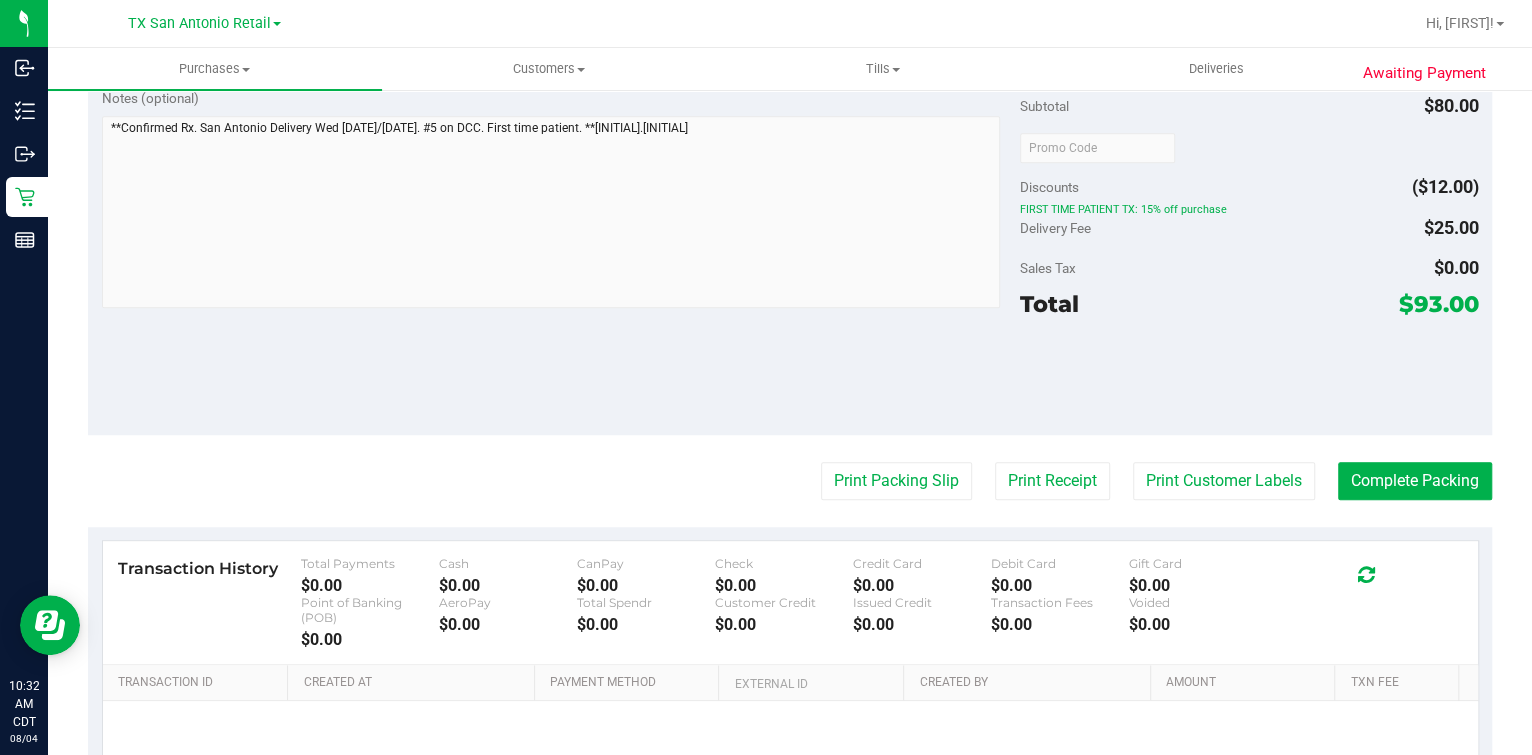 scroll, scrollTop: 499, scrollLeft: 0, axis: vertical 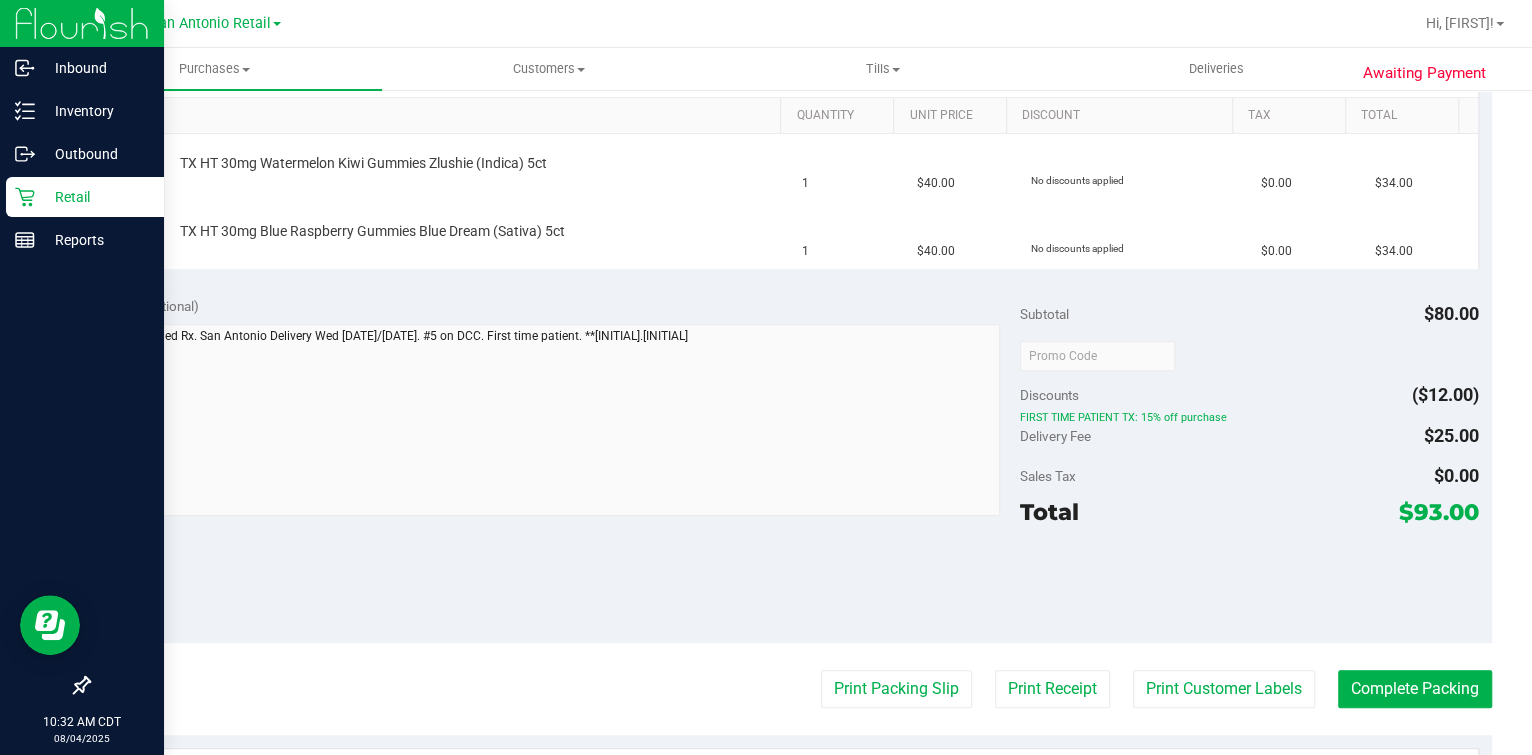 click on "Inbound Inventory Outbound Retail Reports 10:32 AM CDT 08/04/2025  08/04   TX San Antonio Retail    TX Austin DC   TX Plano Retail   TX San Antonio Retail    TX South-Austin Retail   TX Sugarland Retail   Hi, Mindy!
Purchases
Summary of purchases
Fulfillment
All purchases
Customers" at bounding box center (766, 377) 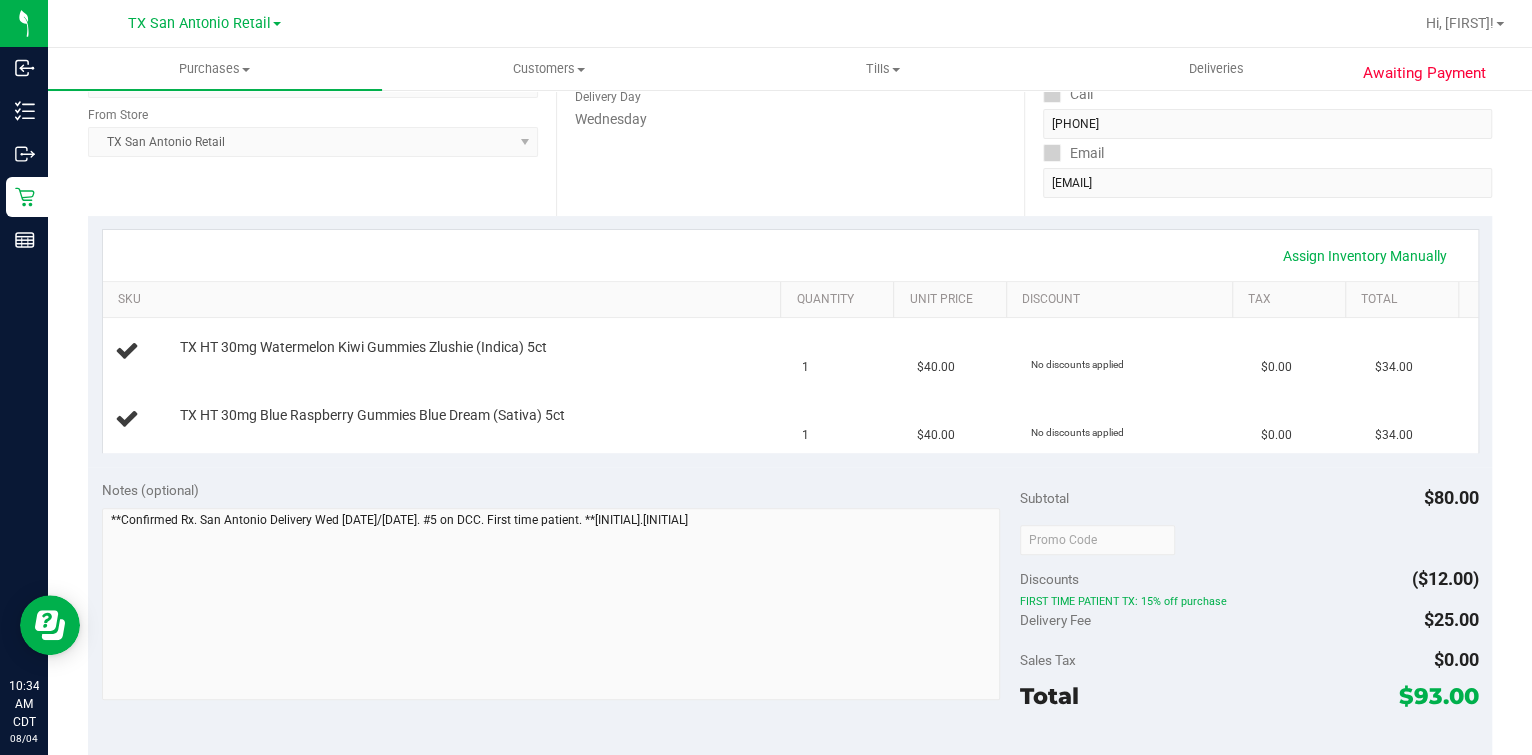 scroll, scrollTop: 0, scrollLeft: 0, axis: both 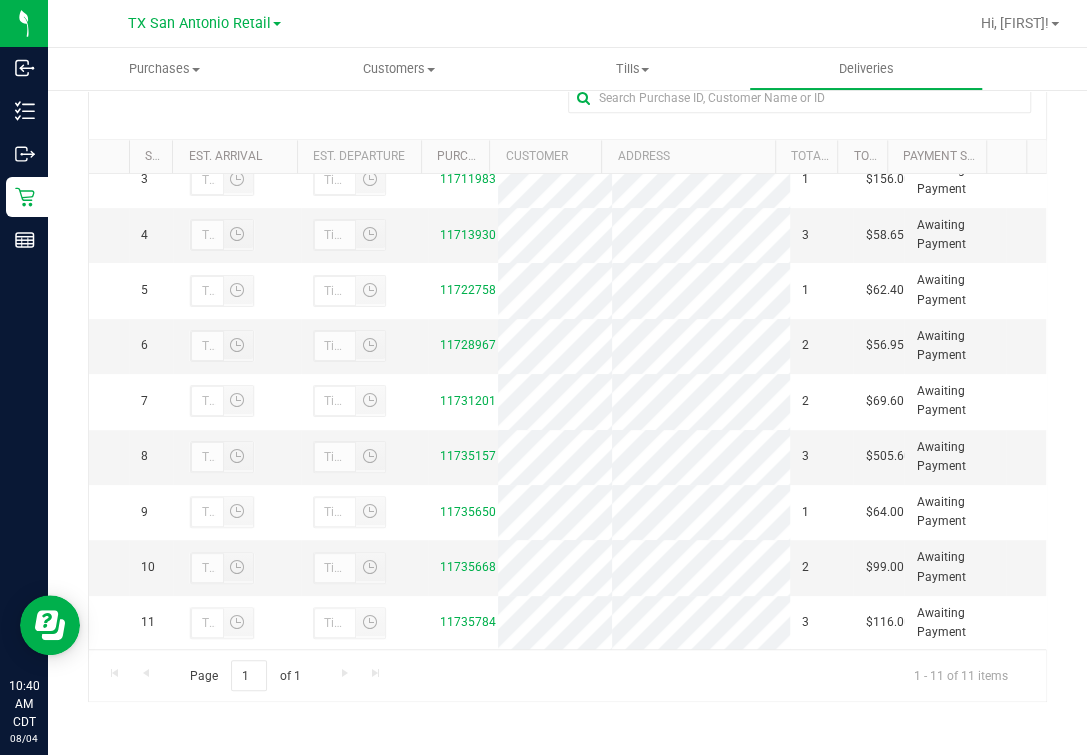 click on "Page 1 of 1 1 - 11 of 11 items" at bounding box center (567, 675) 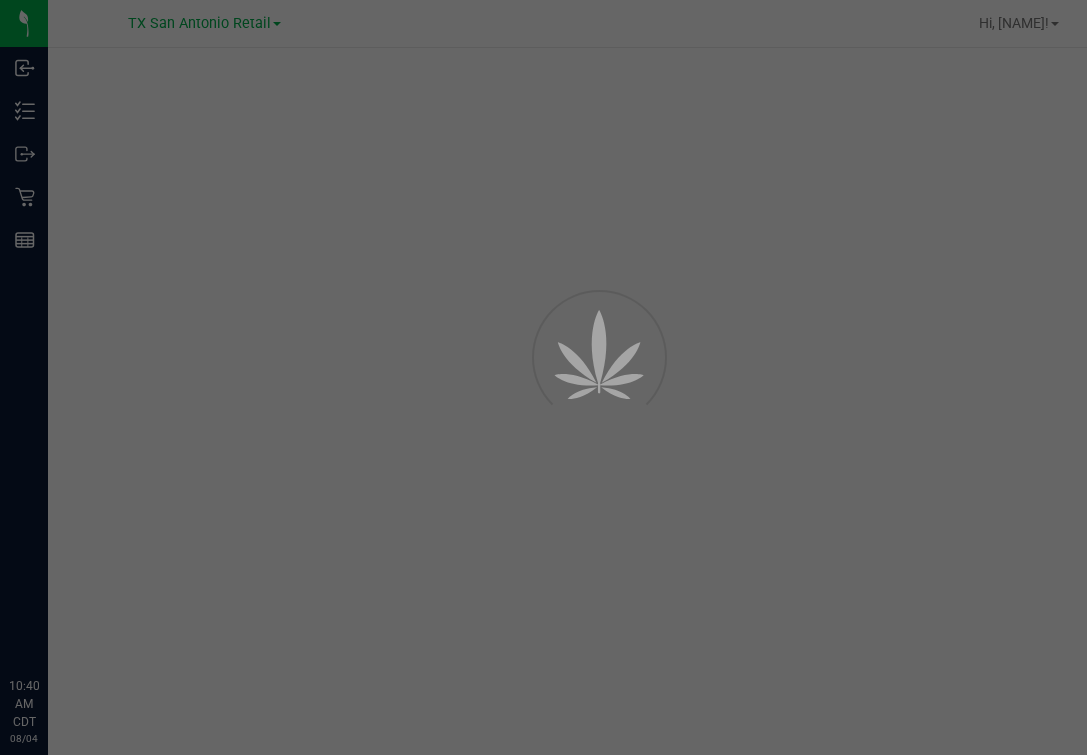 scroll, scrollTop: 0, scrollLeft: 0, axis: both 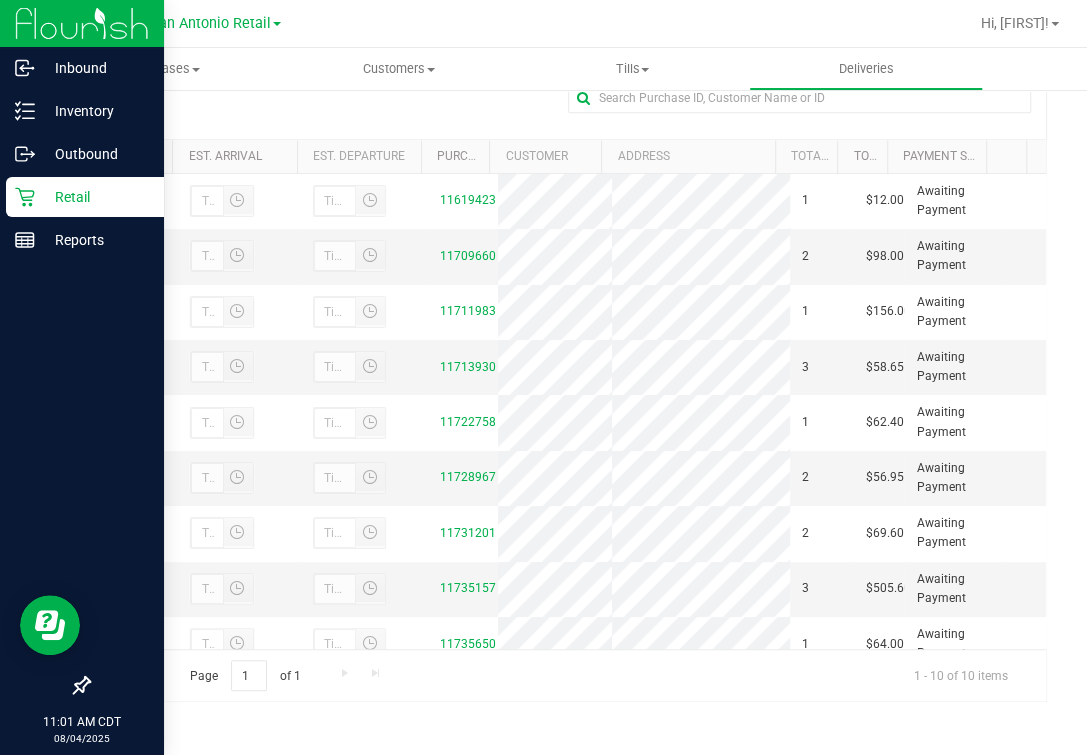 click 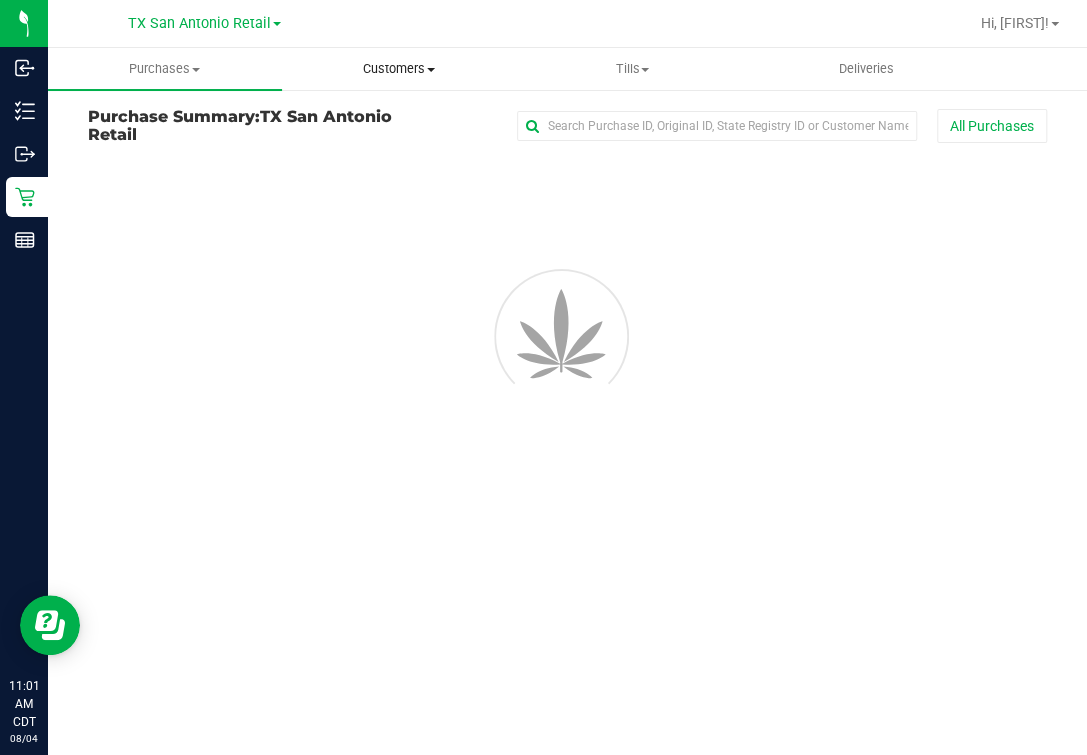 scroll, scrollTop: 0, scrollLeft: 0, axis: both 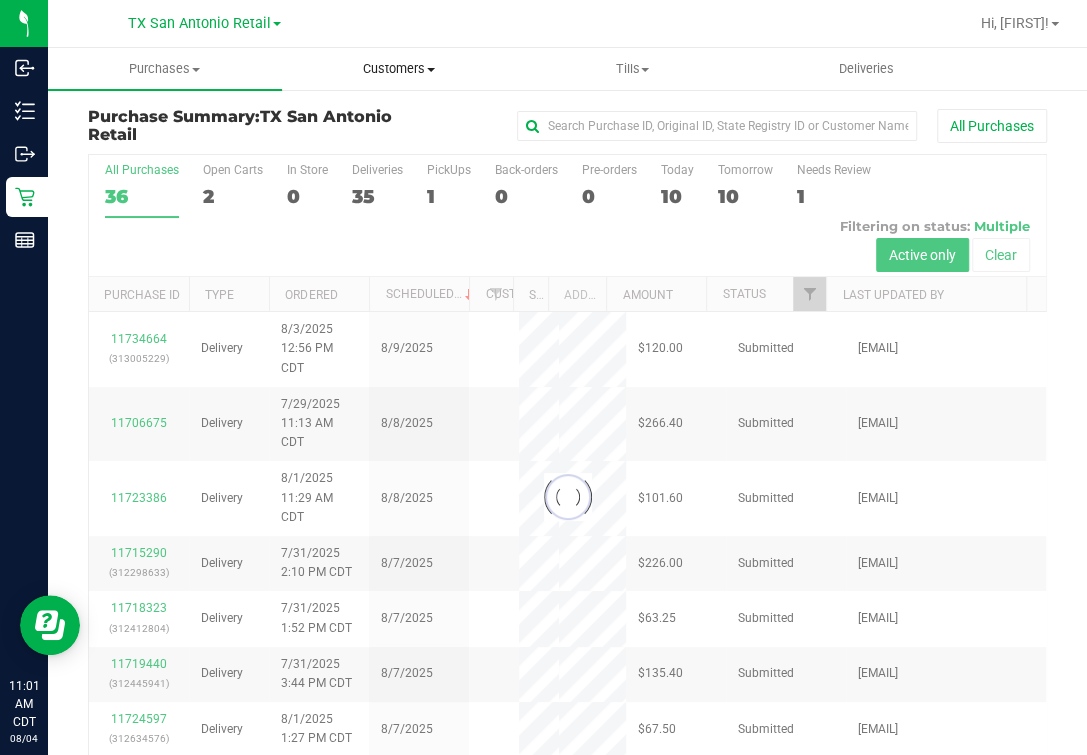 click on "Customers" at bounding box center [399, 69] 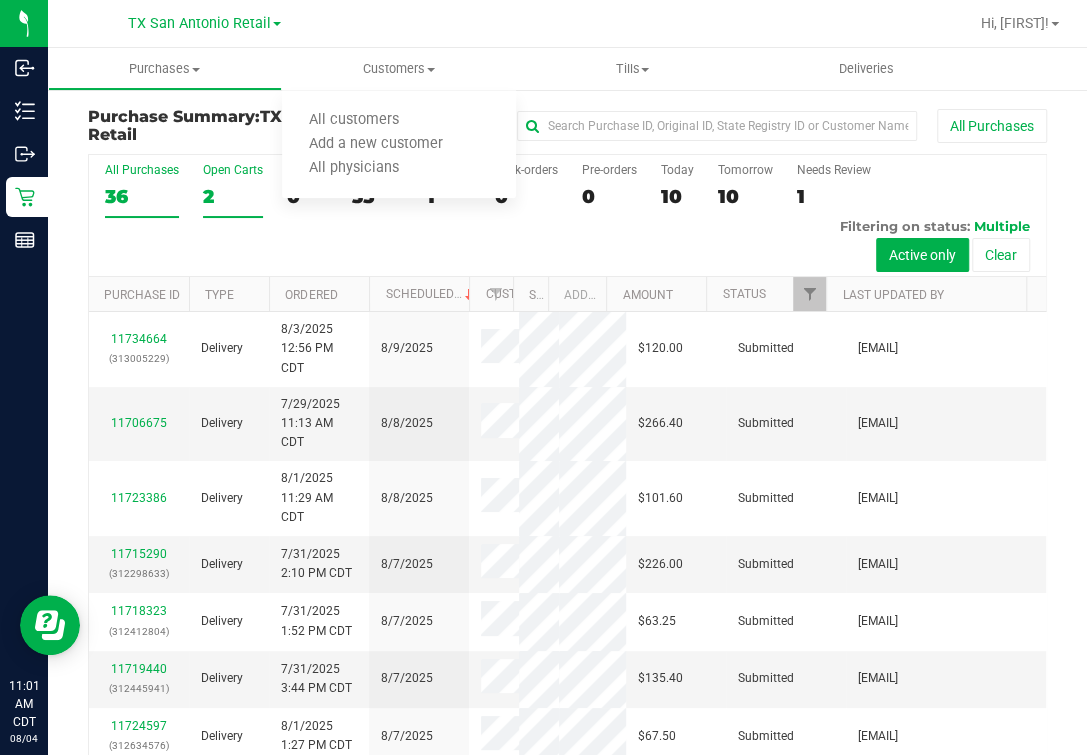 click on "Open Carts
2" at bounding box center [233, 190] 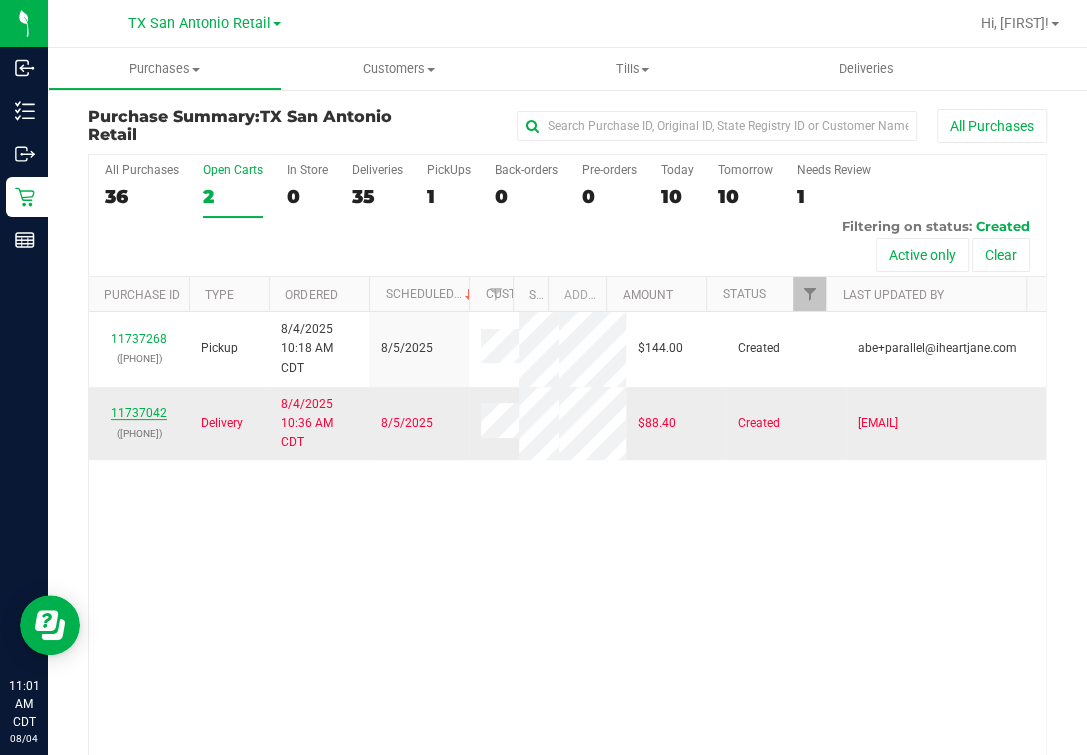 click on "11737042" at bounding box center (139, 413) 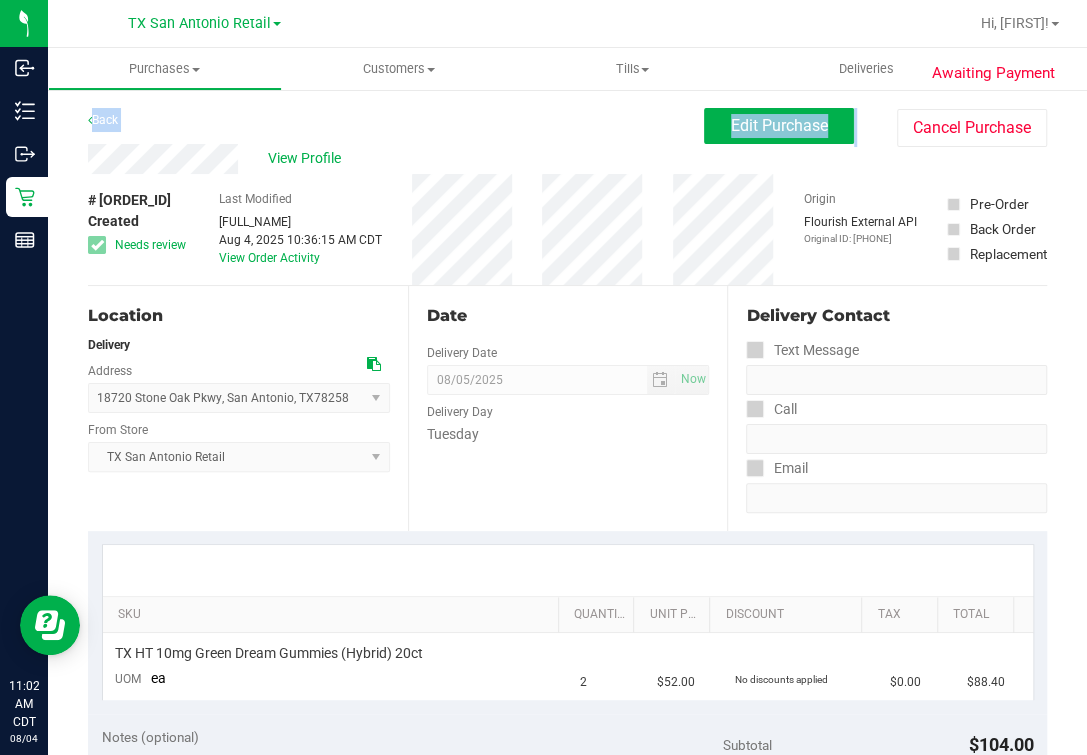 click on "Back
Edit Purchase
Cancel Purchase
View Profile
# 11737042
Created
Needs review
Last Modified
Mindy Ortiz
Aug 4, 2025 10:36:15 AM CDT
View Order Activity
Origin
Flourish External API" at bounding box center (567, 851) 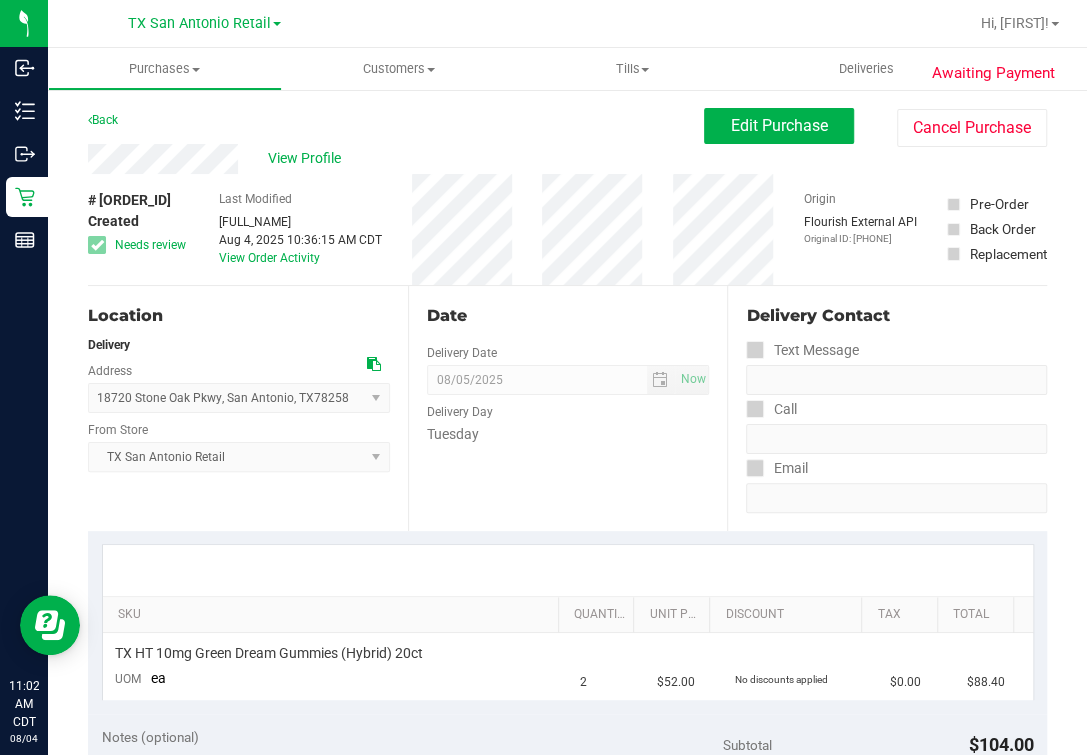 drag, startPoint x: 238, startPoint y: 153, endPoint x: 213, endPoint y: 129, distance: 34.655445 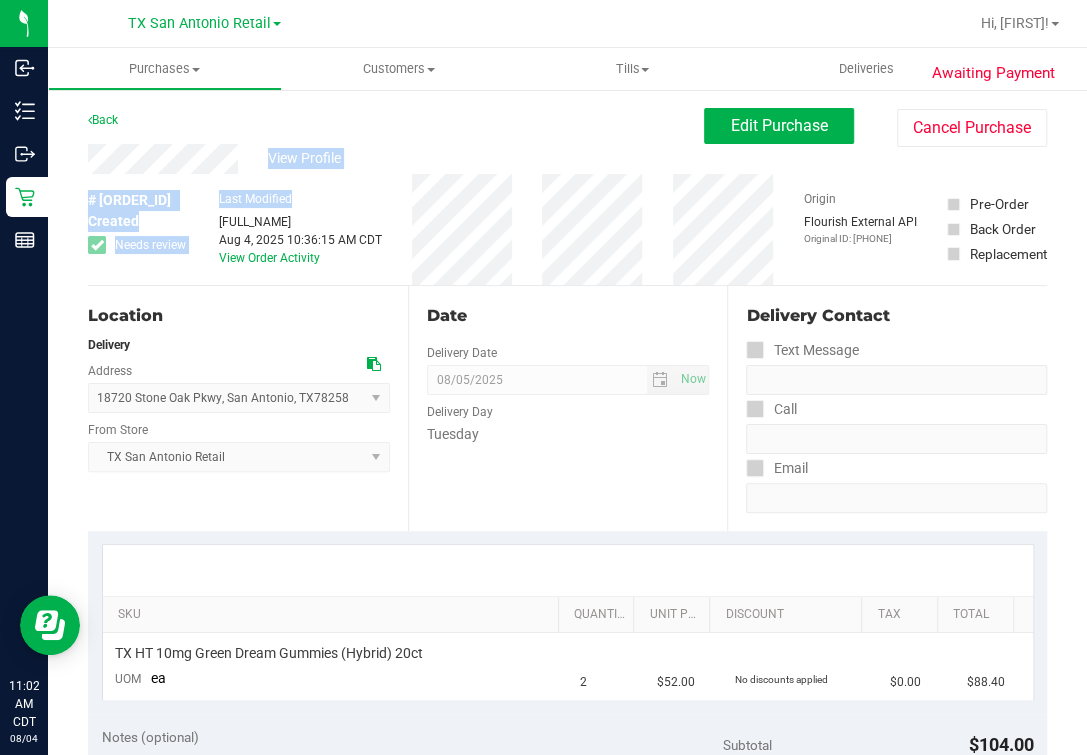 click on "View Profile
# 11737042
Created
Needs review
Last Modified
Mindy Ortiz
Aug 4, 2025 10:36:15 AM CDT
View Order Activity
Origin
Flourish External API
Original ID: 313116592
Pre-Order" at bounding box center [567, 215] 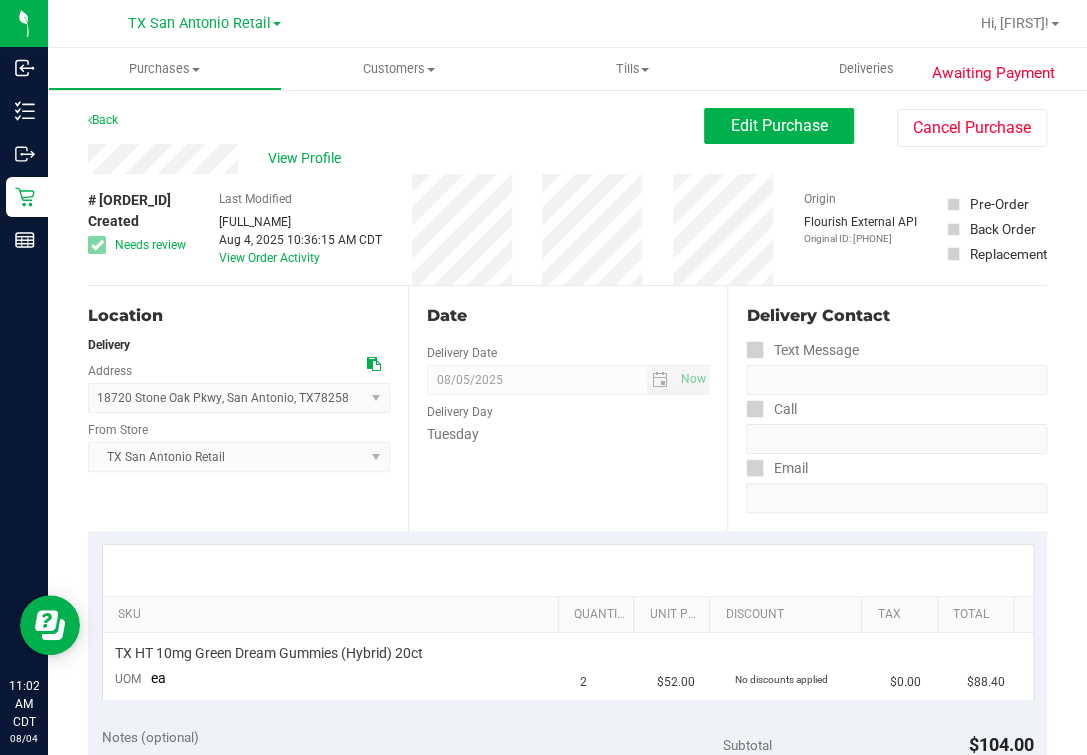 click on "Date" at bounding box center (568, 316) 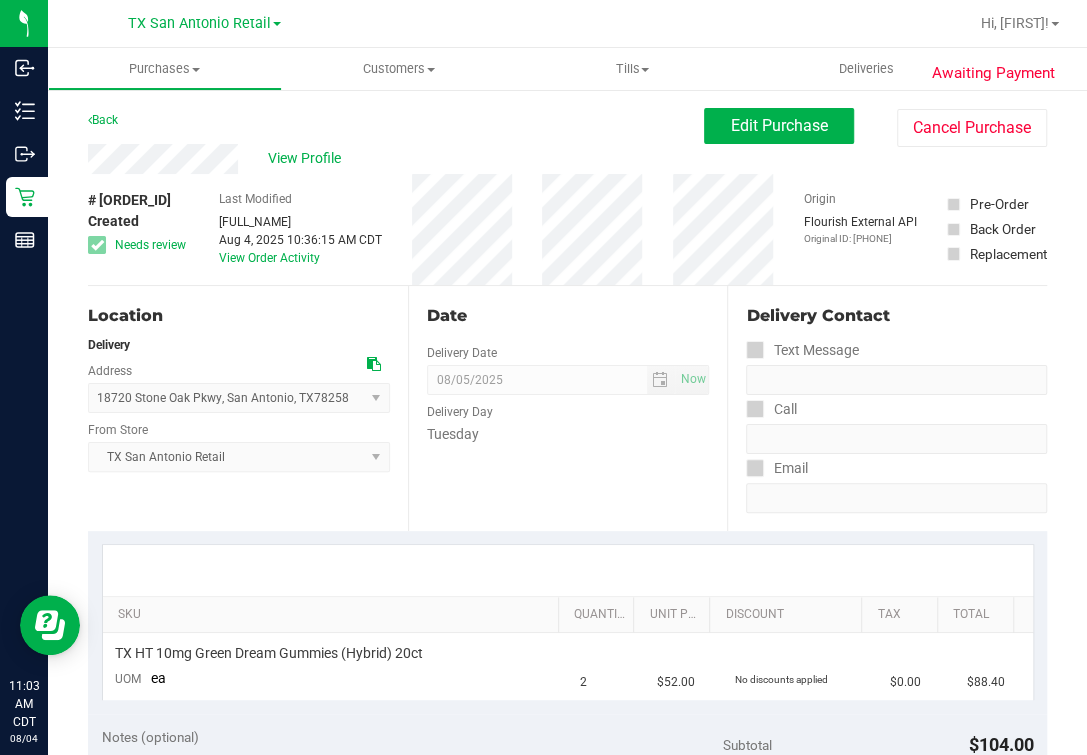 click on "View Profile" at bounding box center [396, 159] 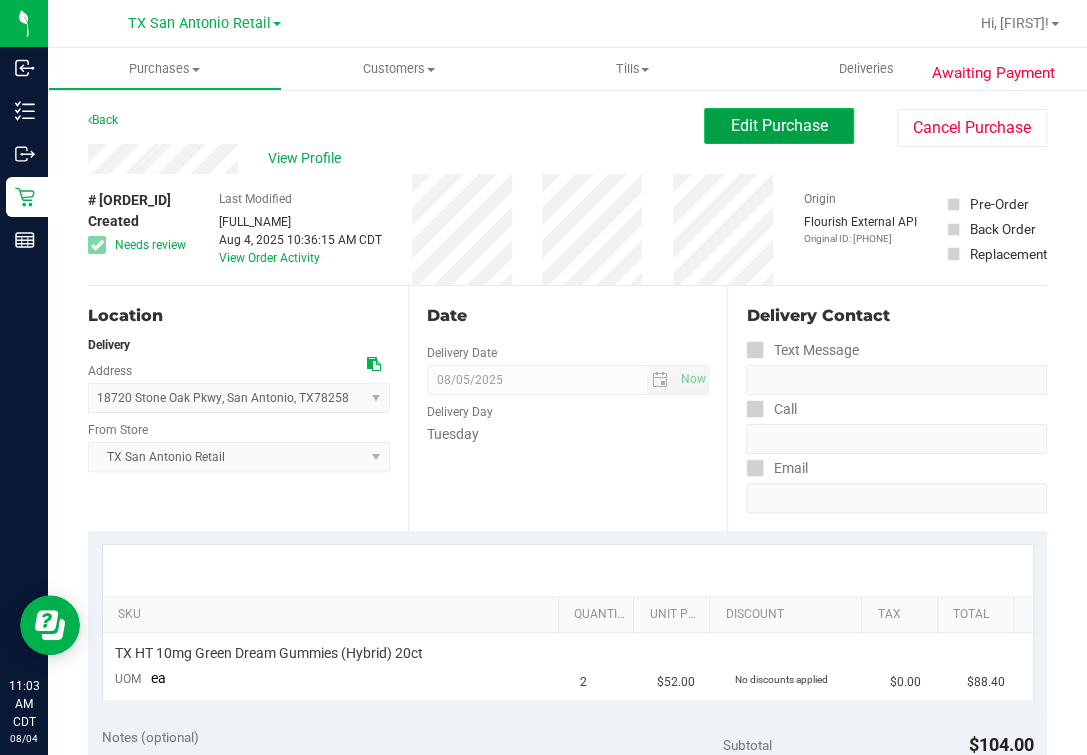 click on "Edit Purchase" at bounding box center (779, 125) 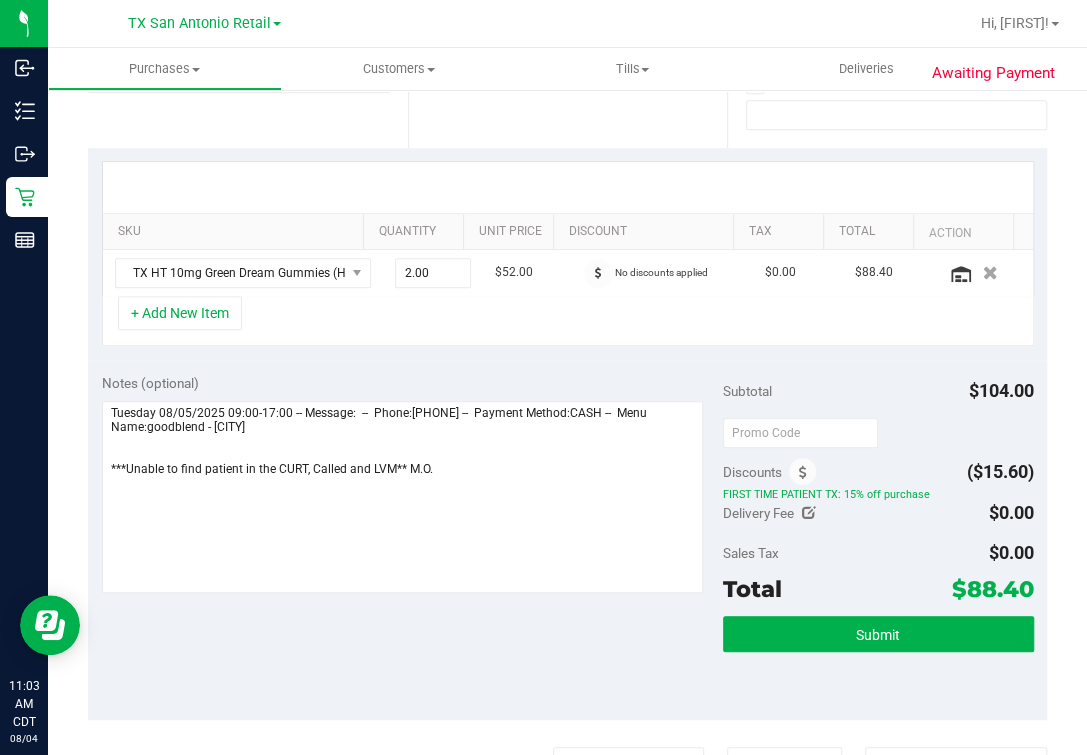 scroll, scrollTop: 424, scrollLeft: 0, axis: vertical 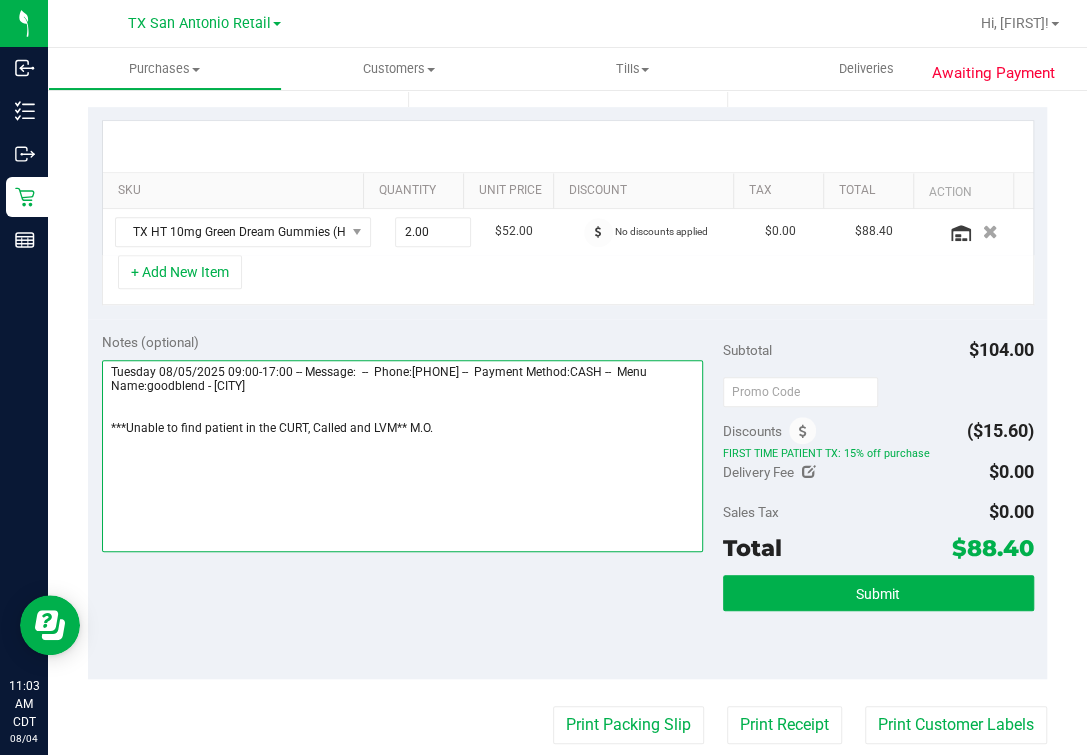 click at bounding box center (402, 456) 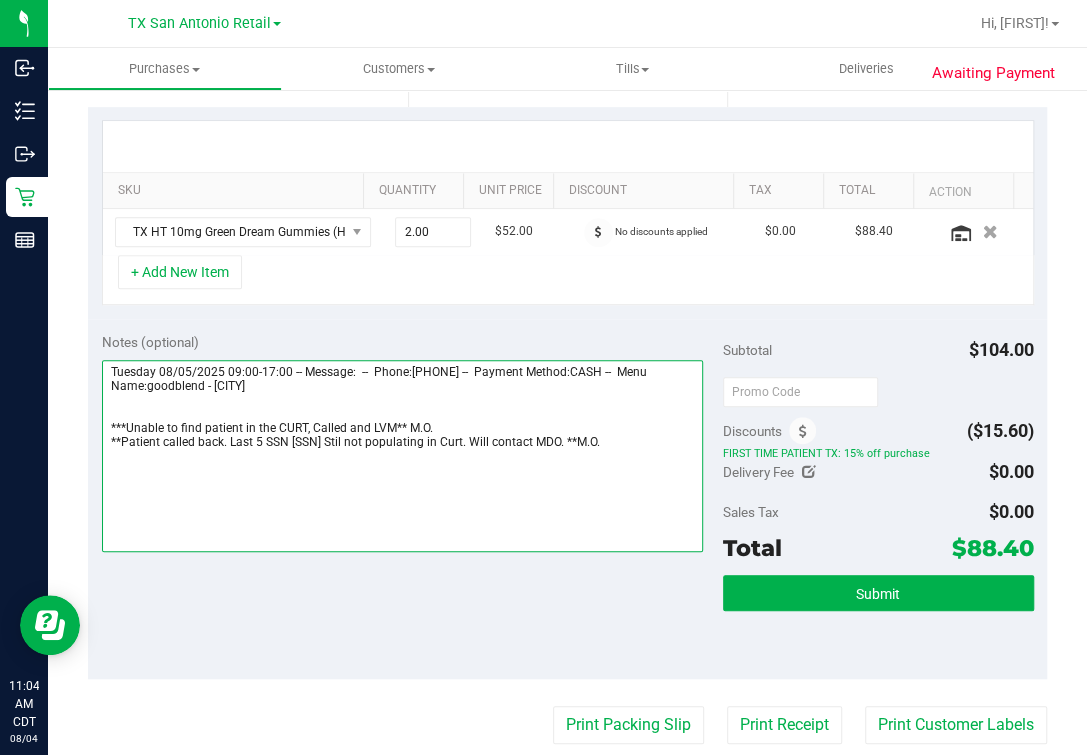 scroll, scrollTop: 0, scrollLeft: 0, axis: both 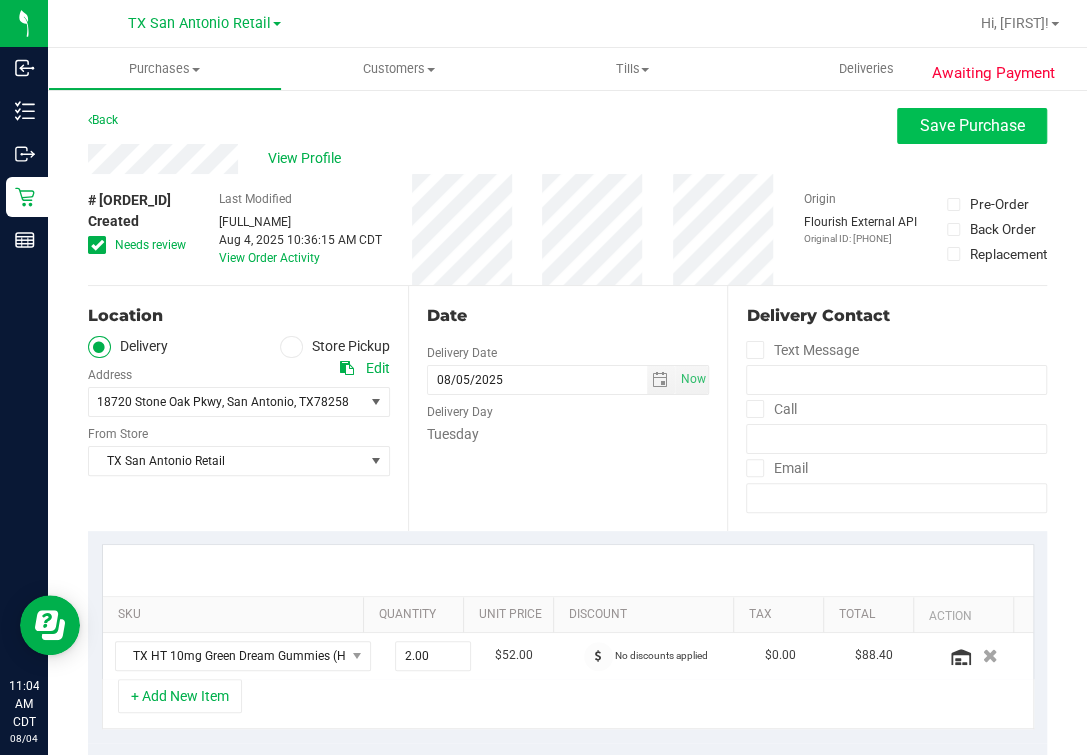 type on "Tuesday 08/05/2025 09:00-17:00 -- Message:  --  Phone:[PHONE] --  Payment Method:CASH --  Menu Name:goodblend - [CITY]
***Unable to find patient in the CURT, Called and LVM** M.O.
**Patient called back. Last 5 SSN [SSN] Stil not populating in Curt. Will contact MDO. **M.O." 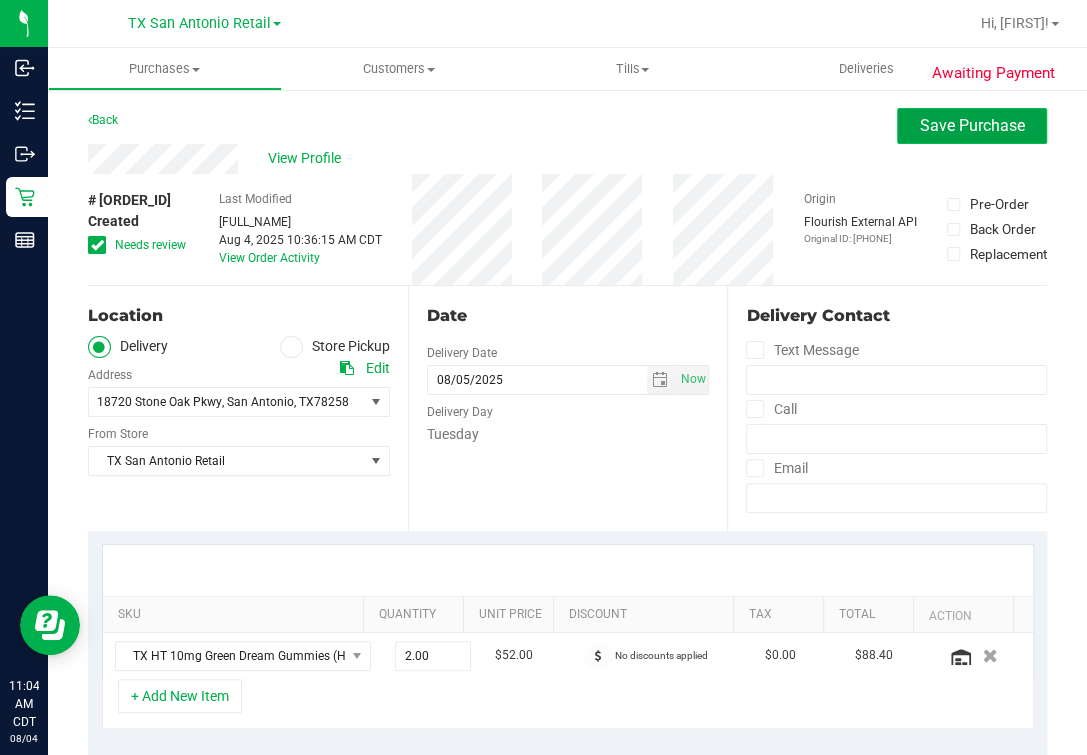 click on "Save Purchase" at bounding box center (972, 126) 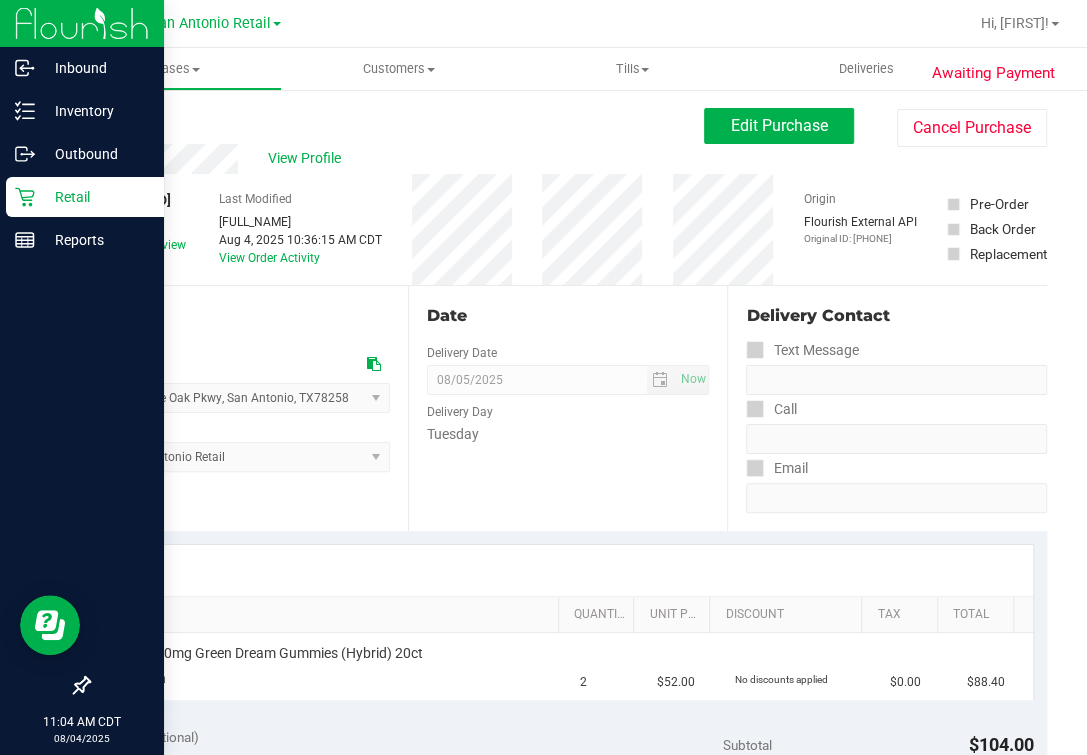 click on "Retail" at bounding box center [85, 197] 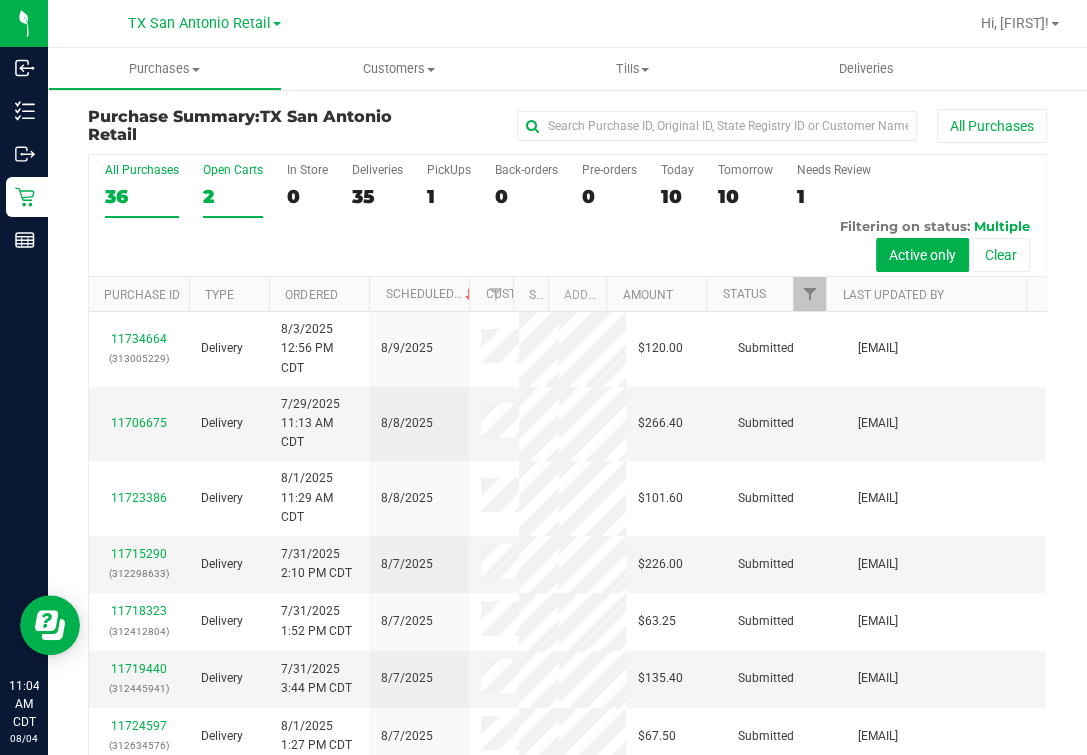 click on "2" at bounding box center [233, 196] 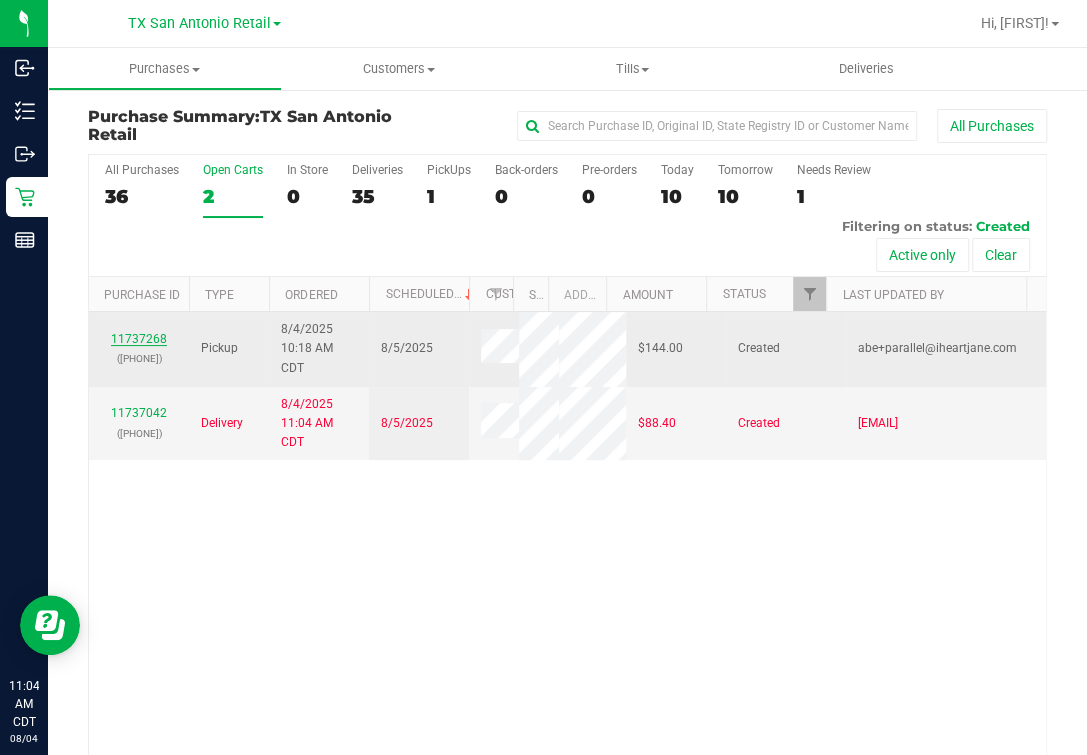click on "11737268" at bounding box center [139, 339] 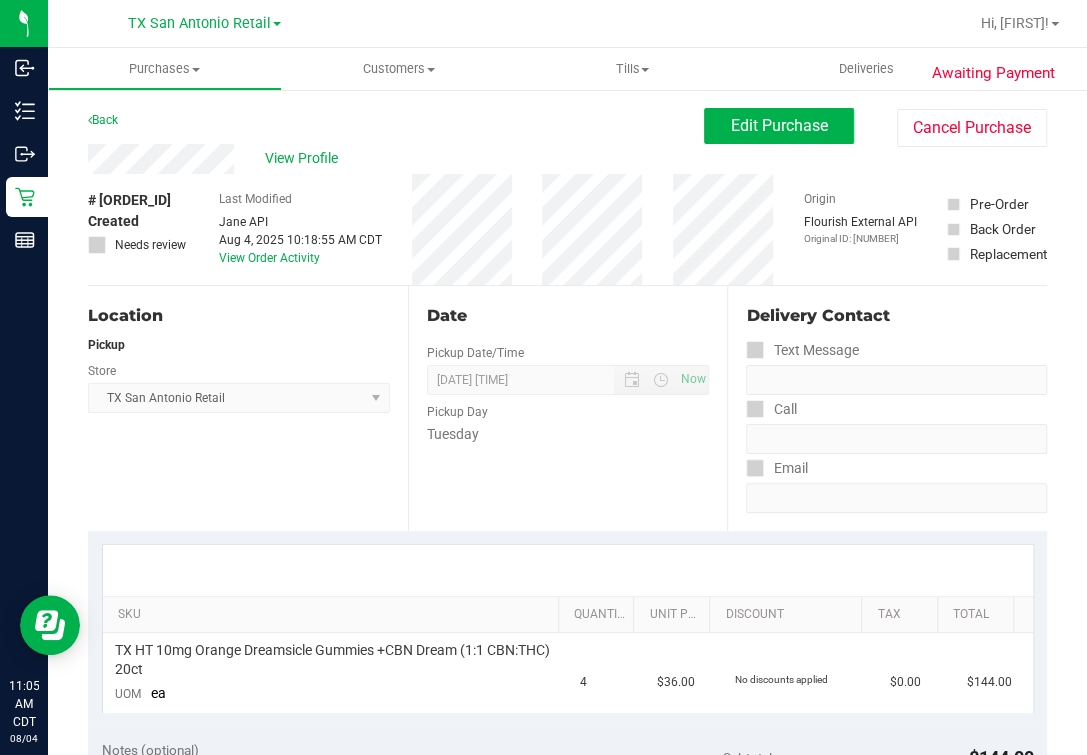 click on "Awaiting Payment
Back
Edit Purchase
Cancel Purchase
View Profile
# [ORDER_ID]
Created
Needs review
Last Modified
[FIRST] [LAST]
Aug 4, 2025 10:18:55 AM CDT
View Order Activity
Origin" at bounding box center (567, 867) 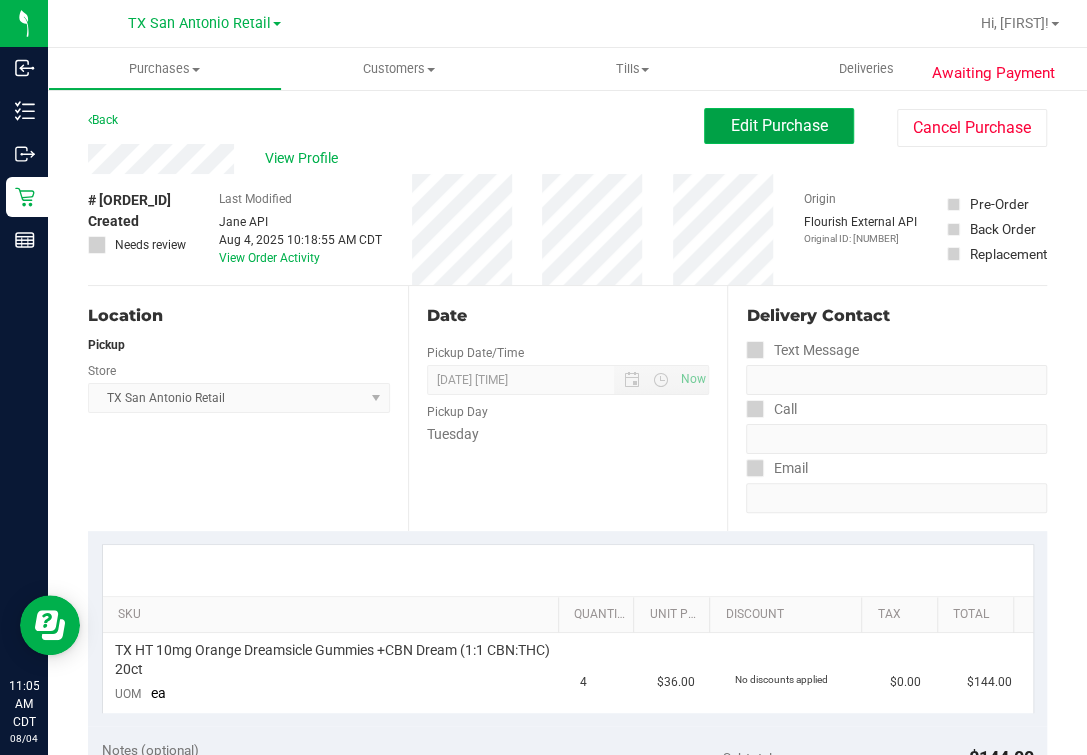 click on "Edit Purchase" at bounding box center (779, 125) 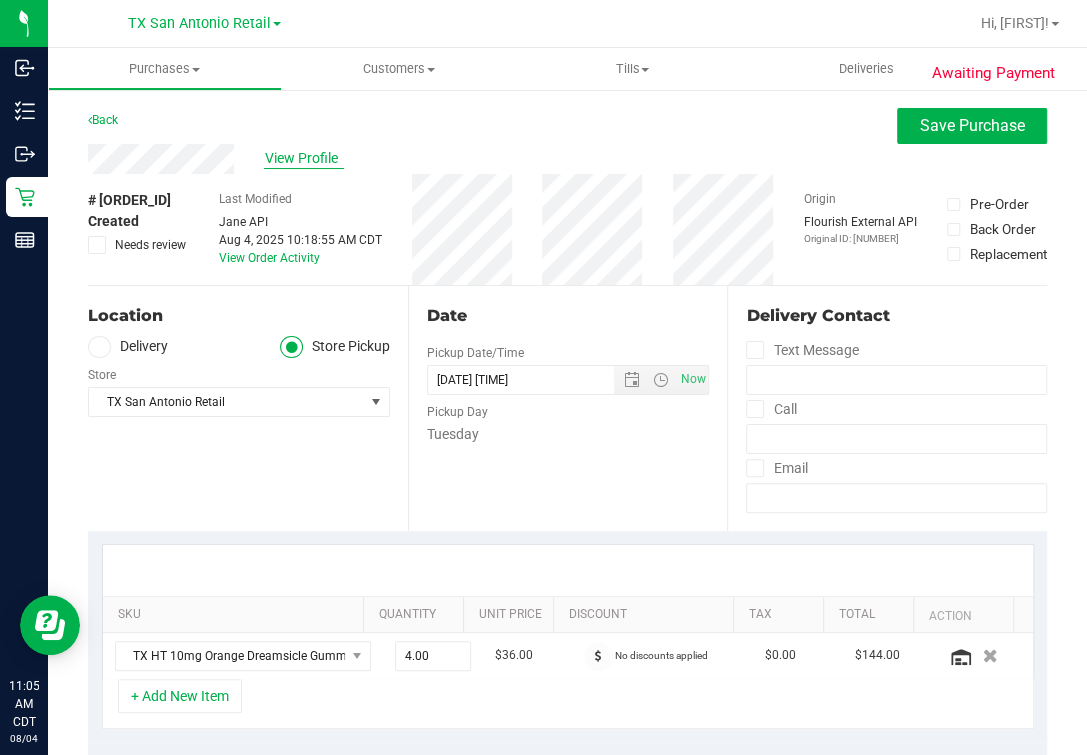 click on "View Profile" at bounding box center [304, 158] 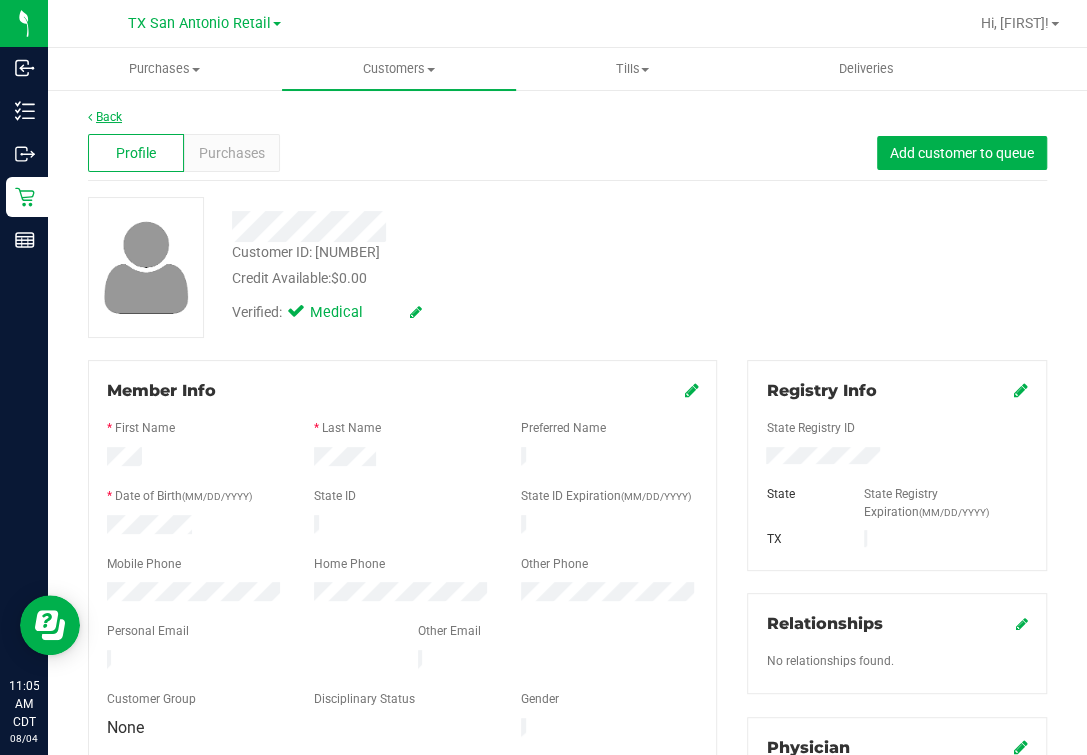click on "Back" at bounding box center [105, 117] 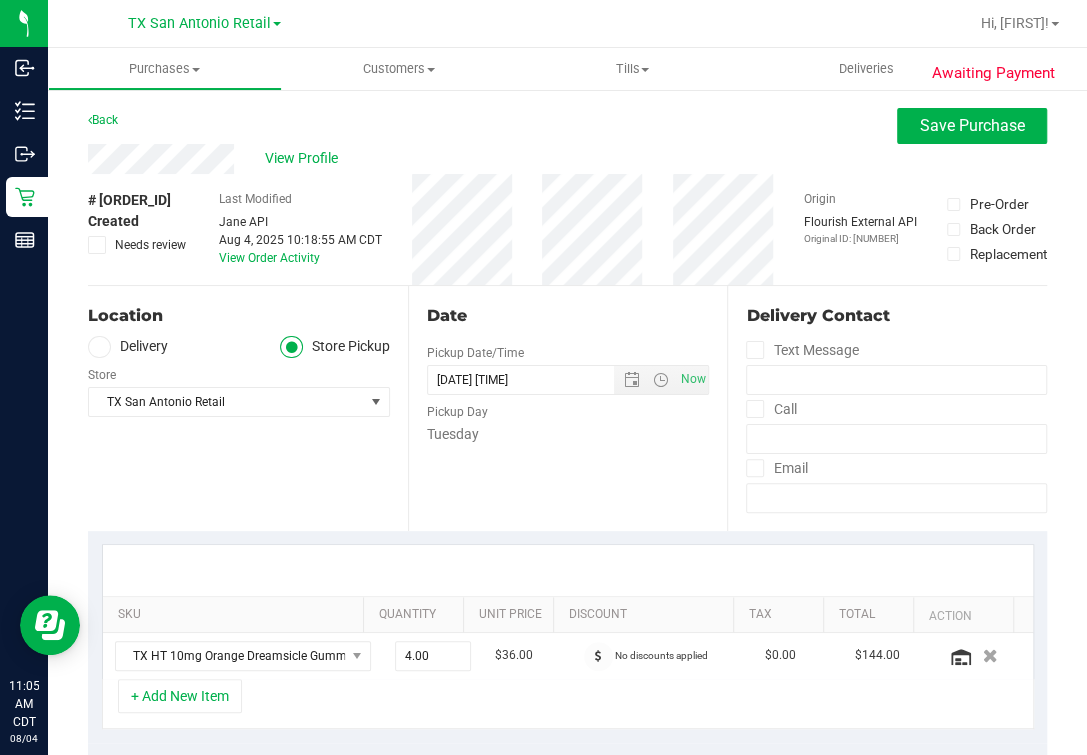 click at bounding box center (99, 347) 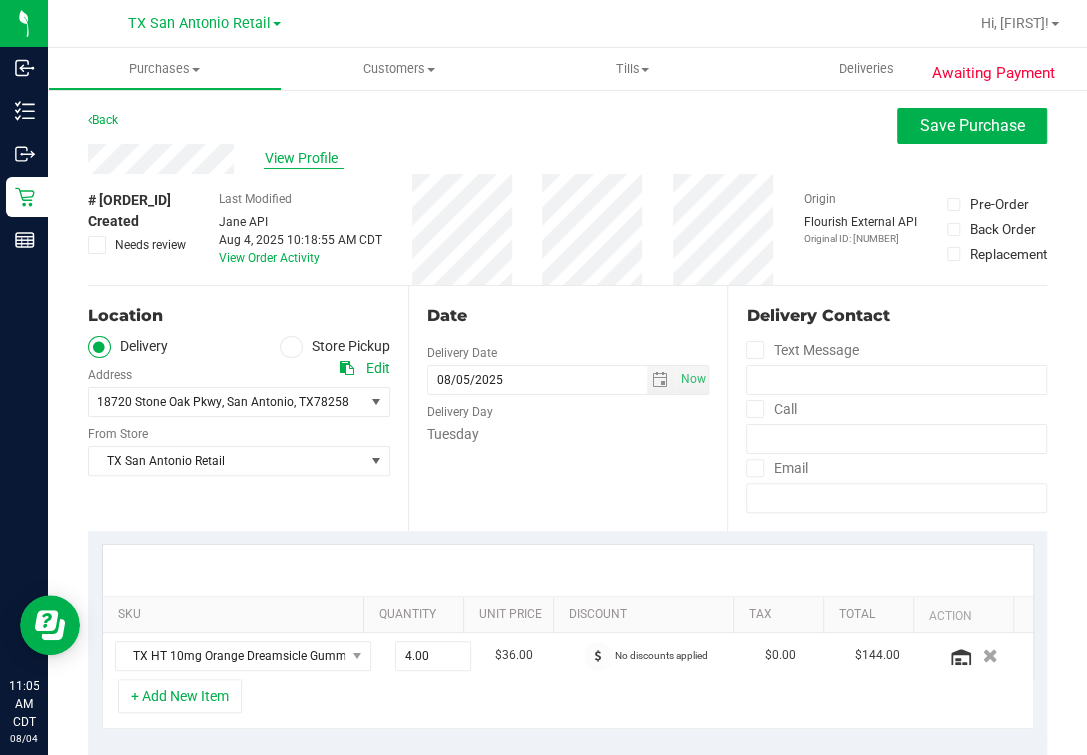 click on "View Profile" at bounding box center (304, 158) 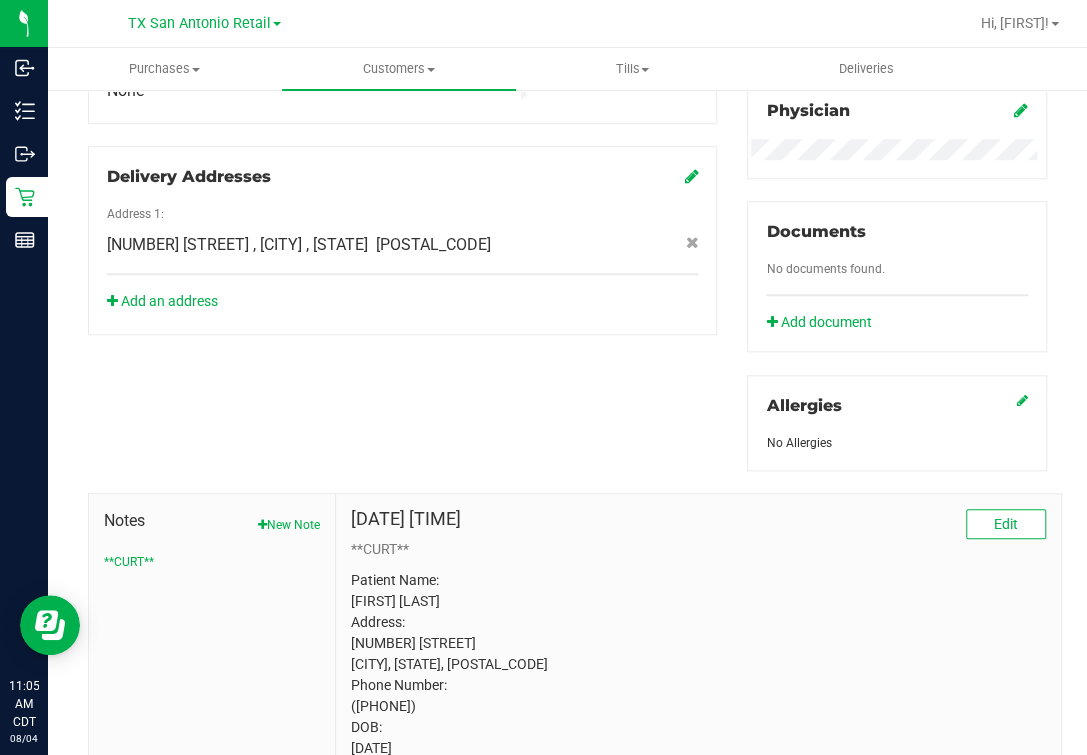 scroll, scrollTop: 673, scrollLeft: 0, axis: vertical 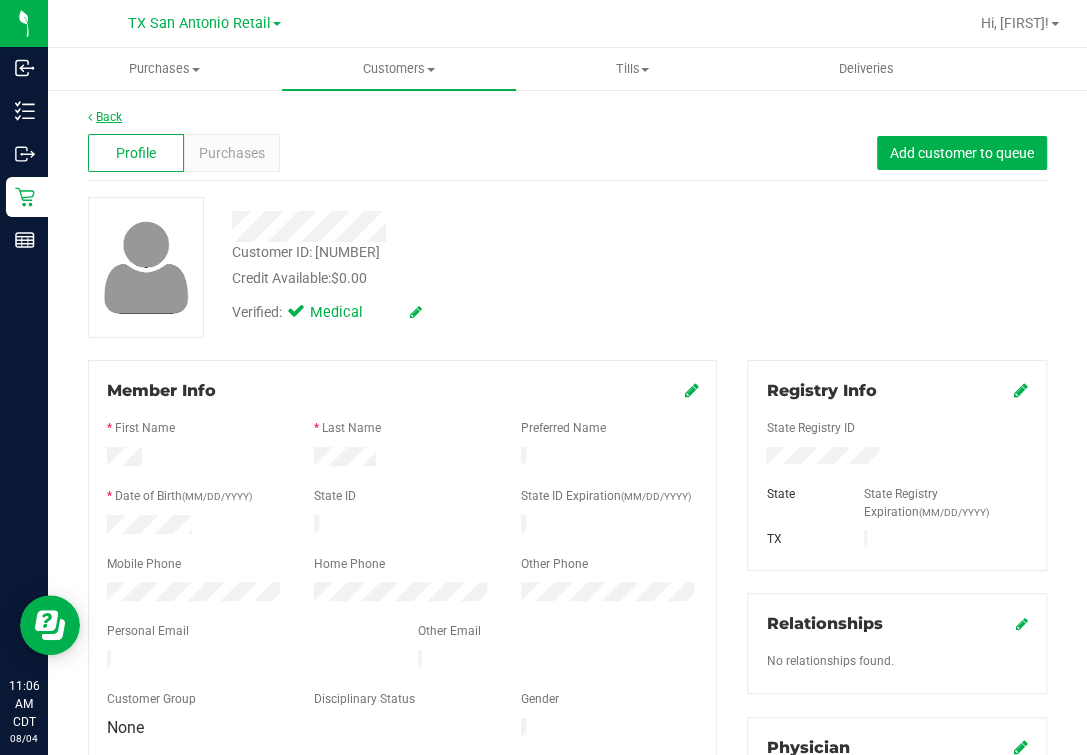 click on "Back" at bounding box center [105, 117] 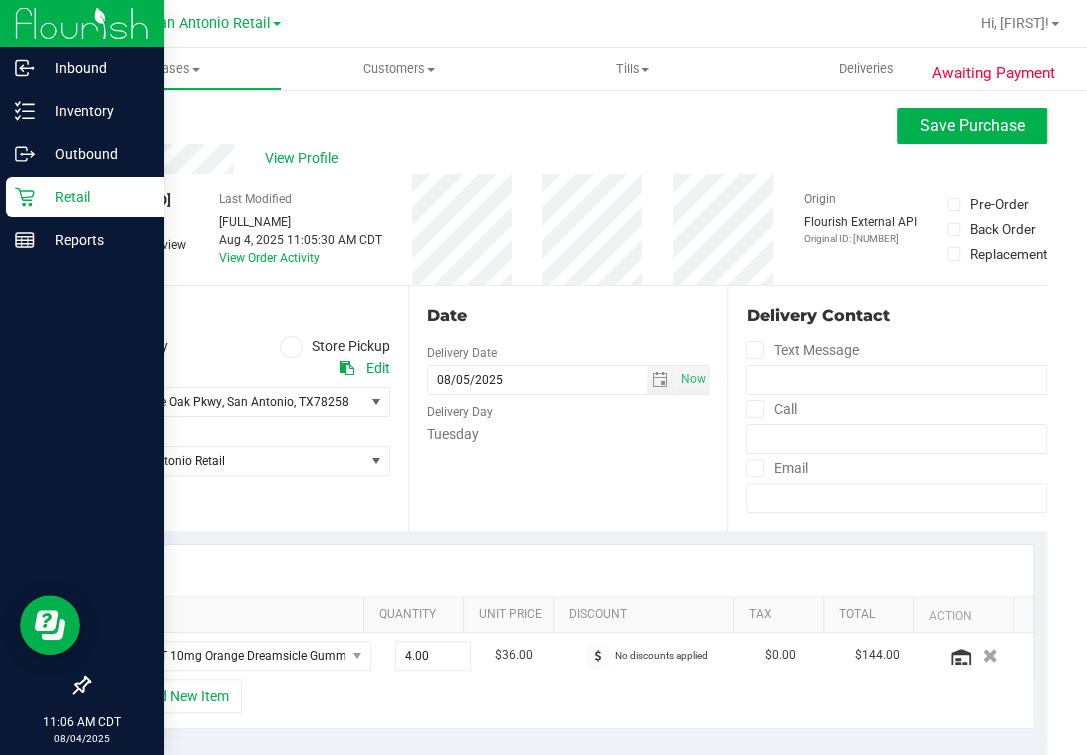 click on "Retail" at bounding box center (85, 197) 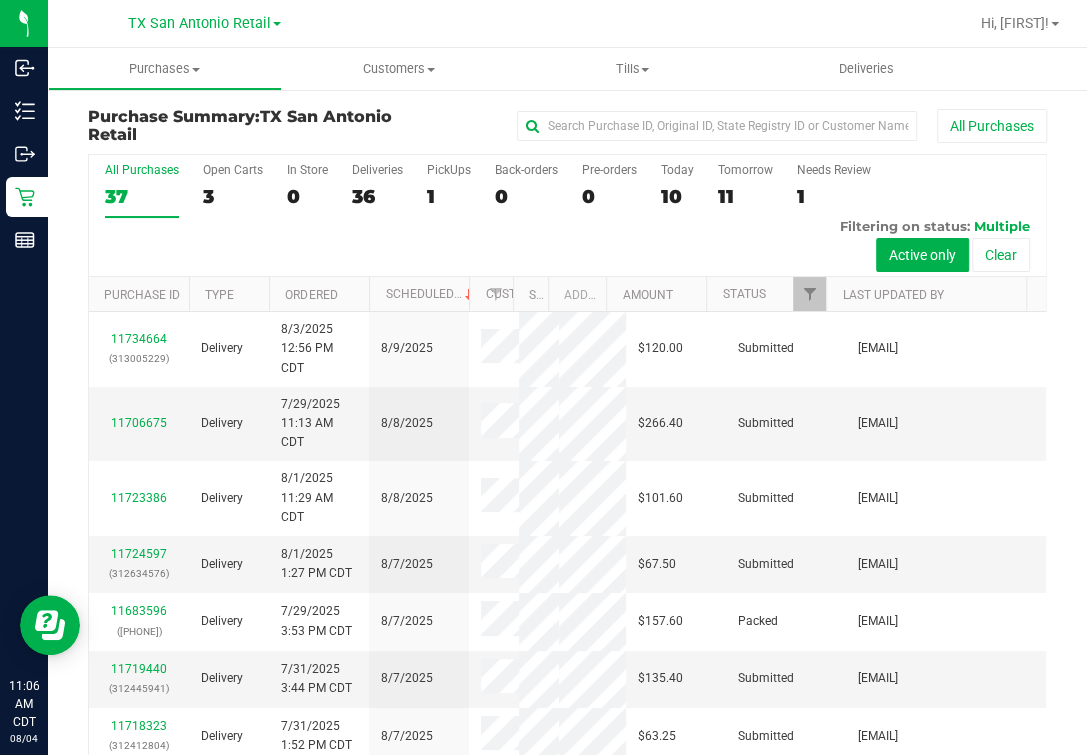 click on "All Purchases
37
Open Carts
3
In Store
0
Deliveries
36
PickUps
1
Back-orders
0
Pre-orders
0
Today
10
Tomorrow
11" at bounding box center [567, 216] 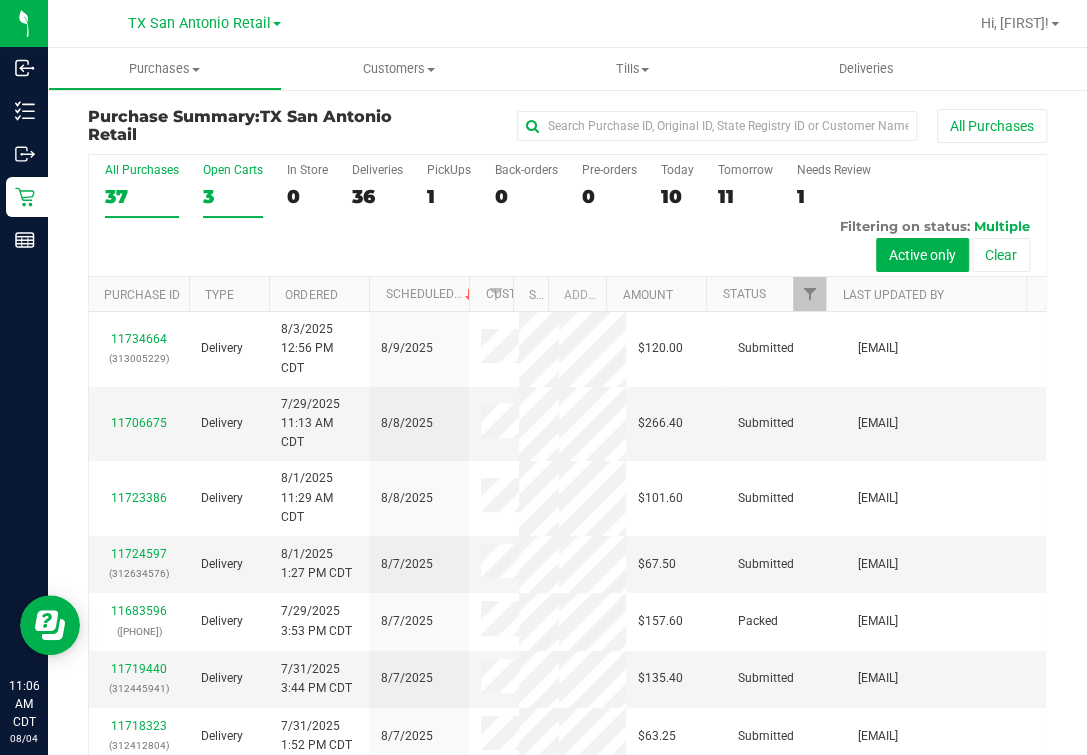 click on "3" at bounding box center [233, 196] 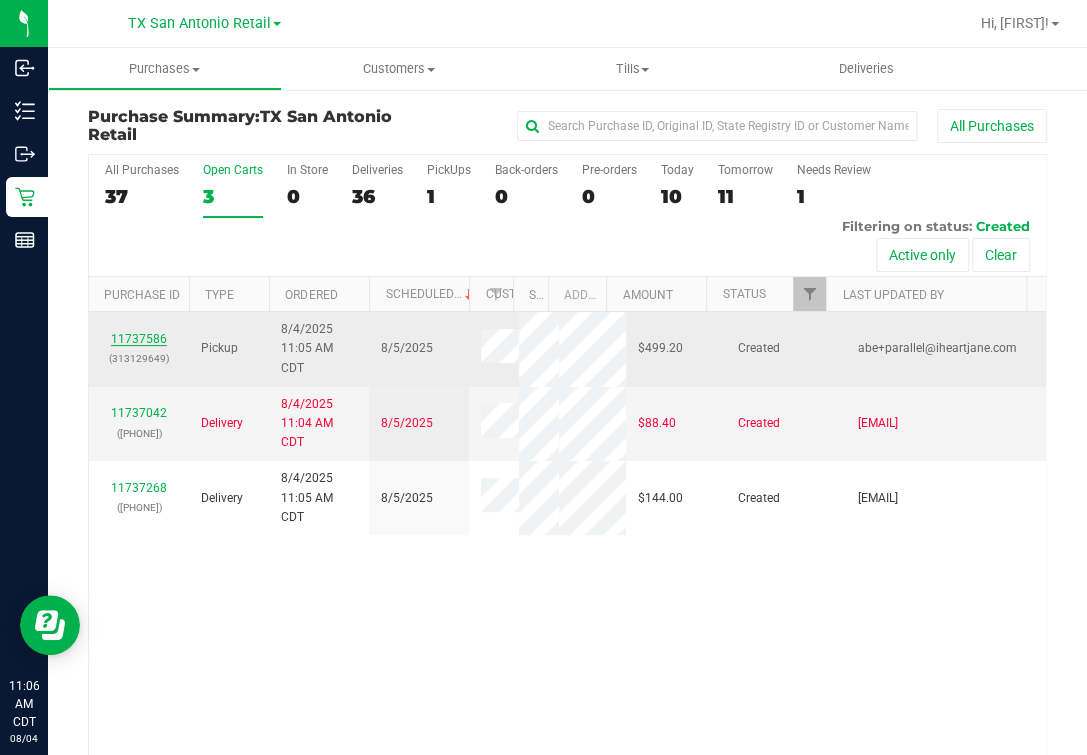 click on "11737586" at bounding box center (139, 339) 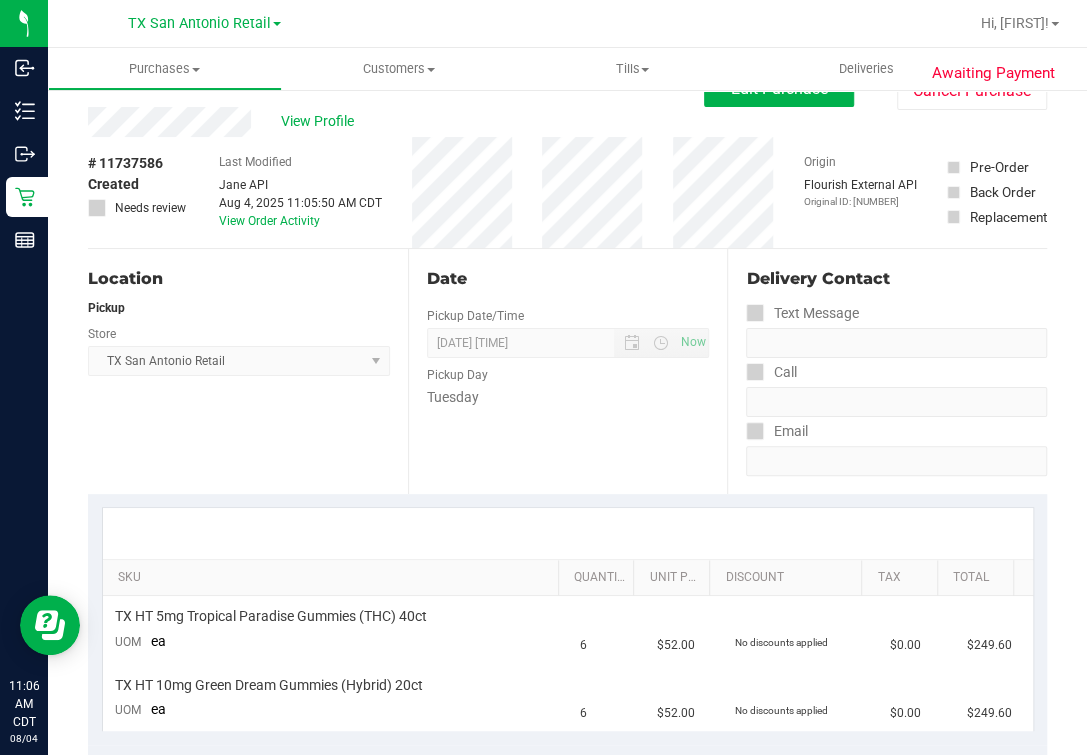 scroll, scrollTop: 0, scrollLeft: 0, axis: both 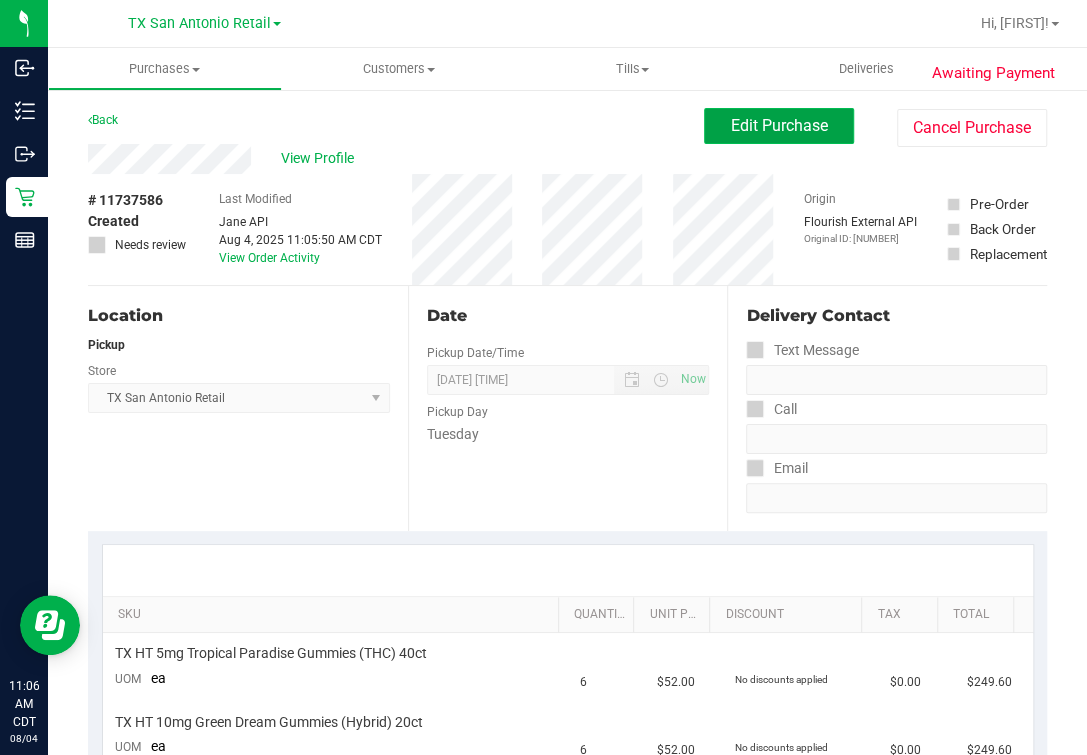 click on "Edit Purchase" at bounding box center (779, 125) 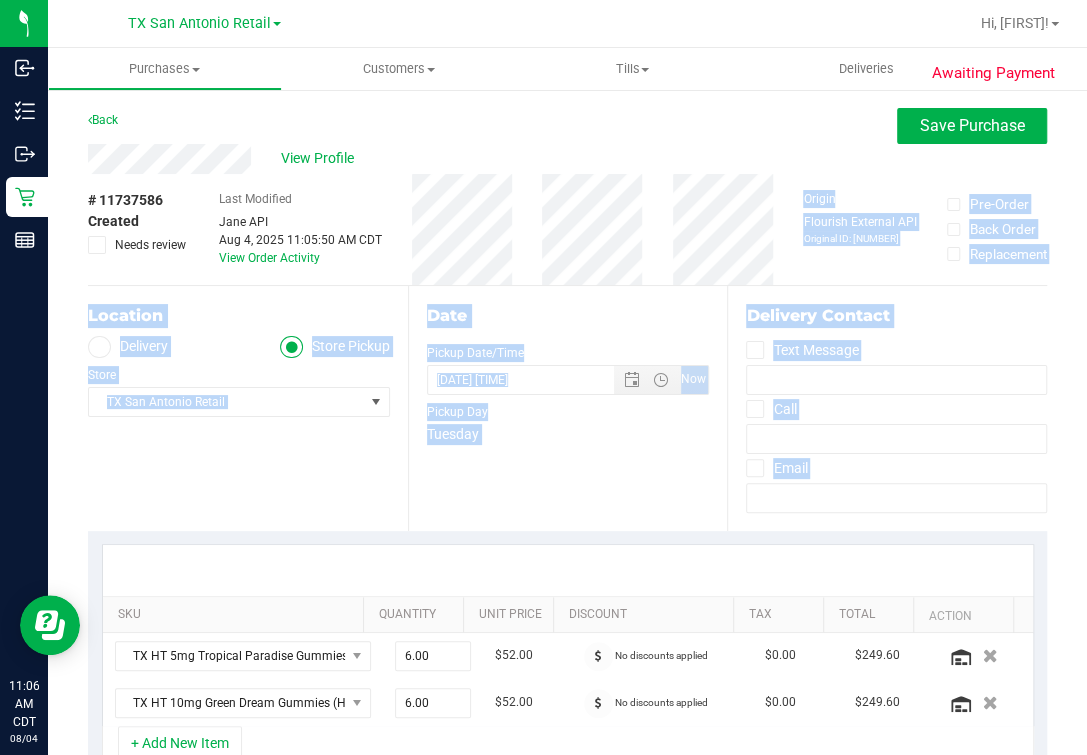 click on "Inbound Inventory Outbound Retail Reports 11:06 AM CDT 08/04/2025  08/04   TX San Antonio Retail    Hi, Mindy!
Purchases
Summary of purchases
Fulfillment
All purchases
Customers
All customers" at bounding box center [543, 377] 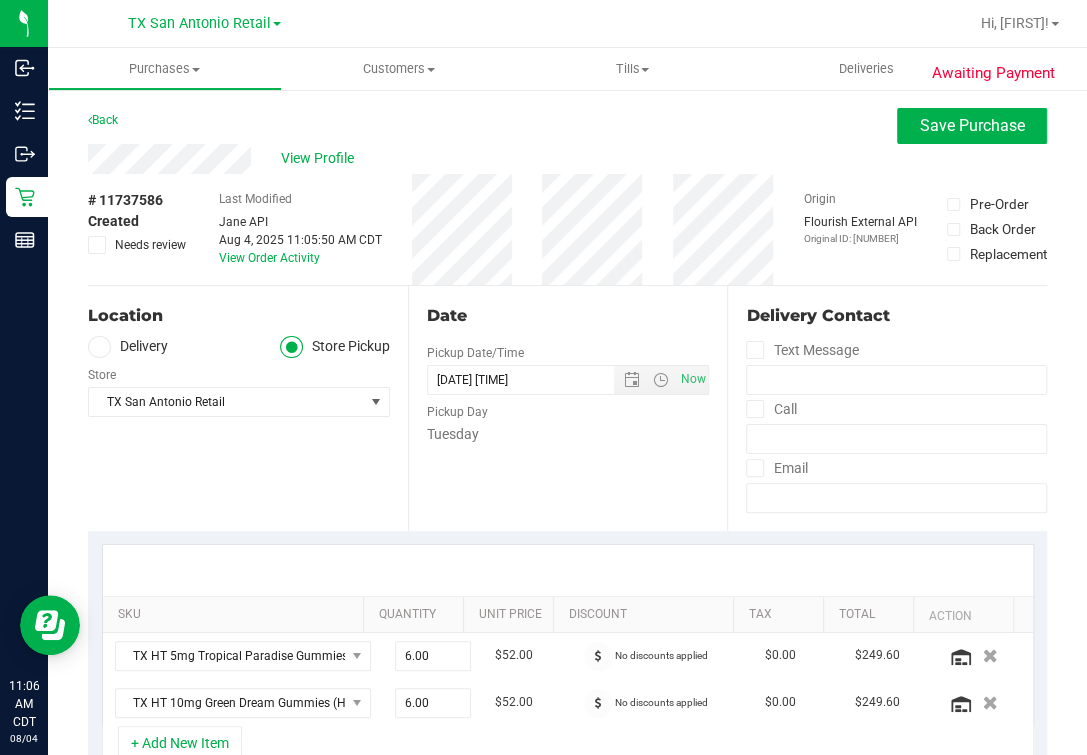 click at bounding box center [99, 347] 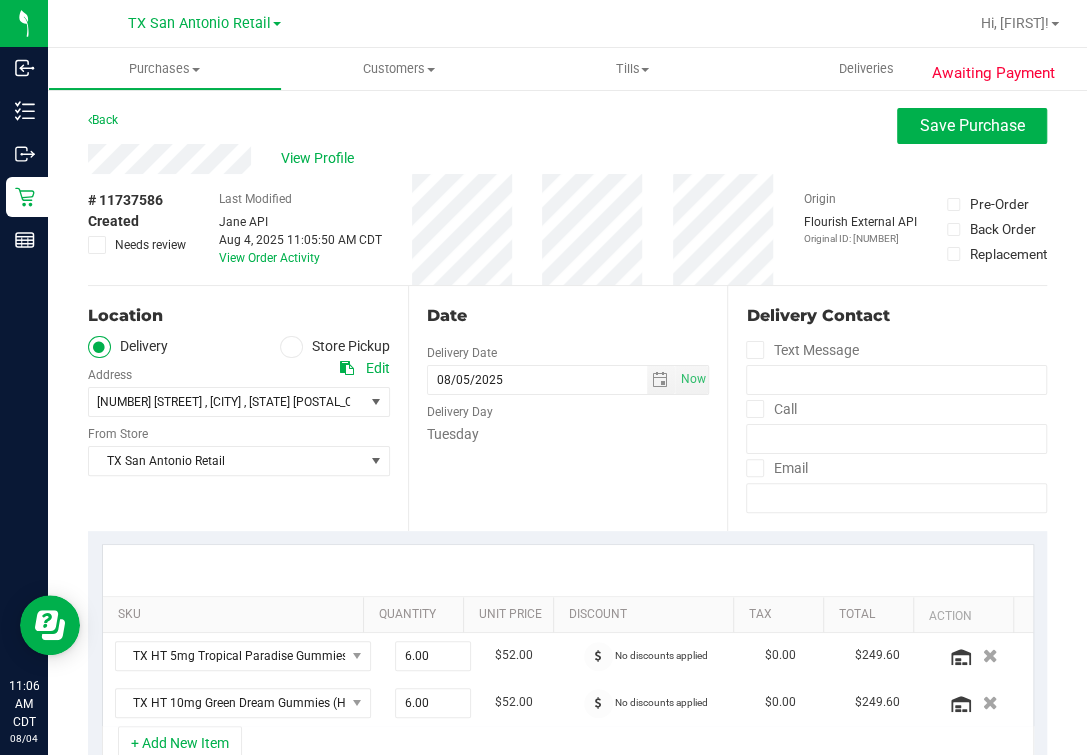 click on "Location" at bounding box center [239, 316] 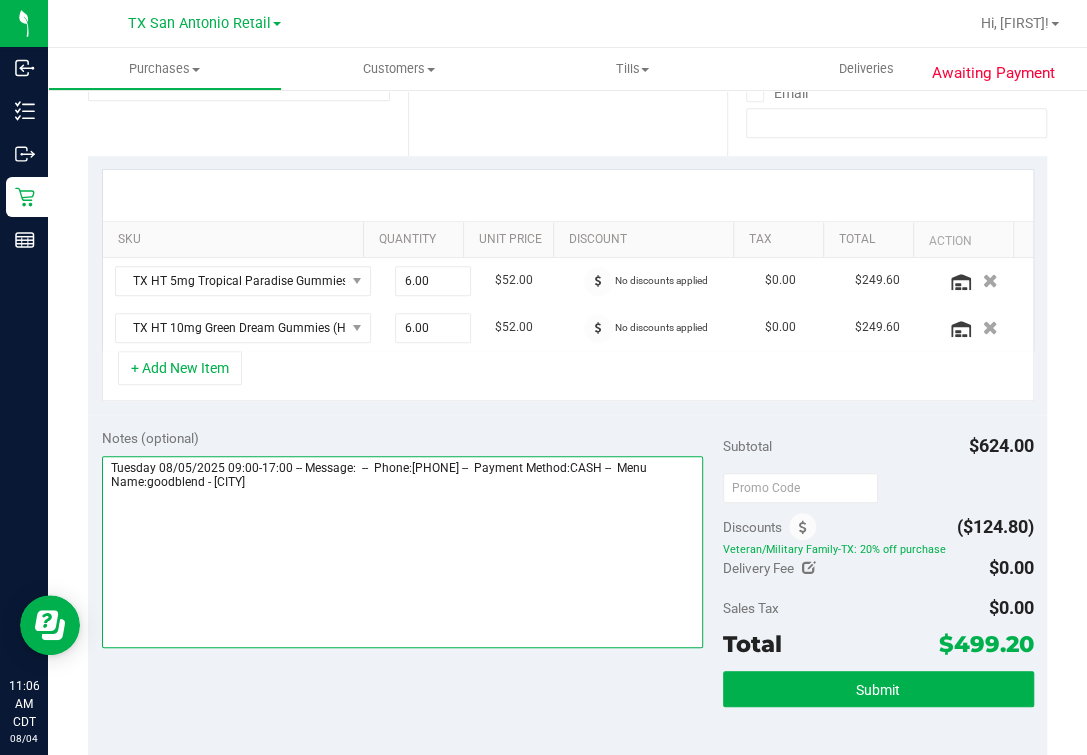 click at bounding box center (402, 552) 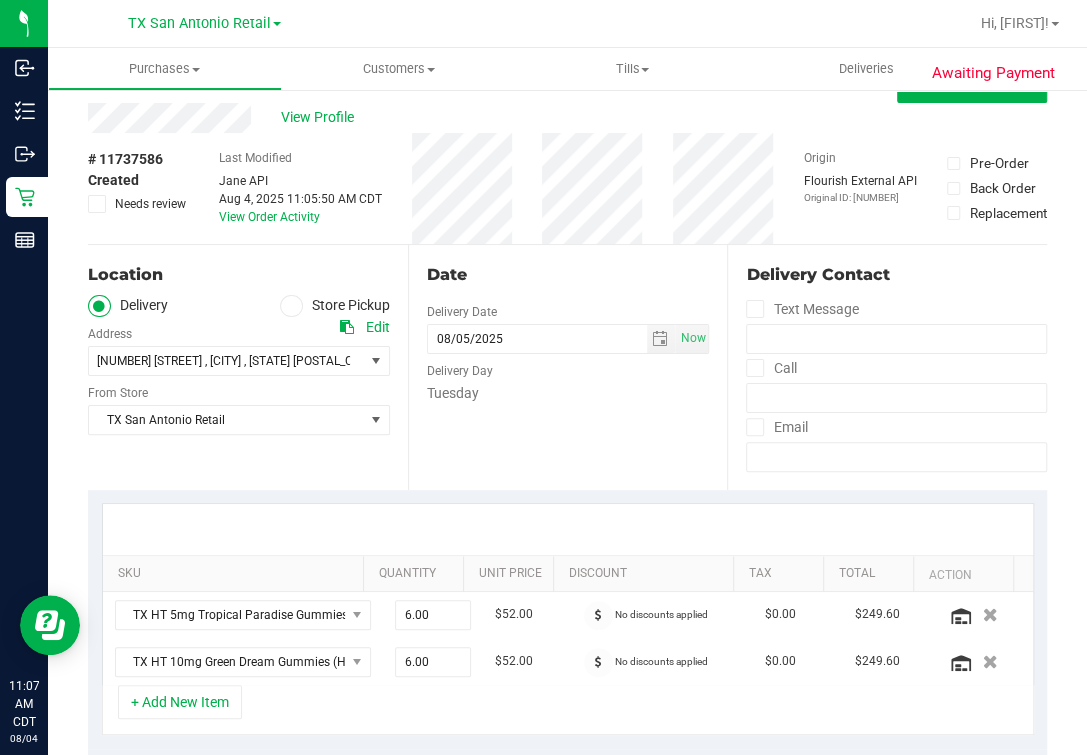 scroll, scrollTop: 13, scrollLeft: 0, axis: vertical 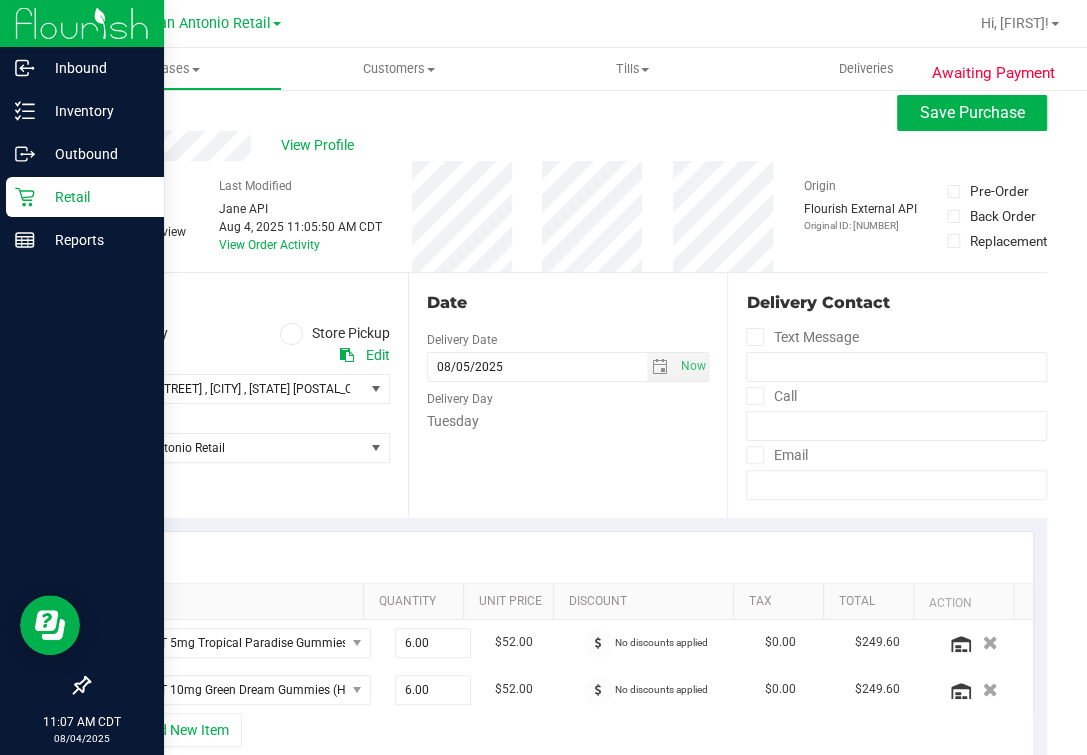 type on "Tuesday 08/05/2025 09:00-17:00 -- Message:  --  Phone:[PHONE] --  Payment Method:CASH --  Menu Name:goodblend - San Antonio
**Confirmed Rx. SATX p/uTues 8/5. $499.20** M.O." 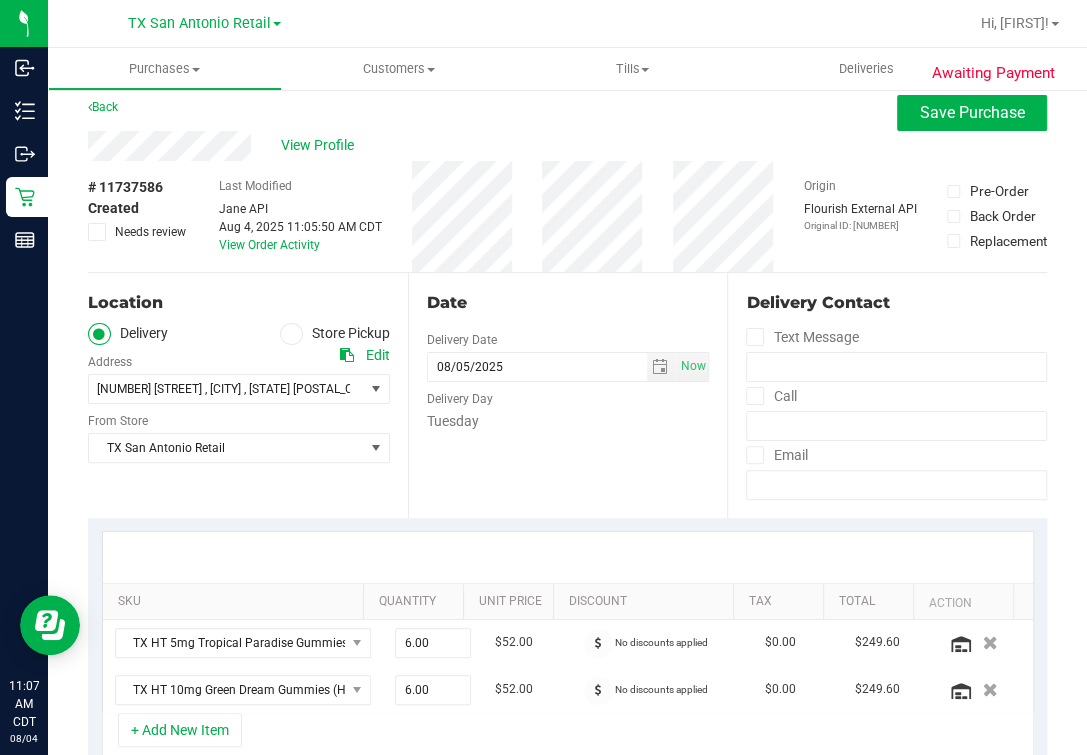 click at bounding box center (568, 557) 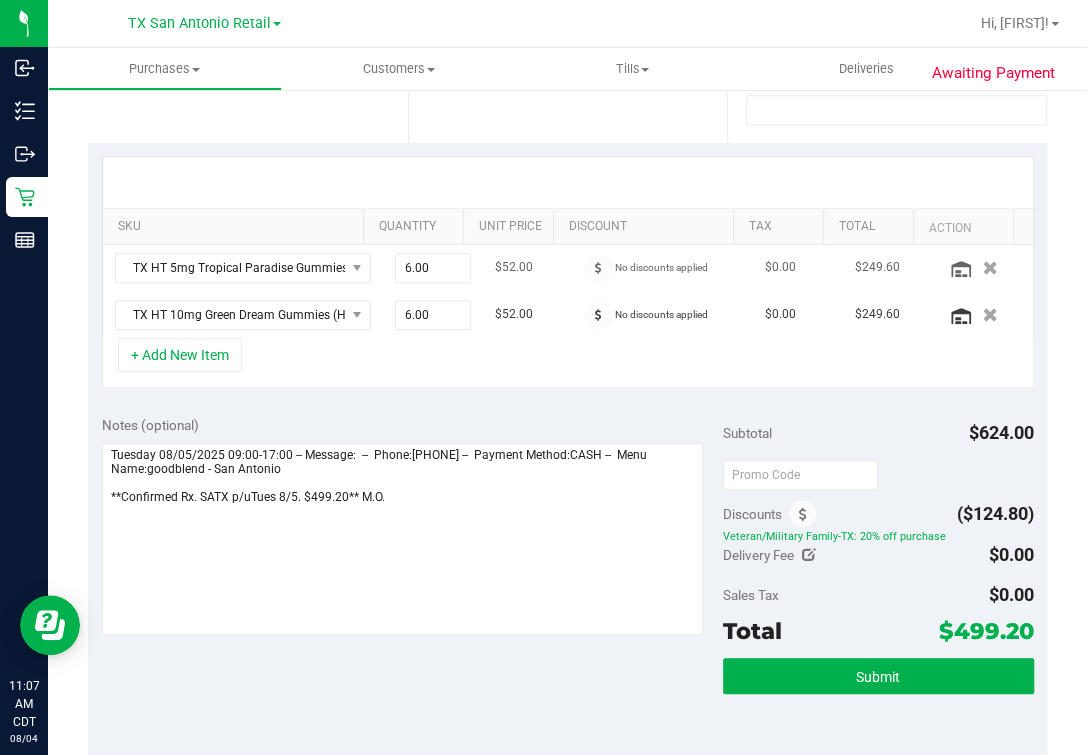click at bounding box center (599, 268) 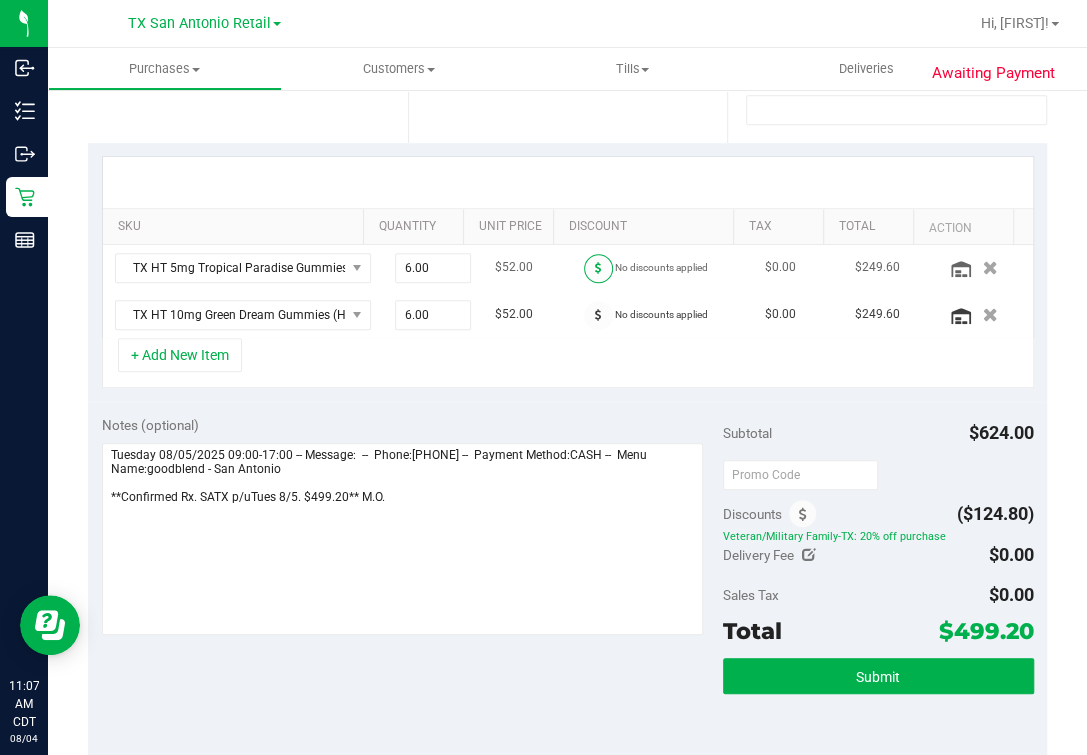 click at bounding box center (598, 268) 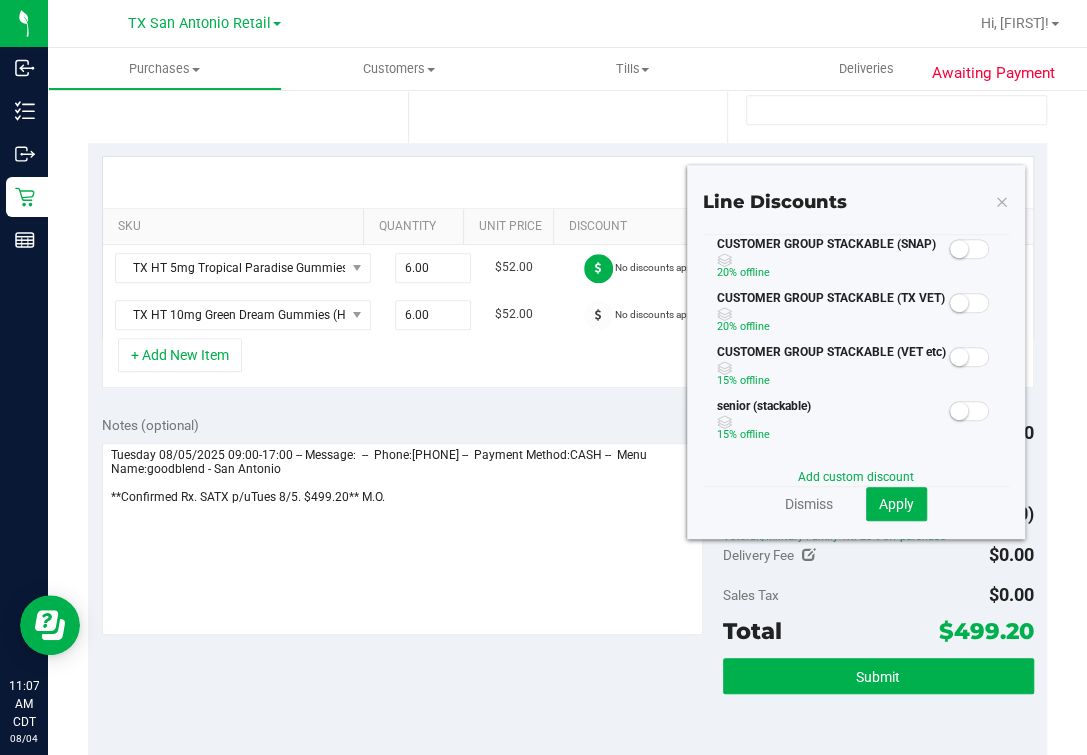 click at bounding box center [969, 303] 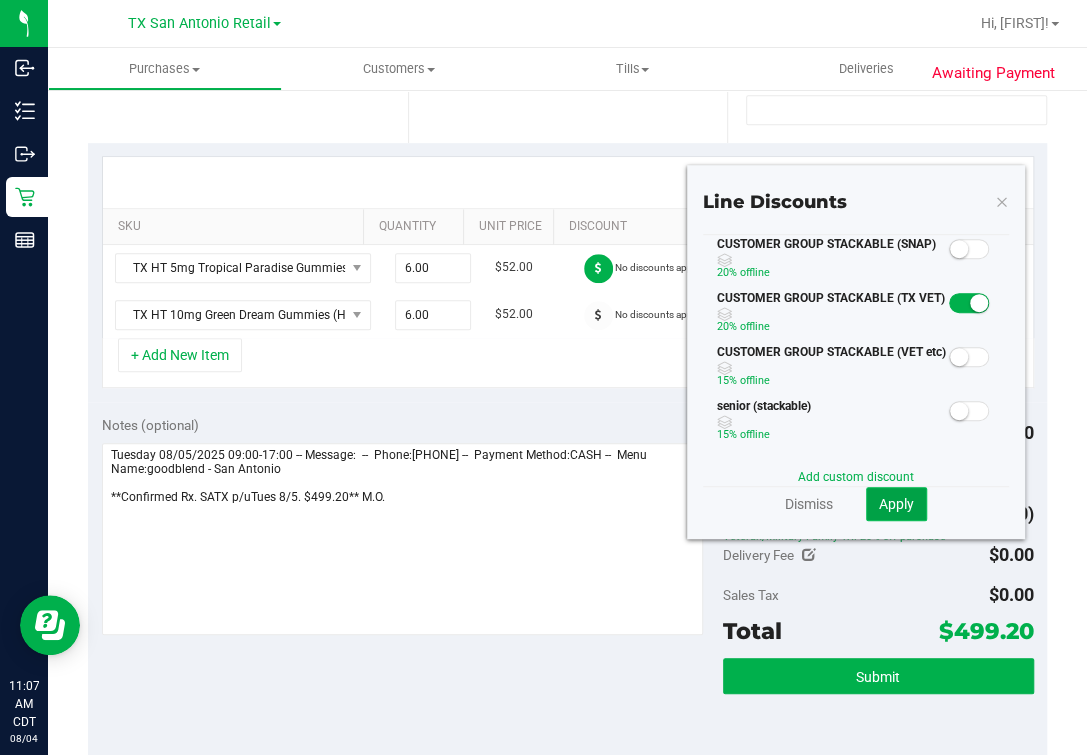 click on "Apply" 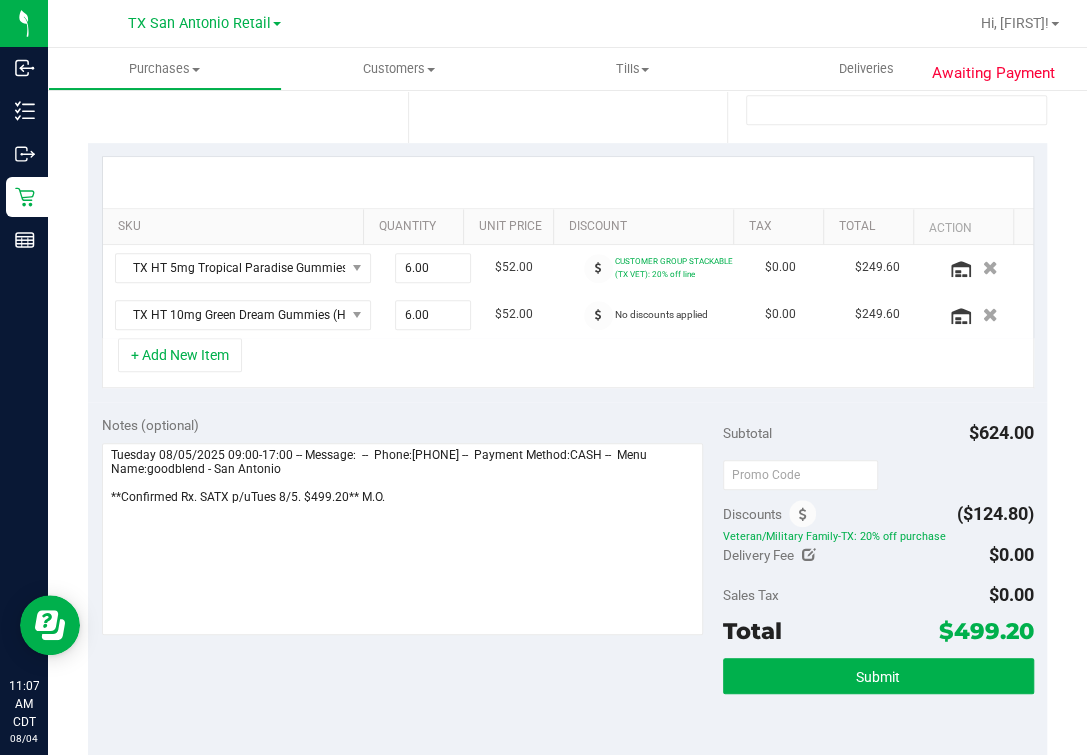 click at bounding box center [598, 315] 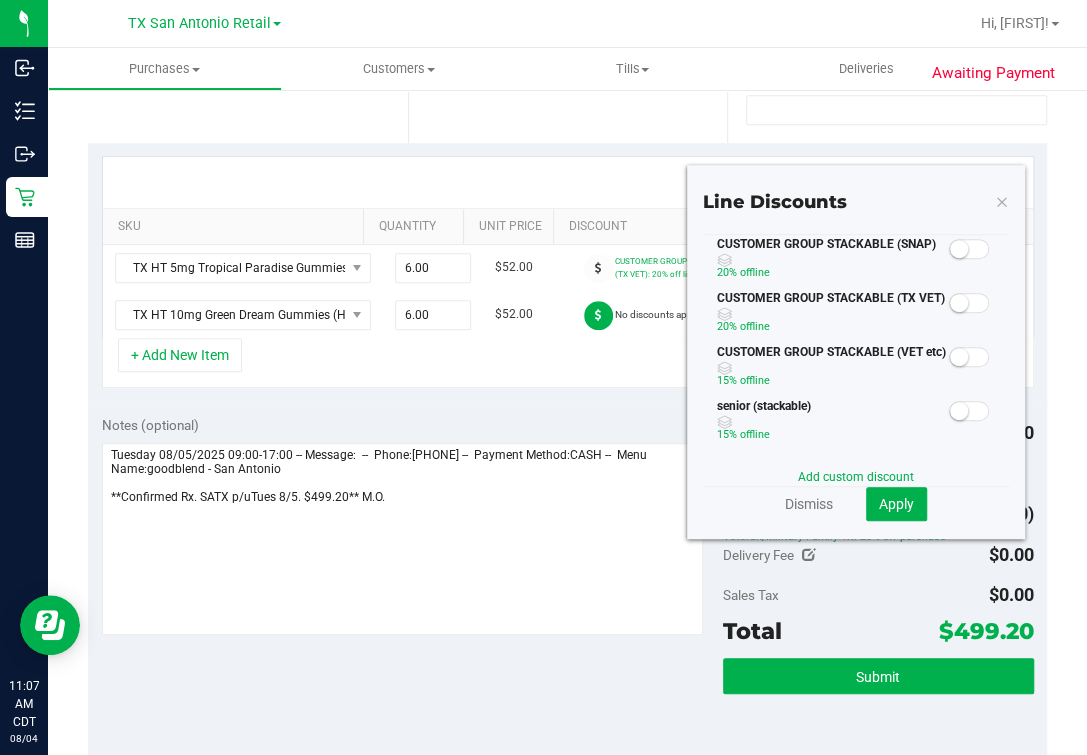 click on "CUSTOMER GROUP STACKABLE (VET etc)
15%
off
line" at bounding box center (824, 370) 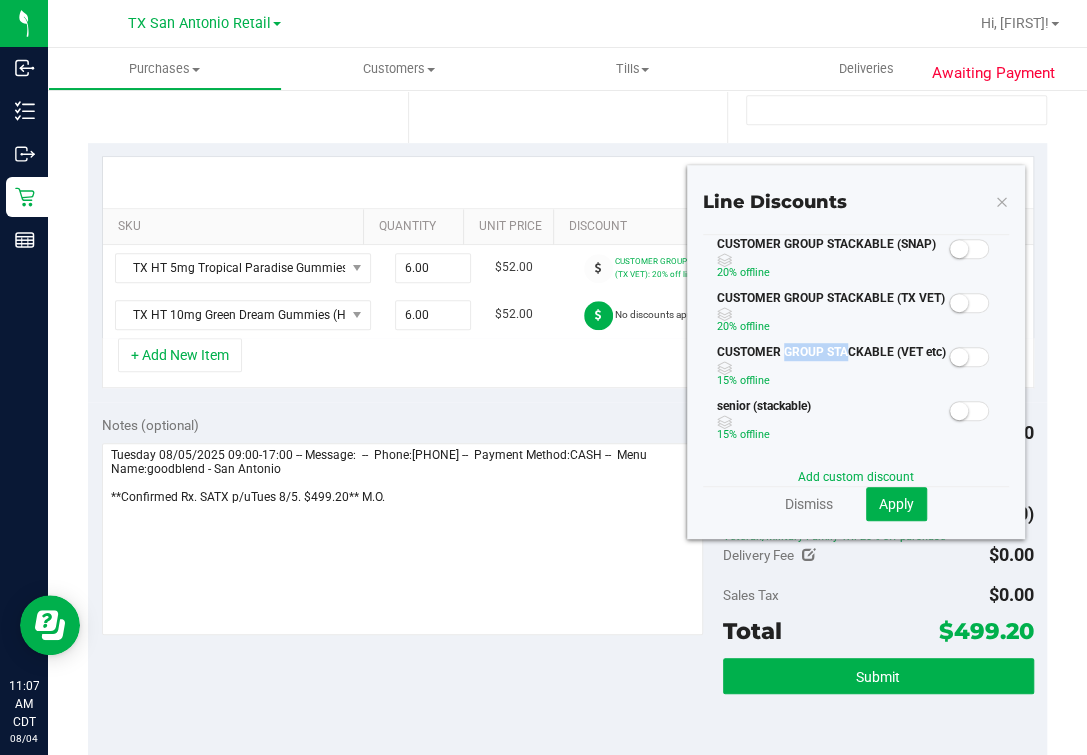 click on "CUSTOMER GROUP STACKABLE (VET etc)
15%
off
line" at bounding box center [824, 370] 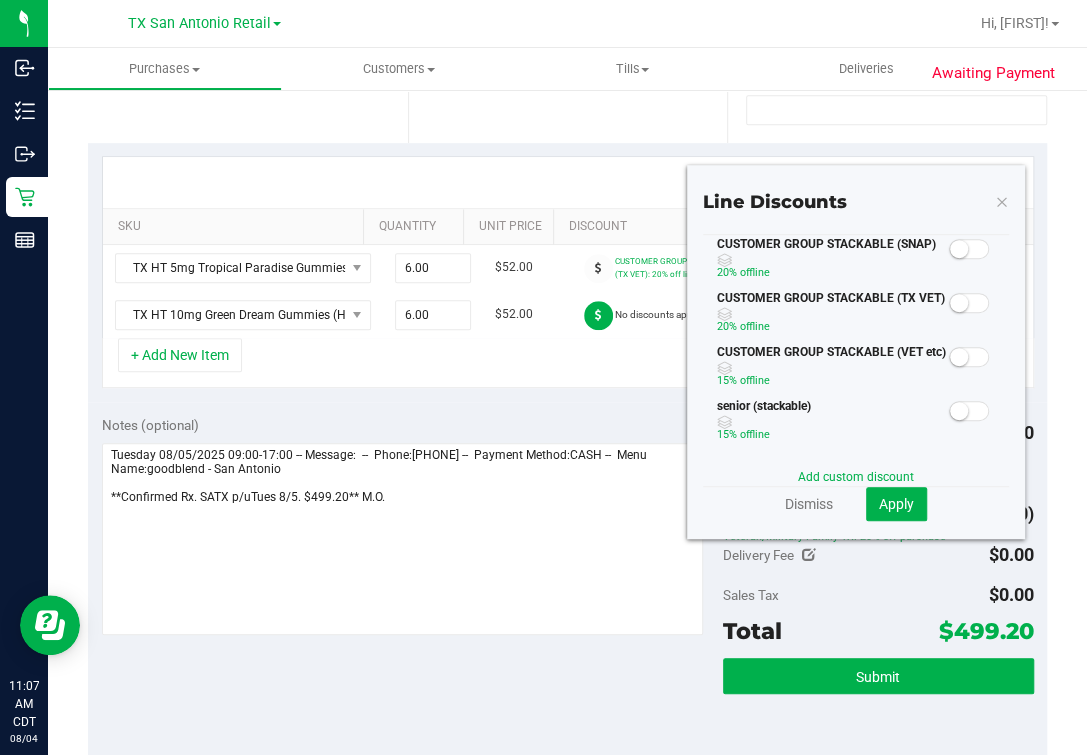 drag, startPoint x: 707, startPoint y: 391, endPoint x: 716, endPoint y: 379, distance: 15 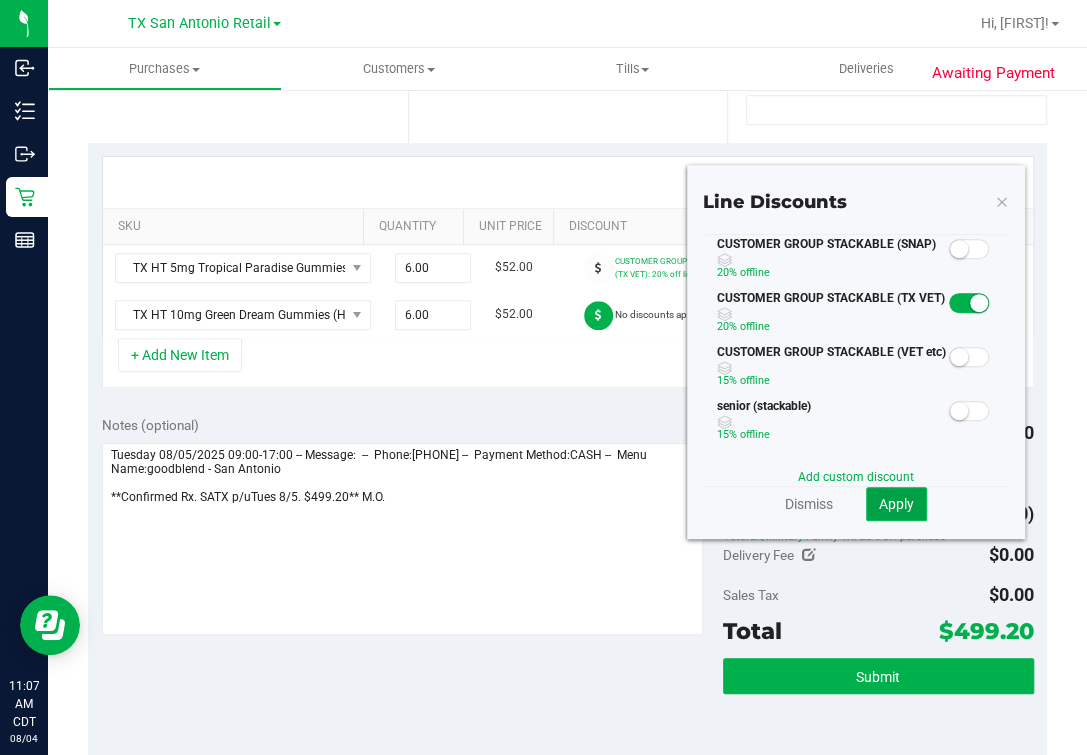 click on "Apply" 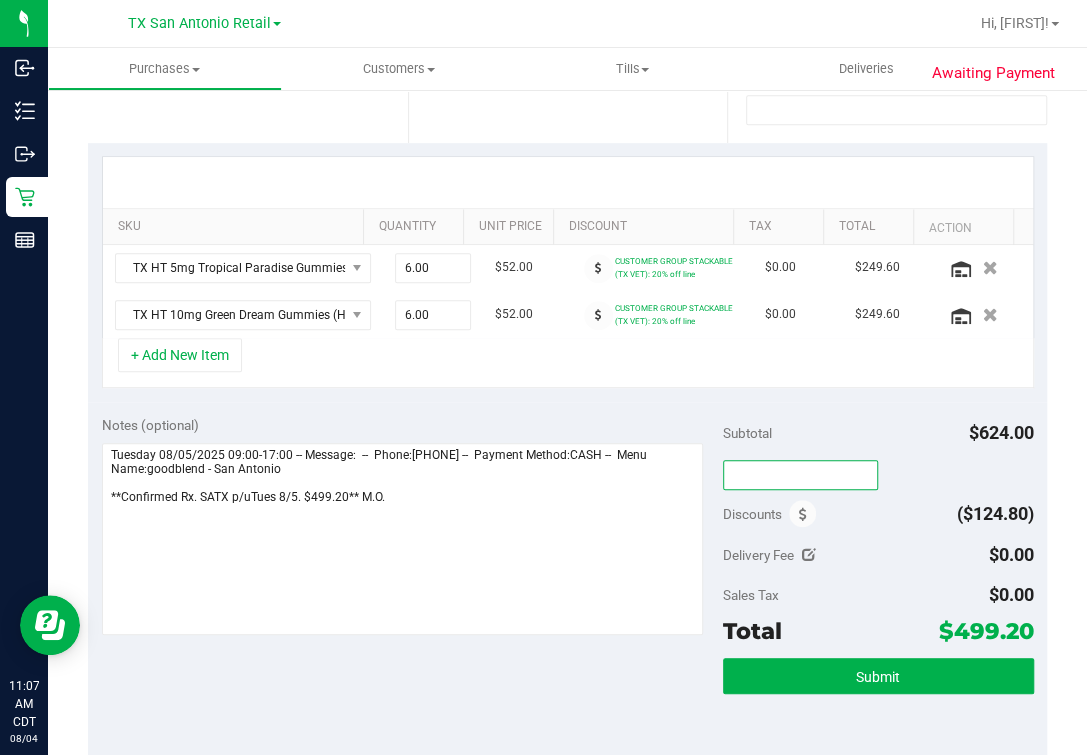 click at bounding box center [800, 475] 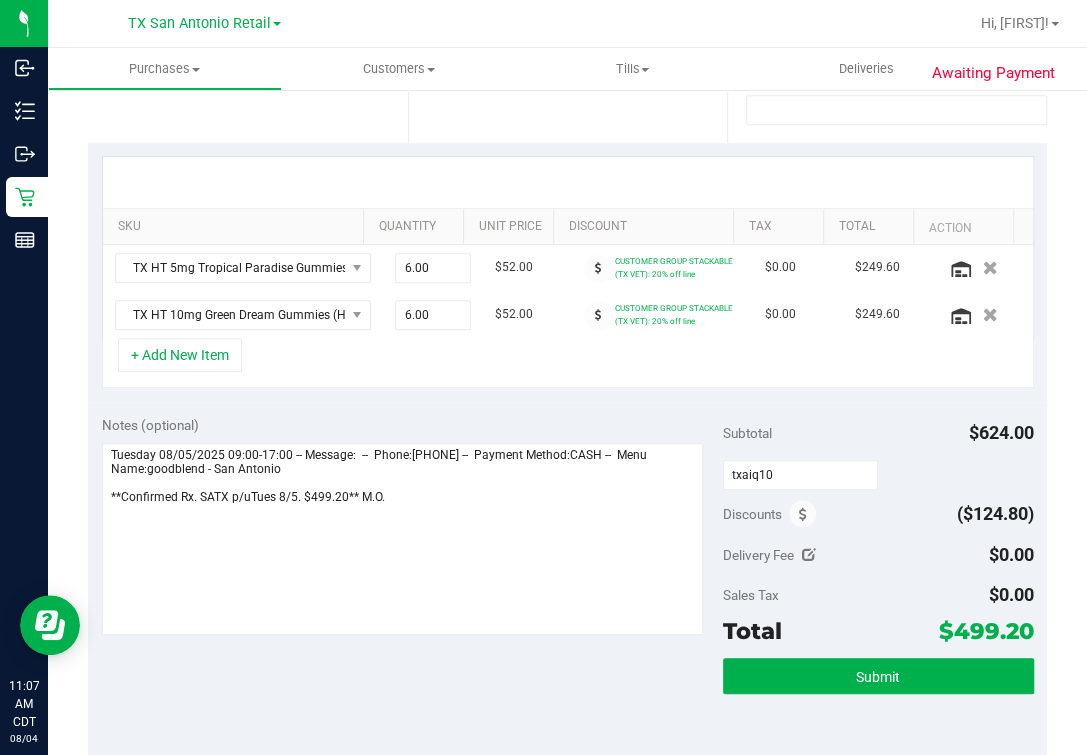 type on "TXAIQ10" 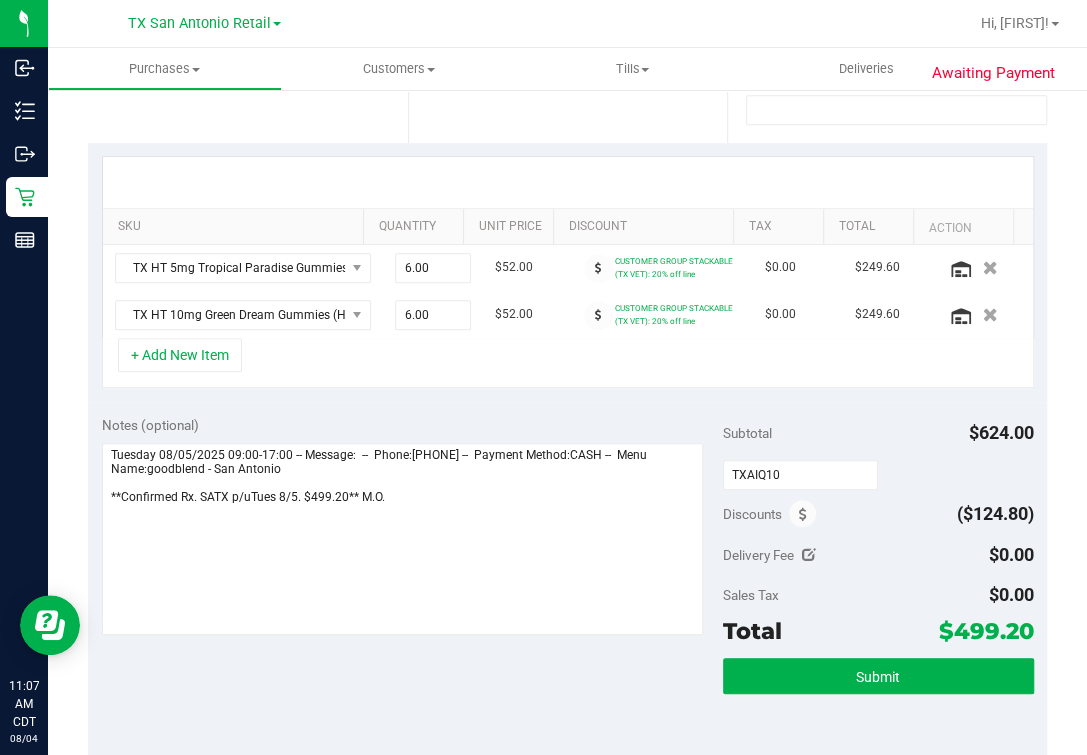 click on "Discounts
($124.80)" at bounding box center [878, 514] 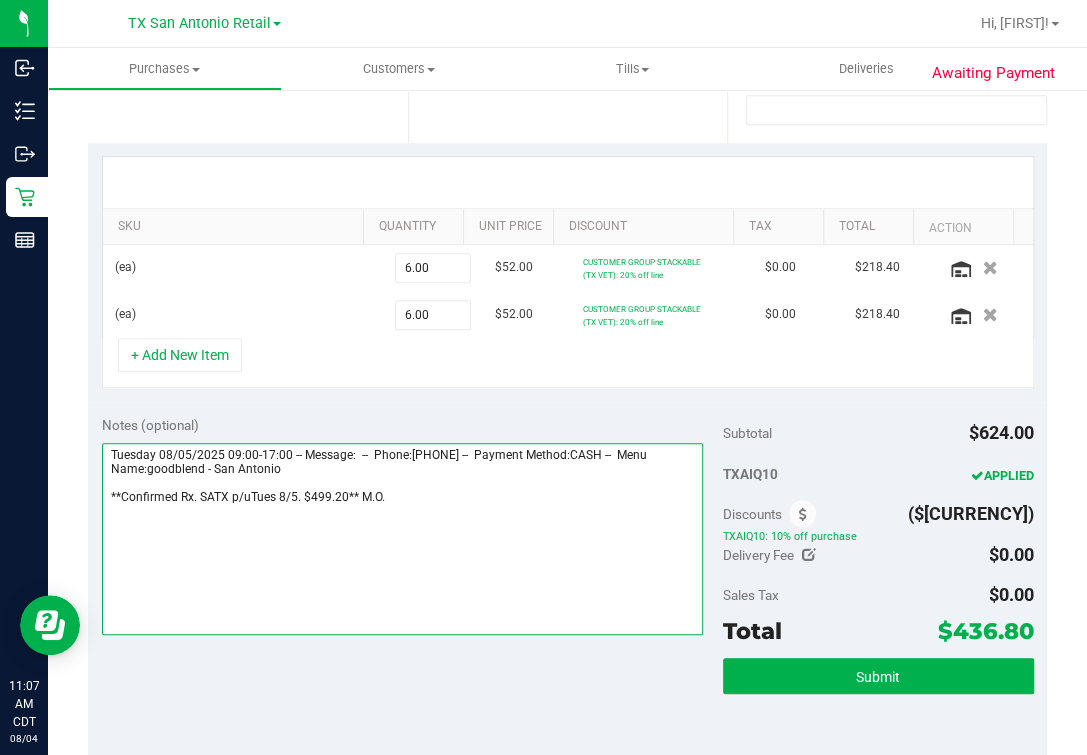click at bounding box center [402, 539] 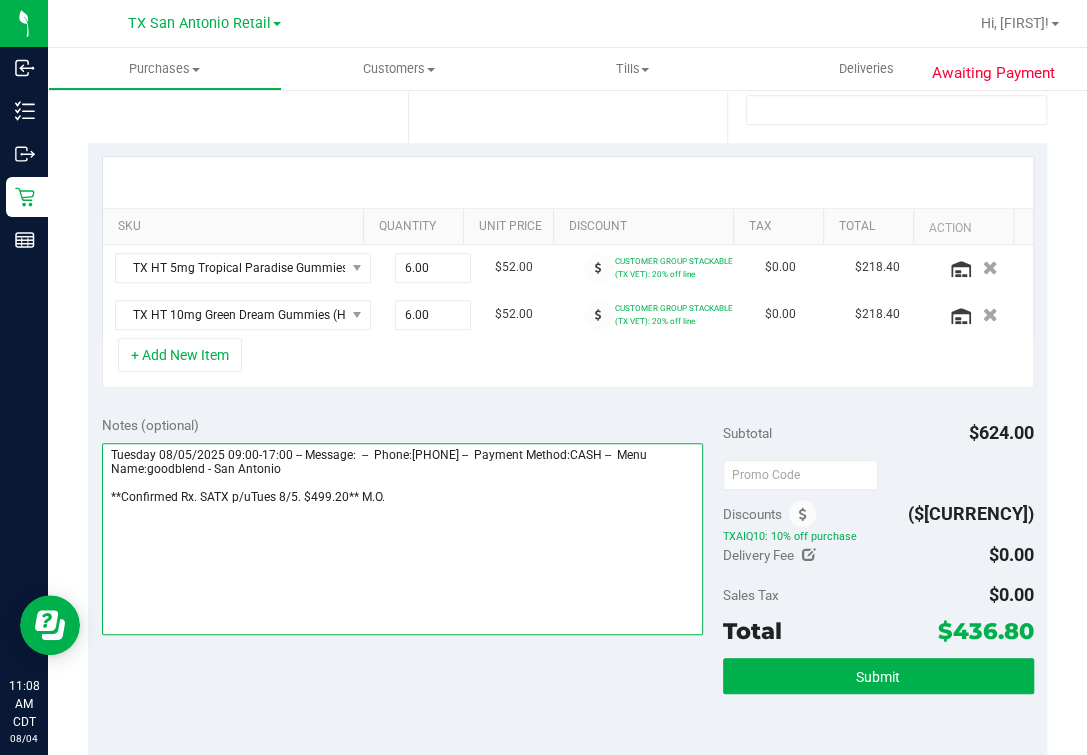click at bounding box center (402, 539) 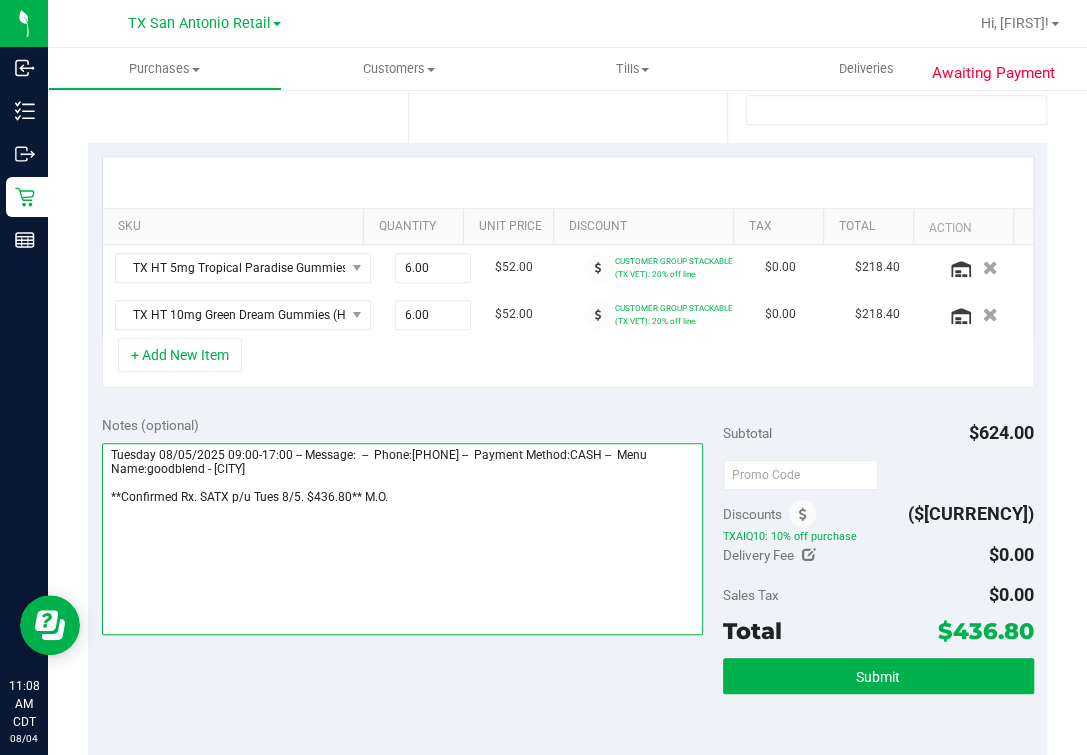 scroll, scrollTop: 13, scrollLeft: 0, axis: vertical 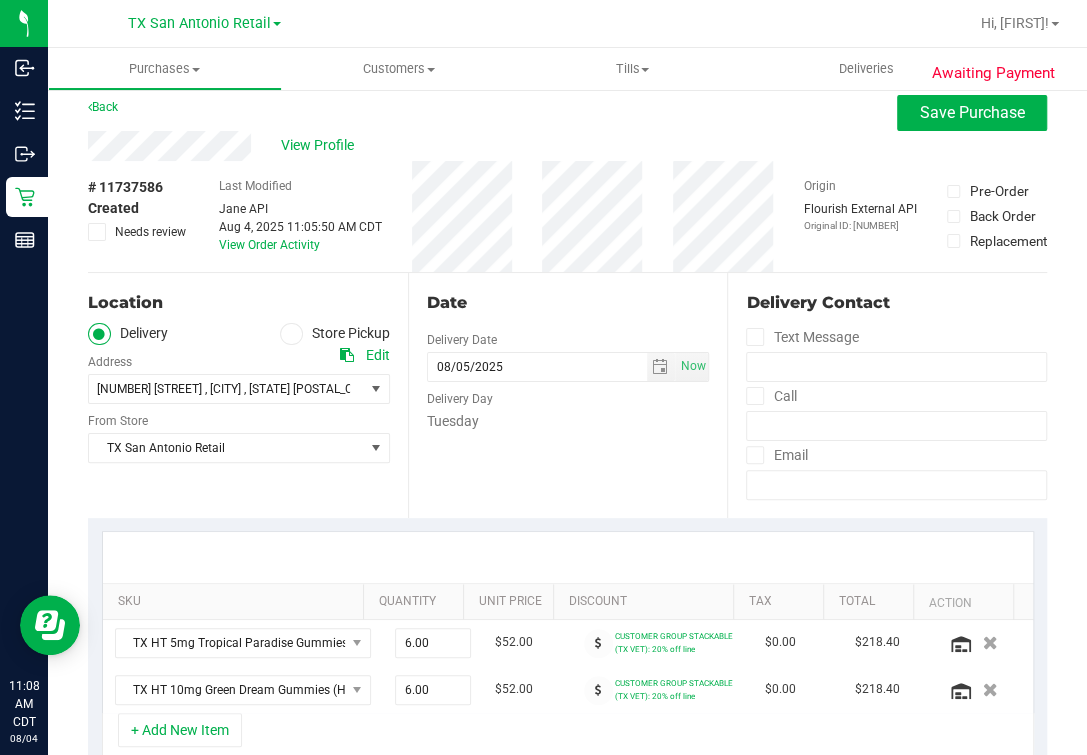 type on "Tuesday 08/05/2025 09:00-17:00 -- Message:  --  Phone:[PHONE] --  Payment Method:CASH --  Menu Name:goodblend - [CITY]
**Confirmed Rx. SATX p/u Tues 8/5. $436.80** M.O." 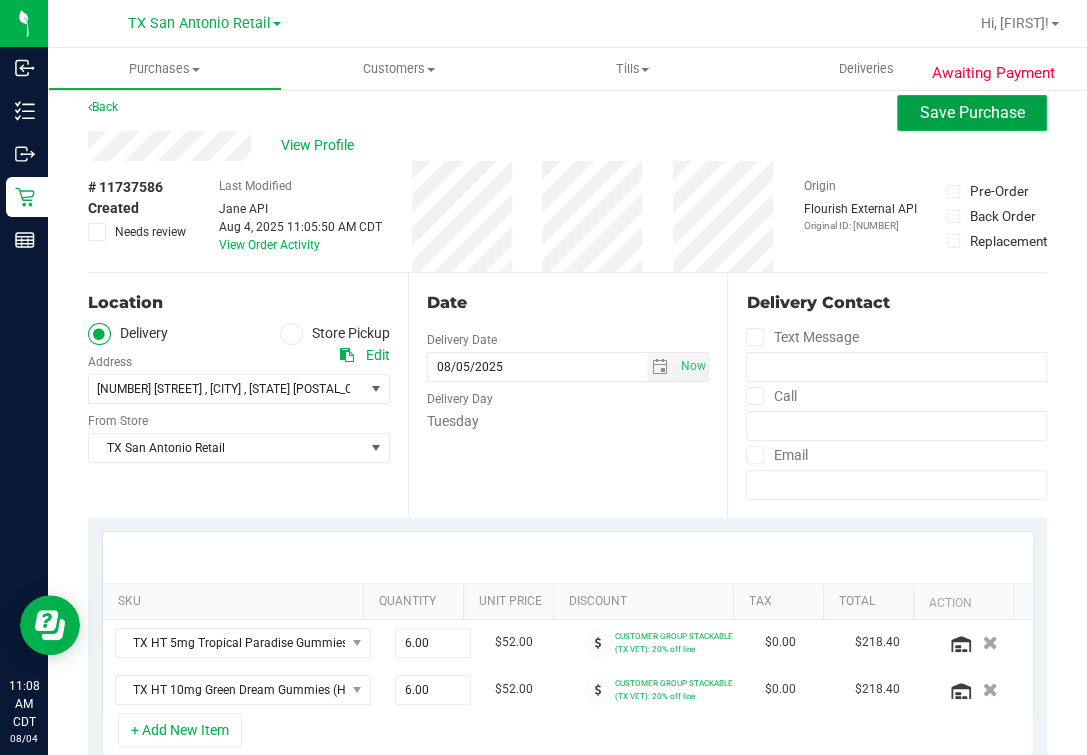 click on "Save Purchase" at bounding box center [972, 112] 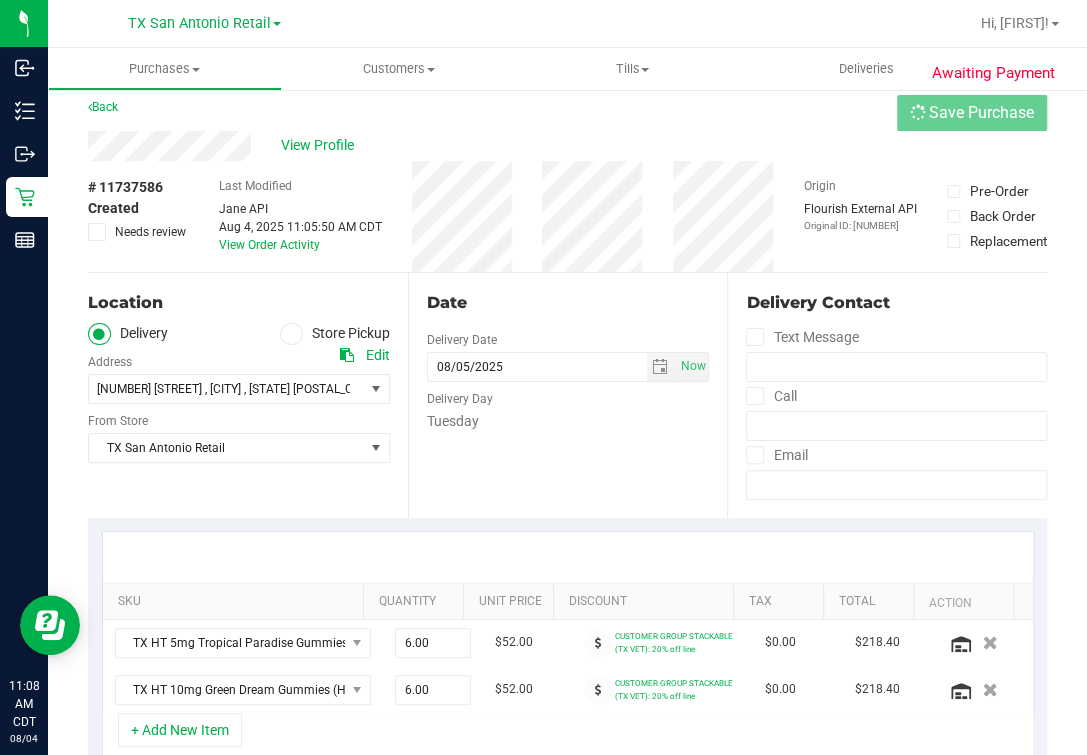 click on "View Profile" at bounding box center [567, 146] 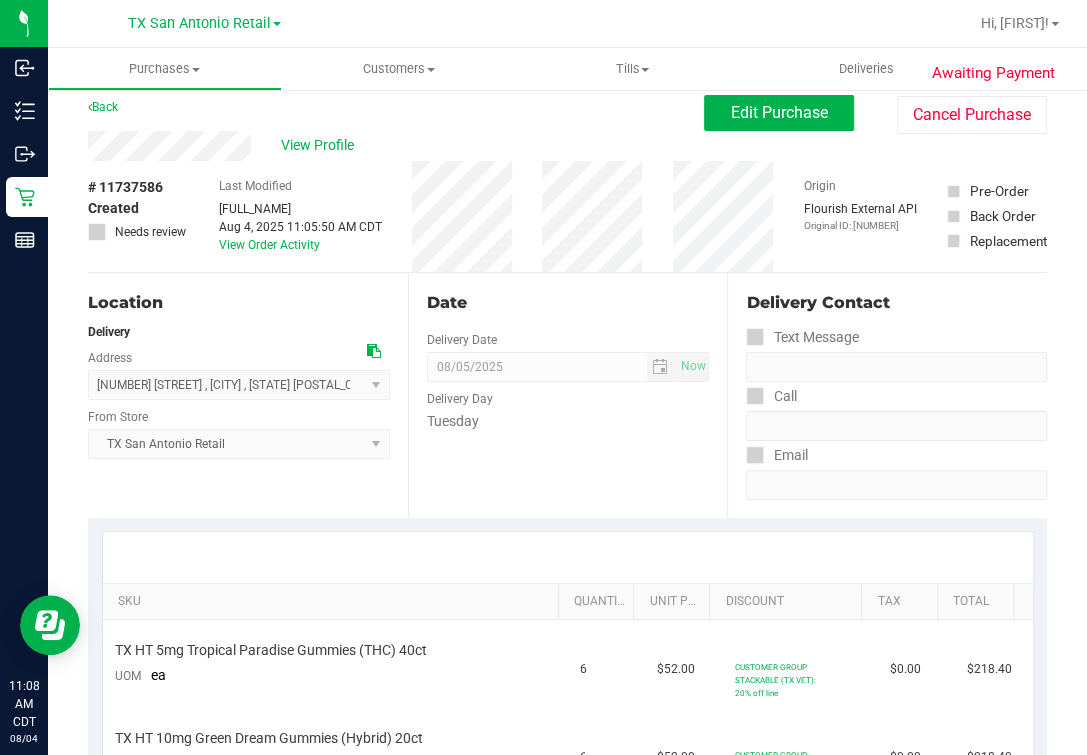 scroll, scrollTop: 388, scrollLeft: 0, axis: vertical 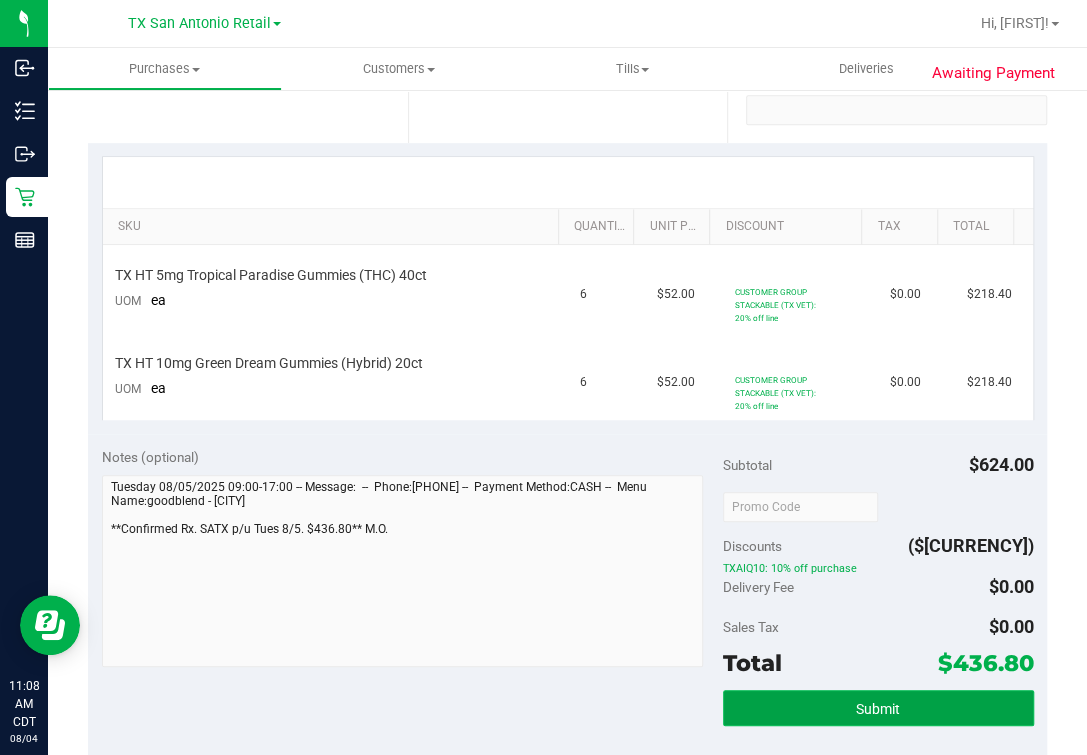 click on "Submit" at bounding box center (878, 709) 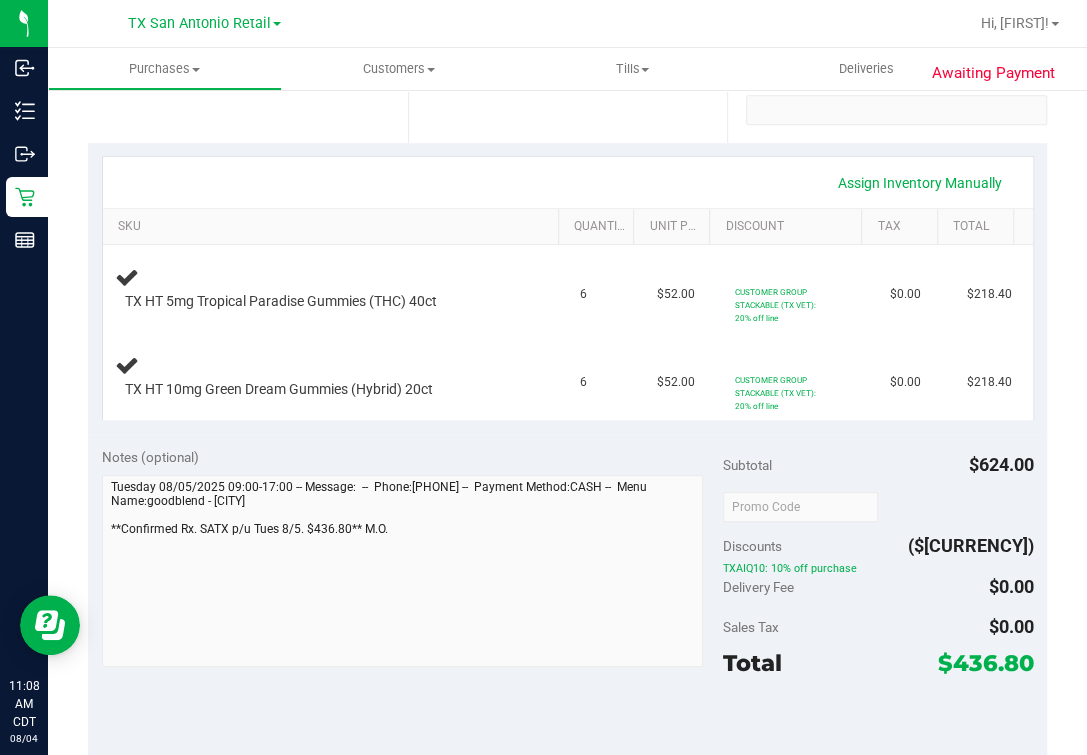 scroll, scrollTop: 0, scrollLeft: 0, axis: both 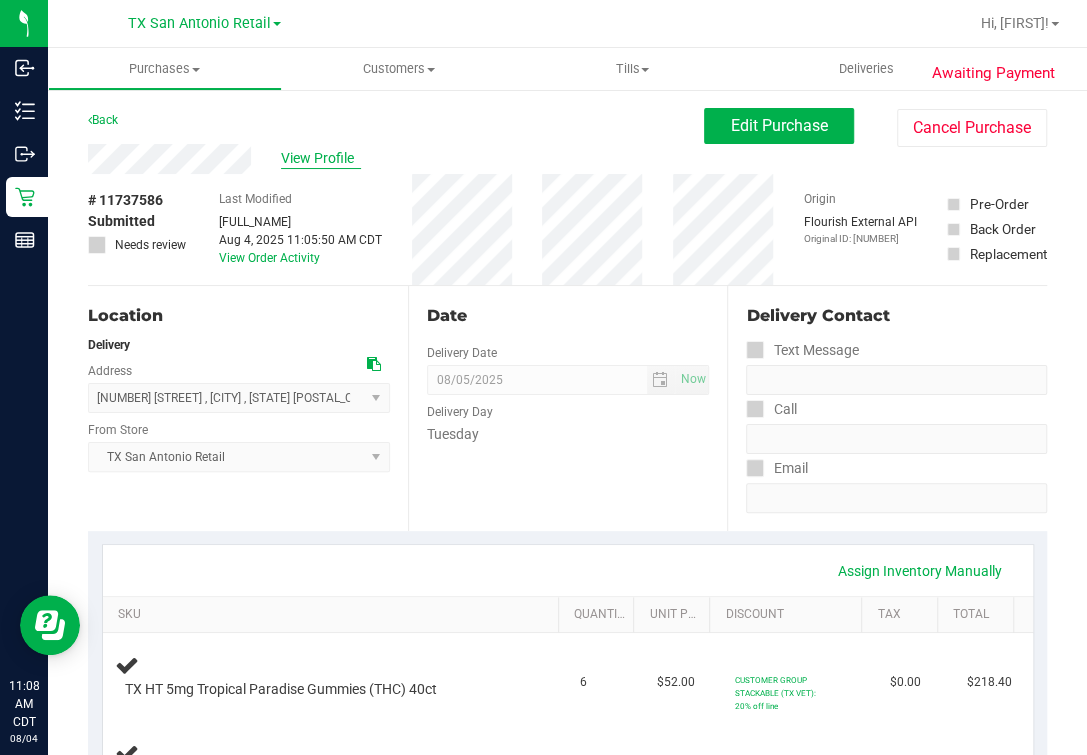 click on "View Profile" at bounding box center [321, 158] 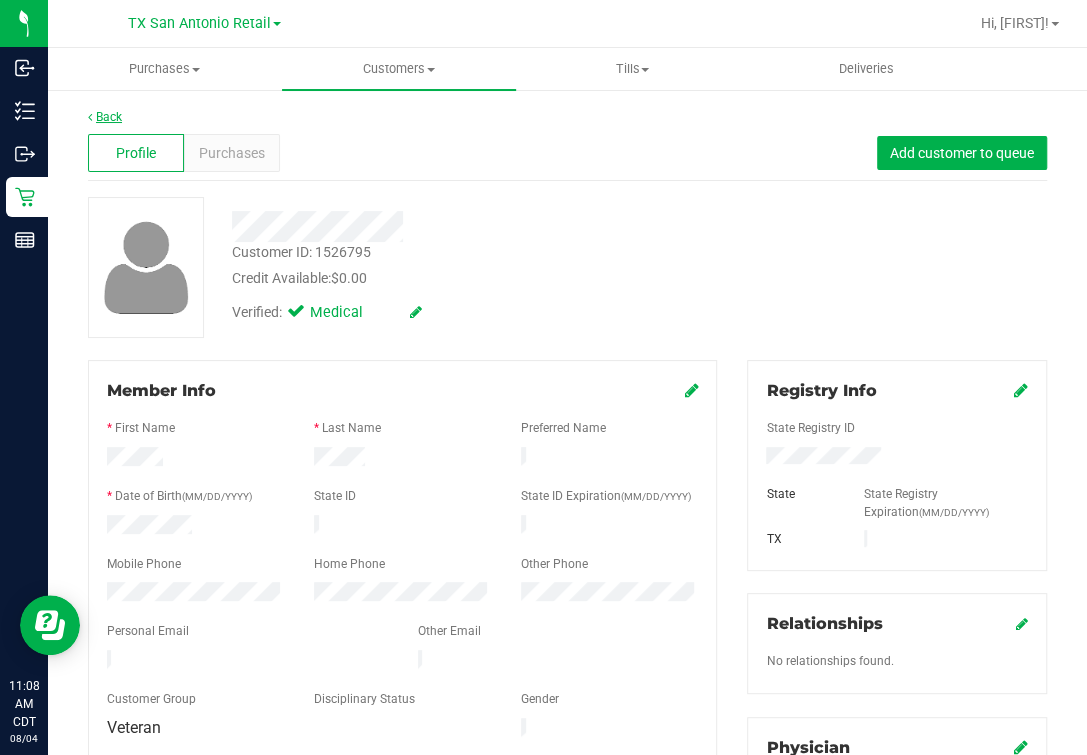 click on "Back" at bounding box center (105, 117) 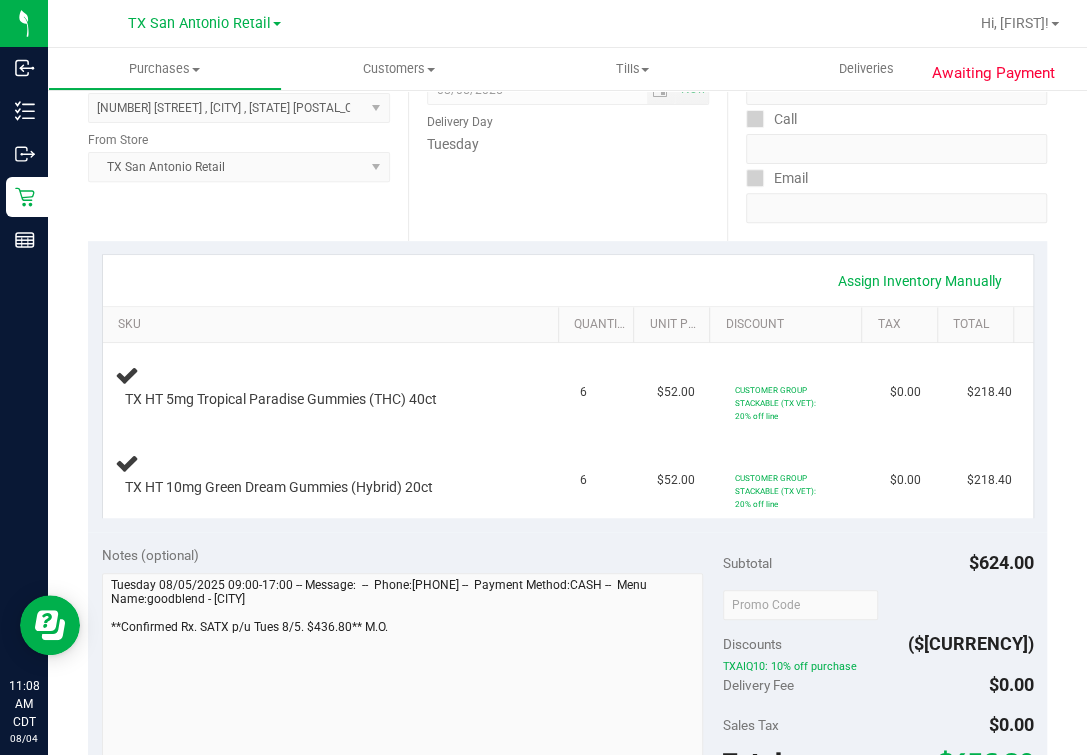 scroll, scrollTop: 375, scrollLeft: 0, axis: vertical 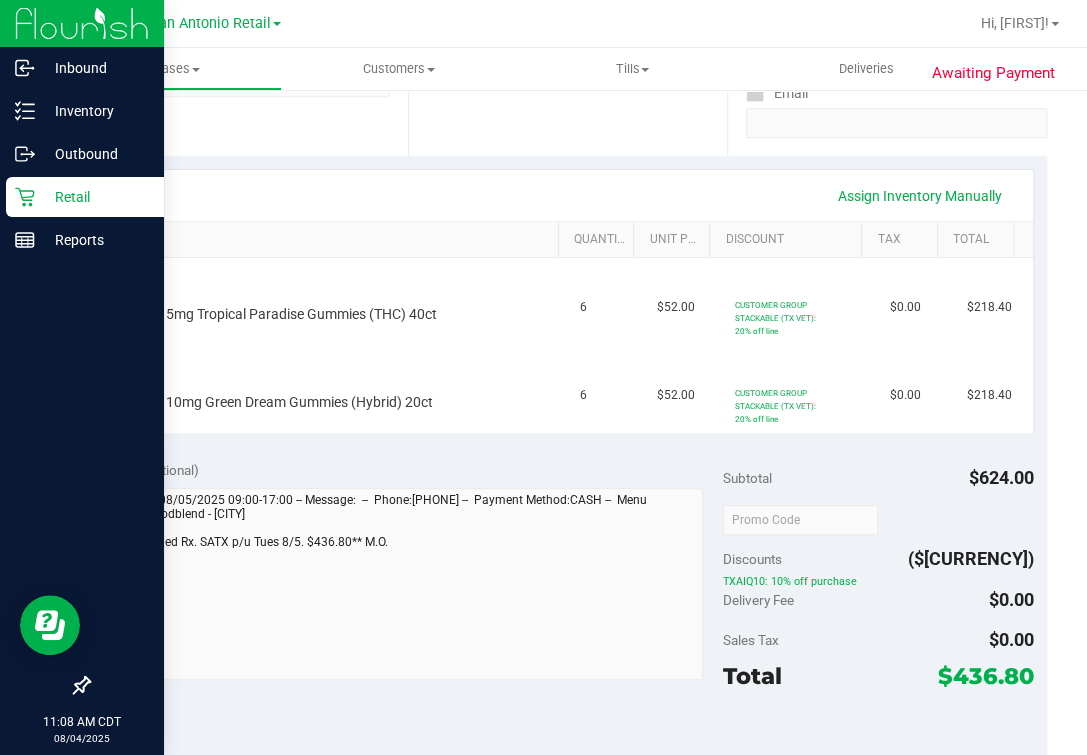 click on "Inbound Inventory Outbound Retail Reports 11:08 AM CDT 08/04/2025  08/04   TX [CITY] Retail    Hi, Mindy!
Purchases
Summary of purchases
Fulfillment
All purchases
Customers
All customers" at bounding box center [543, 377] 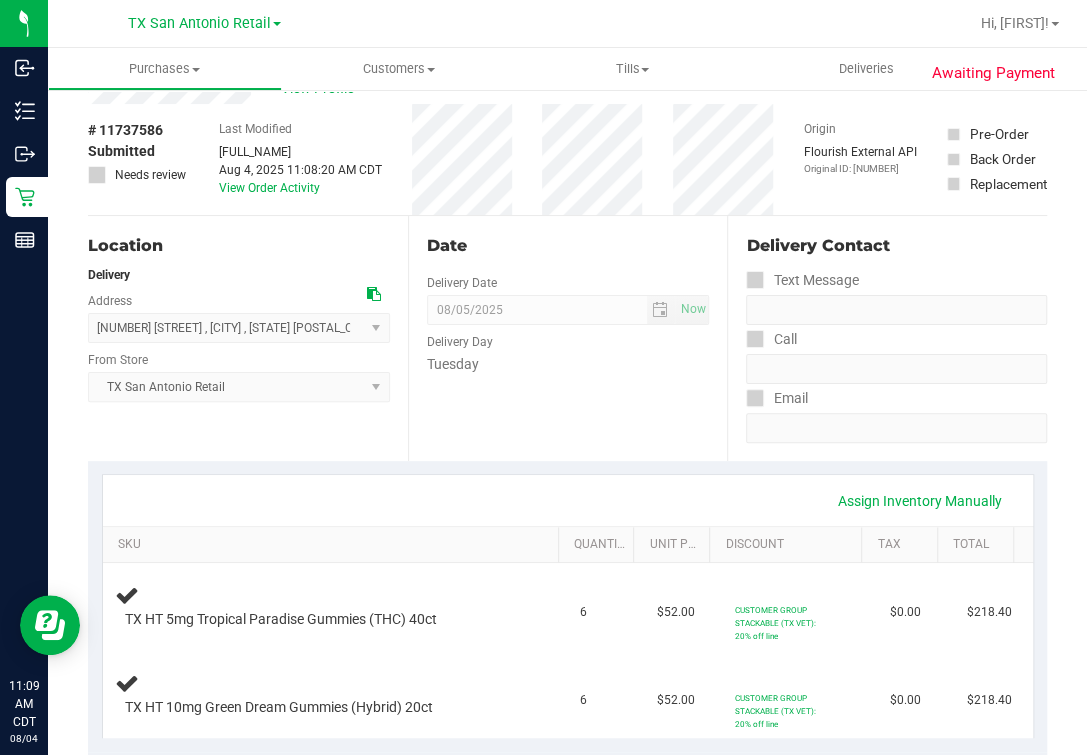 scroll, scrollTop: 0, scrollLeft: 0, axis: both 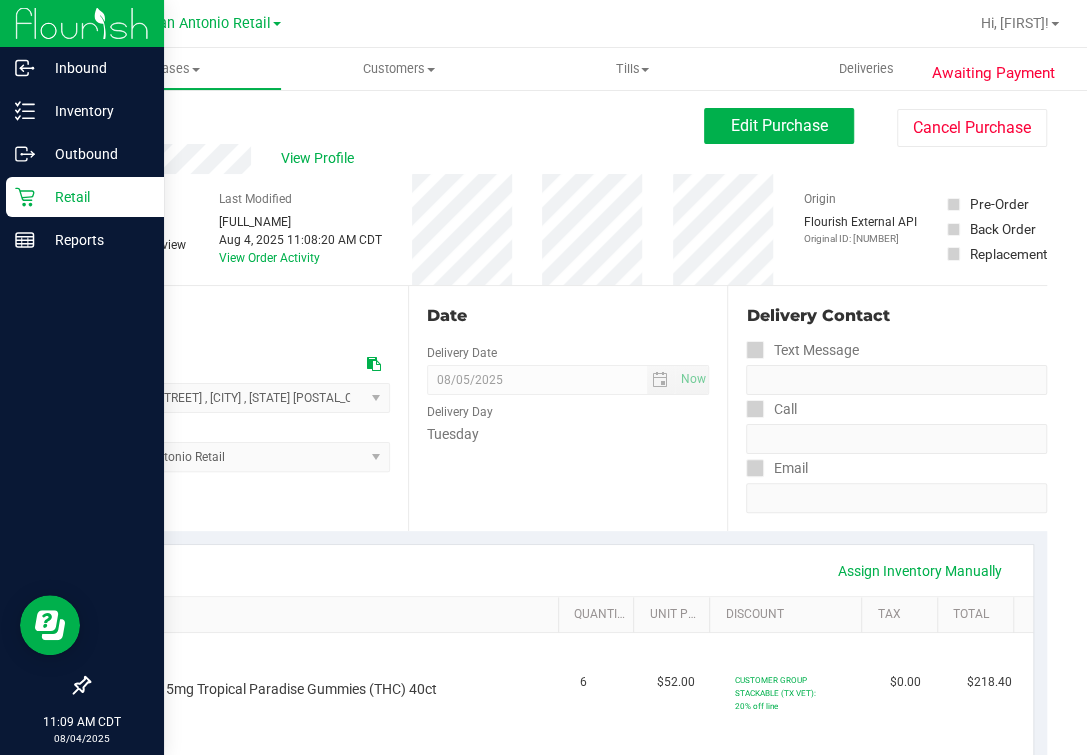 click 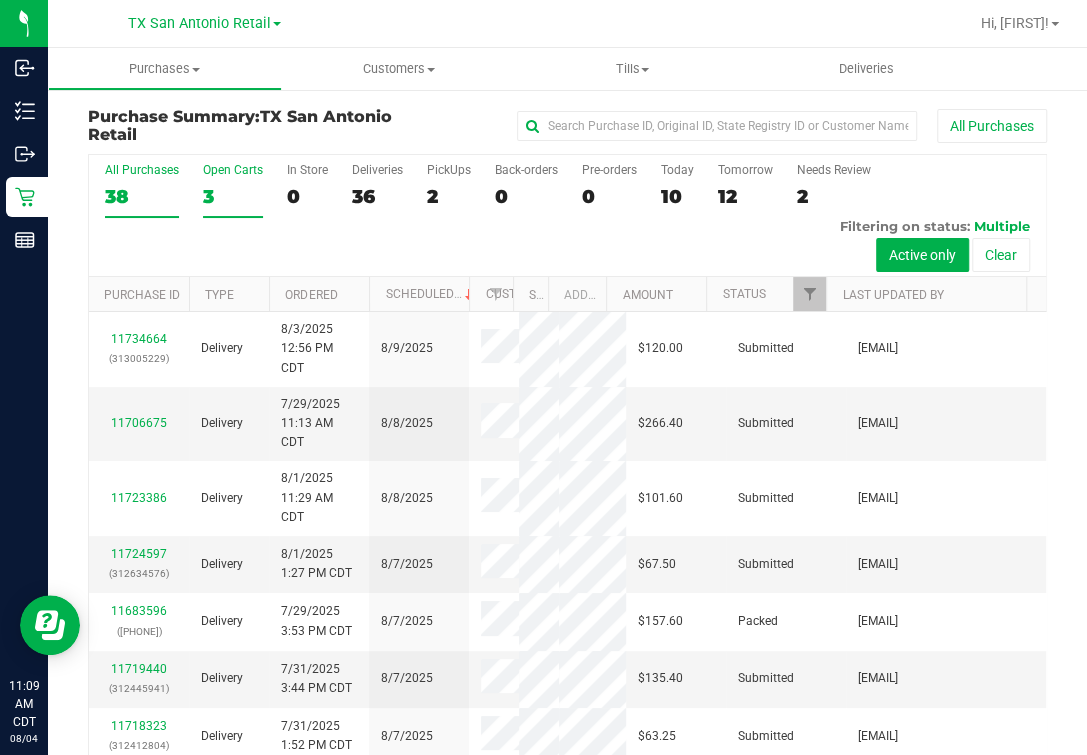 click on "3" at bounding box center [233, 196] 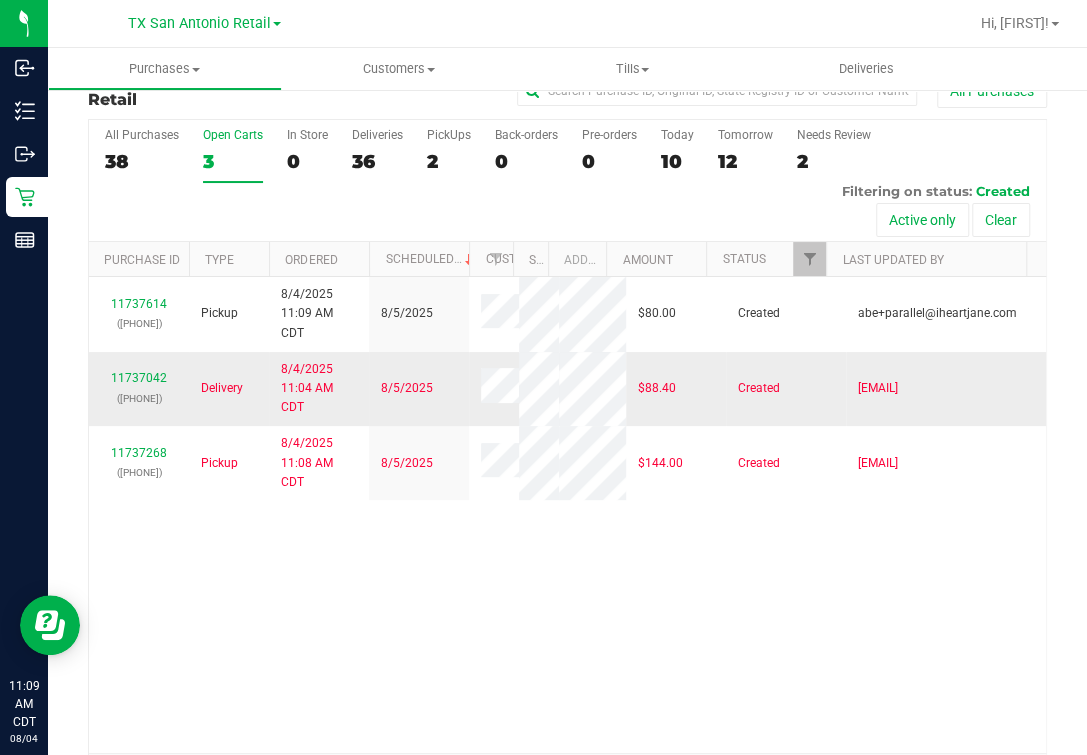 scroll, scrollTop: 0, scrollLeft: 0, axis: both 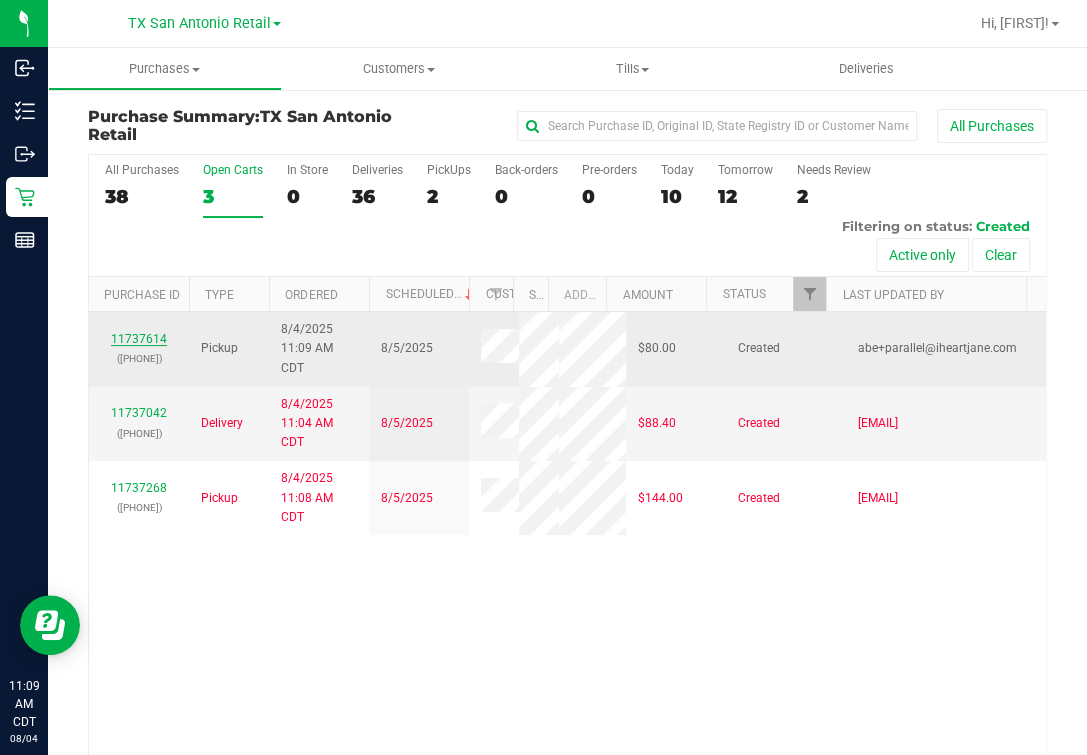 click on "11737614" at bounding box center (139, 339) 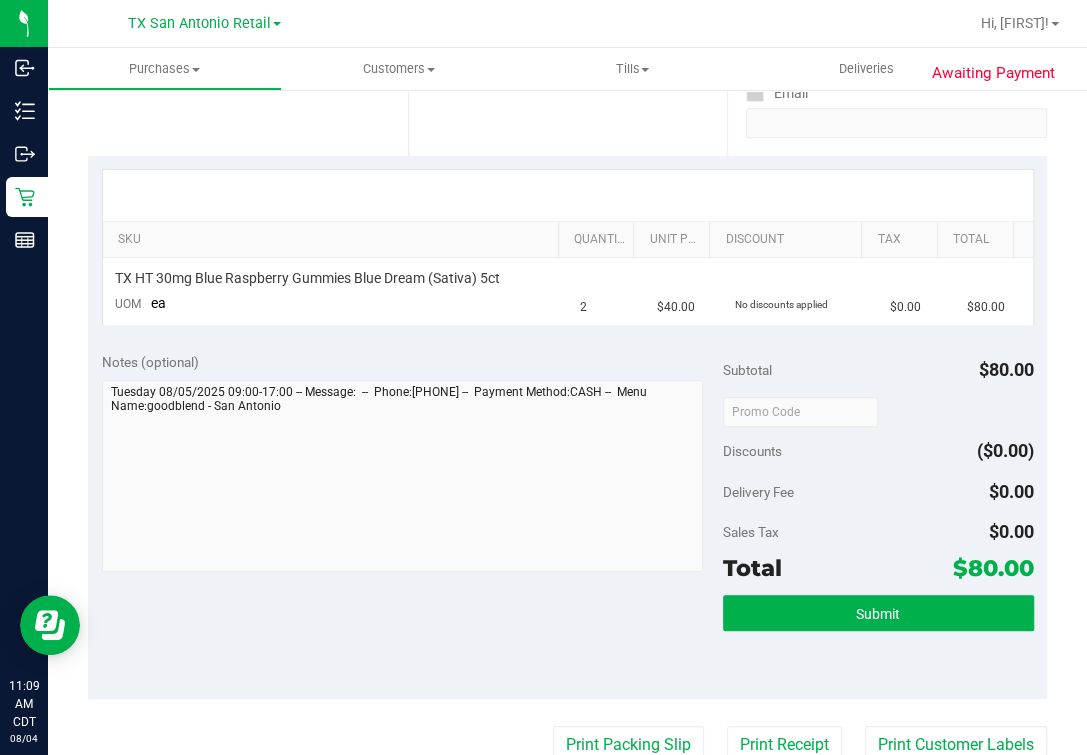 scroll, scrollTop: 0, scrollLeft: 0, axis: both 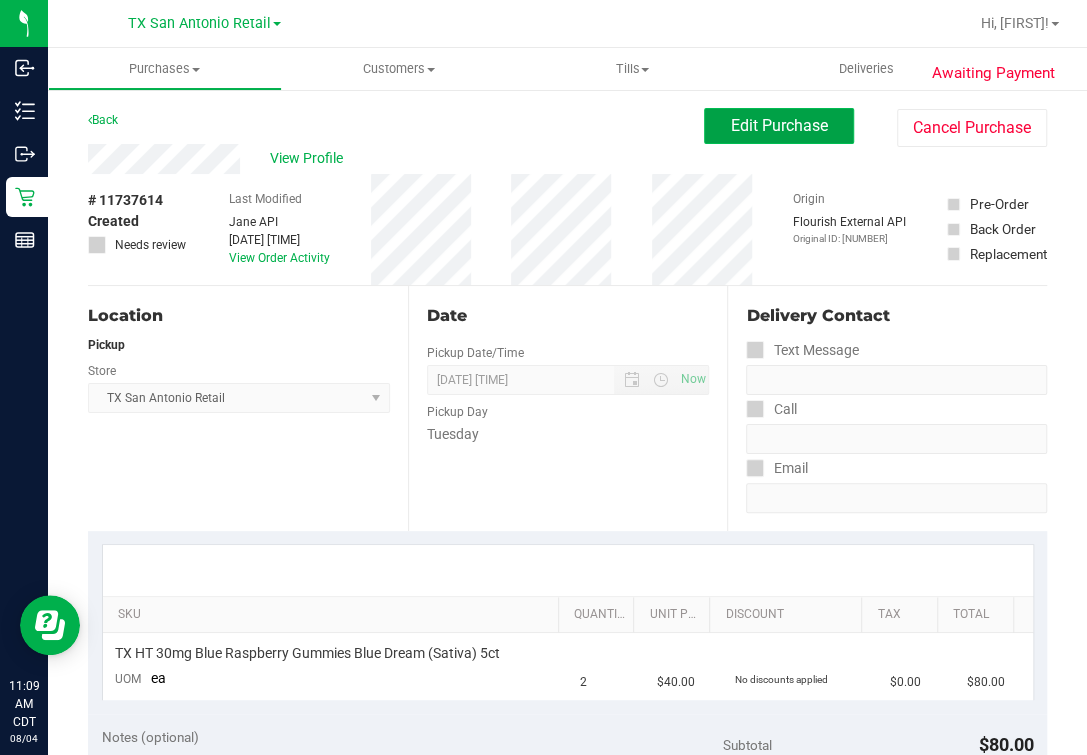 click on "Edit Purchase" at bounding box center (779, 125) 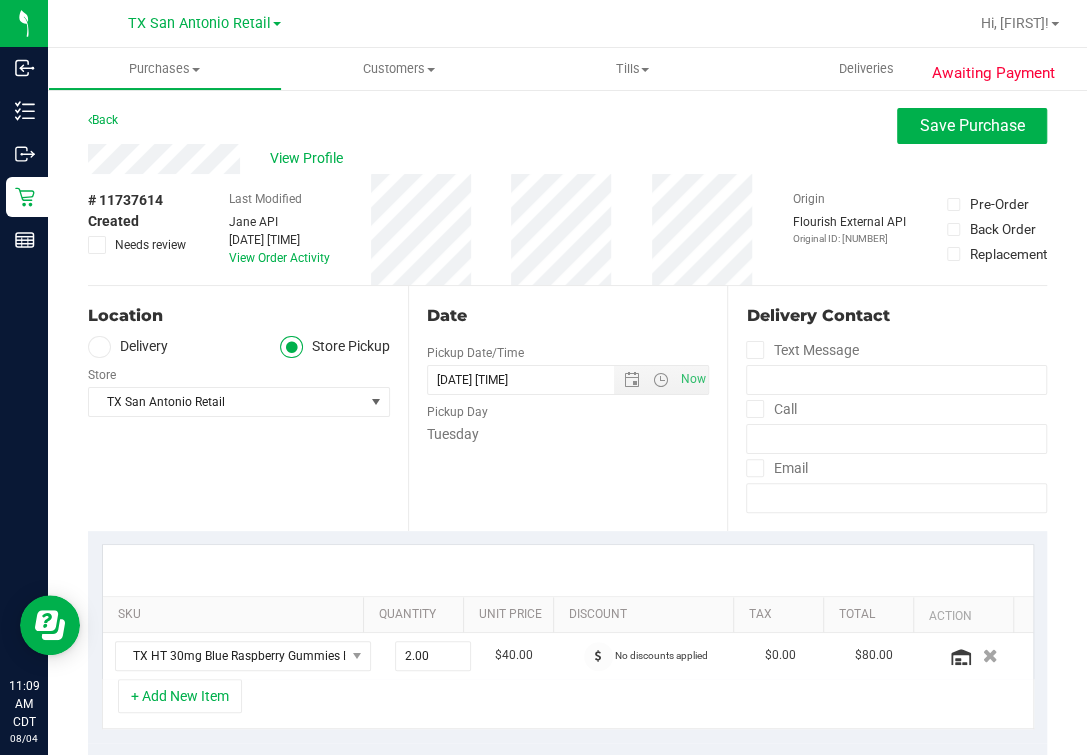 click on "Location" at bounding box center (239, 316) 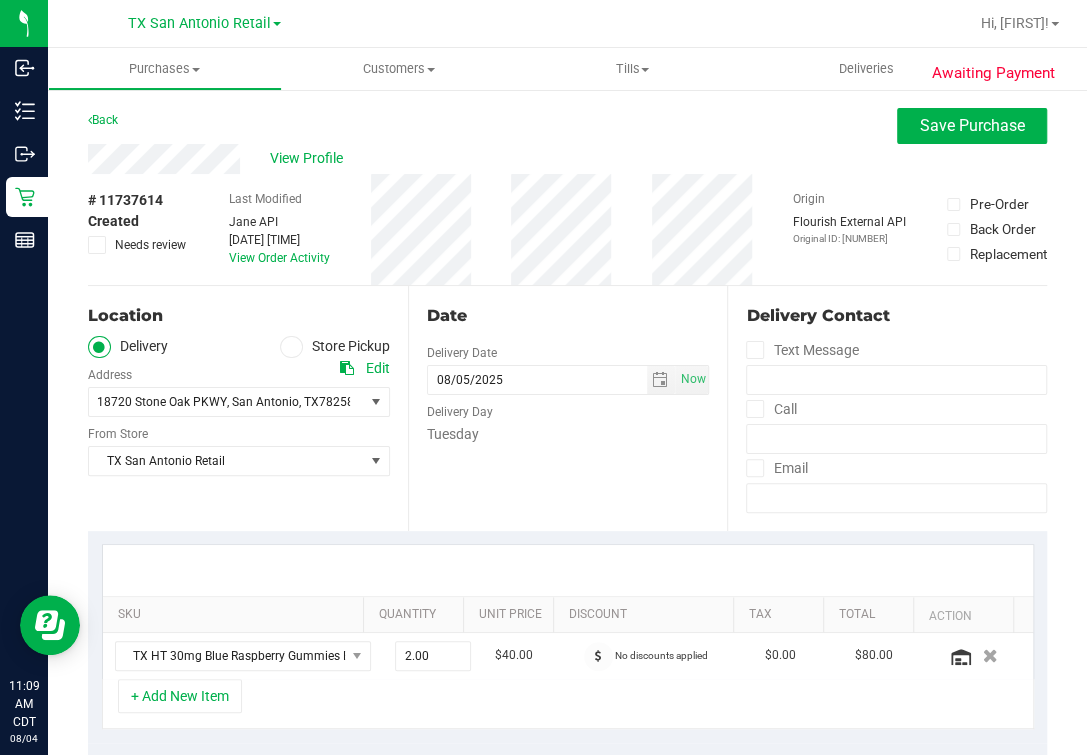 click on "Date
Delivery Date
08/05/2025
Now
08/05/2025 05:00 PM
Now
Delivery Day
Tuesday" at bounding box center (568, 408) 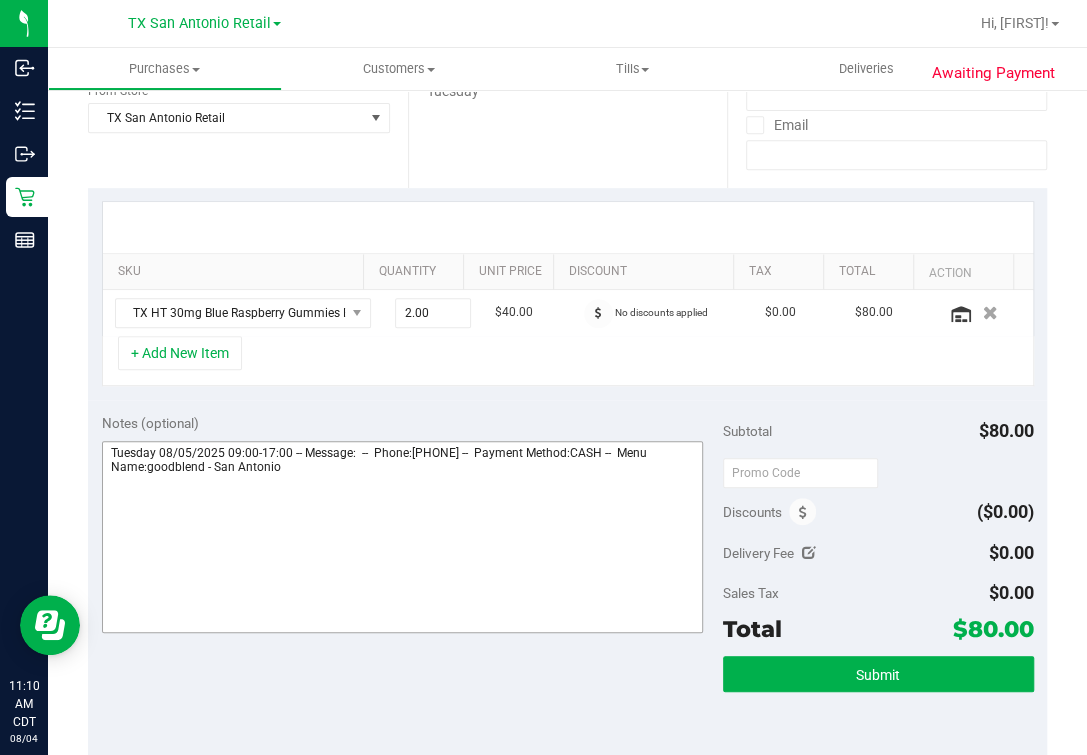scroll, scrollTop: 499, scrollLeft: 0, axis: vertical 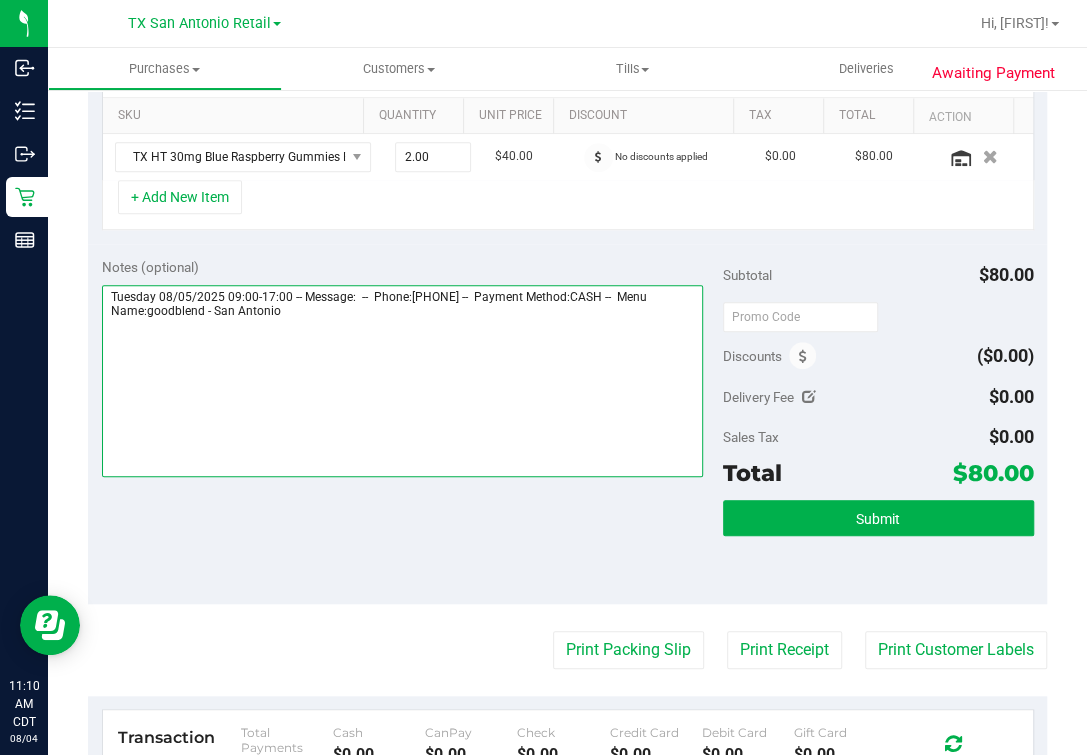 click at bounding box center [402, 381] 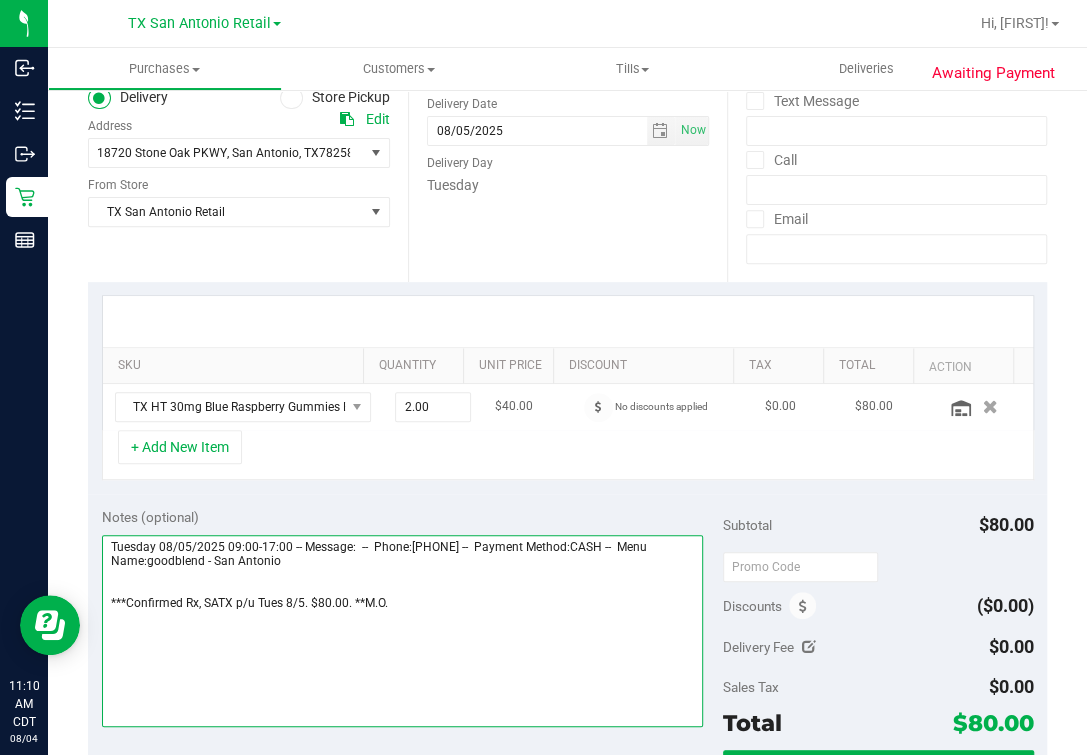 scroll, scrollTop: 0, scrollLeft: 0, axis: both 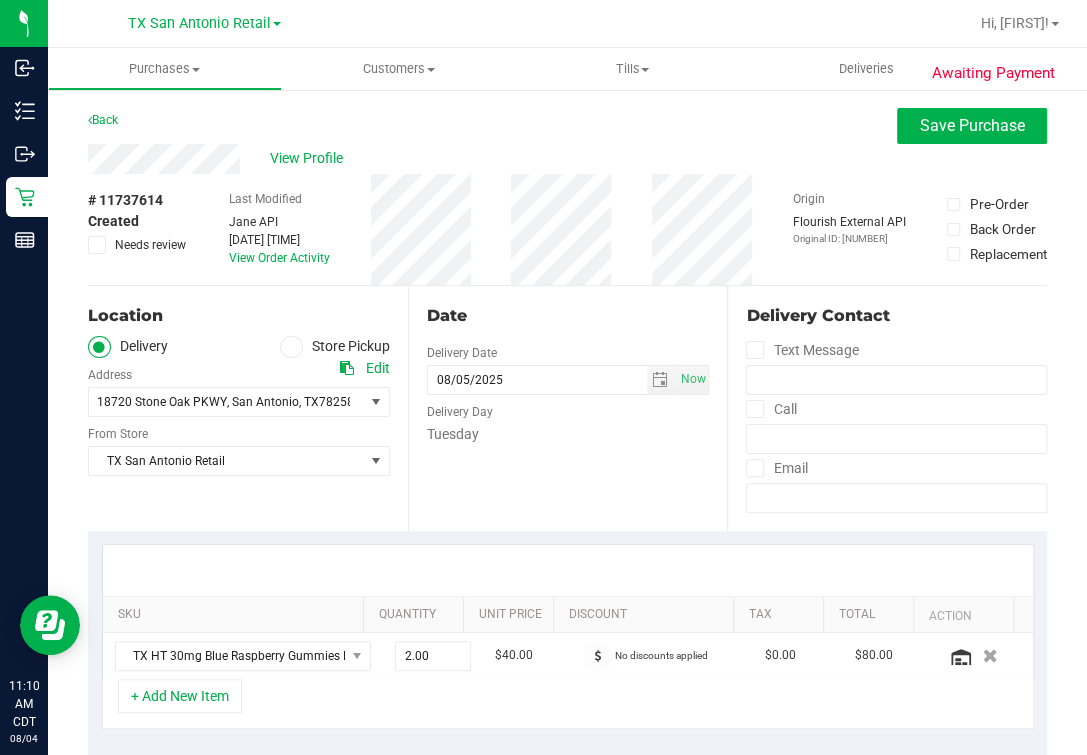 type on "Tuesday 08/05/2025 09:00-17:00 -- Message:  --  Phone:8595521765 --  Payment Method:CASH --  Menu Name:goodblend - San Antonio
***Confirmed Rx, SATX p/u Tues 8/5. $80.00. **M.O." 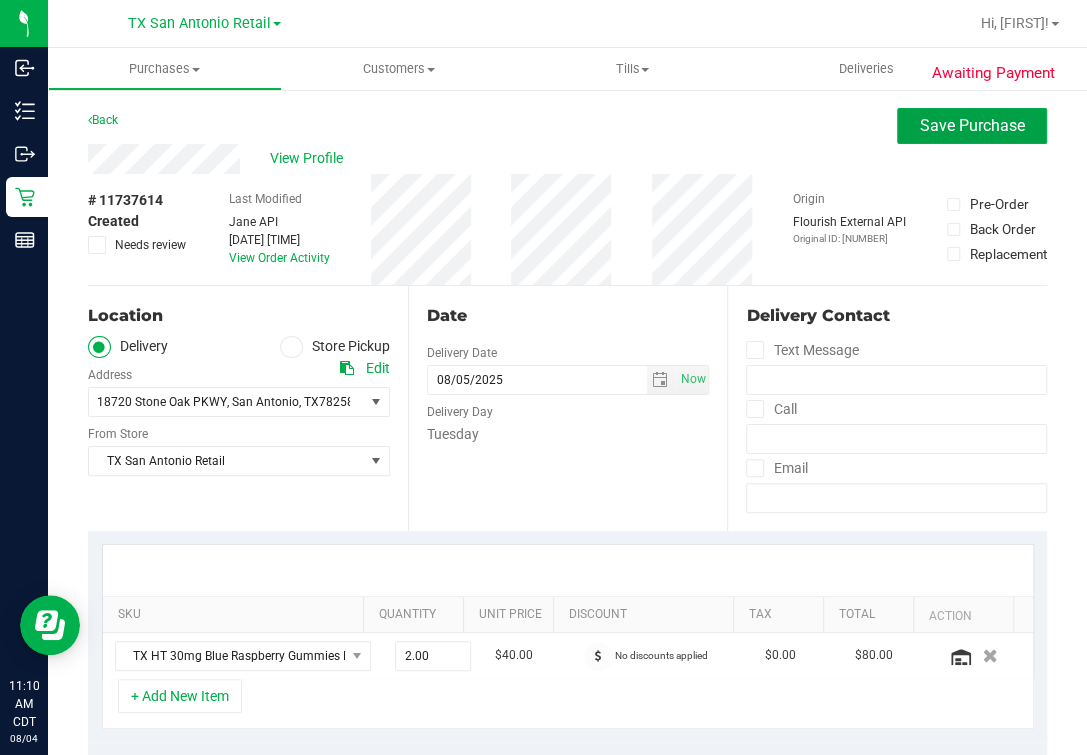 click on "Save Purchase" at bounding box center (972, 126) 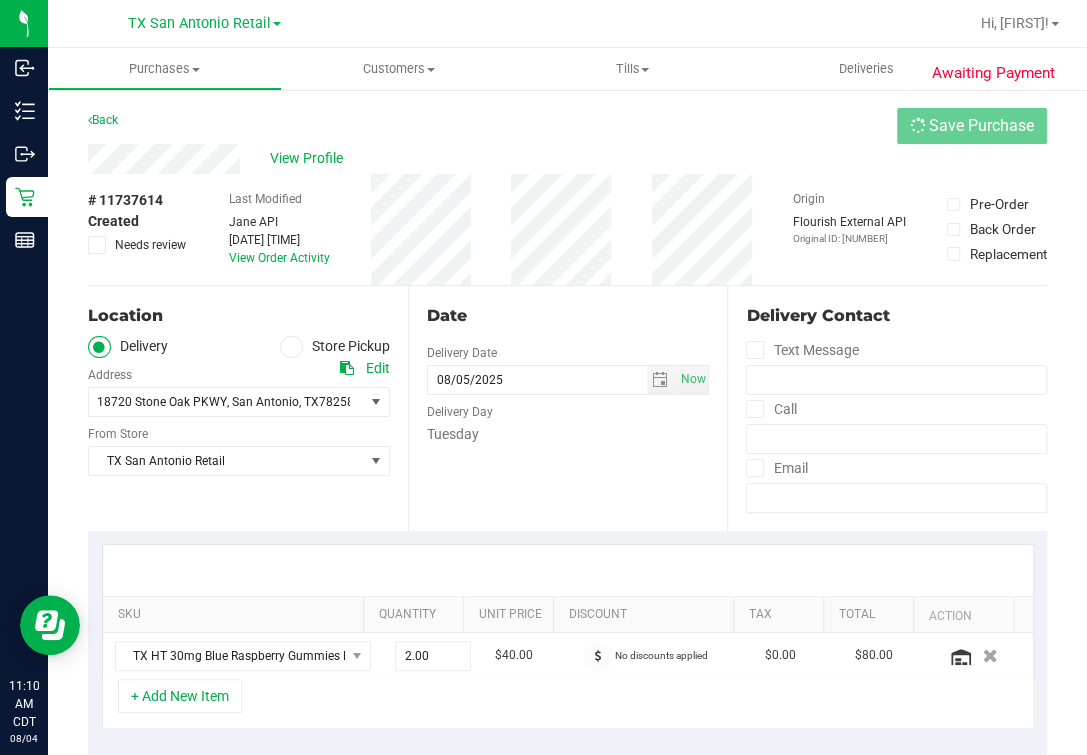 click on "Origin
Flourish External API
Original ID: 313132533" at bounding box center (849, 229) 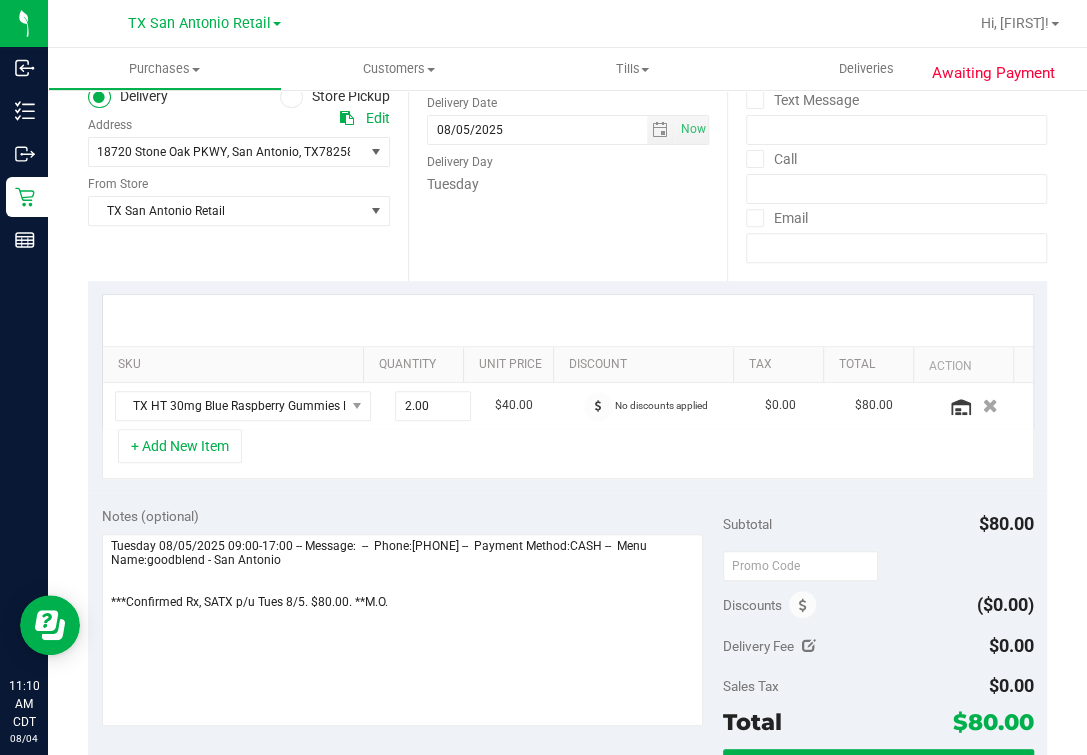 scroll, scrollTop: 375, scrollLeft: 0, axis: vertical 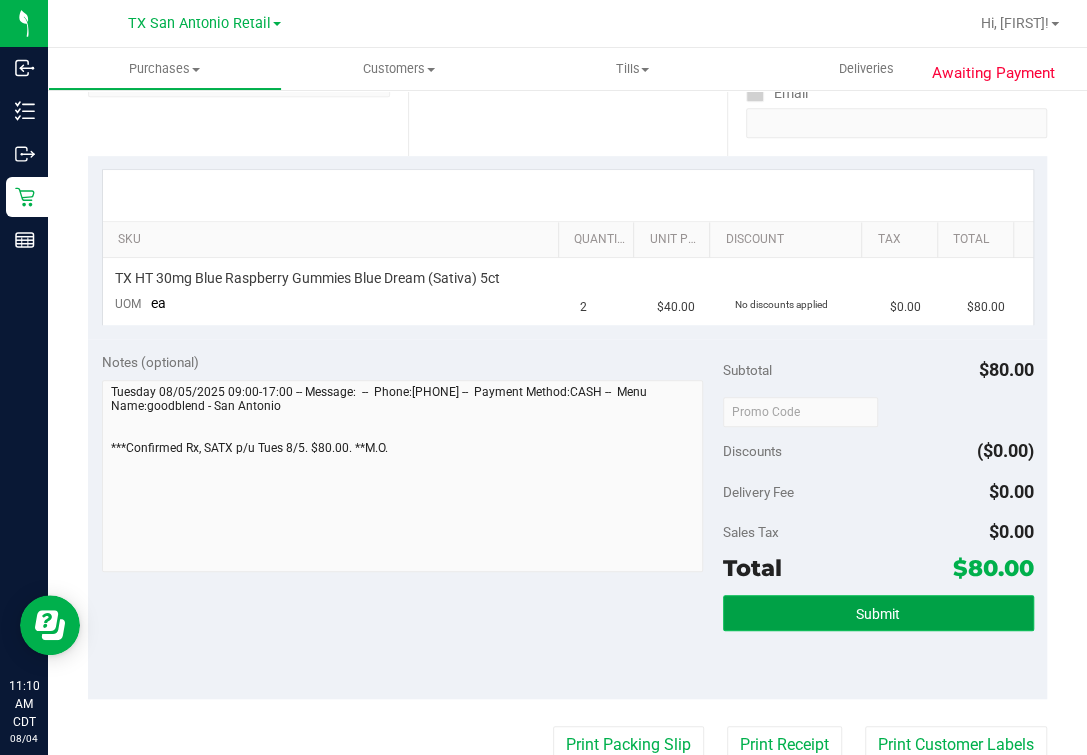 click on "Submit" at bounding box center [878, 613] 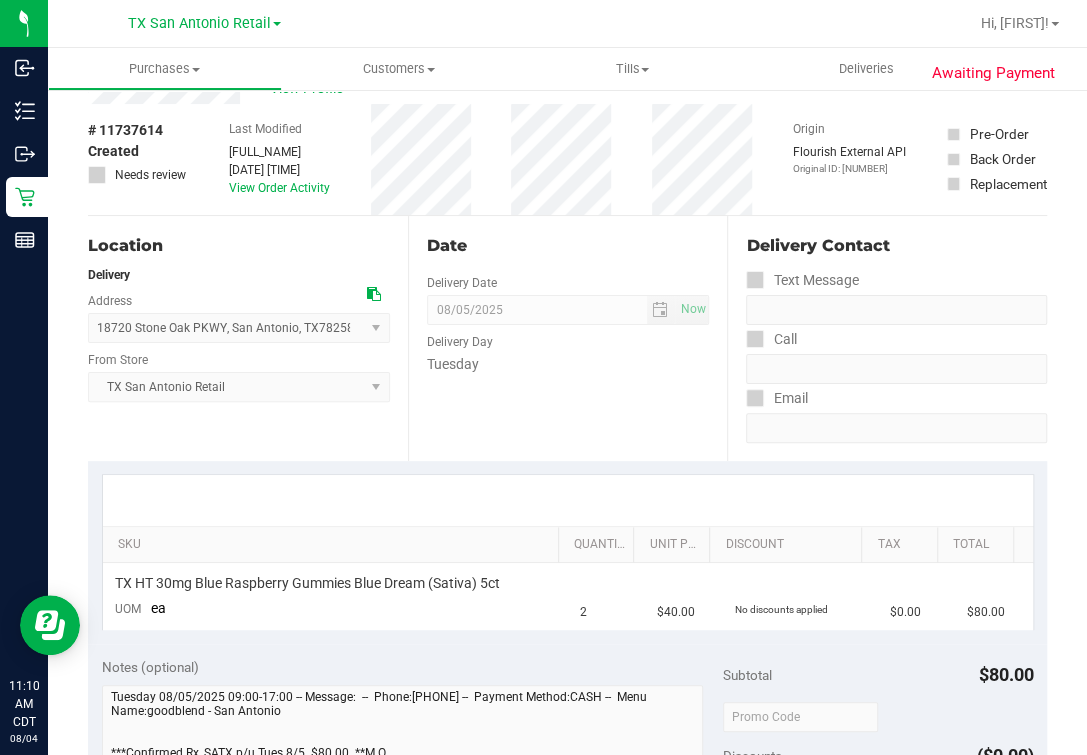 scroll, scrollTop: 0, scrollLeft: 0, axis: both 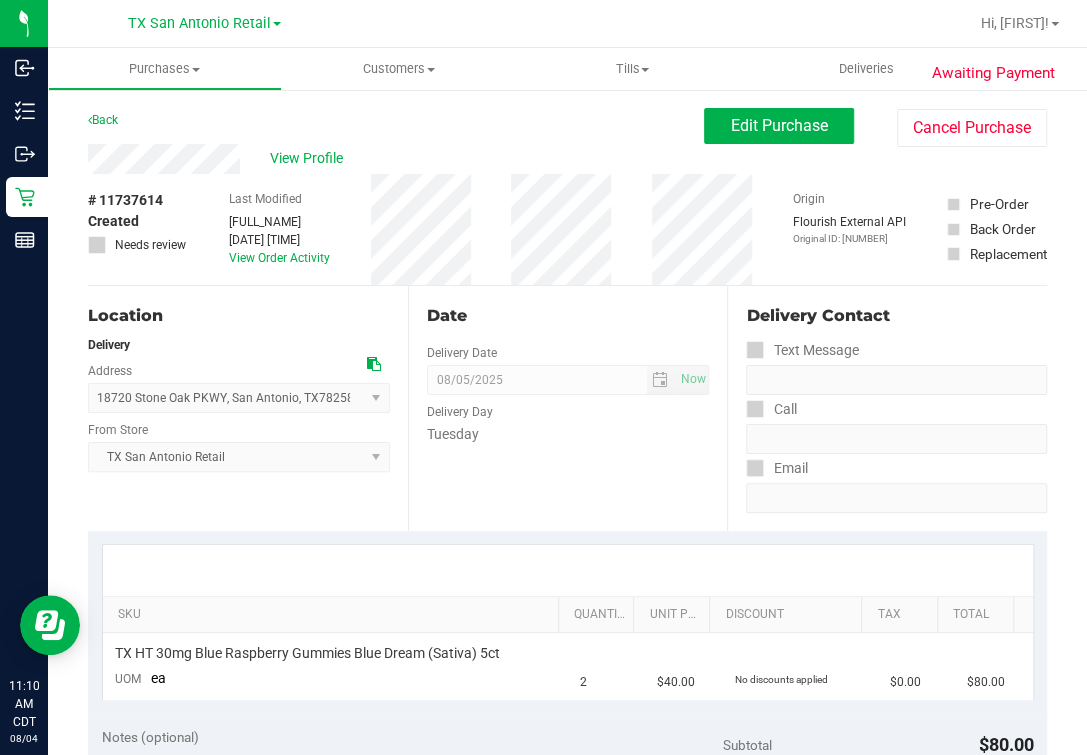 click on "Date
Delivery Date
08/05/2025
Now
08/05/2025 07:00 AM
Now
Delivery Day
Tuesday" at bounding box center (568, 408) 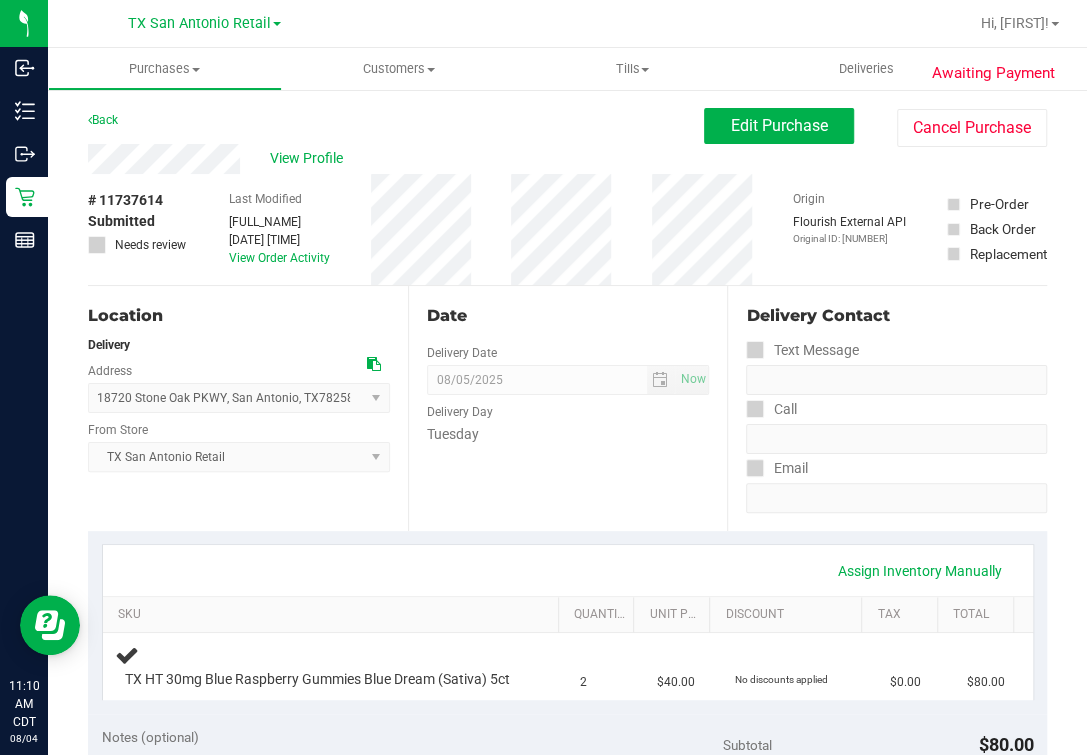 click on "View Profile" at bounding box center [310, 158] 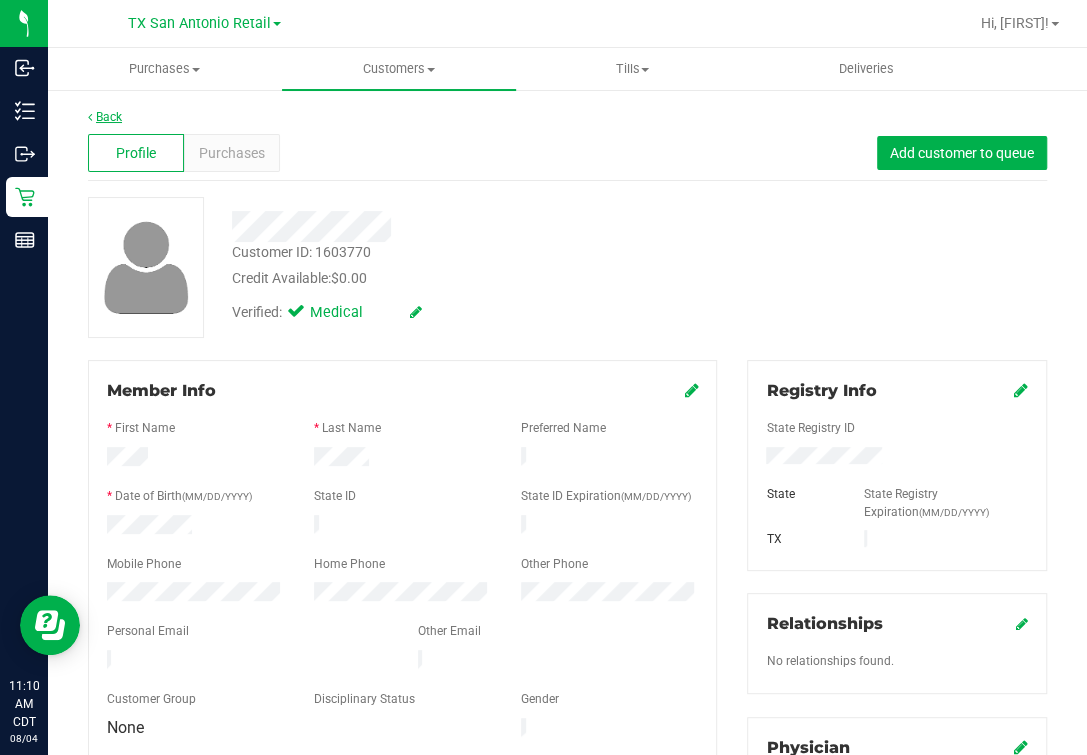 click on "Back" at bounding box center (105, 117) 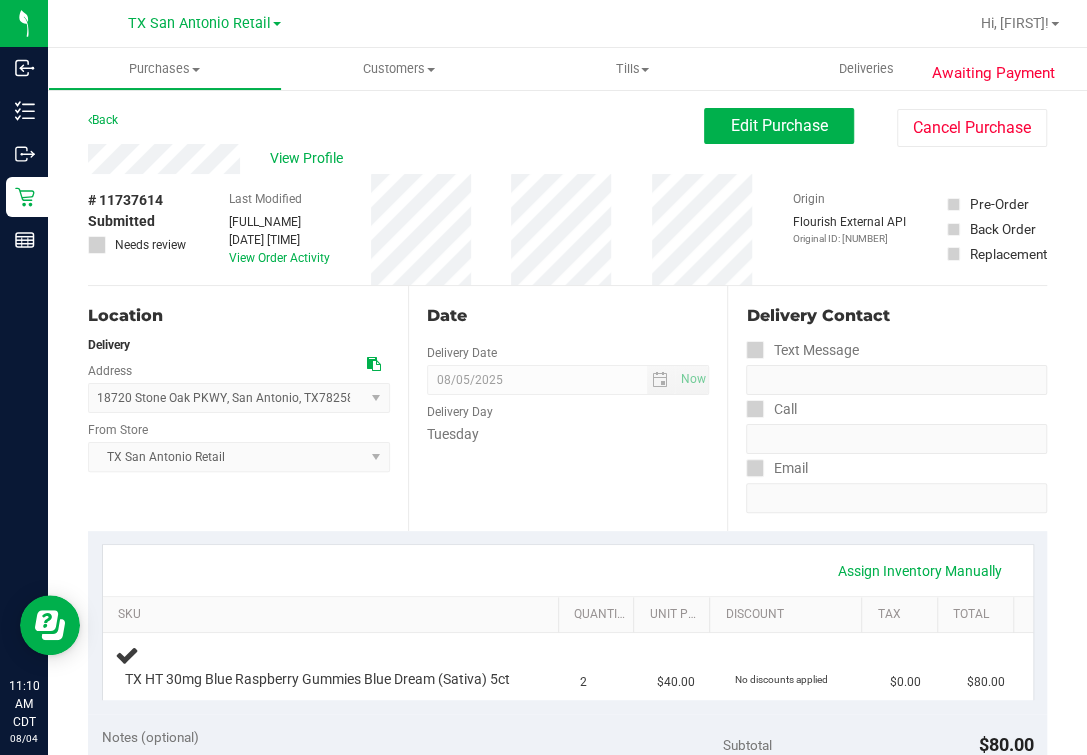 scroll, scrollTop: 375, scrollLeft: 0, axis: vertical 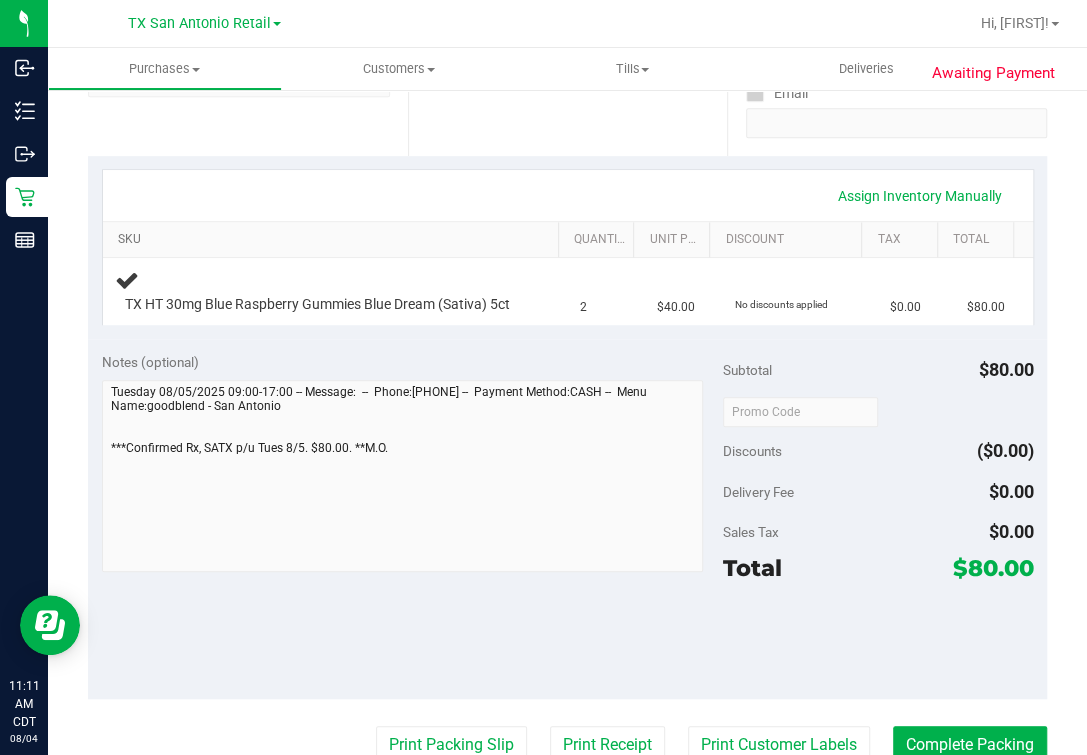 click on "SKU" at bounding box center (334, 240) 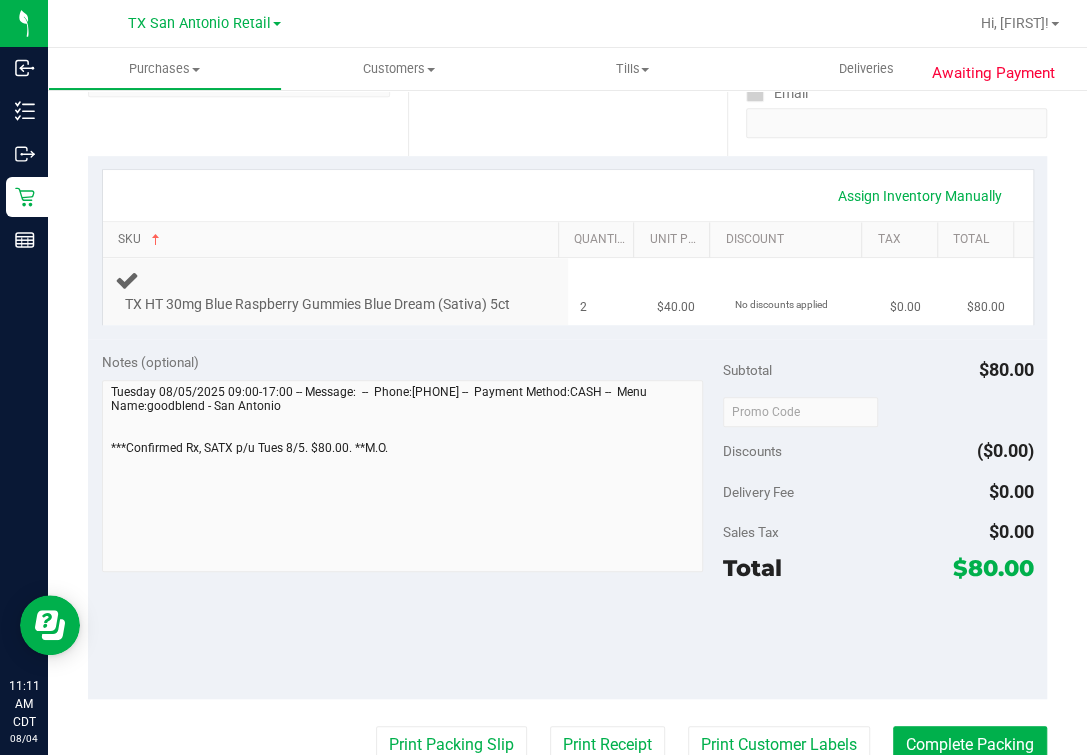 scroll, scrollTop: 0, scrollLeft: 0, axis: both 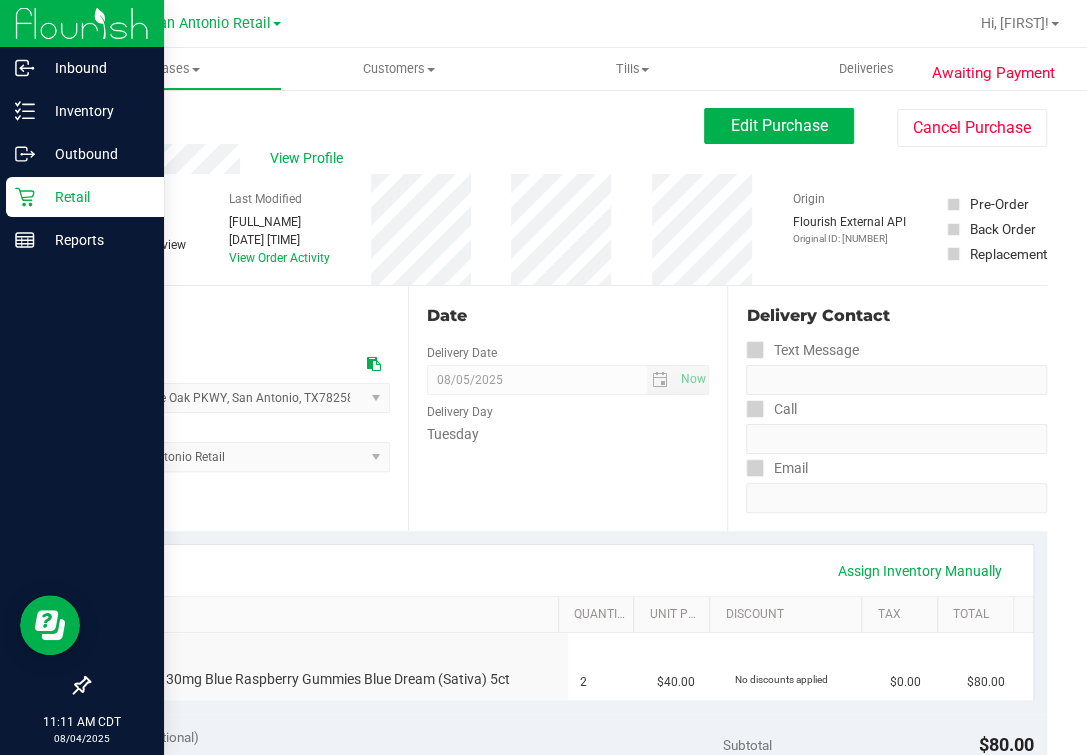 click on "Retail" at bounding box center (95, 197) 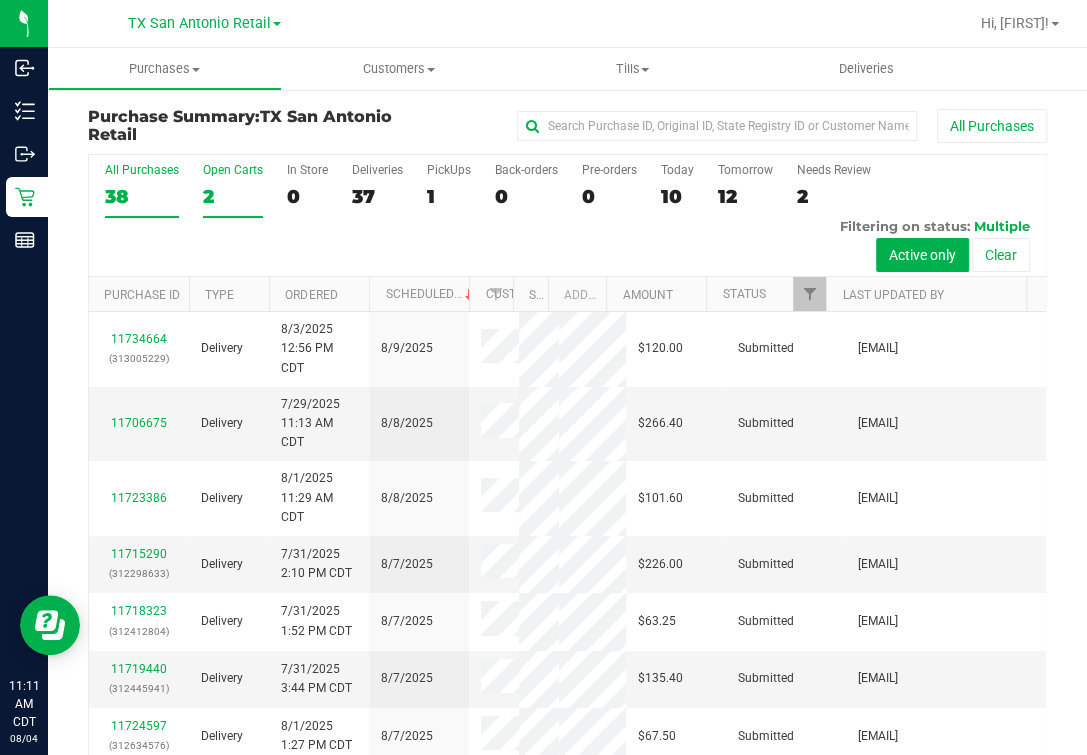 click on "Open Carts" at bounding box center [233, 170] 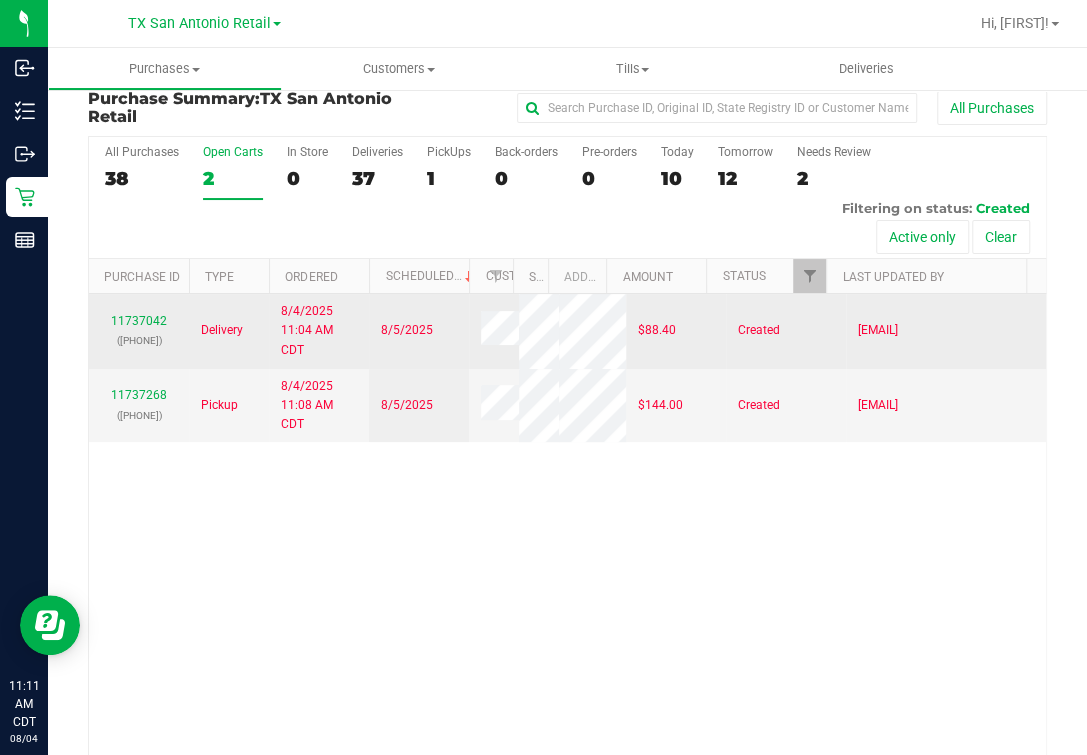 scroll, scrollTop: 0, scrollLeft: 0, axis: both 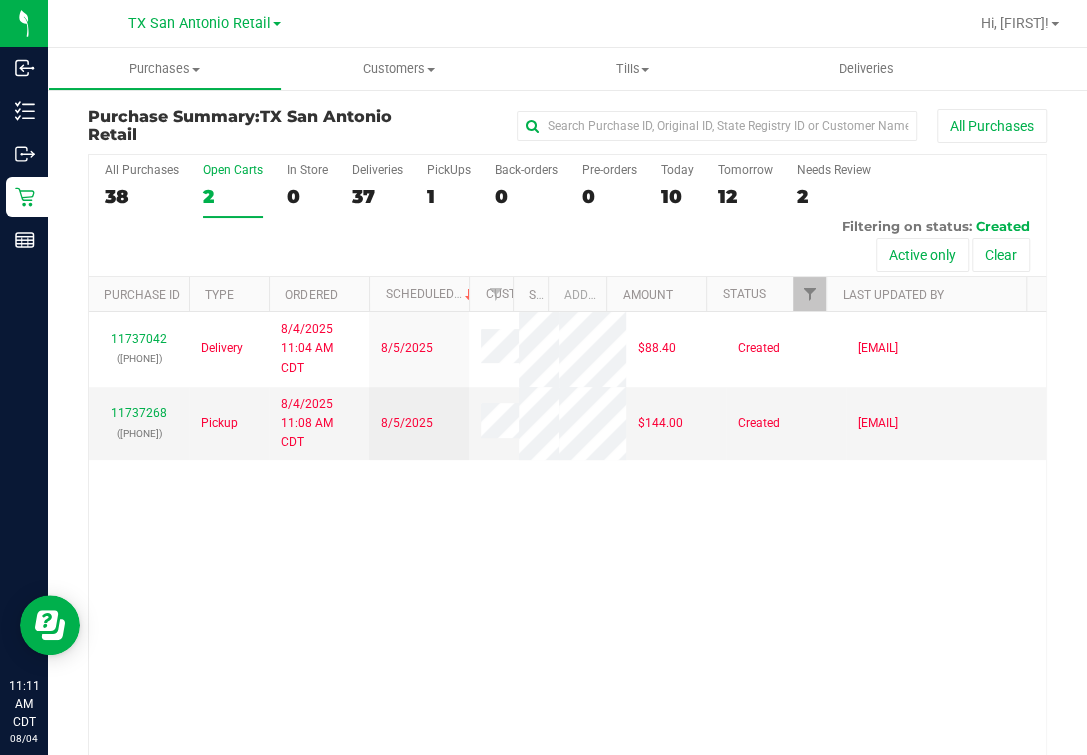 click on "TX San Antonio Retail" at bounding box center [204, 23] 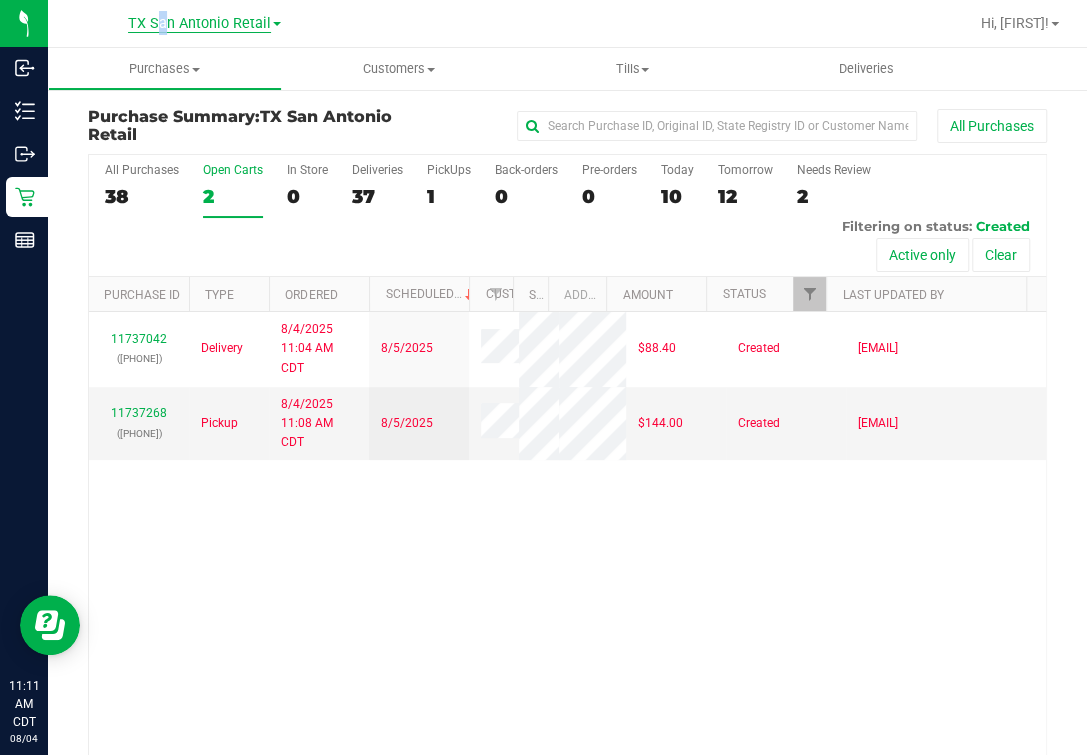 click on "TX San Antonio Retail" at bounding box center (199, 24) 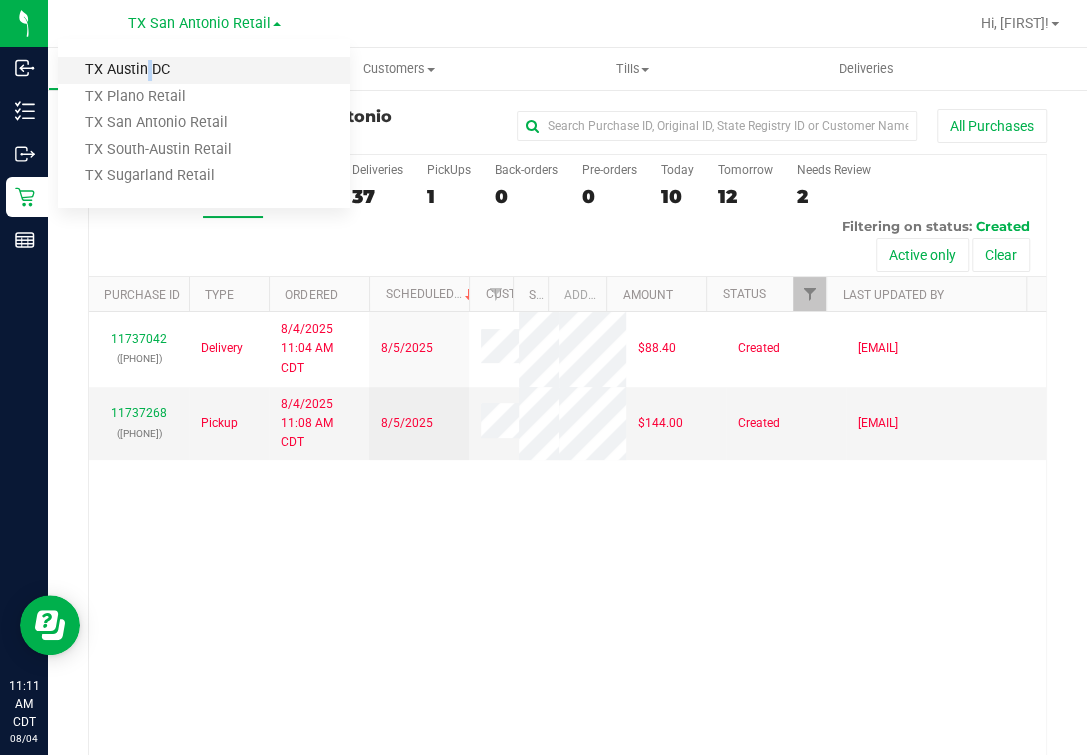 drag, startPoint x: 155, startPoint y: 23, endPoint x: 143, endPoint y: 70, distance: 48.507732 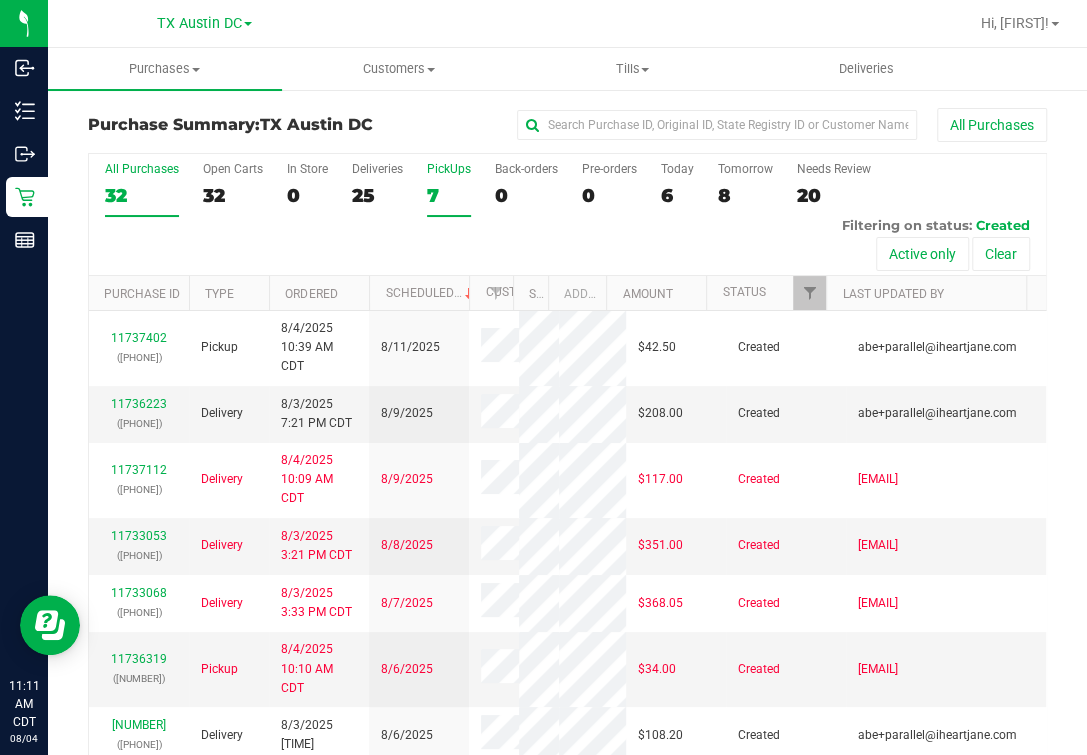 click on "PickUps" at bounding box center [449, 169] 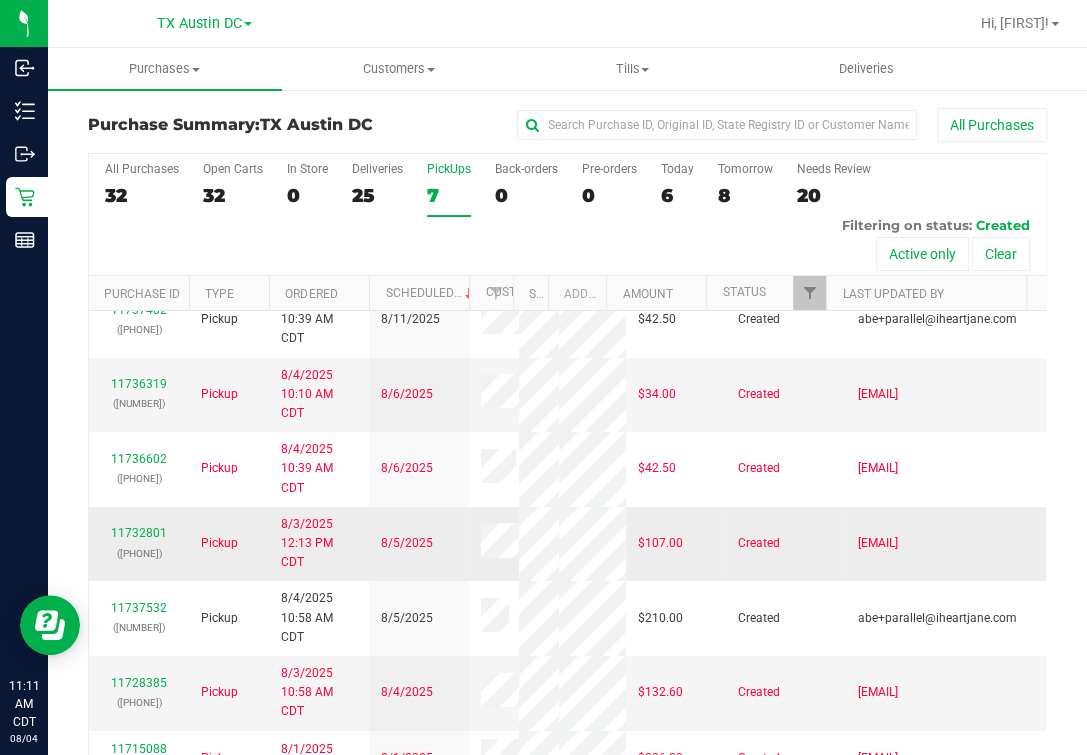 scroll, scrollTop: 0, scrollLeft: 0, axis: both 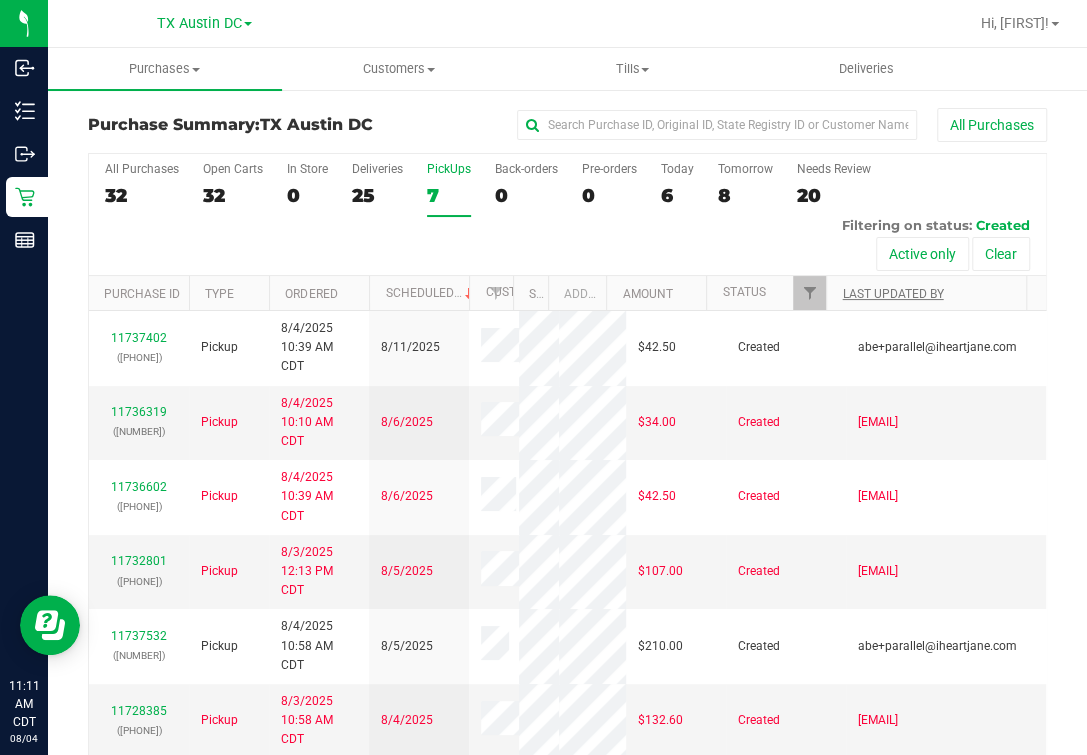 click on "Last Updated By" at bounding box center [926, 293] 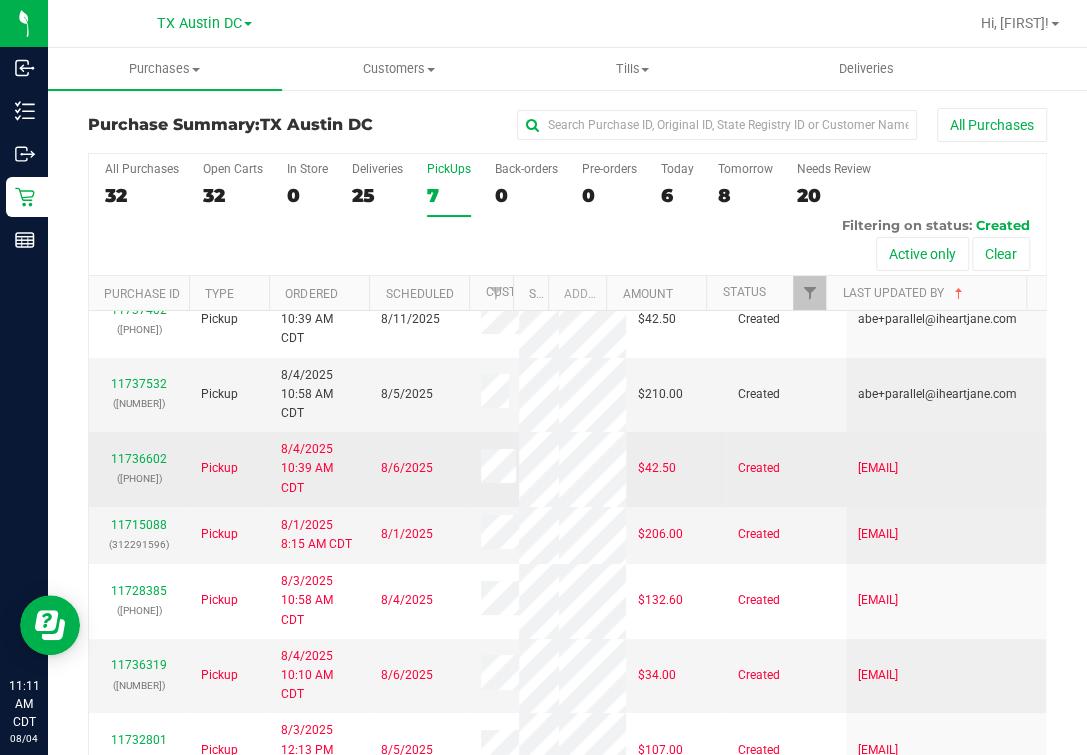 scroll, scrollTop: 198, scrollLeft: 0, axis: vertical 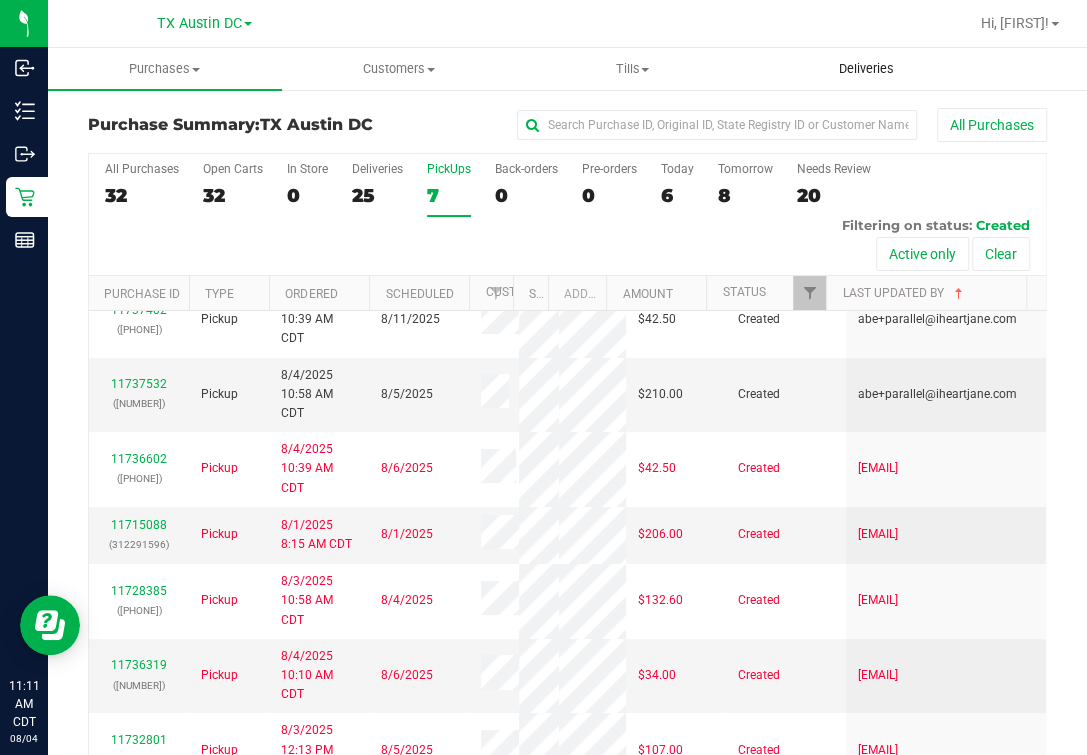 click on "Deliveries" at bounding box center (866, 69) 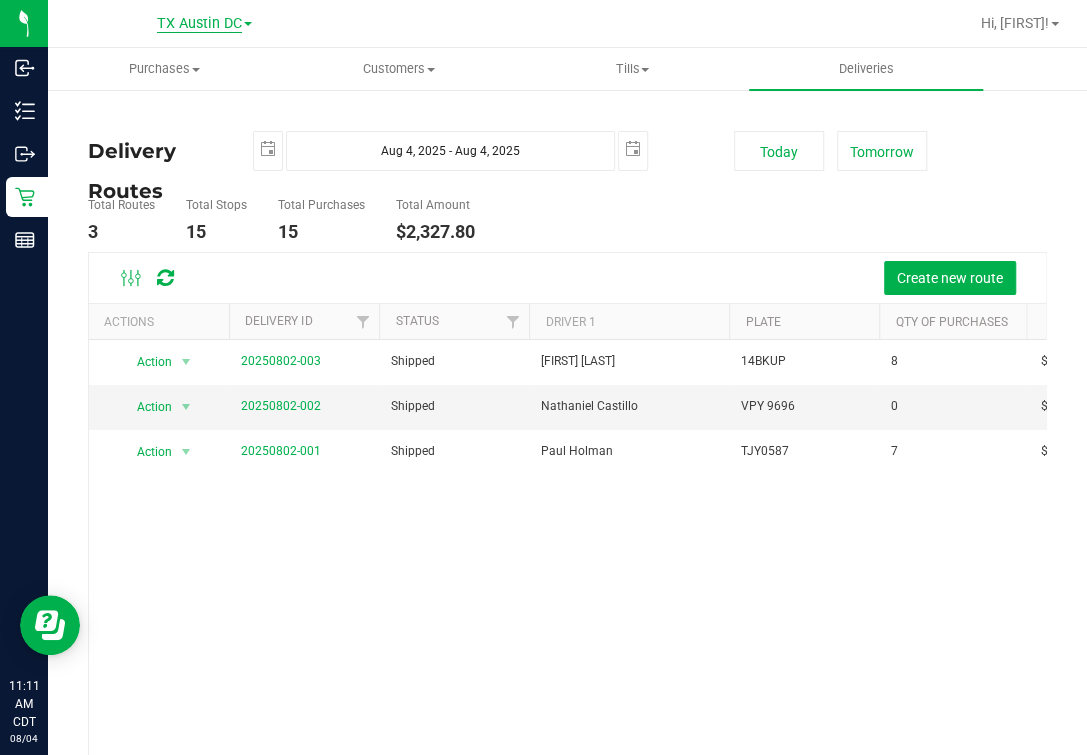 click on "TX Austin DC" at bounding box center [199, 24] 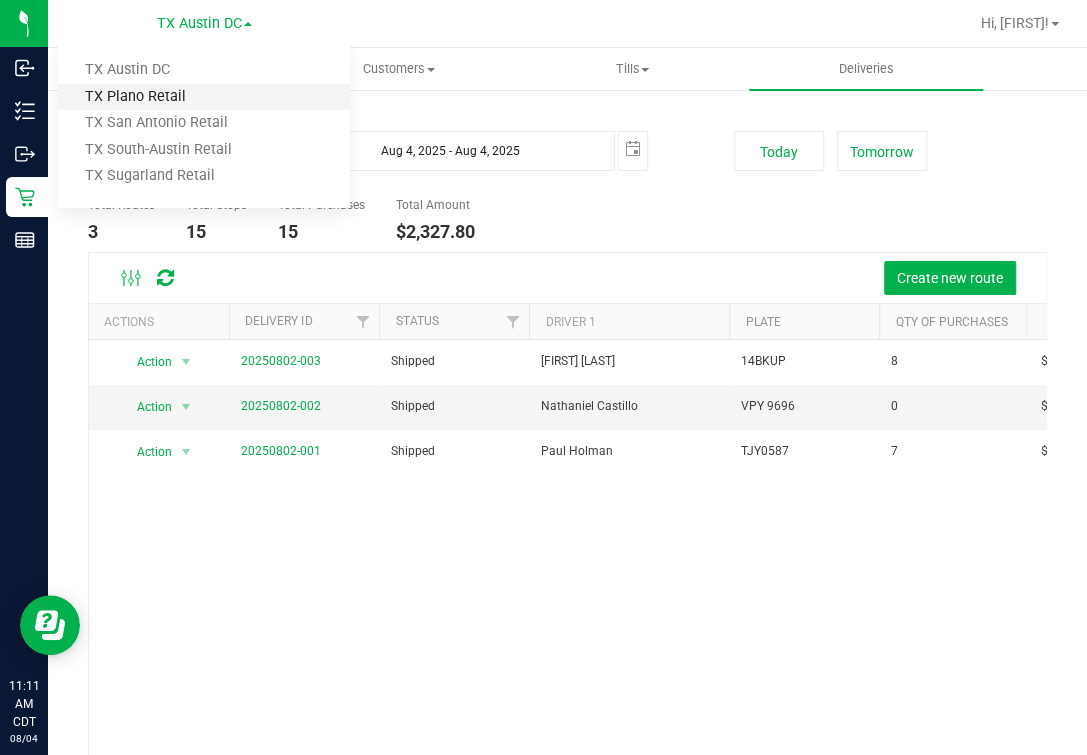 click on "TX Plano Retail" at bounding box center (204, 97) 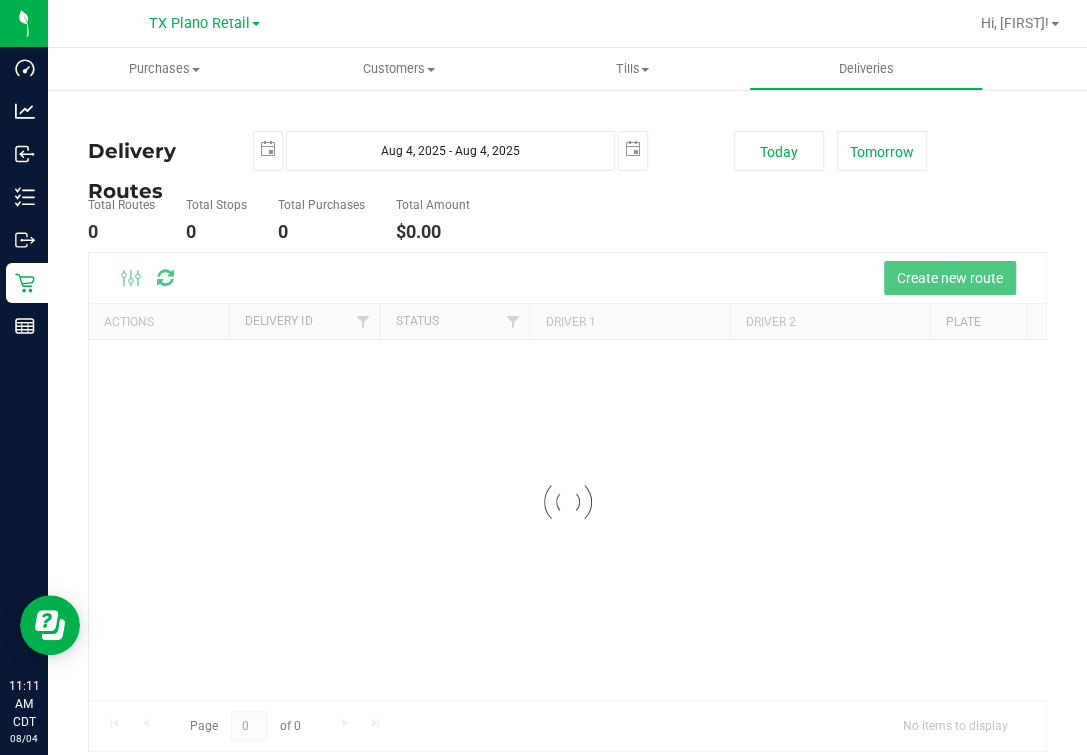 click on "TX Plano Retail   TX Austin DC   TX Plano Retail   TX San Antonio Retail    TX South-Austin Retail   TX Sugarland Retail" at bounding box center [204, 23] 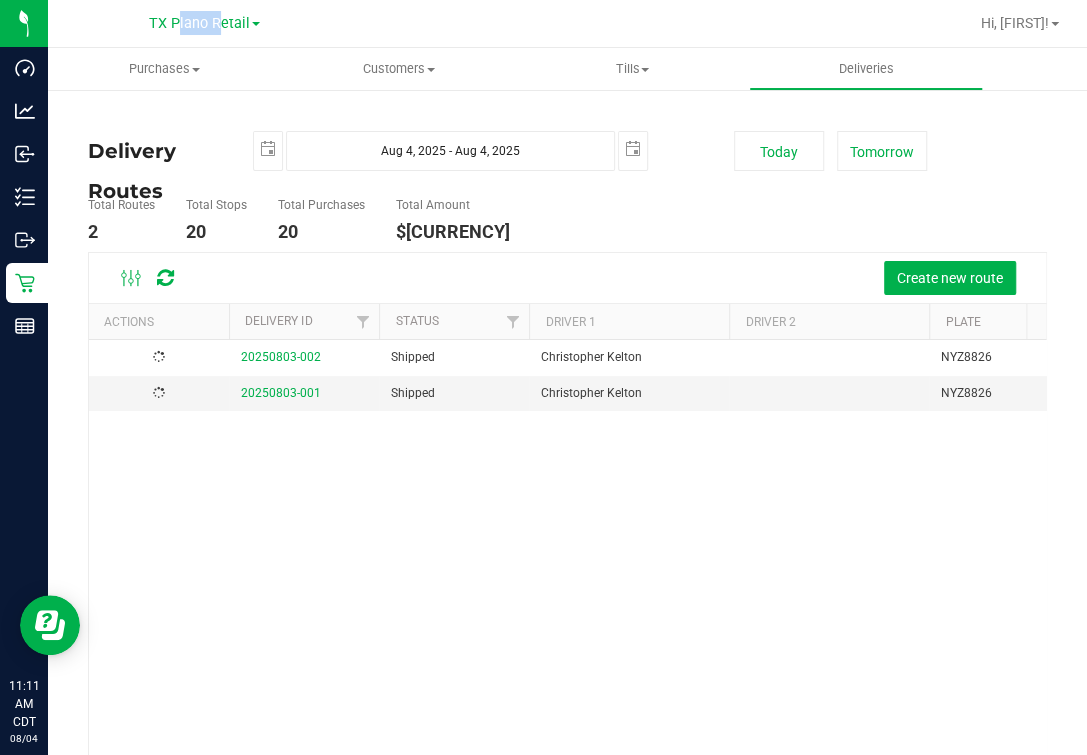 click on "TX Plano Retail   TX Austin DC   TX Plano Retail   TX San Antonio Retail    TX South-Austin Retail   TX Sugarland Retail" at bounding box center [204, 23] 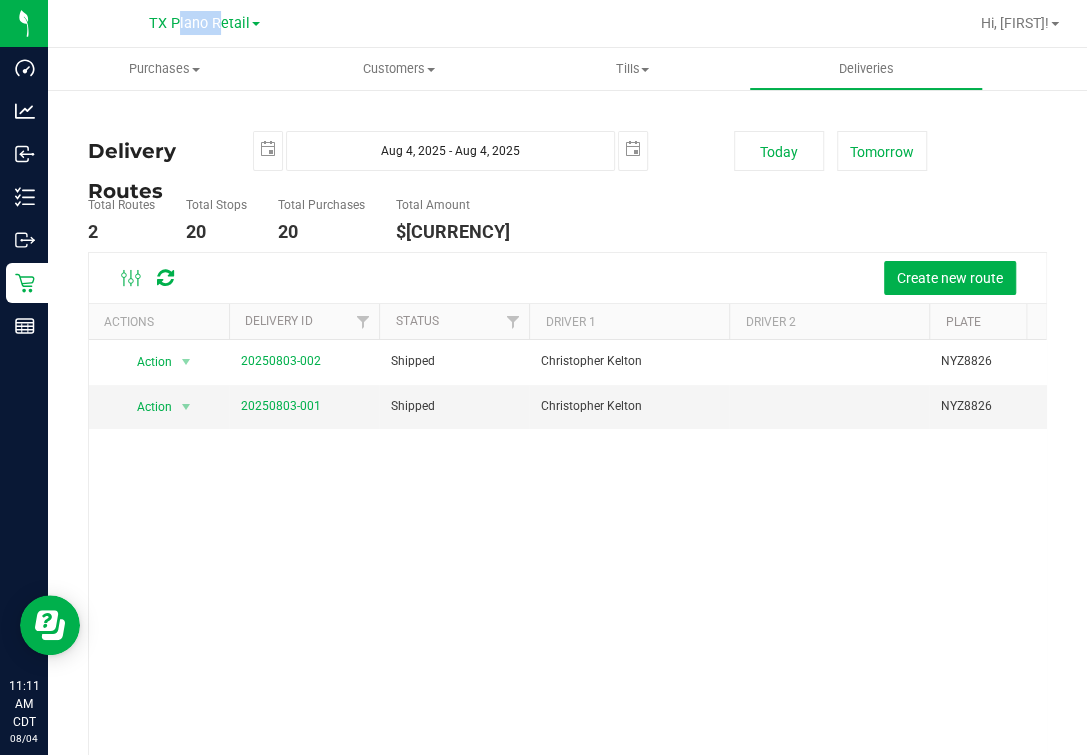 click on "TX Plano Retail   TX Austin DC   TX Plano Retail   TX San Antonio Retail    TX South-Austin Retail   TX Sugarland Retail" at bounding box center (204, 23) 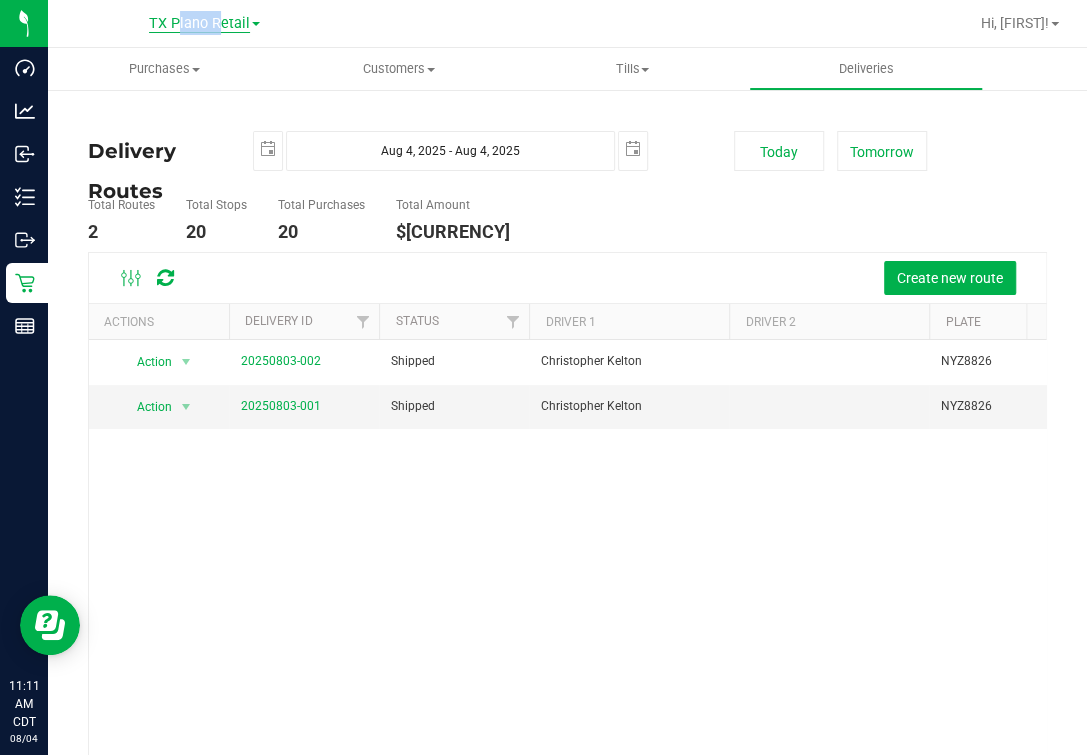 click on "TX Plano Retail" at bounding box center (199, 24) 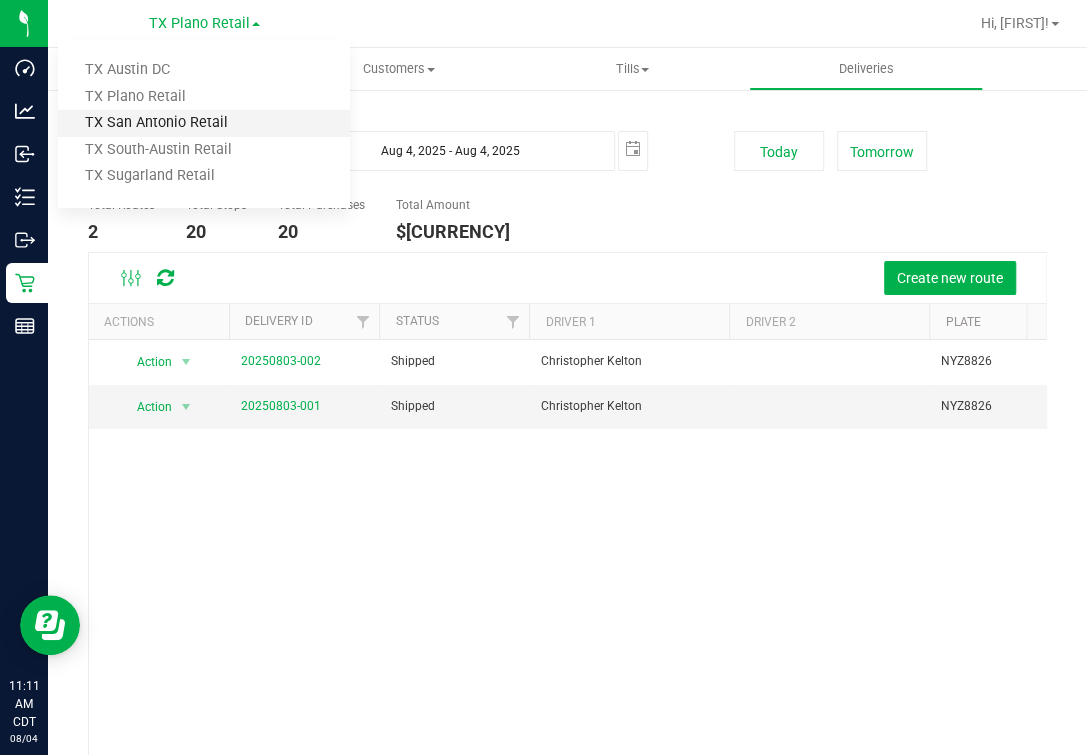 click on "TX San Antonio Retail" at bounding box center [204, 123] 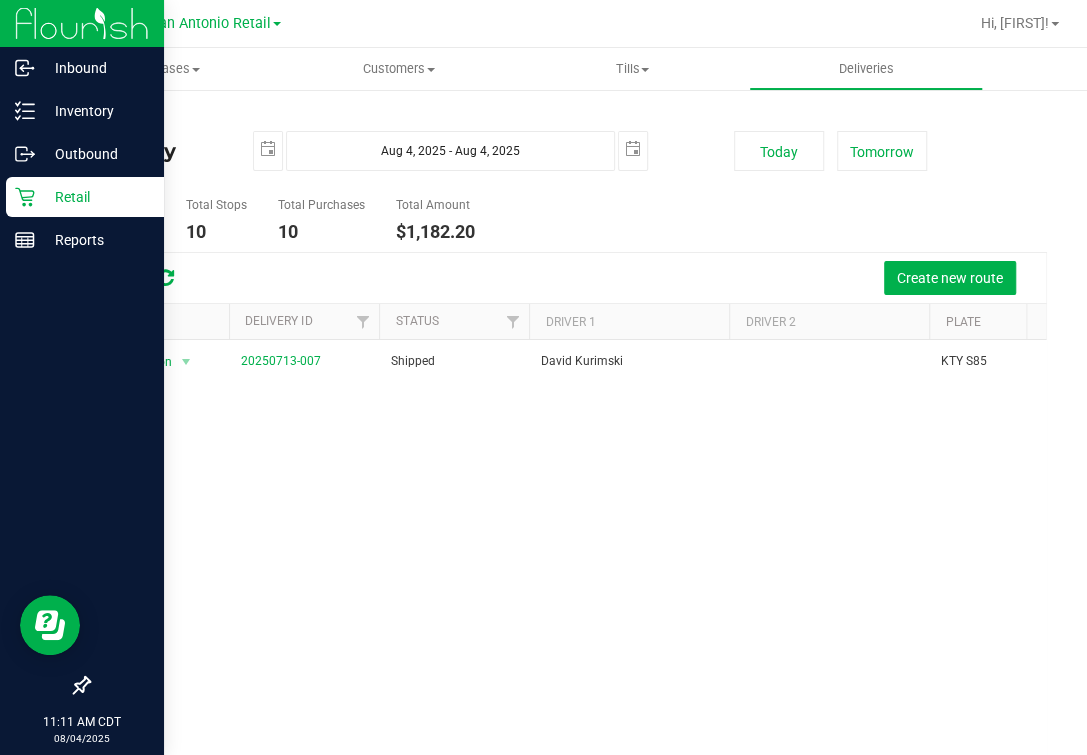 click on "Retail" at bounding box center (85, 197) 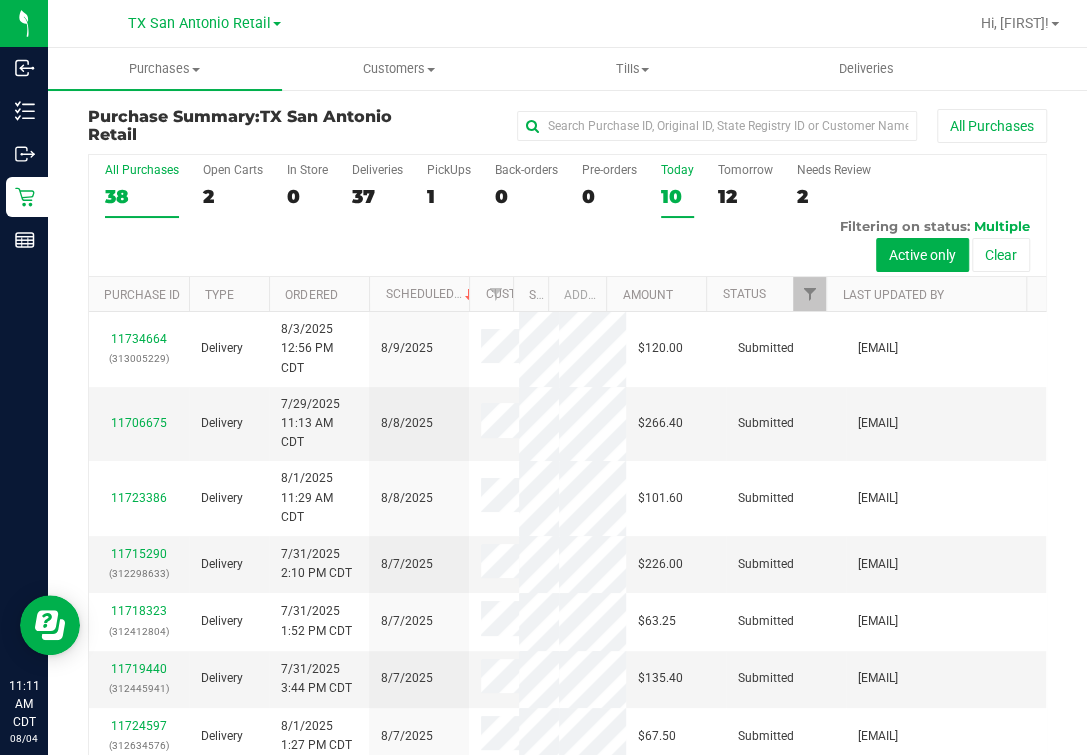 click on "10" at bounding box center [677, 196] 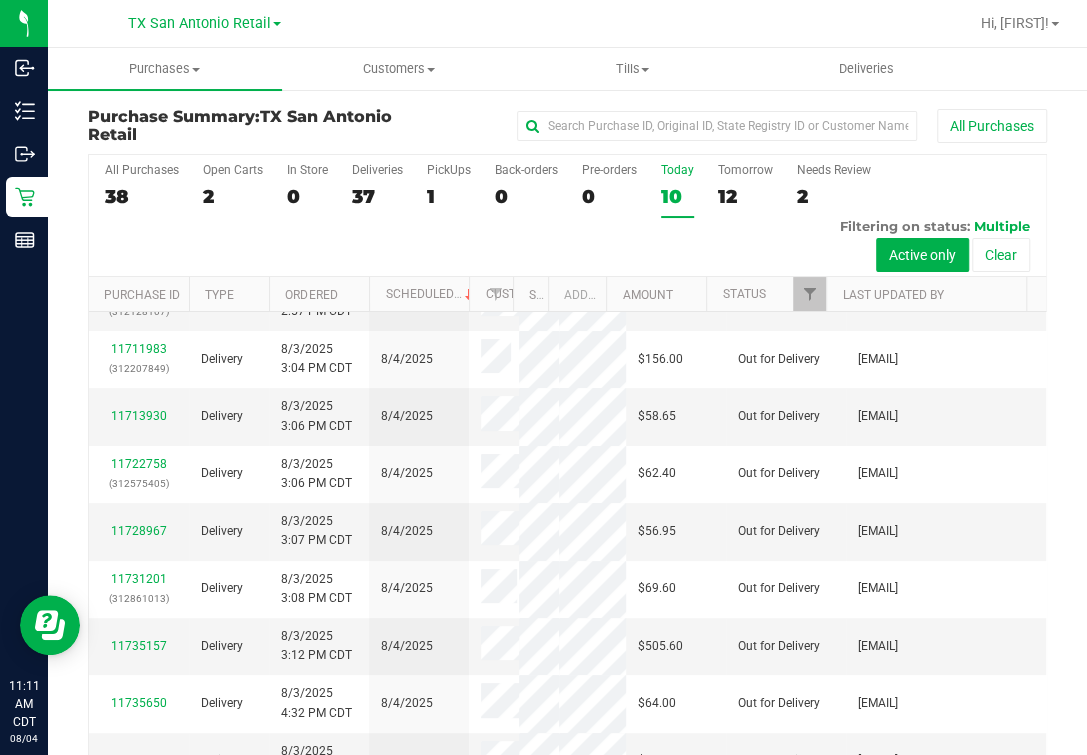 scroll, scrollTop: 0, scrollLeft: 0, axis: both 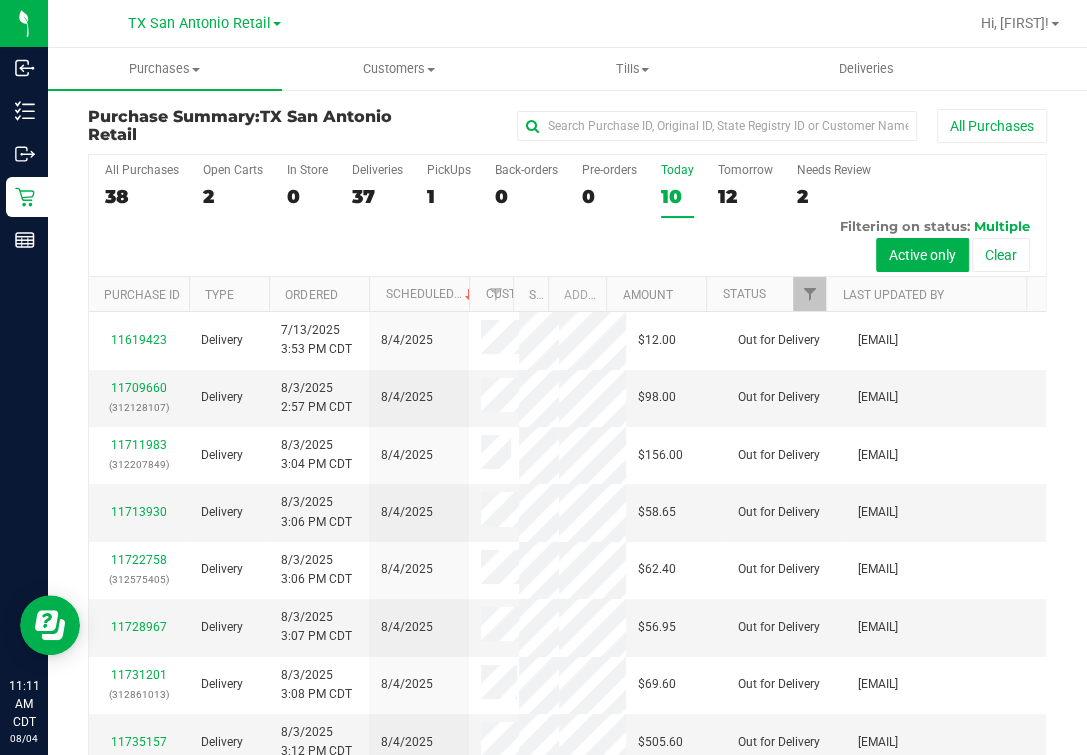 click on "All Purchases
38
Open Carts
2
In Store
0
Deliveries
37
PickUps
1
Back-orders
0
Pre-orders
0
Today
10
Tomorrow
12" at bounding box center [567, 216] 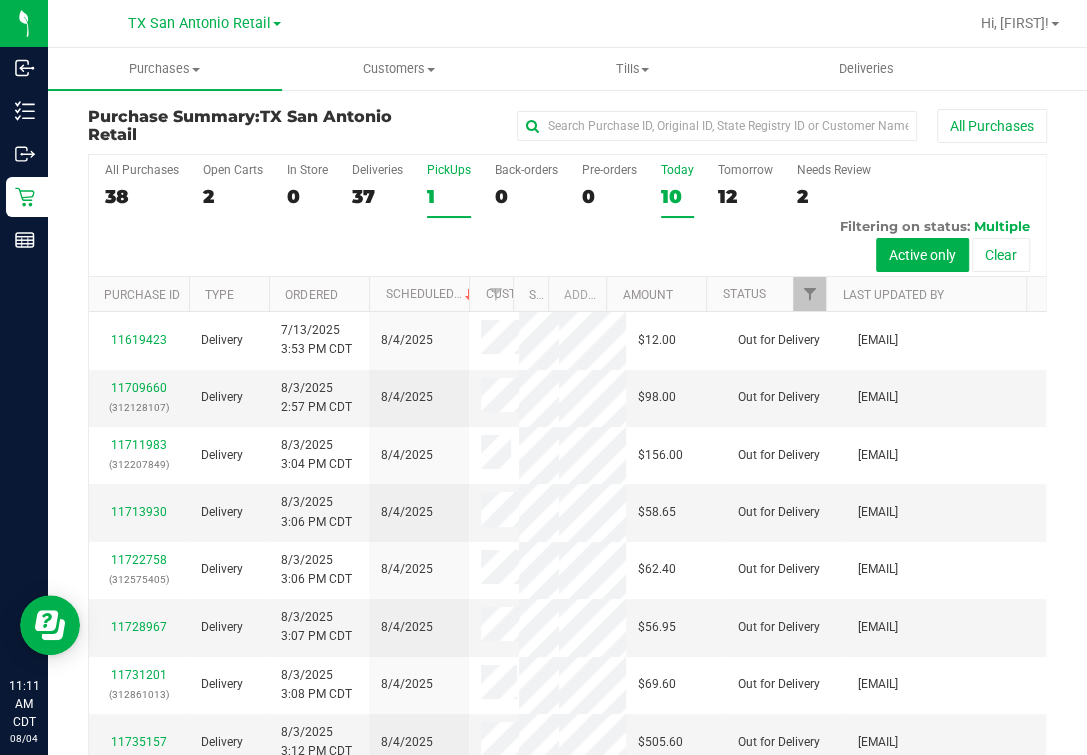 click on "PickUps" at bounding box center [449, 170] 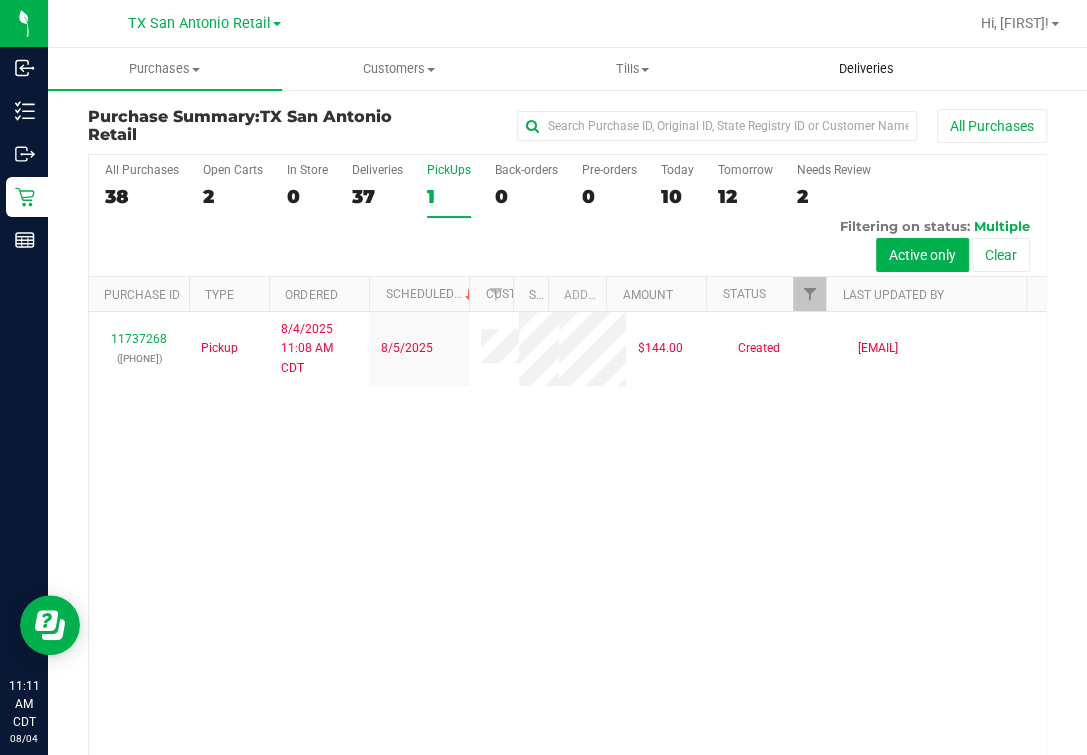 click on "Deliveries" at bounding box center (866, 69) 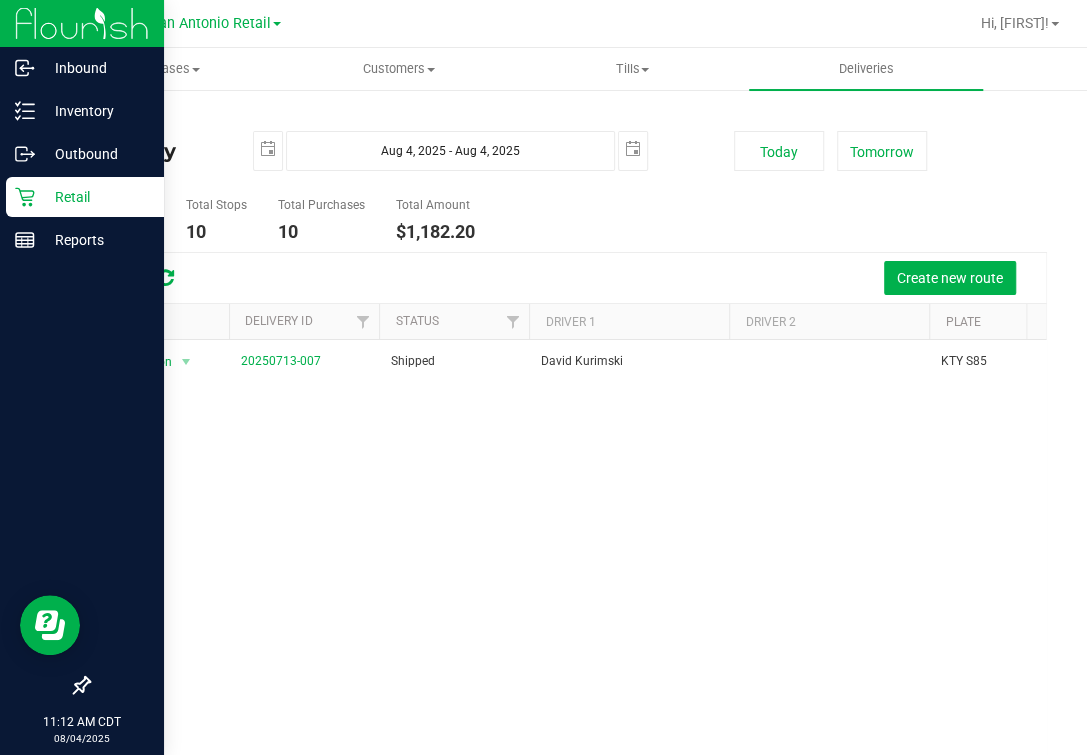 click on "Retail" at bounding box center (85, 197) 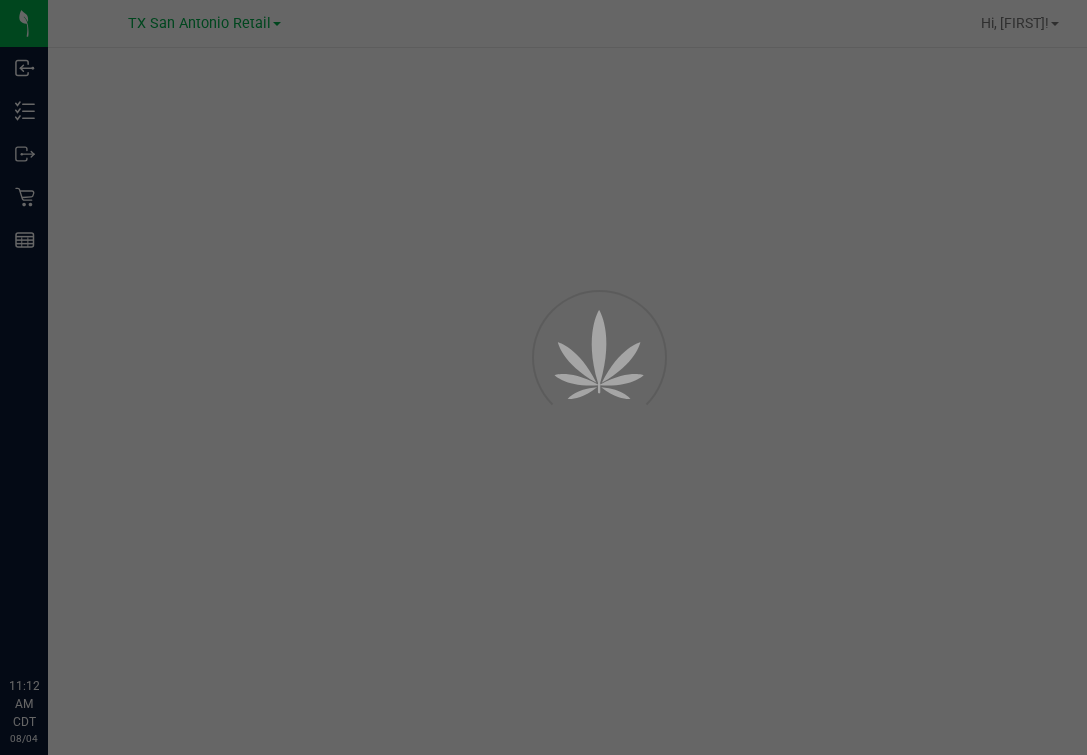 scroll, scrollTop: 0, scrollLeft: 0, axis: both 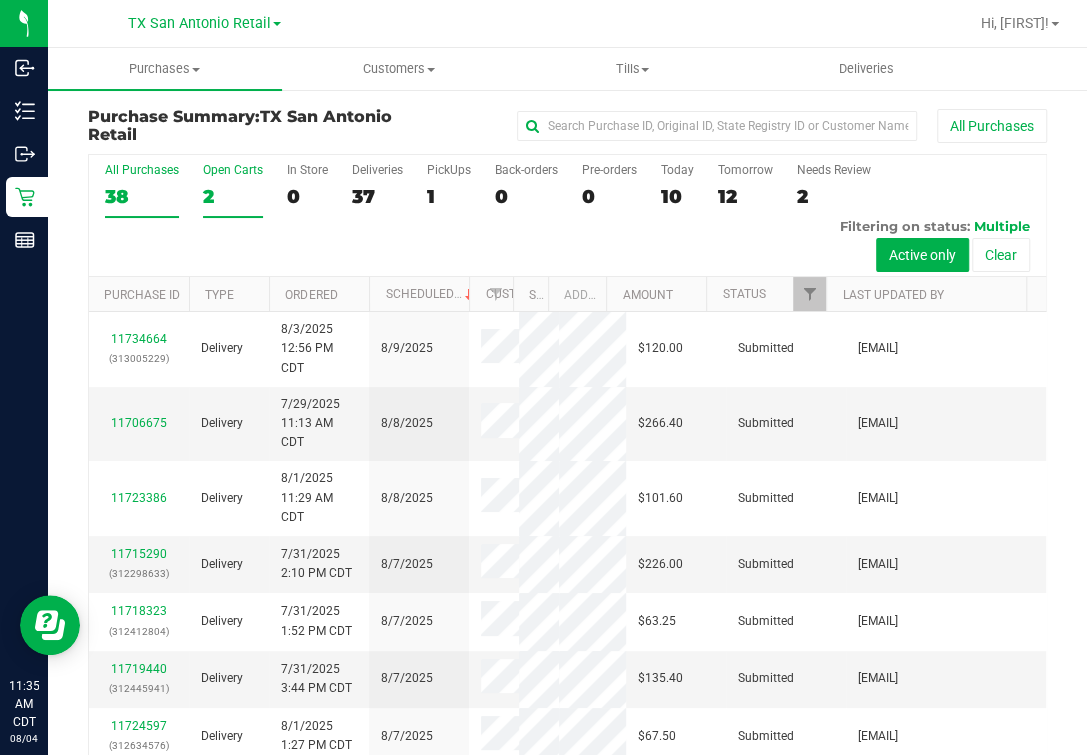 click on "Open Carts
2" at bounding box center [233, 190] 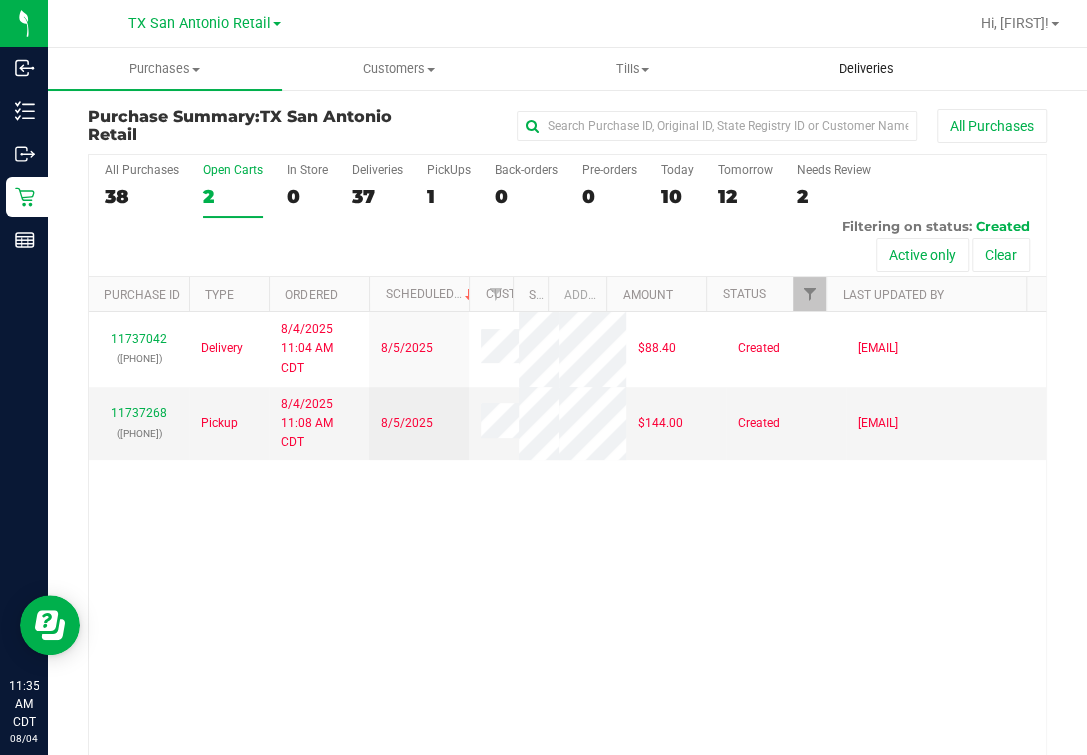 click on "Deliveries" at bounding box center [866, 69] 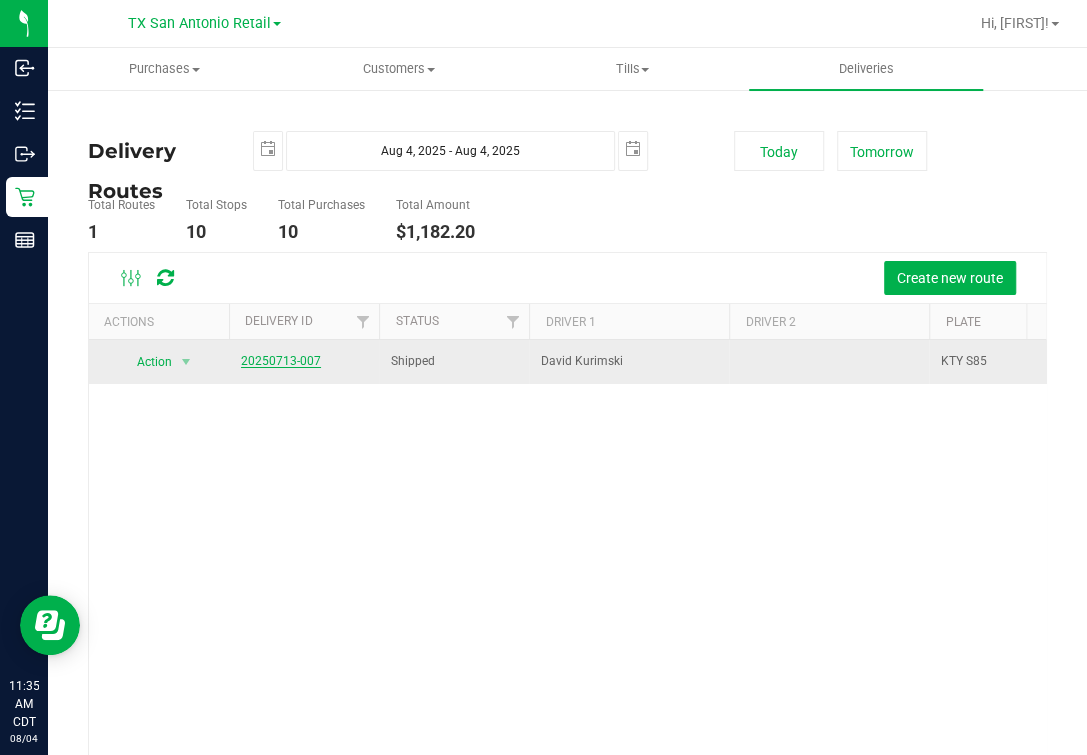 click on "20250713-007" at bounding box center [281, 361] 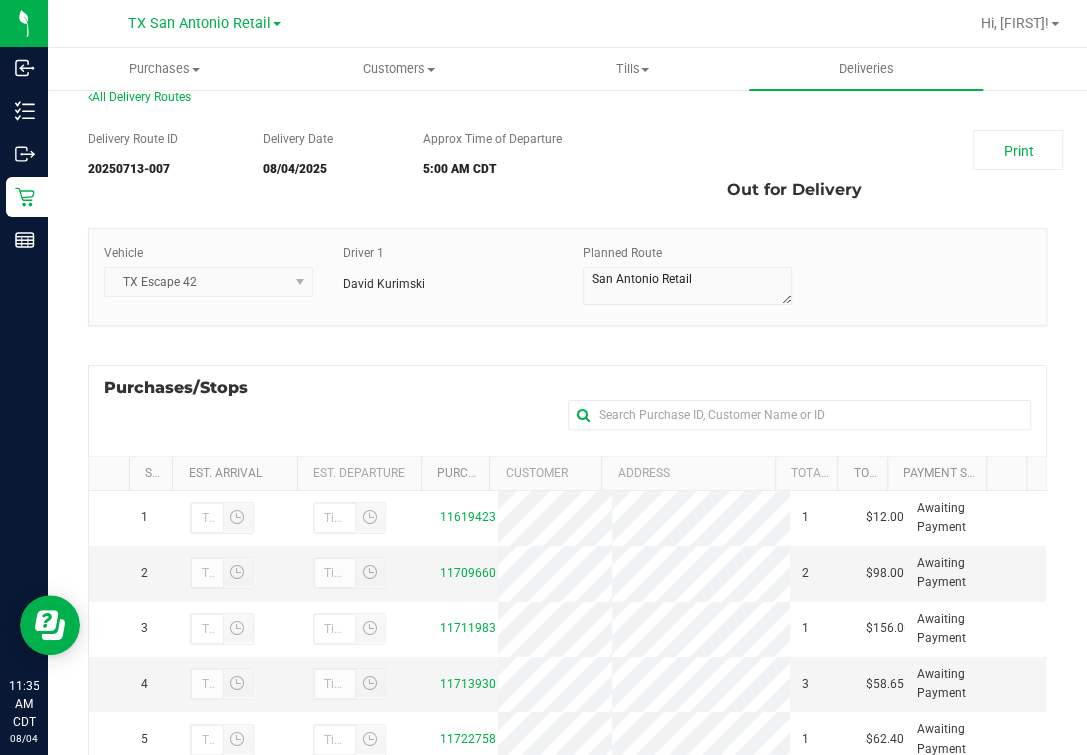 scroll, scrollTop: 0, scrollLeft: 0, axis: both 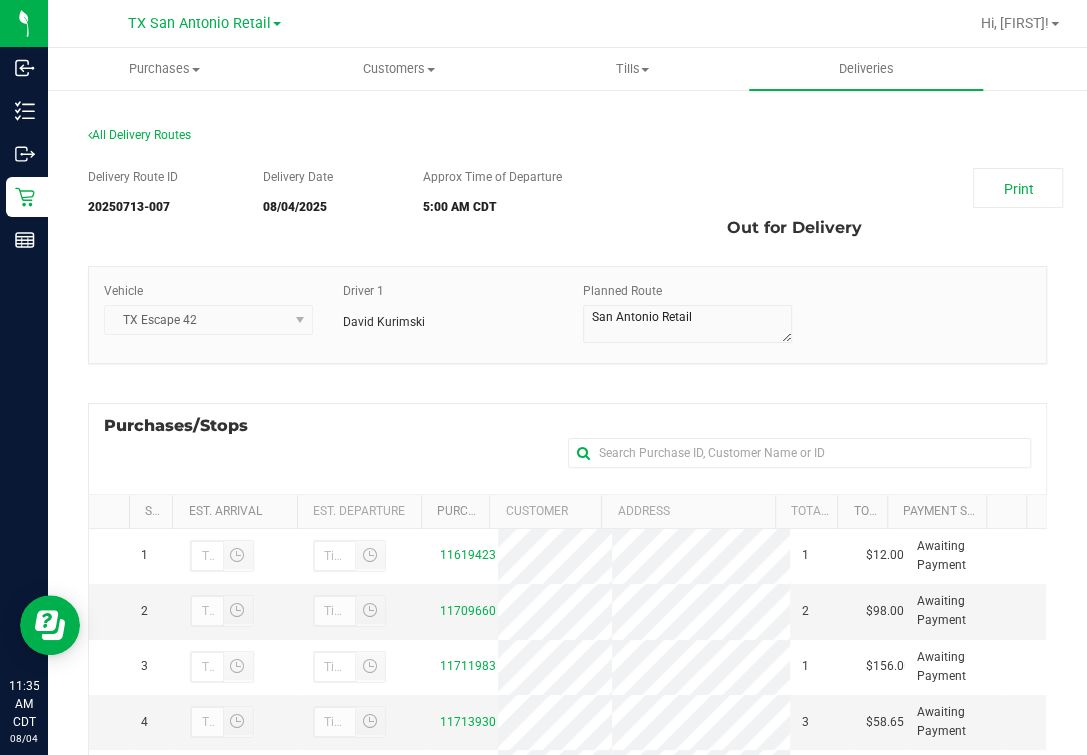click on "TX Escape 42
Driver 1
[FIRST] [LAST]
Planned Route" at bounding box center [567, 325] 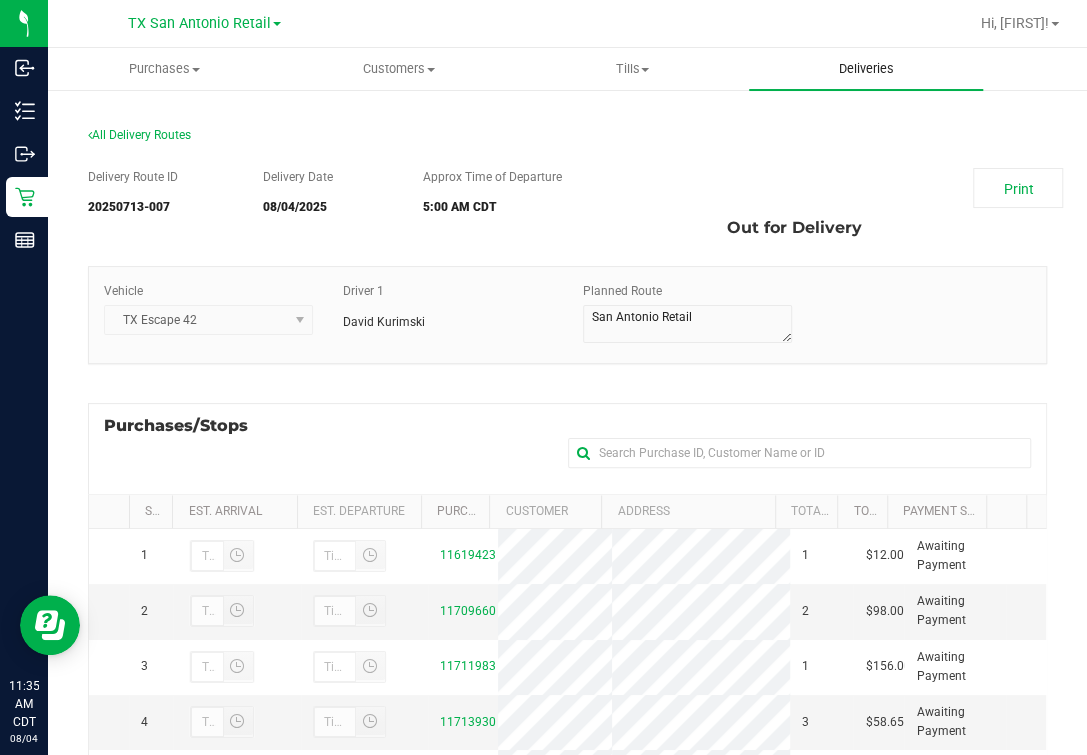 click on "Deliveries" at bounding box center [866, 69] 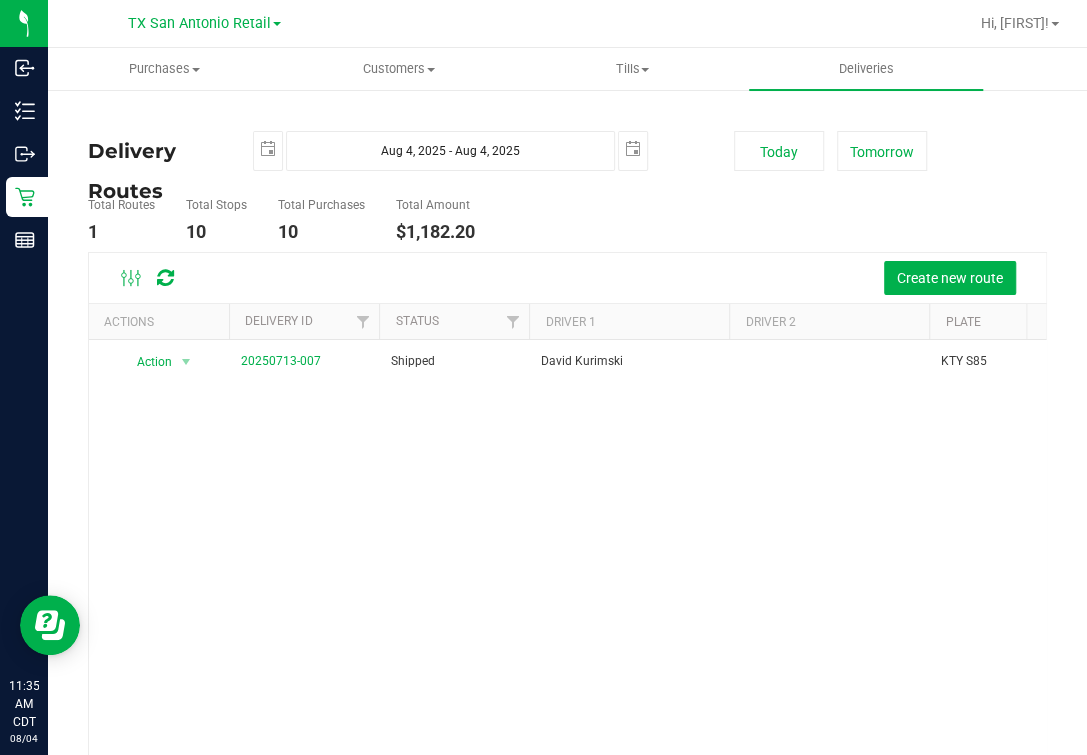 click on "Action Action View Delivery
20250713-007
Shipped David Kurimski KTY S85 10 $1,182.20" at bounding box center [567, 578] 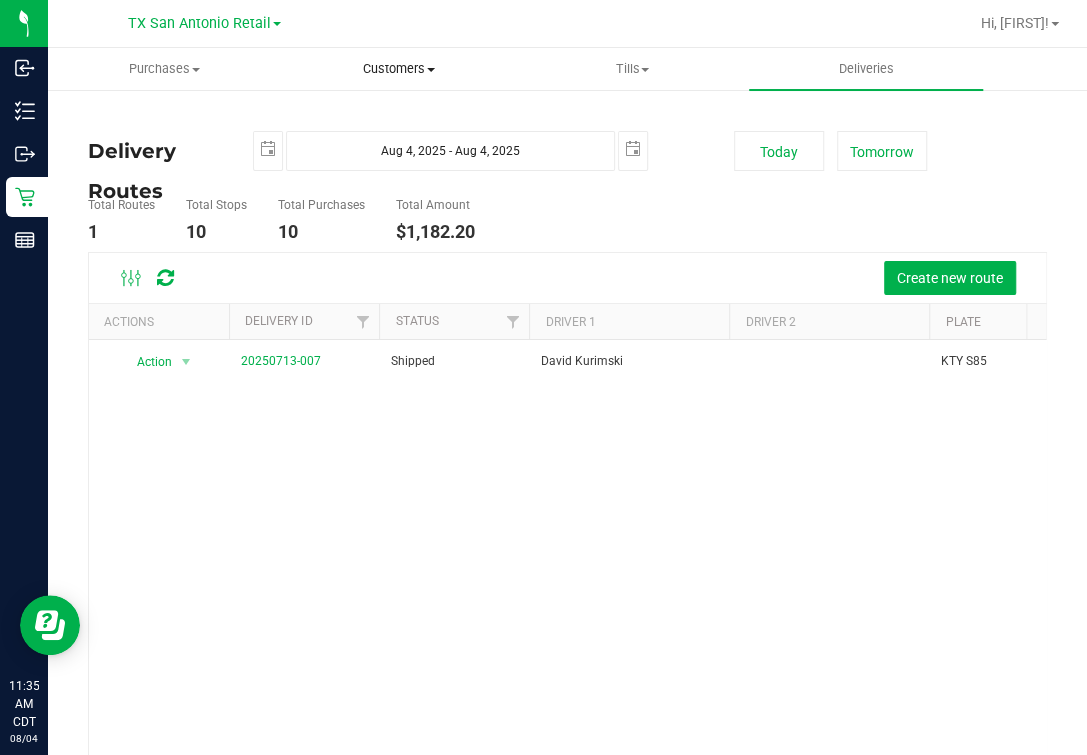 click on "Customers" at bounding box center (399, 69) 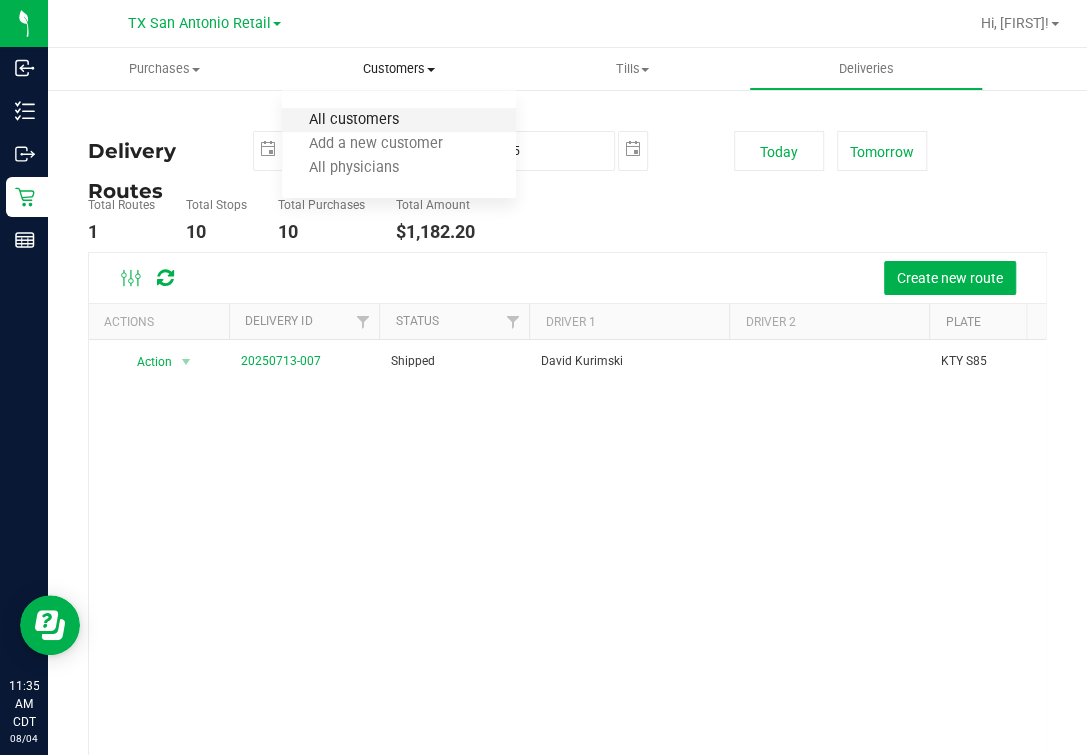 click on "All customers" at bounding box center [354, 120] 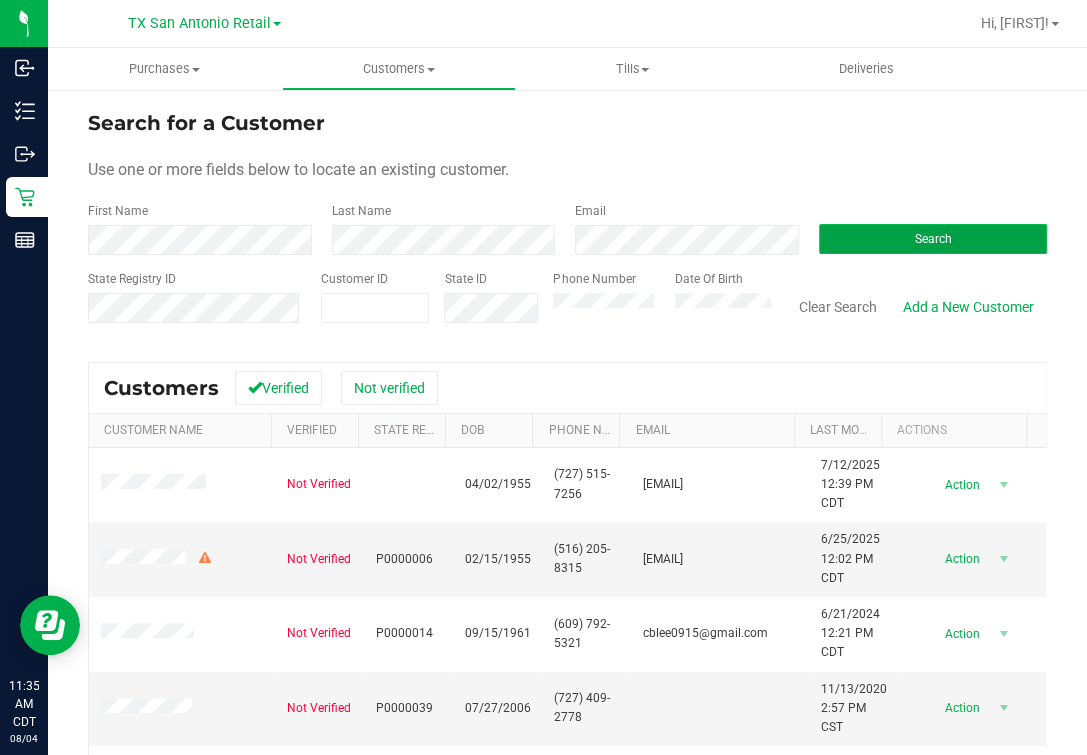click on "Search" at bounding box center (933, 239) 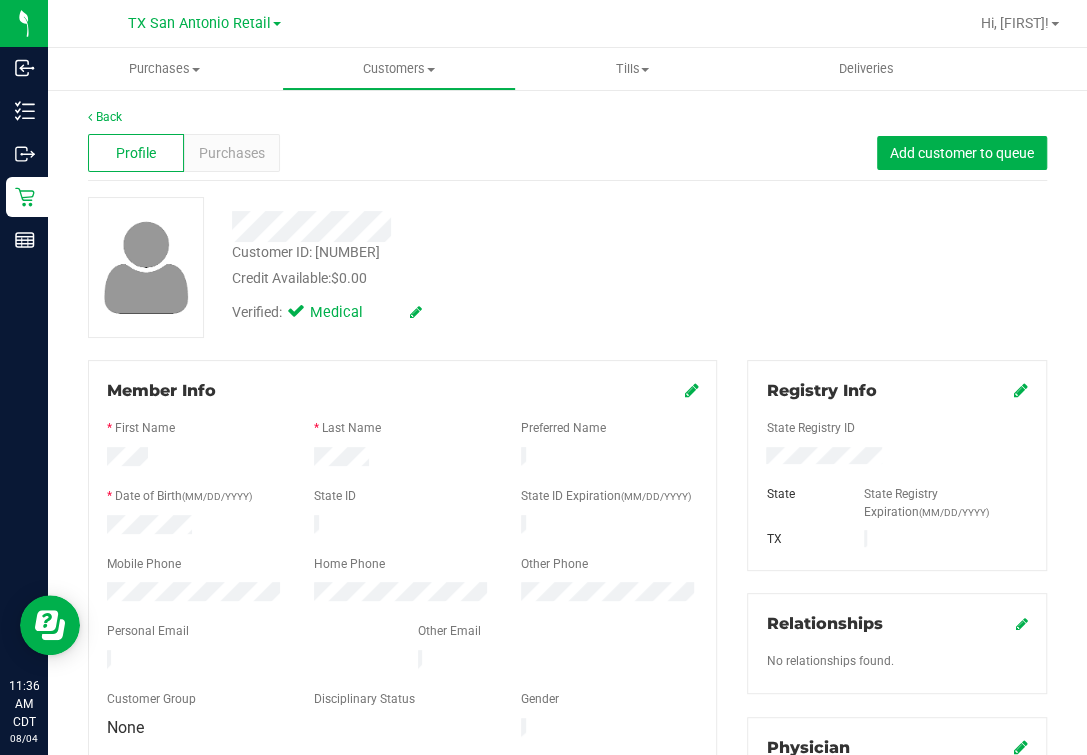 click on "Back
Profile
Purchases
Add customer to queue
Customer ID: 1603770
Credit Available:
$0.00
Verified:
Medical" at bounding box center (567, 781) 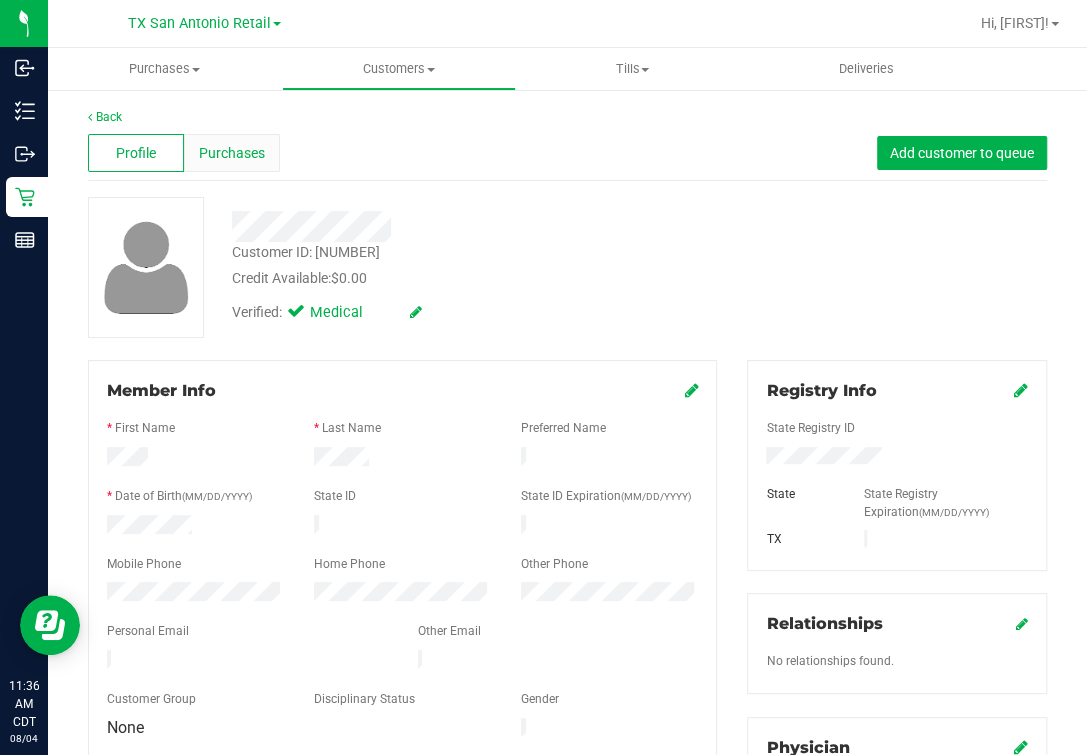 click on "Purchases" at bounding box center (232, 153) 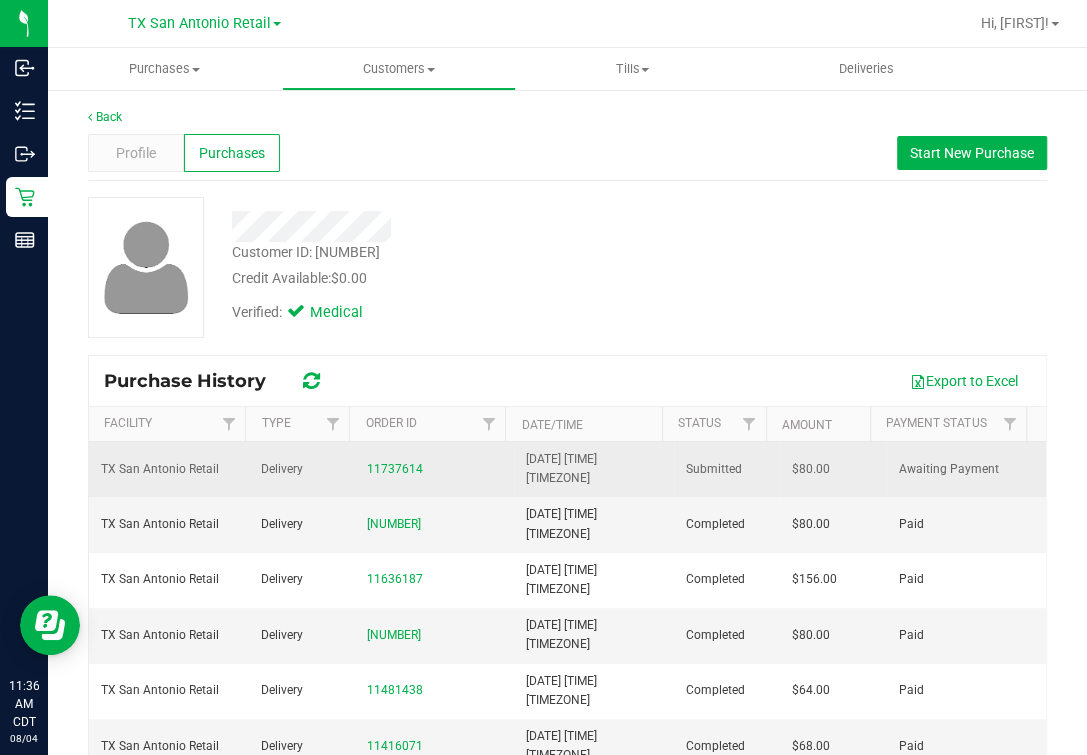 click on "11737614" at bounding box center [435, 469] 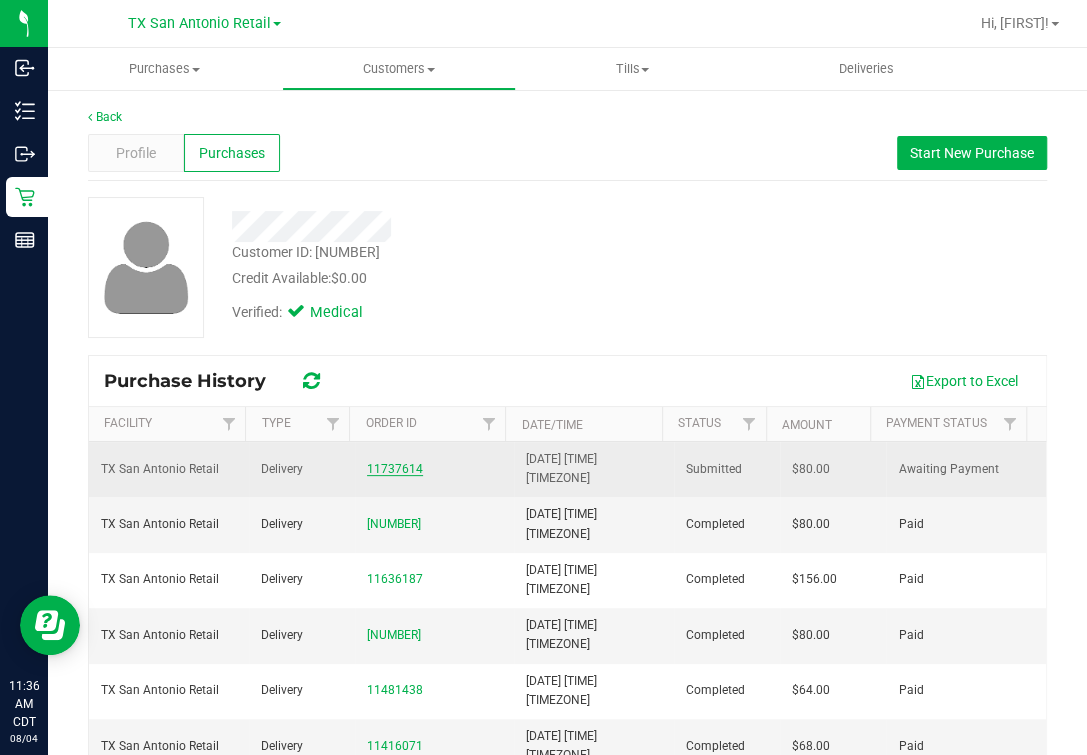 click on "11737614" at bounding box center [395, 469] 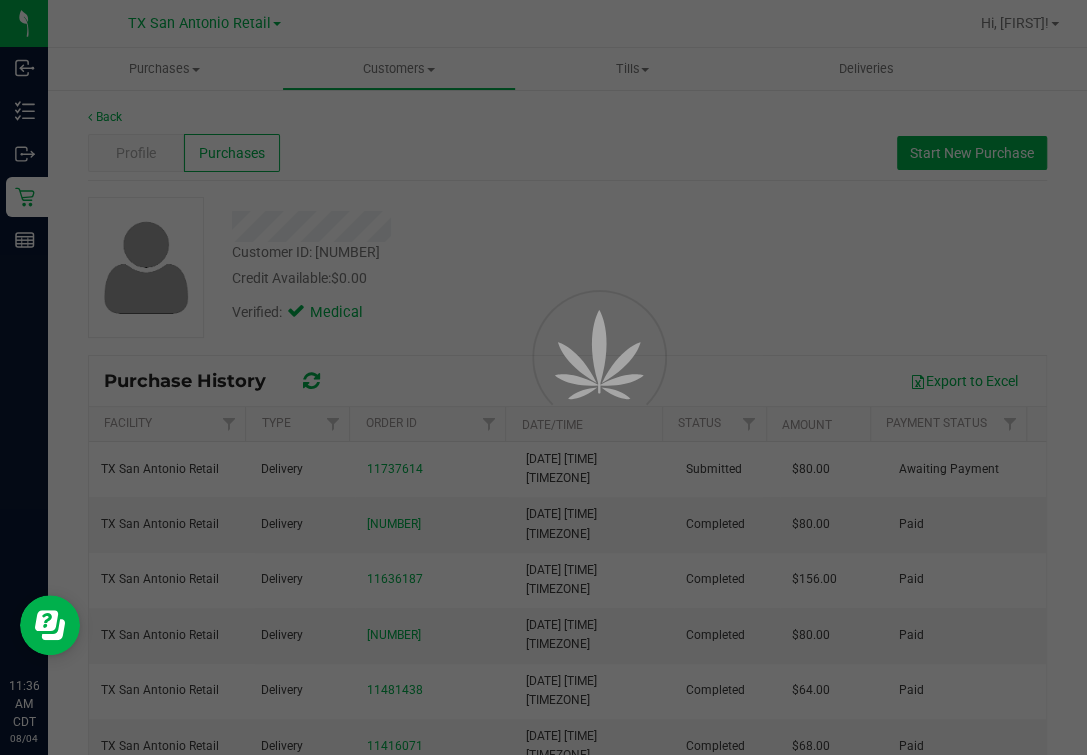 click at bounding box center [572, 402] 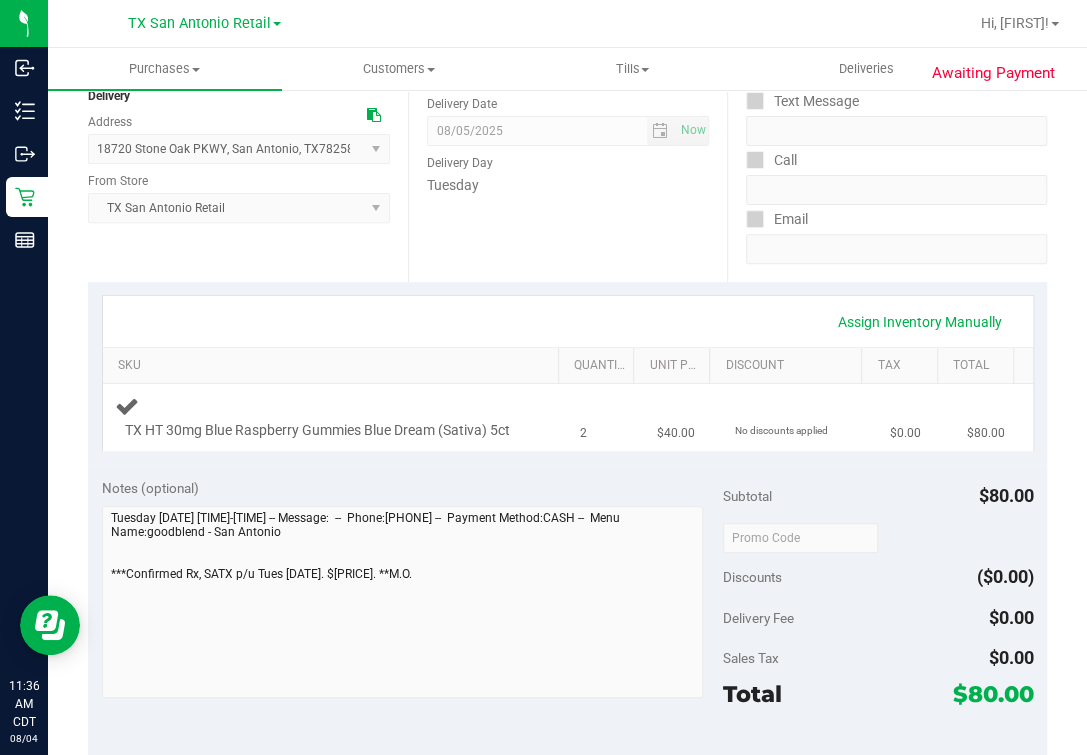 scroll, scrollTop: 0, scrollLeft: 0, axis: both 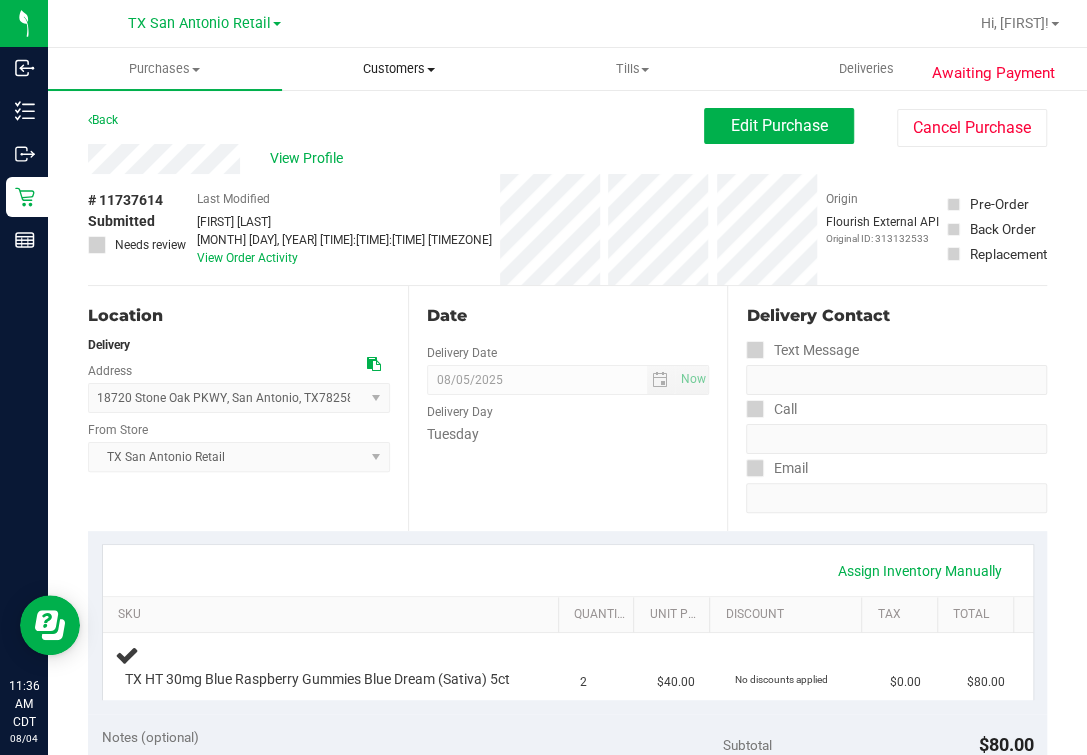 click on "Customers" at bounding box center (399, 69) 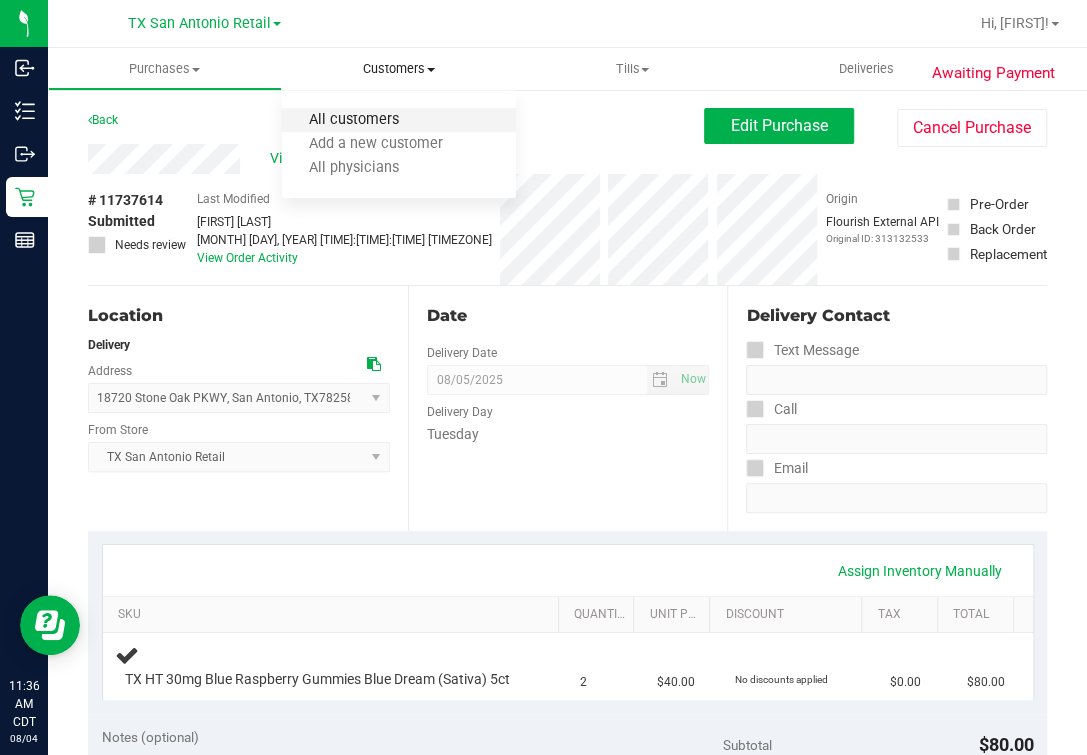 click on "All customers" at bounding box center [354, 120] 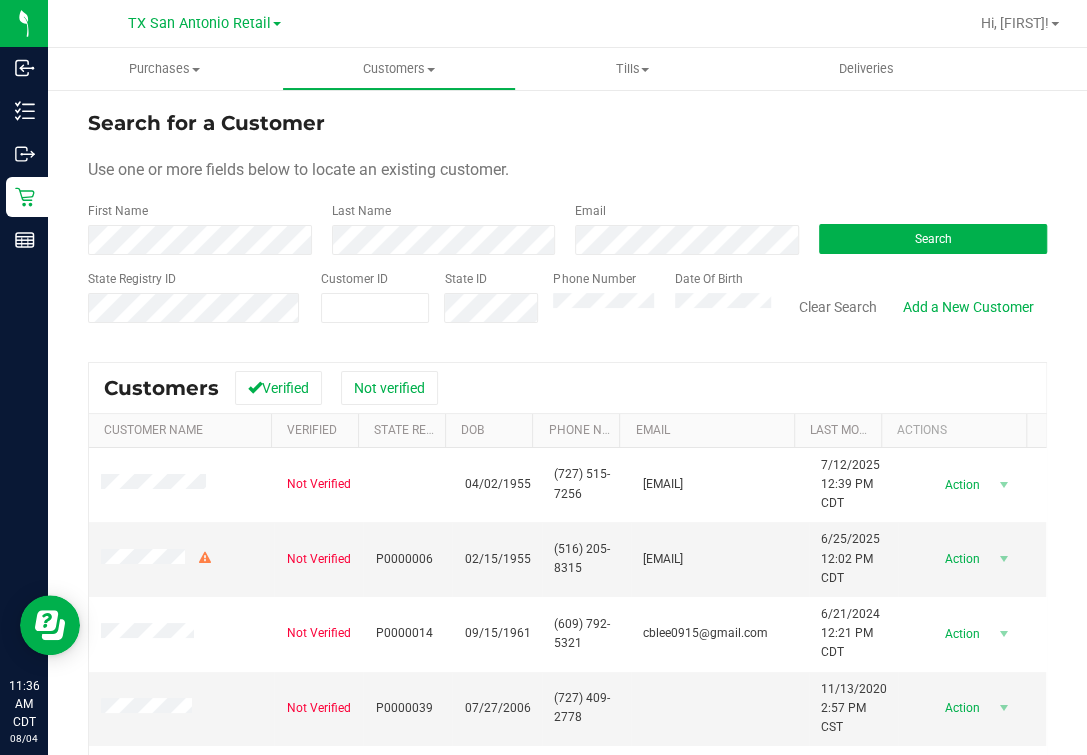 click on "Search" at bounding box center [926, 228] 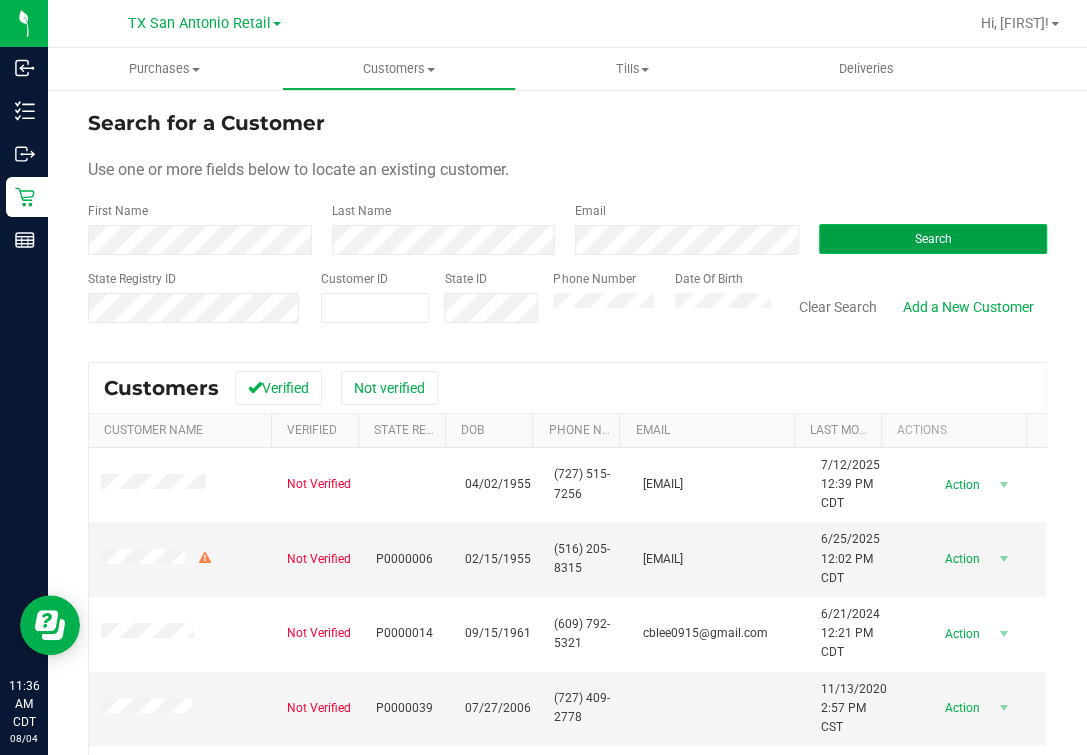 click on "Search" at bounding box center [933, 239] 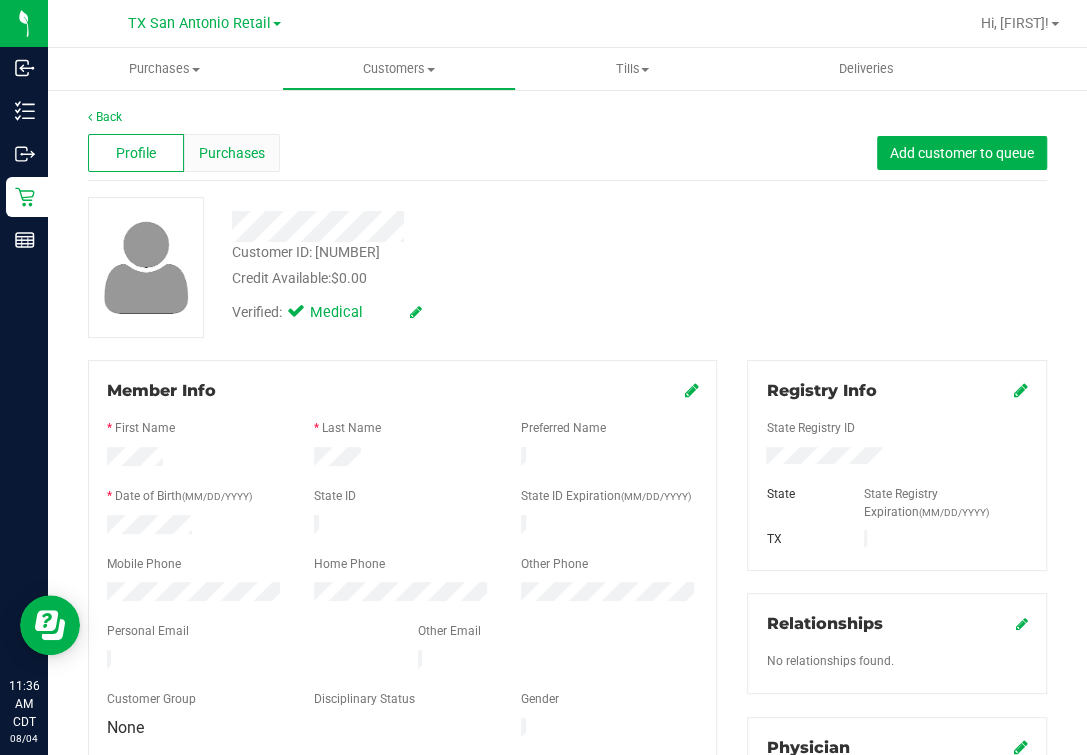 click on "Purchases" at bounding box center [232, 153] 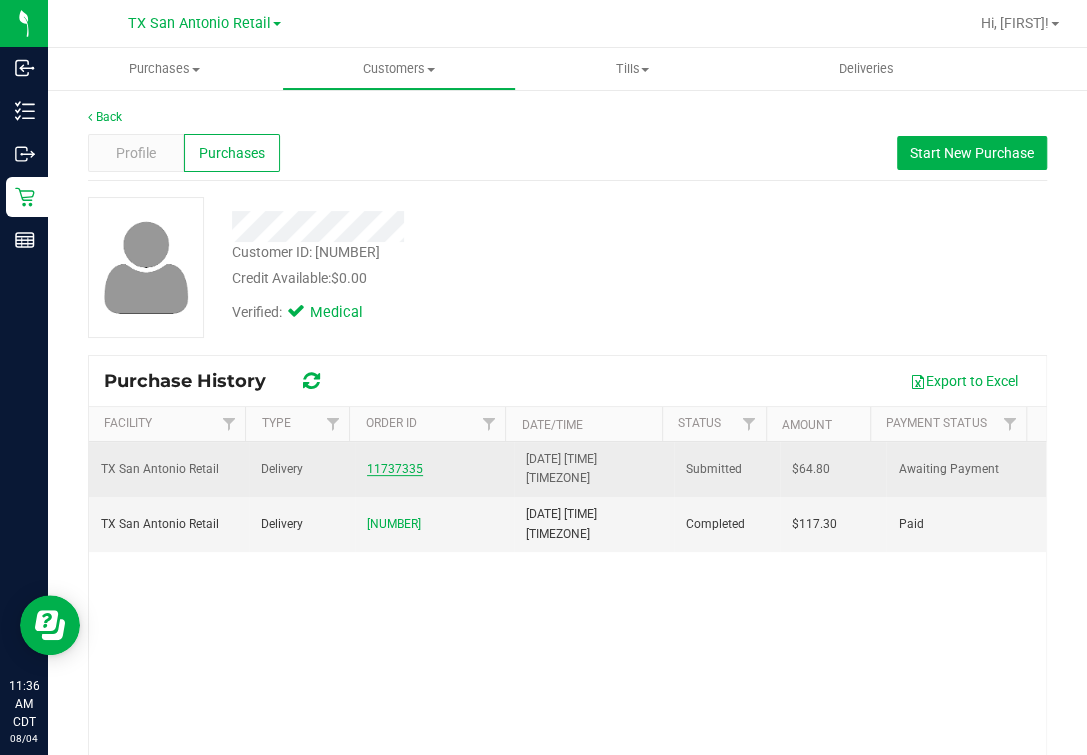 click on "11737335" at bounding box center (395, 469) 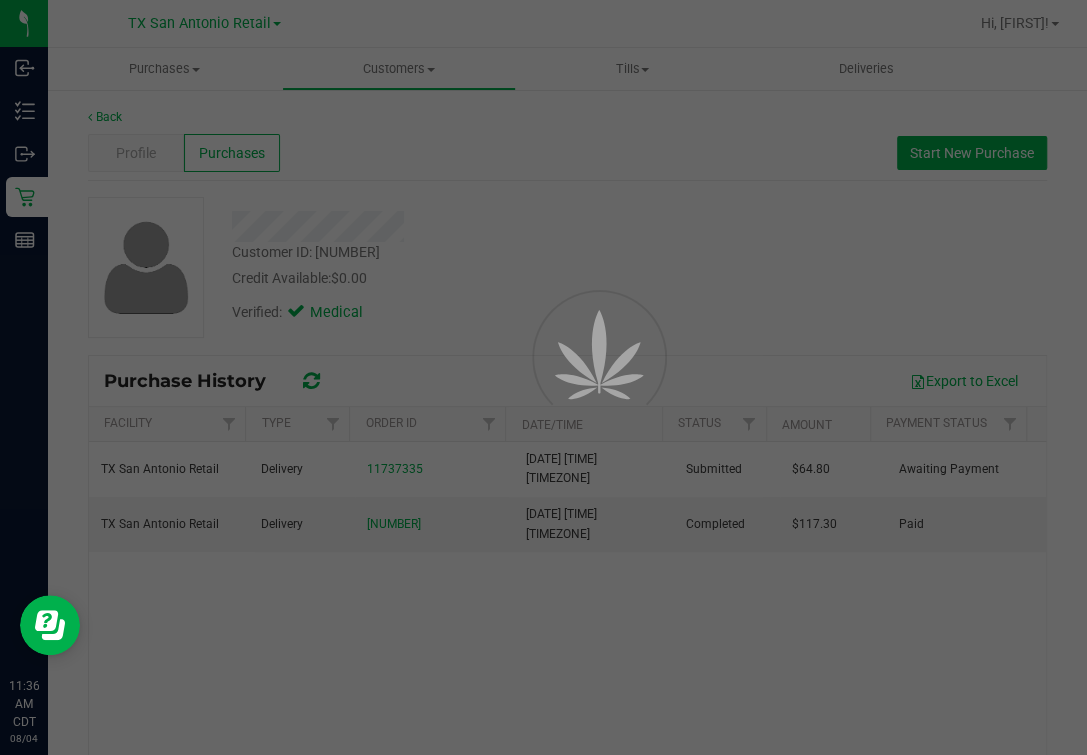 click at bounding box center (543, 377) 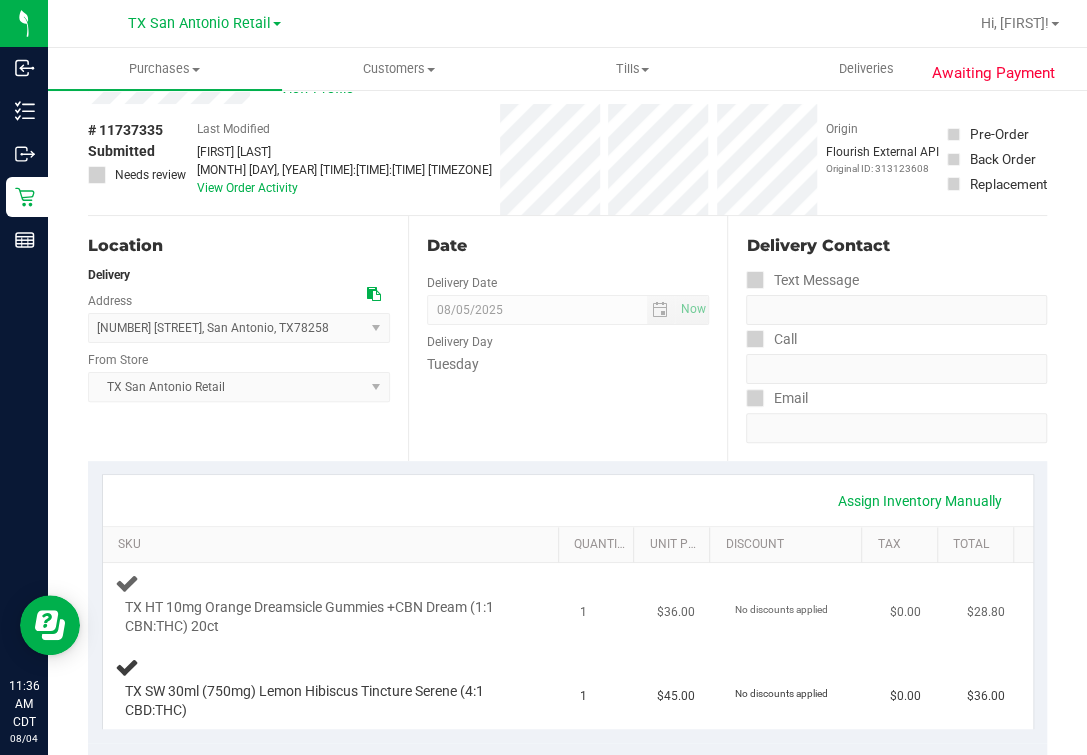 scroll, scrollTop: 0, scrollLeft: 0, axis: both 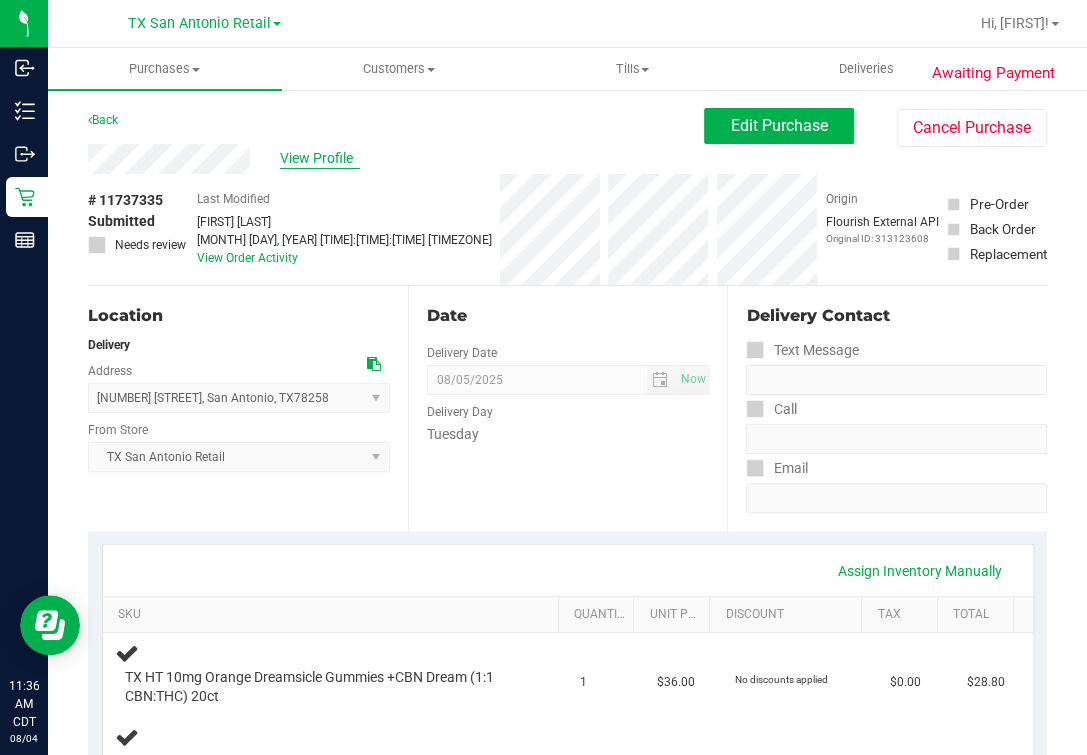 click on "View Profile" at bounding box center (320, 158) 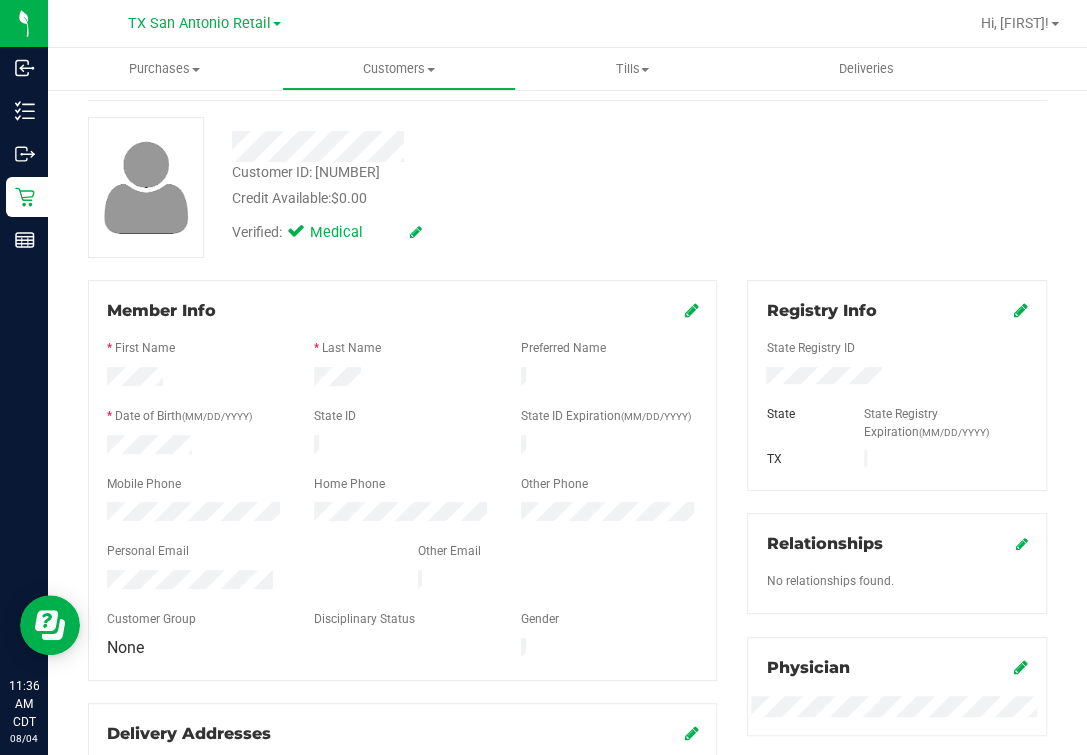 scroll, scrollTop: 0, scrollLeft: 0, axis: both 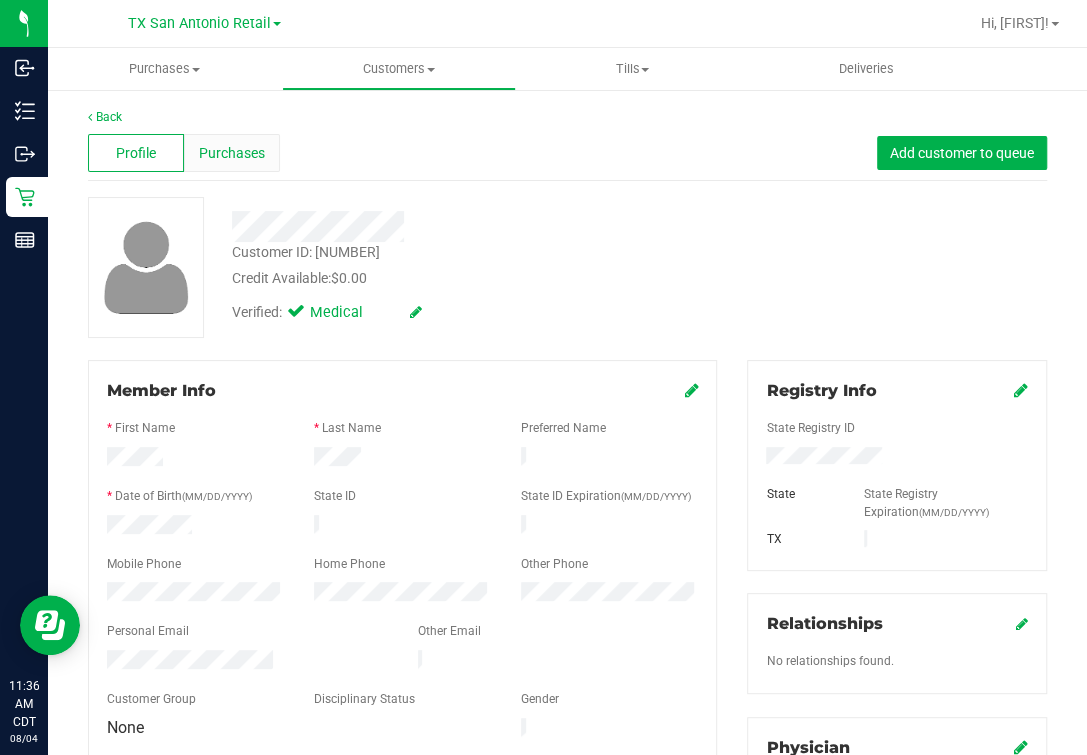 click on "Purchases" at bounding box center [232, 153] 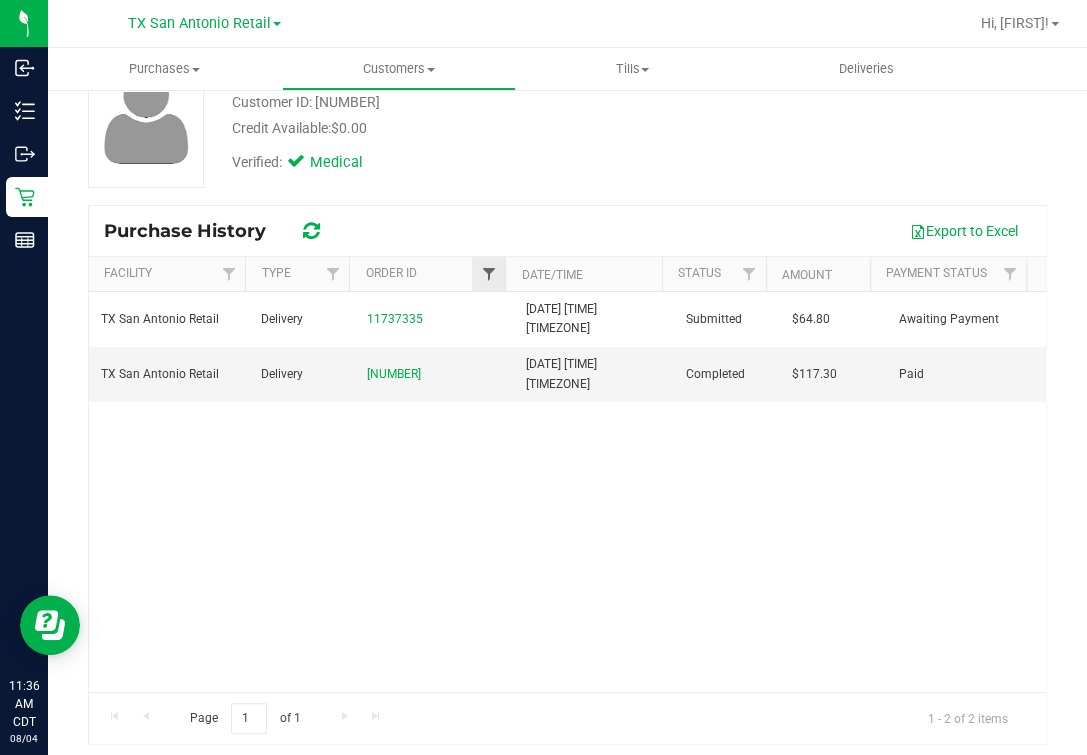 scroll, scrollTop: 159, scrollLeft: 0, axis: vertical 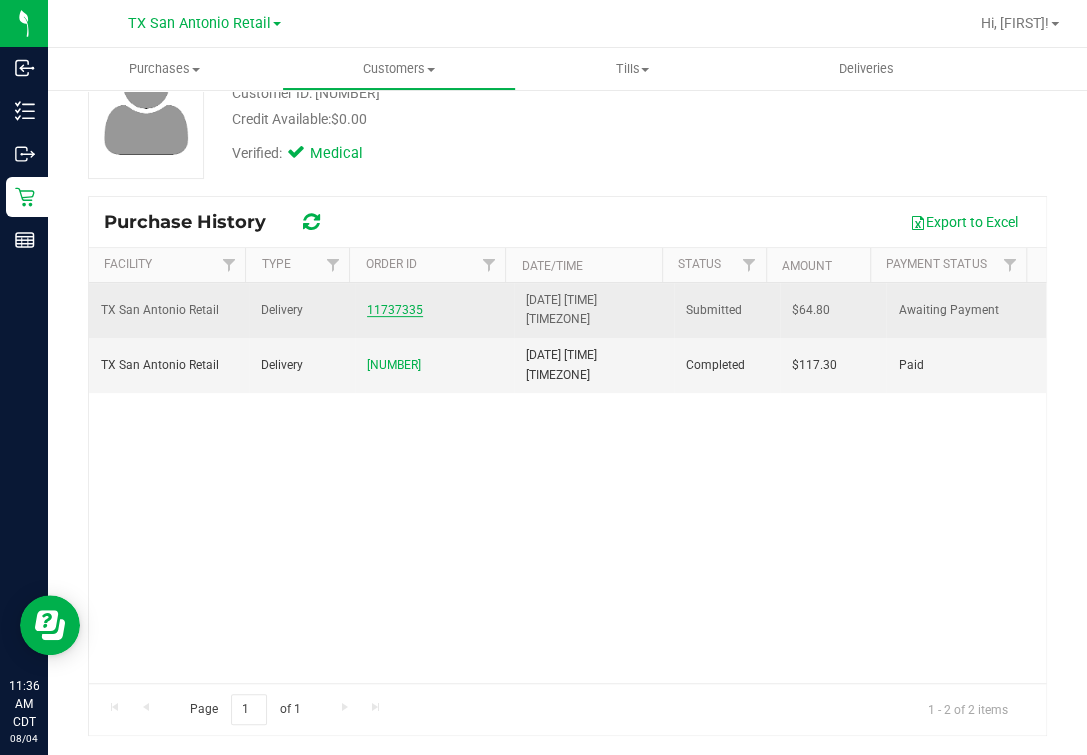 click on "11737335" at bounding box center (395, 310) 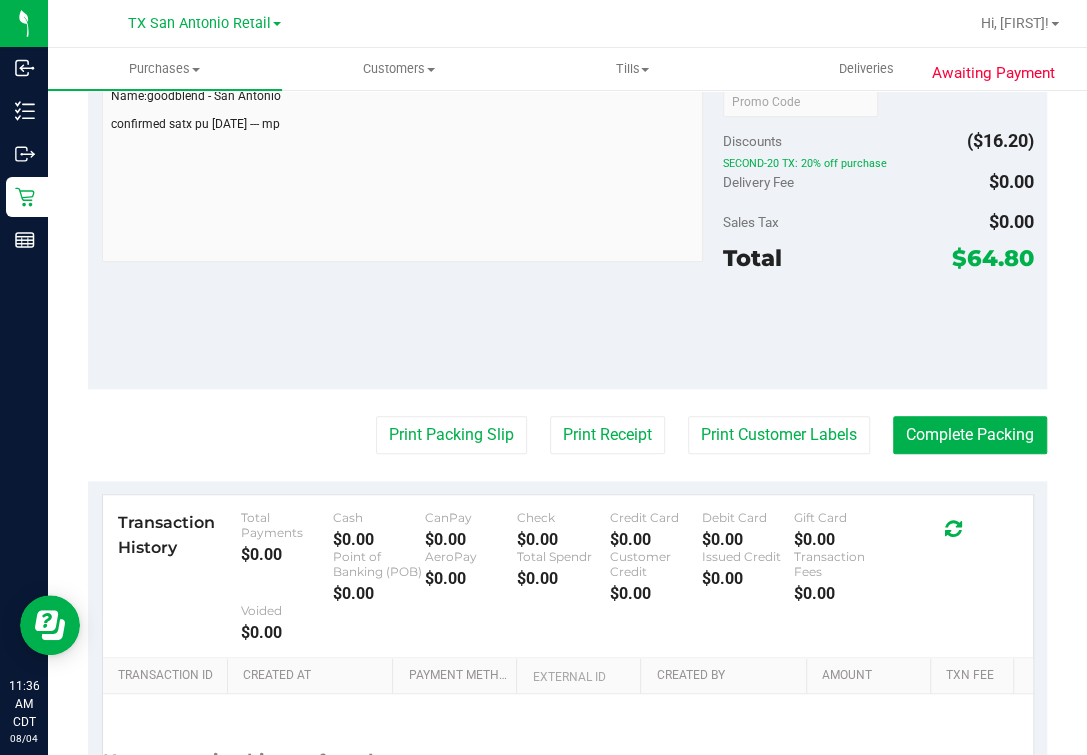 scroll, scrollTop: 159, scrollLeft: 0, axis: vertical 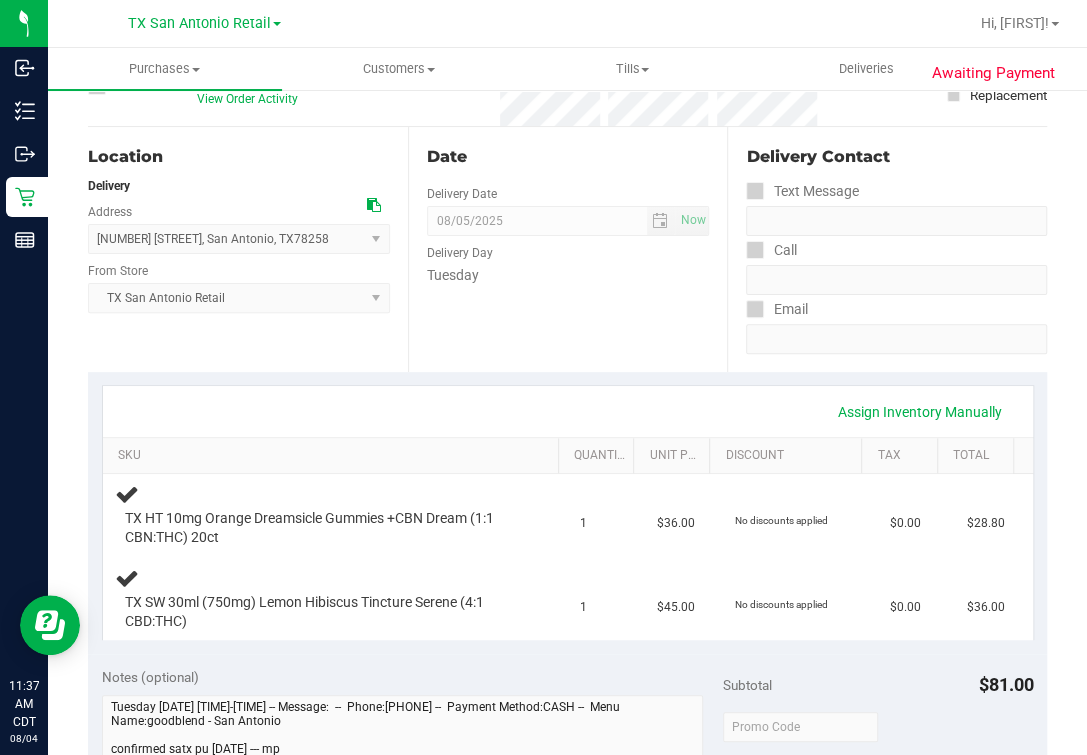 click on "SKU" at bounding box center [330, 456] 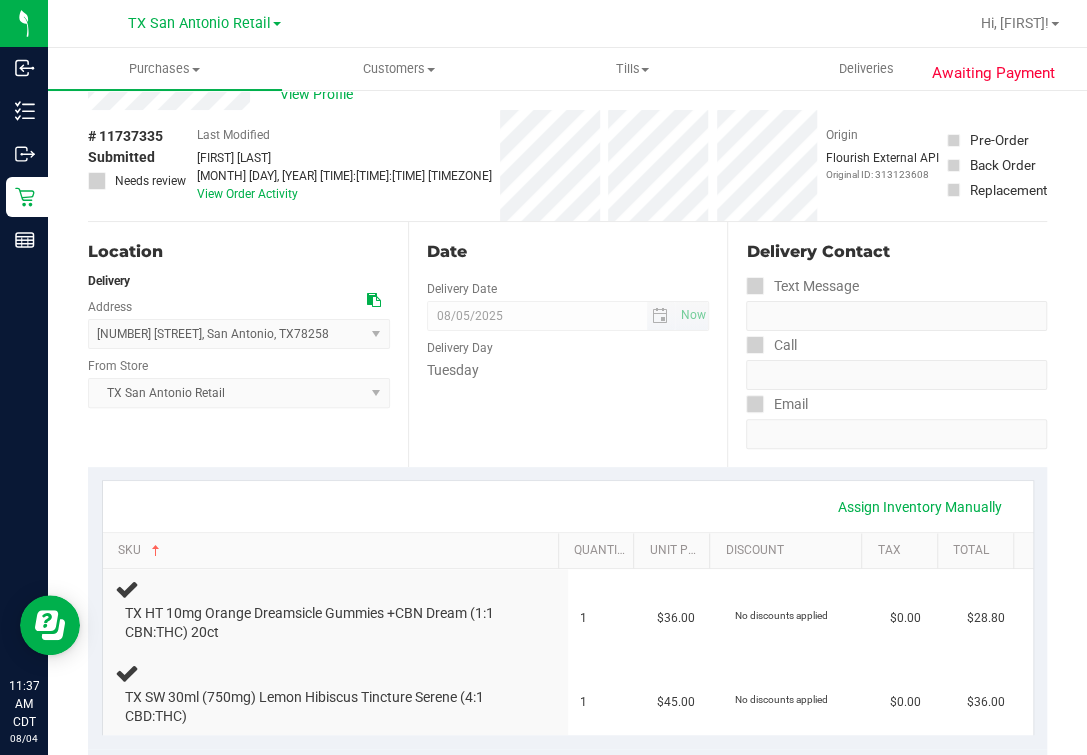 scroll, scrollTop: 0, scrollLeft: 0, axis: both 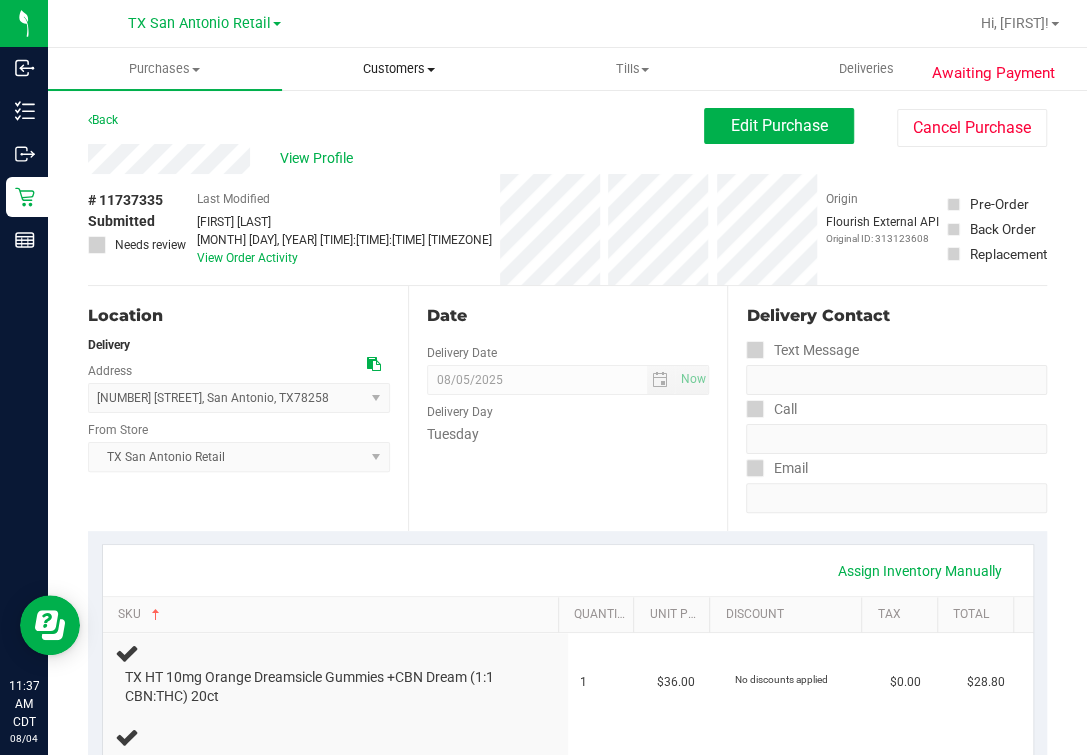click on "Customers
All customers
Add a new customer
All physicians" at bounding box center (399, 69) 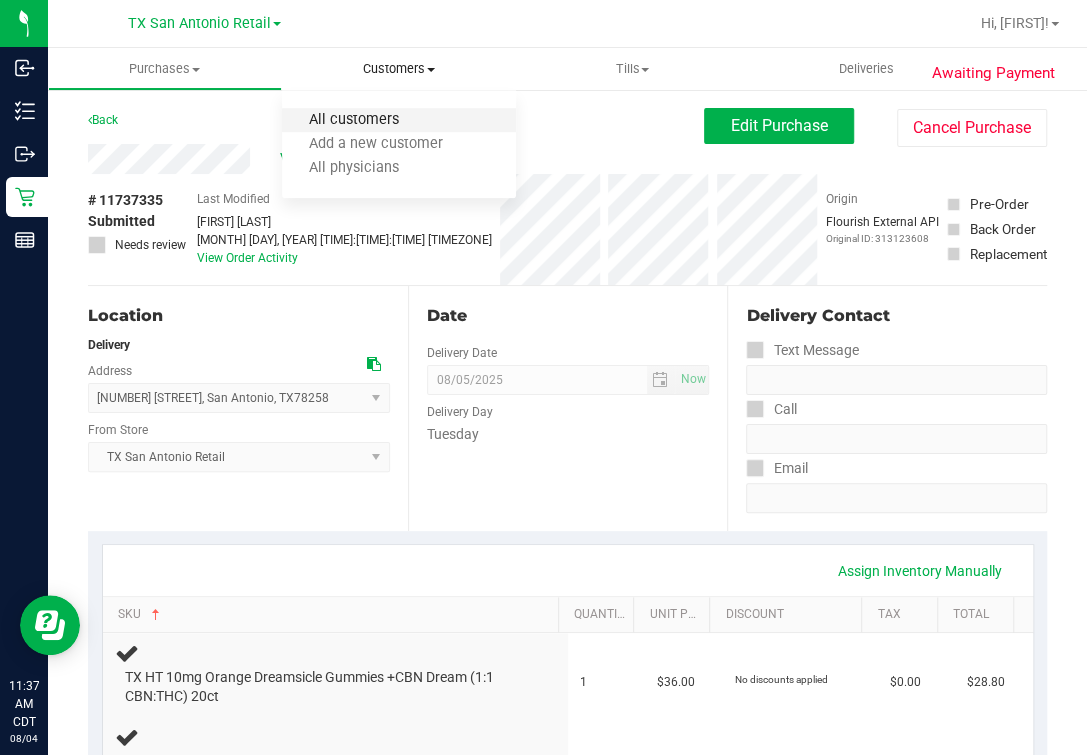click on "All customers" at bounding box center [354, 120] 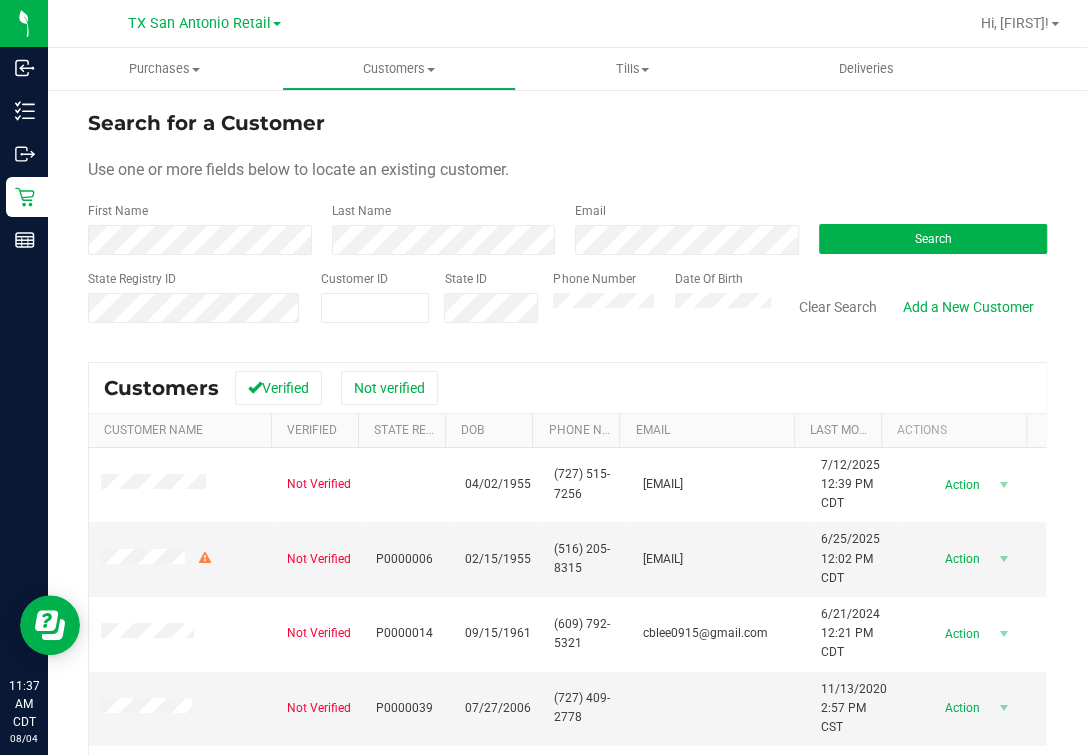 click on "Search for a Customer
Use one or more fields below to locate an existing customer.
First Name
Last Name
Email
Search
State Registry ID
Customer ID
State ID
Phone Number
Date Of Birth" at bounding box center [567, 224] 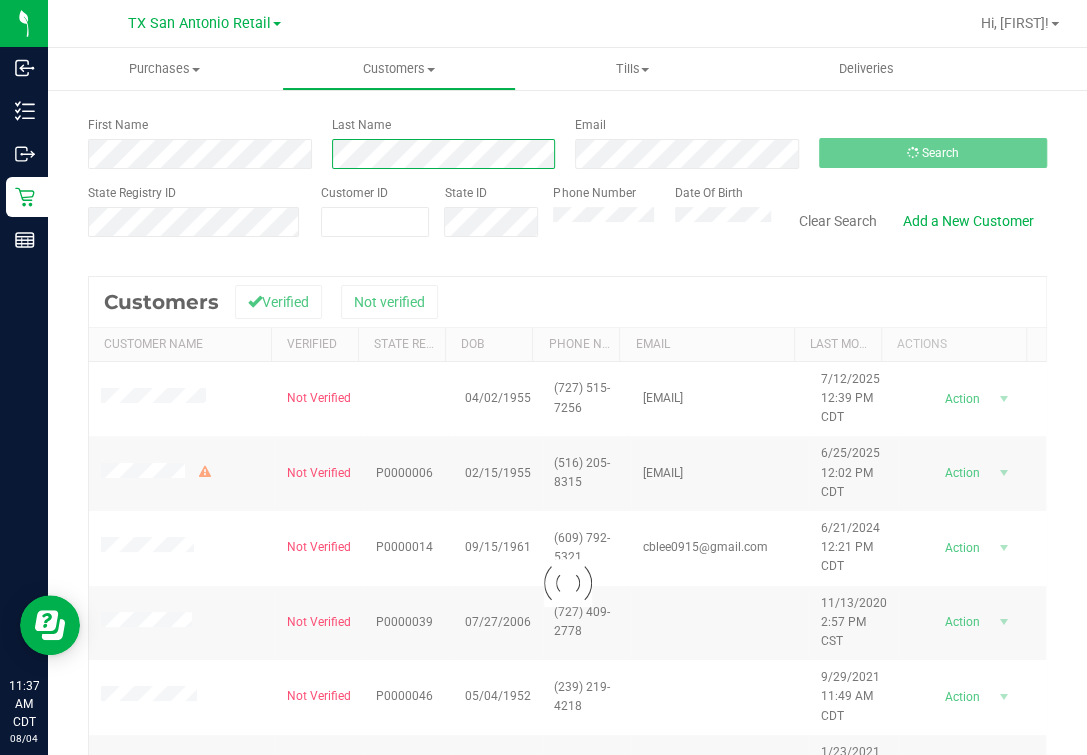 scroll, scrollTop: 124, scrollLeft: 0, axis: vertical 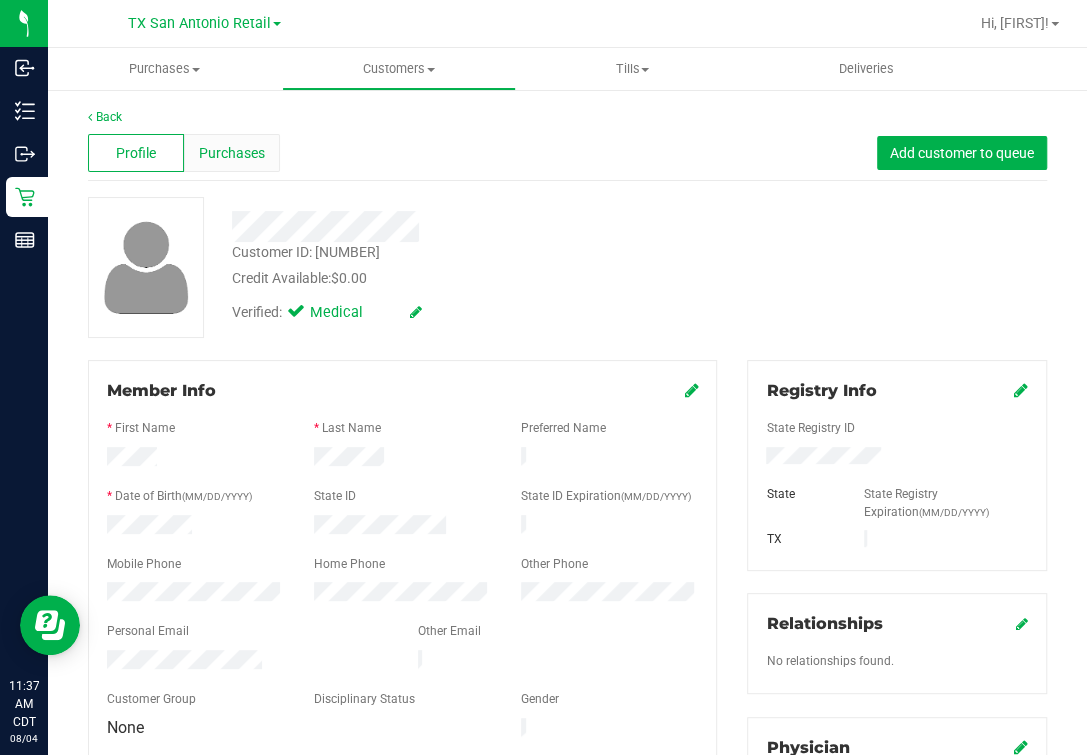 click on "Purchases" at bounding box center (232, 153) 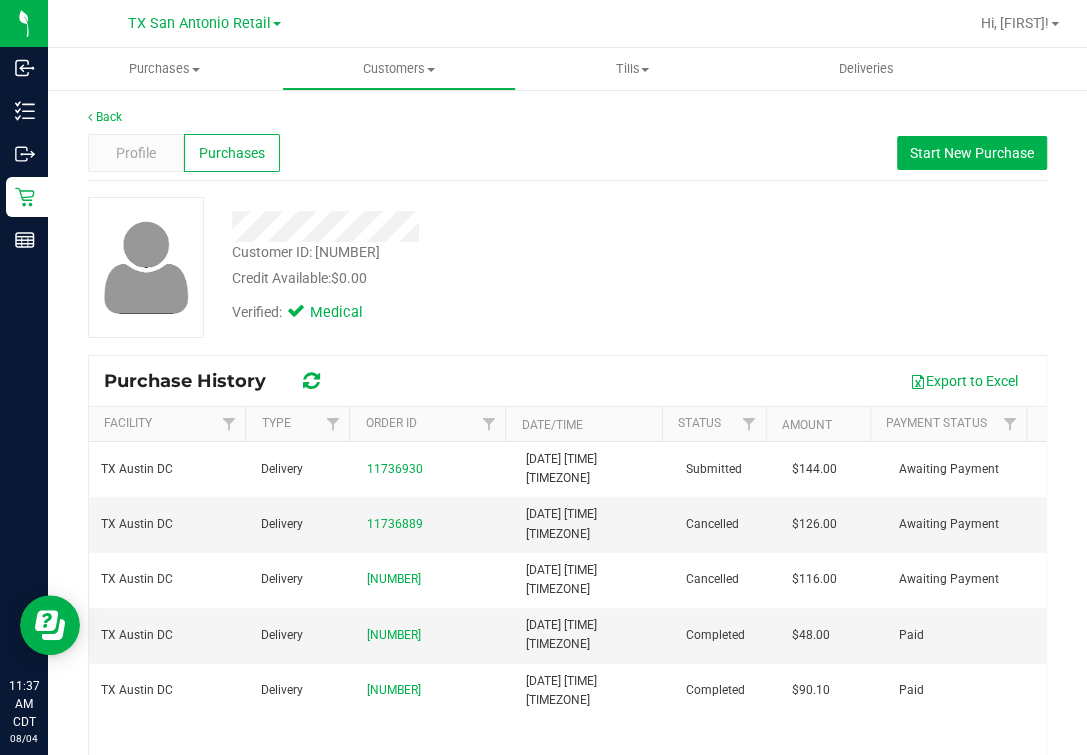 scroll, scrollTop: 124, scrollLeft: 0, axis: vertical 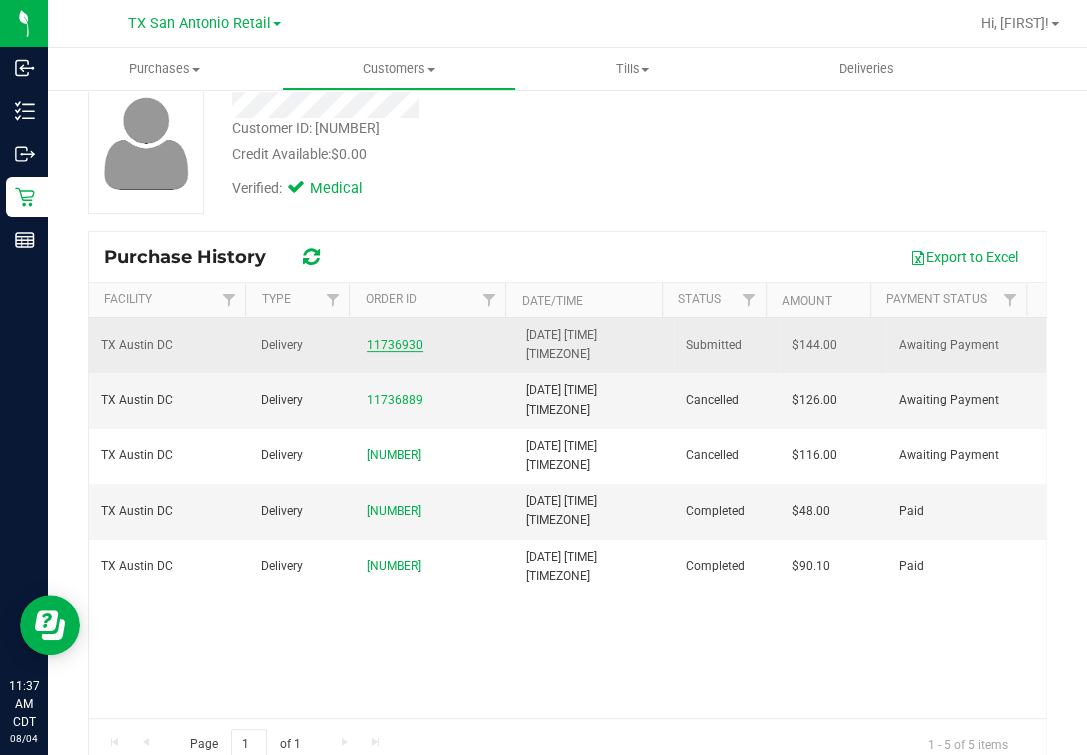 click on "11736930" at bounding box center (395, 345) 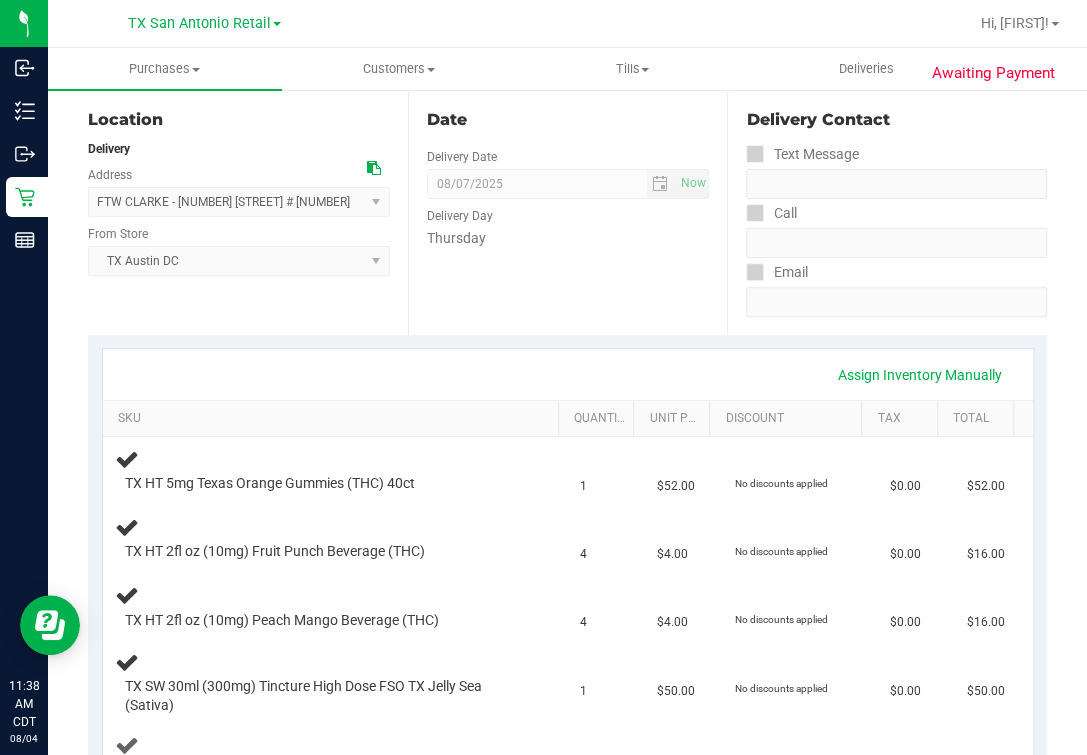 scroll, scrollTop: 0, scrollLeft: 0, axis: both 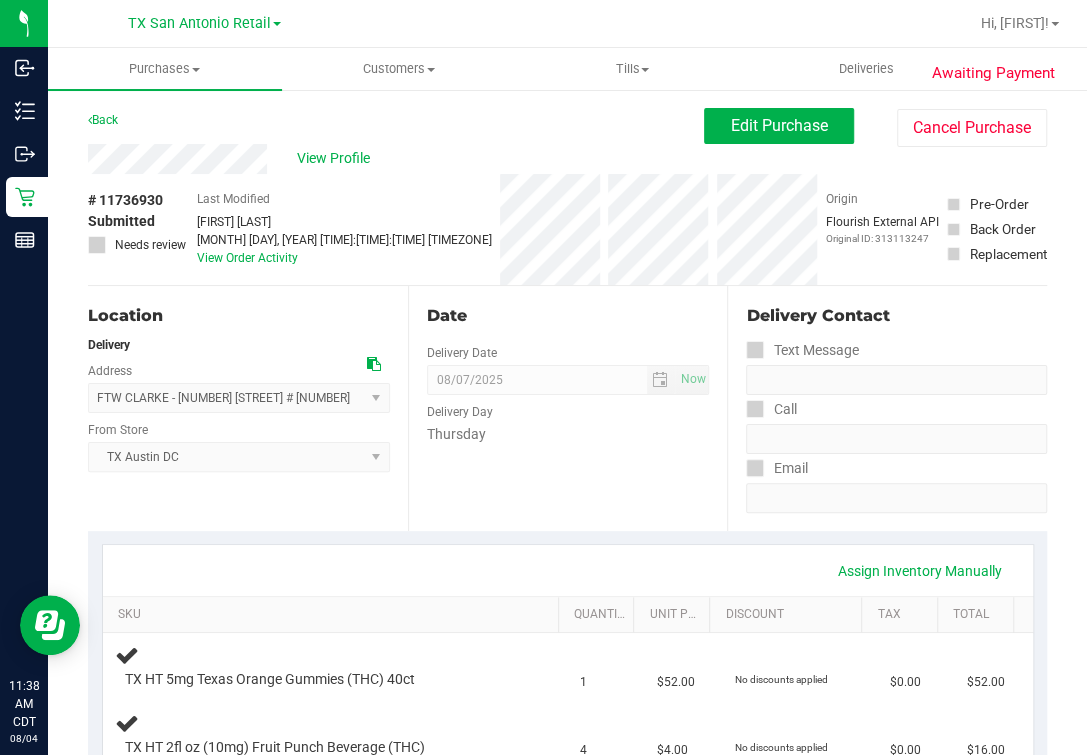 click on "View Profile" at bounding box center [396, 159] 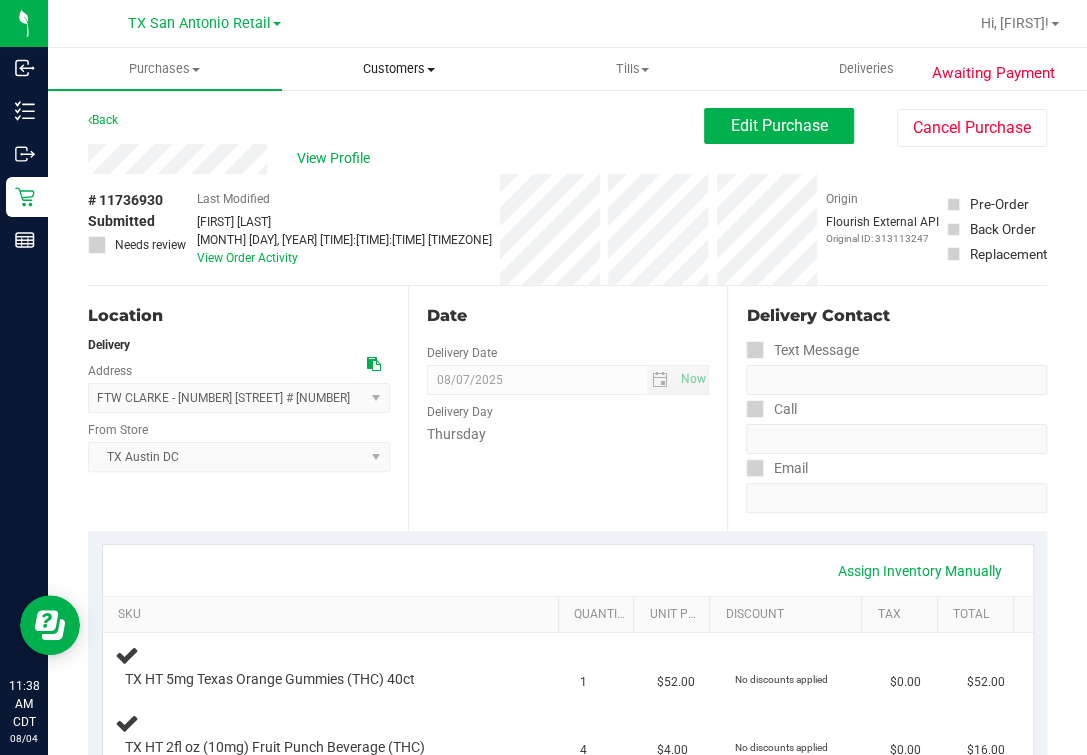 click on "Customers" at bounding box center (399, 69) 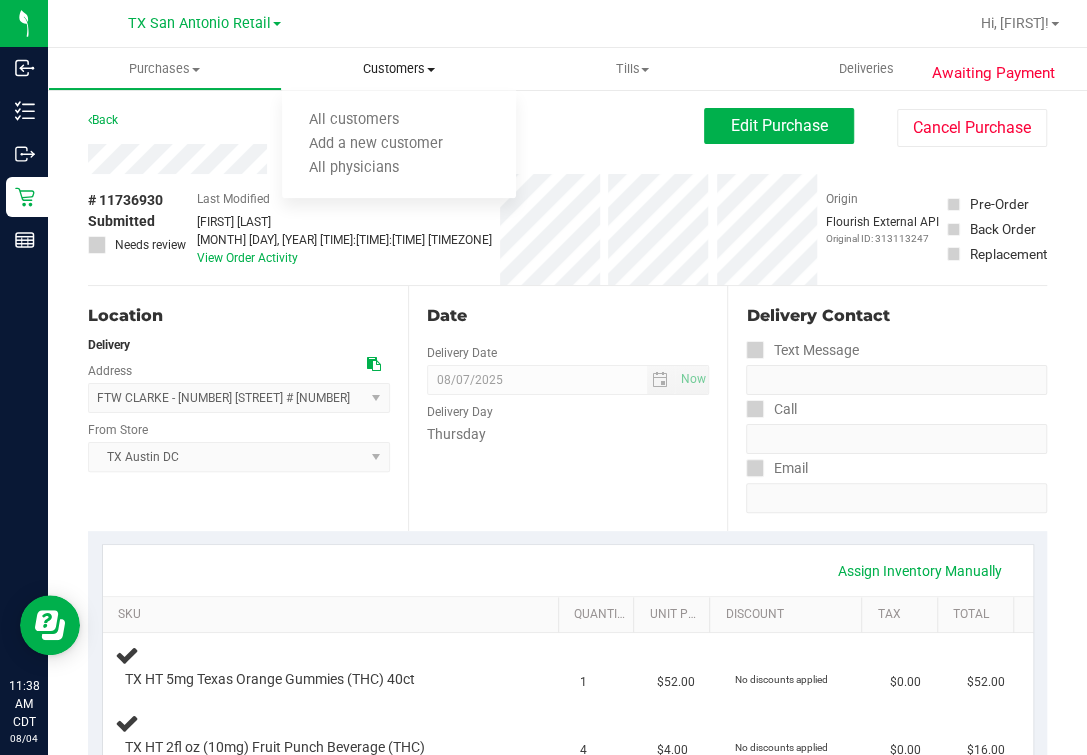 click on "All customers
Add a new customer
All physicians" at bounding box center (399, 145) 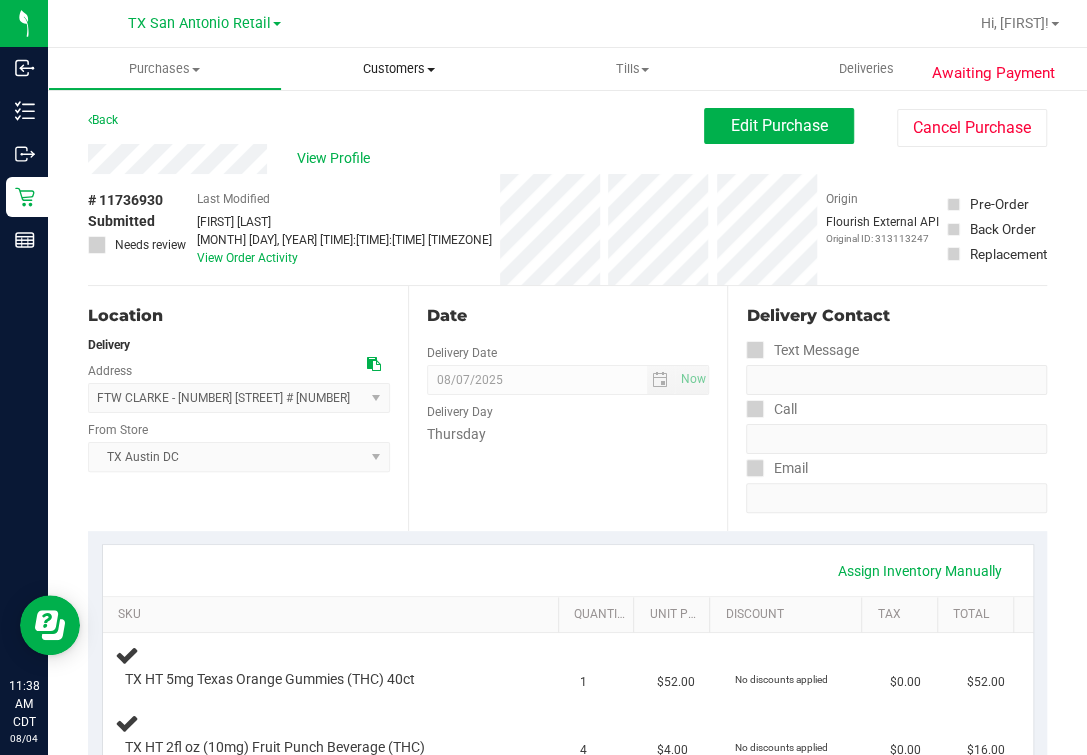 click on "All customers" at bounding box center (354, 120) 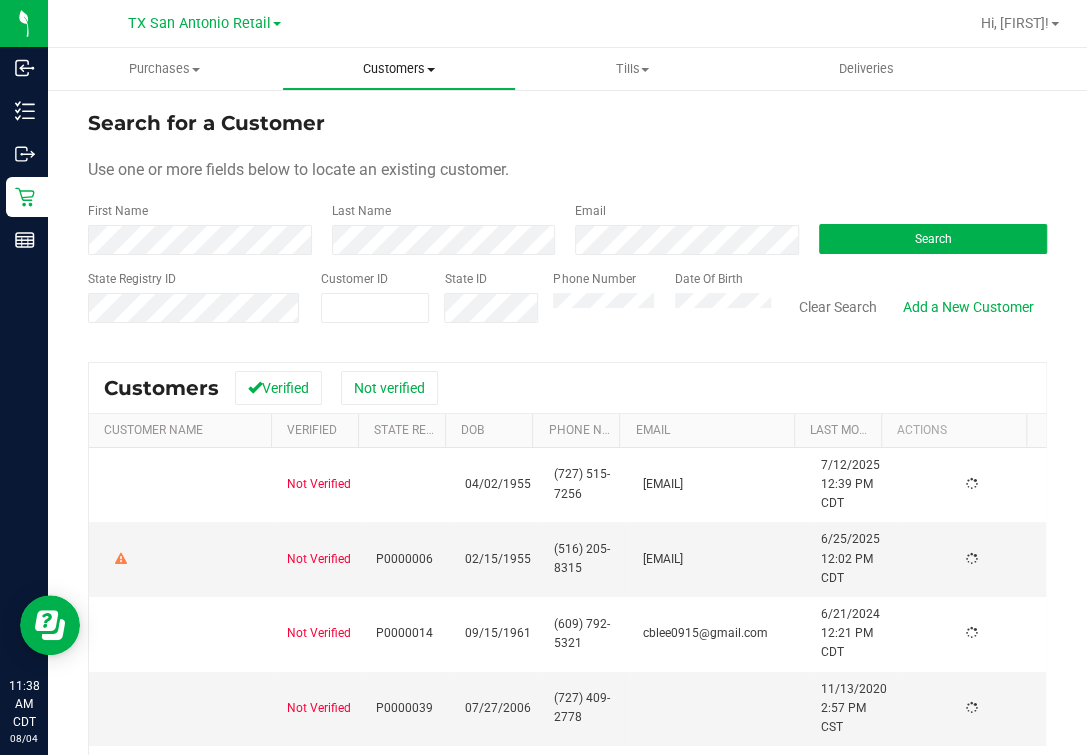 click on "Customers" at bounding box center [399, 69] 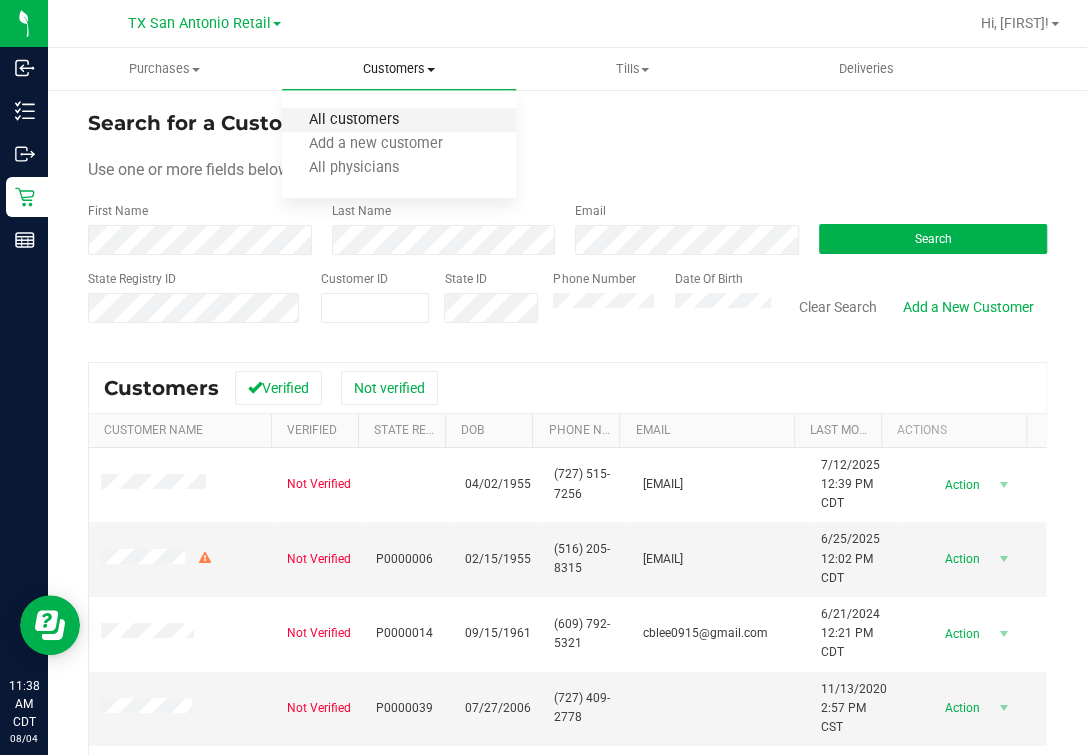 click on "All customers" at bounding box center (354, 120) 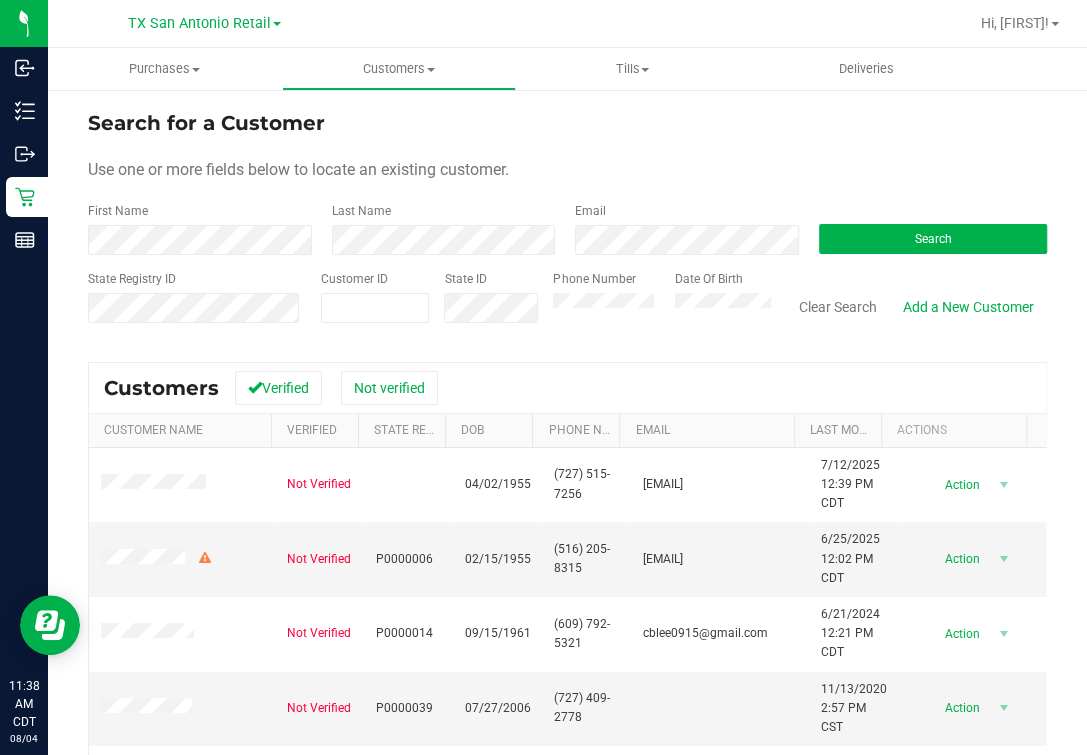 click on "Use one or more fields below to locate an existing customer." at bounding box center (298, 169) 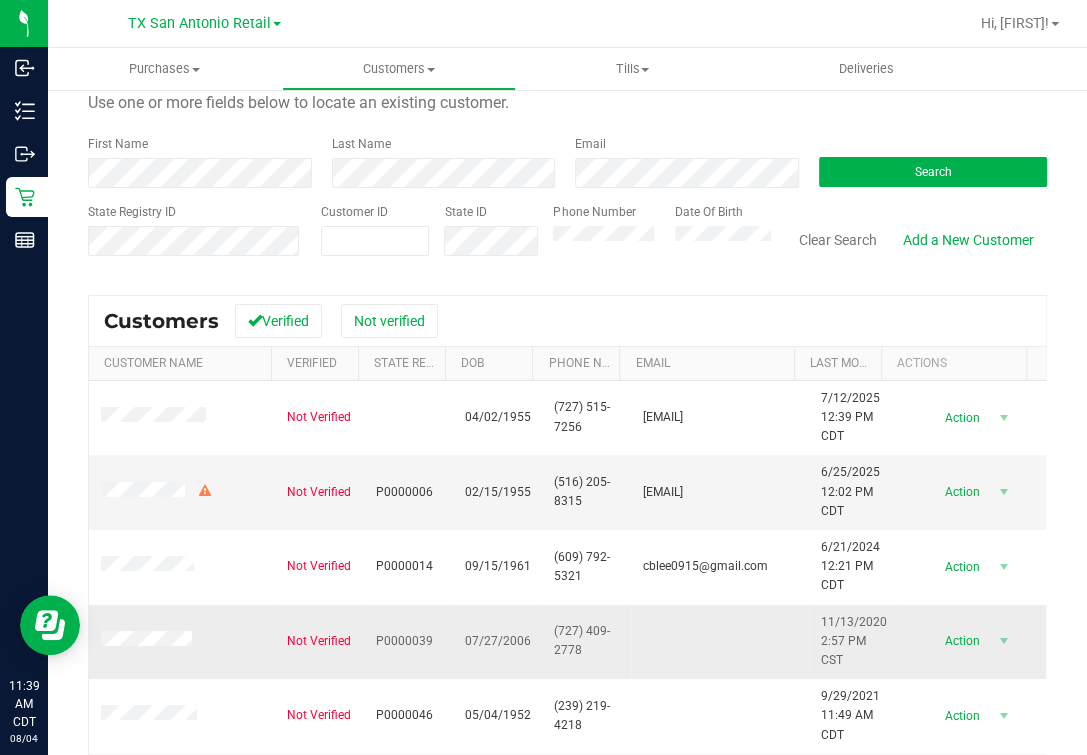 scroll, scrollTop: 0, scrollLeft: 0, axis: both 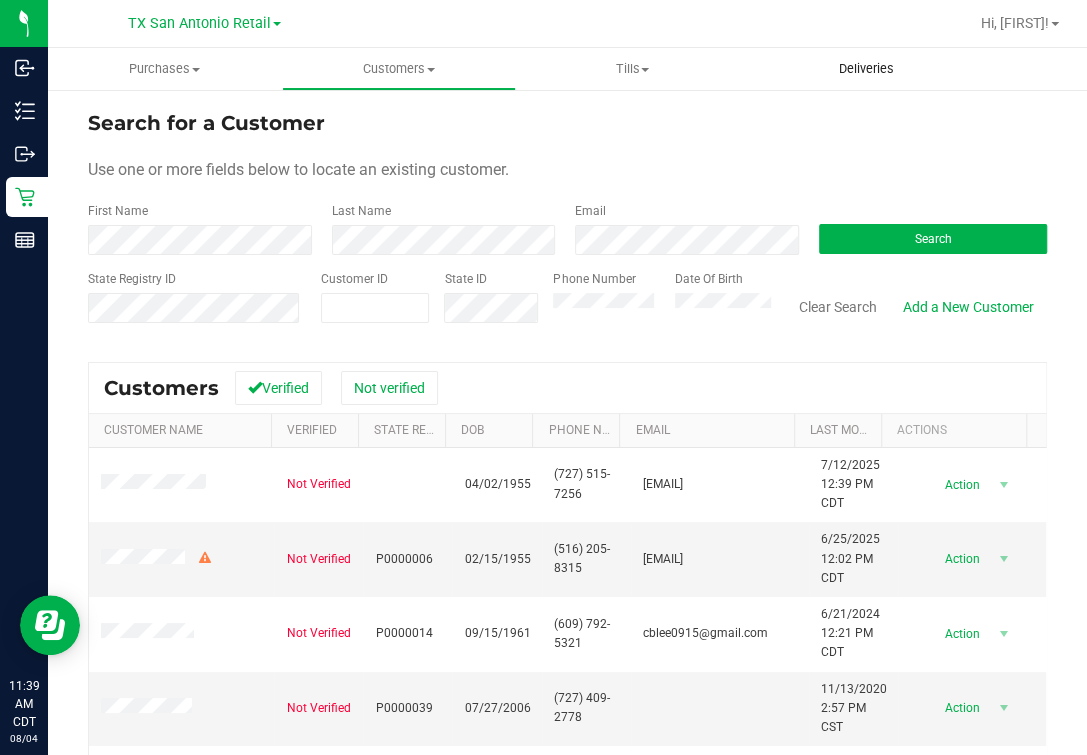 click on "Deliveries" at bounding box center (866, 69) 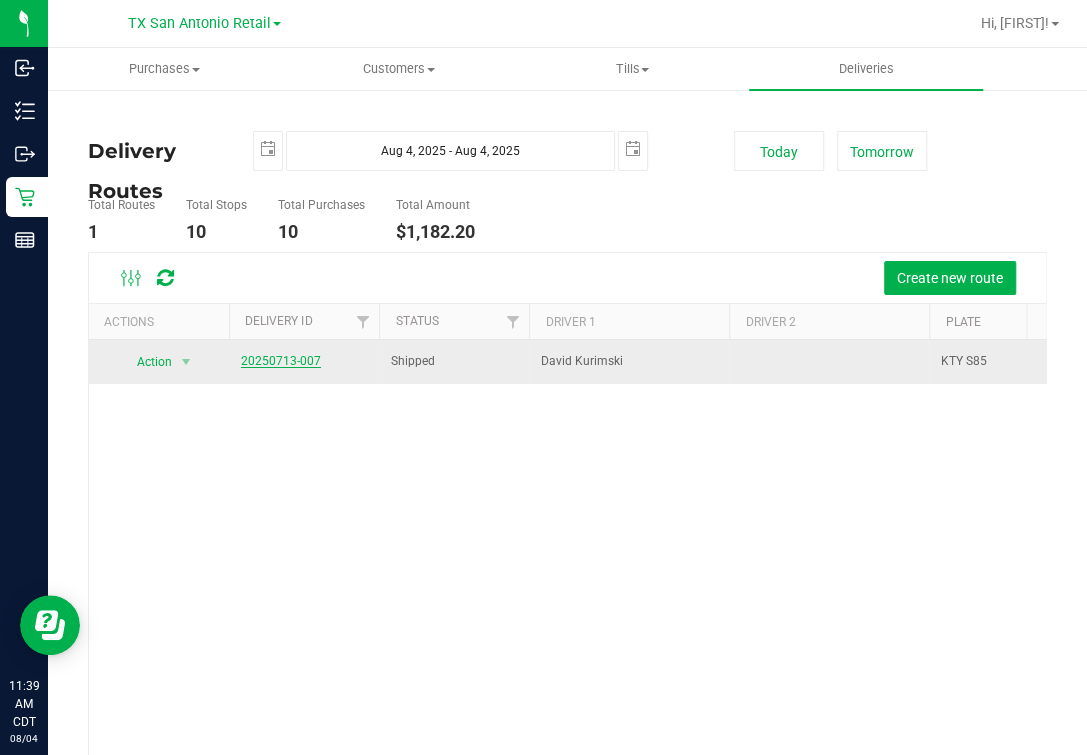 click on "20250713-007" at bounding box center (281, 361) 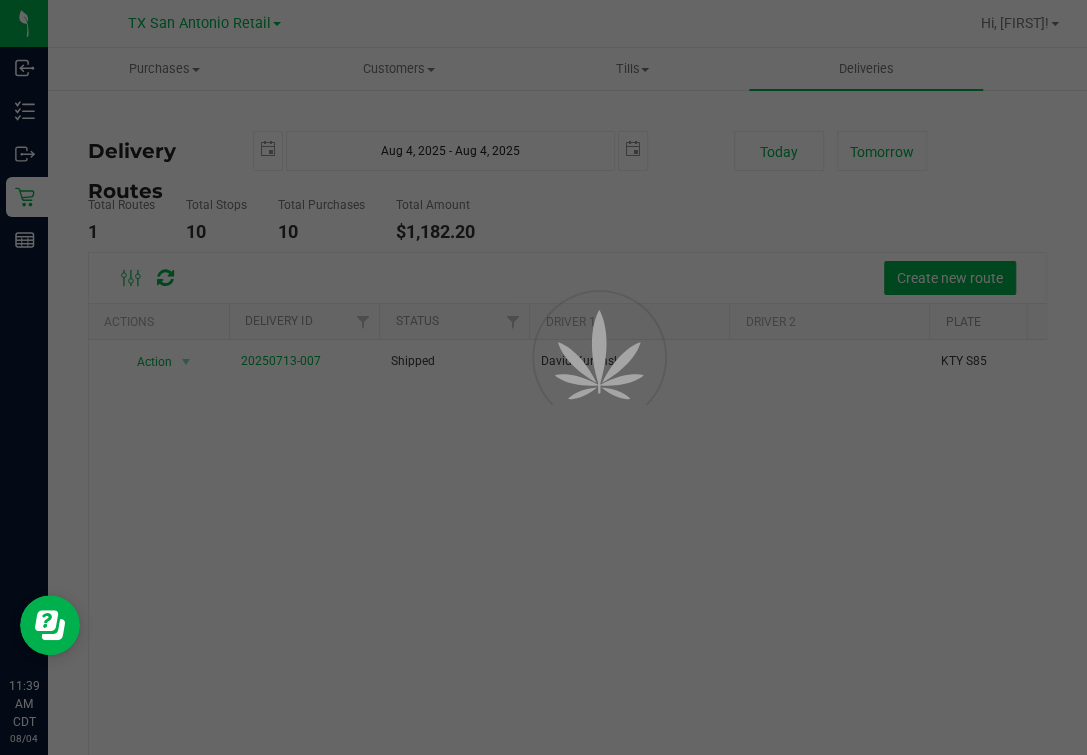 click at bounding box center [543, 377] 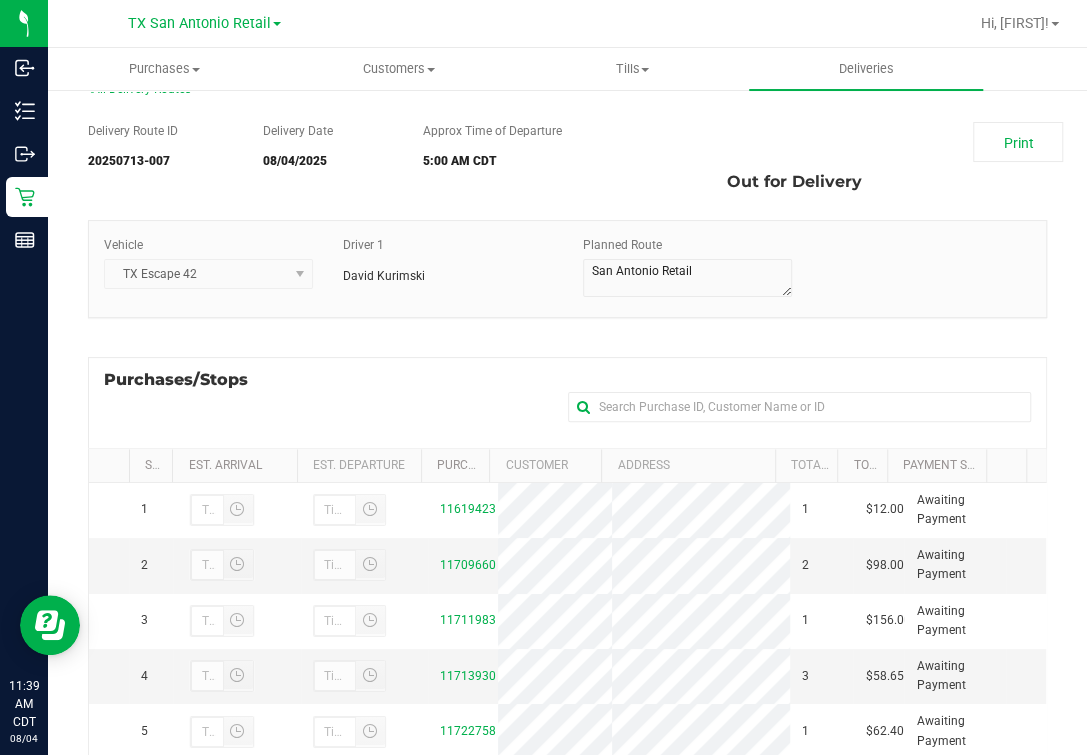 scroll, scrollTop: 0, scrollLeft: 0, axis: both 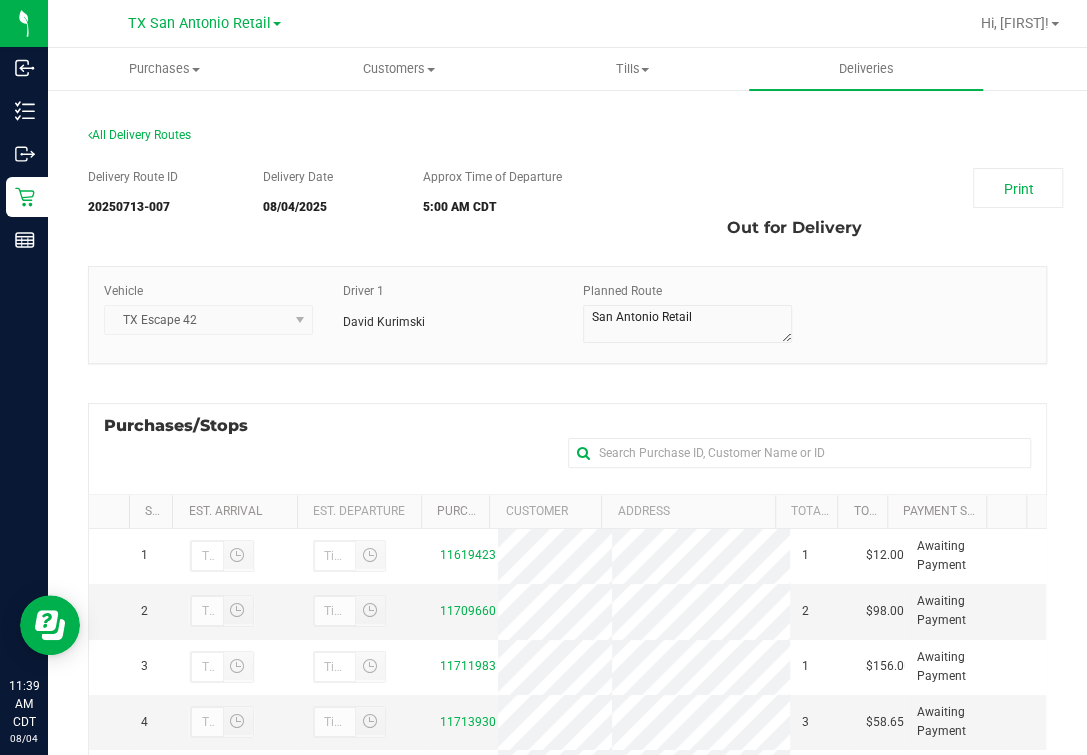 click on "Vehicle
TX Escape 42
Driver 1
David Kurimski
Planned Route" at bounding box center (567, 315) 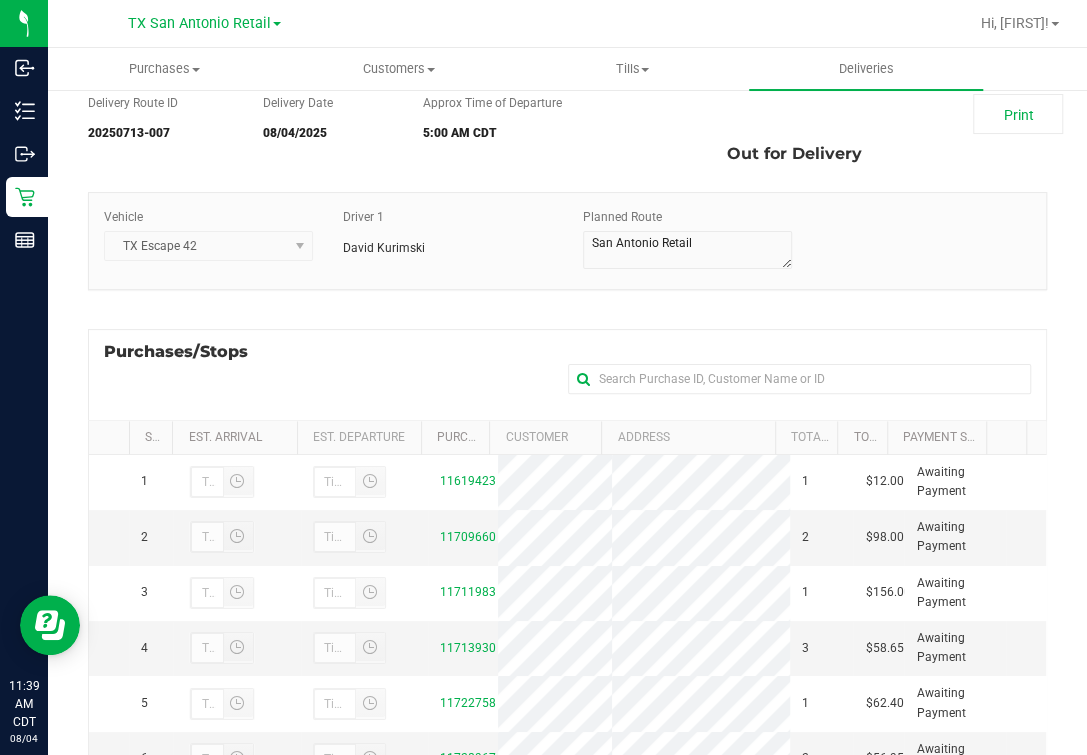 scroll, scrollTop: 124, scrollLeft: 0, axis: vertical 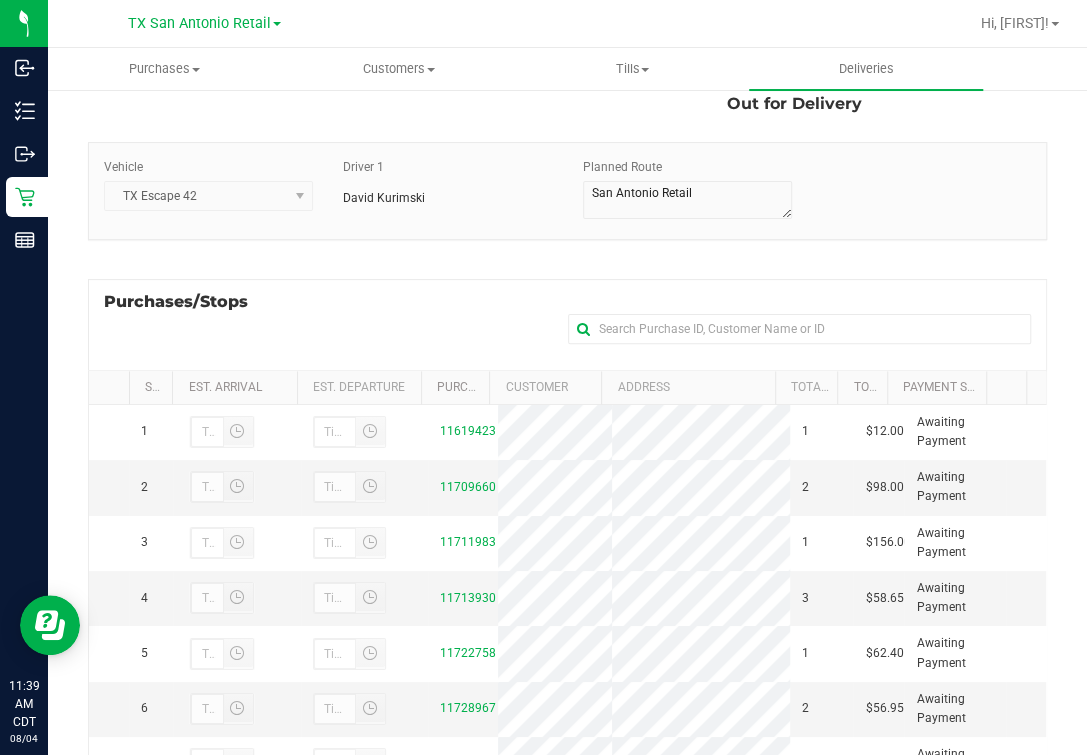 click on "Purchases/Stops
+ Add Purchase" at bounding box center (567, 324) 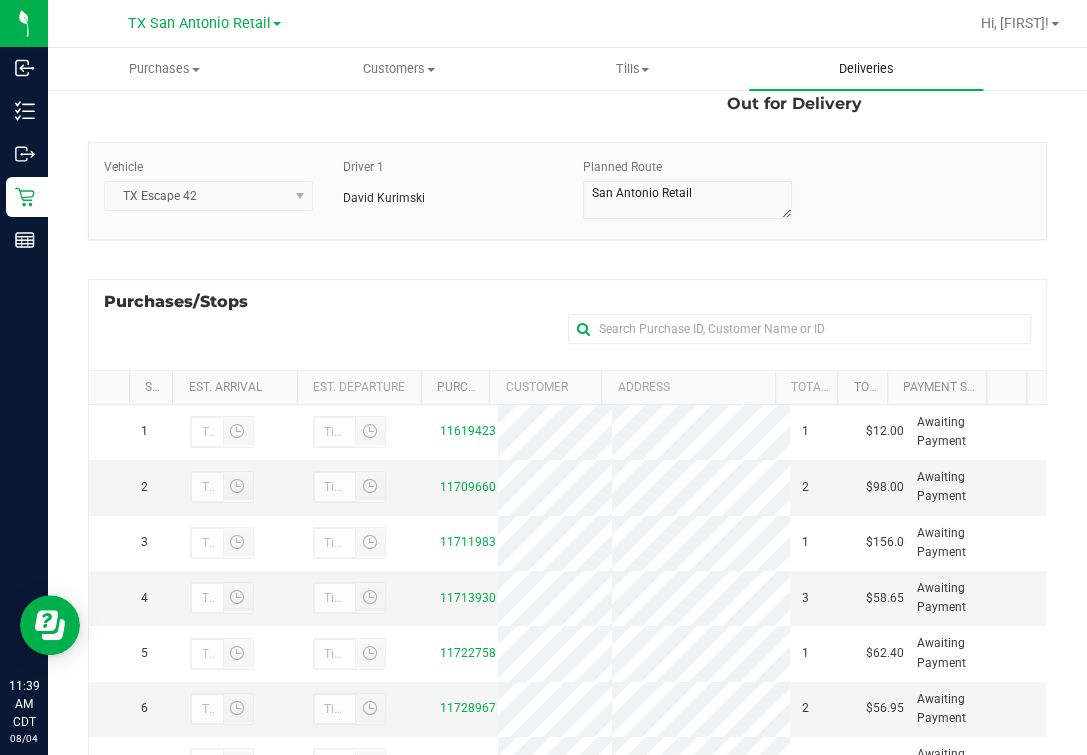 click on "Deliveries" at bounding box center (866, 69) 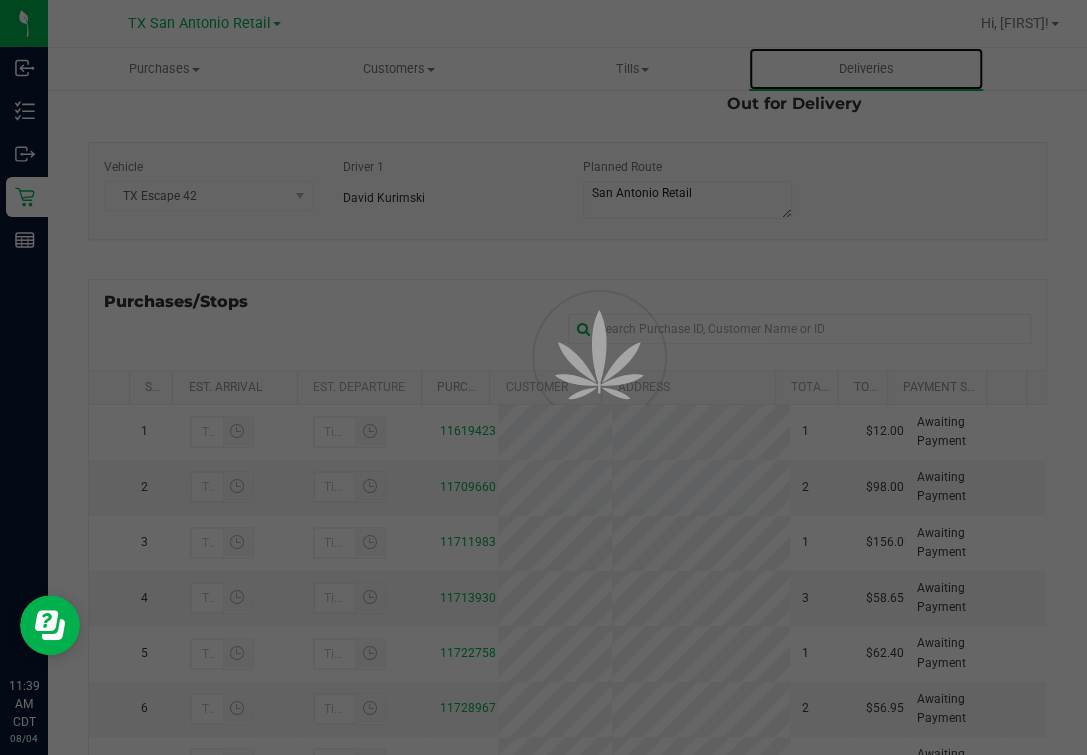 scroll, scrollTop: 0, scrollLeft: 0, axis: both 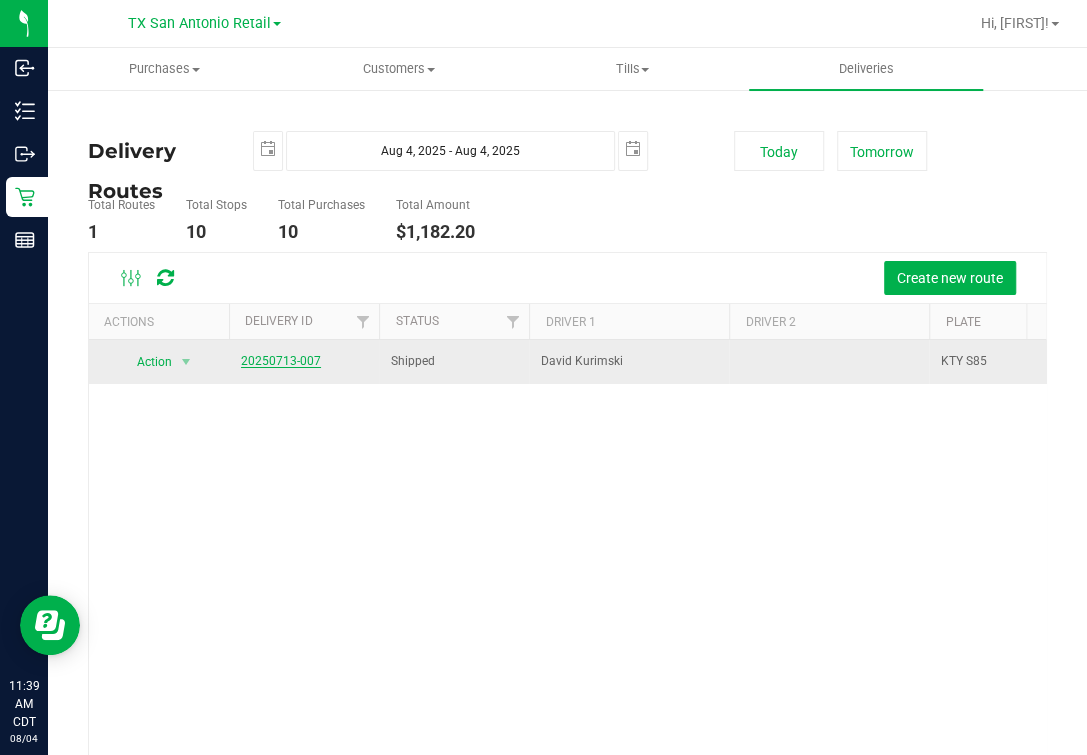 click on "20250713-007" at bounding box center [281, 361] 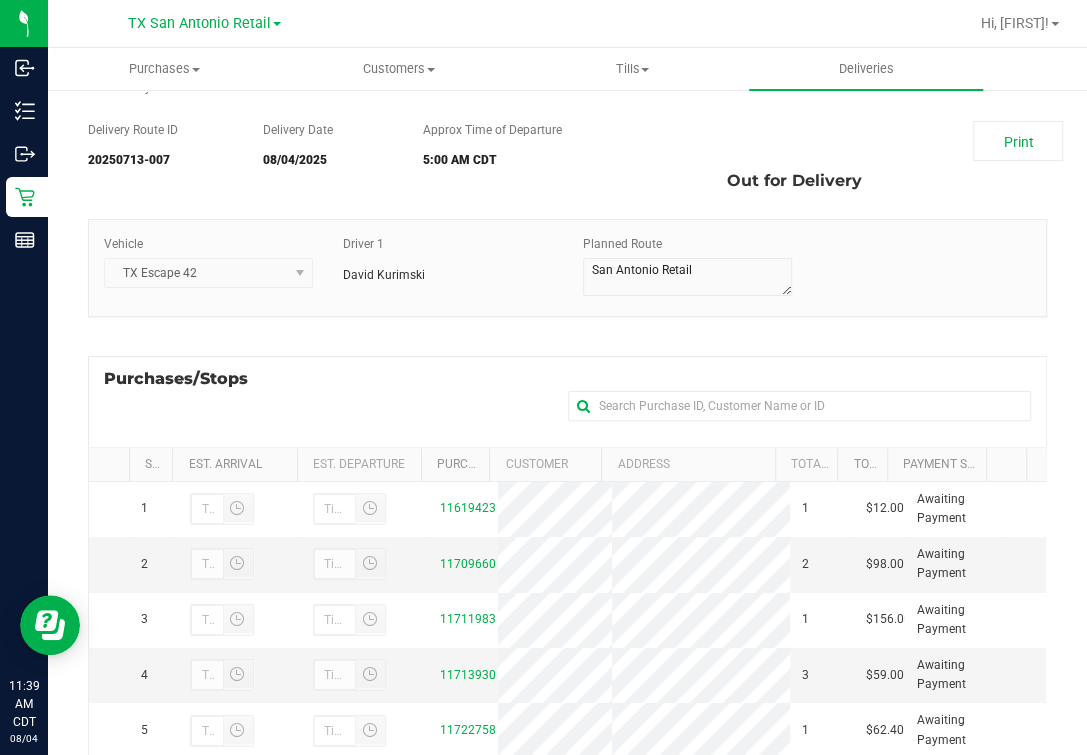 scroll, scrollTop: 0, scrollLeft: 0, axis: both 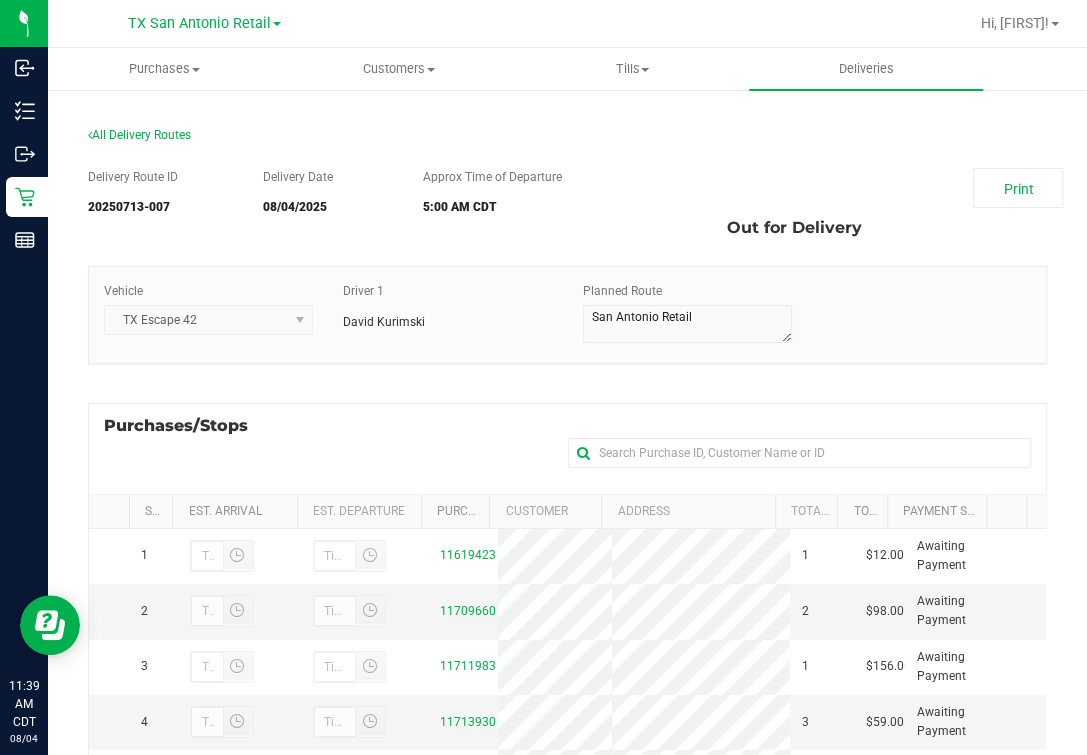click on "Vehicle
TX Escape 42
Driver 1
David Kurimski
Planned Route" at bounding box center (567, 315) 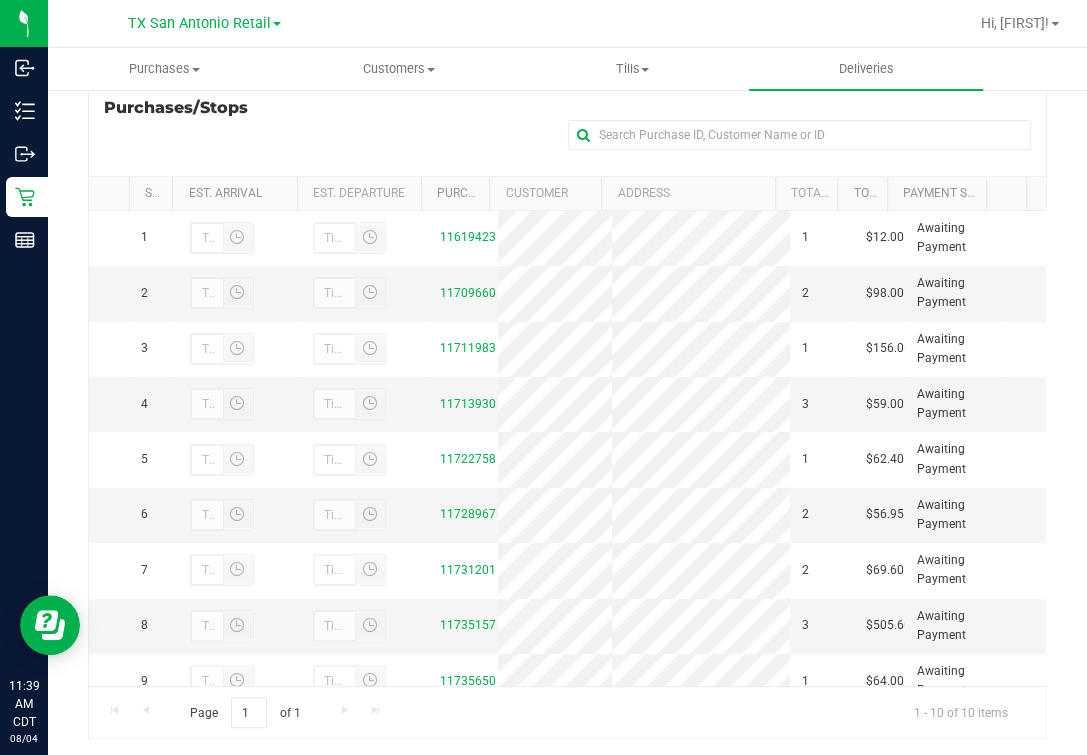 scroll, scrollTop: 357, scrollLeft: 0, axis: vertical 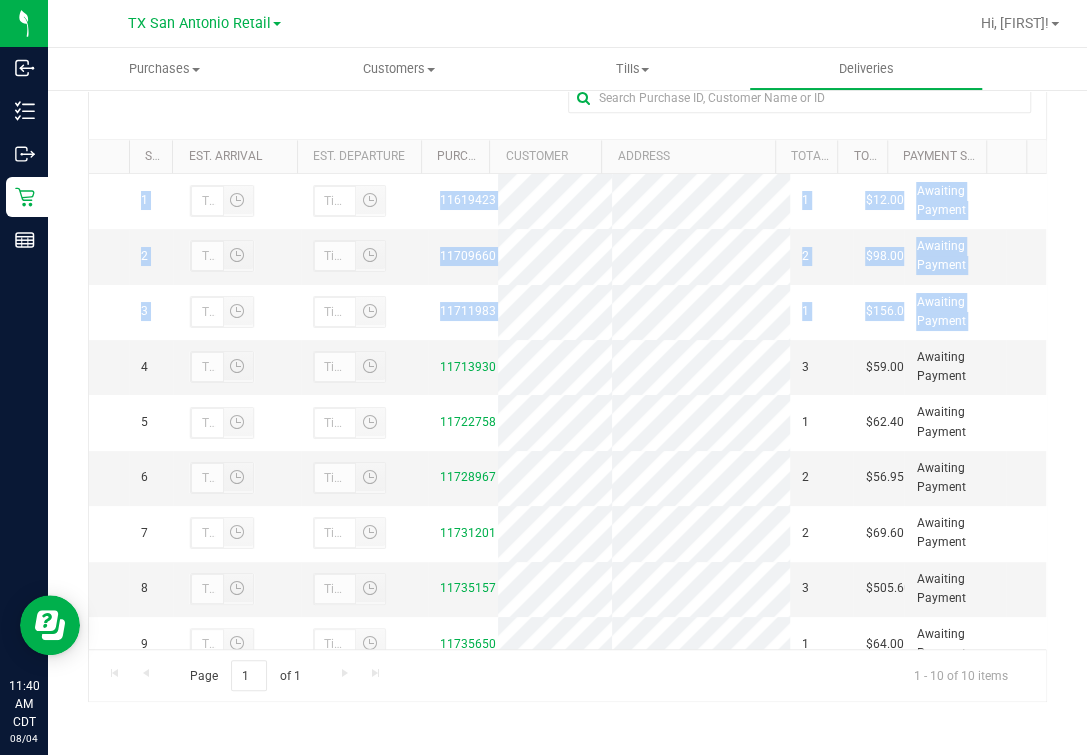 click on "[NUMBER]
[NUMBER]
[NUMBER] $[PRICE] Awaiting Payment
[NUMBER]
[NUMBER]
[NUMBER] $[PRICE] Awaiting Payment
[NUMBER] [NUMBER] [NUMBER]" at bounding box center [567, 412] 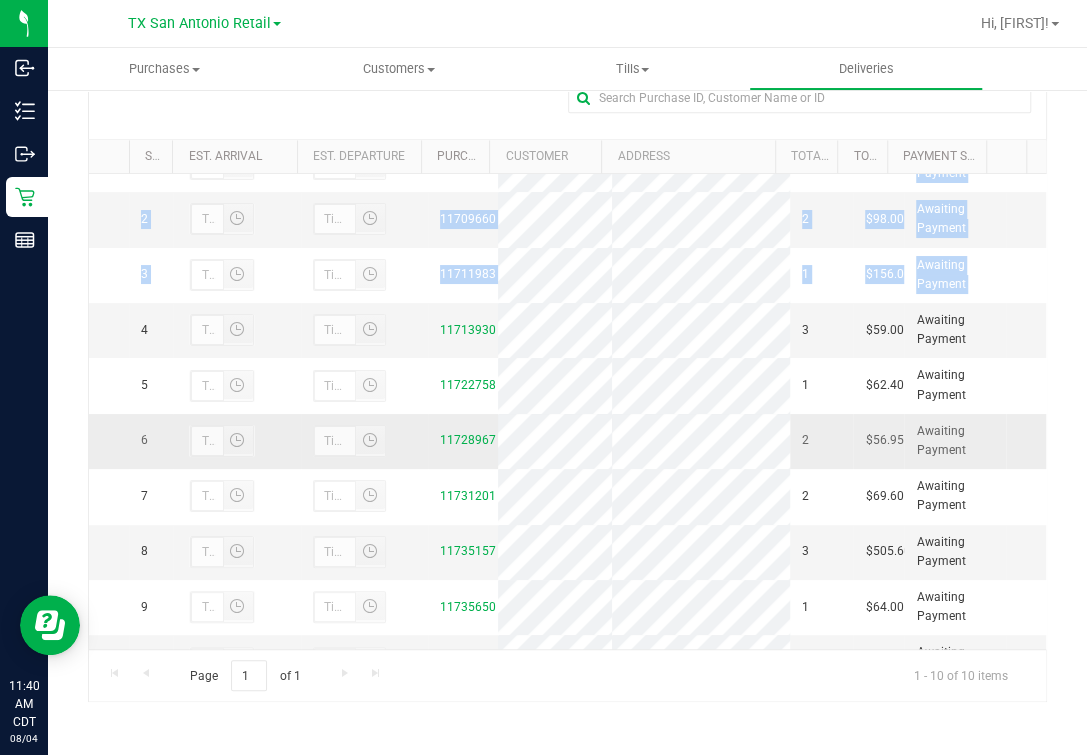 scroll, scrollTop: 0, scrollLeft: 0, axis: both 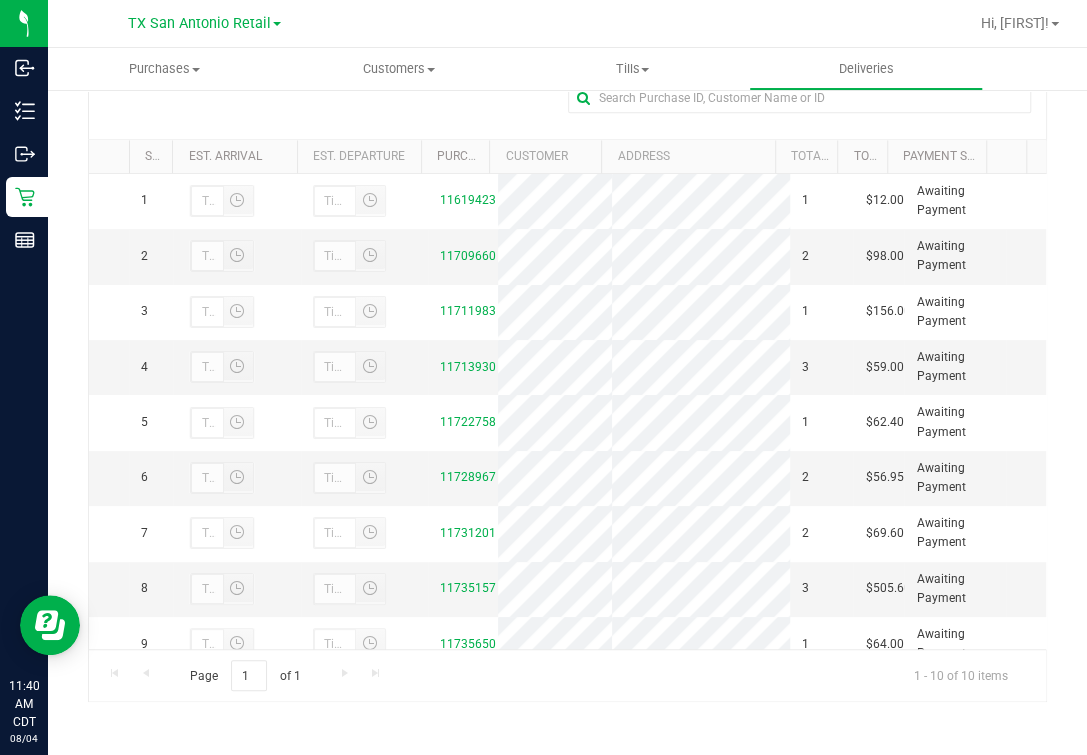 click on "Purchases/Stops
+ Add Purchase" at bounding box center (567, 93) 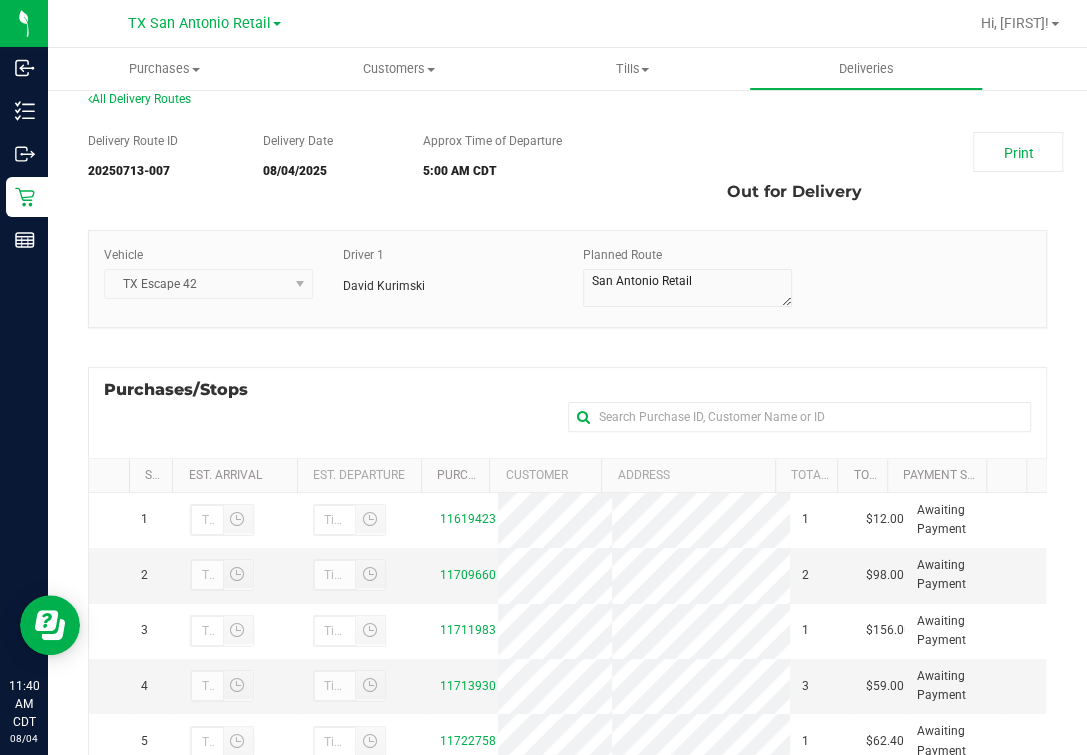 scroll, scrollTop: 0, scrollLeft: 0, axis: both 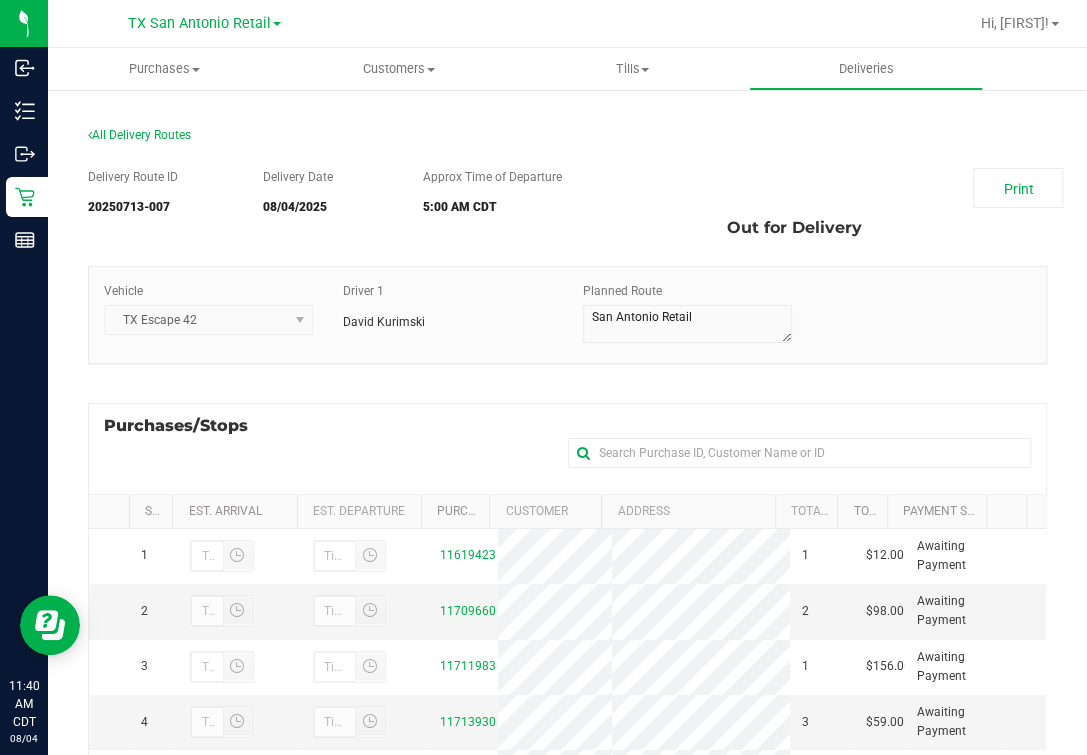 click on "Delivery Route ID
20250713-007
Delivery Date
08/04/2025
Approx Time of Departure
5:00 AM CDT
Print
Out for Delivery
Vehicle
TX Escape 42" at bounding box center (567, 612) 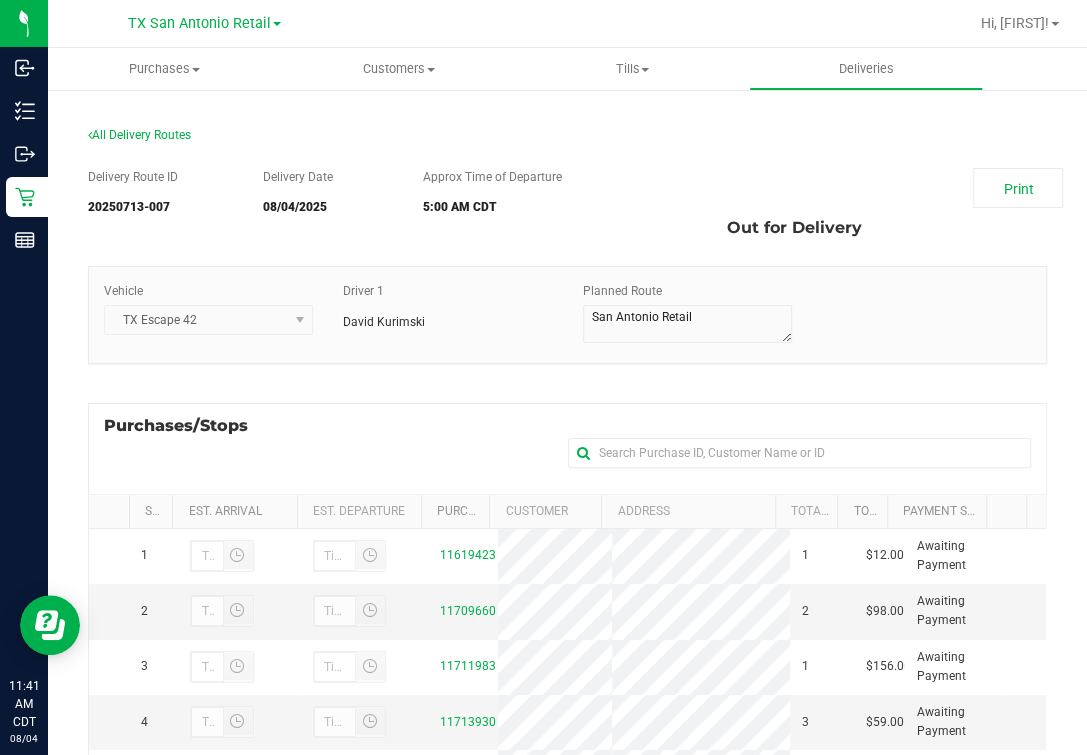 scroll, scrollTop: 357, scrollLeft: 0, axis: vertical 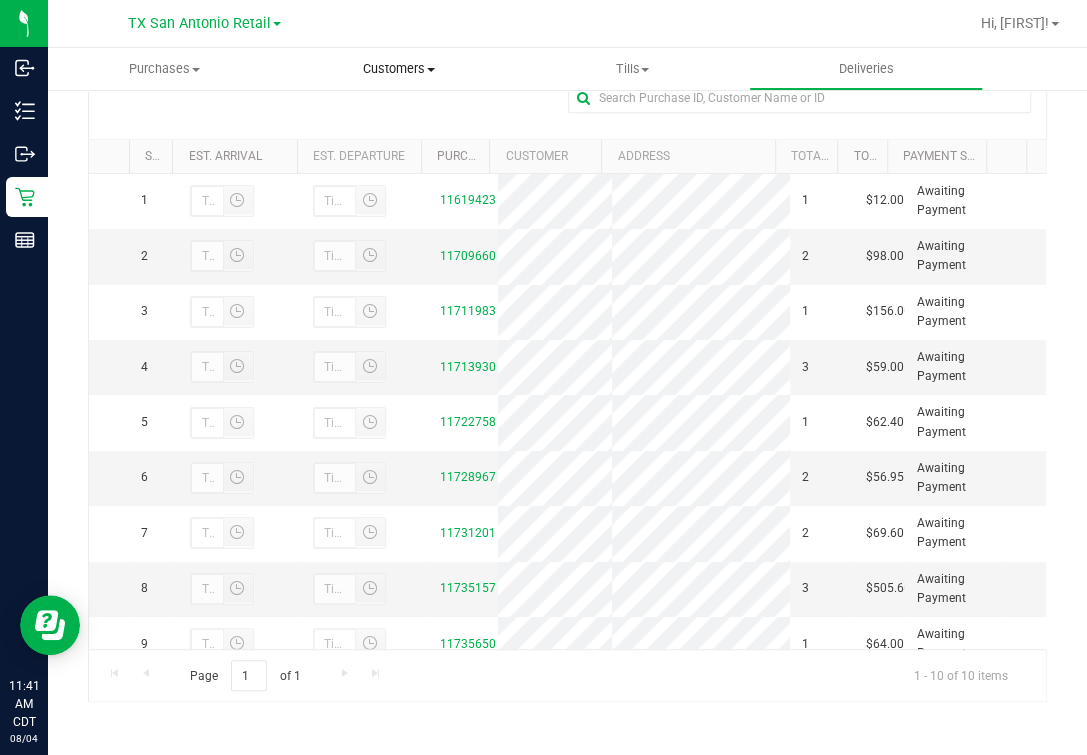 click on "Customers
All customers
Add a new customer
All physicians" at bounding box center (399, 69) 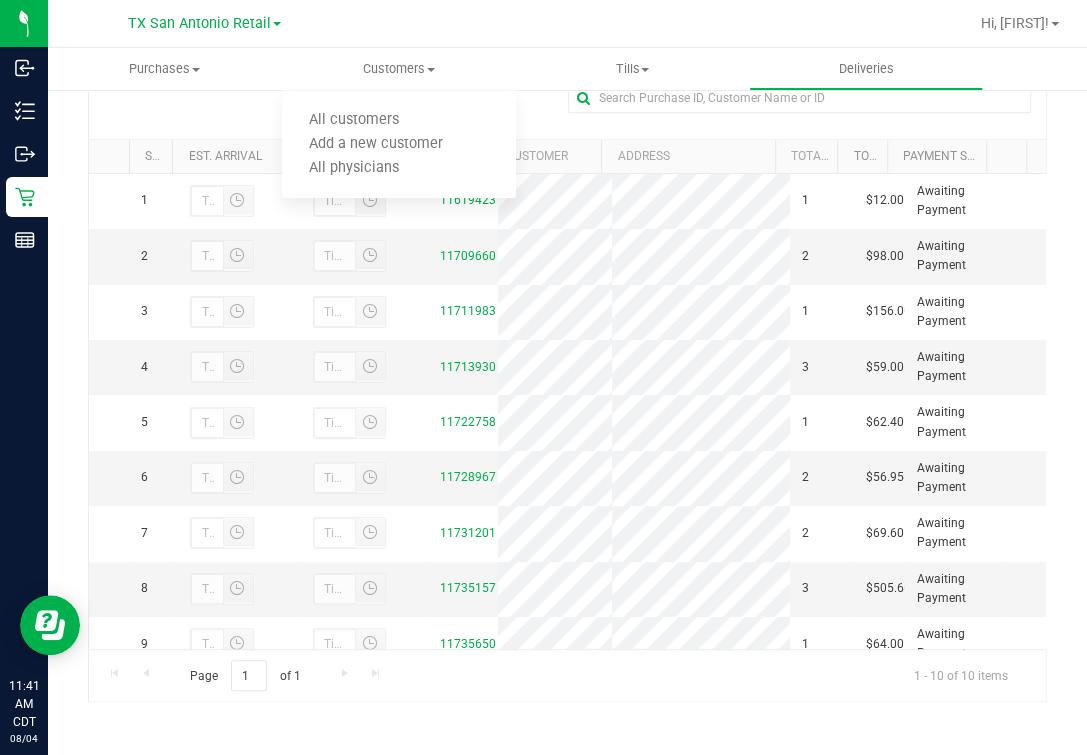 click on "TX San Antonio Retail" at bounding box center [204, 23] 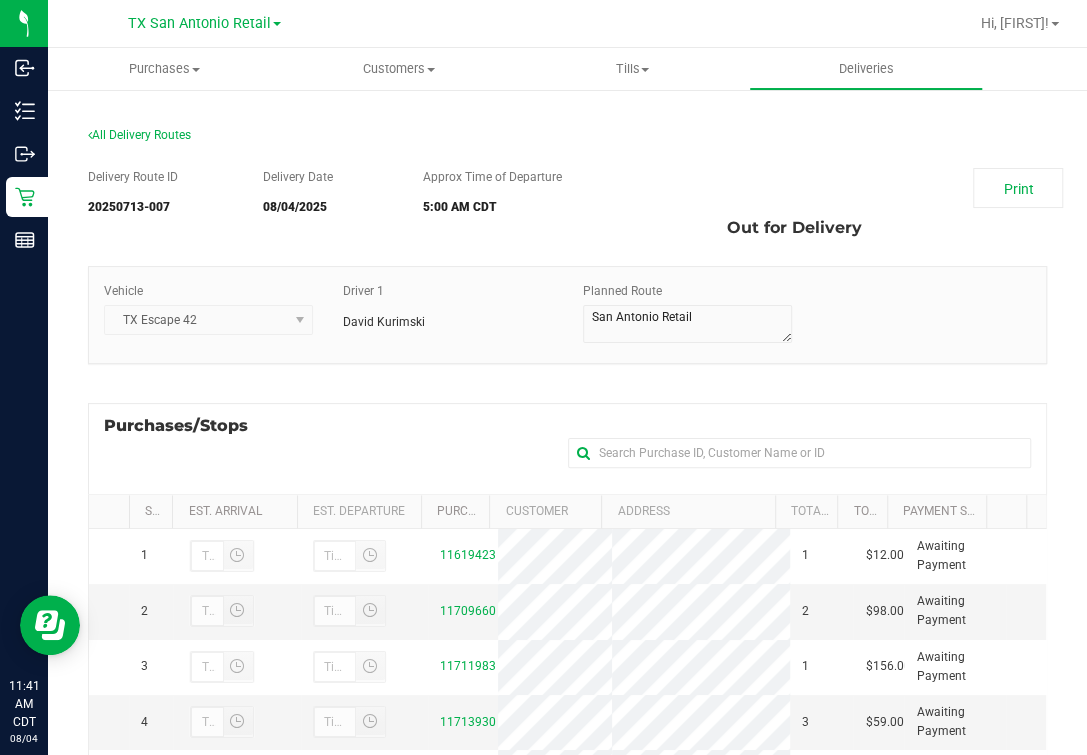 scroll, scrollTop: 357, scrollLeft: 0, axis: vertical 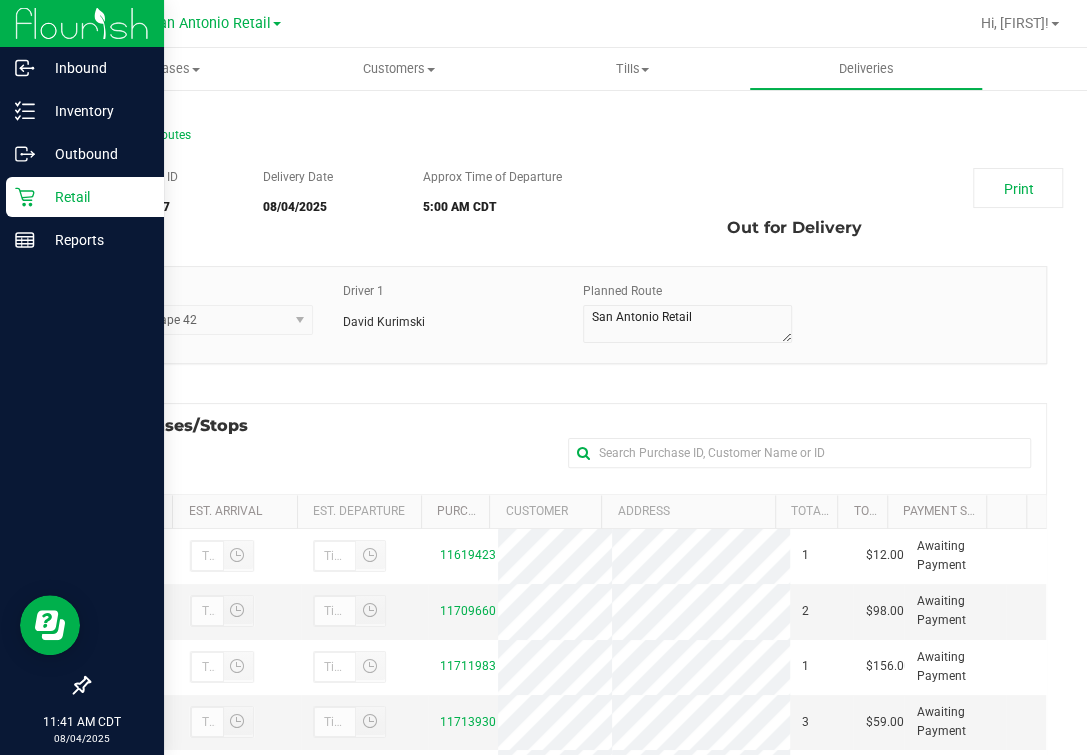 click 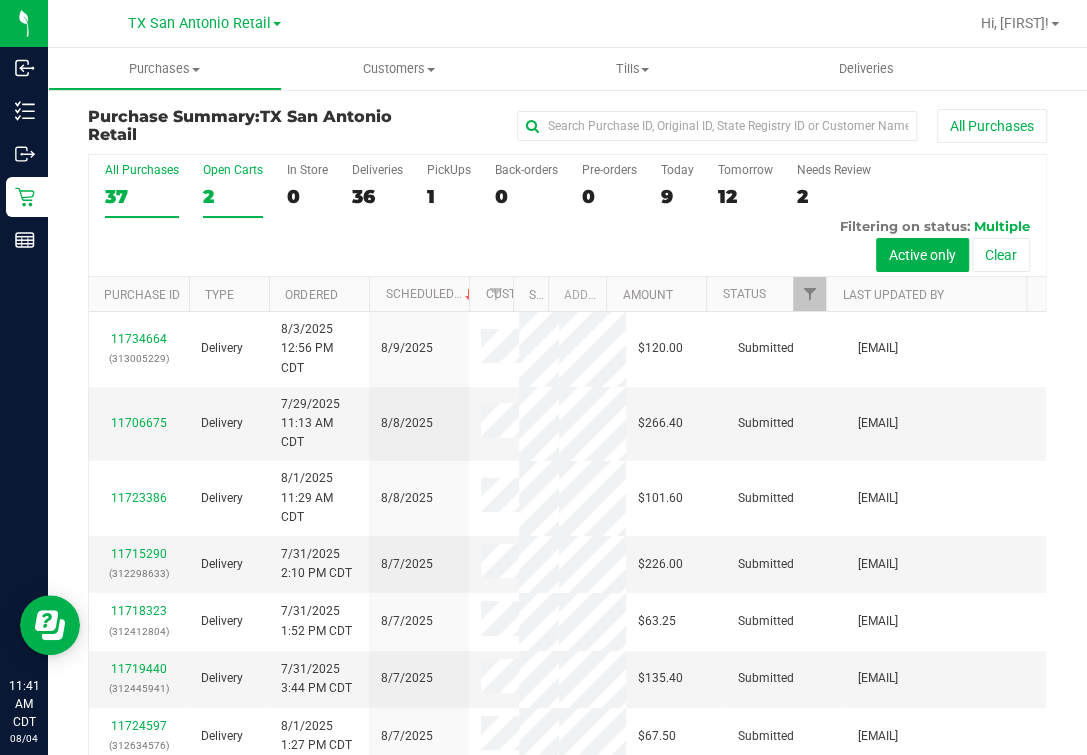 click on "2" at bounding box center [233, 196] 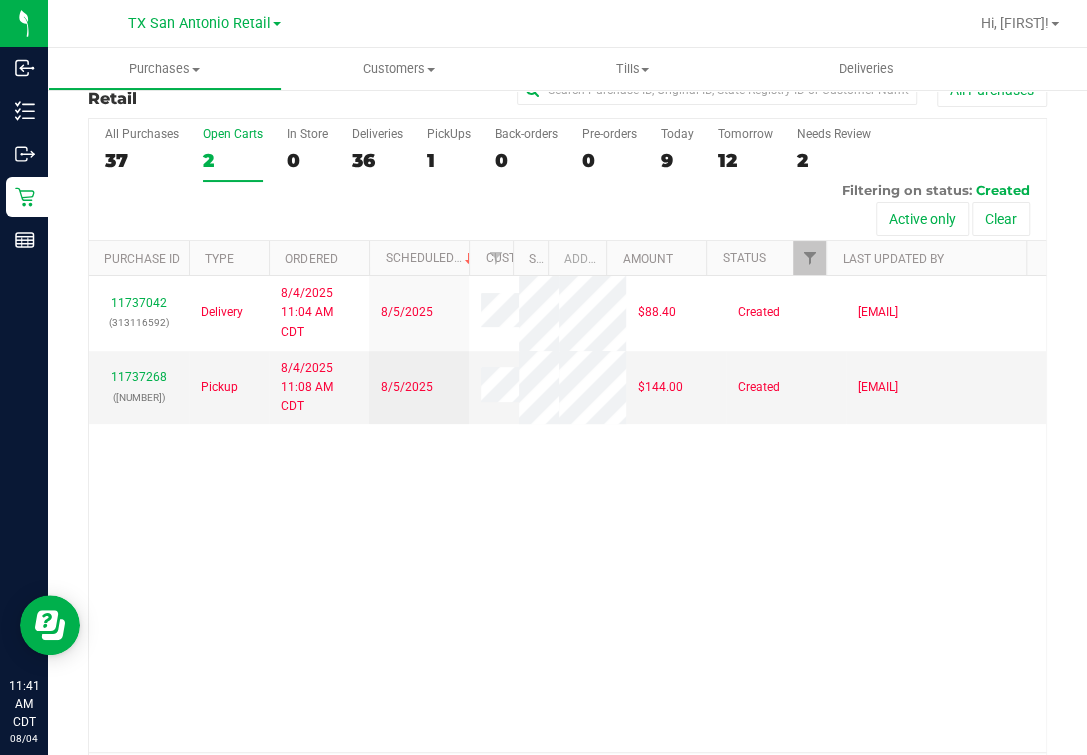 scroll, scrollTop: 0, scrollLeft: 0, axis: both 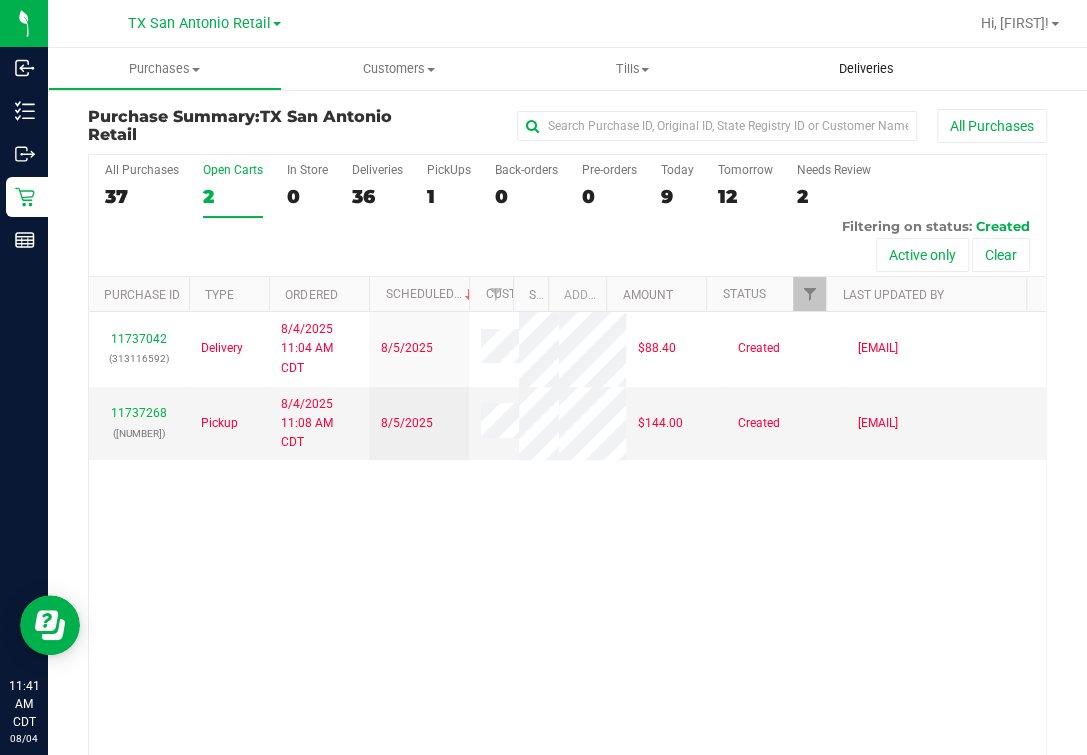 click on "Deliveries" at bounding box center (866, 69) 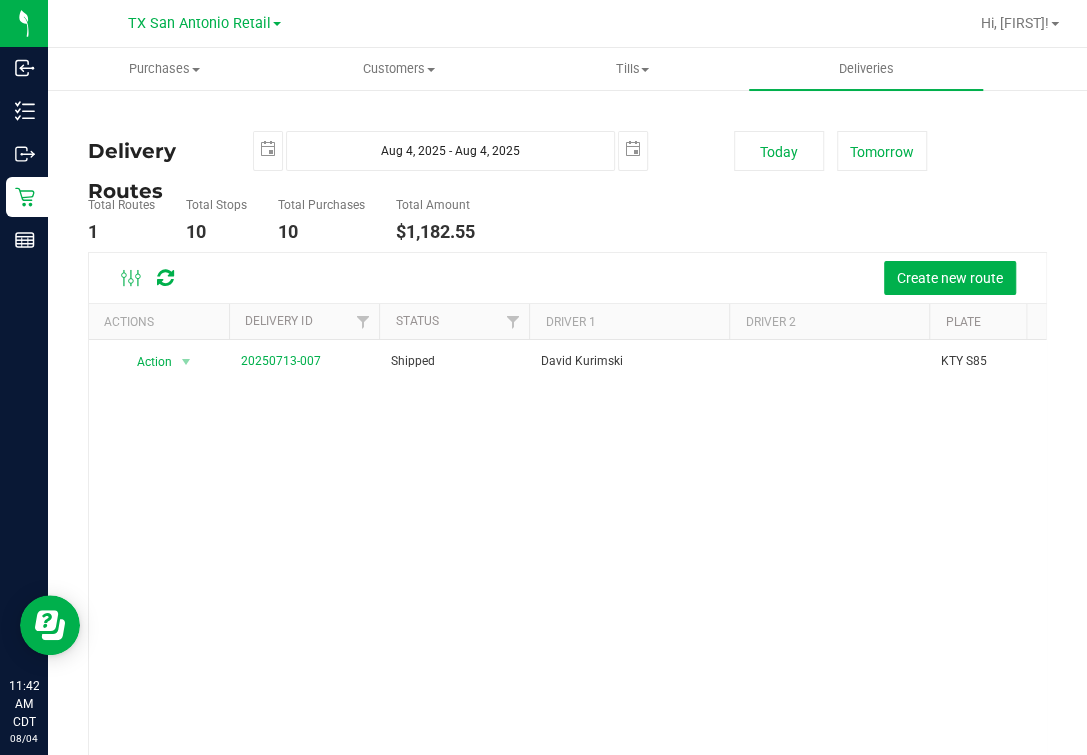 drag, startPoint x: 237, startPoint y: 445, endPoint x: 158, endPoint y: 285, distance: 178.44046 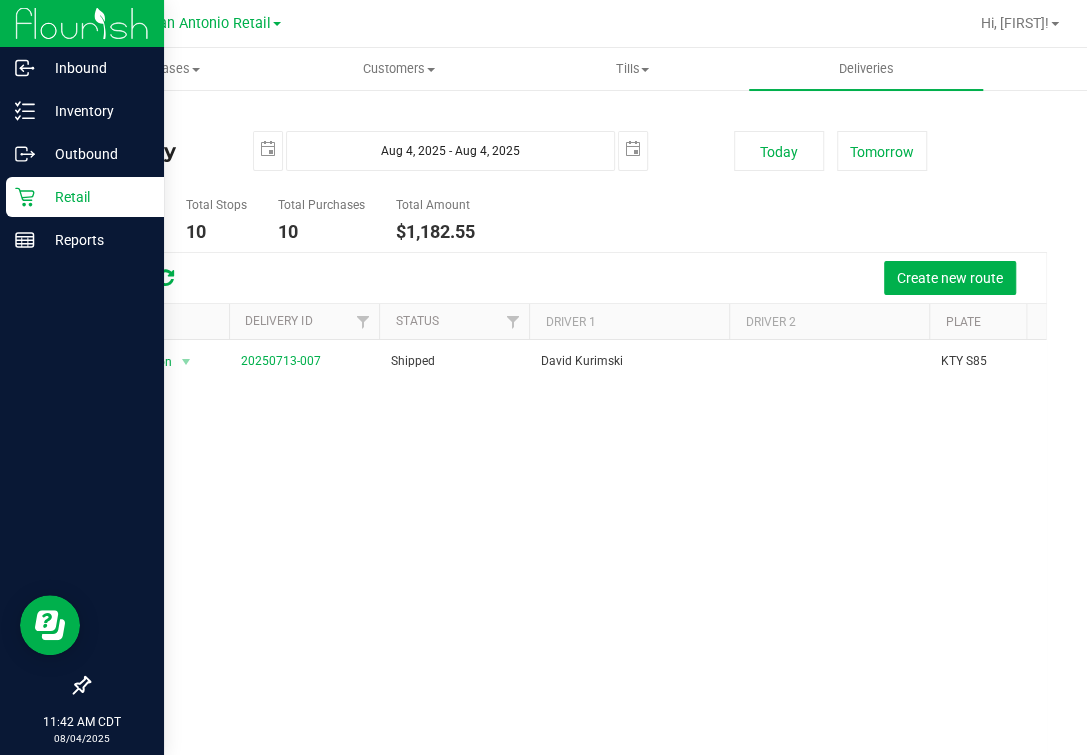 click on "Retail" at bounding box center (95, 197) 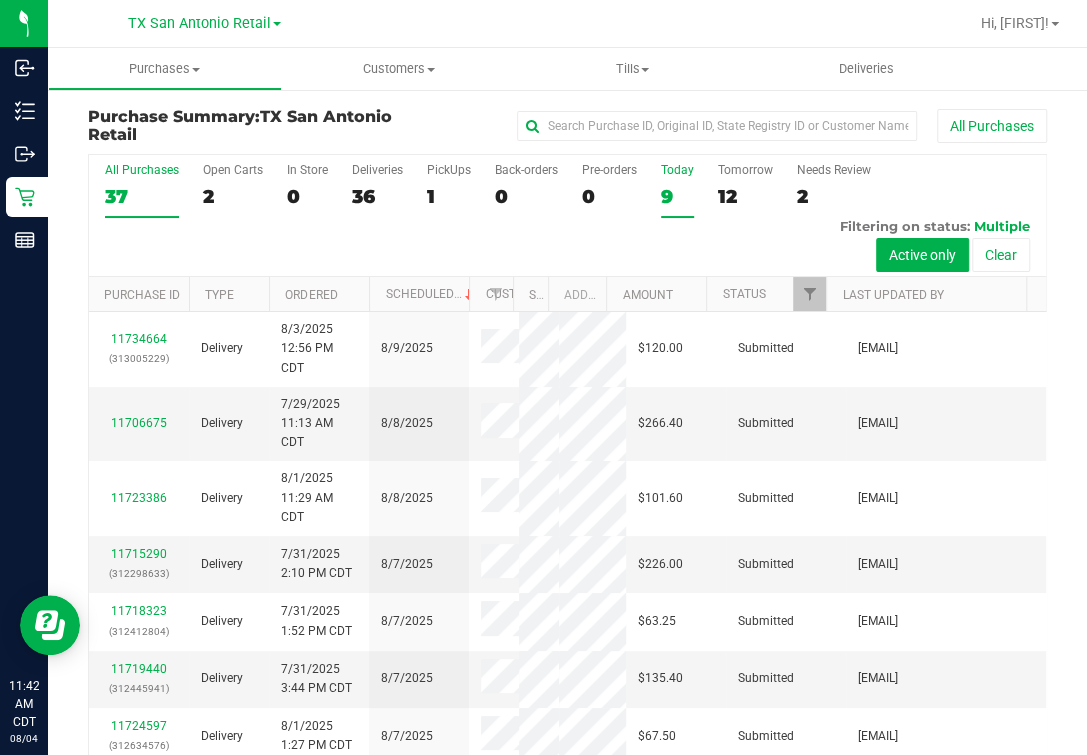 click on "Today
9" at bounding box center [677, 190] 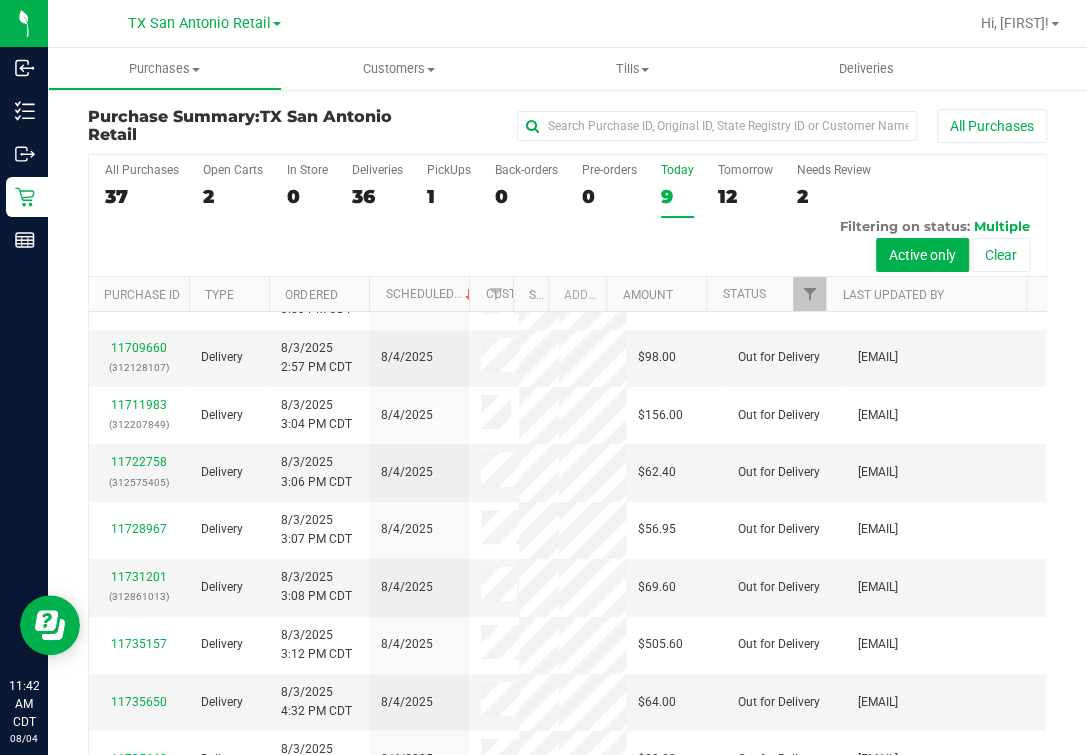 scroll, scrollTop: 0, scrollLeft: 0, axis: both 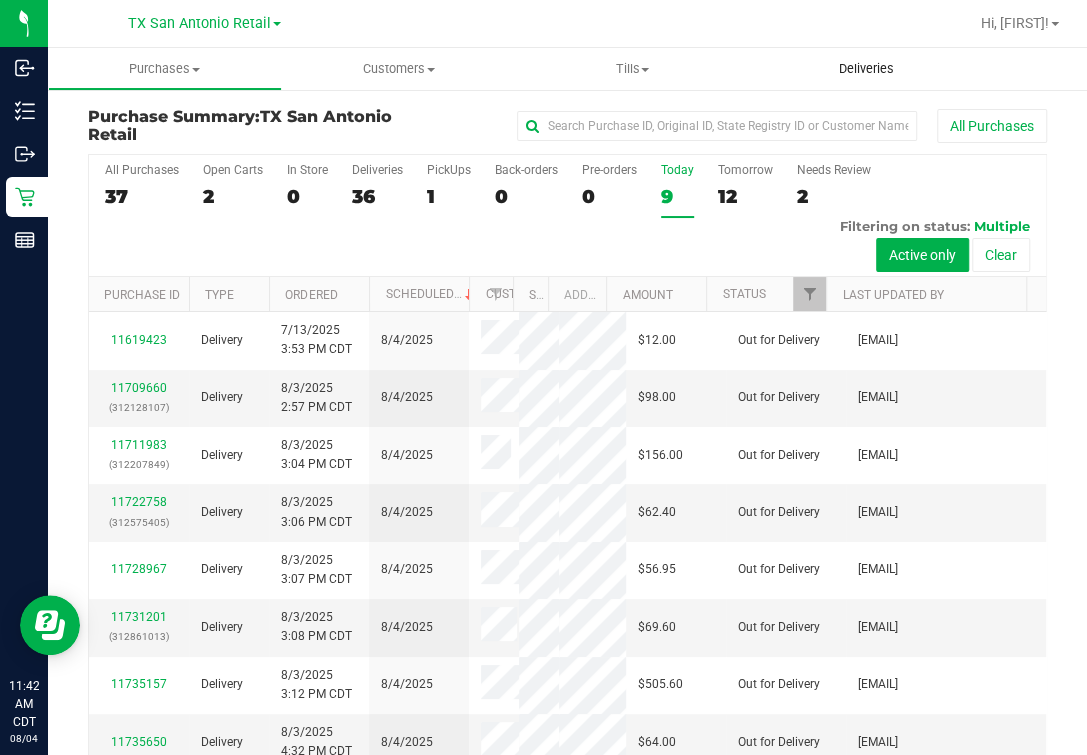 click on "Deliveries" at bounding box center (866, 69) 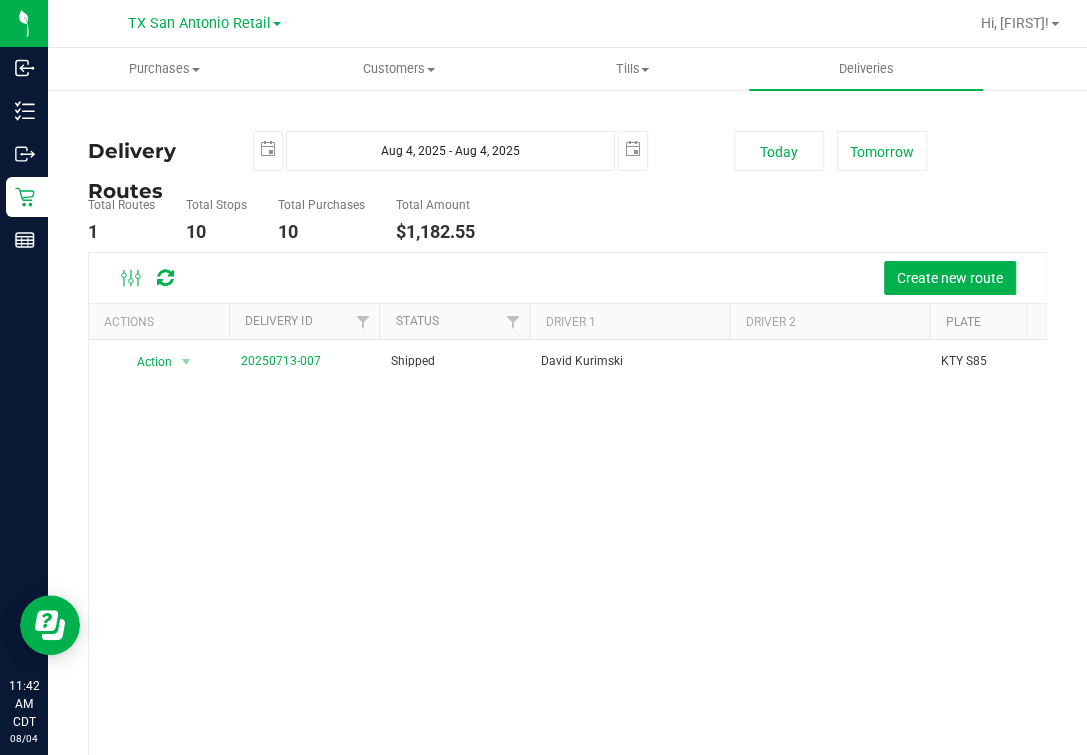 click on "Action Action View Delivery
[DATE]-[NUMBER]
Shipped [FIRST] [LAST] KTY S85 10 $[PRICE]" at bounding box center (567, 578) 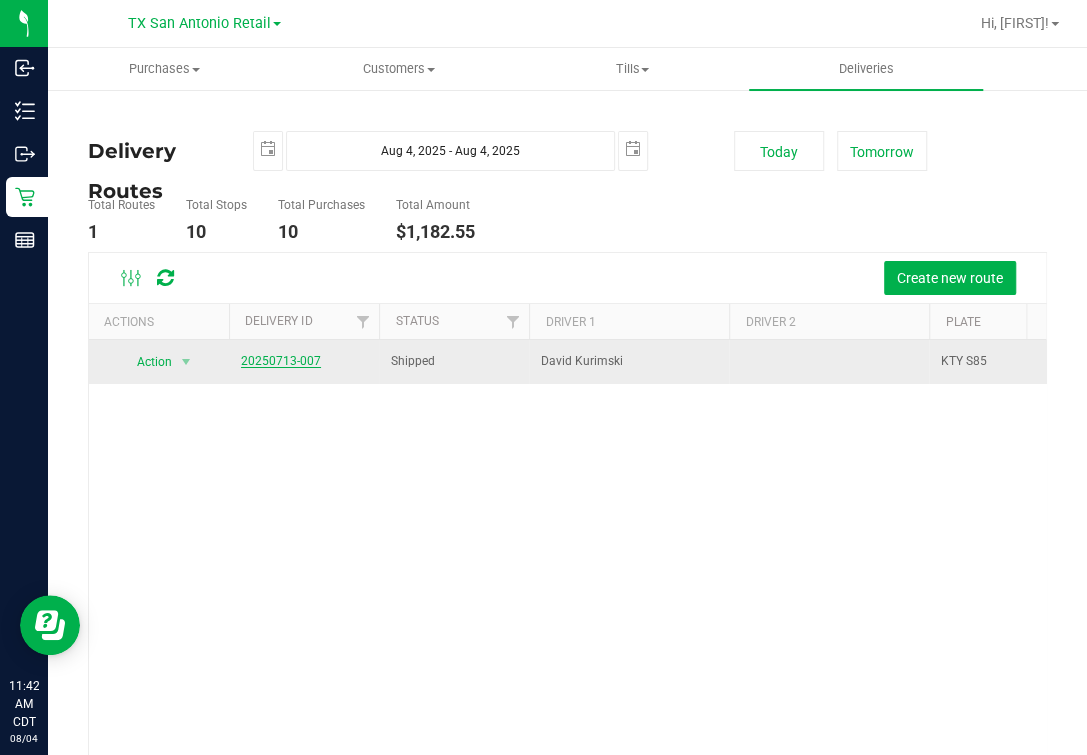 click on "20250713-007" at bounding box center (281, 361) 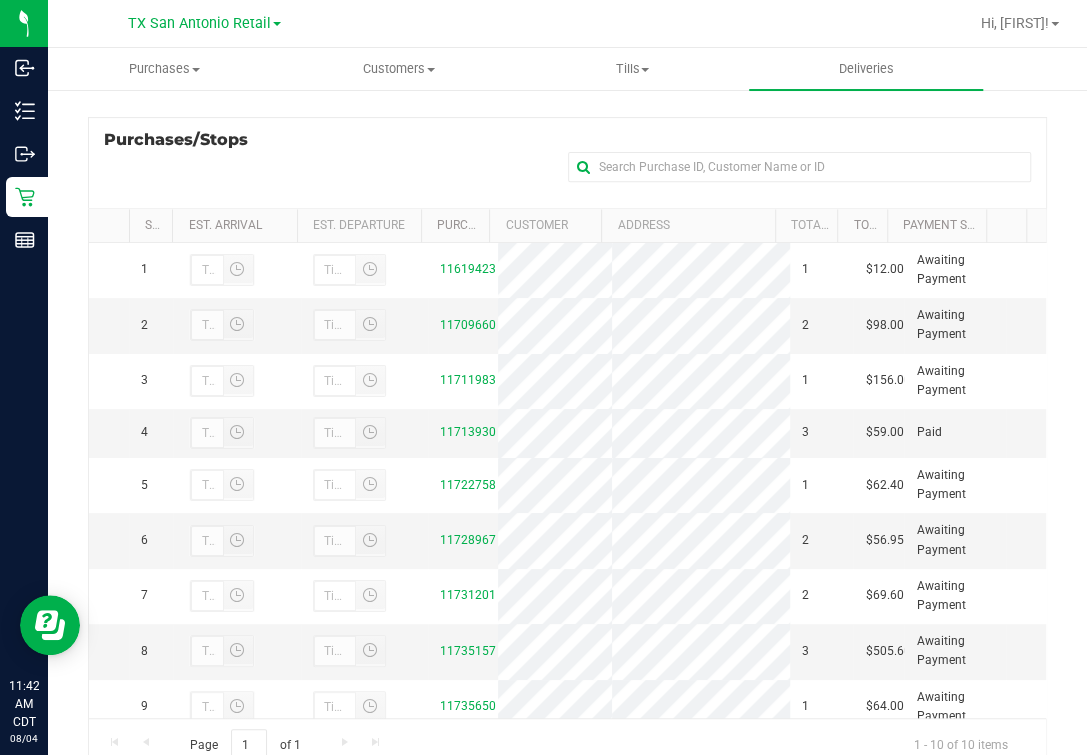 scroll, scrollTop: 357, scrollLeft: 0, axis: vertical 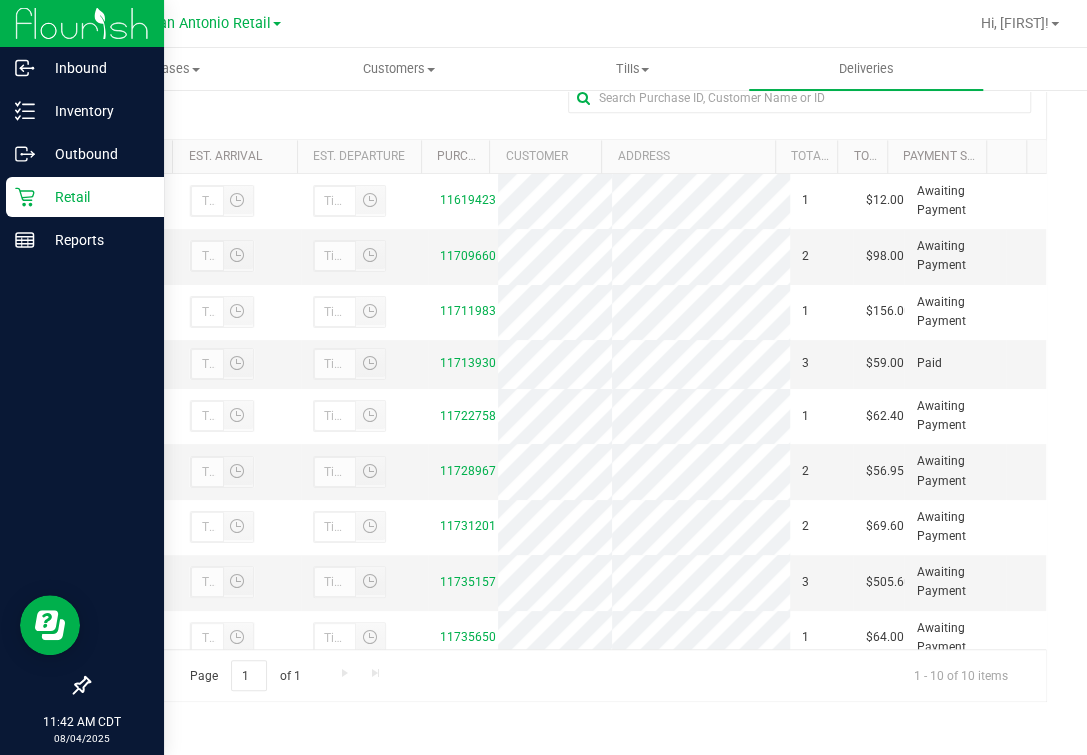 click 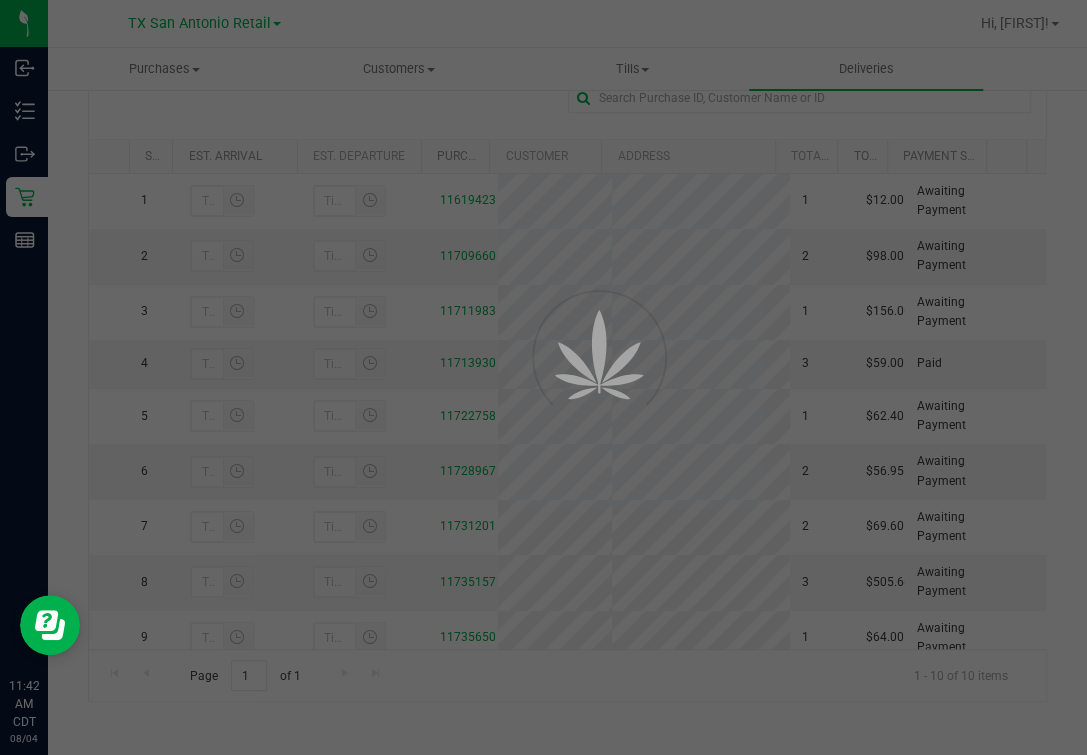 scroll, scrollTop: 0, scrollLeft: 0, axis: both 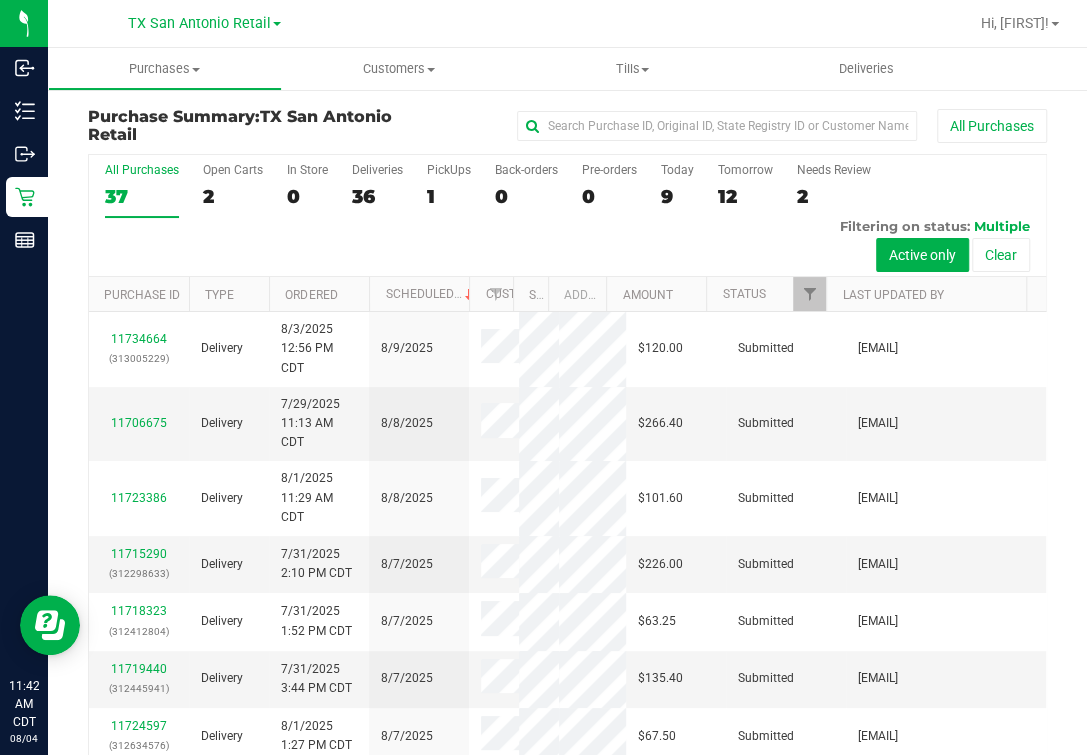 click on "All Purchases
[NUMBER]
Open Carts
[NUMBER]
In Store
[NUMBER]
Deliveries
[NUMBER]
PickUps
[NUMBER]
Back-orders
[NUMBER]
Pre-orders
[NUMBER]
Today
[NUMBER]
Tomorrow
[NUMBER]" at bounding box center (567, 216) 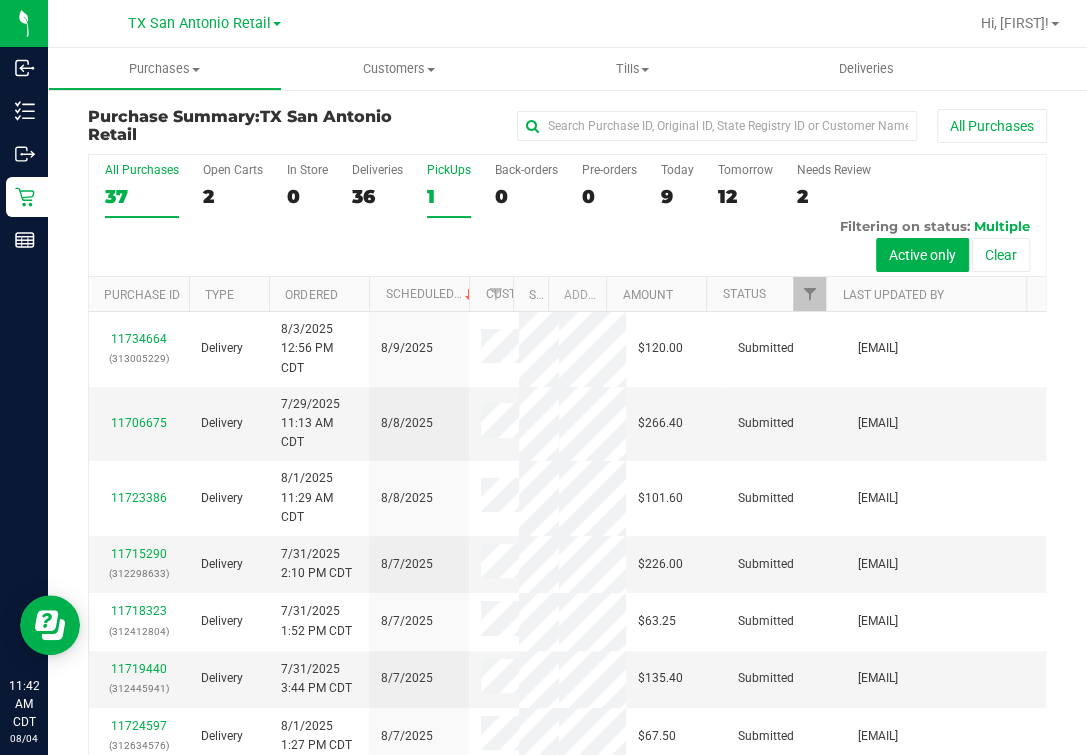 click on "PickUps" at bounding box center [449, 170] 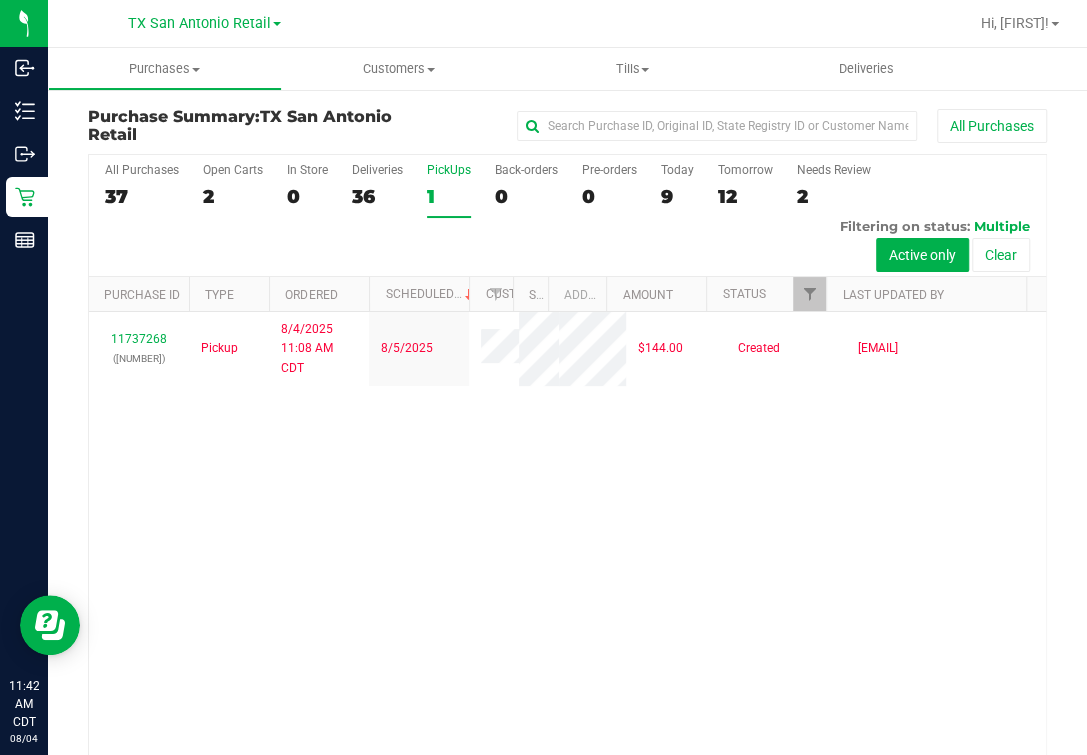 click on "All Purchases
[NUMBER]
Open Carts
[NUMBER]
In Store
[NUMBER]
Deliveries
[NUMBER]
PickUps
[NUMBER]
Back-orders
[NUMBER]
Pre-orders
[NUMBER]
Today
[NUMBER]
Tomorrow
[NUMBER]" at bounding box center [567, 216] 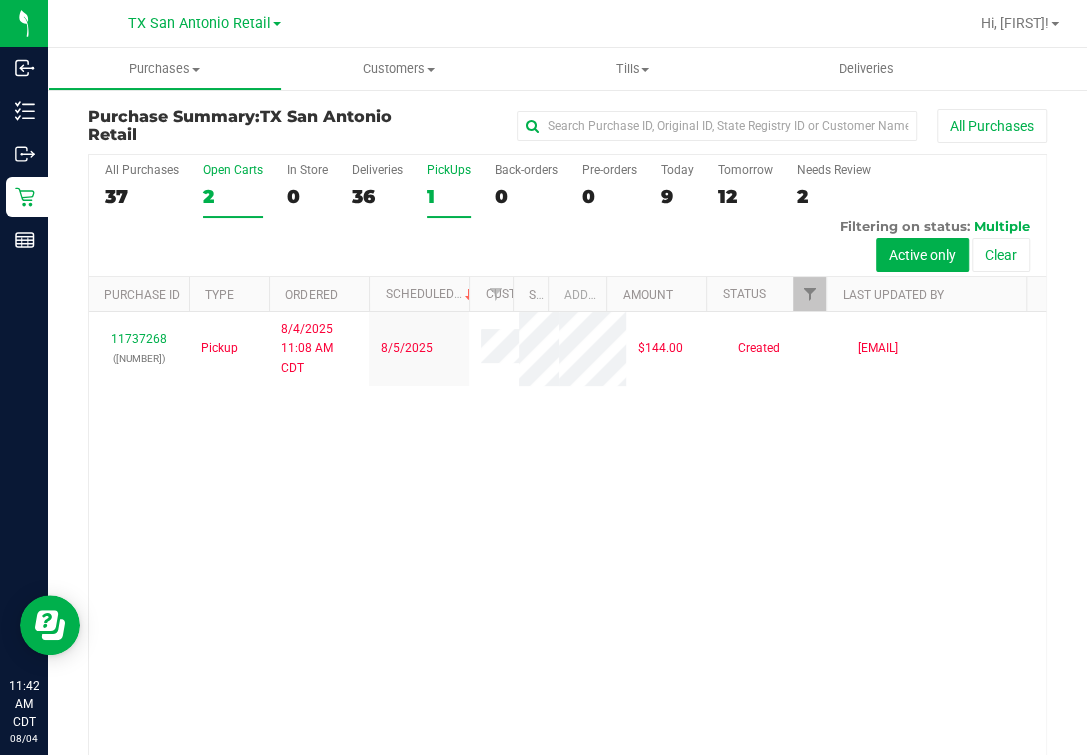 click on "2" at bounding box center (233, 196) 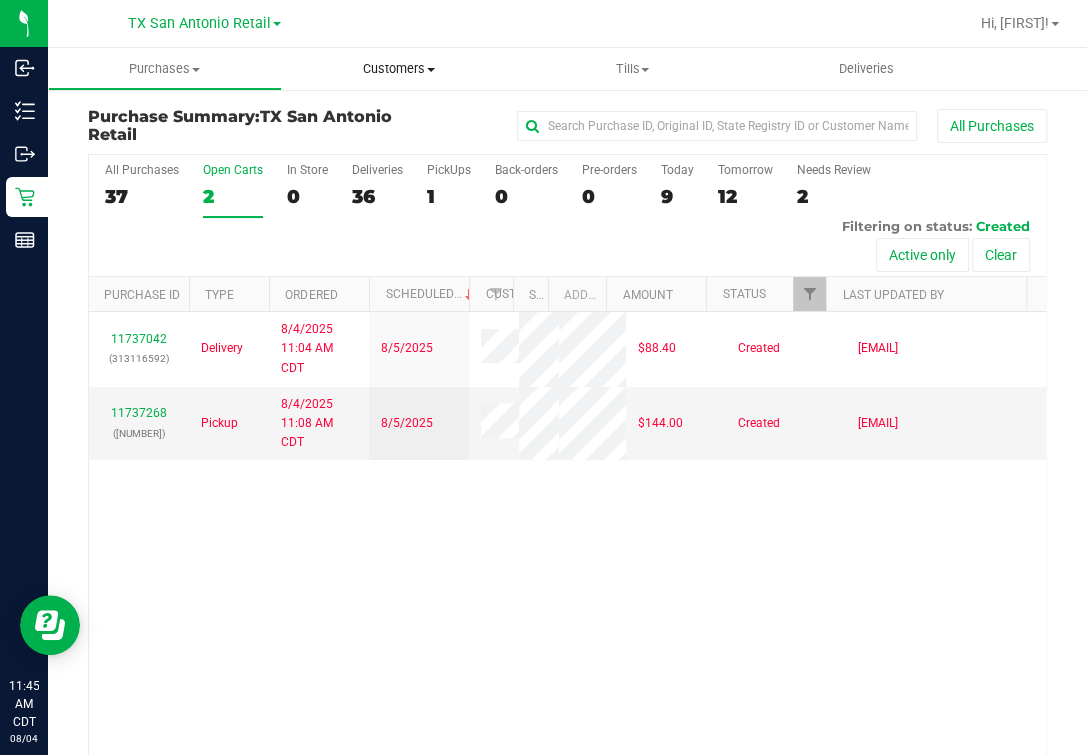 click on "Customers
All customers
Add a new customer
All physicians" at bounding box center (399, 69) 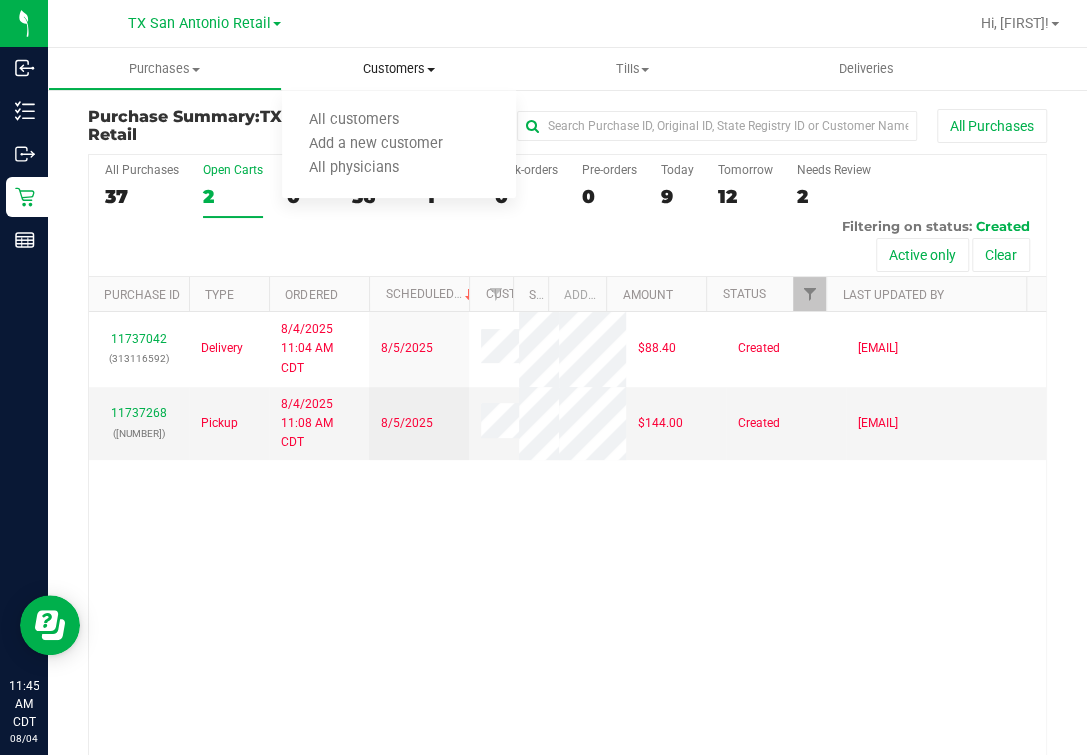 click on "Customers" at bounding box center [399, 69] 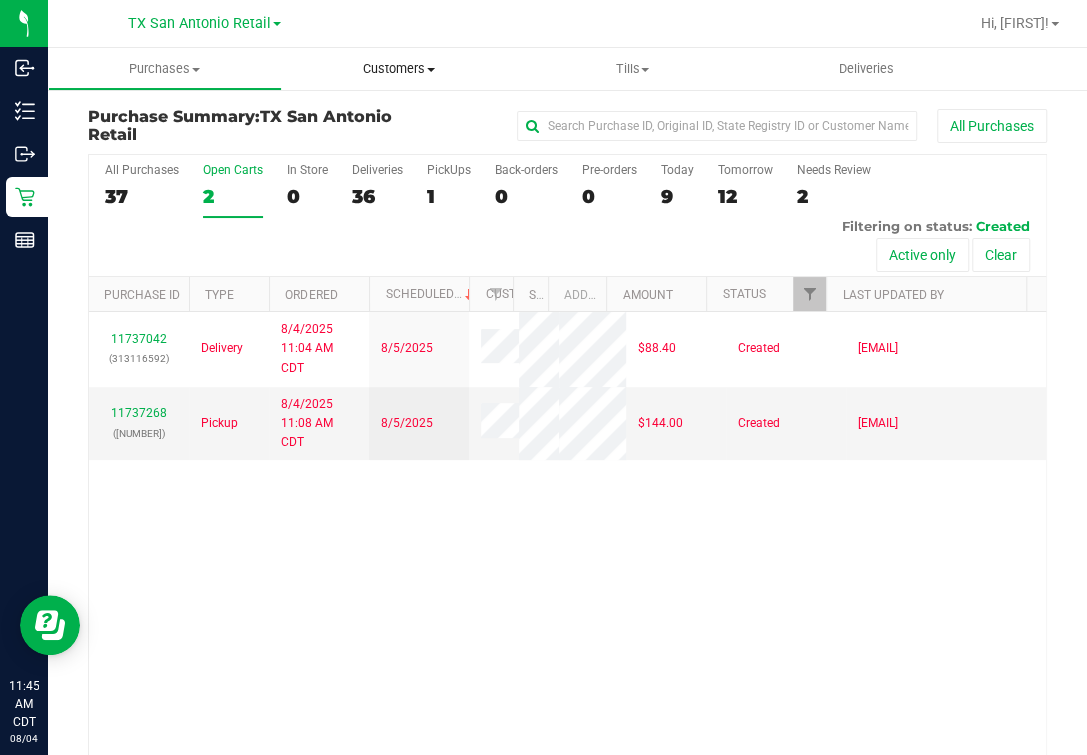 click on "Customers
All customers
Add a new customer
All physicians" at bounding box center (399, 69) 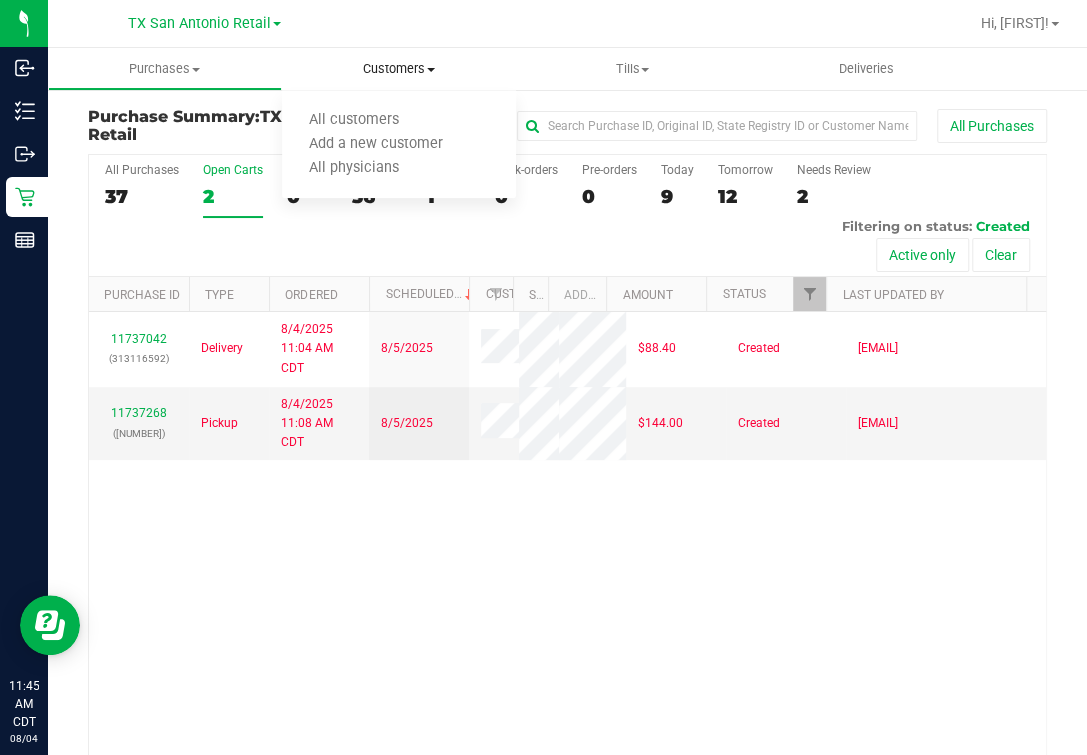 click on "Customers
All customers
Add a new customer
All physicians" at bounding box center (399, 69) 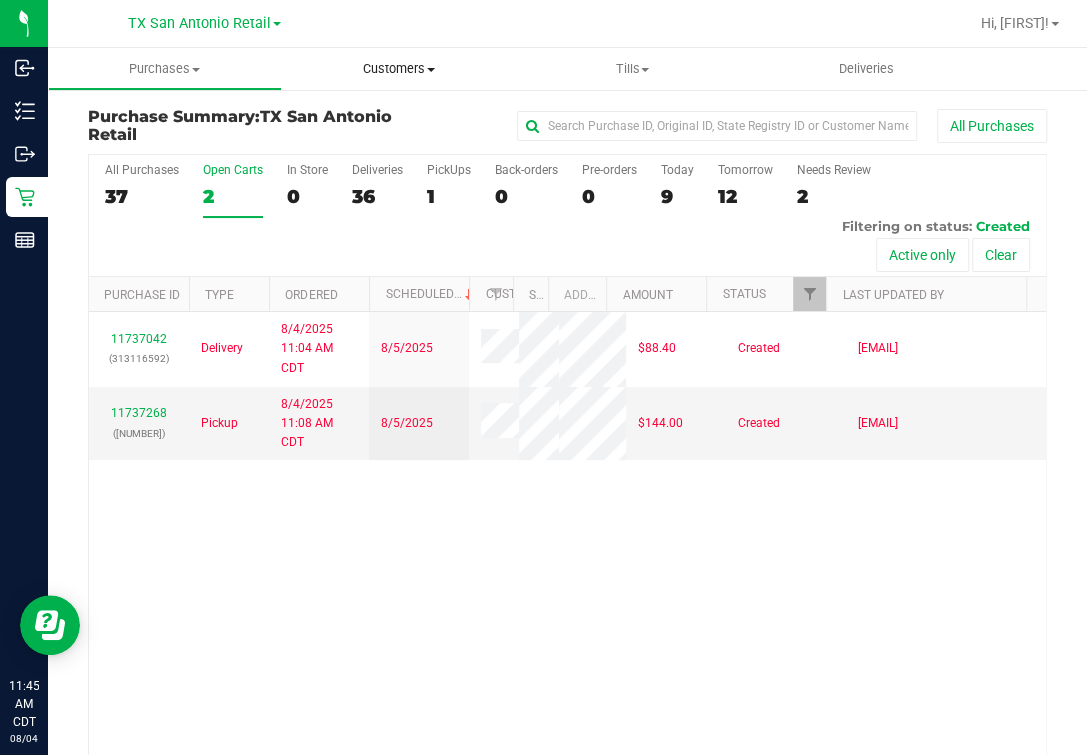 click on "Customers" at bounding box center [399, 69] 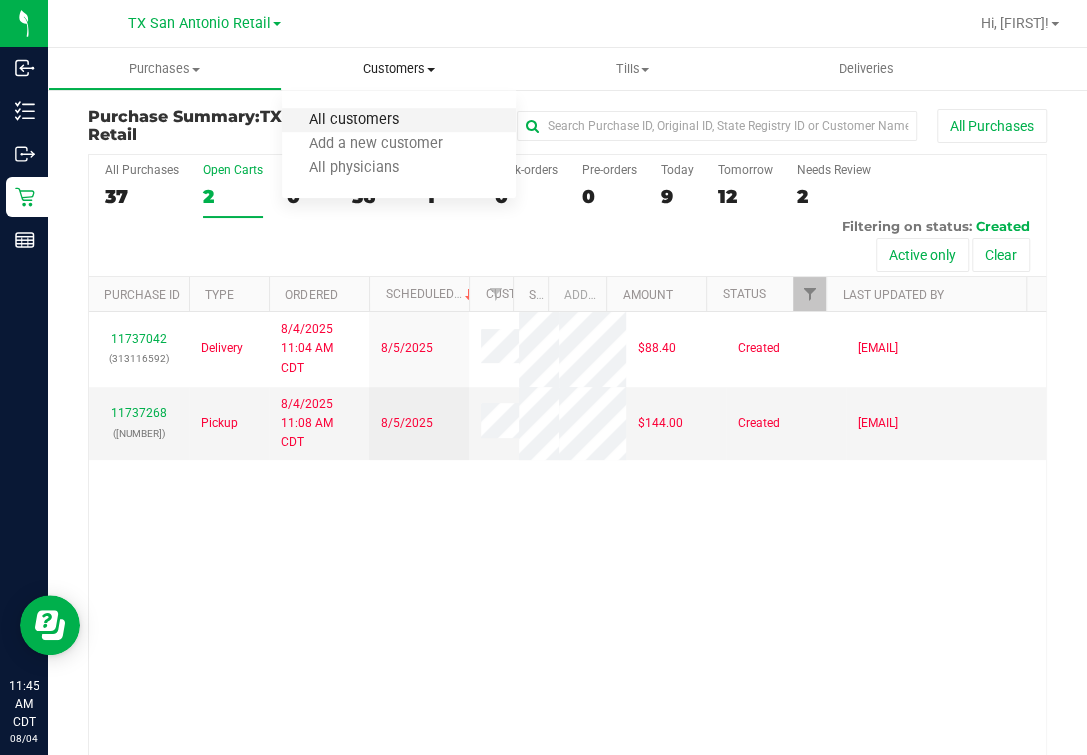 click on "All customers" at bounding box center (354, 120) 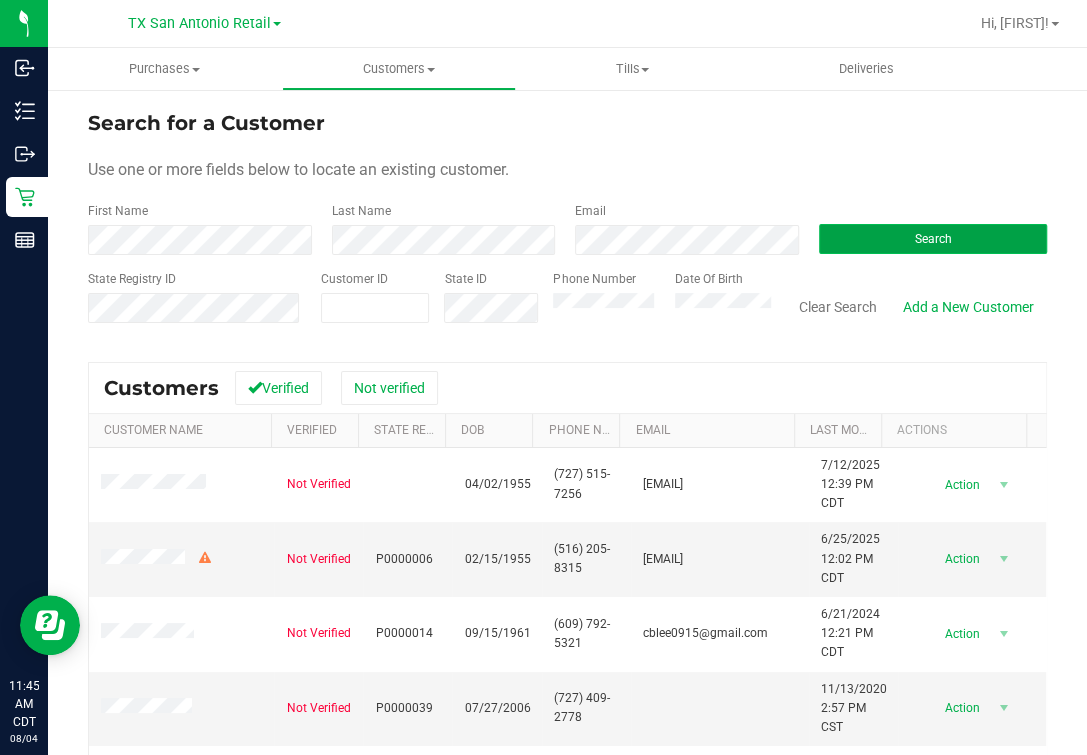 click on "Search" at bounding box center [933, 239] 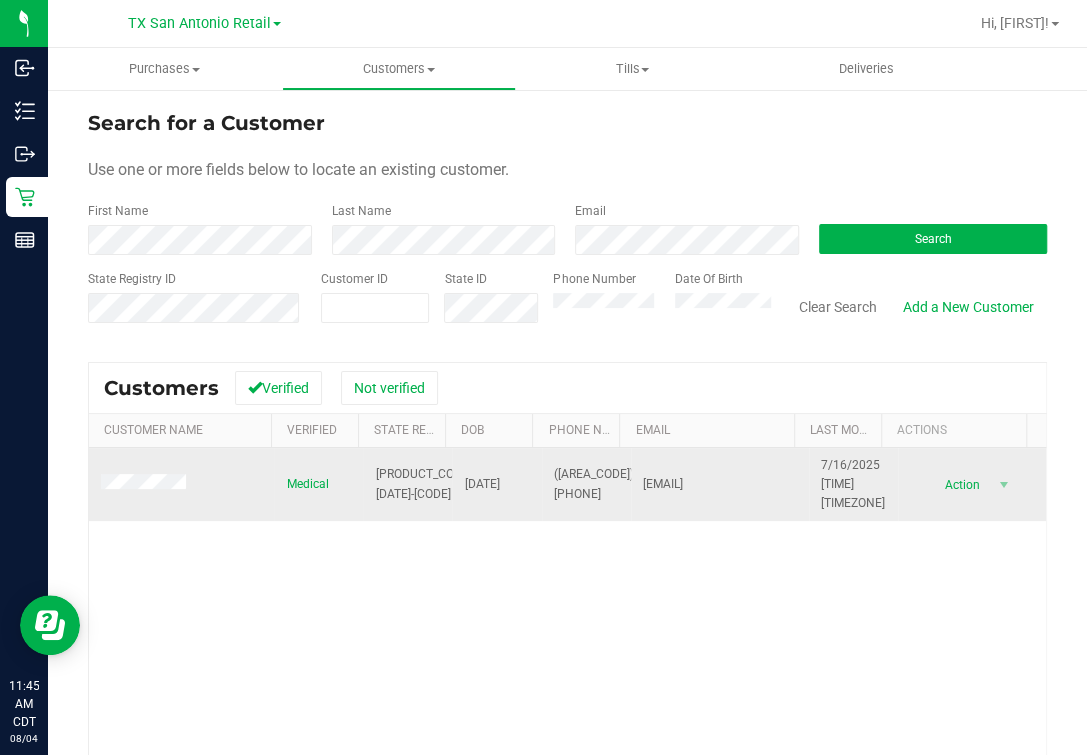 click at bounding box center [181, 485] 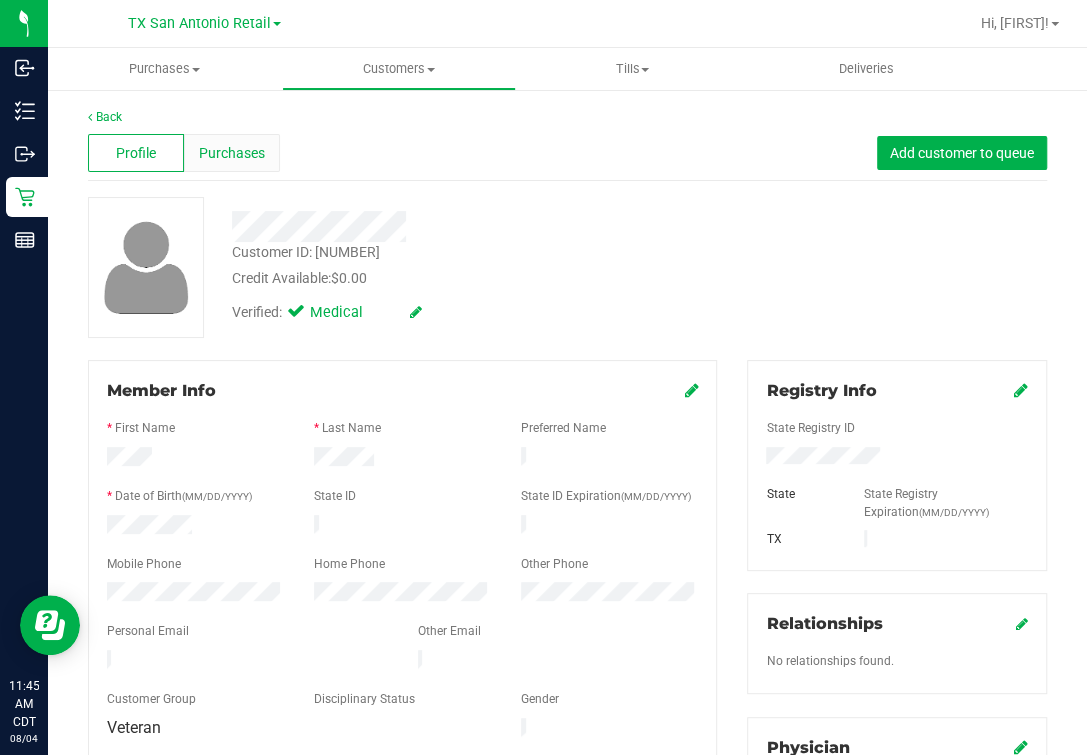 click on "Purchases" at bounding box center [232, 153] 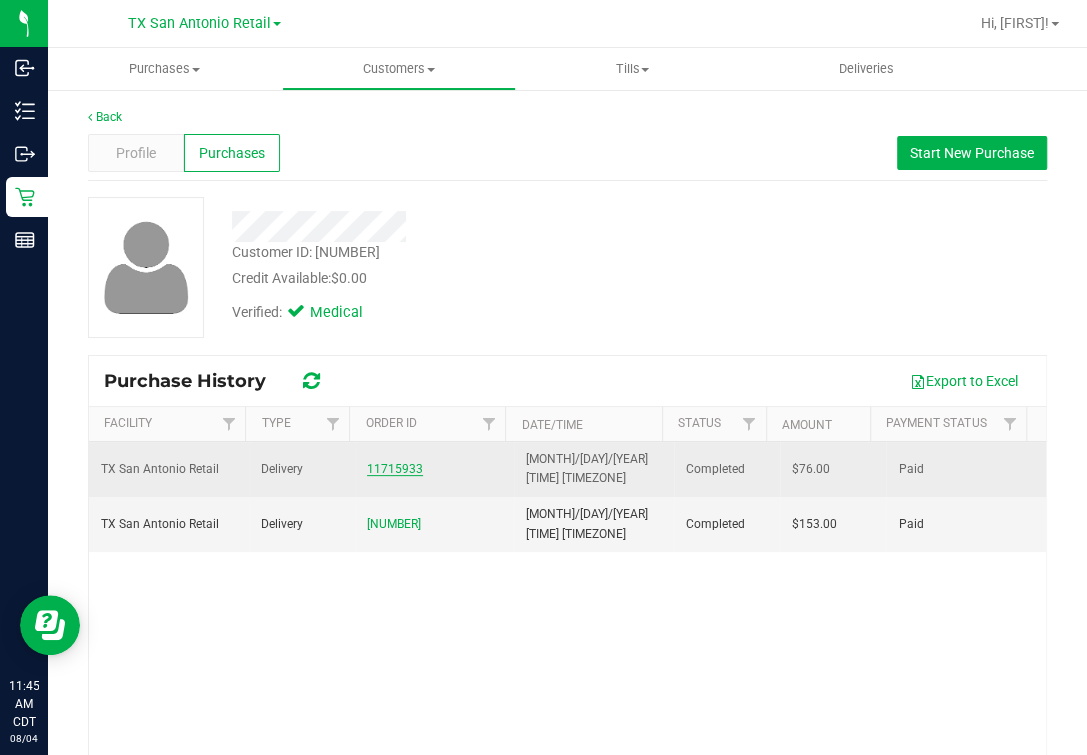 click on "11715933" at bounding box center [395, 469] 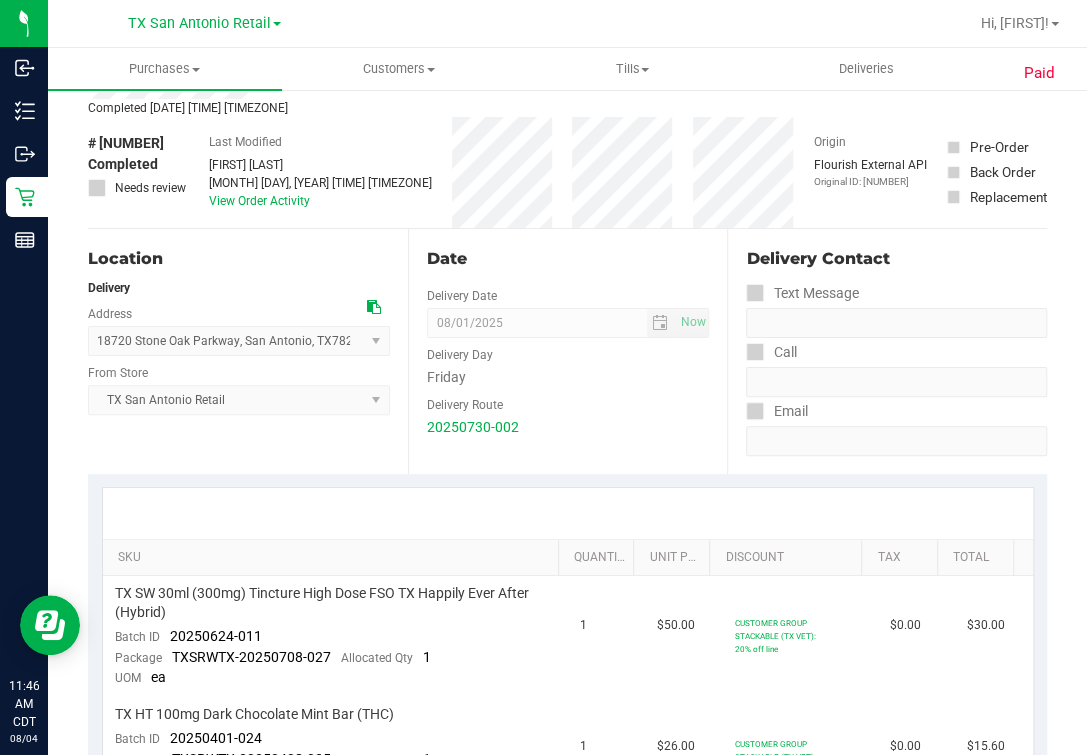 scroll, scrollTop: 0, scrollLeft: 0, axis: both 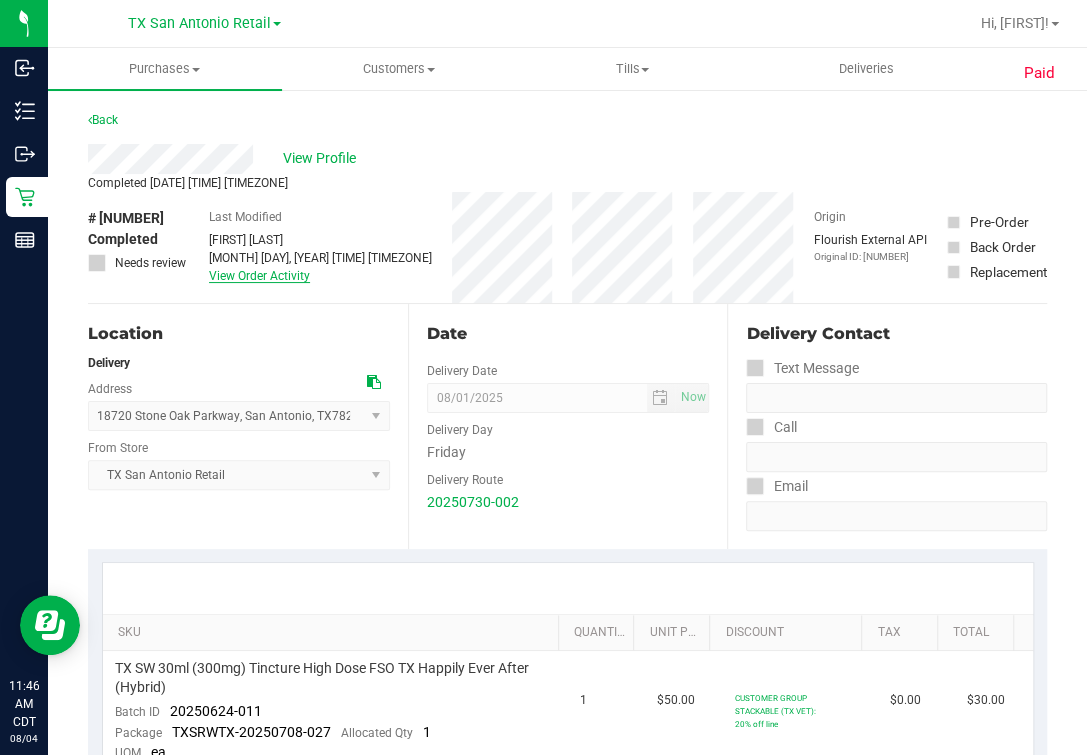 click on "View Order Activity" at bounding box center [259, 276] 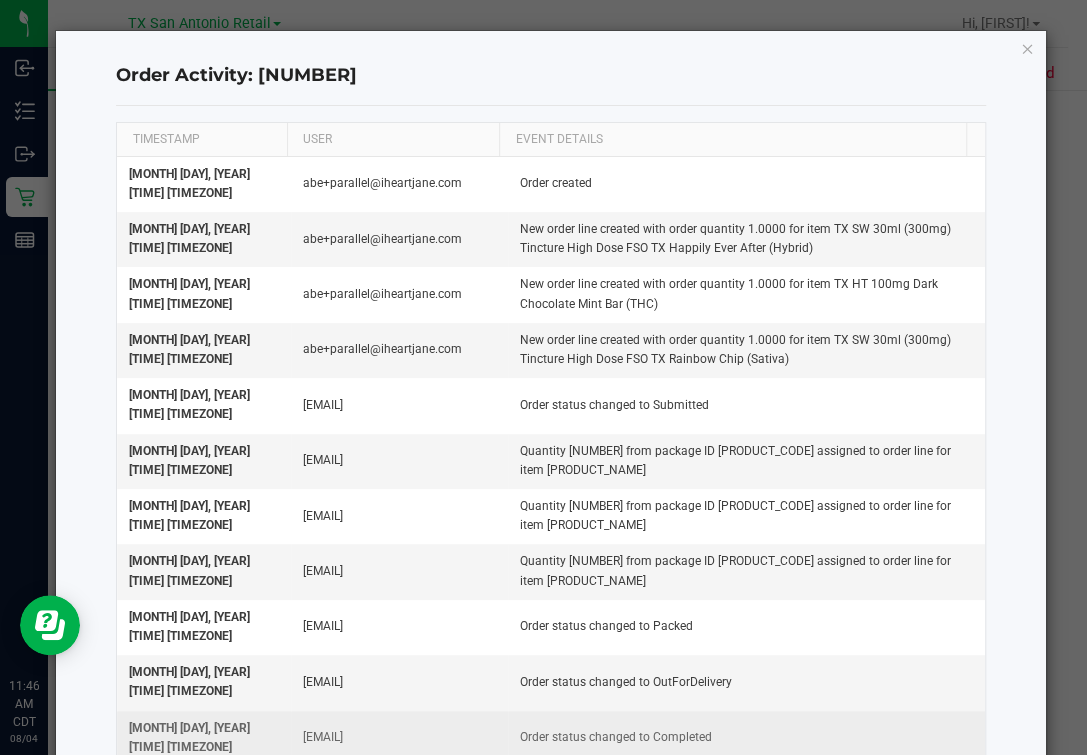 scroll, scrollTop: 0, scrollLeft: 0, axis: both 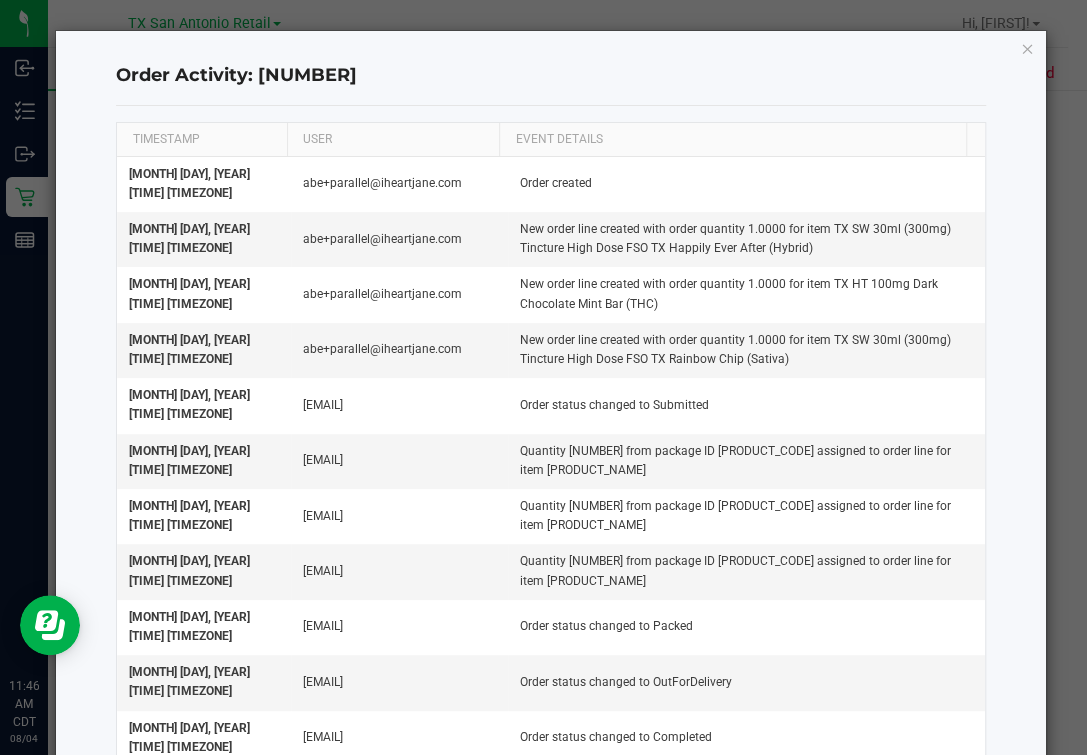 click on "Order Activity: [NUMBER]  TIMESTAMP USER EVENT DETAILS  [MONTH] [DAY], [YEAR] [TIME] [TIMEZONE]   [EMAIL]   Order created   [MONTH] [DAY], [YEAR] [TIME] [TIMEZONE]   [EMAIL]   New order line created with order quantity [NUMBER] for item [PRODUCT_NAME]   [MONTH] [DAY], [YEAR] [TIME] [TIMEZONE]   [EMAIL]   New order line created with order quantity [NUMBER] for item [PRODUCT_NAME]   [MONTH] [DAY], [YEAR] [TIME] [TIMEZONE]   [EMAIL]   Order status changed to Submitted   [MONTH] [DAY], [YEAR] [TIME] [TIMEZONE]   [EMAIL]   Quantity [NUMBER] from package ID [PRODUCT_CODE] assigned to order line for item [PRODUCT_NAME]   [MONTH] [DAY], [YEAR] [TIME] [TIMEZONE]" 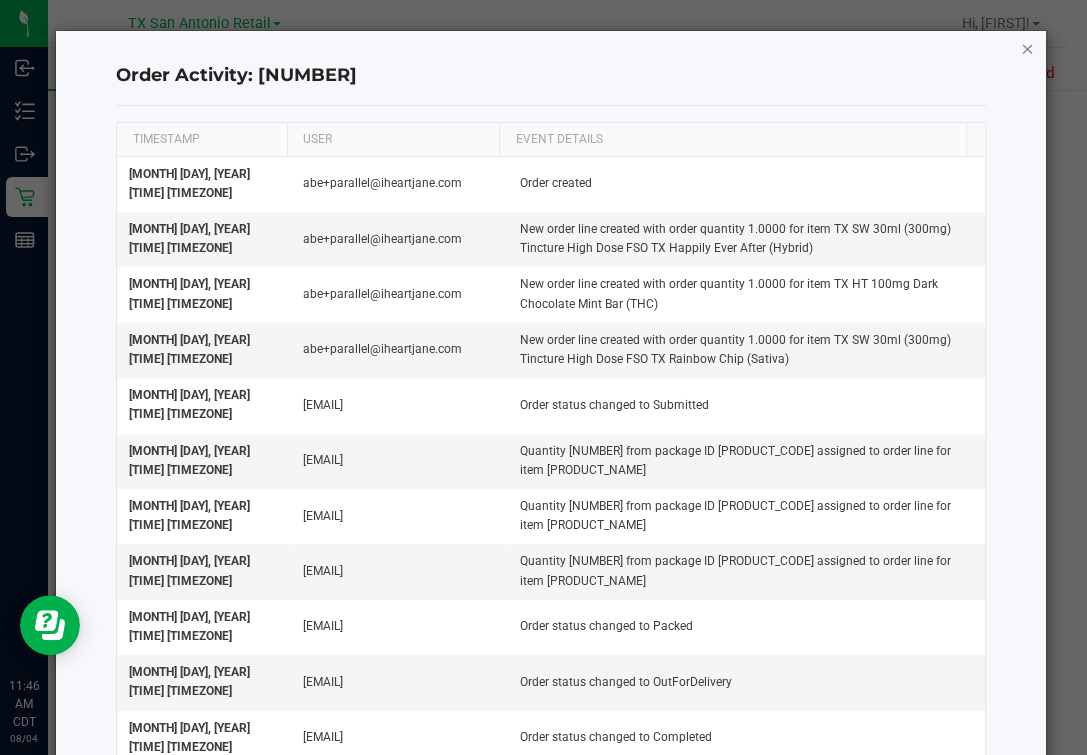click 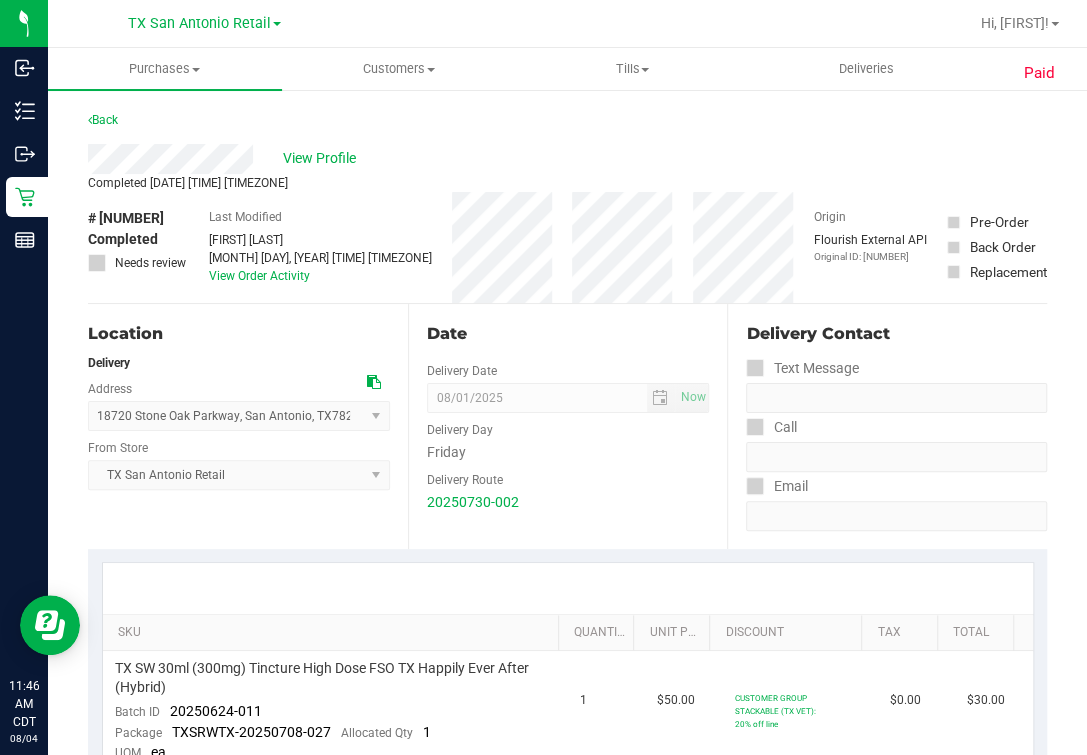 click on "Location
Delivery
Address
[NUMBER] [STREET]
, [CITY]
, [STATE]
[POSTAL_CODE]
Select address [NUMBER] [STREET]
From Store
TX [CITY] Retail Select Store Bonita Springs WC Boynton Beach WC Bradenton WC Brandon WC Brooksville WC Call Center Clermont WC Crestview WC Deerfield Beach WC Delray Beach WC Deltona WC Ft Walton Beach WC Ft. Lauderdale WC Ft. Myers WC Gainesville WC Jax Atlantic WC JAX DC REP Jax WC Key West WC Lakeland WC Largo WC Lehigh Acres DC REP Merritt Island WC Miami 72nd WC Miami Beach WC Miami Dadeland WC Miramar DC REP Ocala WC" at bounding box center (248, 426) 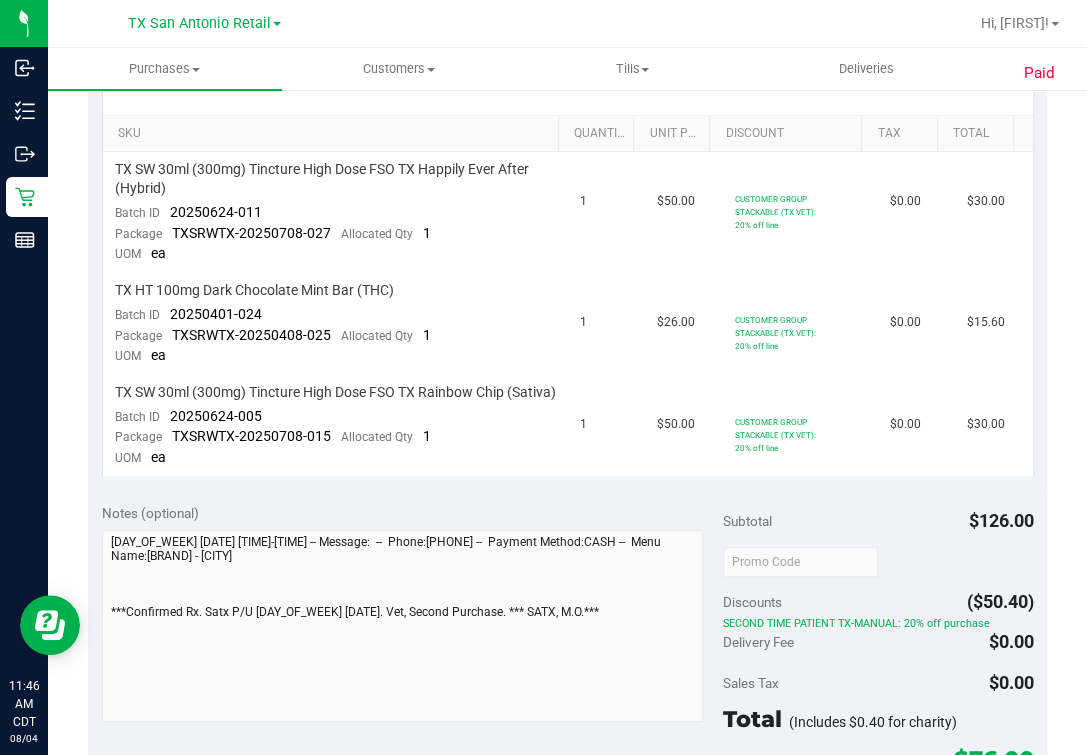 scroll, scrollTop: 0, scrollLeft: 0, axis: both 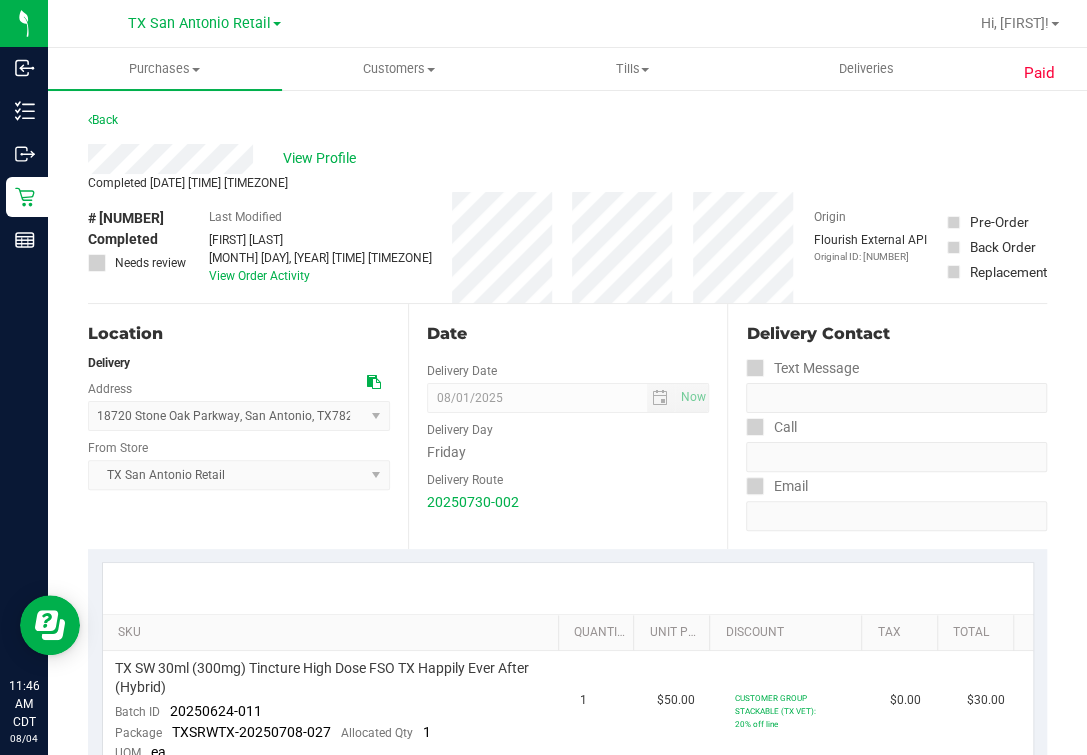 click on "Date
Delivery Date
[DATE]
Now
[DATE] [TIME]
Now
Delivery Day
[DAY_OF_WEEK]
Delivery Route
[DATE]-[NUMBER]
Delivery Route
[DATE]-[NUMBER]" at bounding box center [568, 426] 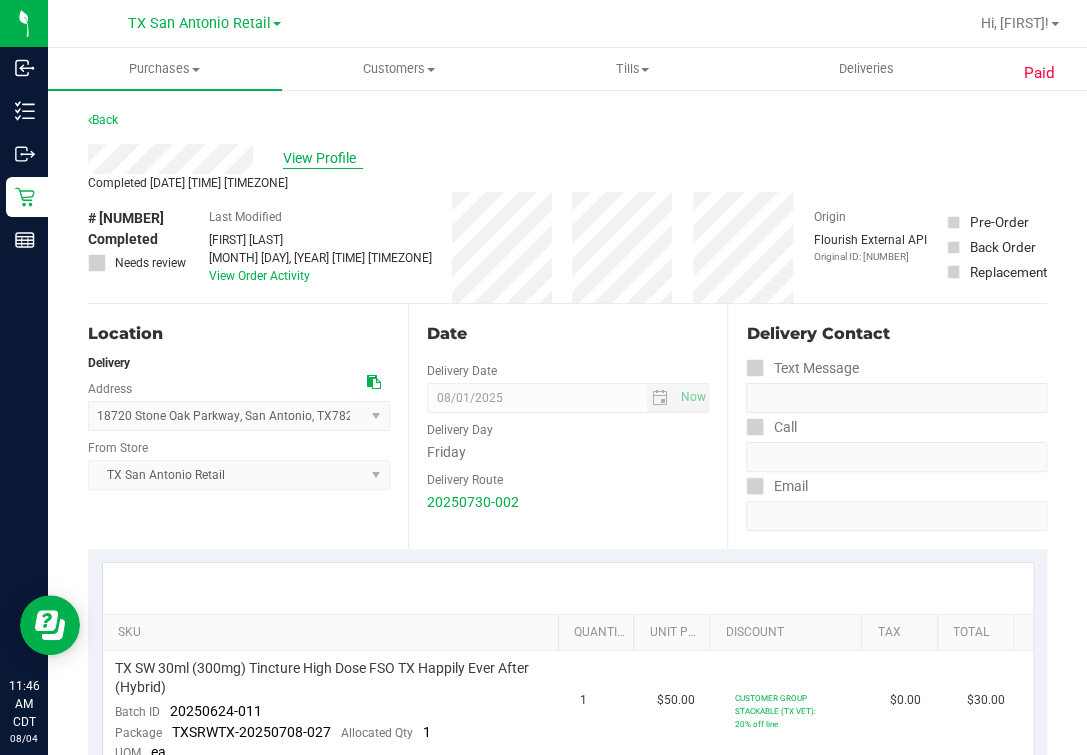 click on "View Profile" at bounding box center (323, 158) 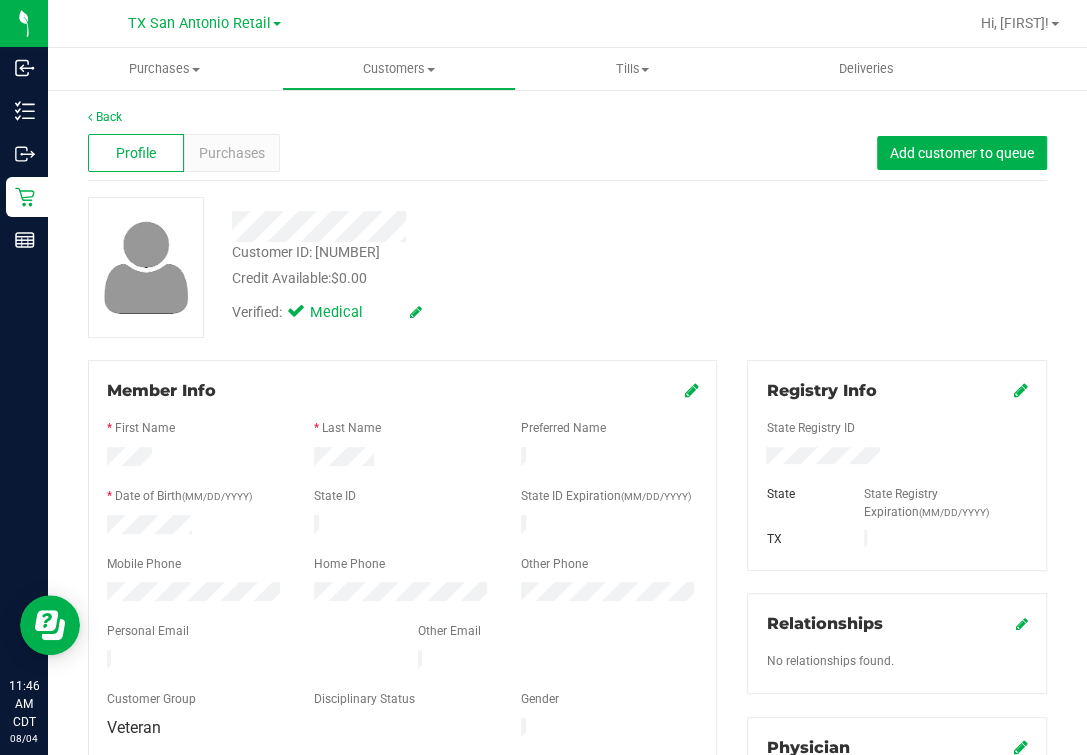 click on "Member Info" at bounding box center [402, 391] 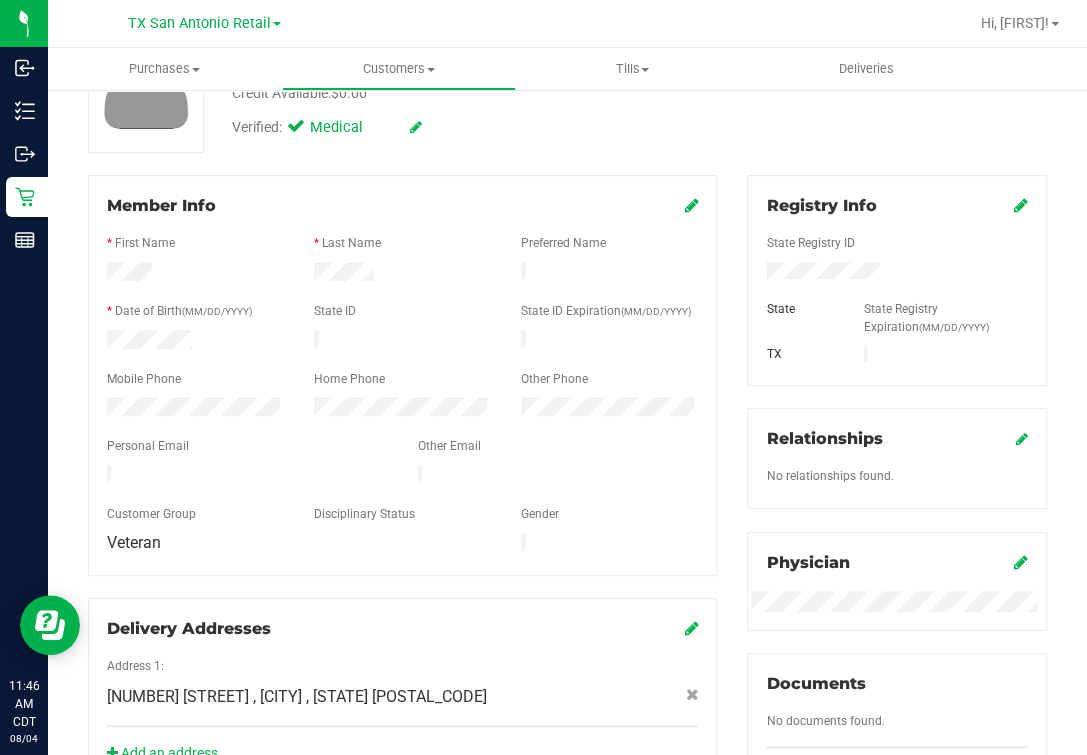 scroll, scrollTop: 0, scrollLeft: 0, axis: both 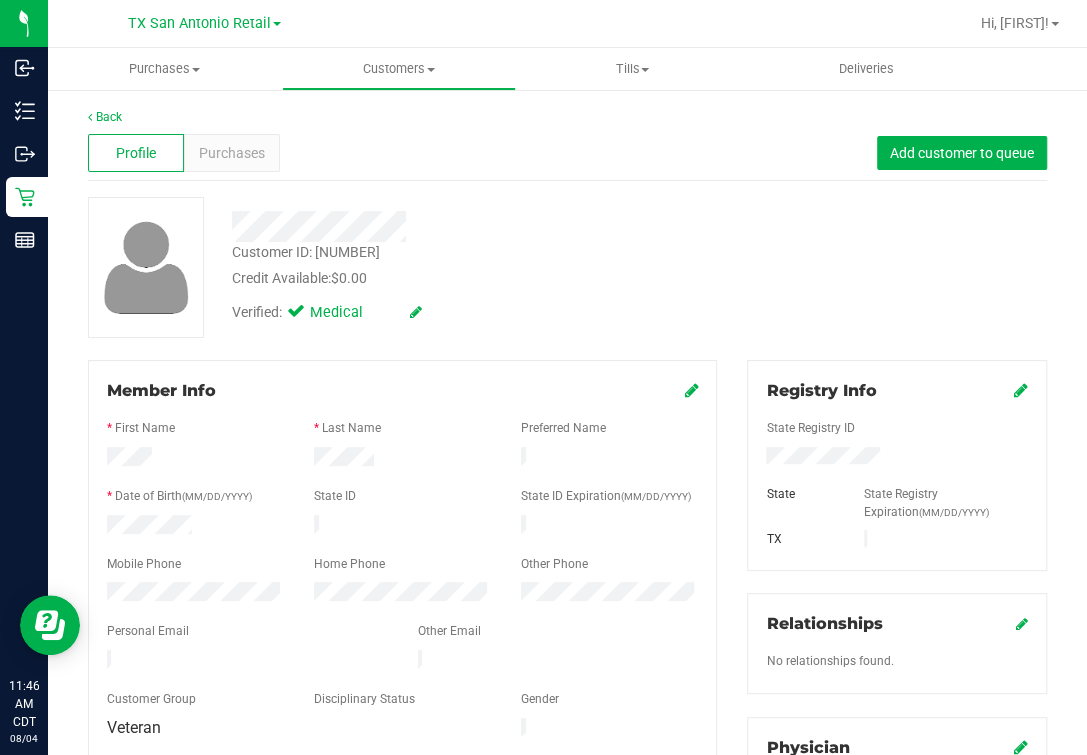 click on "Profile
Purchases
Add customer to queue" at bounding box center [567, 153] 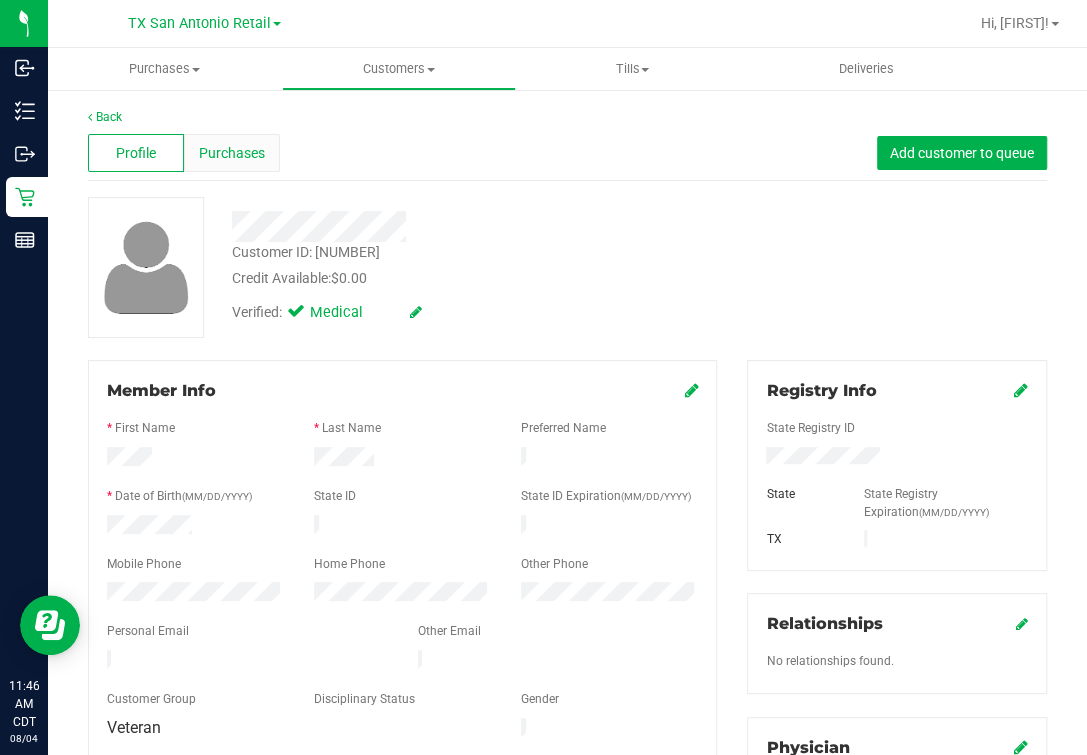 click on "Purchases" at bounding box center [232, 153] 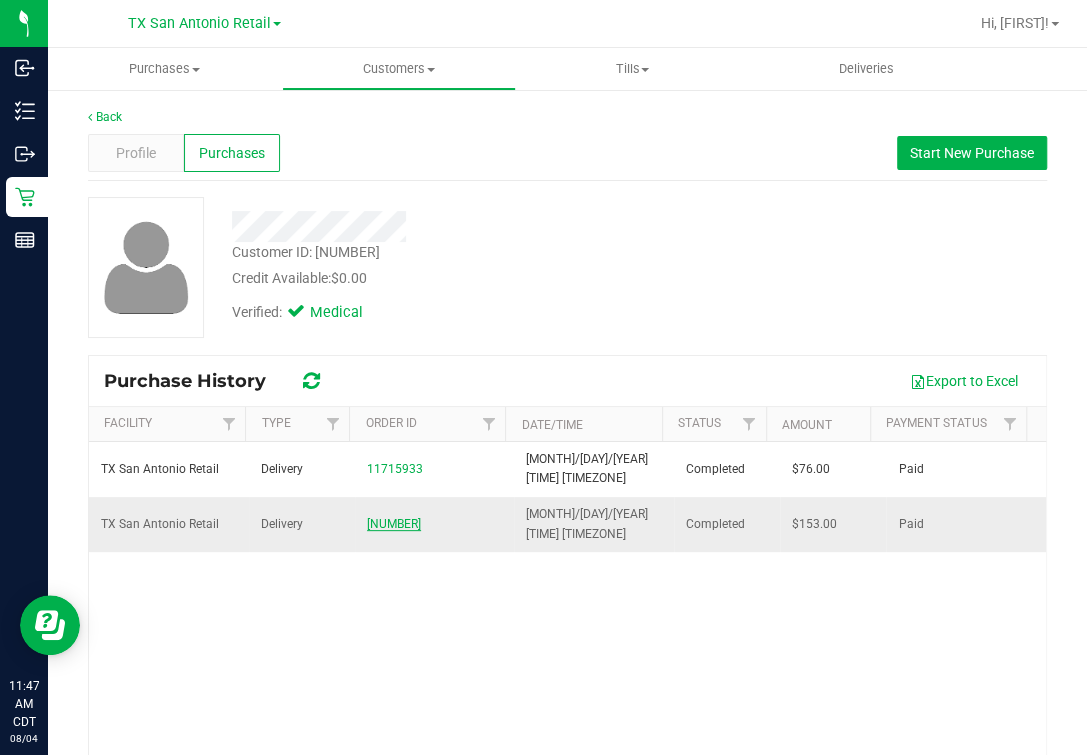 click on "[NUMBER]" at bounding box center [394, 524] 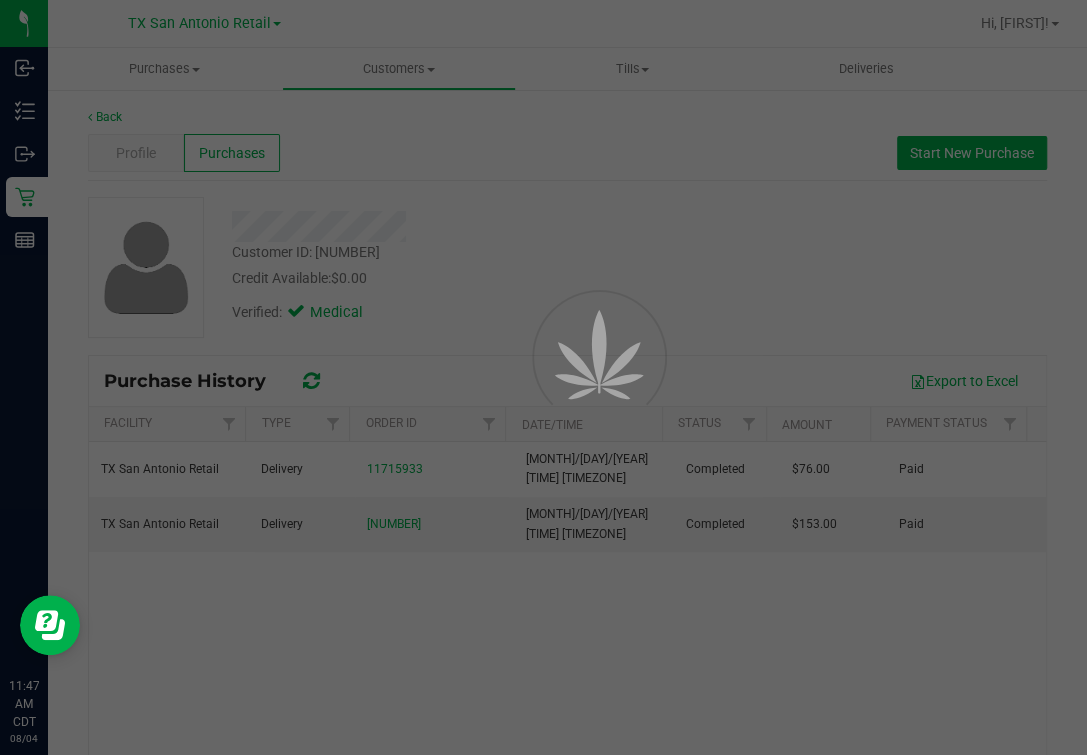 drag, startPoint x: 554, startPoint y: 179, endPoint x: 558, endPoint y: 217, distance: 38.209946 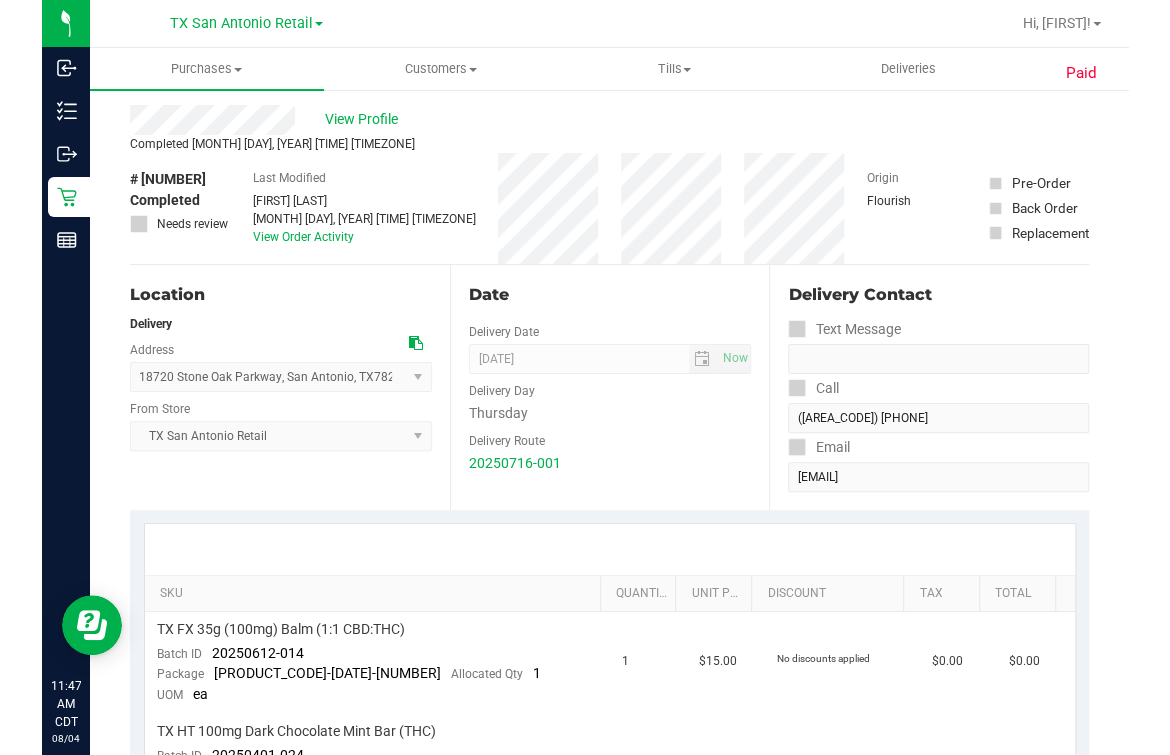 scroll, scrollTop: 0, scrollLeft: 0, axis: both 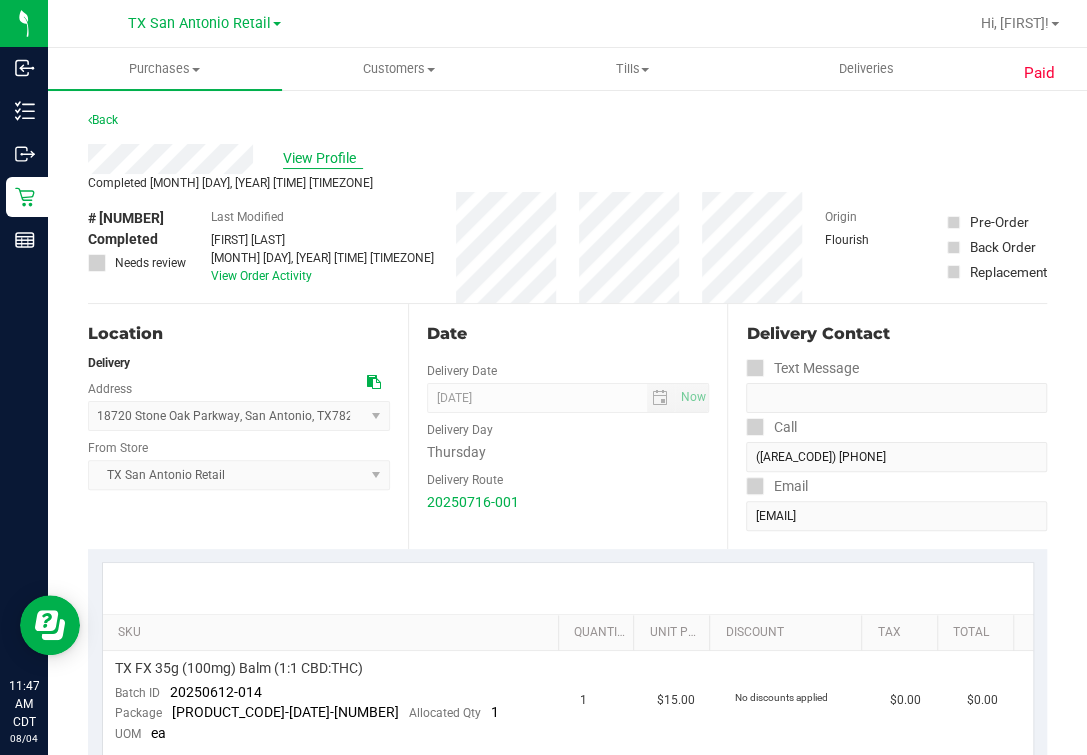 click on "View Profile" at bounding box center [323, 158] 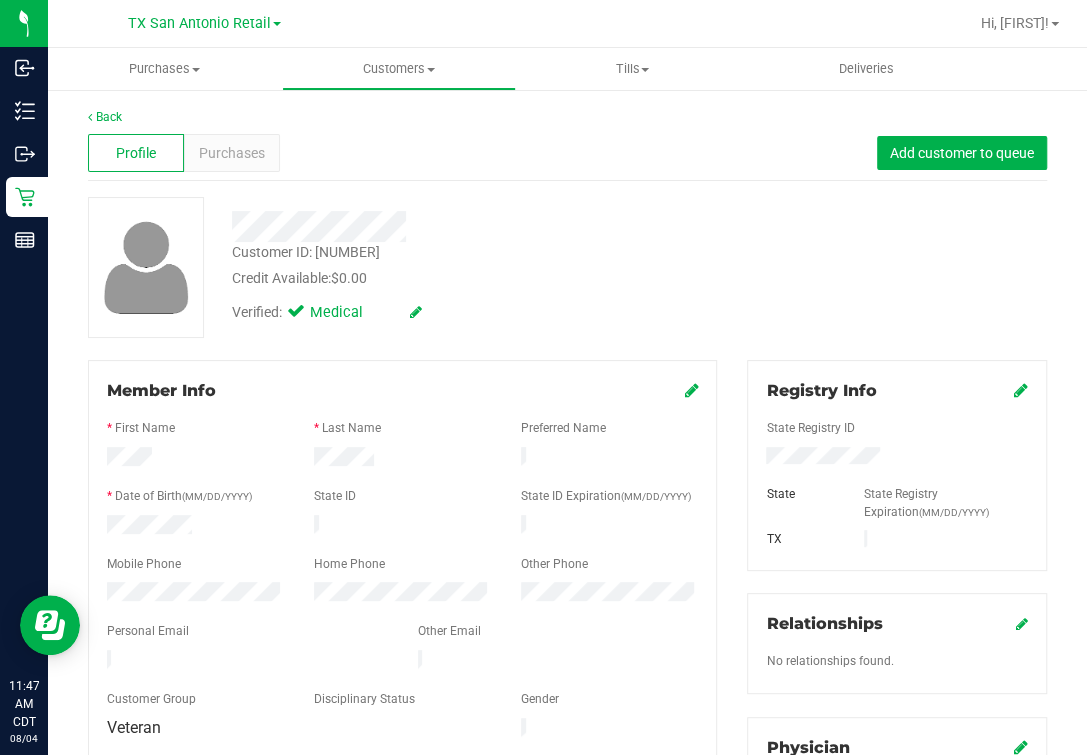 click on "Profile
Purchases
Add customer to queue" at bounding box center (567, 153) 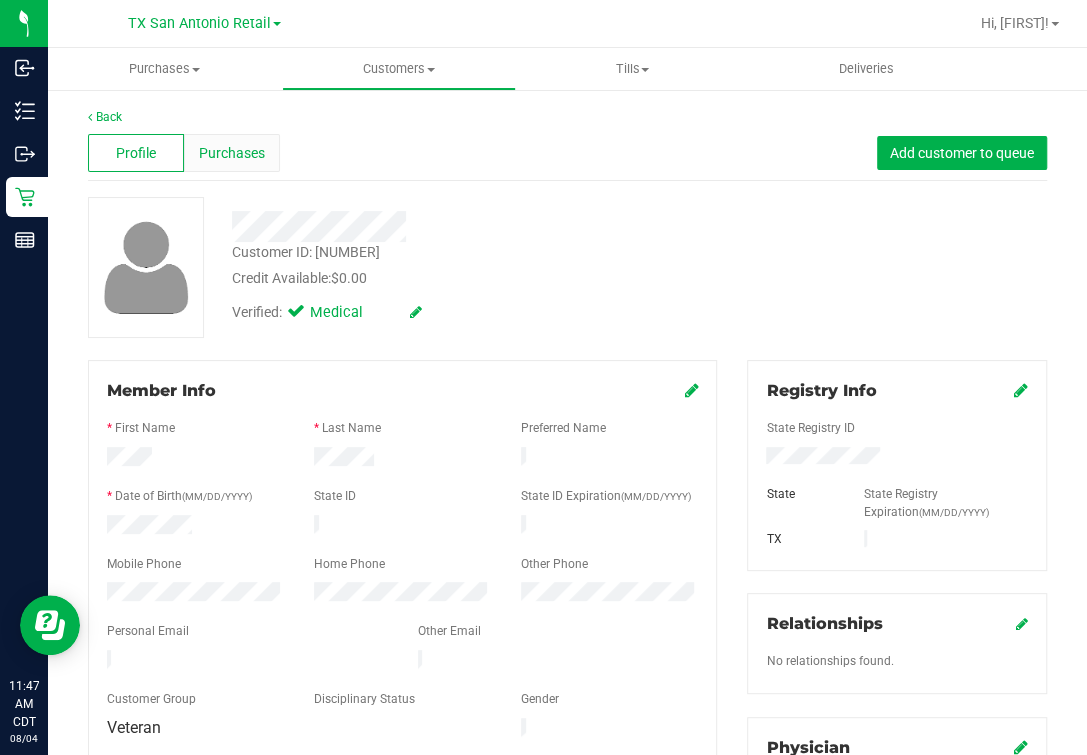 click on "Purchases" at bounding box center (232, 153) 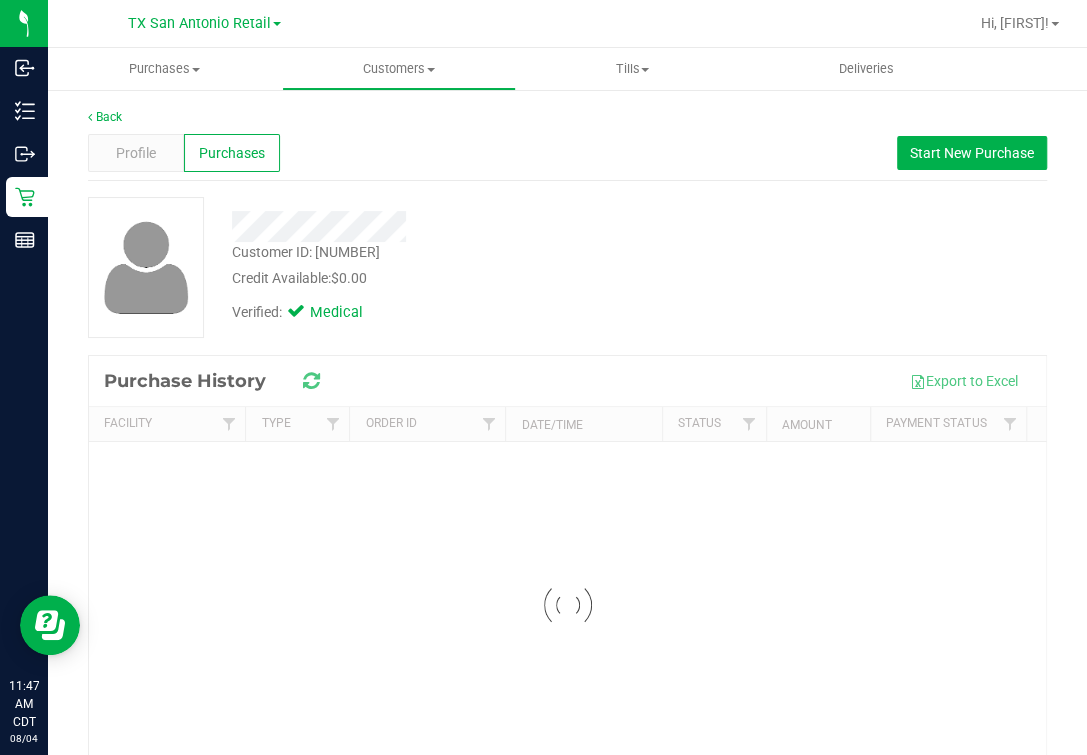 click on "Profile
Purchases
Start New Purchase" at bounding box center (567, 153) 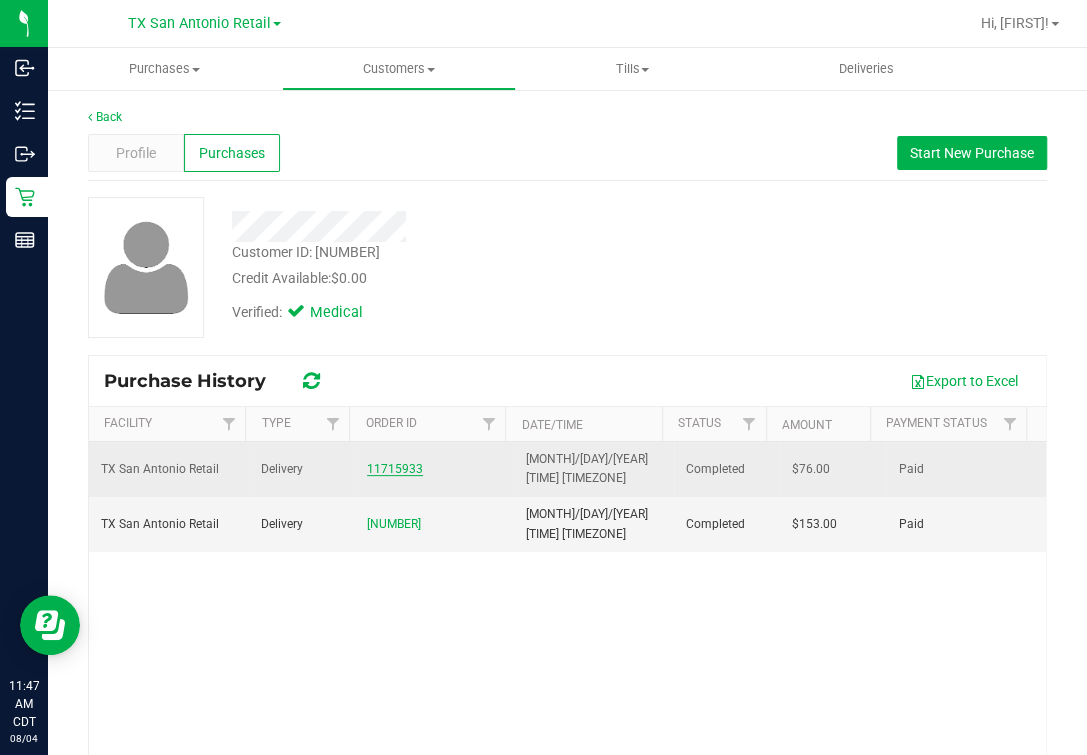 click on "11715933" at bounding box center [395, 469] 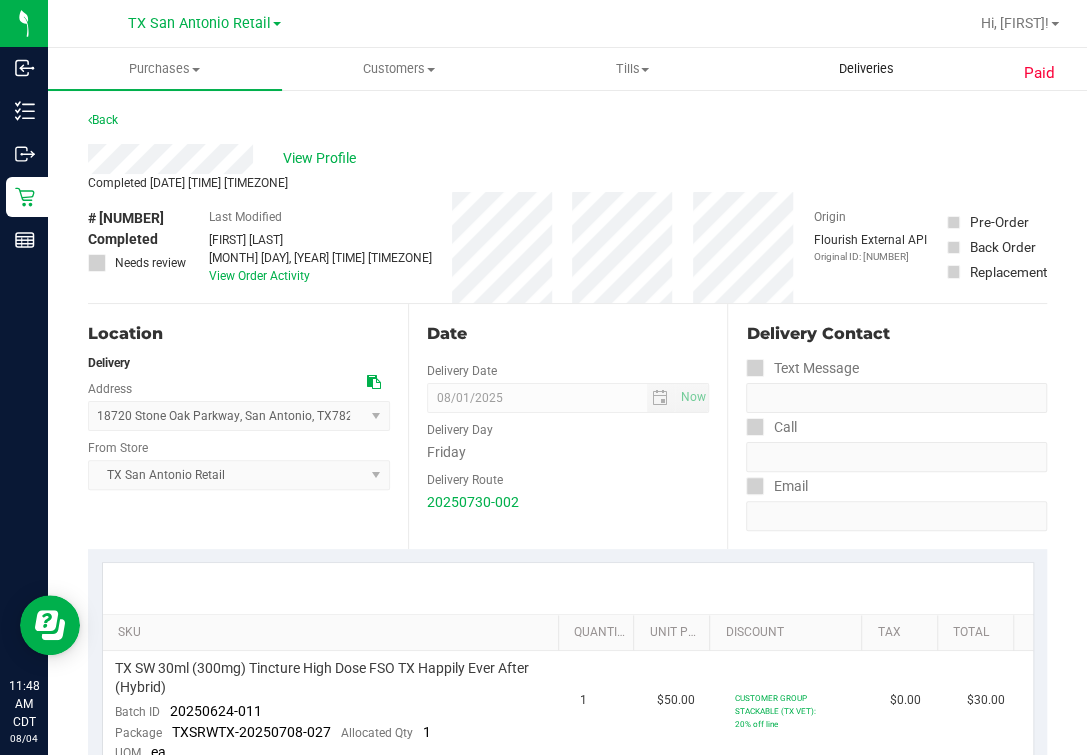 click on "Deliveries" at bounding box center [866, 69] 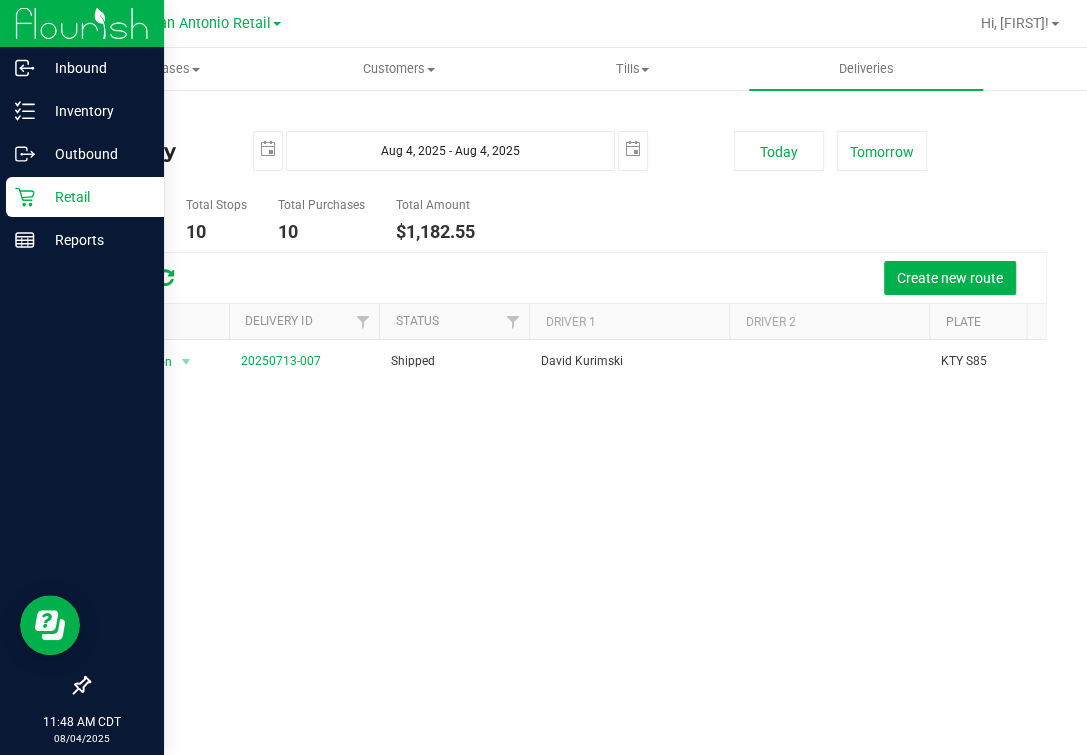 click on "Retail" at bounding box center (85, 197) 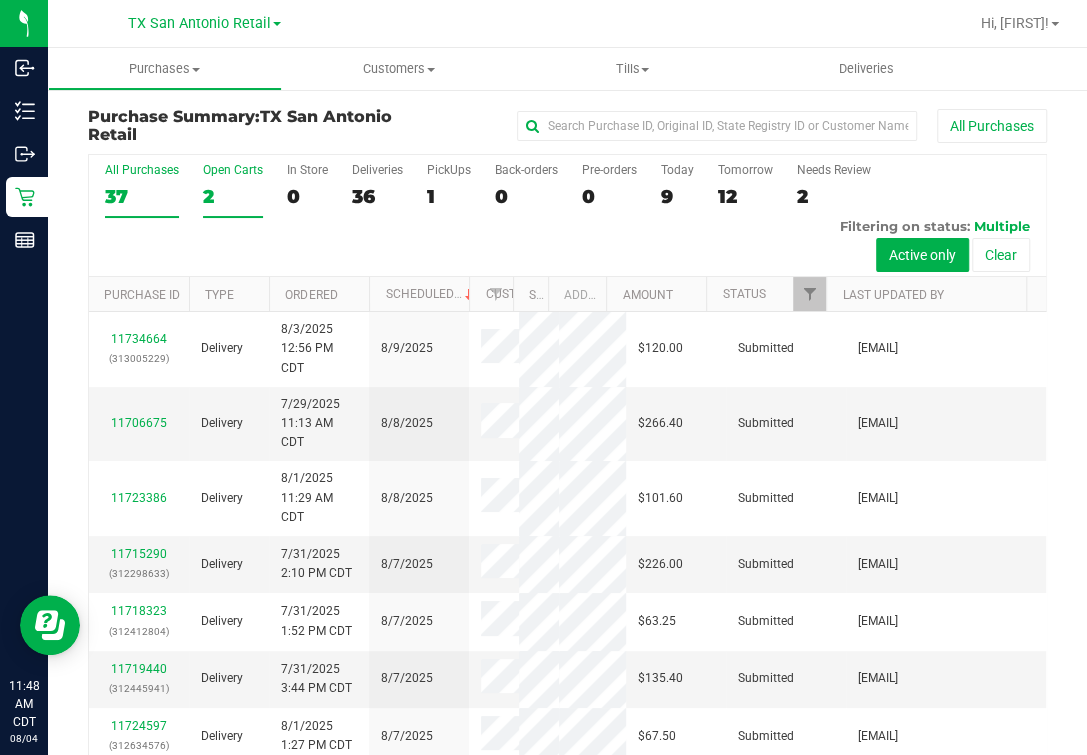 click on "2" at bounding box center [233, 196] 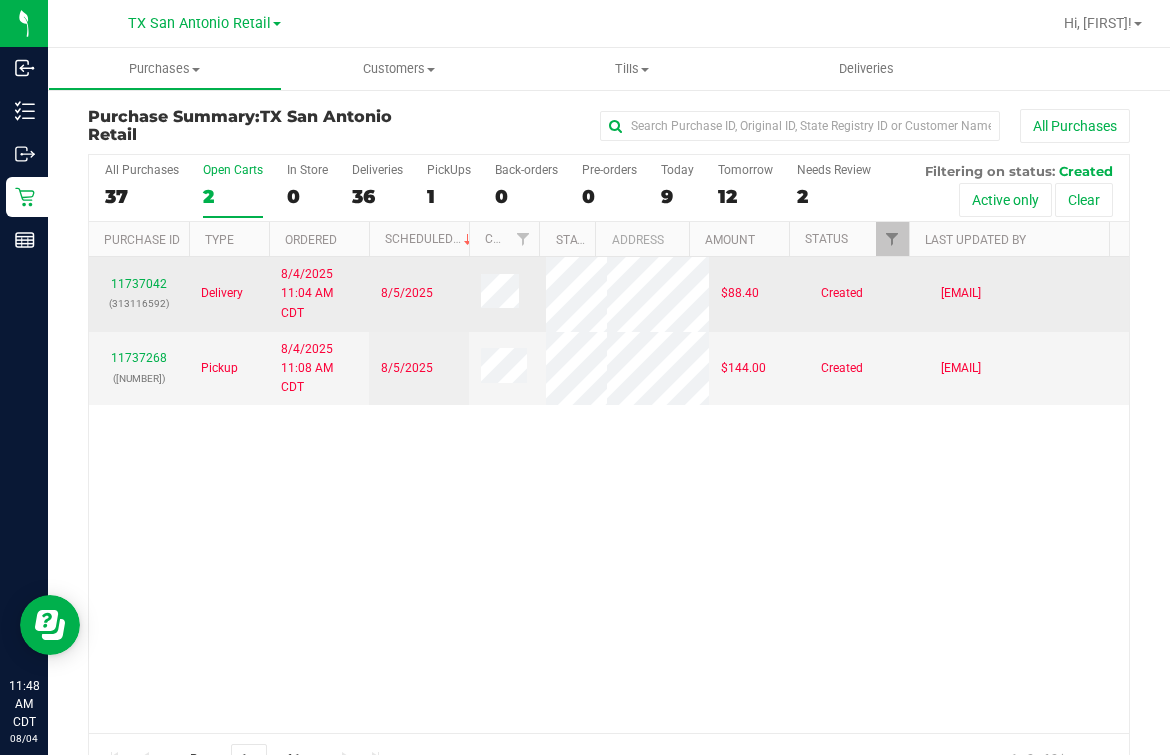 click at bounding box center (507, 294) 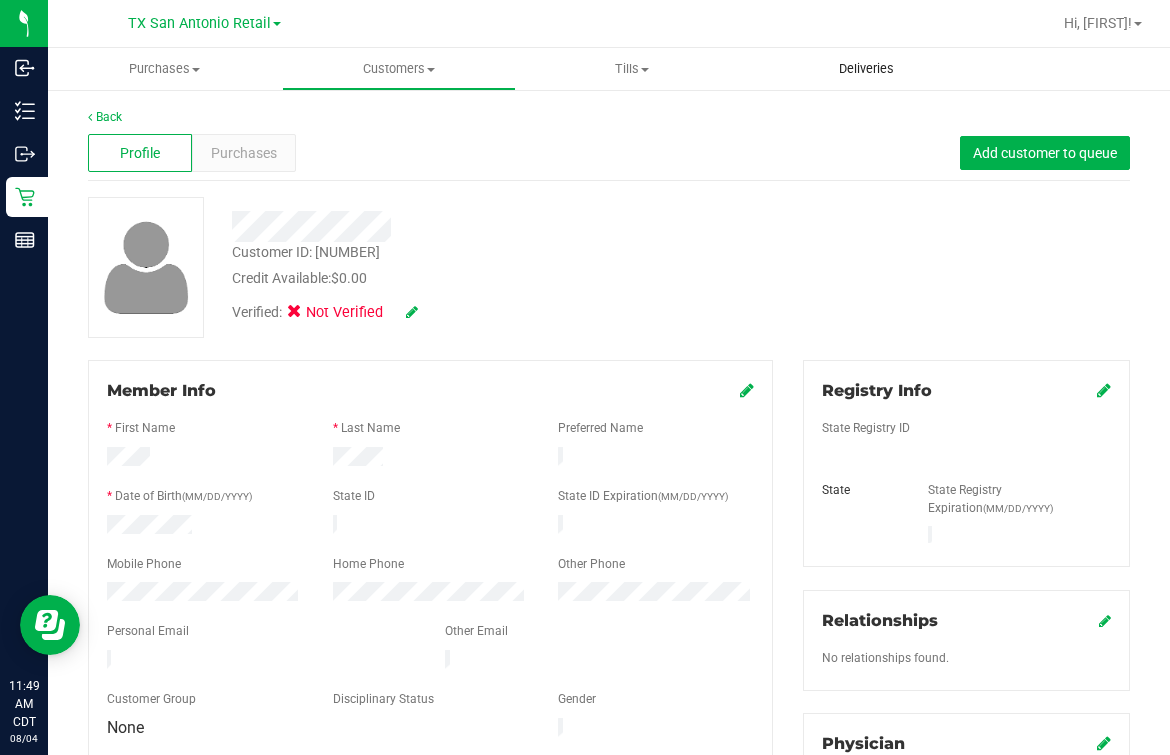 click on "Deliveries" at bounding box center [866, 69] 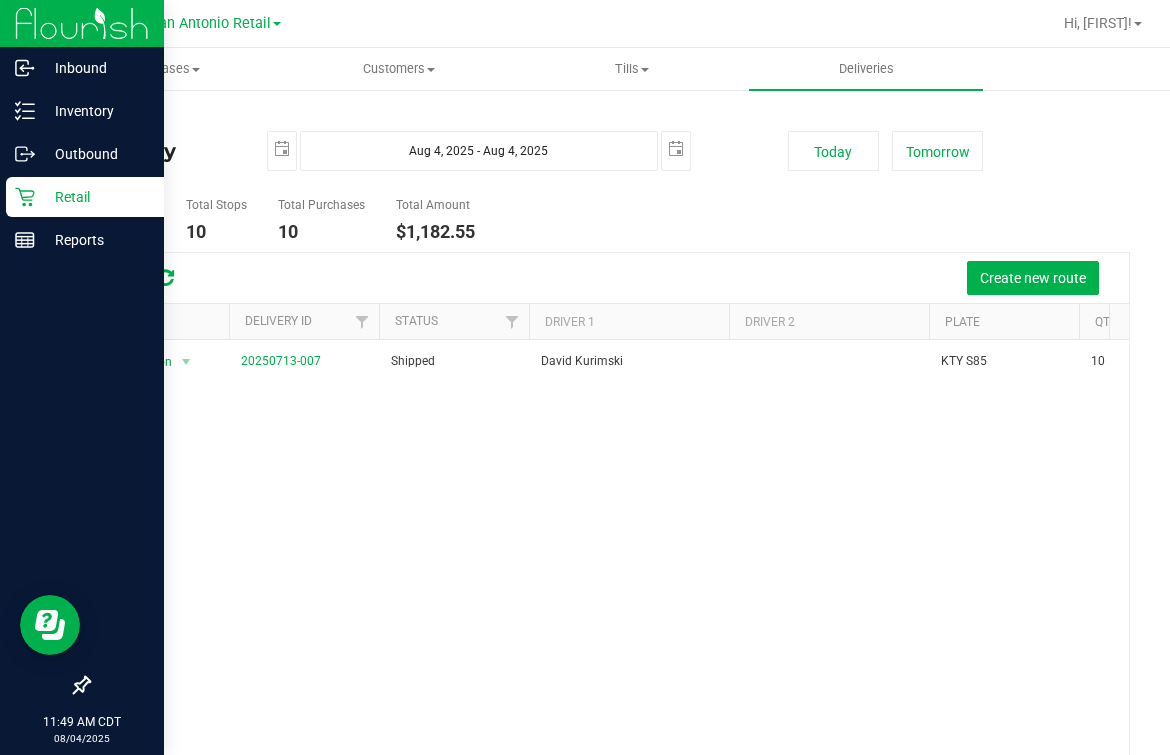click on "Retail" at bounding box center [85, 197] 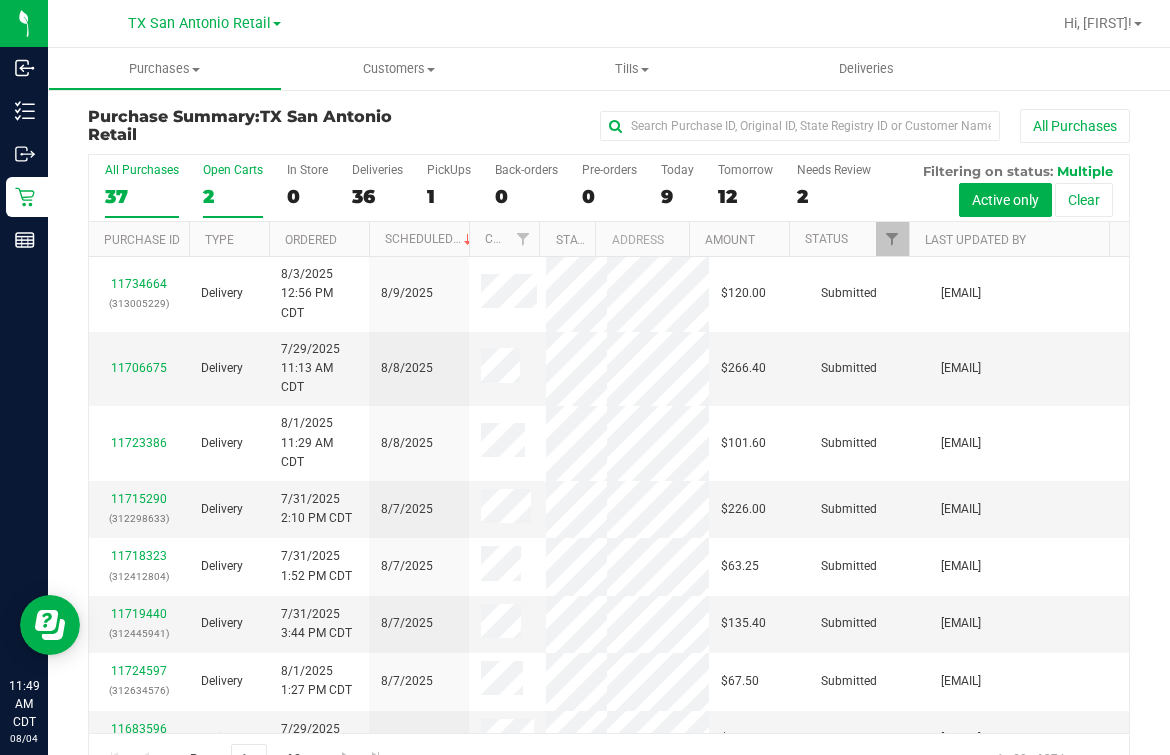 click on "Open Carts" at bounding box center (233, 170) 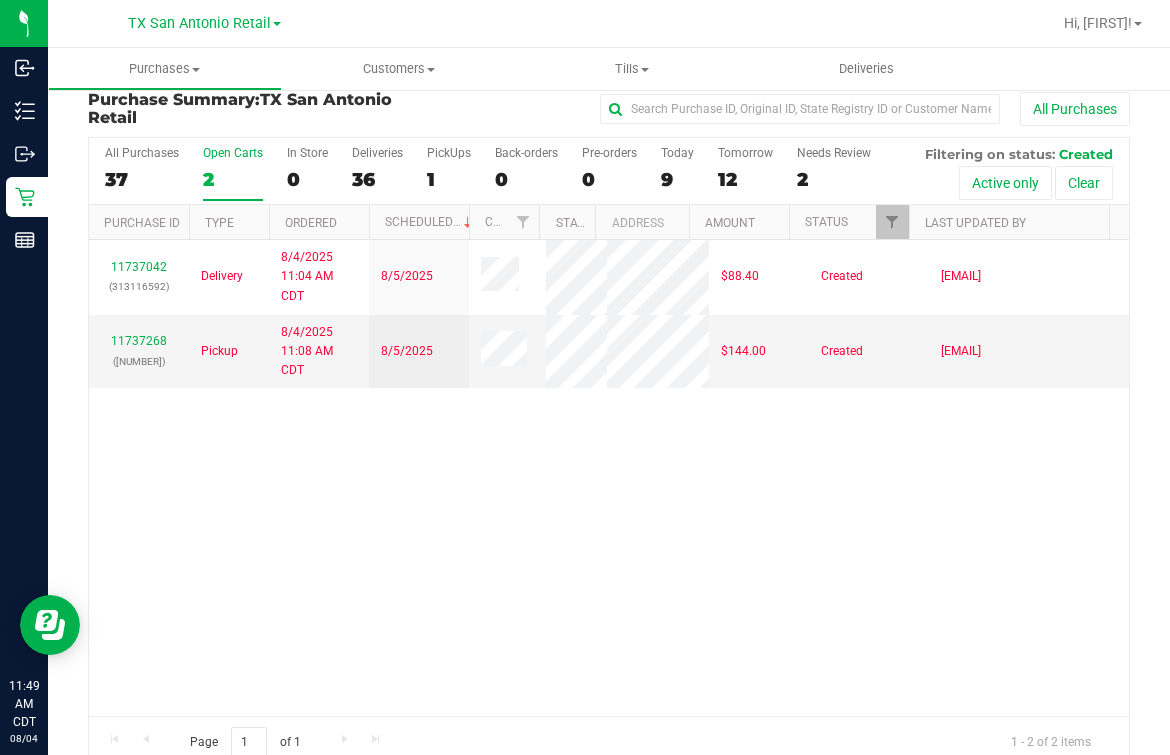 scroll, scrollTop: 0, scrollLeft: 0, axis: both 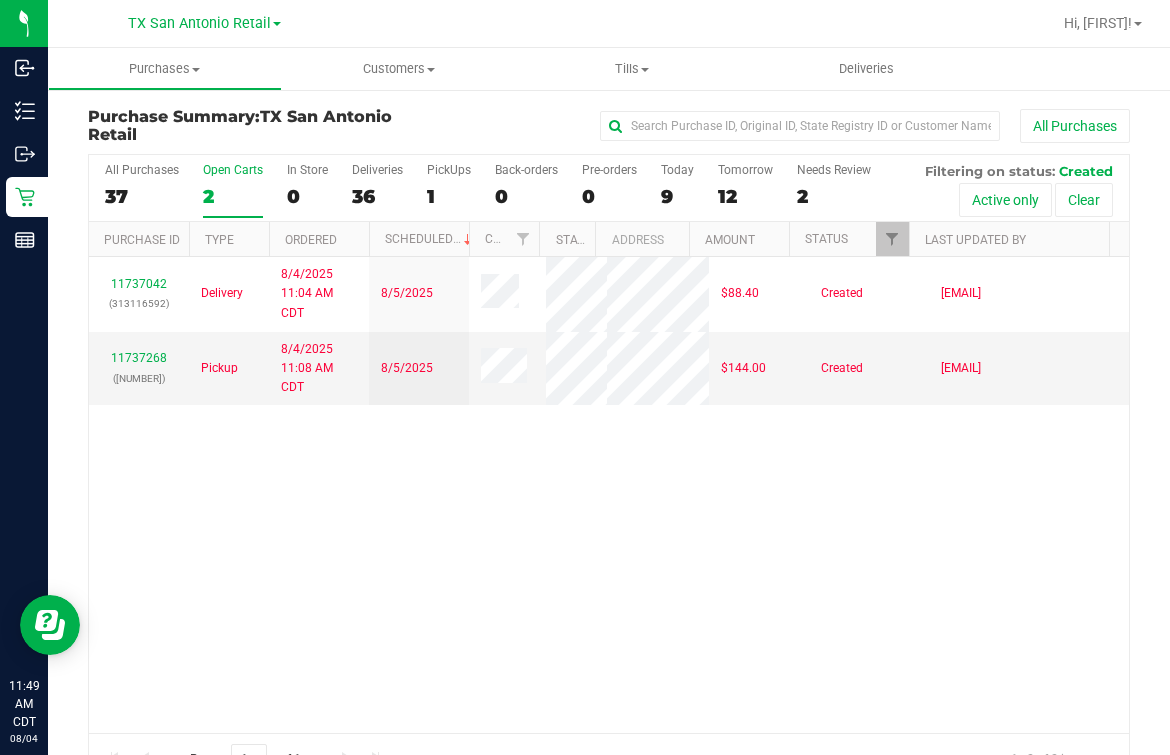 click at bounding box center (704, 23) 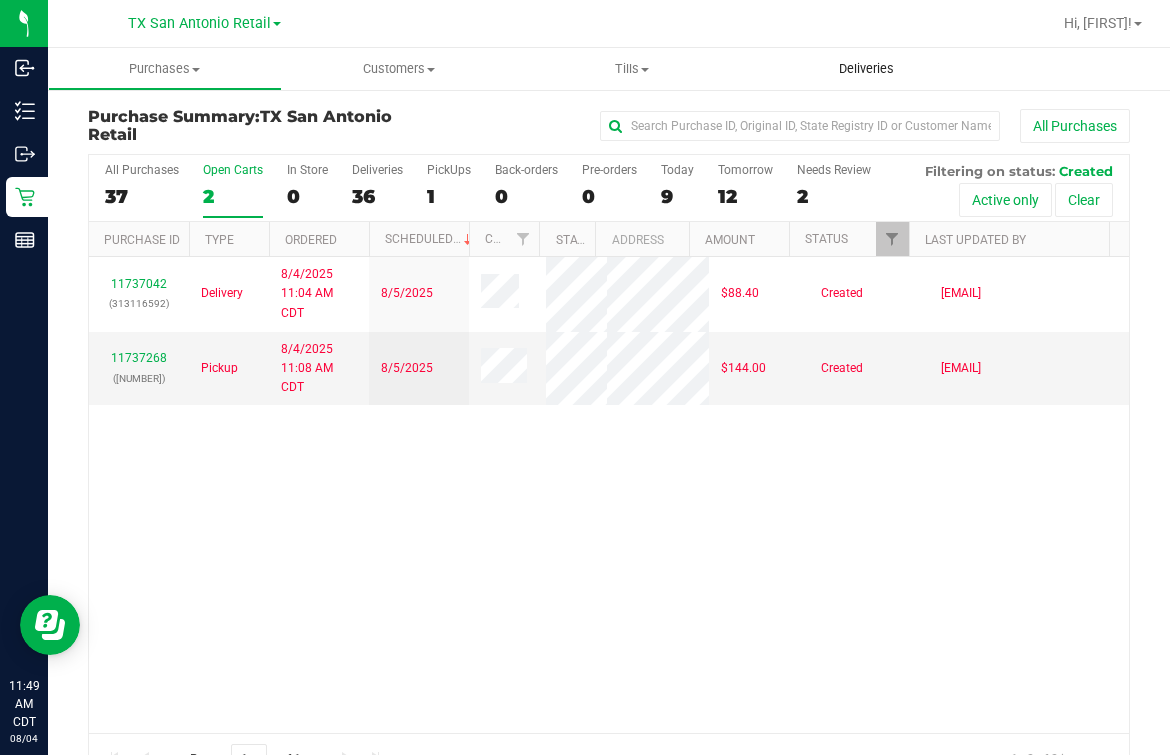 click on "Deliveries" at bounding box center [866, 69] 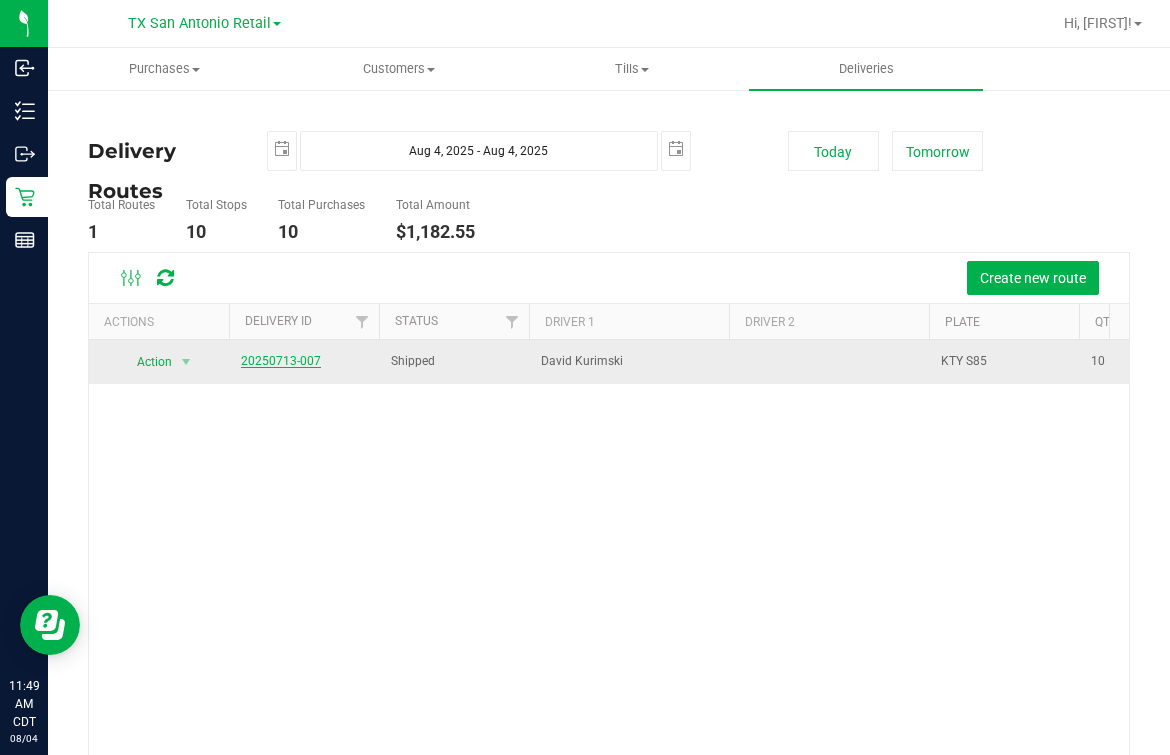 click on "20250713-007" at bounding box center (281, 361) 